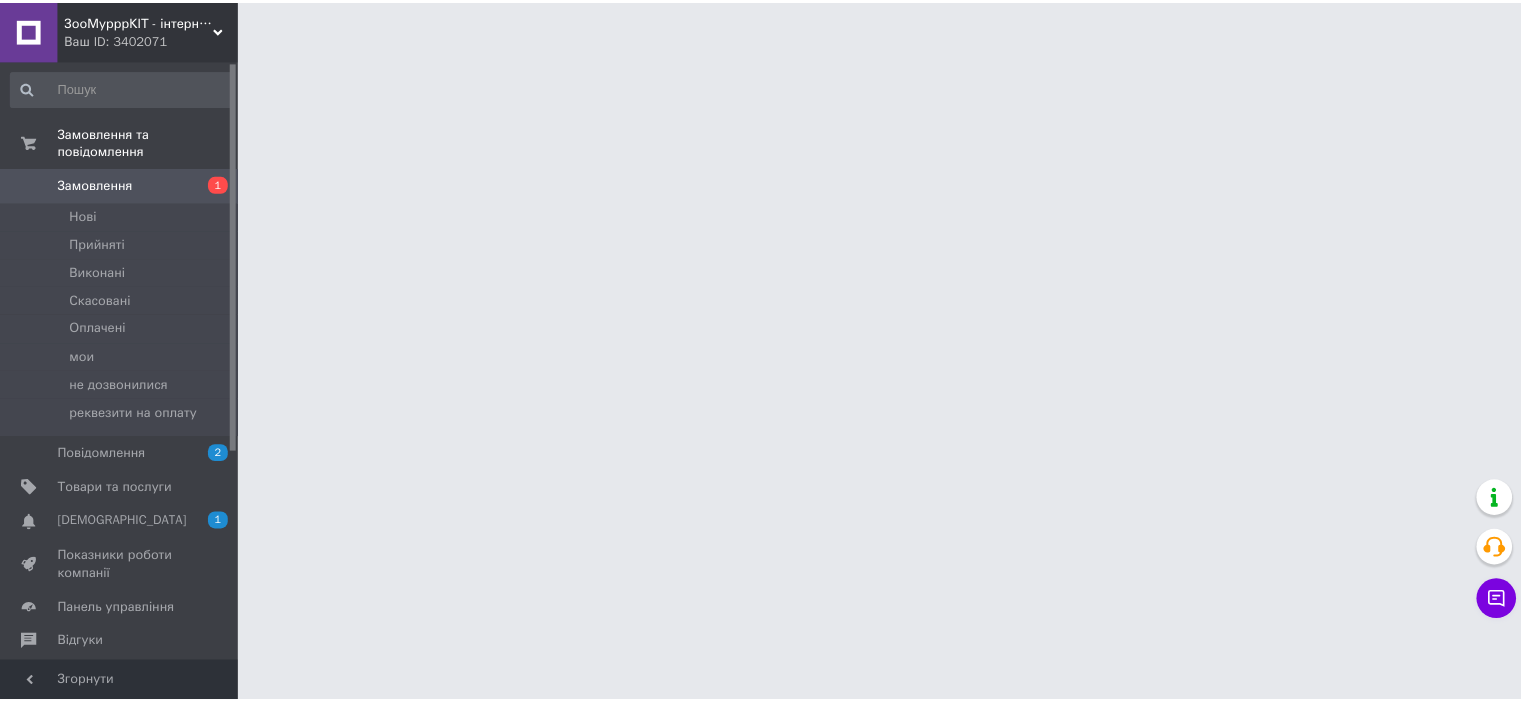 scroll, scrollTop: 0, scrollLeft: 0, axis: both 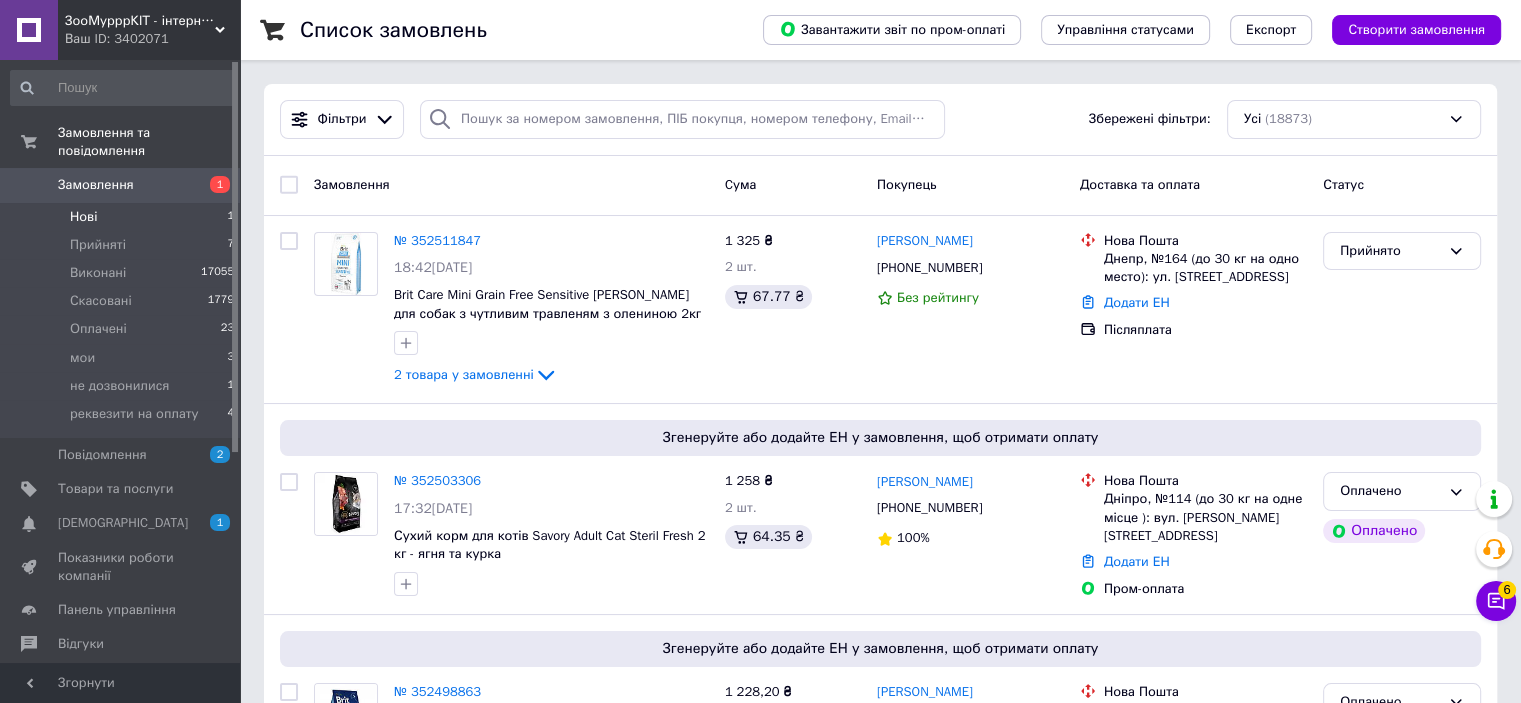 click on "Нові 1" at bounding box center [123, 217] 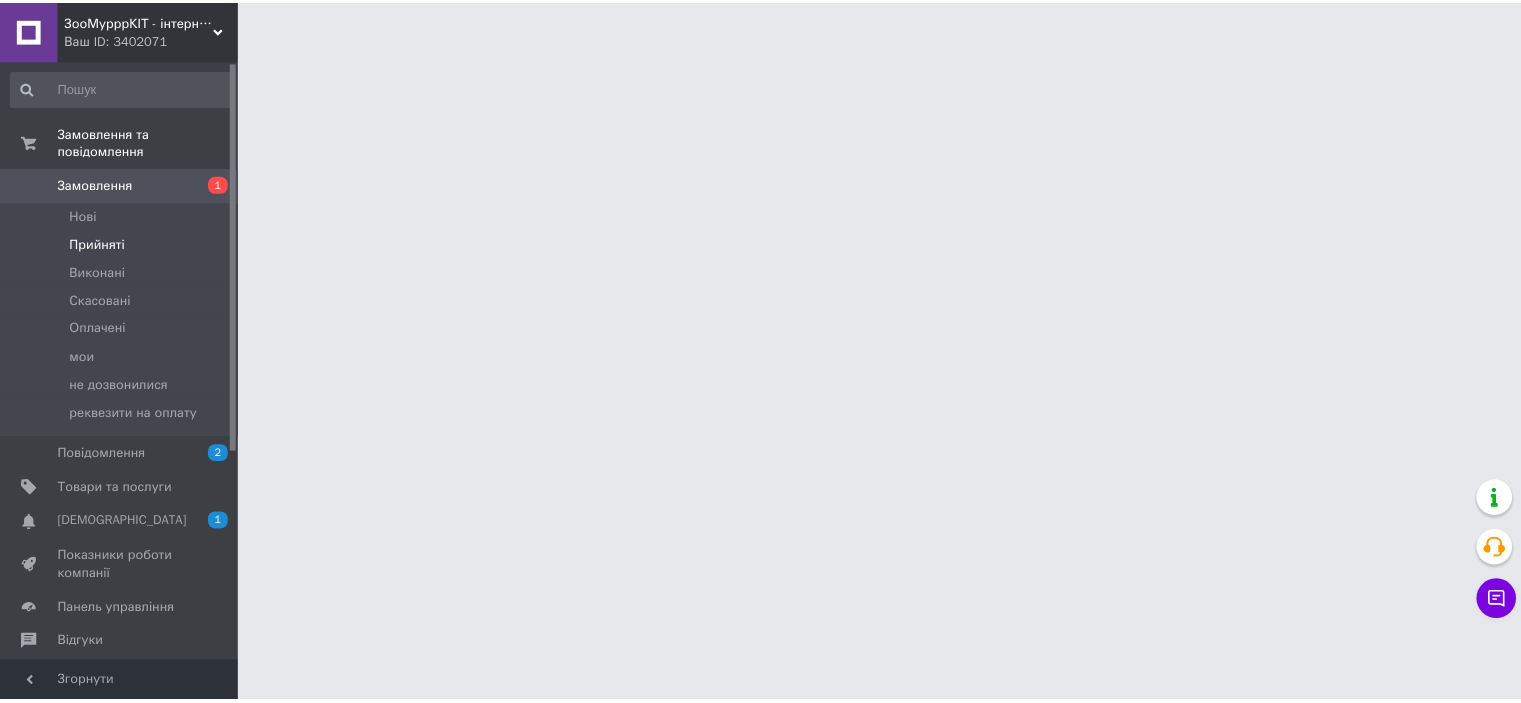 scroll, scrollTop: 0, scrollLeft: 0, axis: both 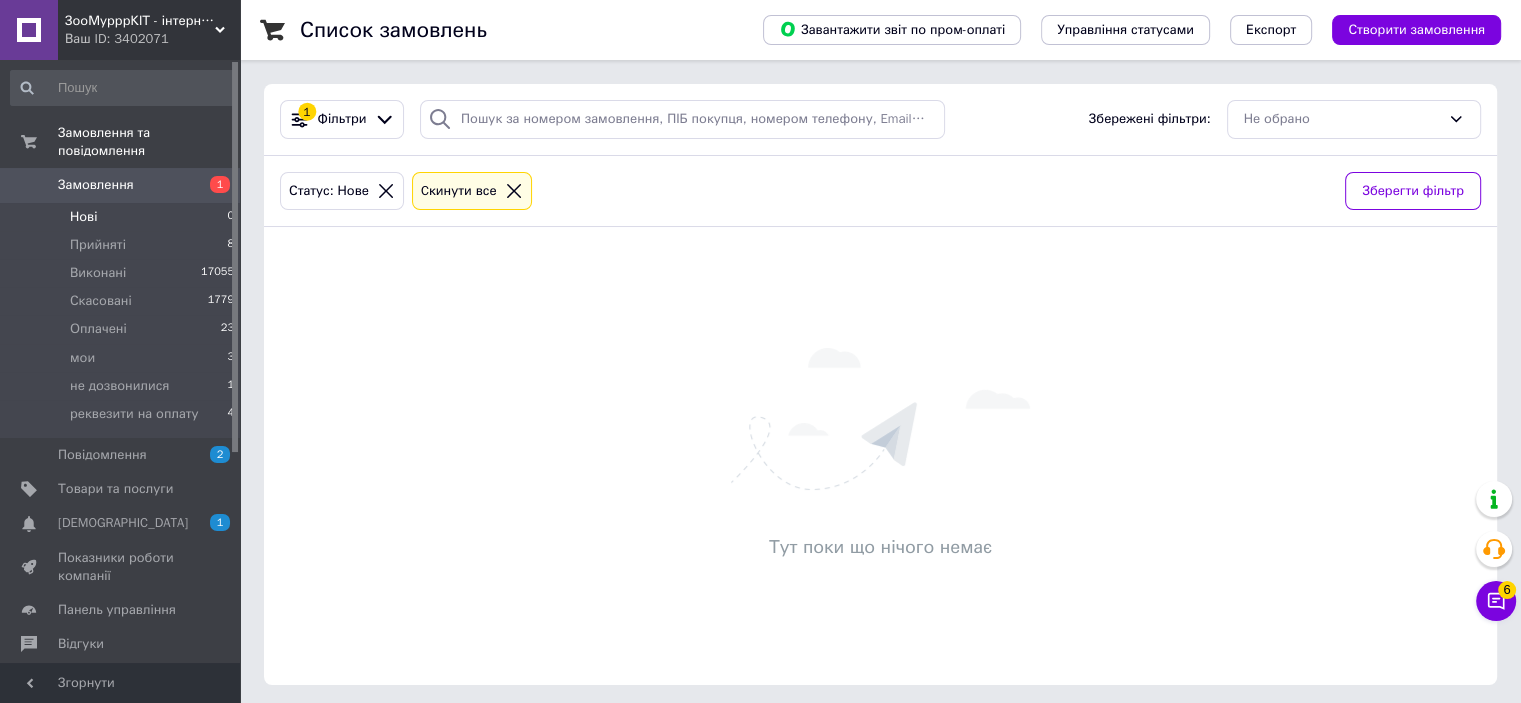 click on "Нові 0" at bounding box center [123, 217] 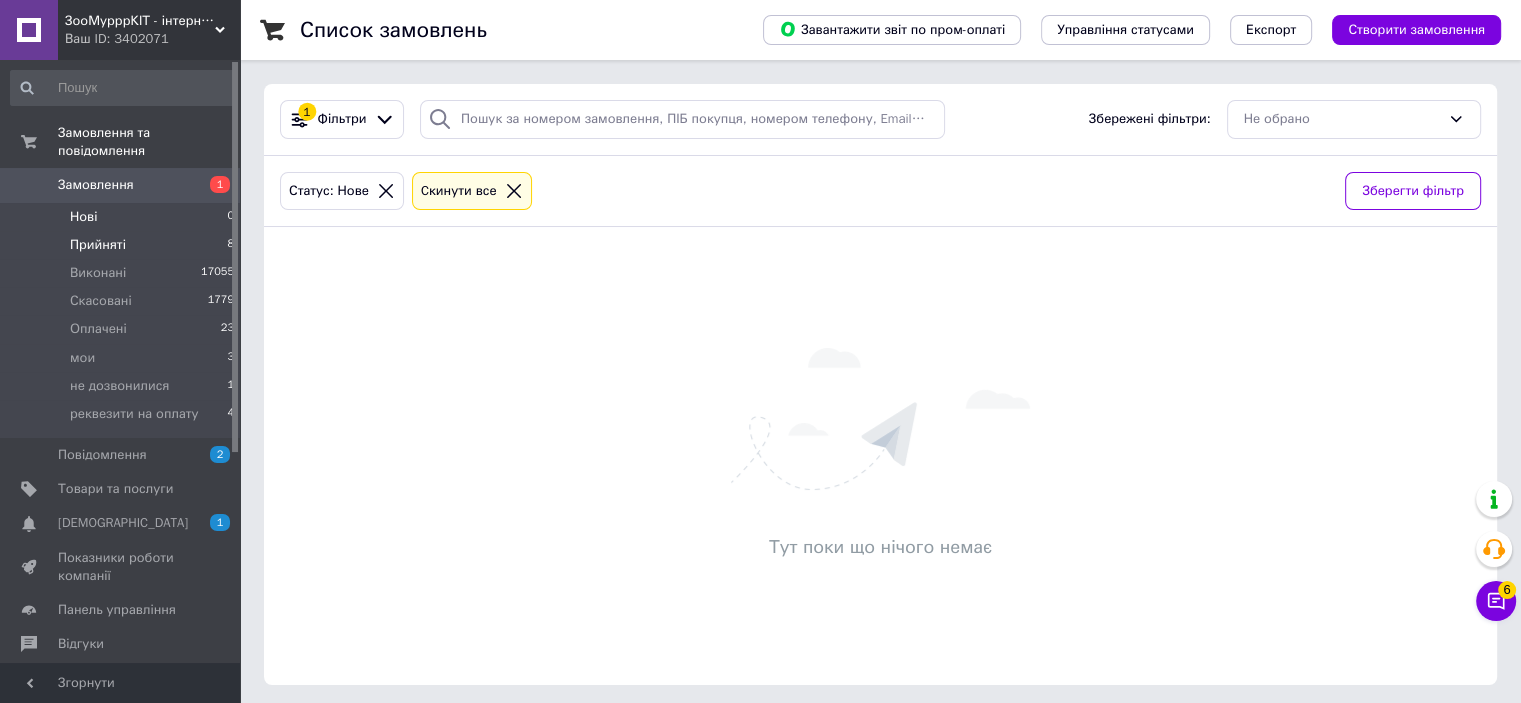 click on "Прийняті 8" at bounding box center (123, 245) 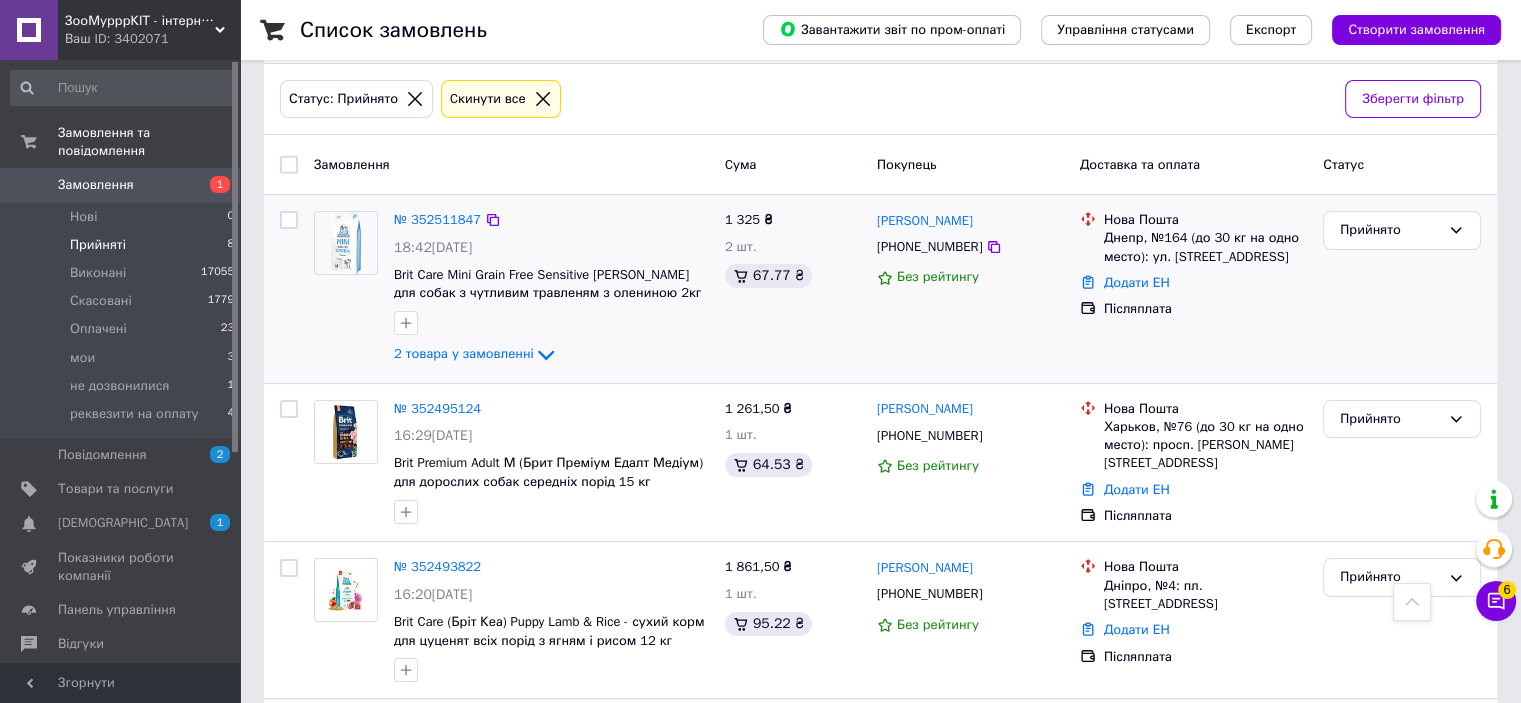 scroll, scrollTop: 0, scrollLeft: 0, axis: both 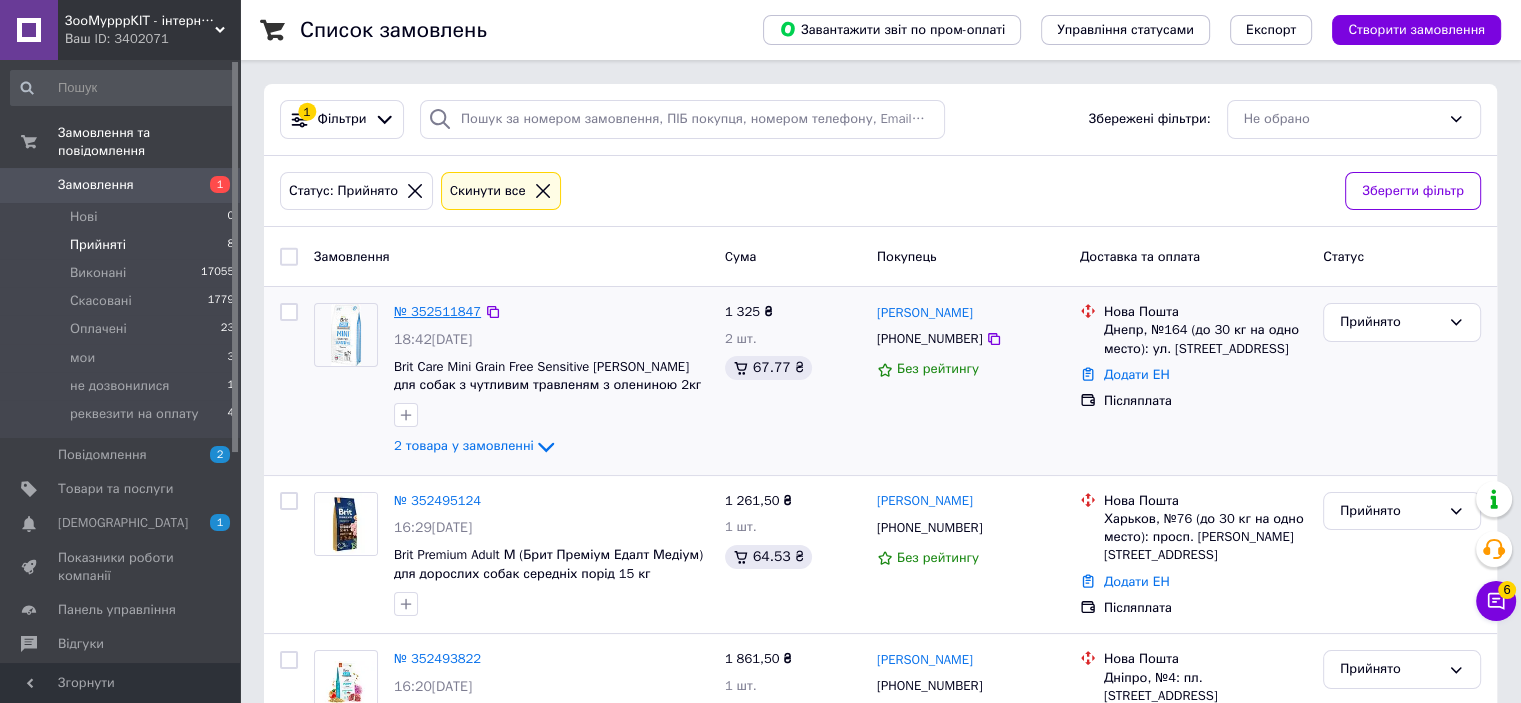 click on "№ 352511847" at bounding box center (437, 311) 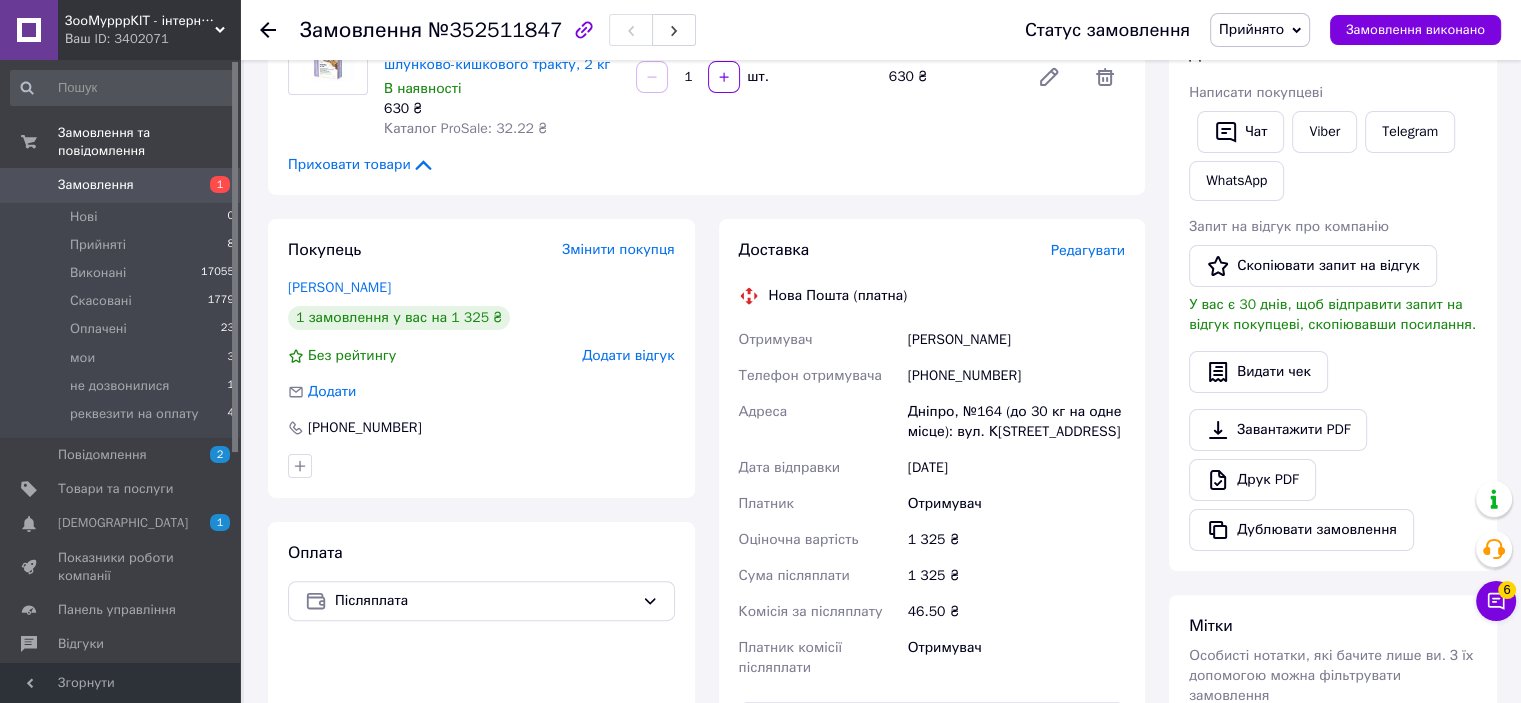 scroll, scrollTop: 500, scrollLeft: 0, axis: vertical 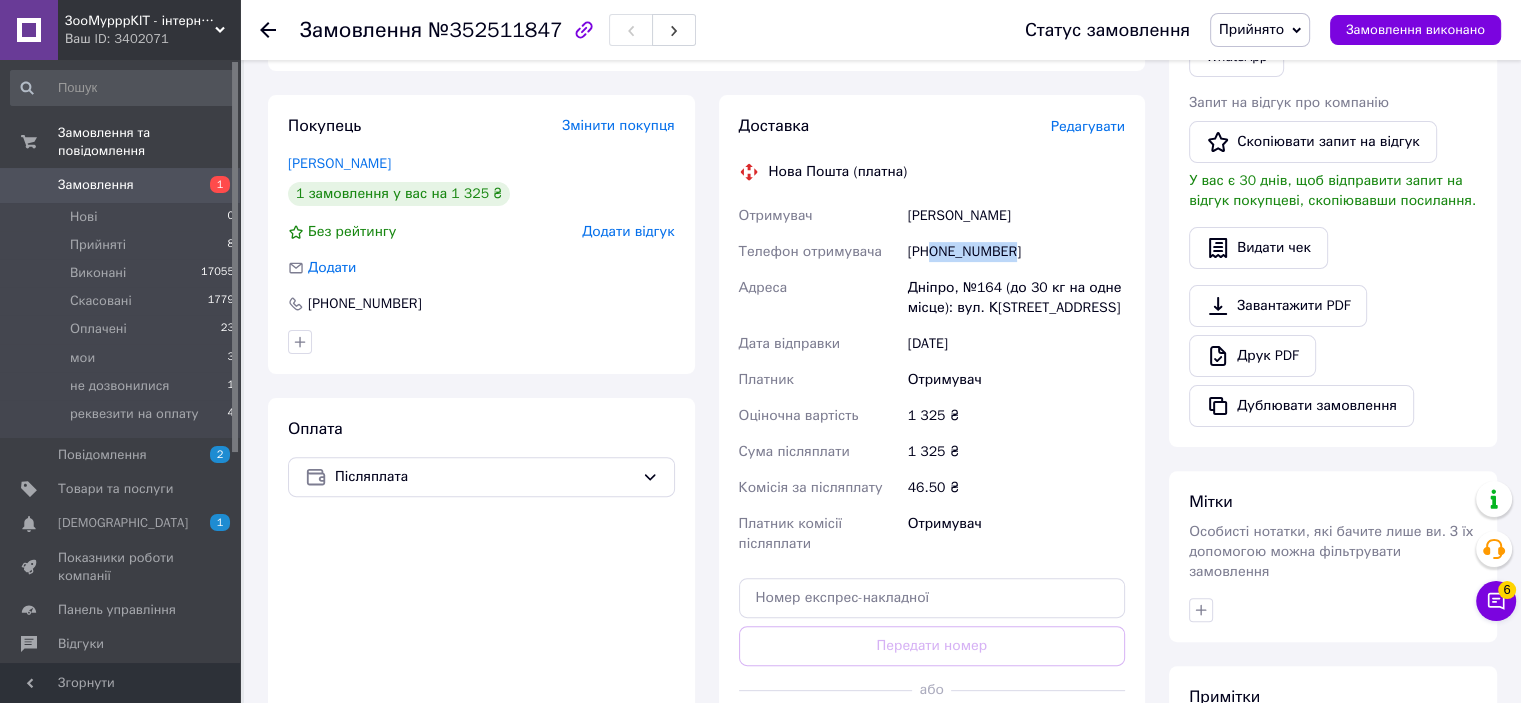 drag, startPoint x: 934, startPoint y: 228, endPoint x: 1040, endPoint y: 229, distance: 106.004715 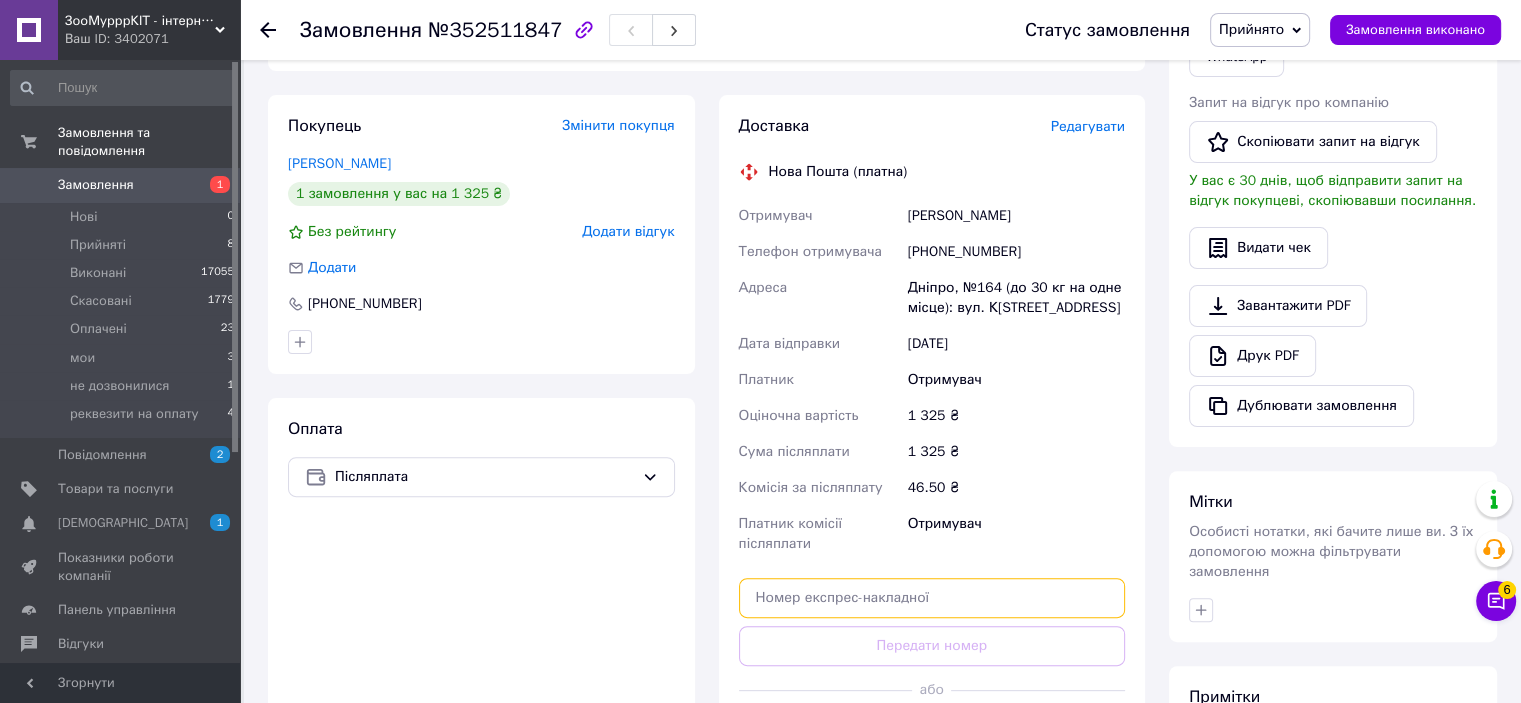 click at bounding box center [932, 598] 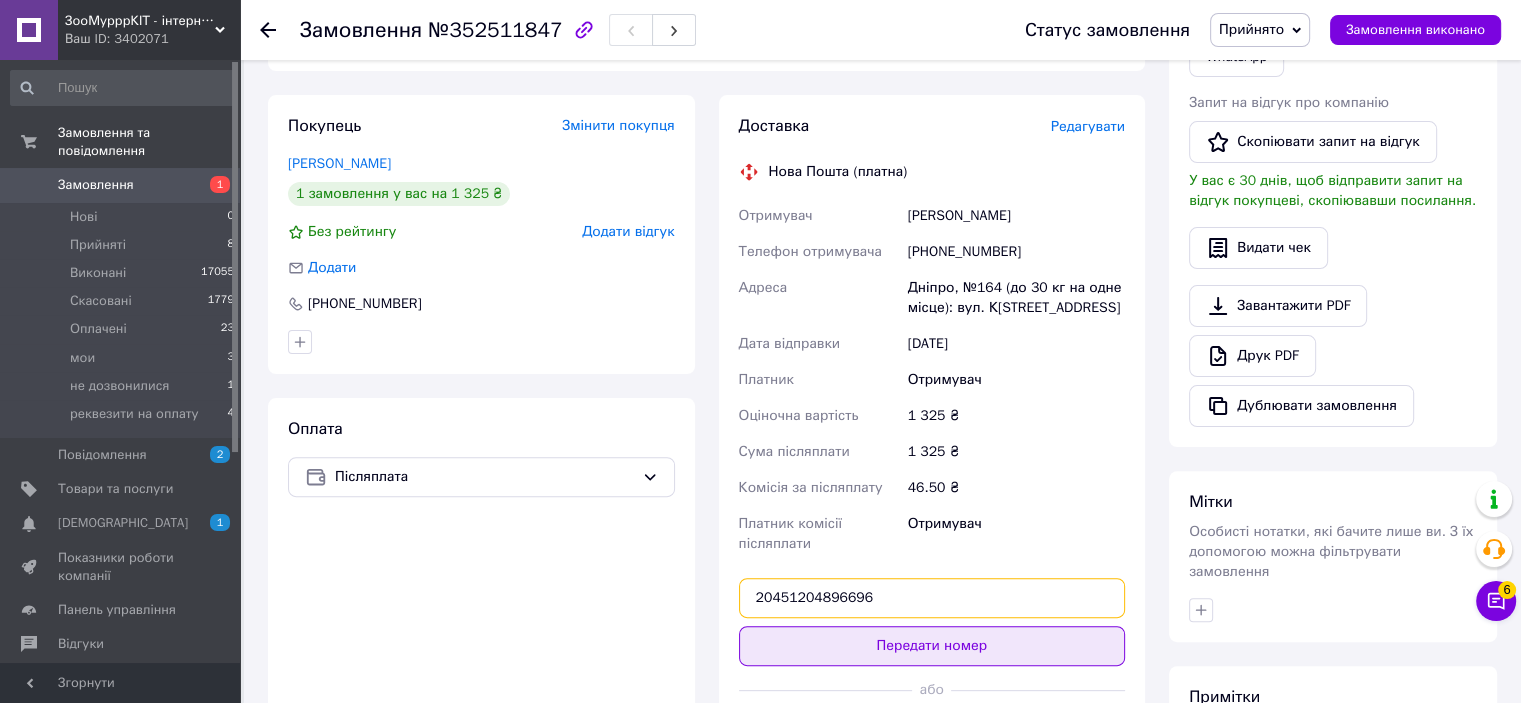 type on "20451204896696" 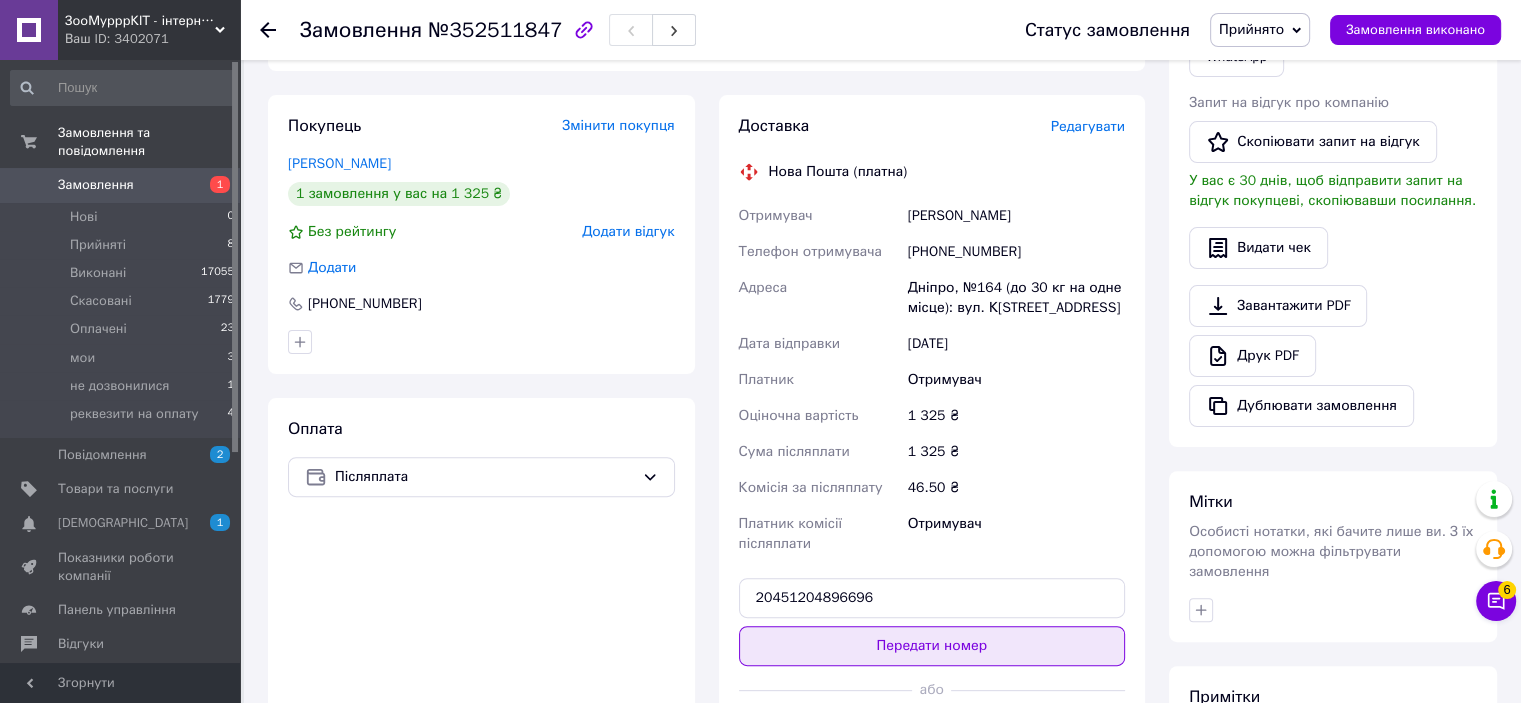 click on "Передати номер" at bounding box center (932, 646) 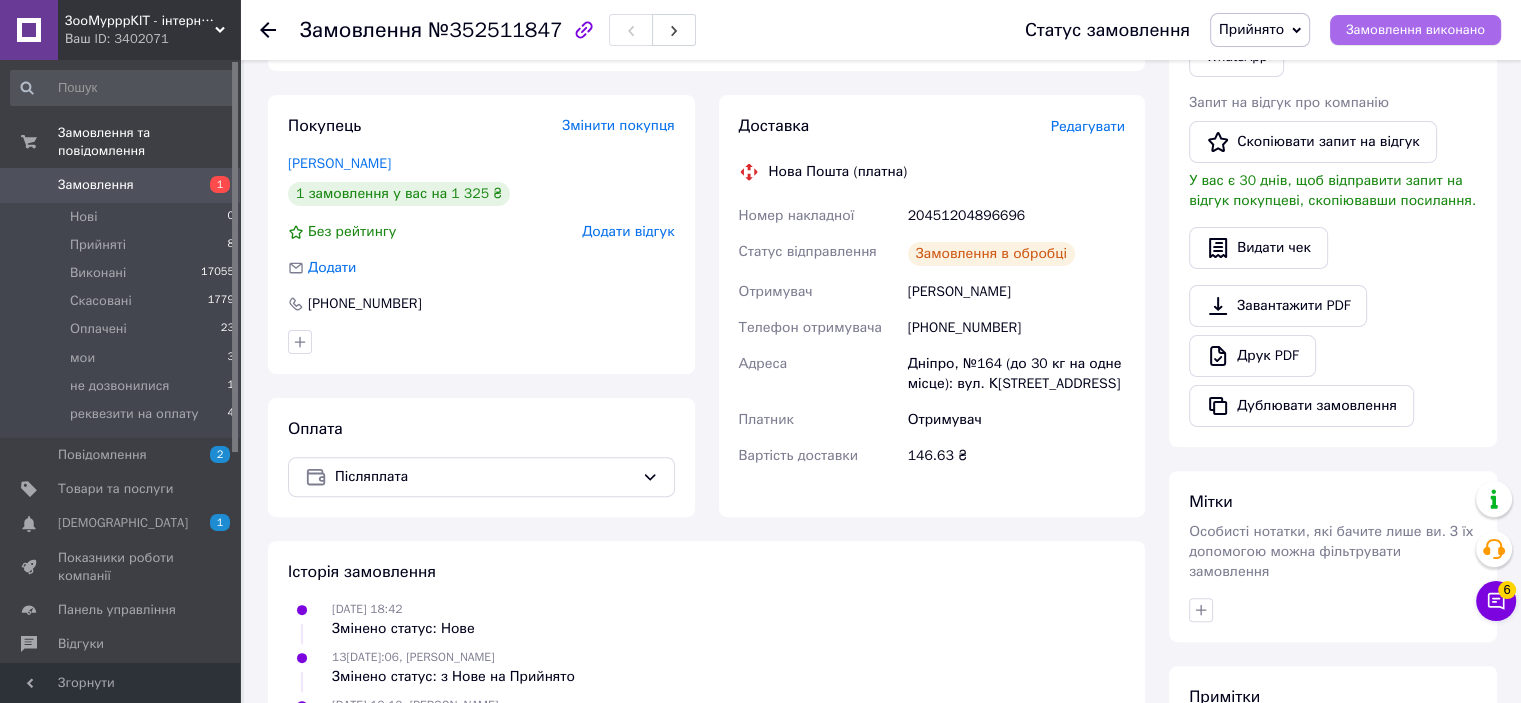 click on "Замовлення виконано" at bounding box center (1415, 30) 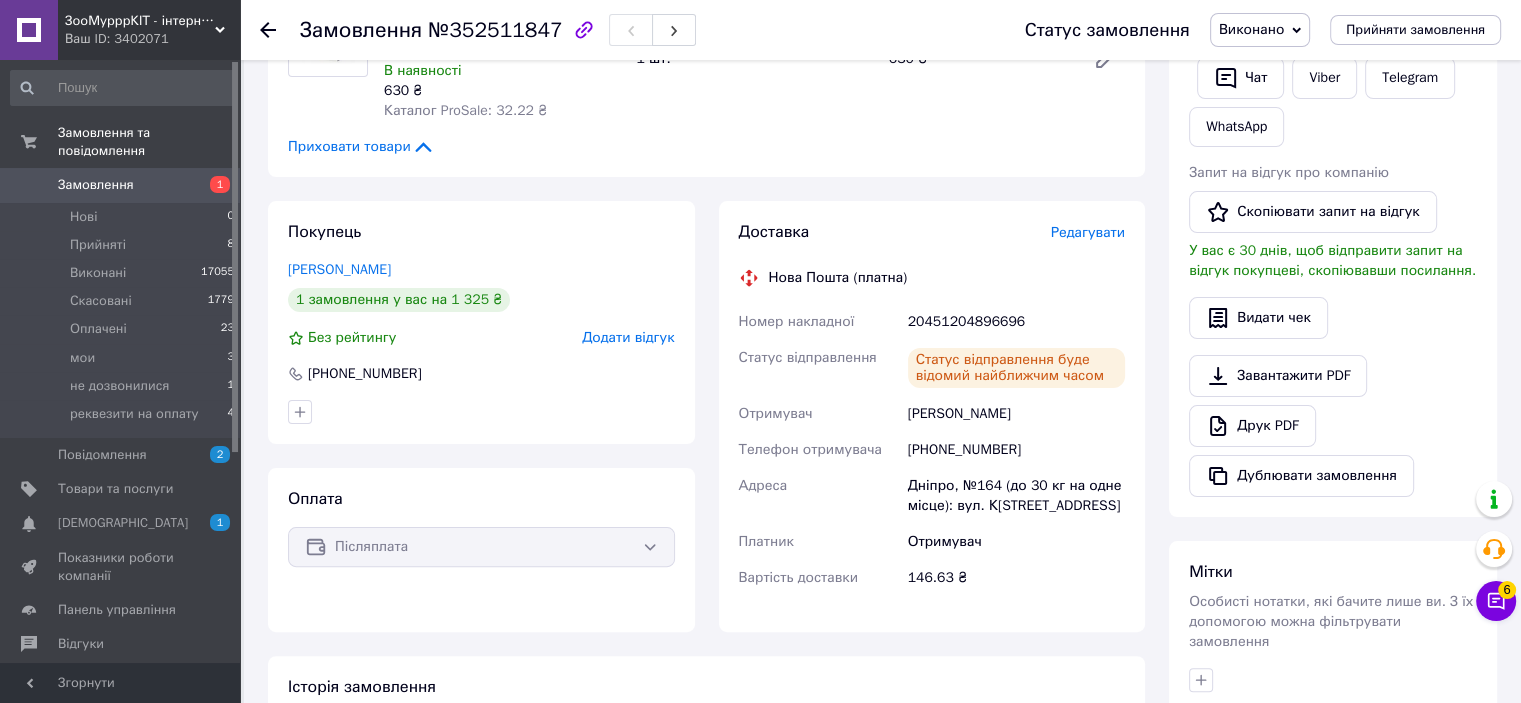 scroll, scrollTop: 200, scrollLeft: 0, axis: vertical 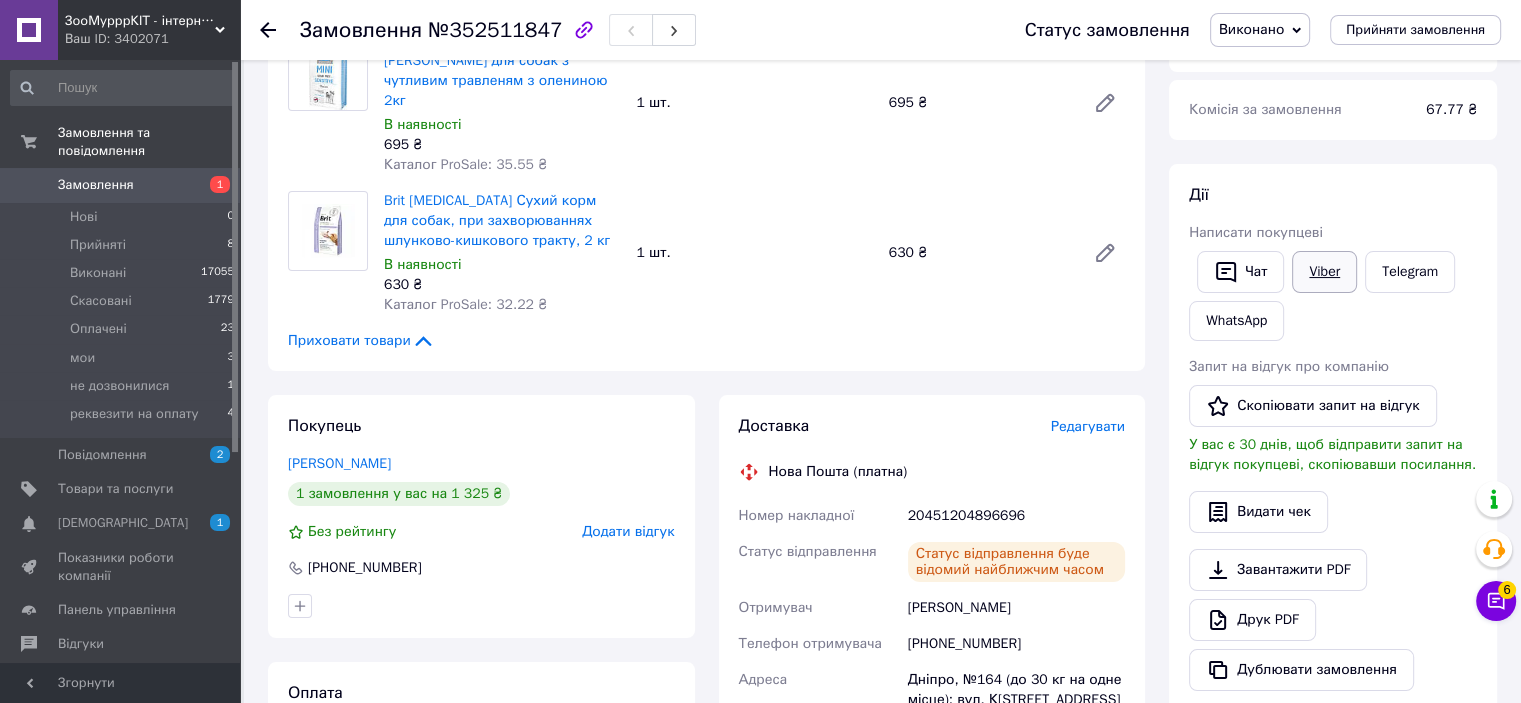 click on "Viber" at bounding box center (1324, 272) 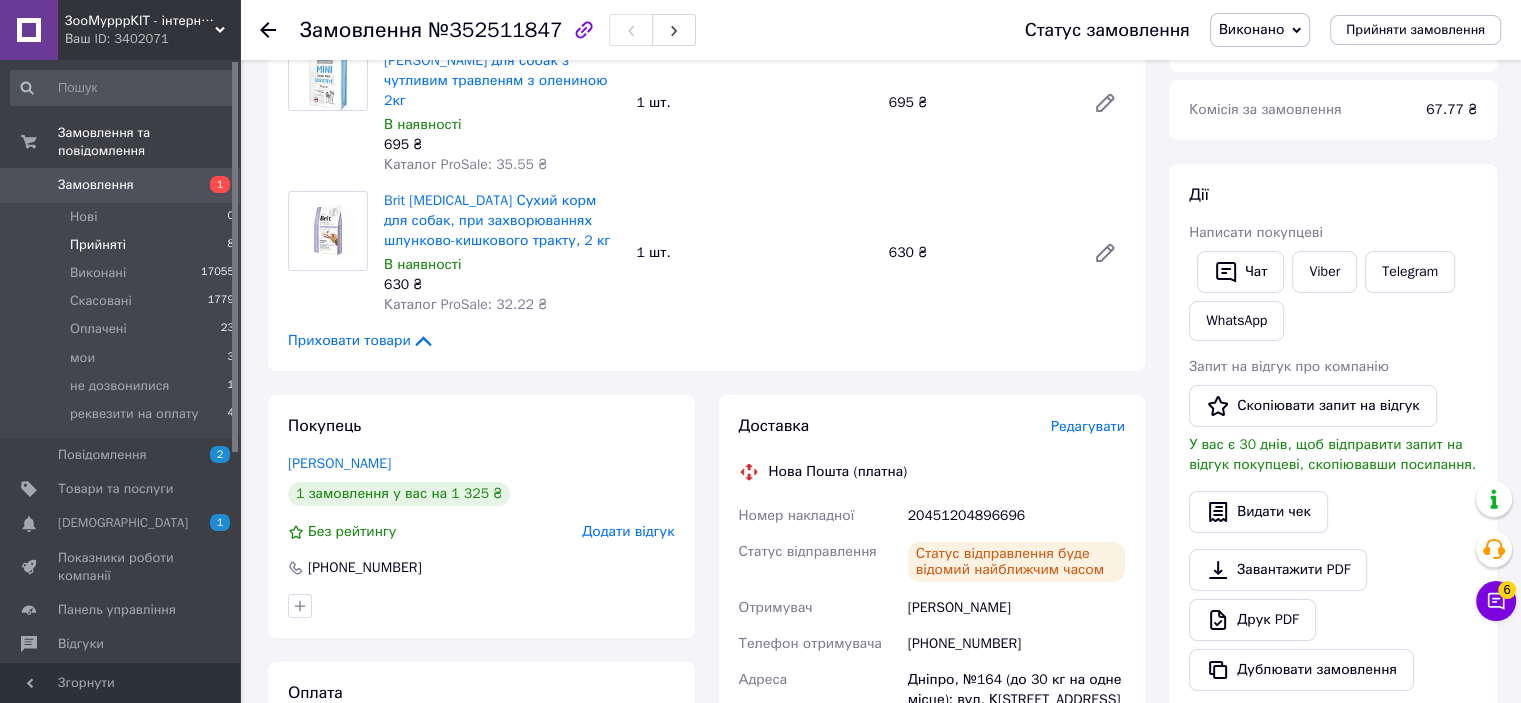 click on "Прийняті 8" at bounding box center (123, 245) 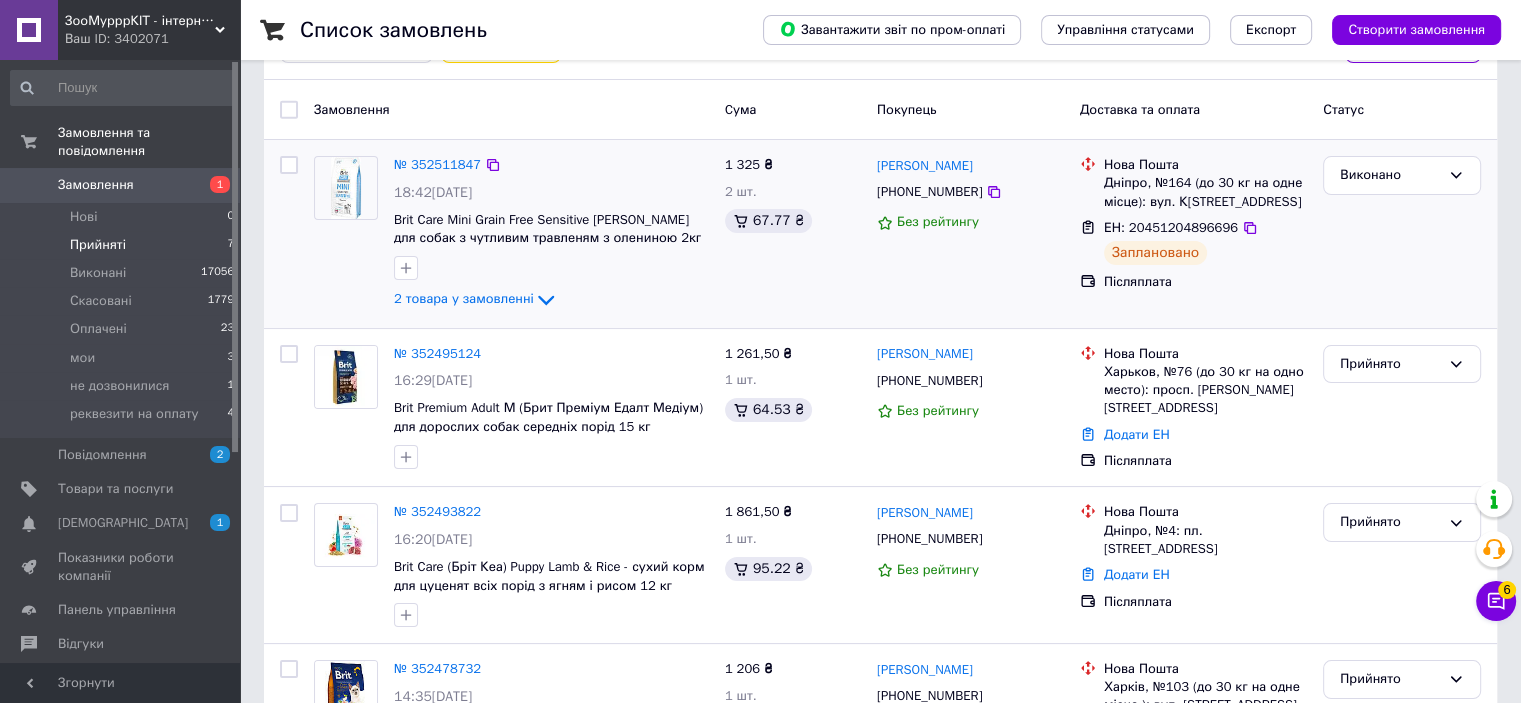 scroll, scrollTop: 200, scrollLeft: 0, axis: vertical 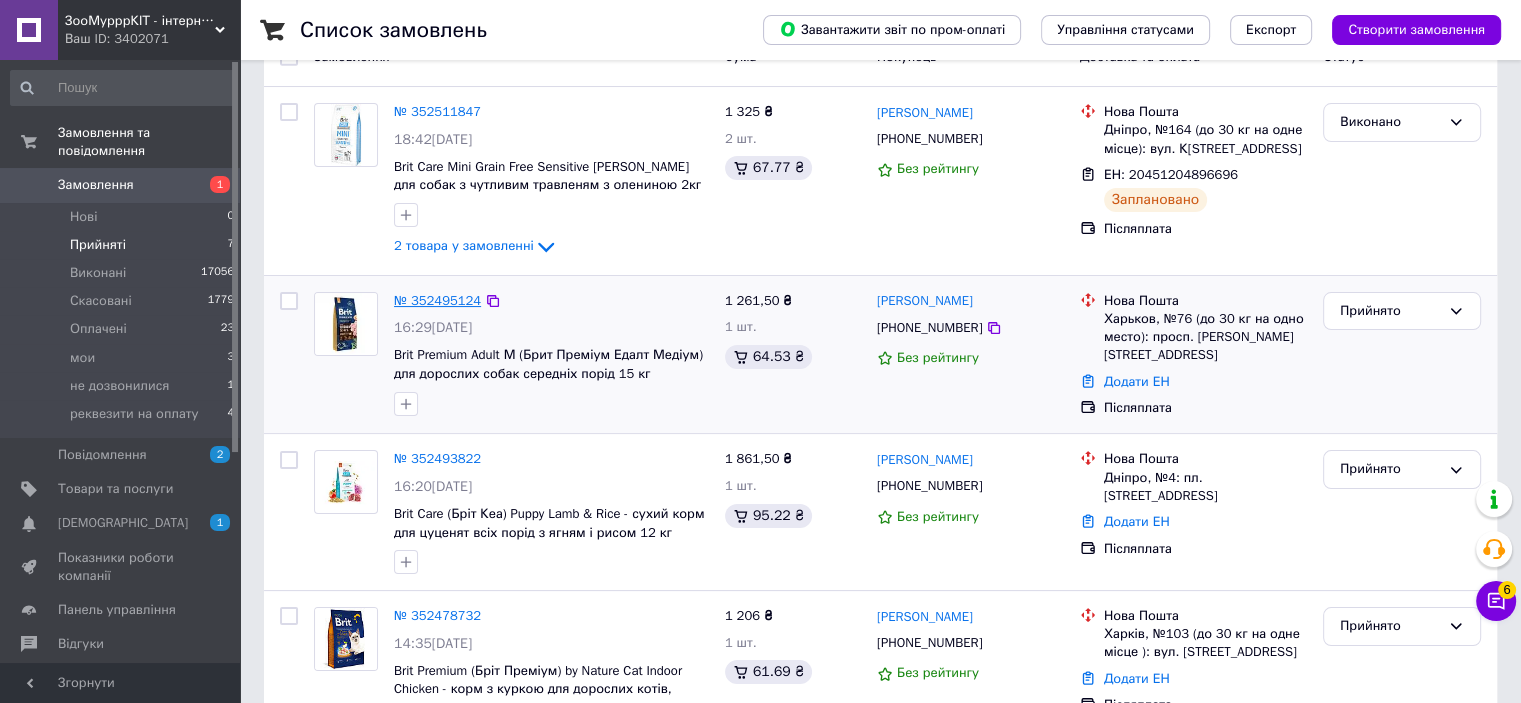 click on "№ 352495124" at bounding box center (437, 300) 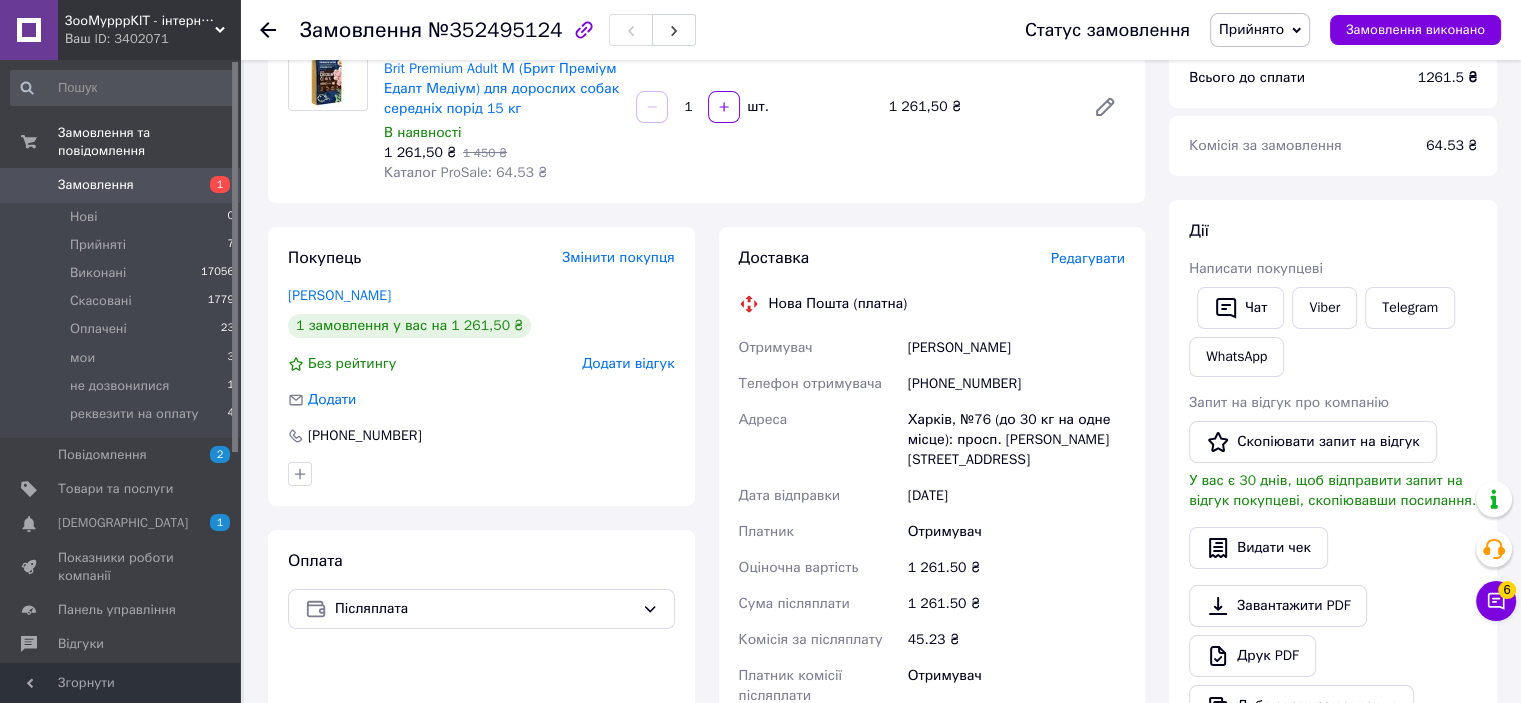 scroll, scrollTop: 300, scrollLeft: 0, axis: vertical 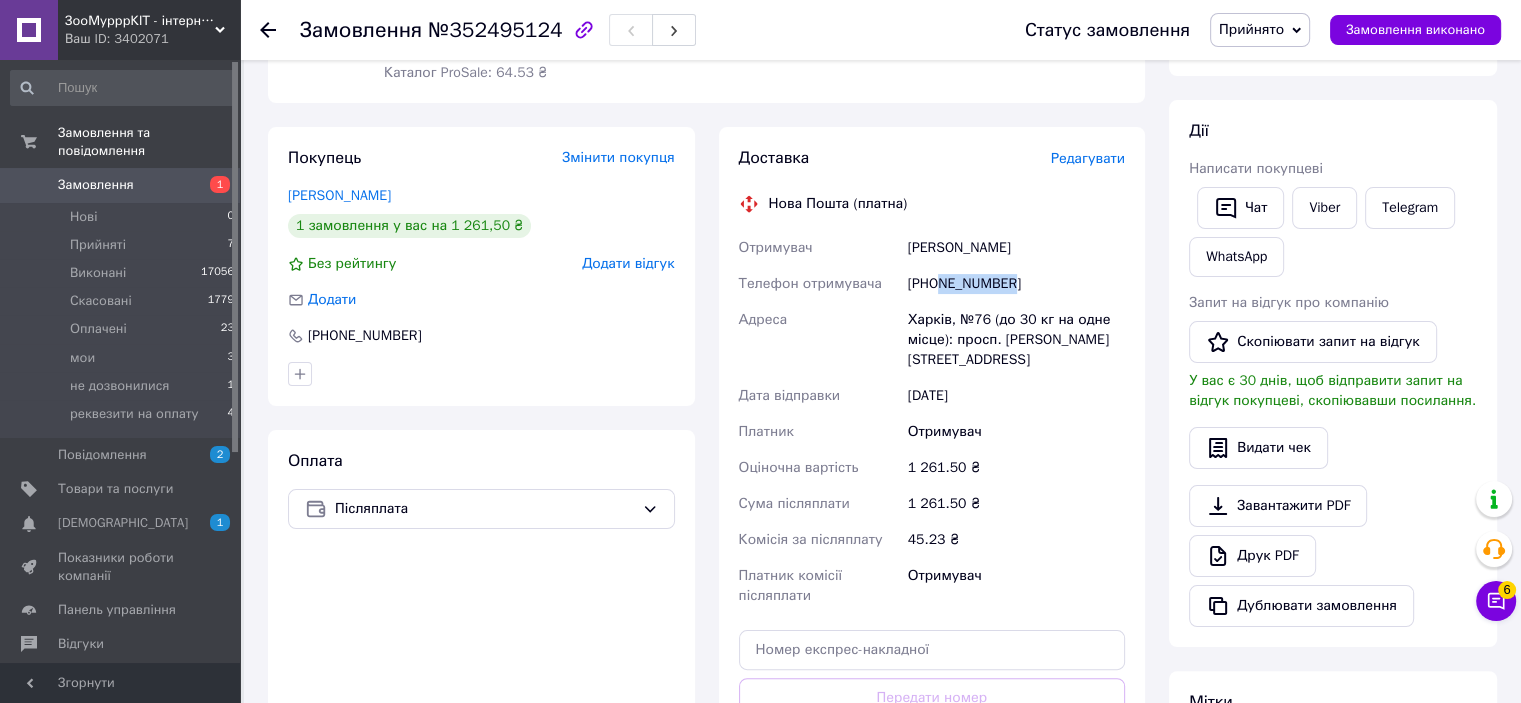 drag, startPoint x: 936, startPoint y: 282, endPoint x: 971, endPoint y: 282, distance: 35 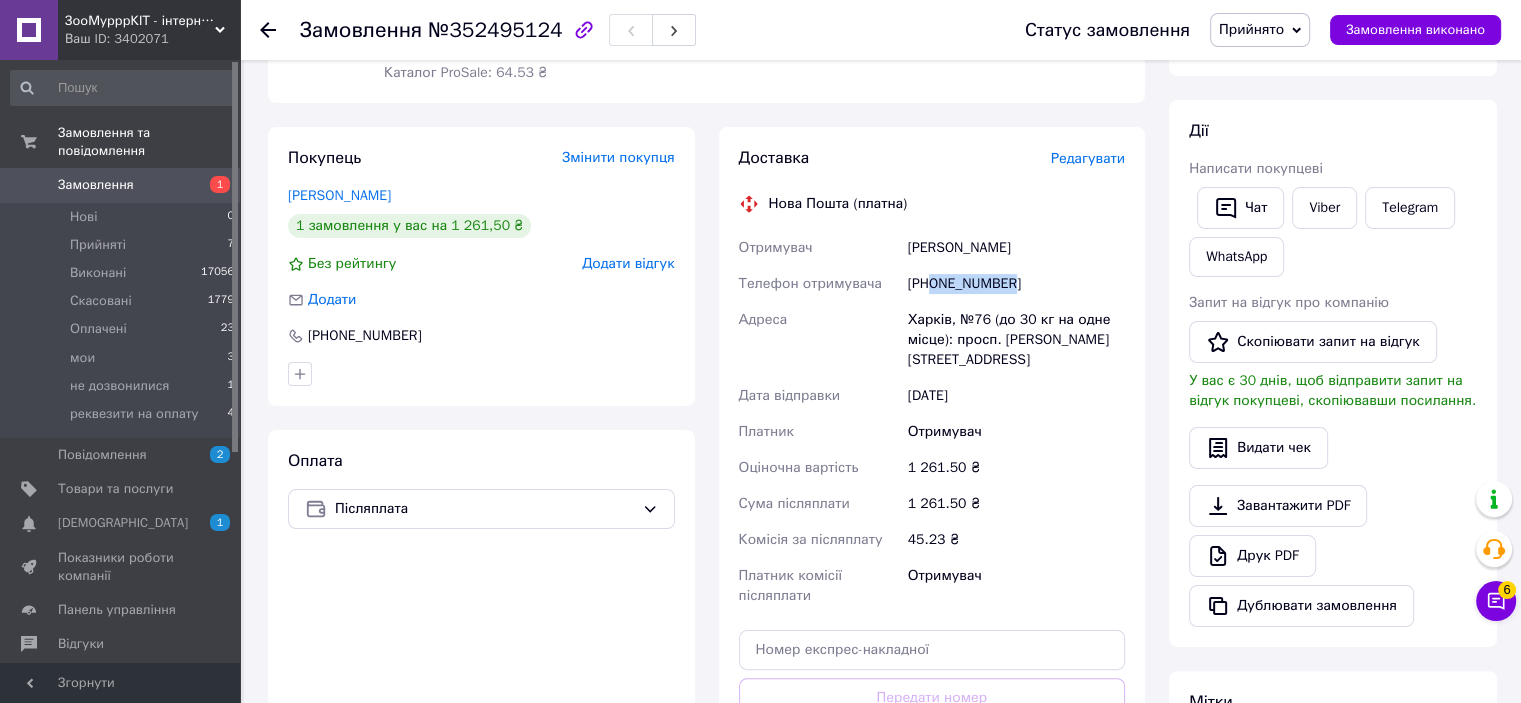 drag, startPoint x: 943, startPoint y: 283, endPoint x: 1002, endPoint y: 288, distance: 59.211487 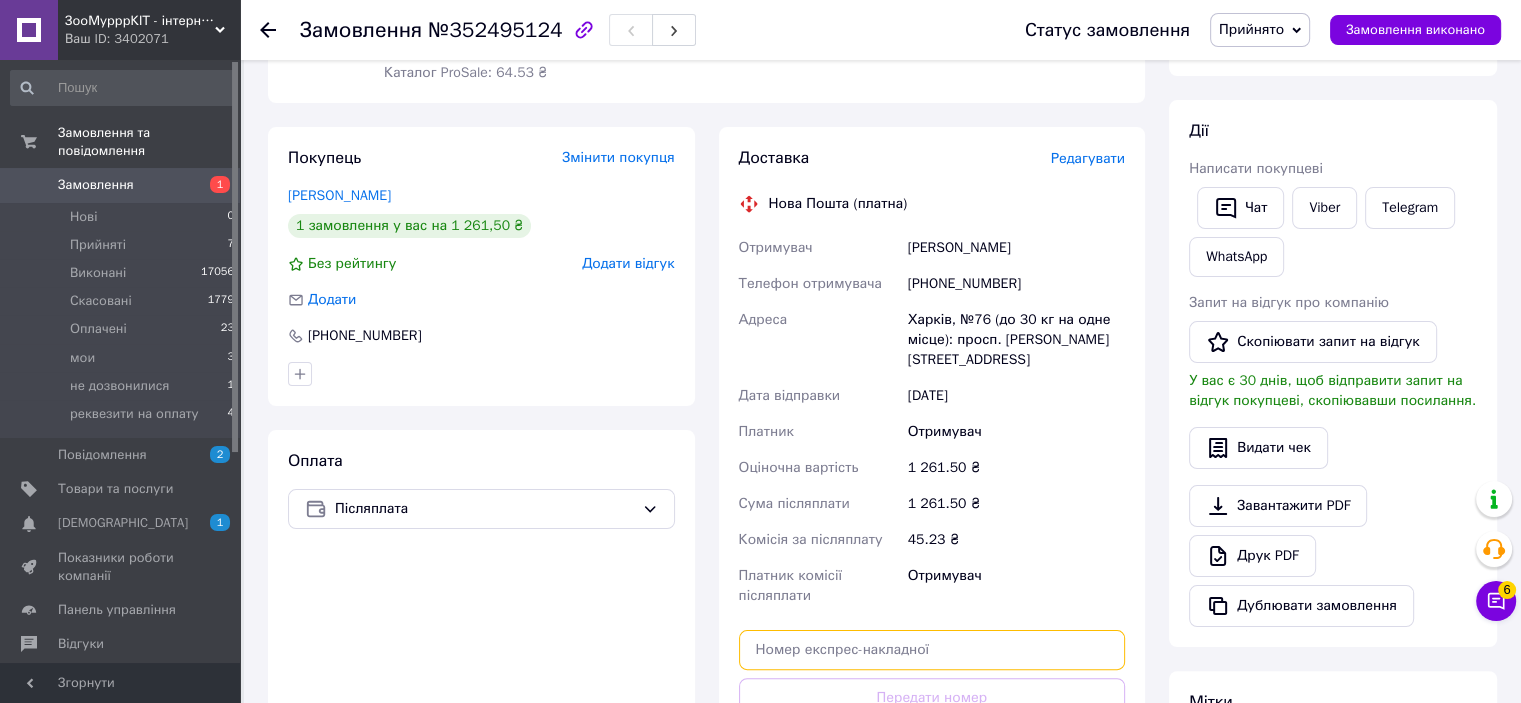 click at bounding box center [932, 650] 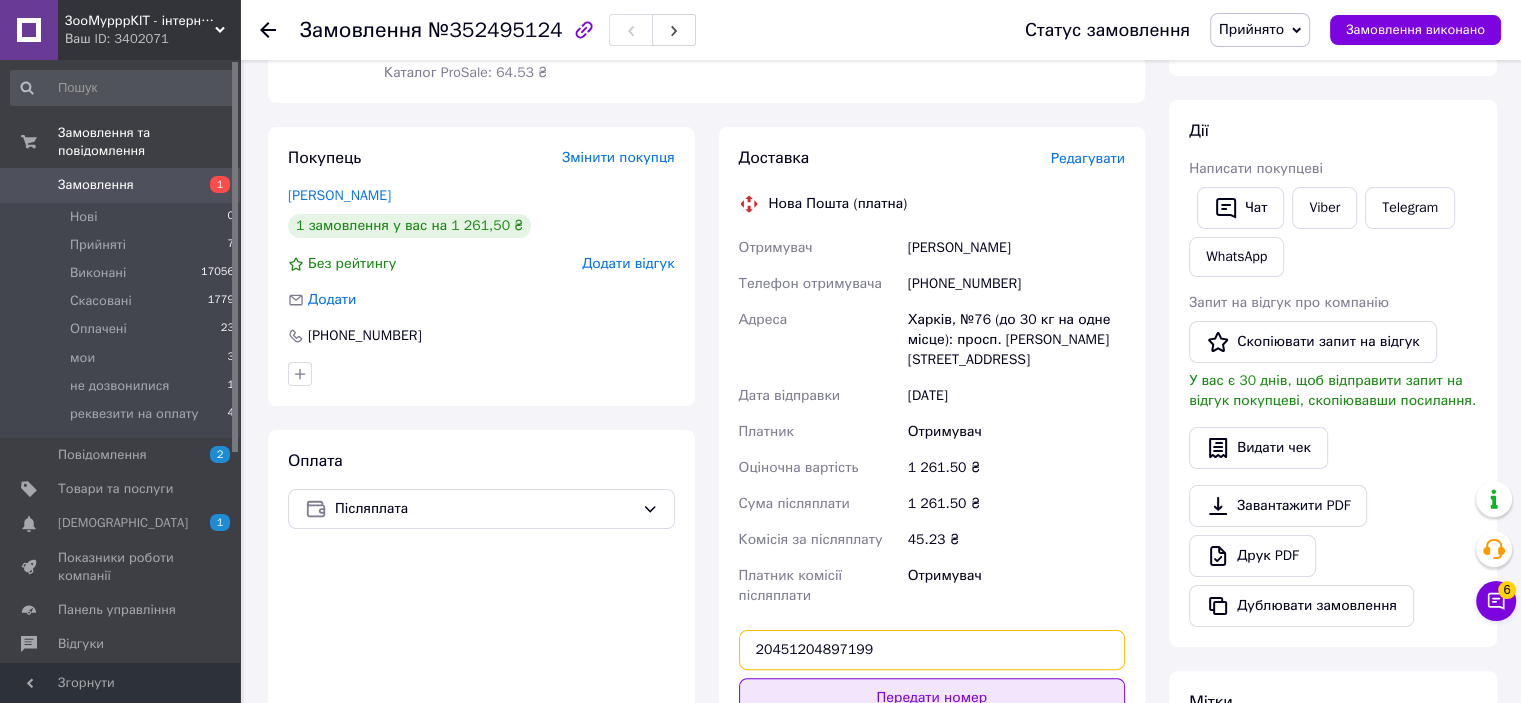 type on "20451204897199" 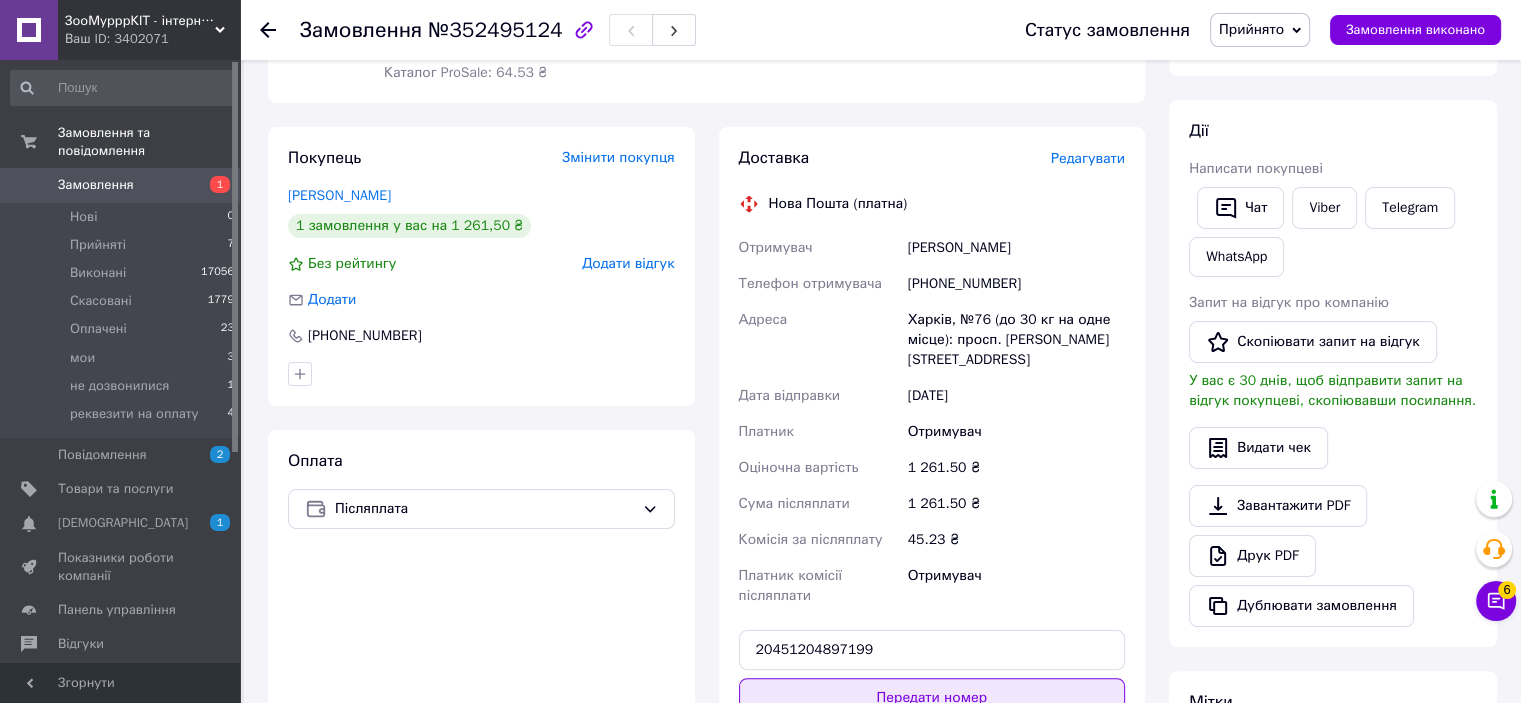 click on "Передати номер" at bounding box center [932, 698] 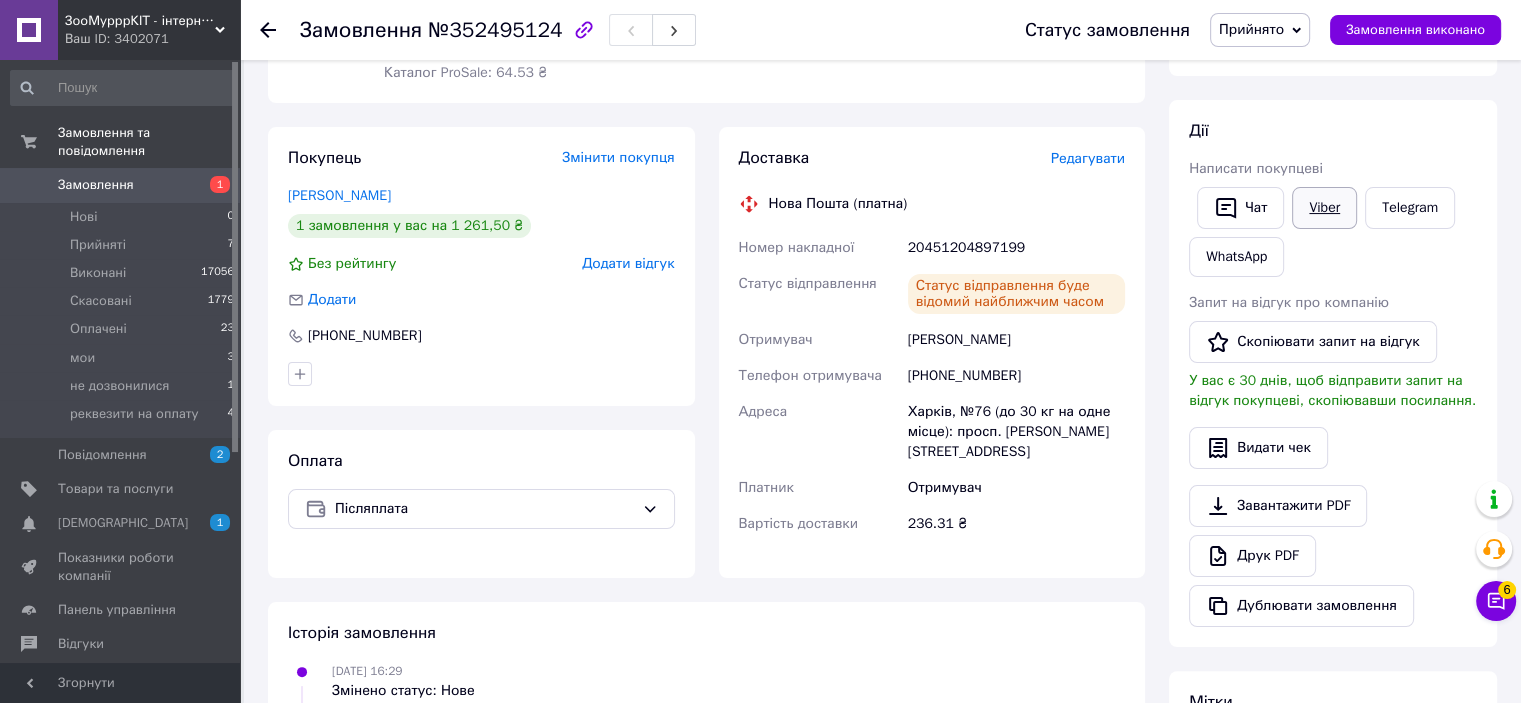 click on "Viber" at bounding box center [1324, 208] 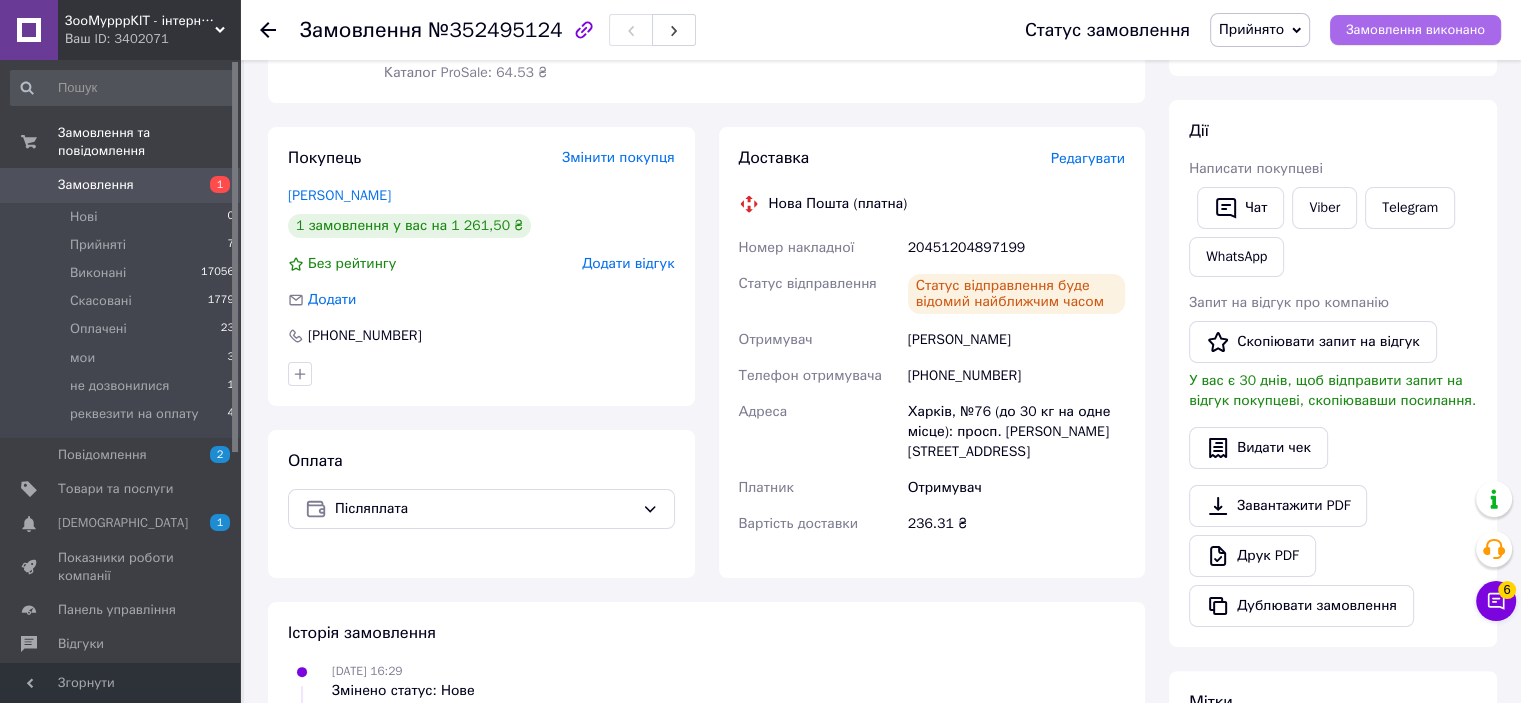 click on "Замовлення виконано" at bounding box center (1415, 30) 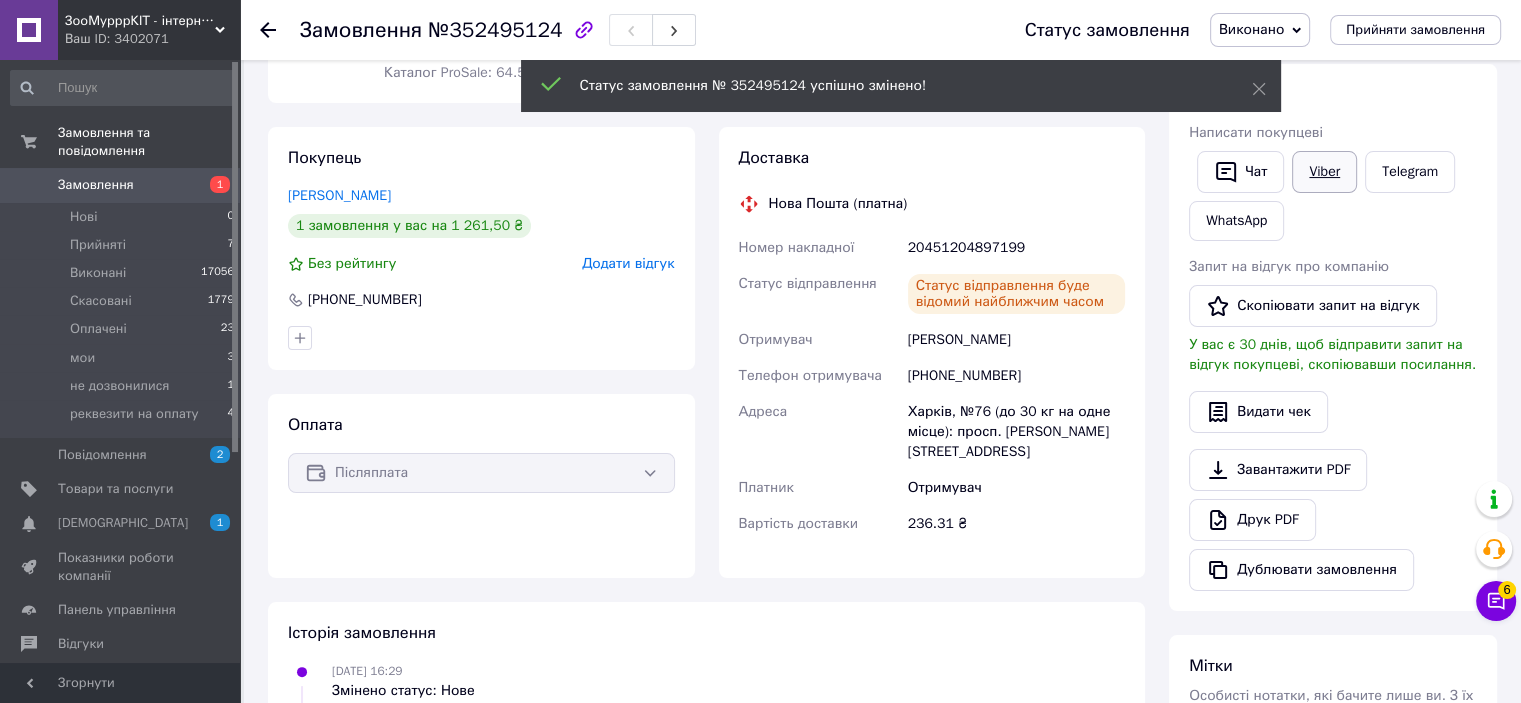 click on "Viber" at bounding box center [1324, 172] 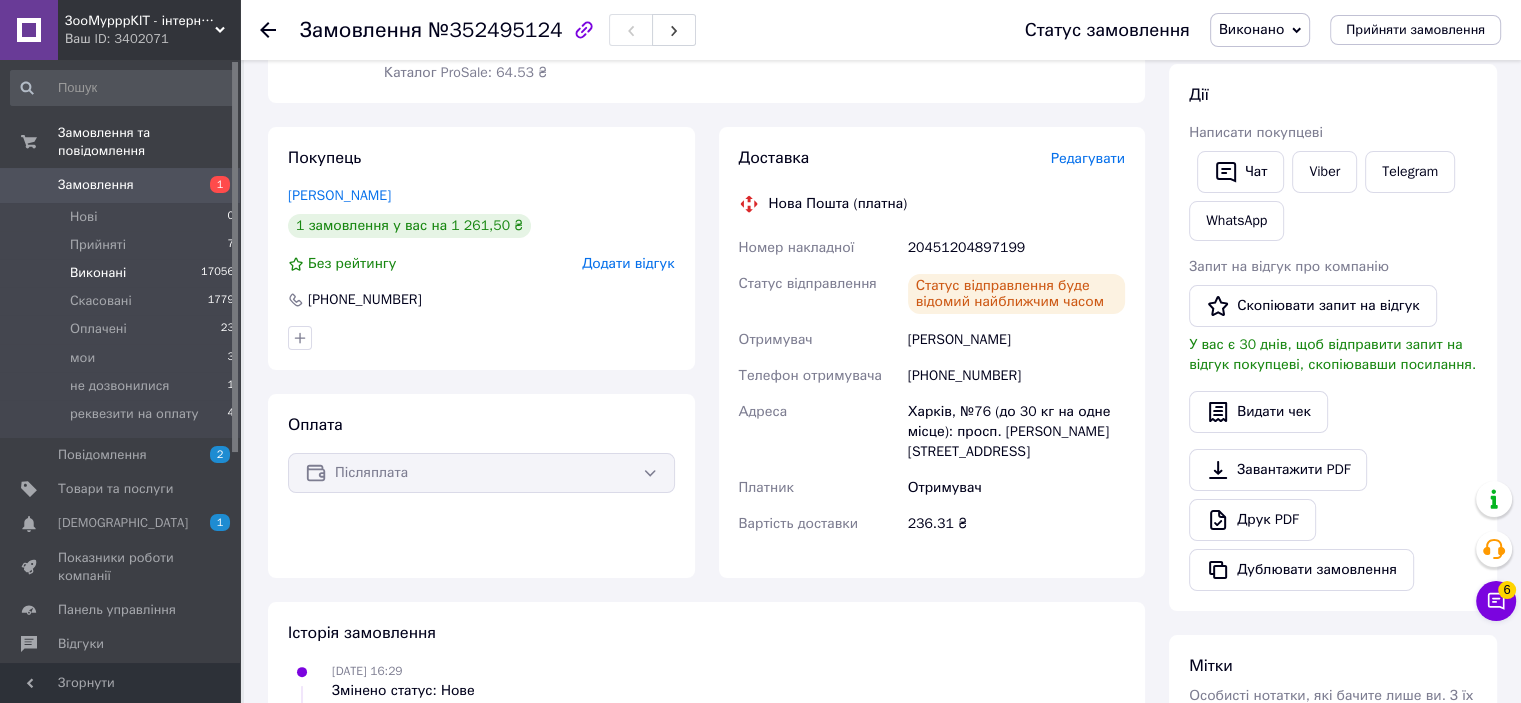 click on "Виконані 17056" at bounding box center [123, 273] 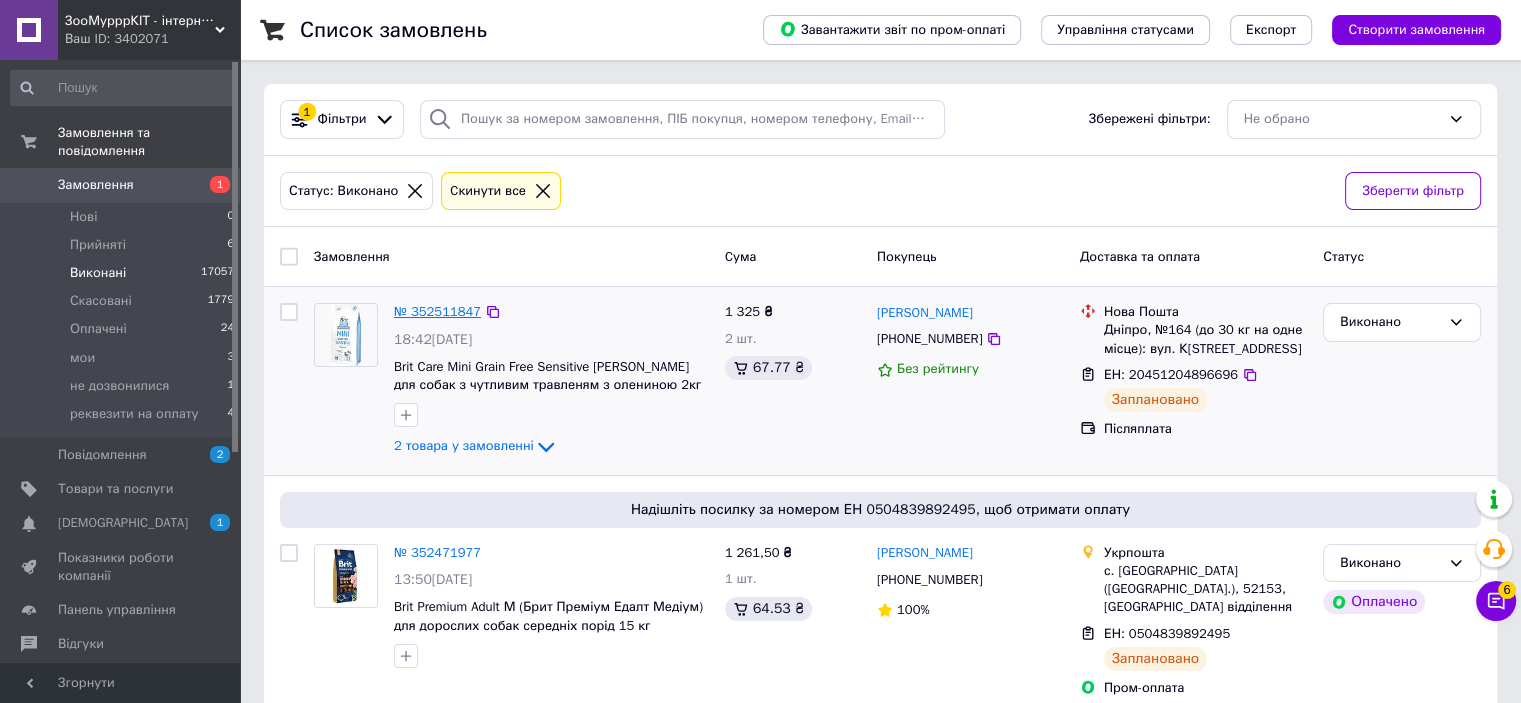 click on "№ 352511847" at bounding box center (437, 311) 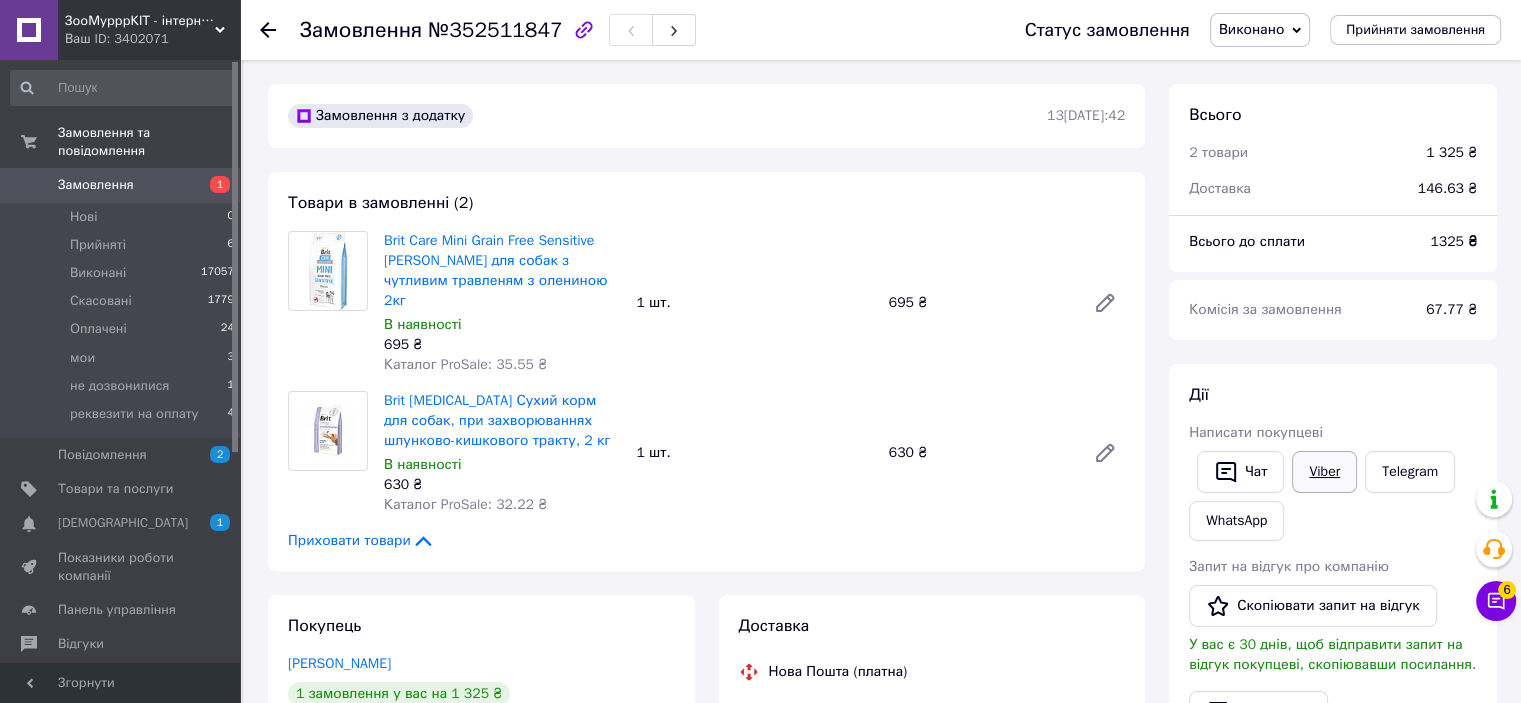 click on "Viber" at bounding box center (1324, 472) 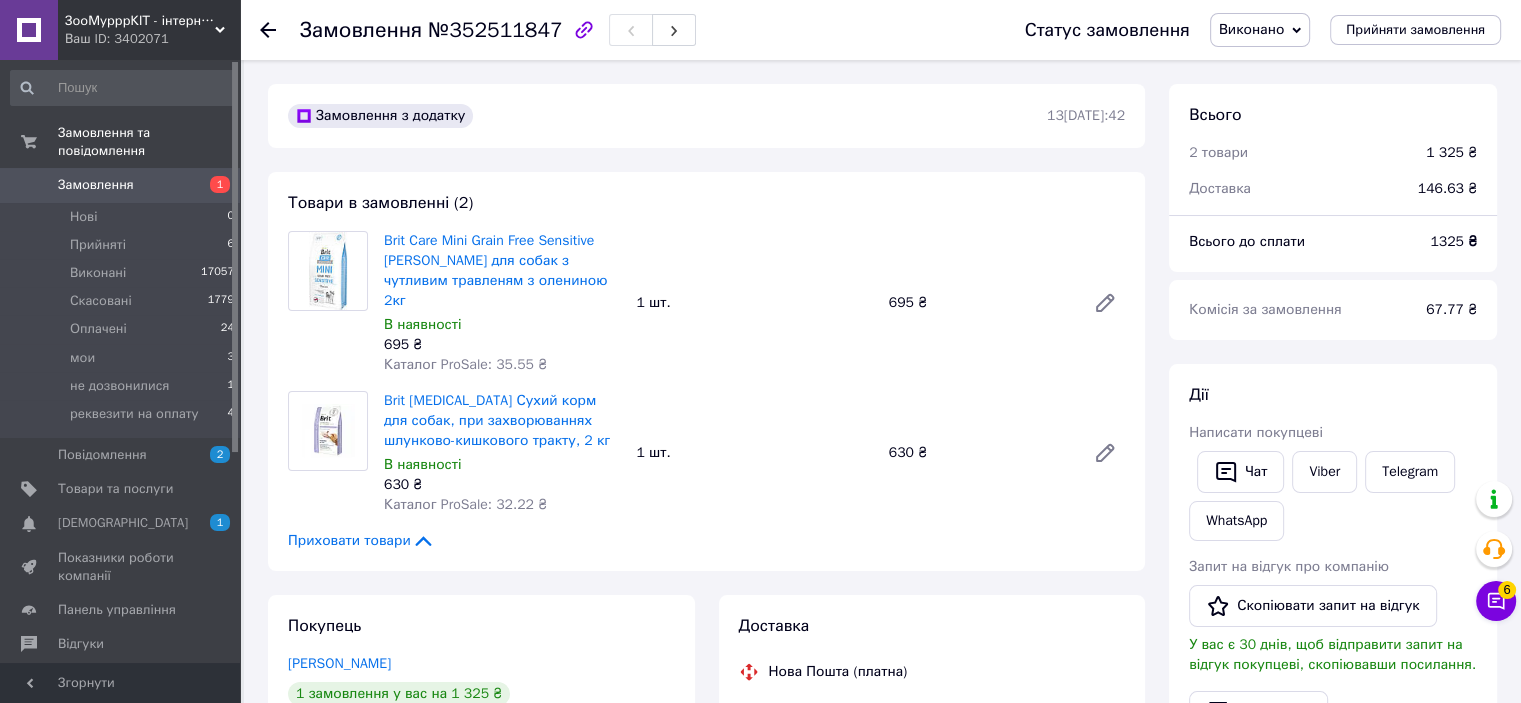 drag, startPoint x: 1374, startPoint y: 270, endPoint x: 1357, endPoint y: 271, distance: 17.029387 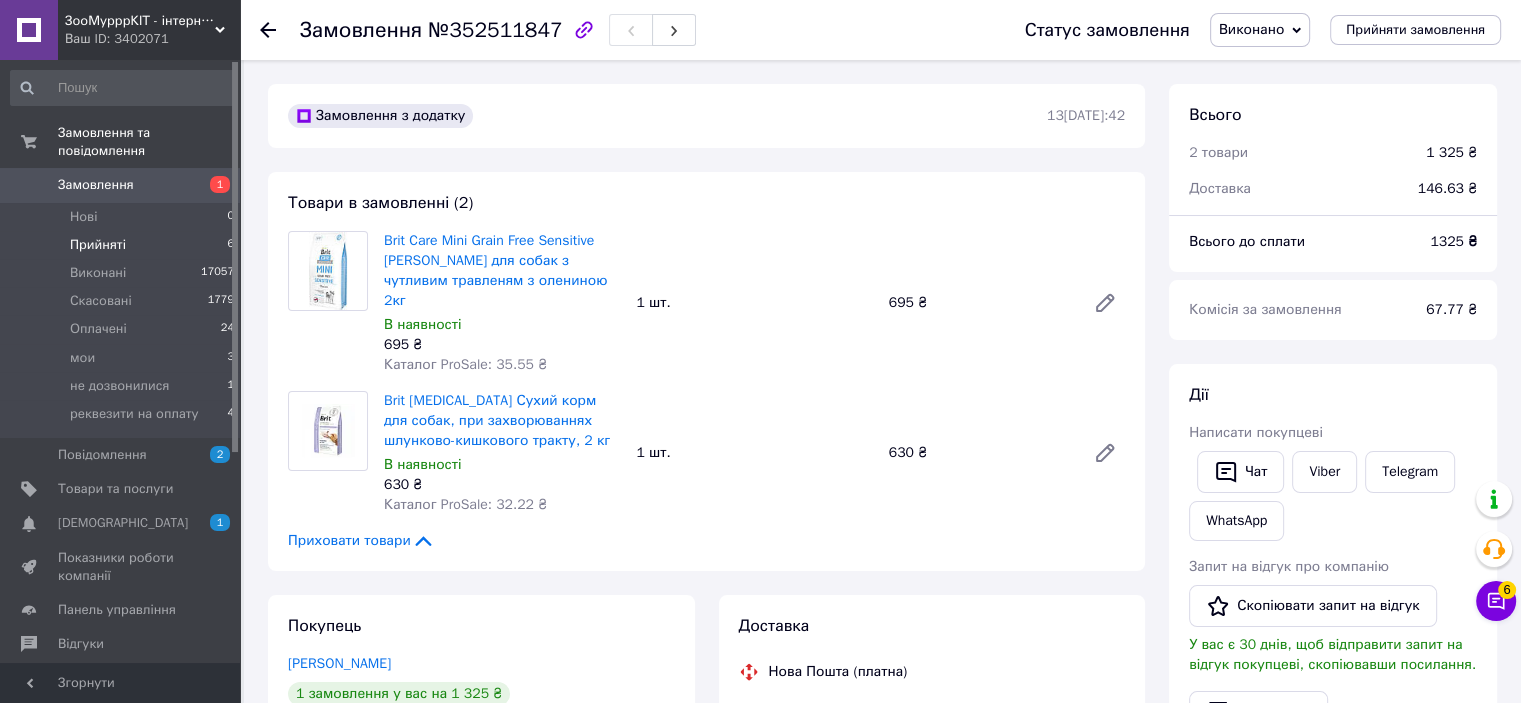 click on "Прийняті" at bounding box center [98, 245] 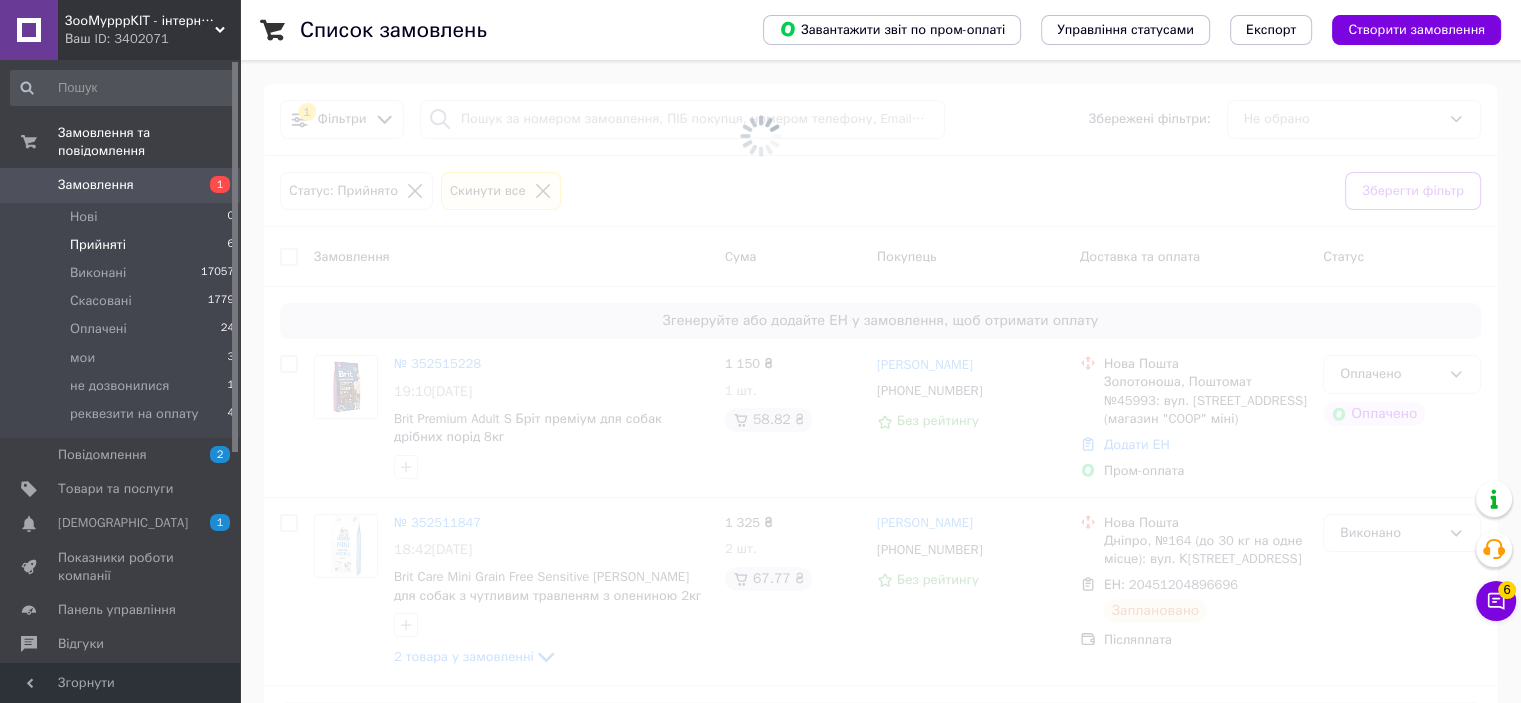click on "Прийняті 6" at bounding box center (123, 245) 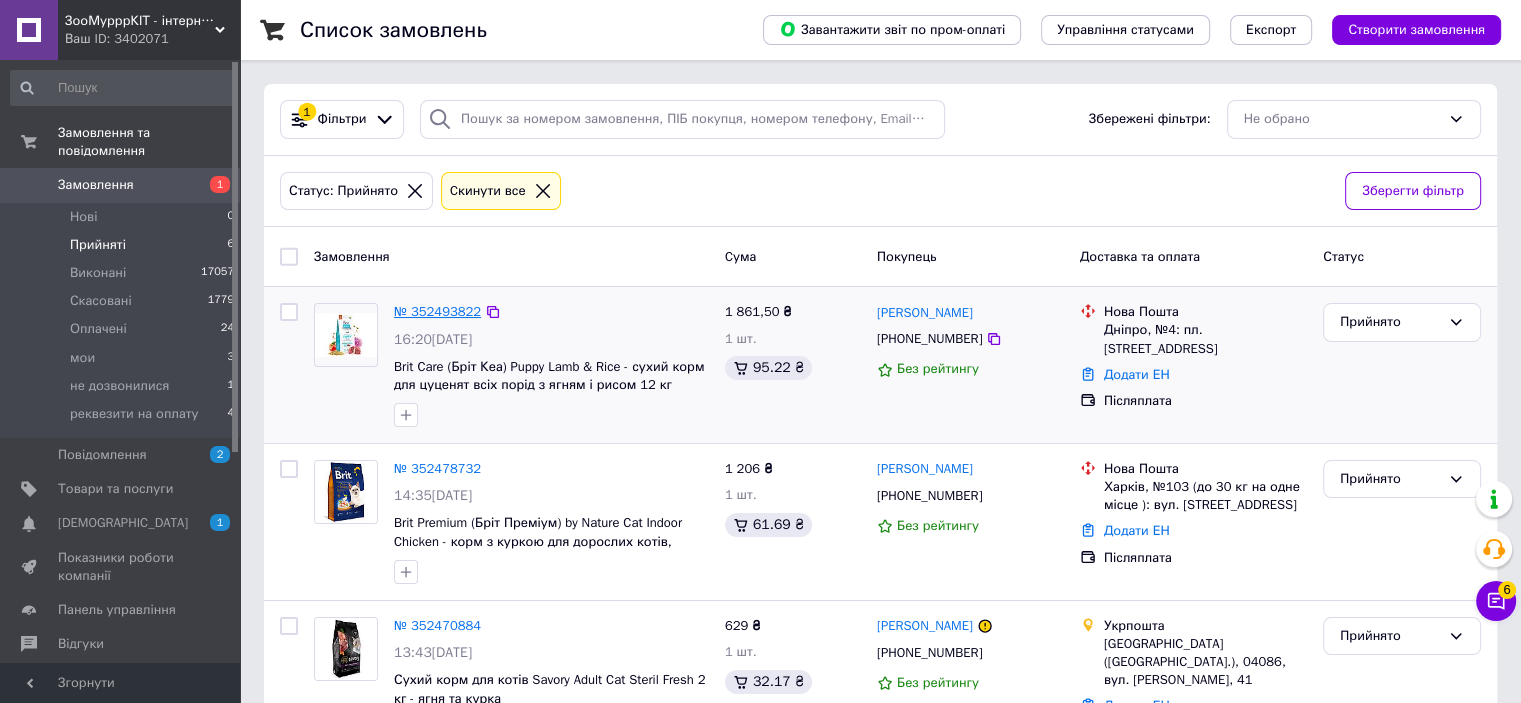 click on "№ 352493822" at bounding box center (437, 311) 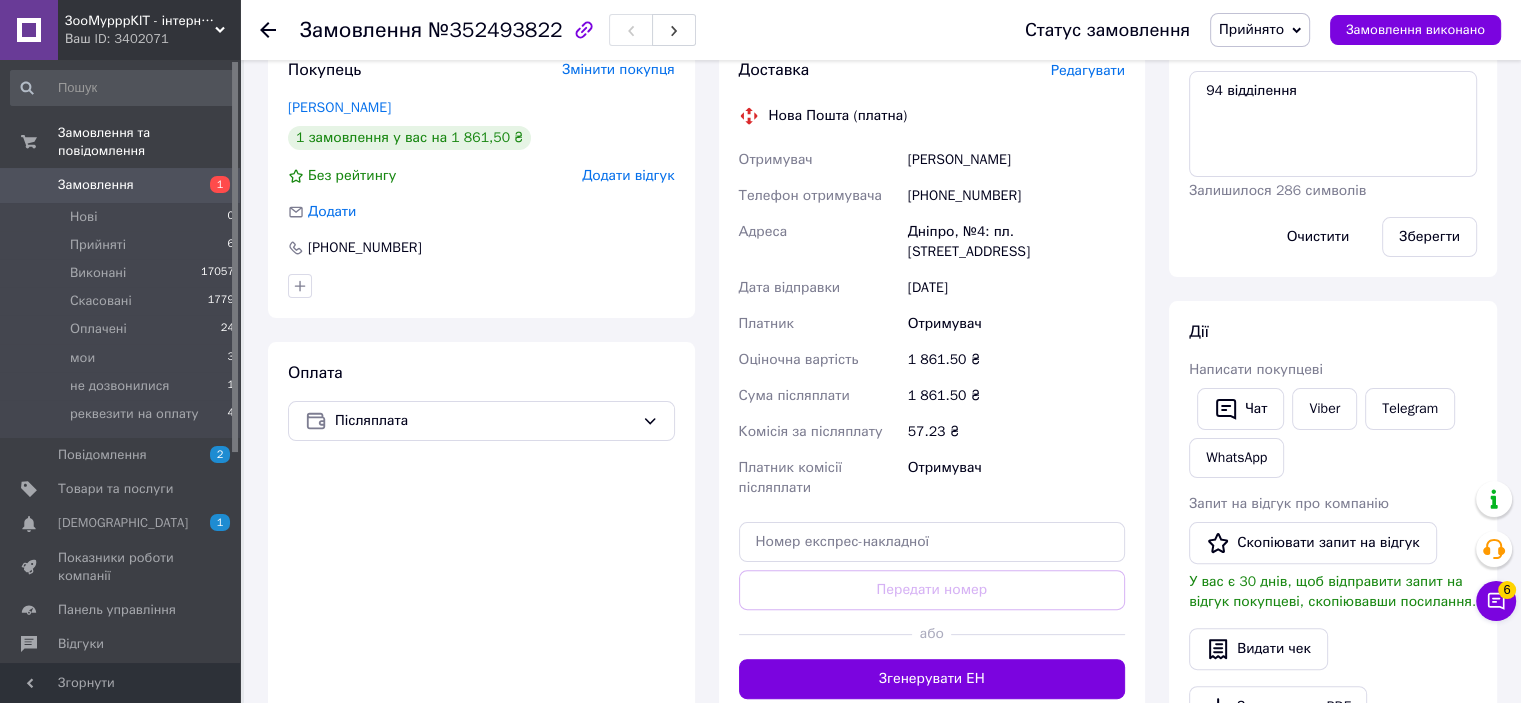 scroll, scrollTop: 400, scrollLeft: 0, axis: vertical 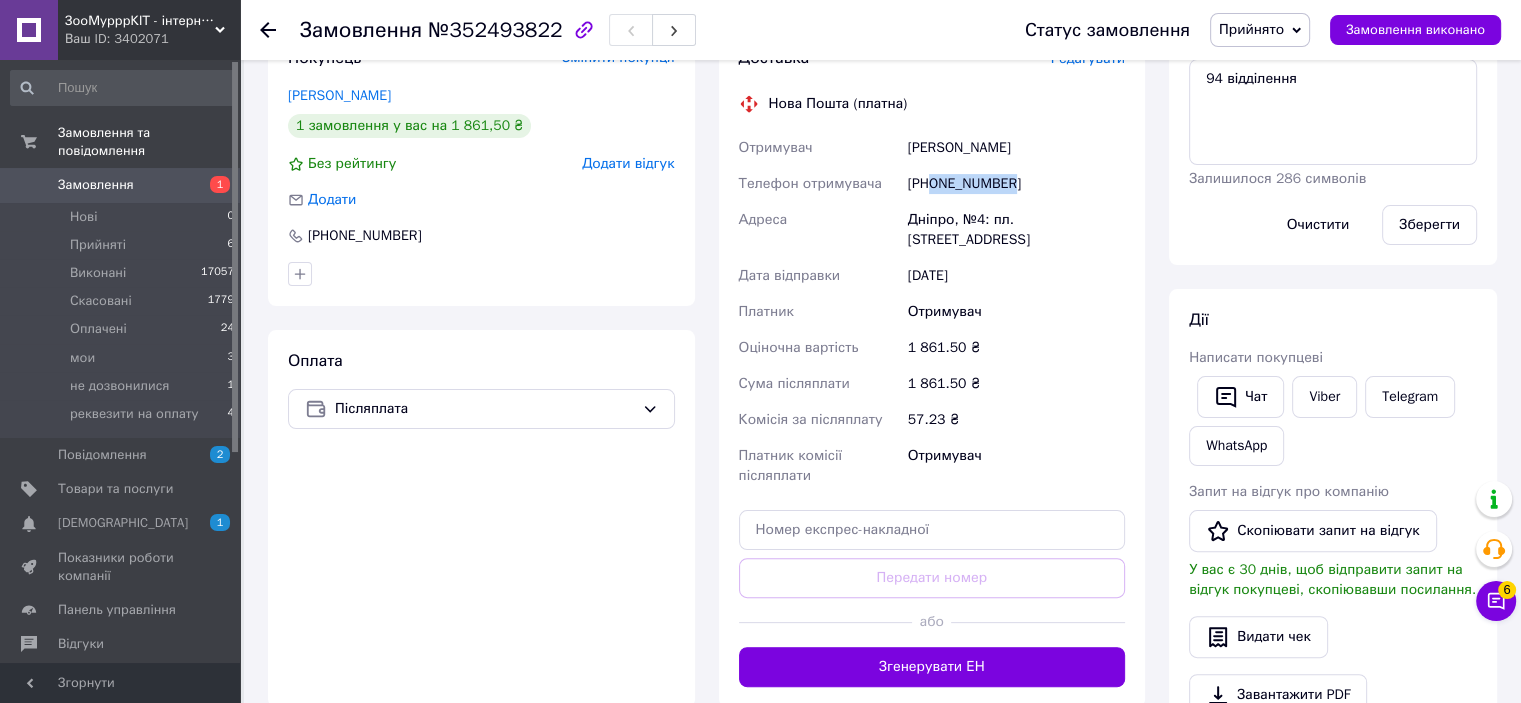 drag, startPoint x: 932, startPoint y: 188, endPoint x: 1047, endPoint y: 193, distance: 115.10864 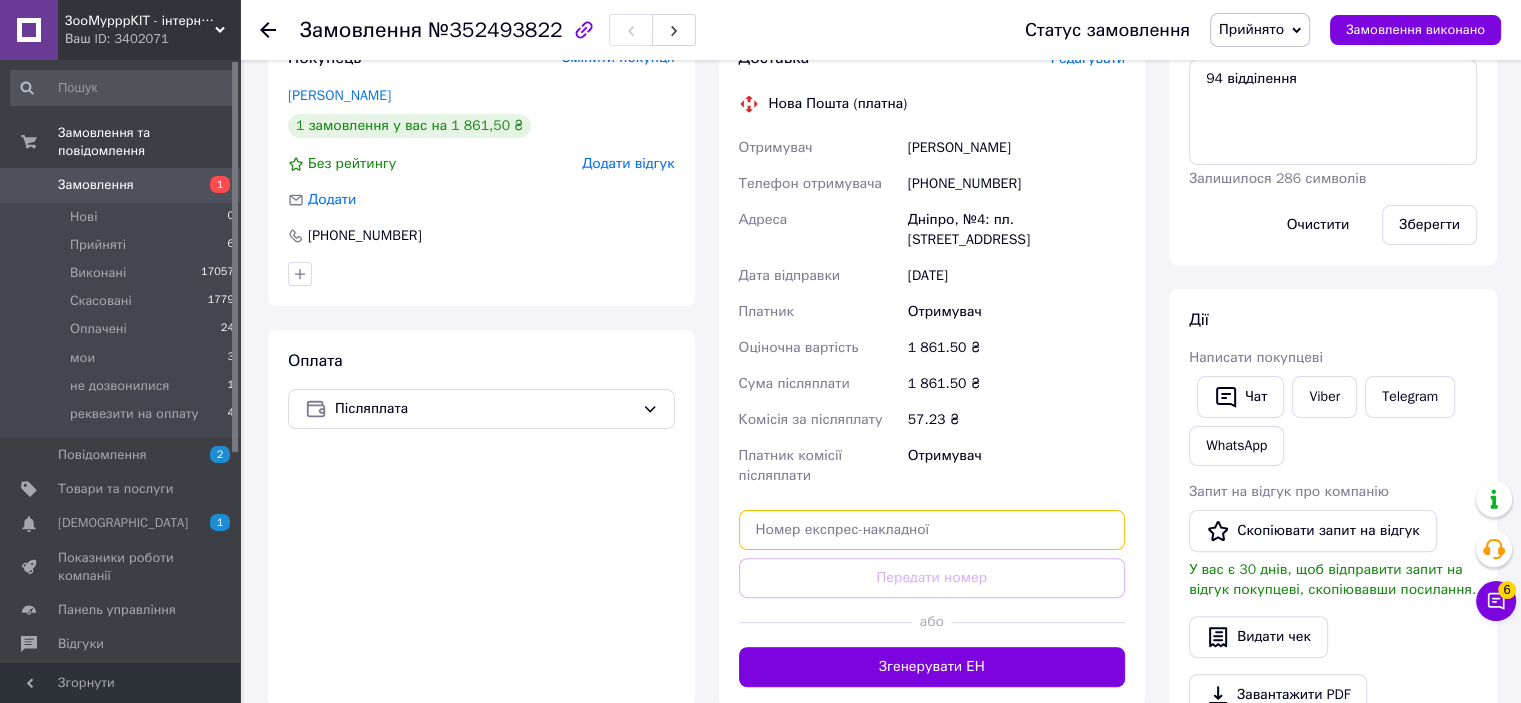 click at bounding box center [932, 530] 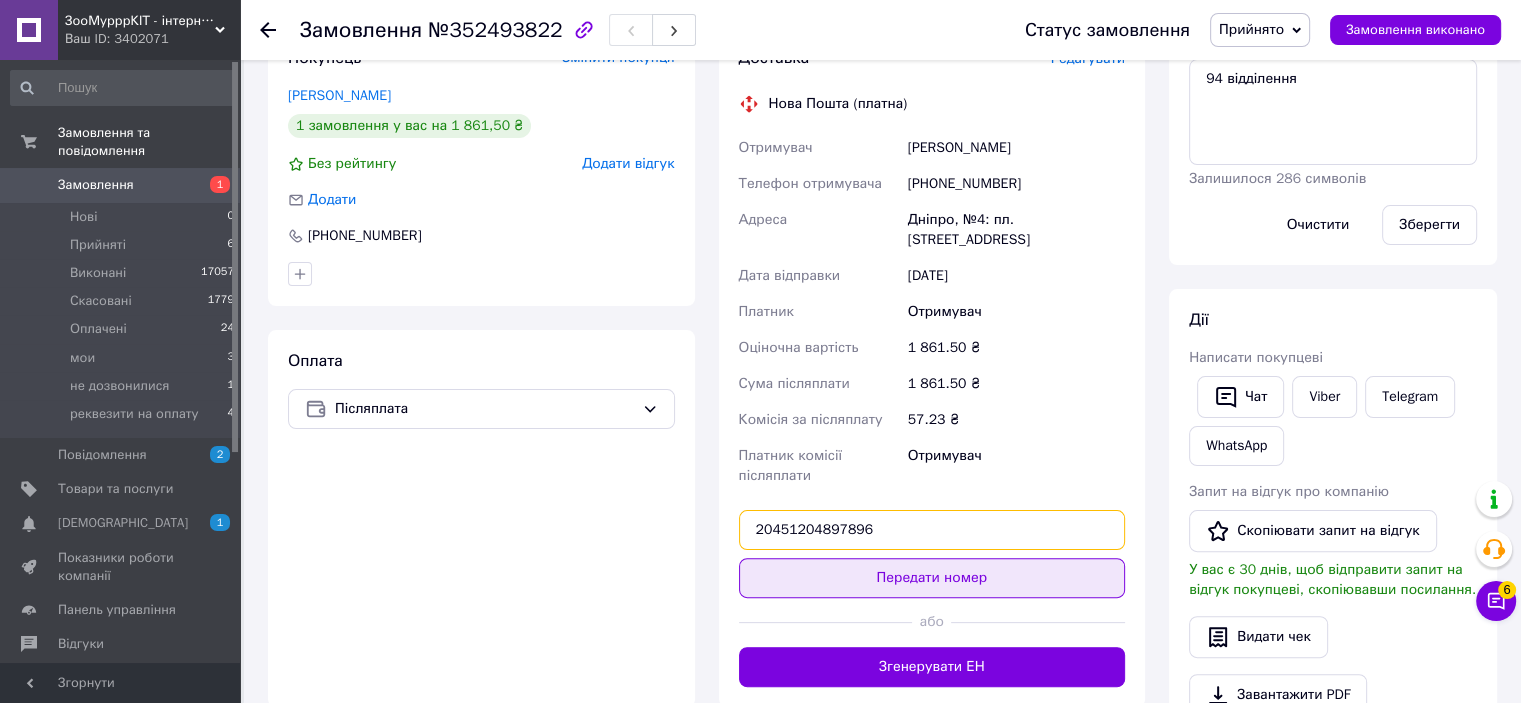 type on "20451204897896" 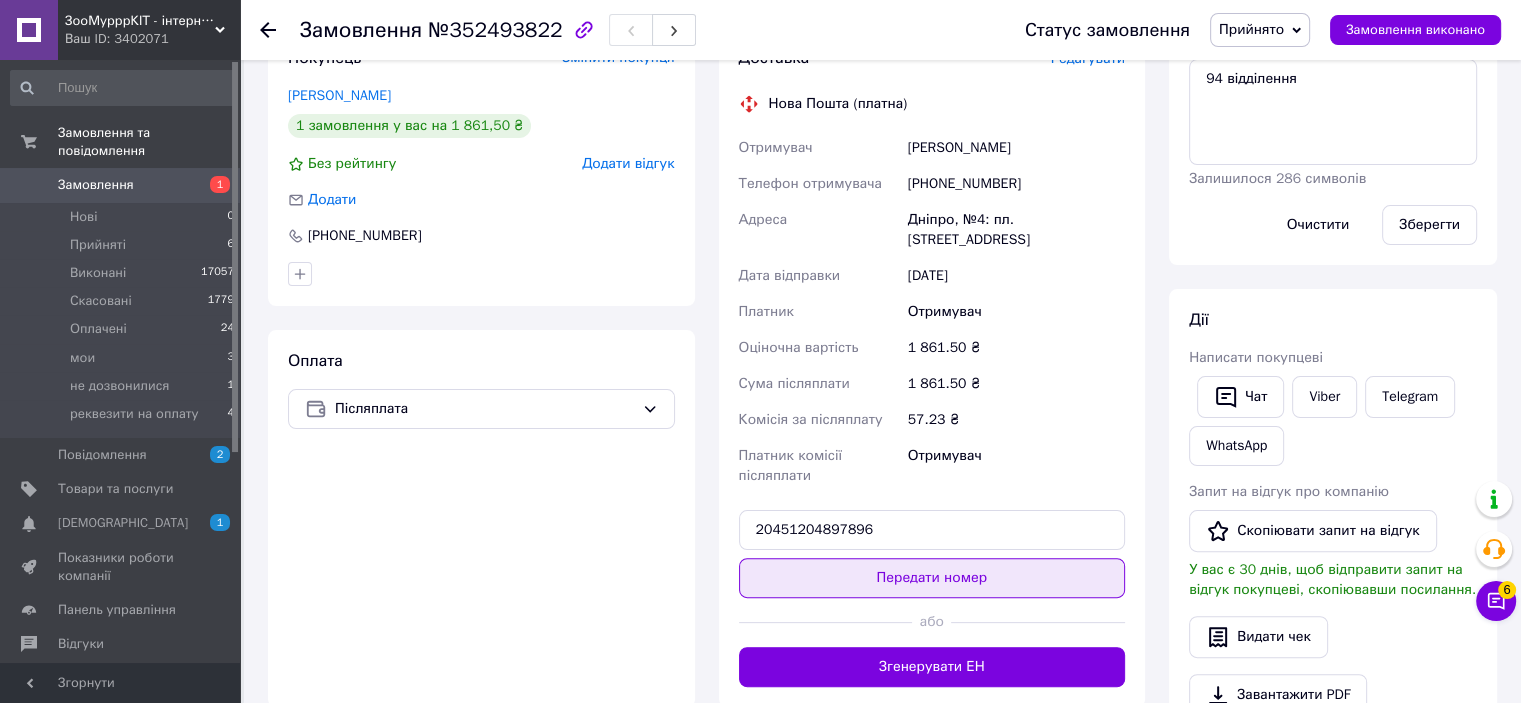 click on "Передати номер" at bounding box center [932, 578] 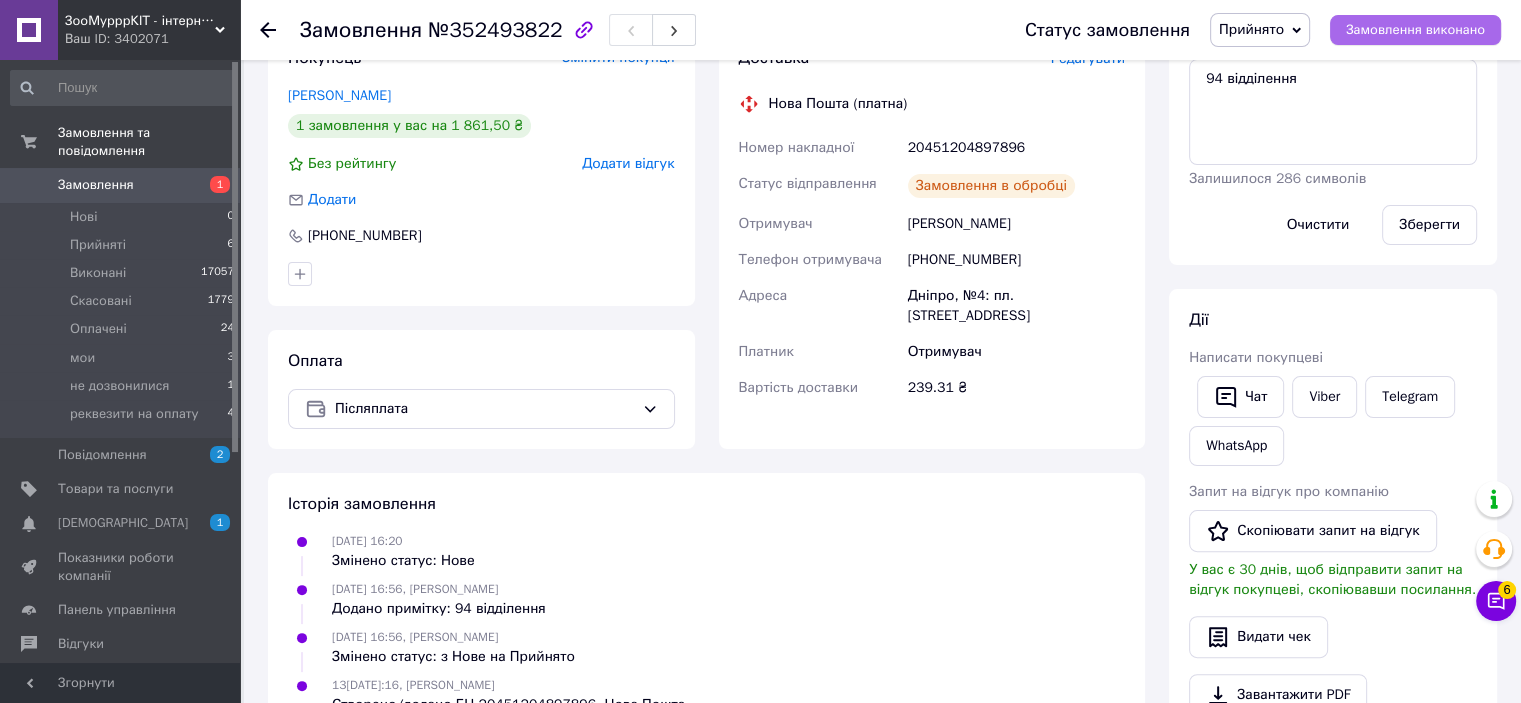 click on "Замовлення виконано" at bounding box center [1415, 30] 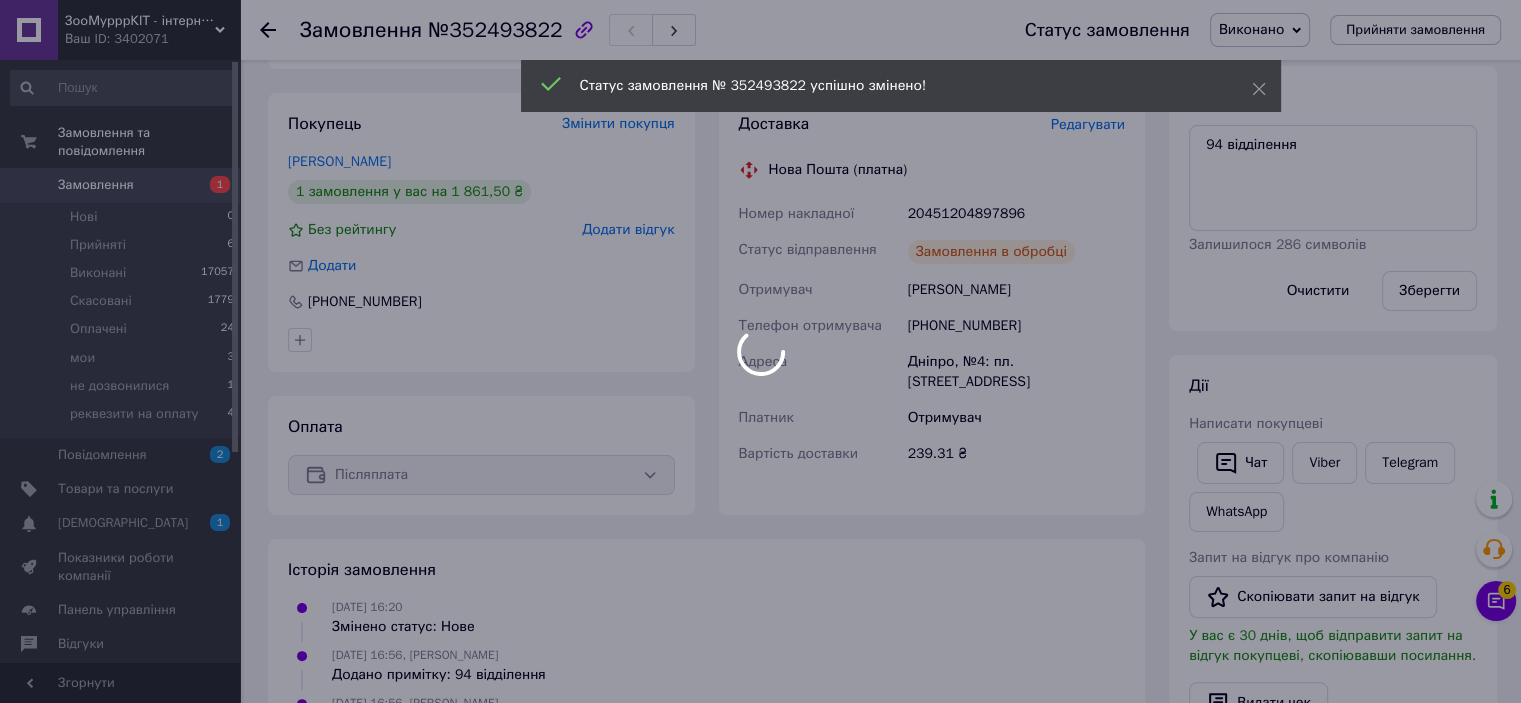 scroll, scrollTop: 300, scrollLeft: 0, axis: vertical 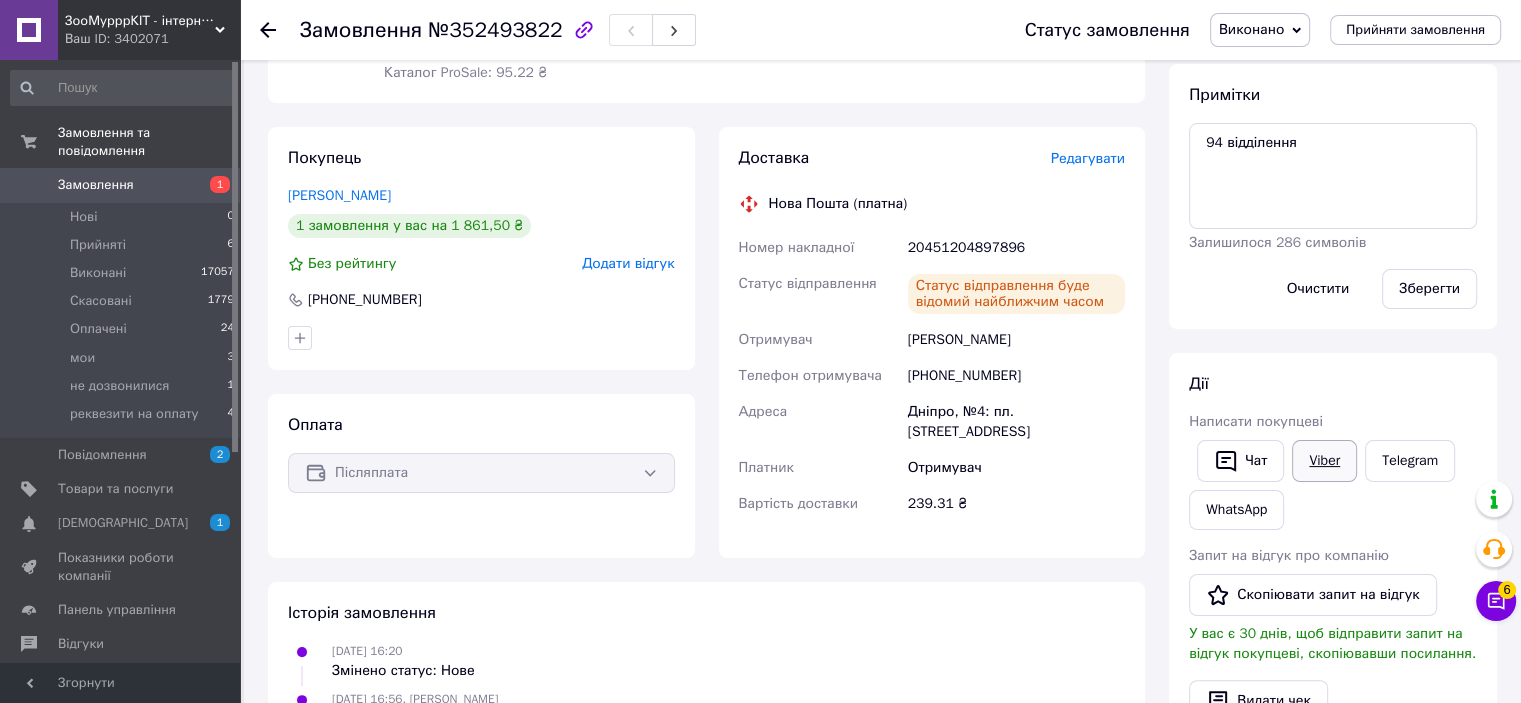click on "Viber" at bounding box center [1324, 461] 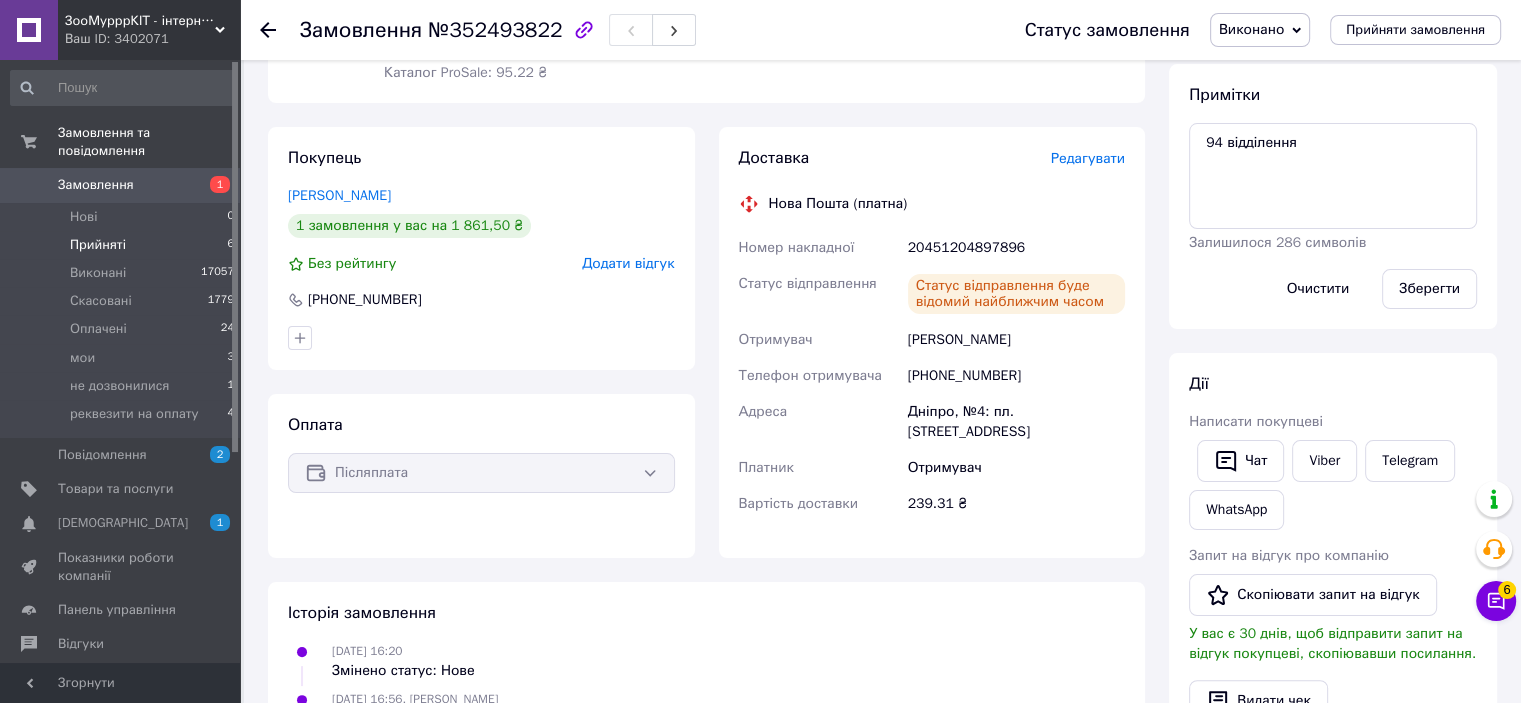 click on "Прийняті 6" at bounding box center [123, 245] 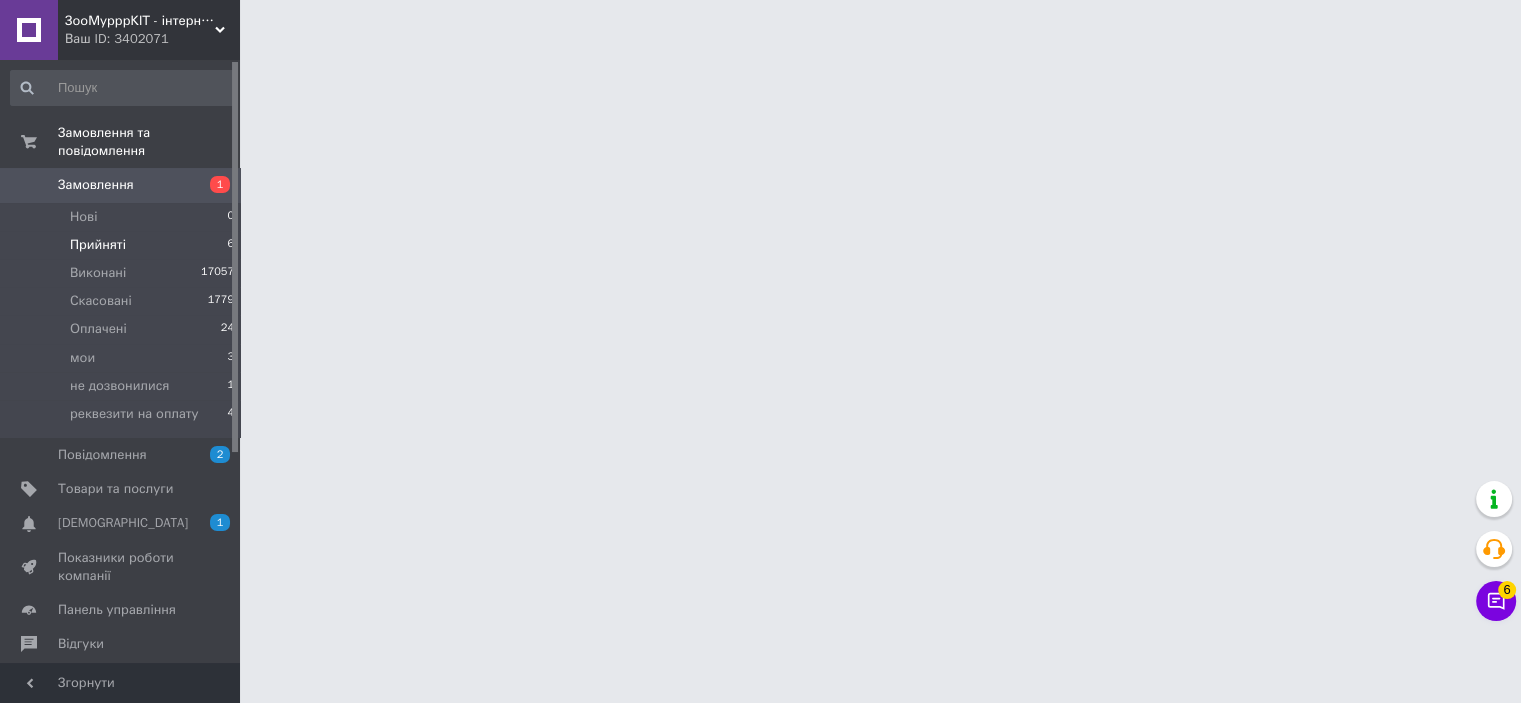 scroll, scrollTop: 0, scrollLeft: 0, axis: both 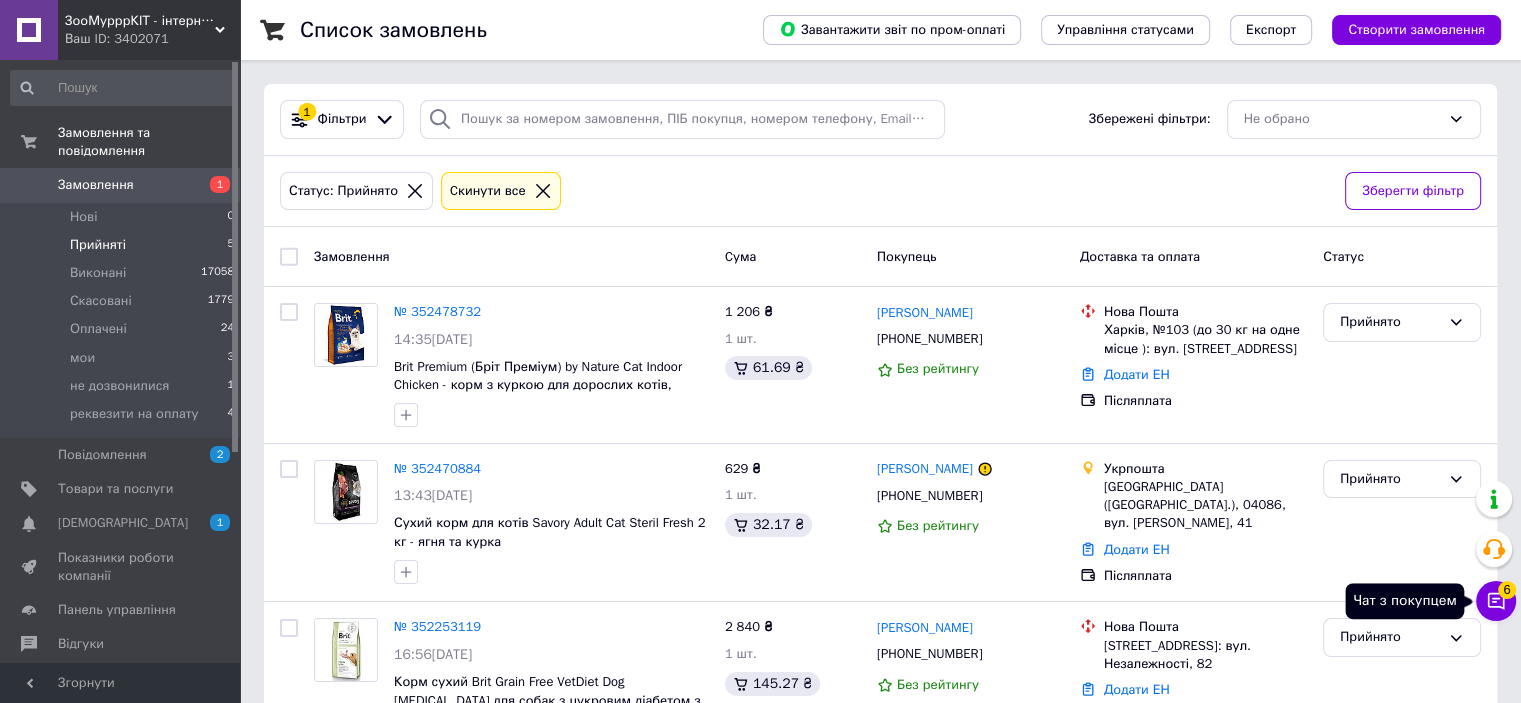 click 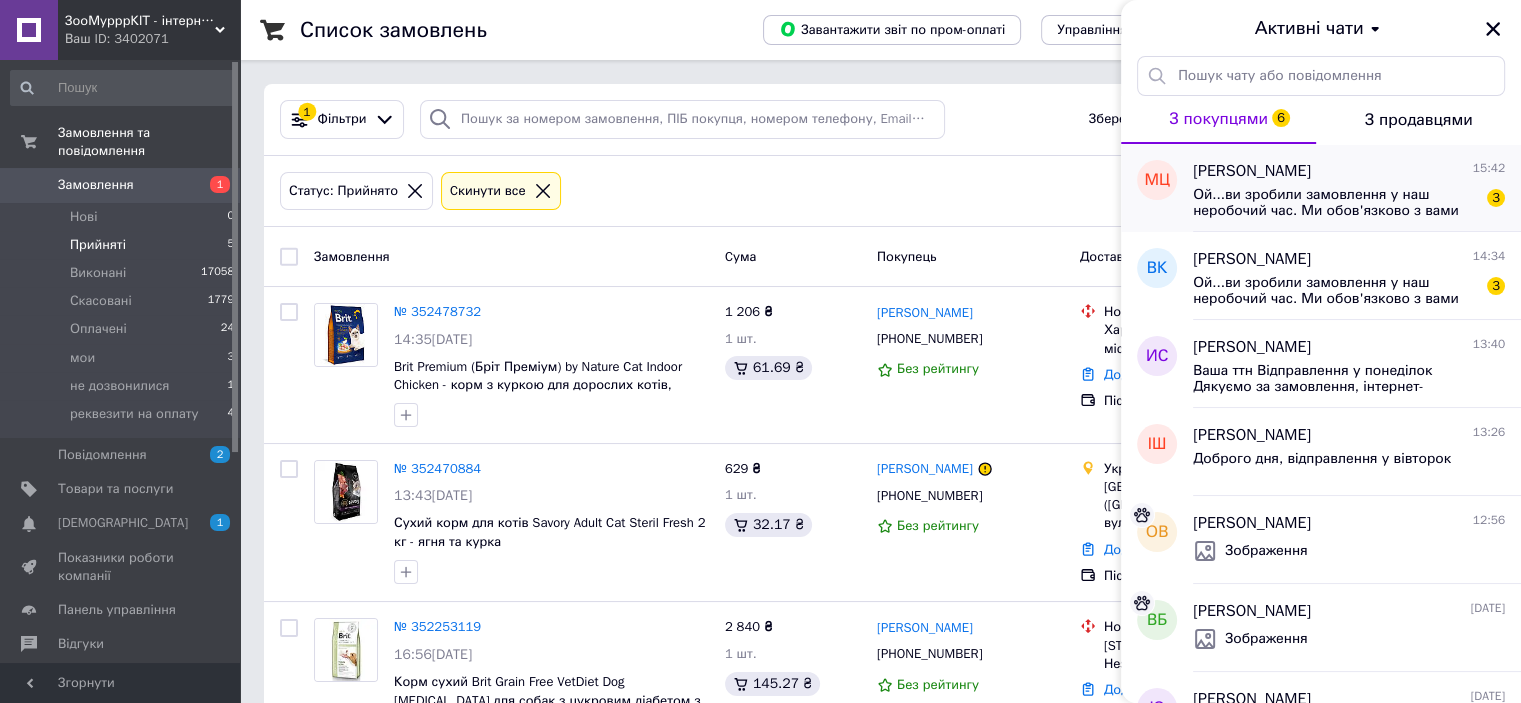 click on "Ой...ви зробили замовлення у наш неробочий час. Ми обов'язково з вами зв'яжемося,як тільки адміністратор побачить ваше замовлення. Приносимо вибачення за незручності;)" at bounding box center [1335, 203] 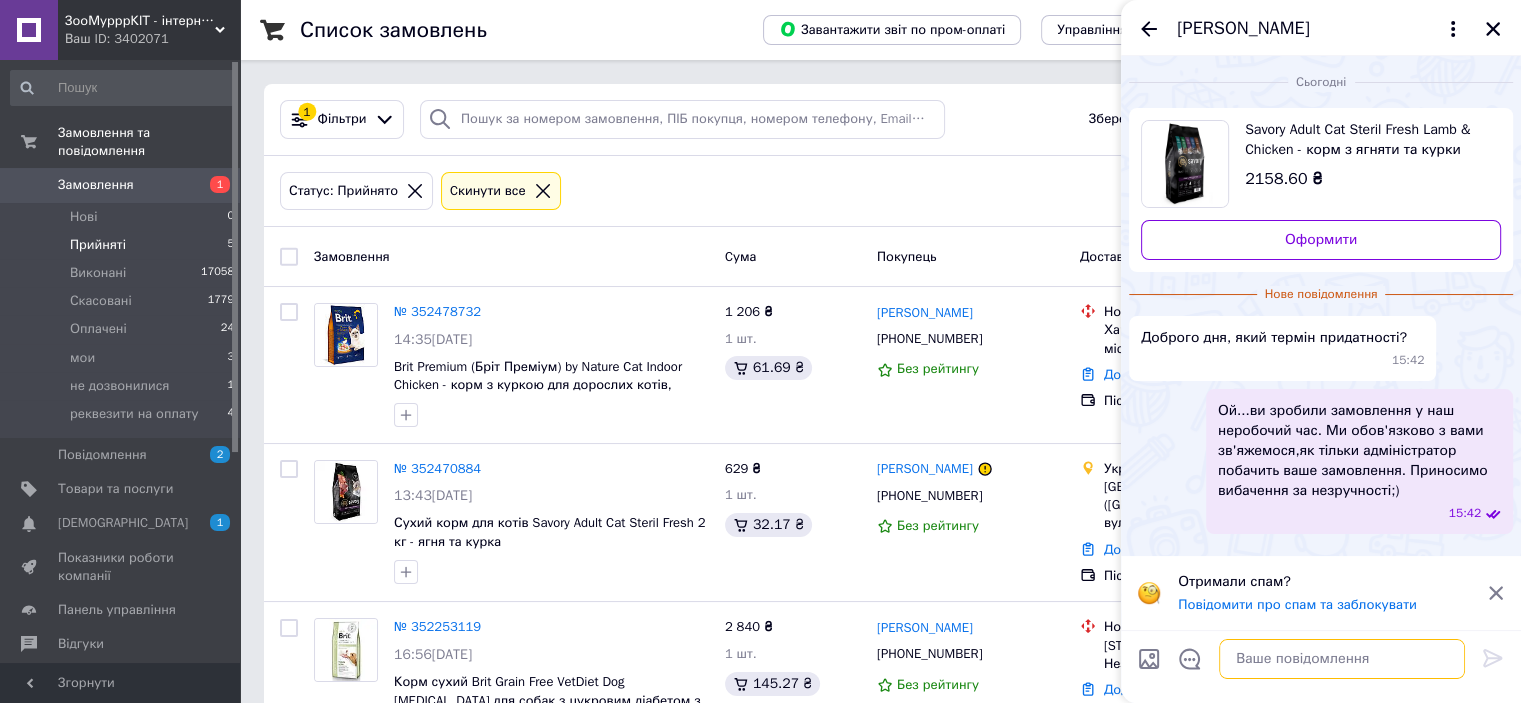 click at bounding box center (1342, 659) 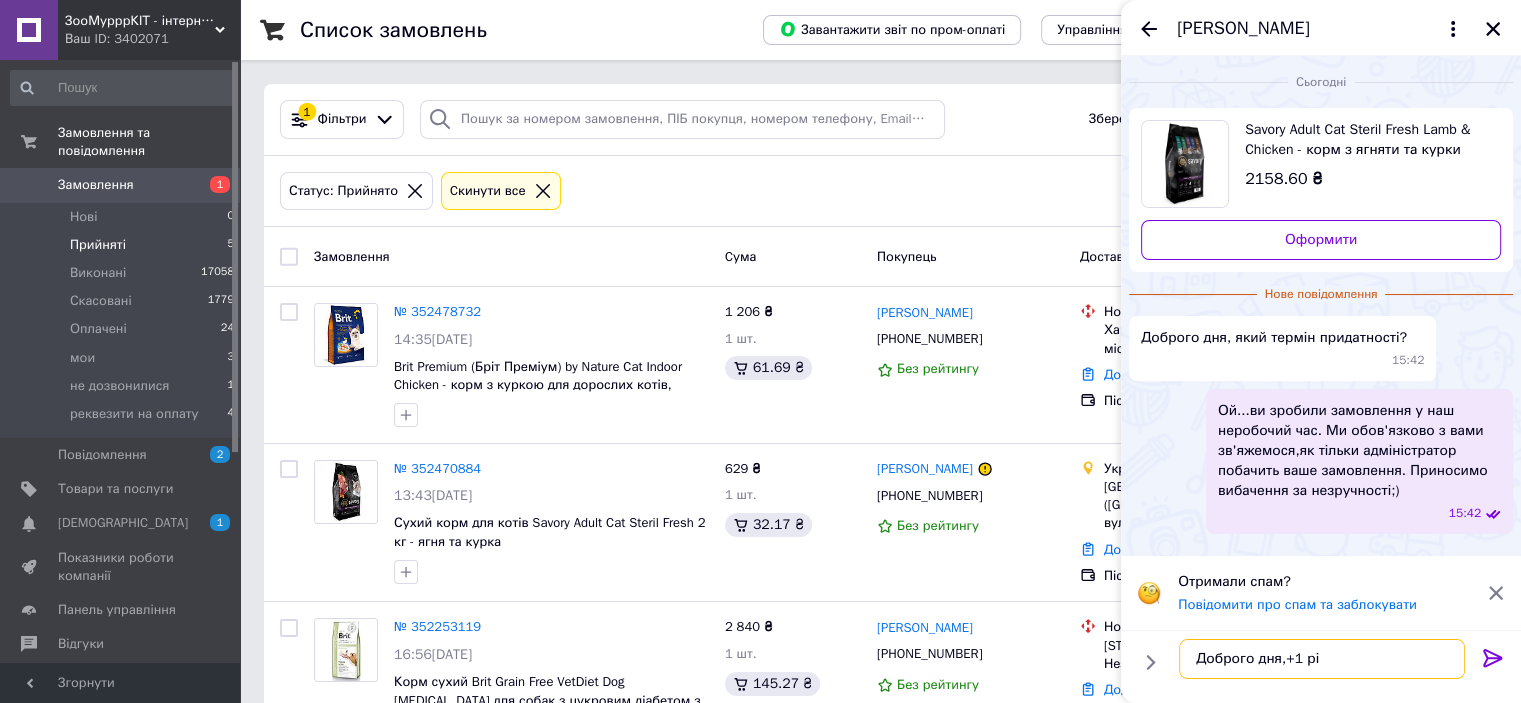 type on "Доброго дня,+1 рік" 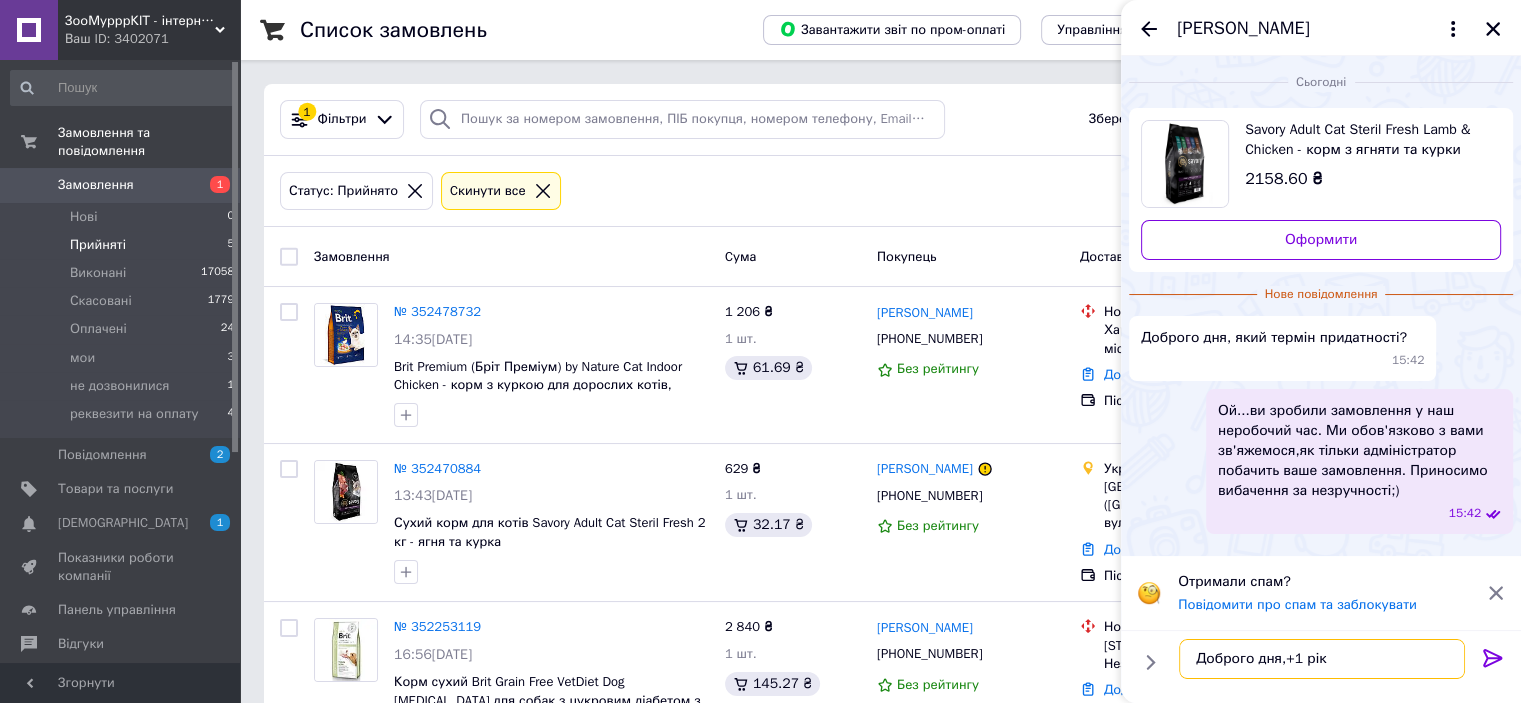type 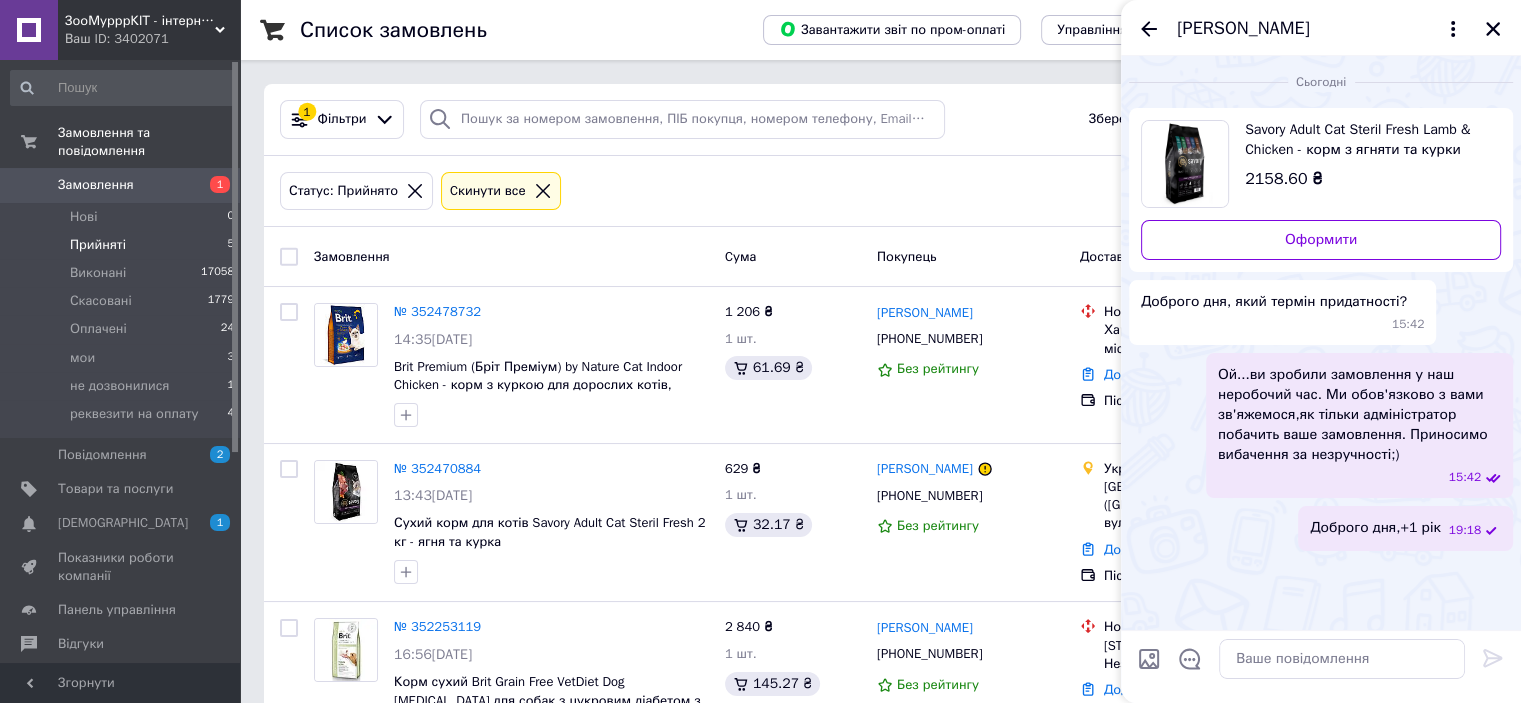 click 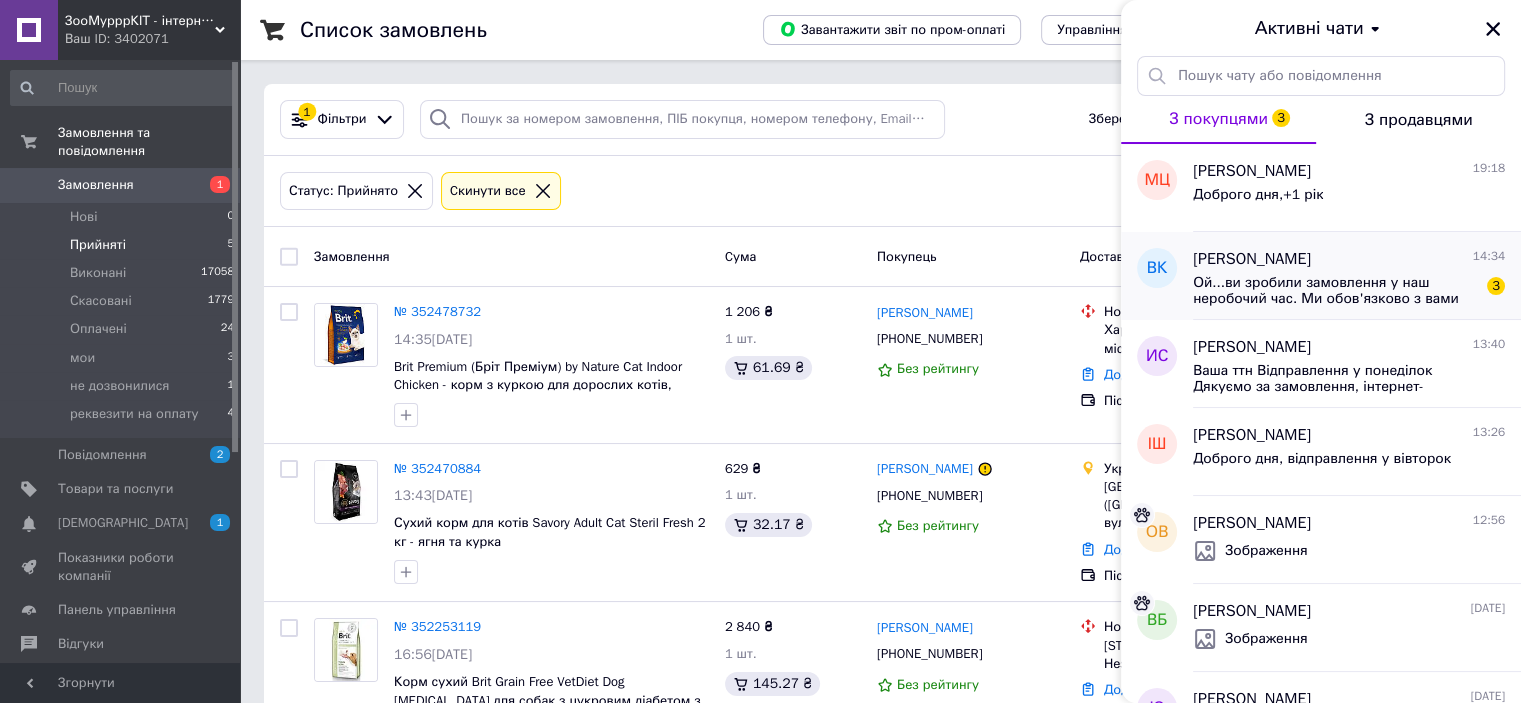 click on "Ой...ви зробили замовлення у наш неробочий час. Ми обов'язково з вами зв'яжемося,як тільки адміністратор побачить ваше замовлення. Приносимо вибачення за незручності;)" at bounding box center (1335, 291) 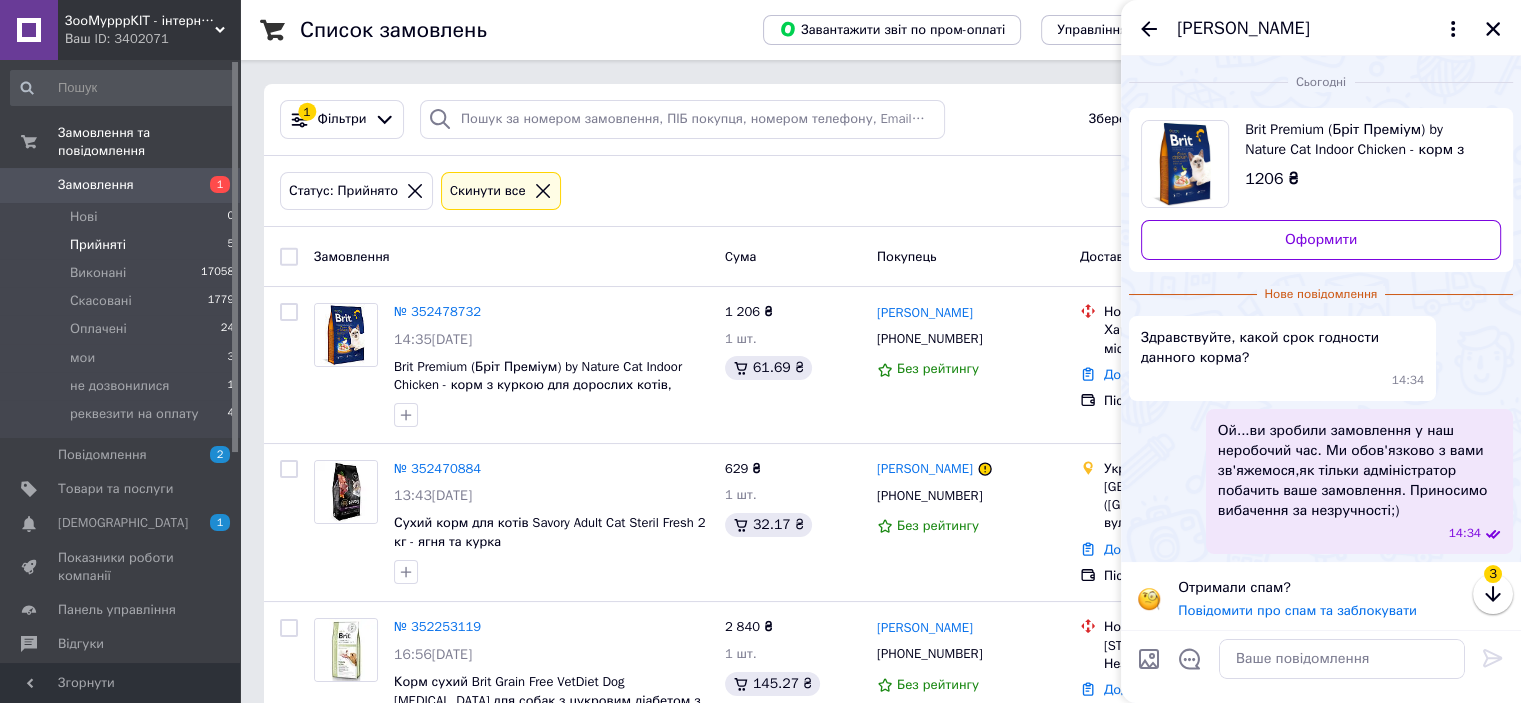 scroll, scrollTop: 5, scrollLeft: 0, axis: vertical 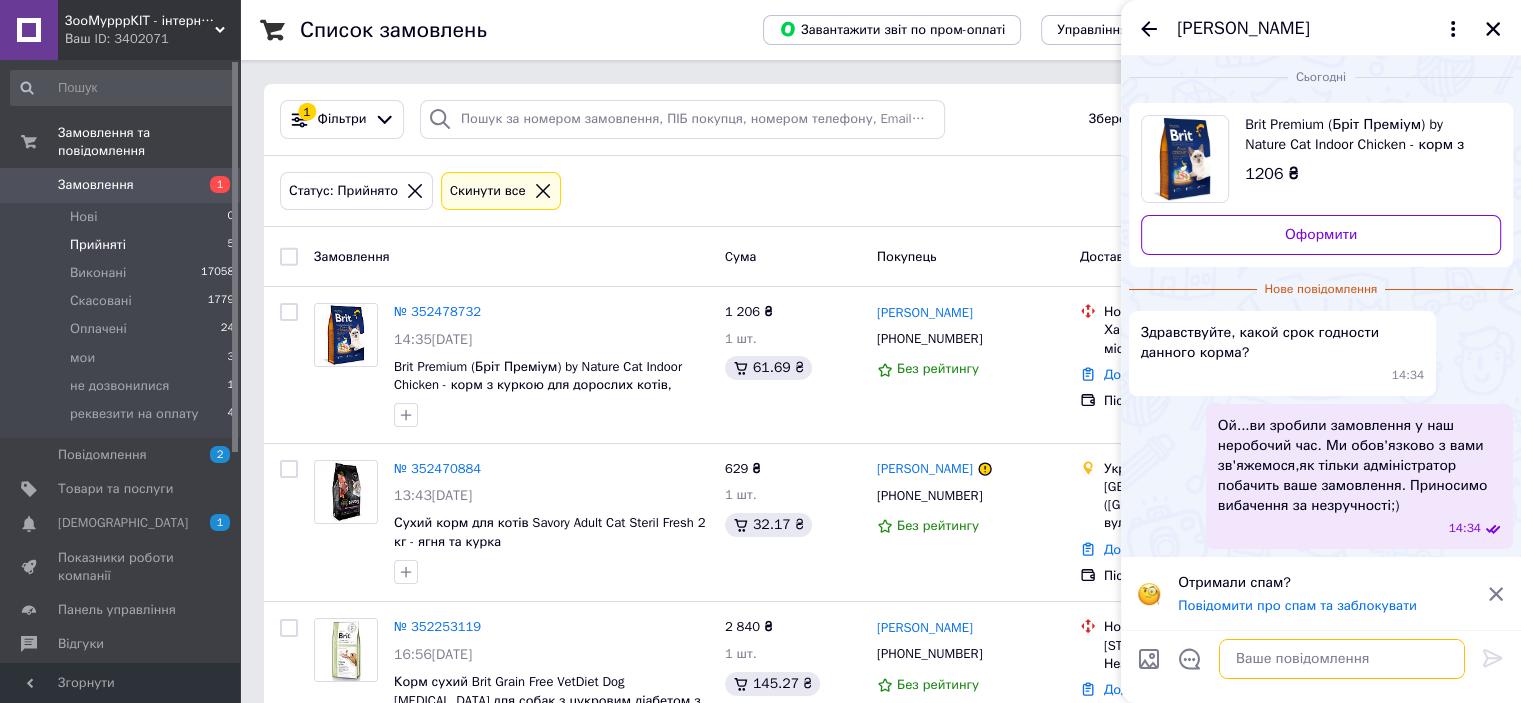 click at bounding box center (1342, 659) 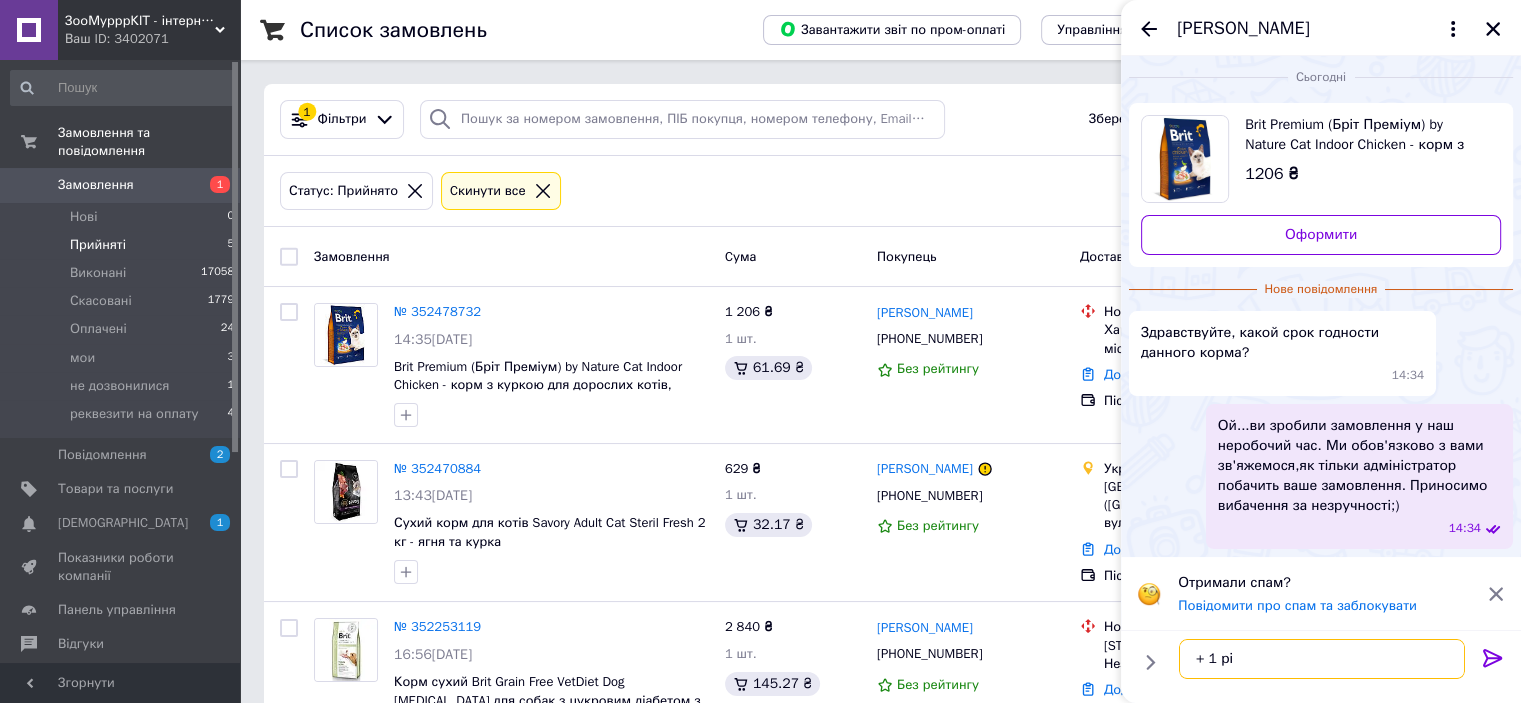type on "+ 1 рік" 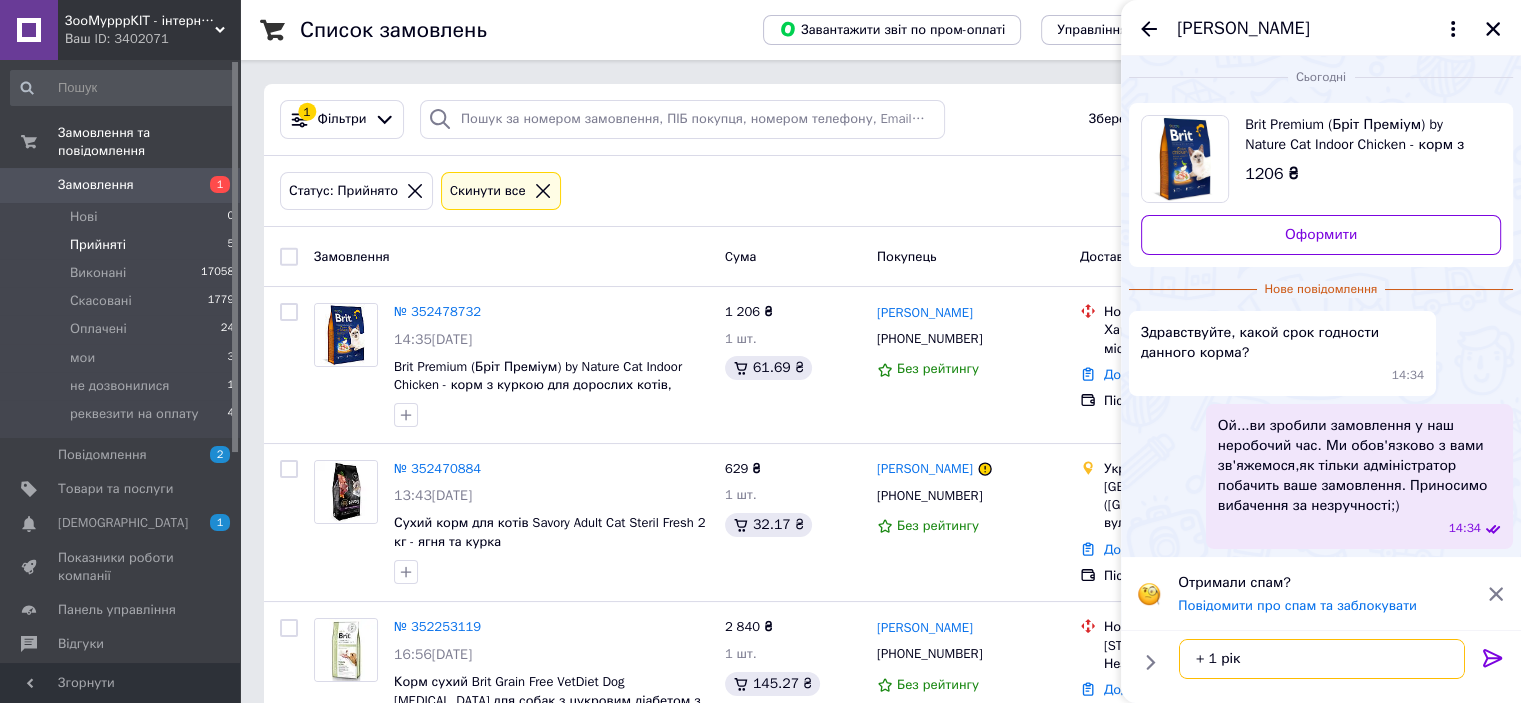type 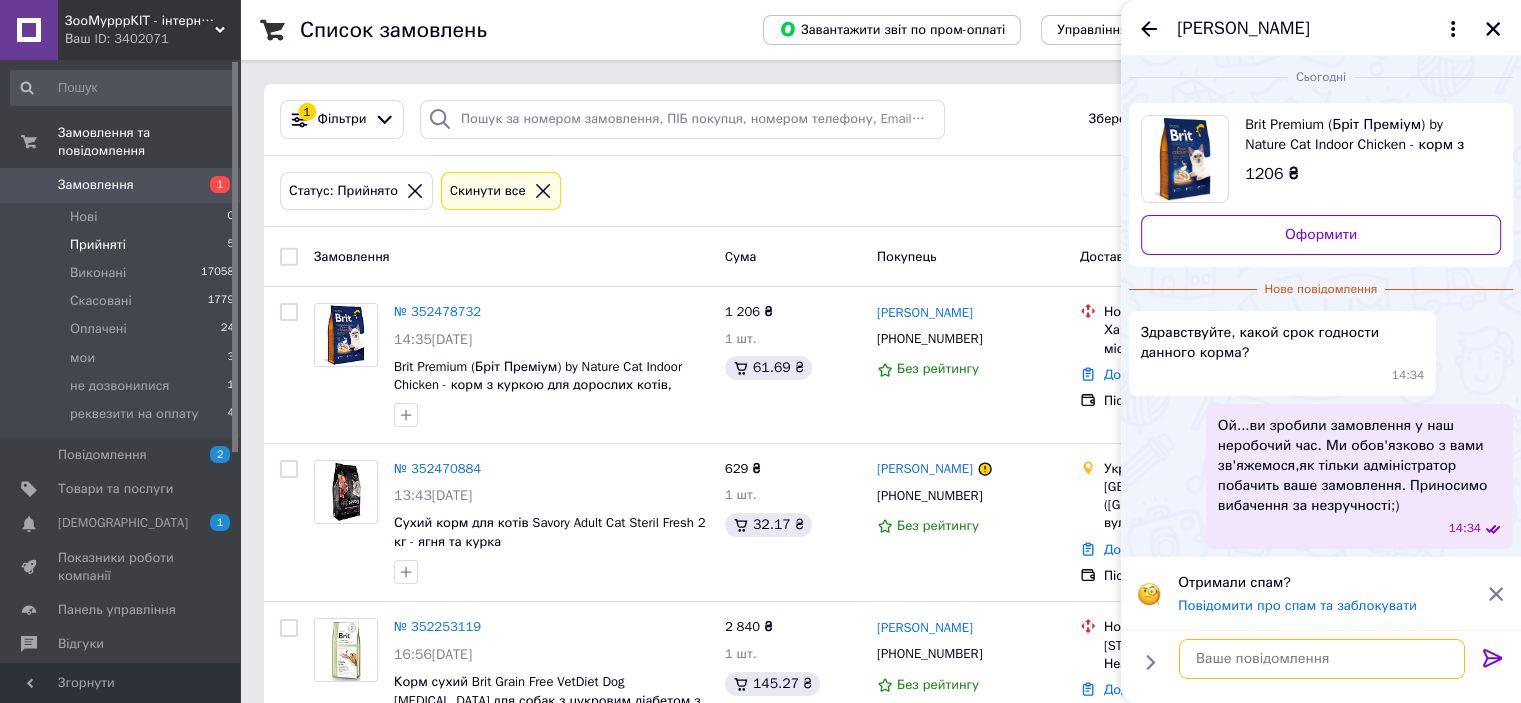 scroll, scrollTop: 0, scrollLeft: 0, axis: both 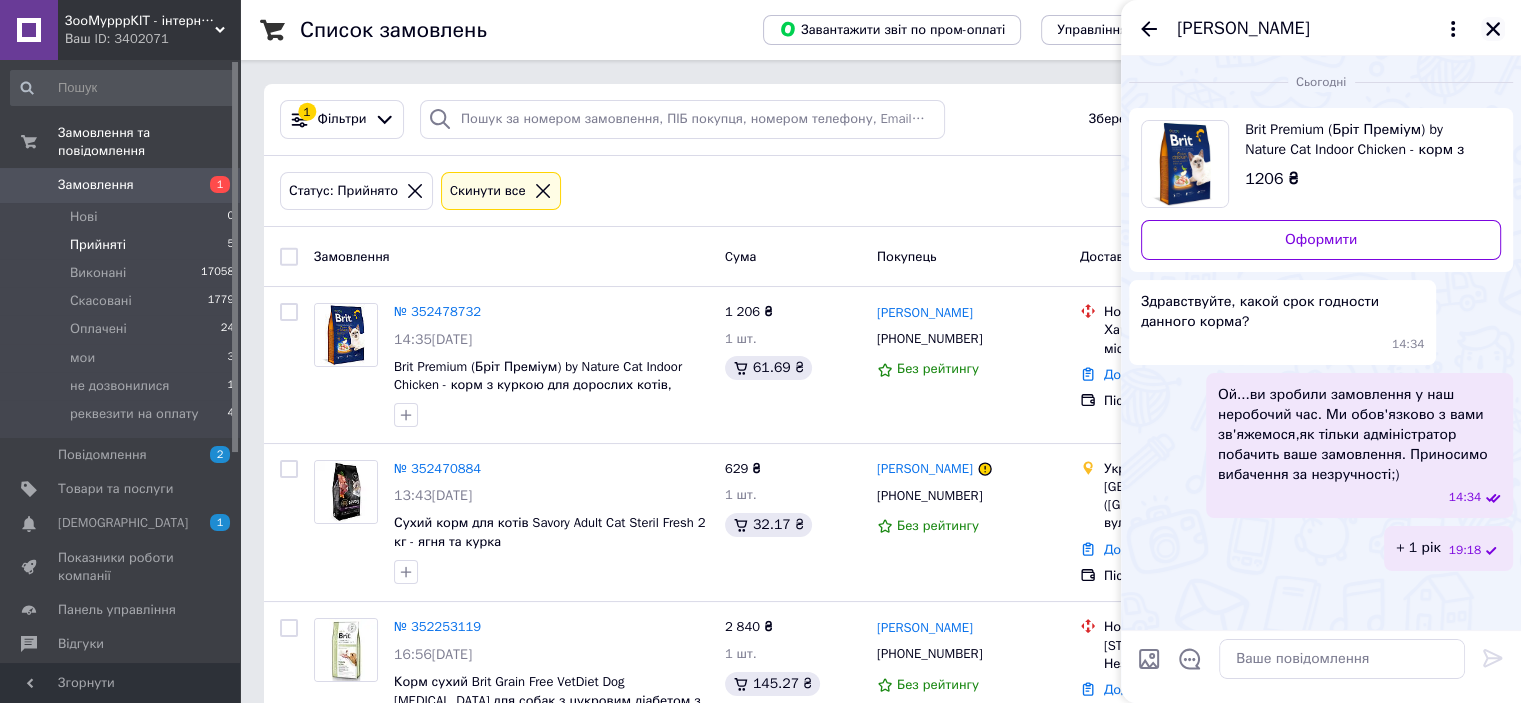click 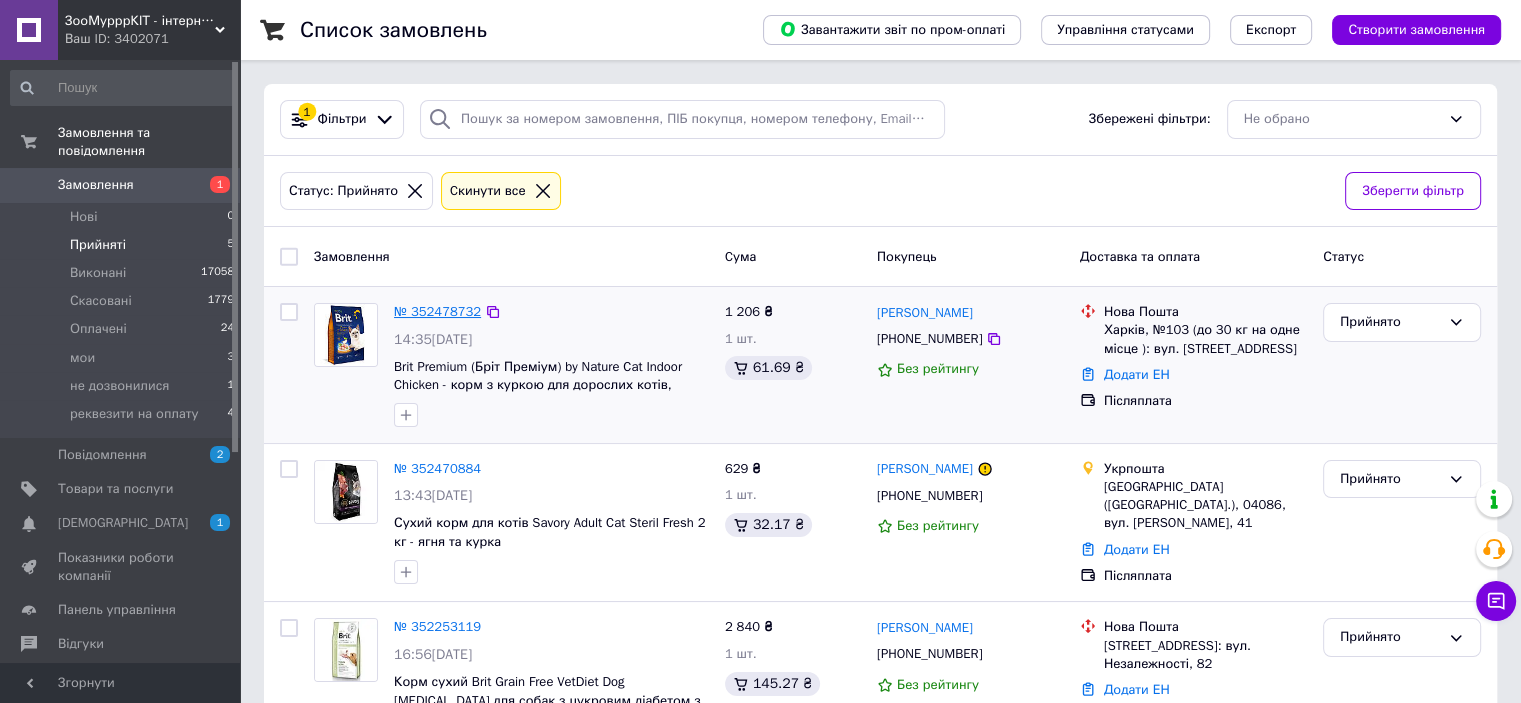 click on "№ 352478732" at bounding box center (437, 311) 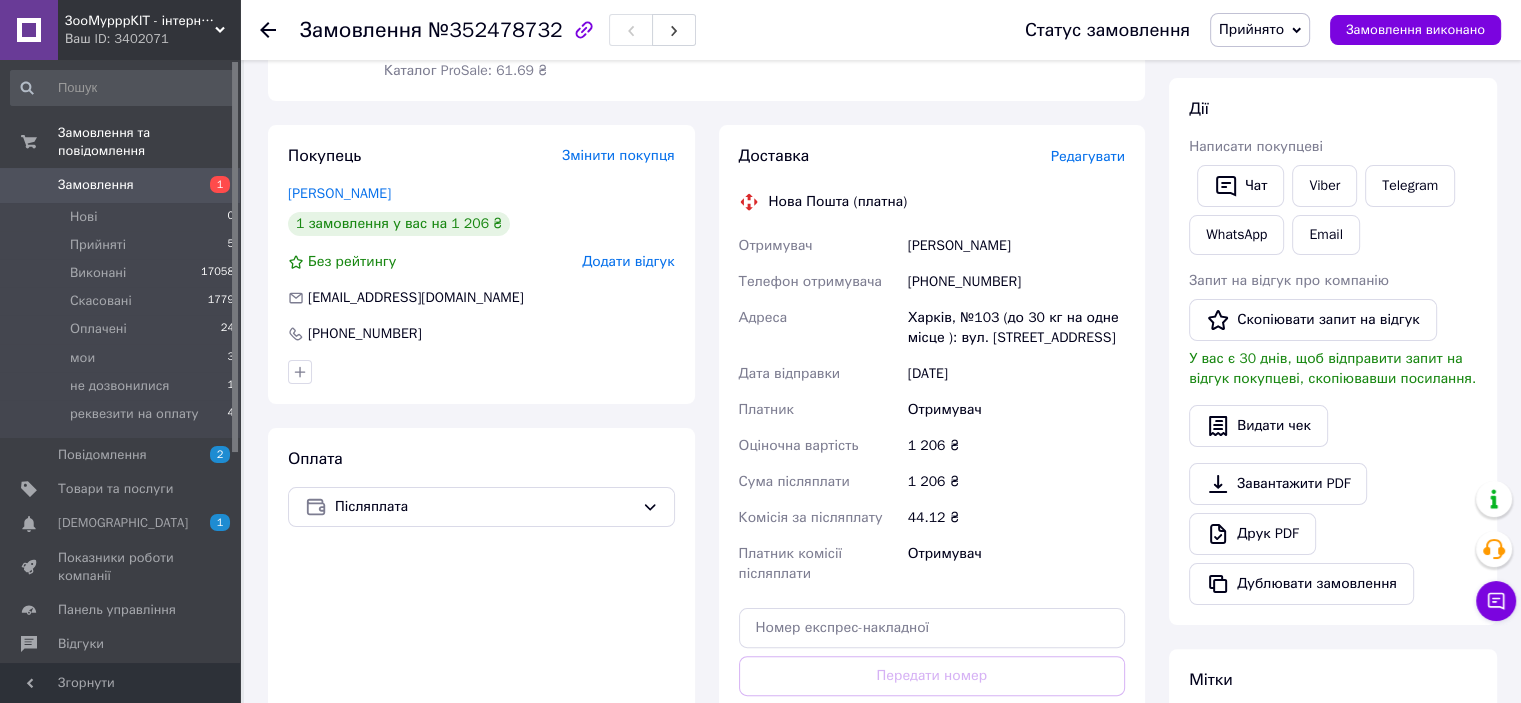 scroll, scrollTop: 400, scrollLeft: 0, axis: vertical 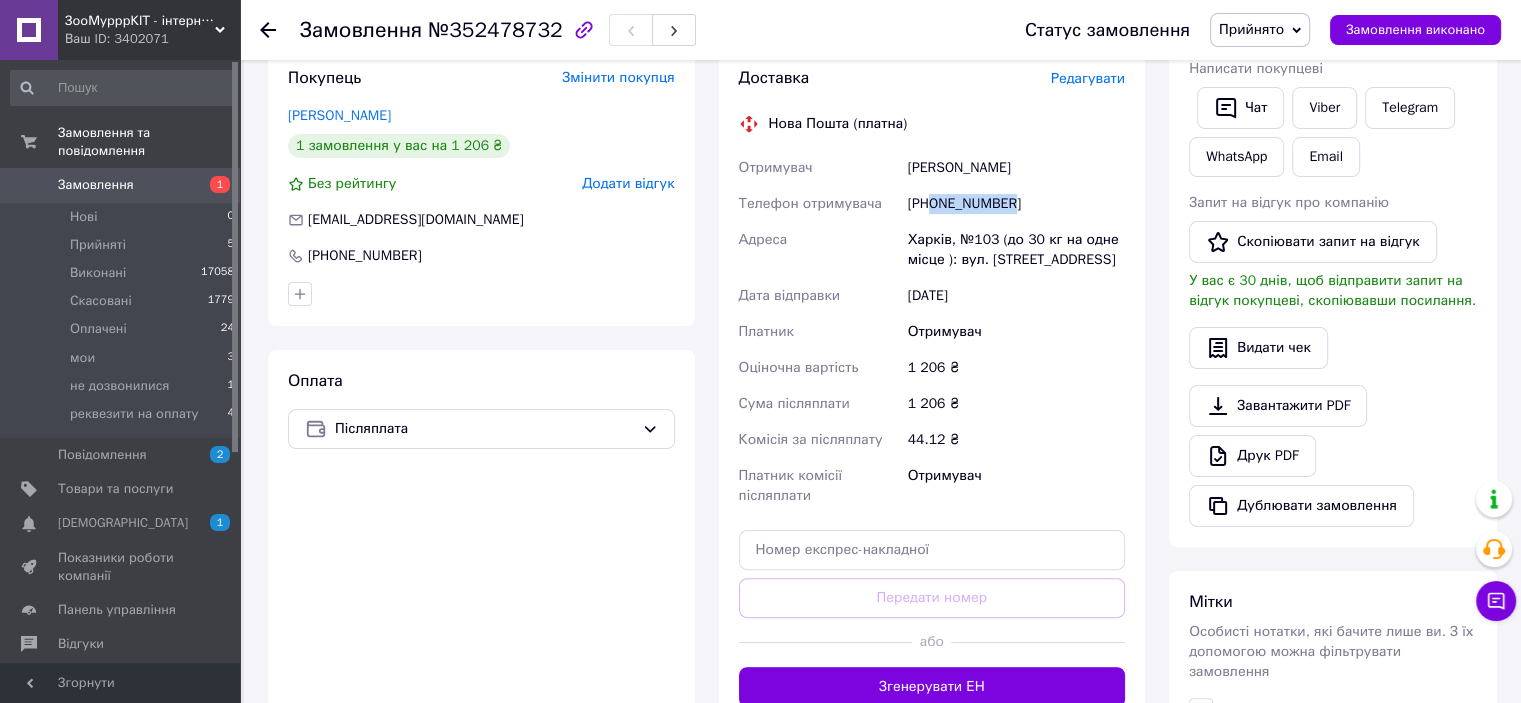 drag, startPoint x: 933, startPoint y: 201, endPoint x: 1074, endPoint y: 211, distance: 141.35417 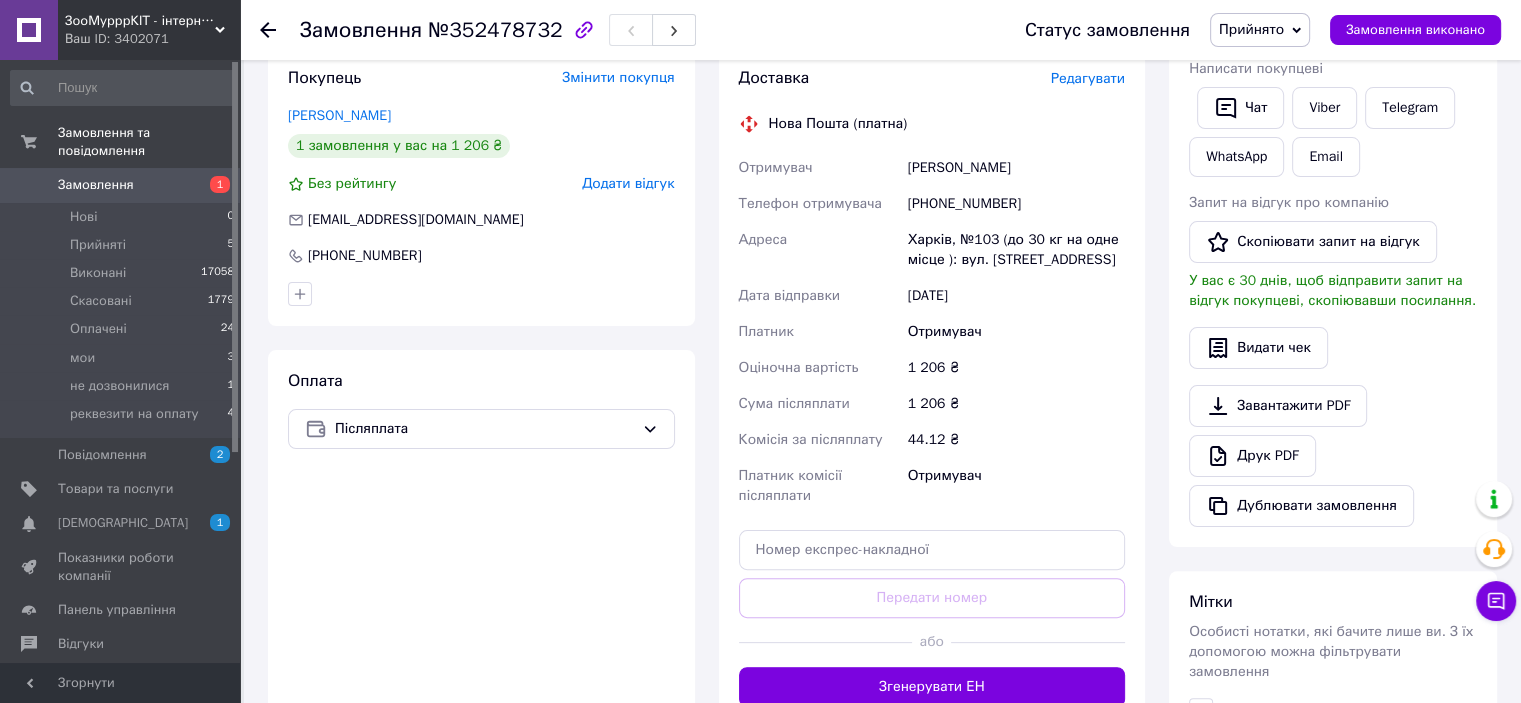 click on "Доставка Редагувати Нова Пошта (платна) Отримувач [PERSON_NAME] Телефон отримувача [PHONE_NUMBER] Адреса Харків, №103 (до 30 кг на одне місце ): вул. Холодногірська, 9 Дата відправки [DATE] Платник Отримувач Оціночна вартість 1 206 ₴ Сума післяплати 1 206 ₴ Комісія за післяплату 44.12 ₴ Платник комісії післяплати Отримувач Передати номер або Згенерувати ЕН" at bounding box center (932, 387) 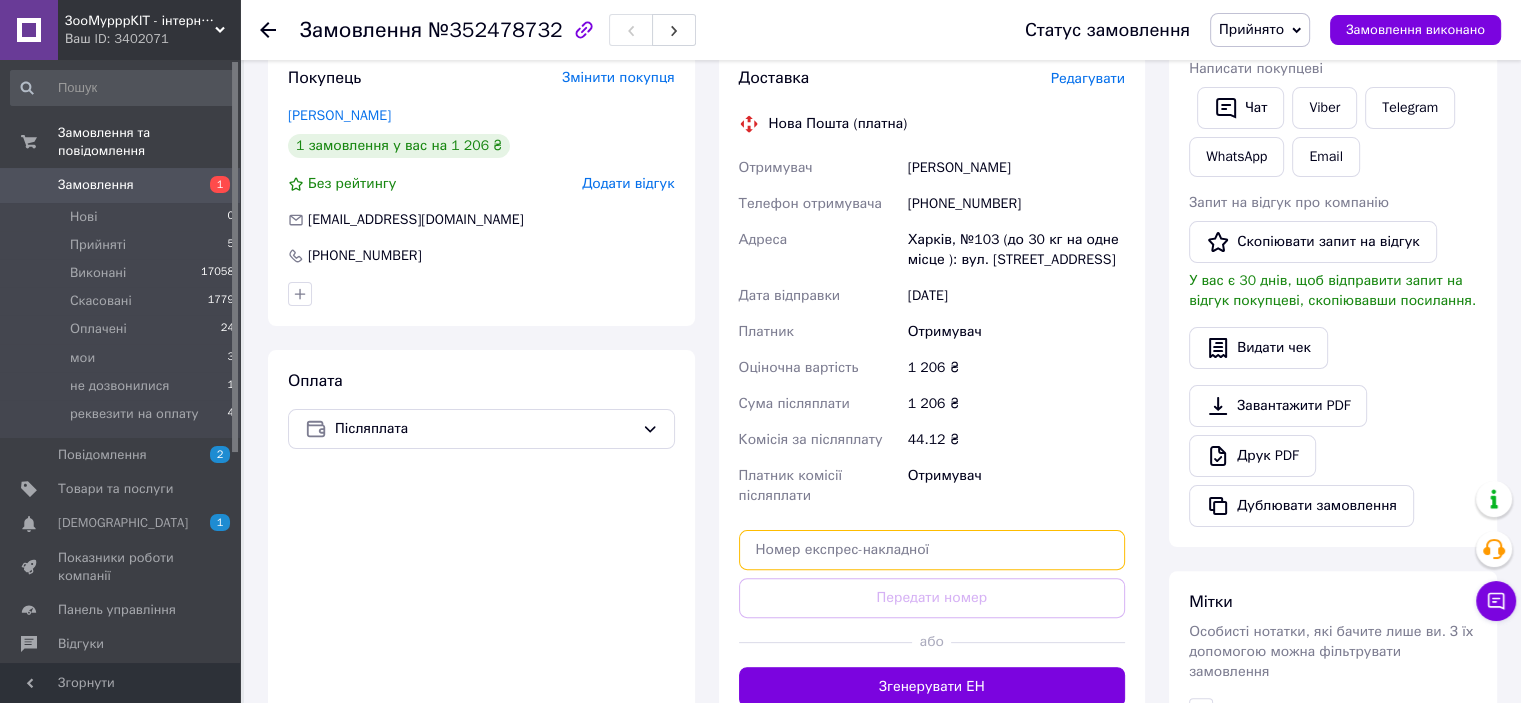 click at bounding box center [932, 550] 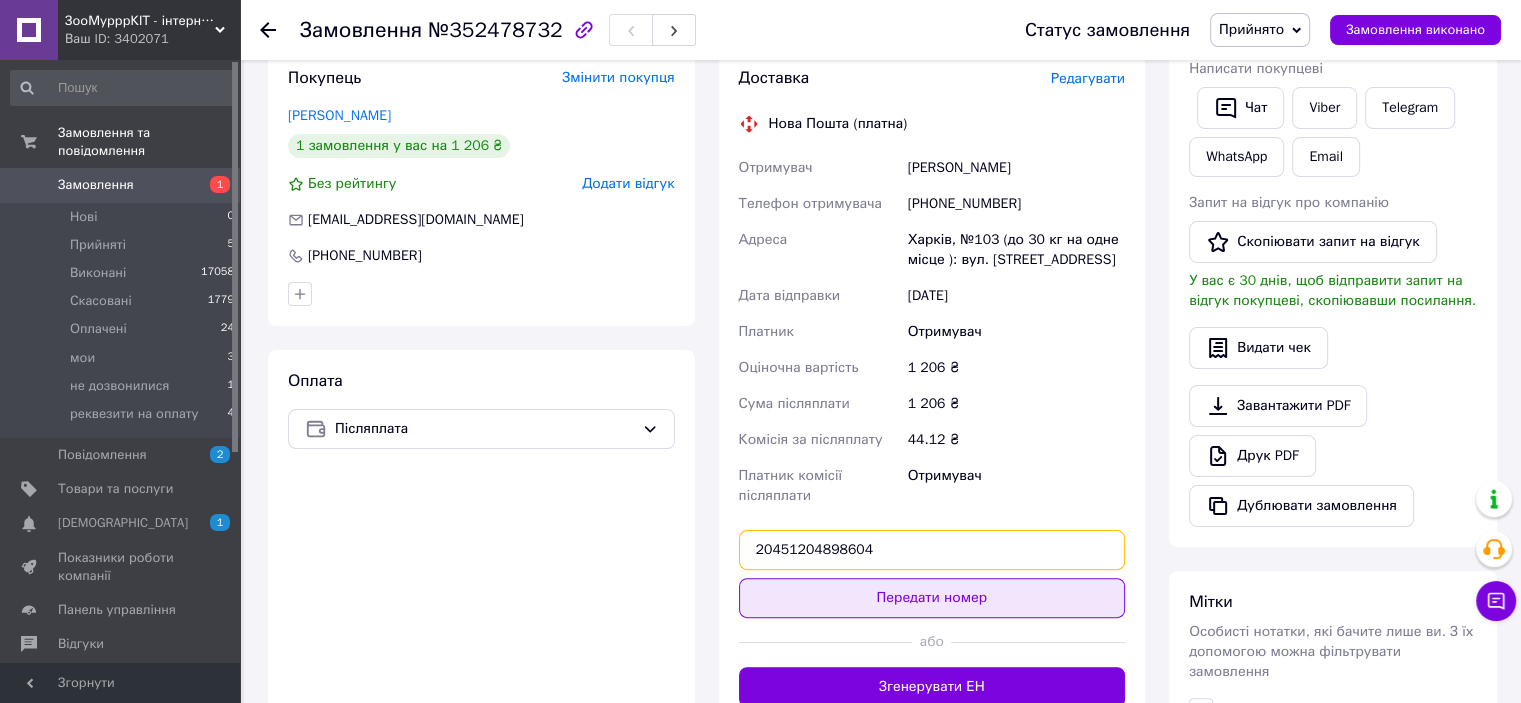 type on "20451204898604" 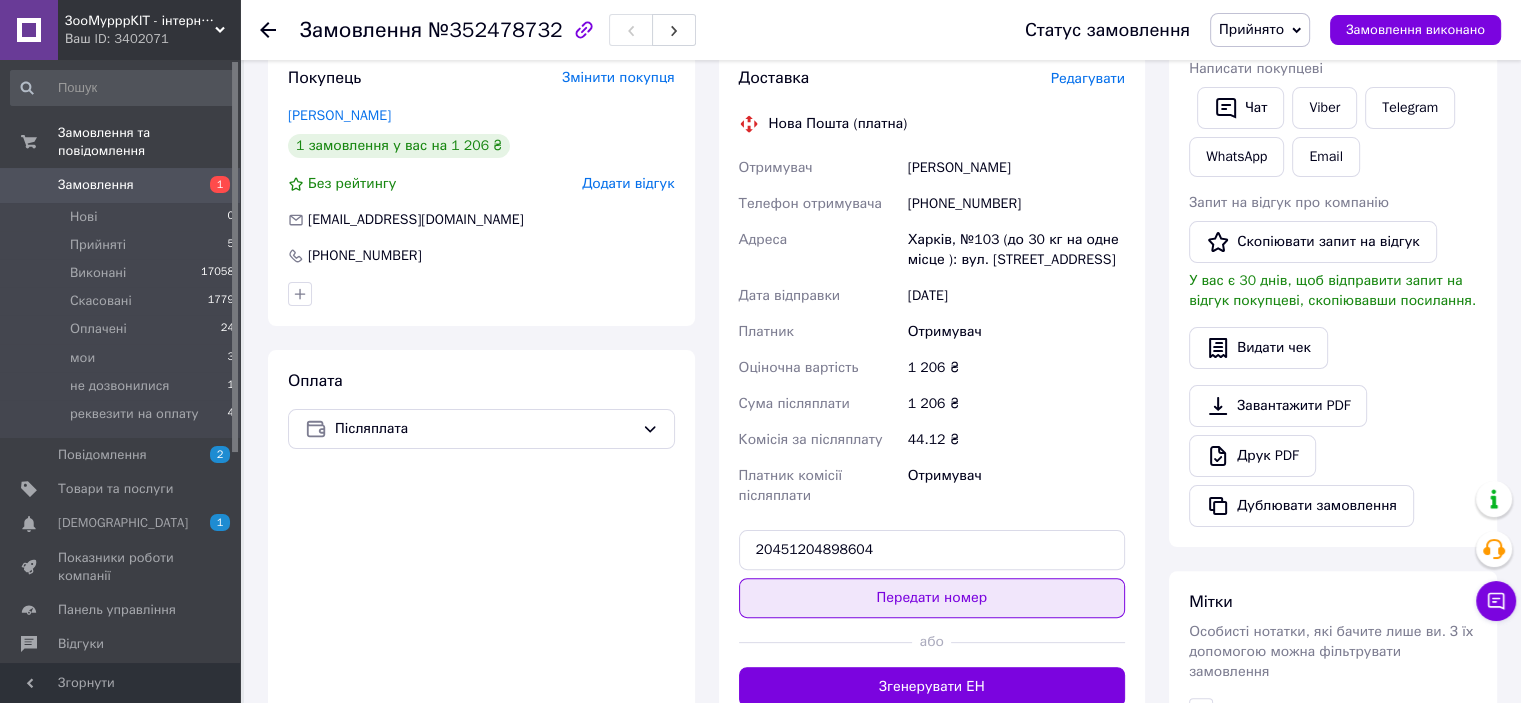 click on "Передати номер" at bounding box center (932, 598) 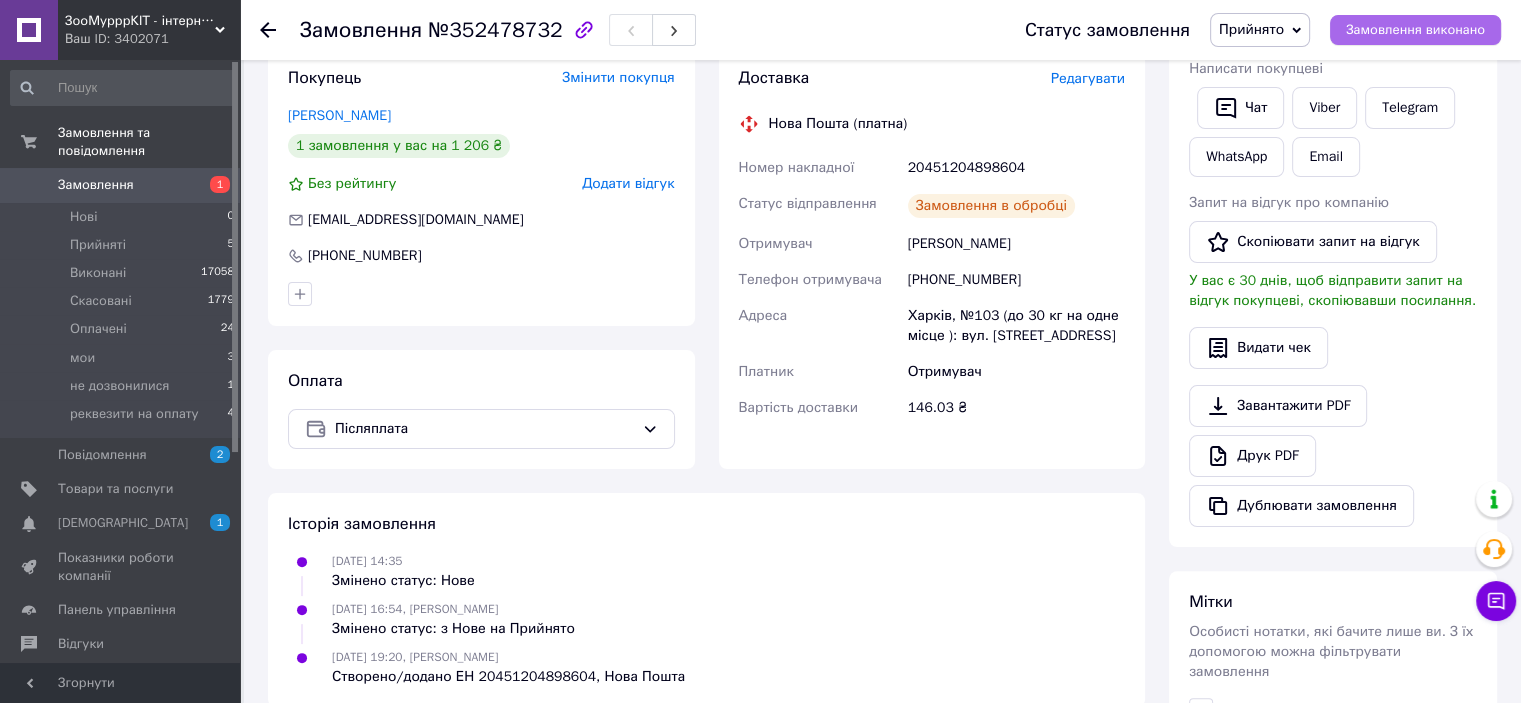 click on "Замовлення виконано" at bounding box center (1415, 30) 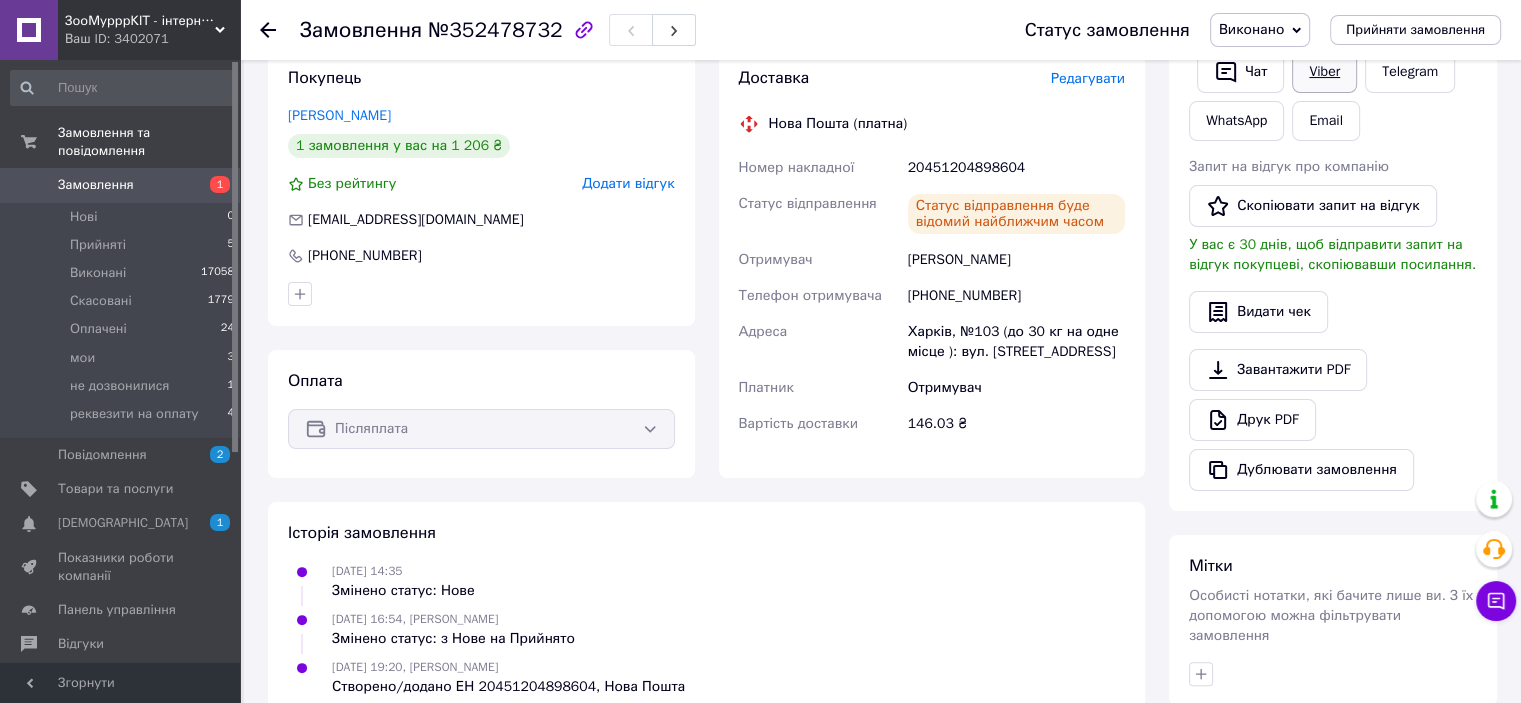 click on "Viber" at bounding box center (1324, 72) 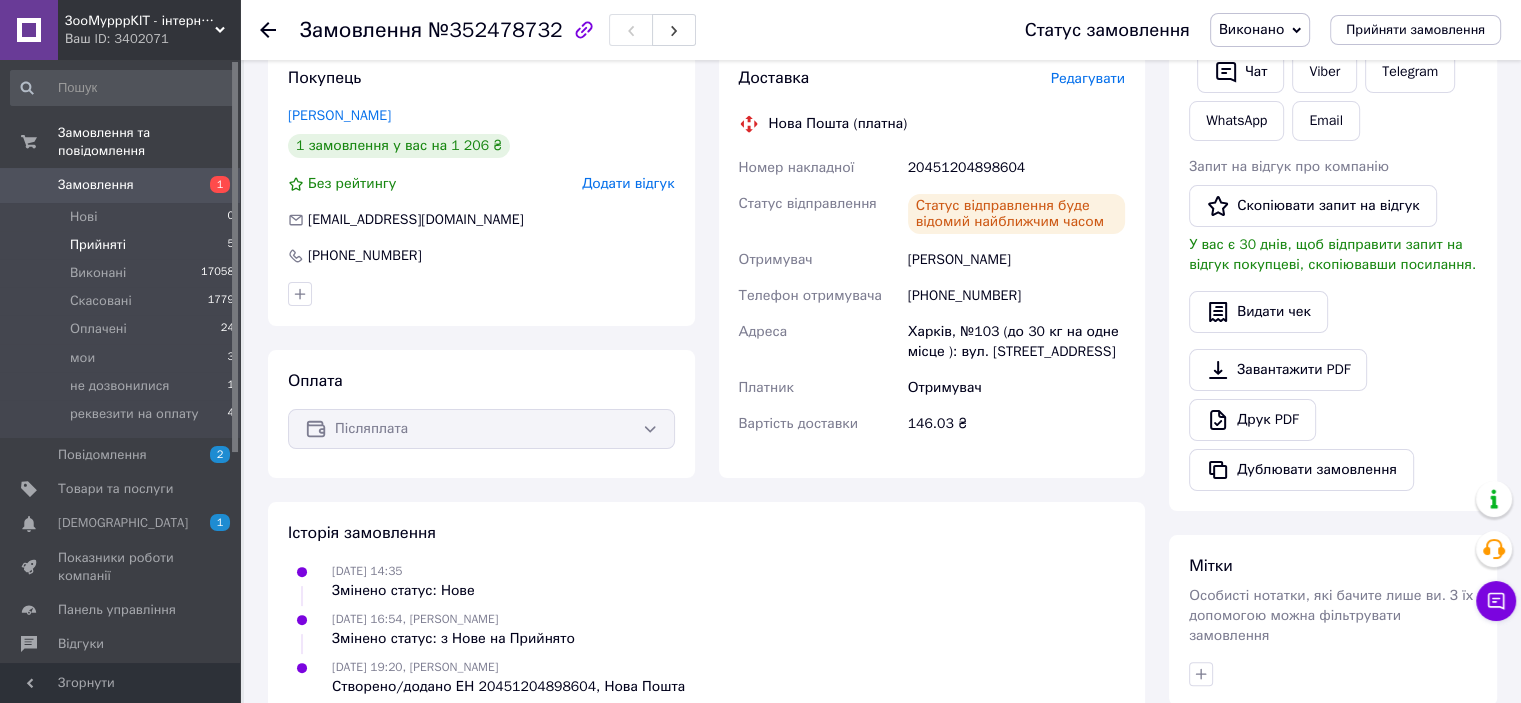 click on "Прийняті" at bounding box center (98, 245) 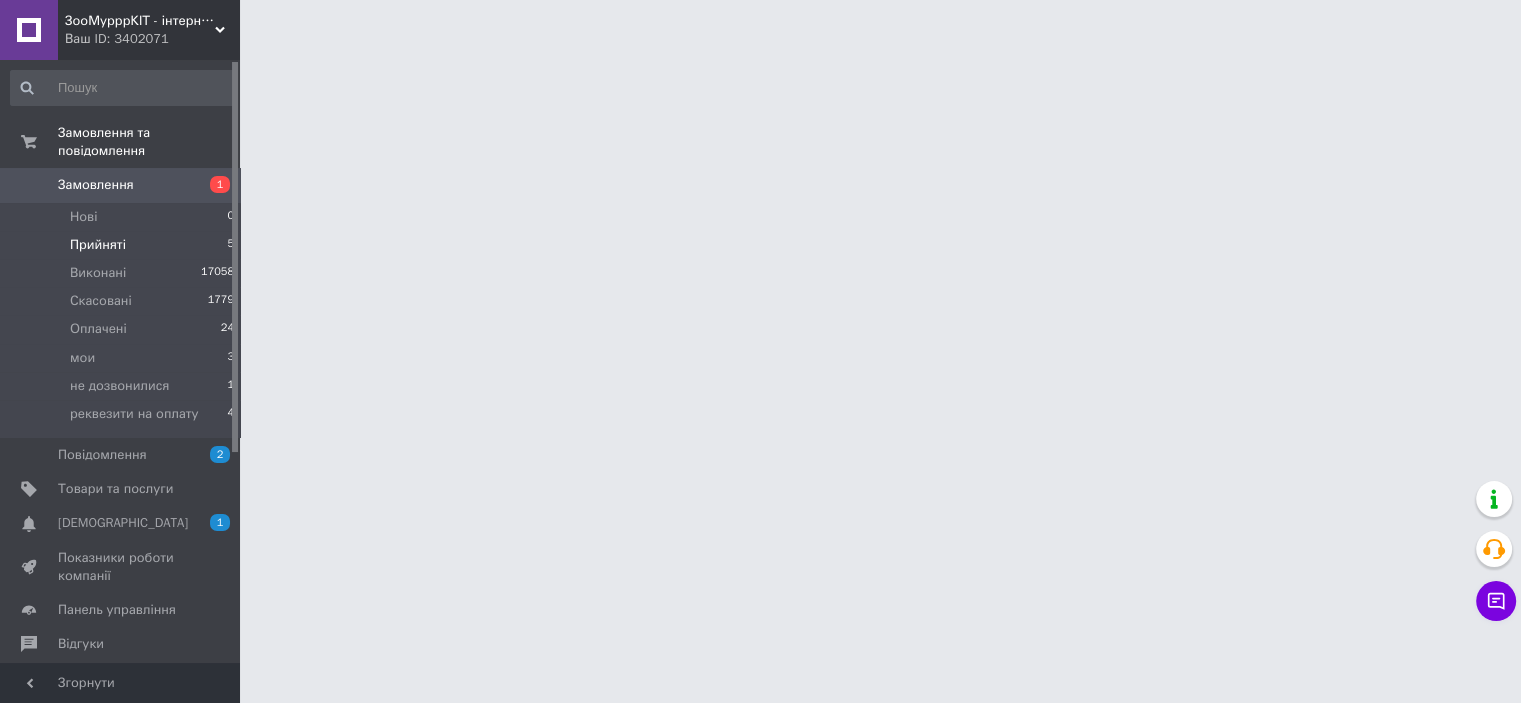 scroll, scrollTop: 0, scrollLeft: 0, axis: both 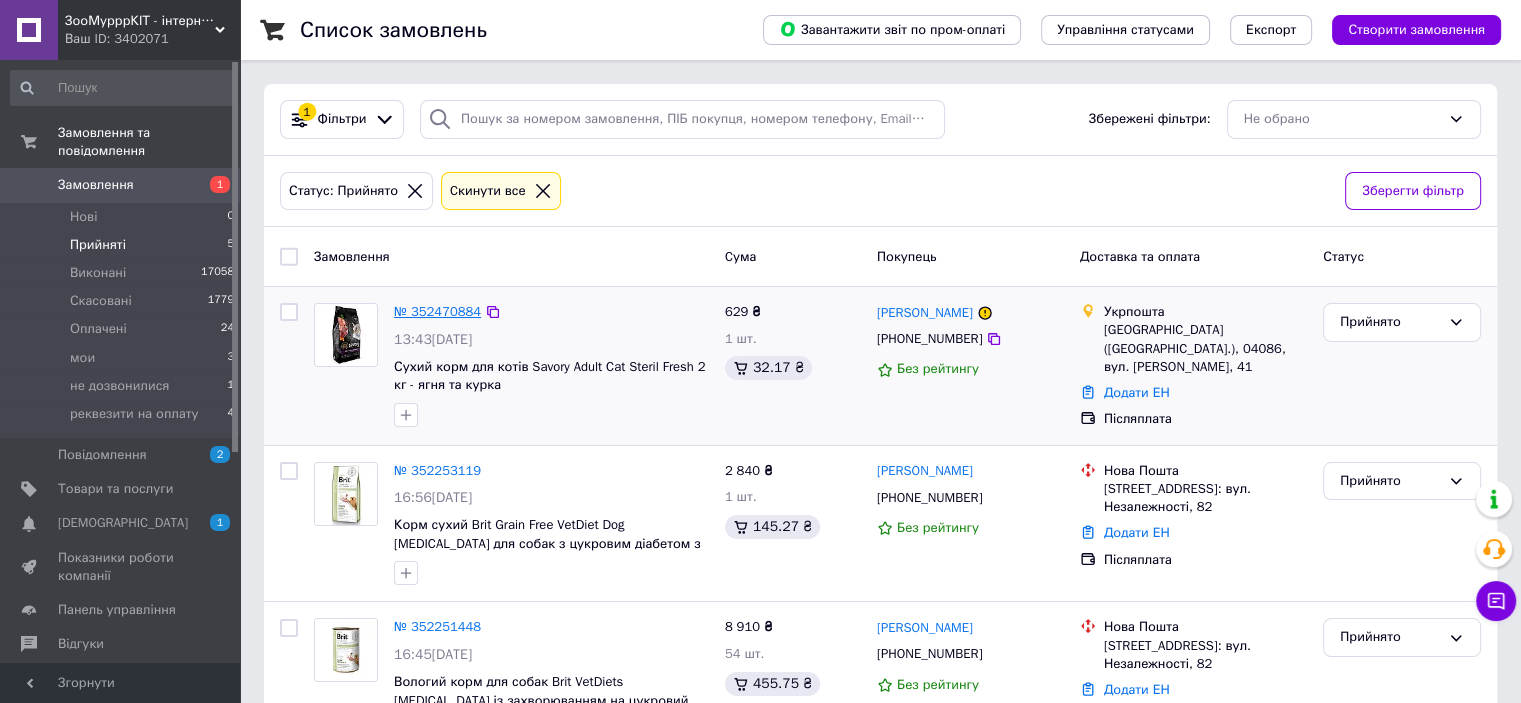 click on "№ 352470884" at bounding box center (437, 311) 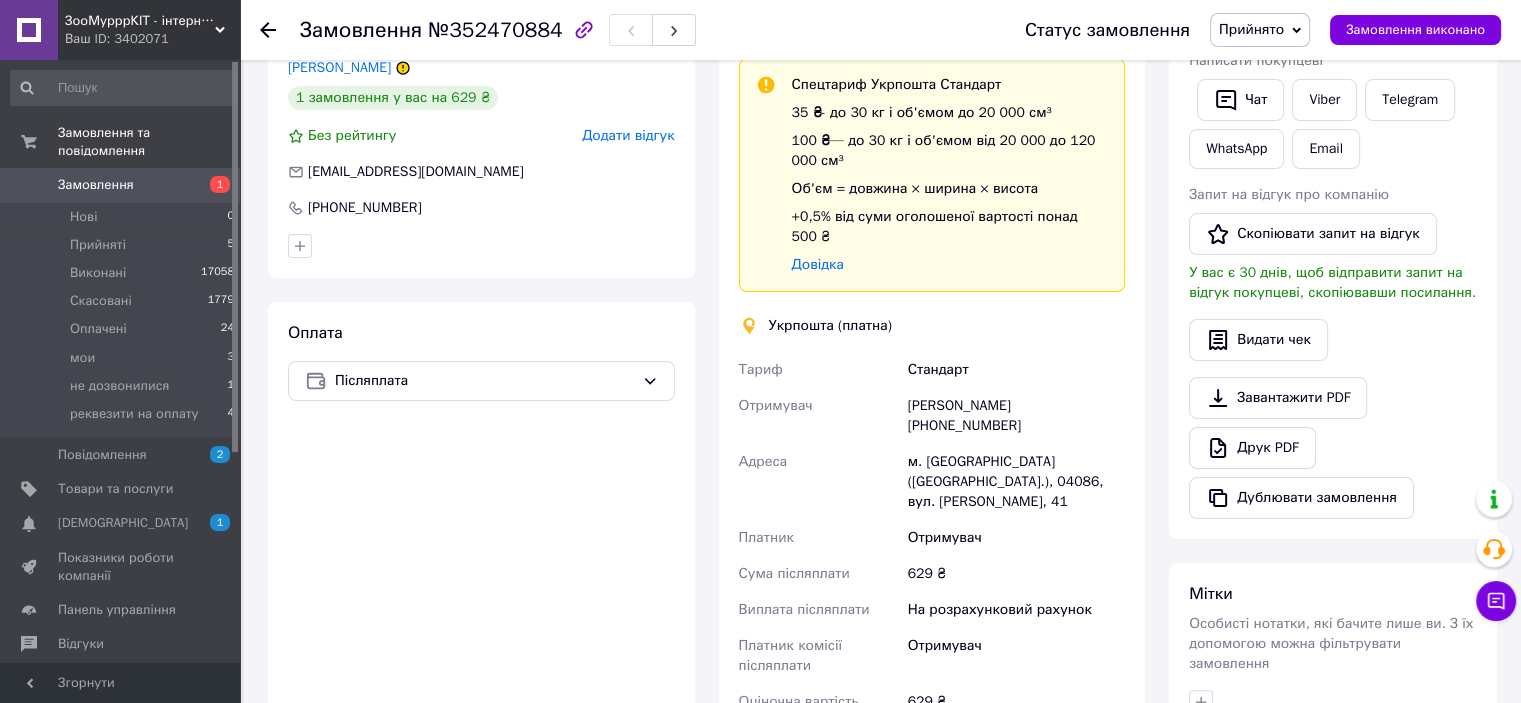 scroll, scrollTop: 600, scrollLeft: 0, axis: vertical 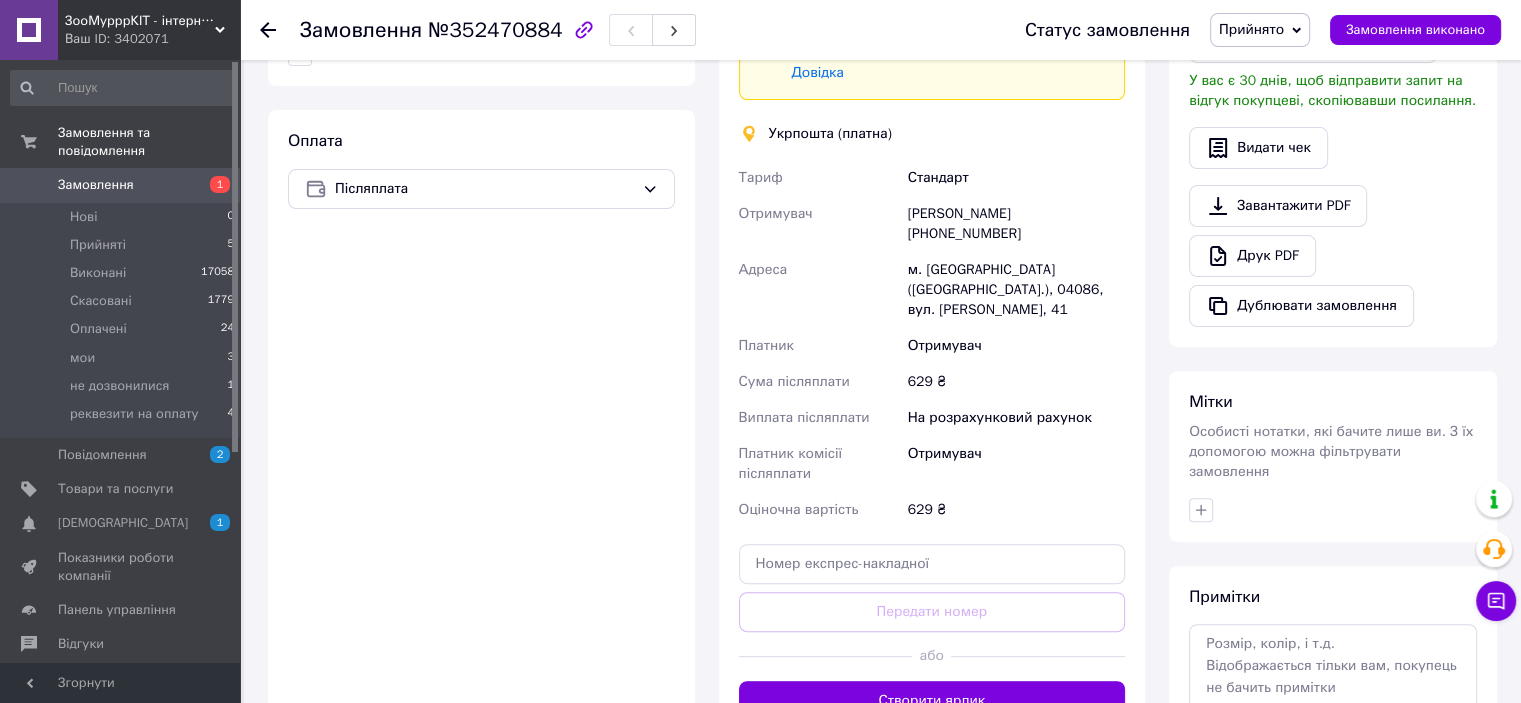 click on "Доставка Редагувати Спецтариф Укрпошта Стандарт 35 ₴  - до 30 кг і об'ємом до 20 000 см³ 100 ₴  — до 30 кг і об'ємом від 20 000 до 120 000 см³ Об'єм = довжина × ширина × висота +0,5% від суми оголошеної вартості понад 500 ₴ Довідка Укрпошта (платна) Тариф Стандарт Отримувач [PERSON_NAME] [PHONE_NUMBER] Адреса м. [GEOGRAPHIC_DATA] ([GEOGRAPHIC_DATA].), 04086, вул. [PERSON_NAME], 41 Платник Отримувач Сума післяплати 629 ₴ Виплата післяплати На розрахунковий рахунок Платник комісії післяплати Отримувач Оціночна вартість 629 ₴ Передати номер або Створити ярлик Тариф     * Стандарт Платник   * Отримувач   *   *" at bounding box center (932, 274) 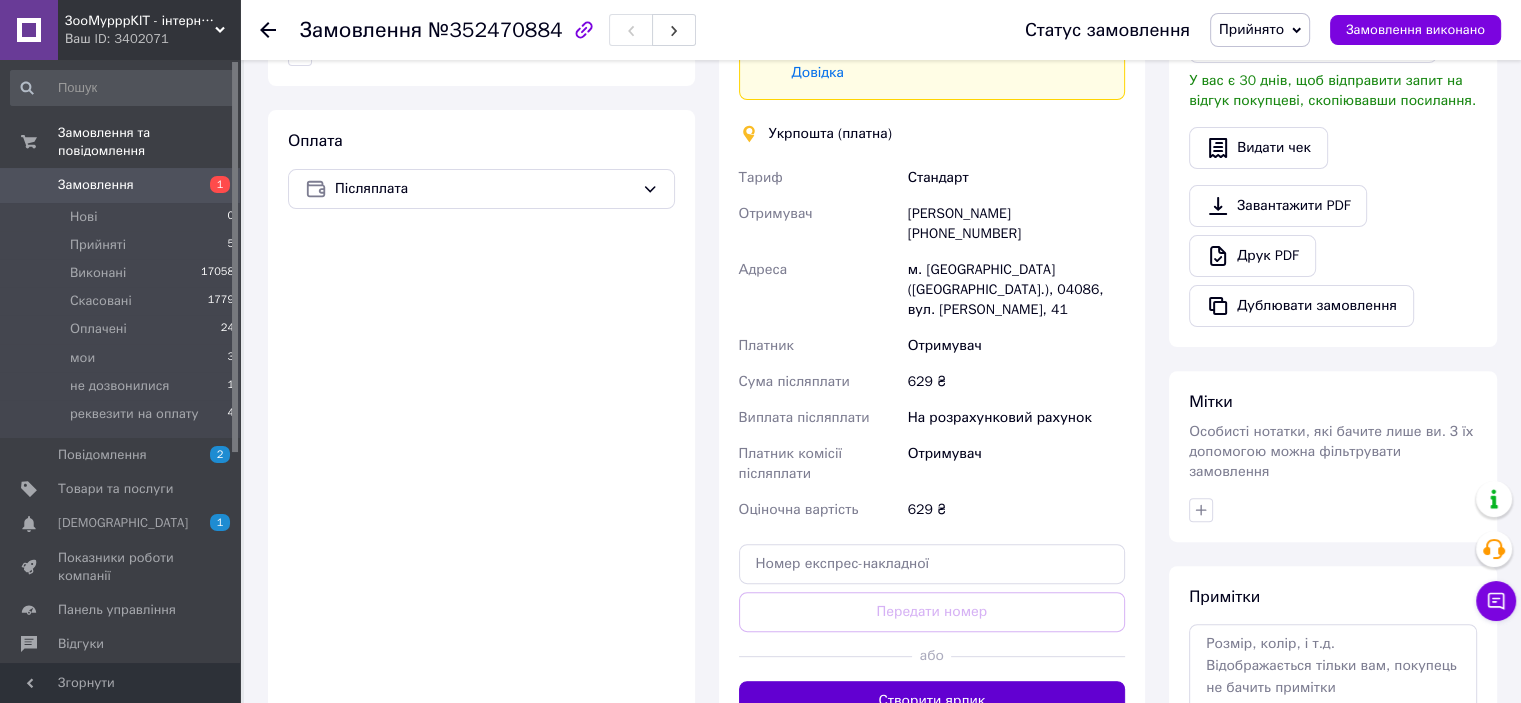 click on "Створити ярлик" at bounding box center [932, 701] 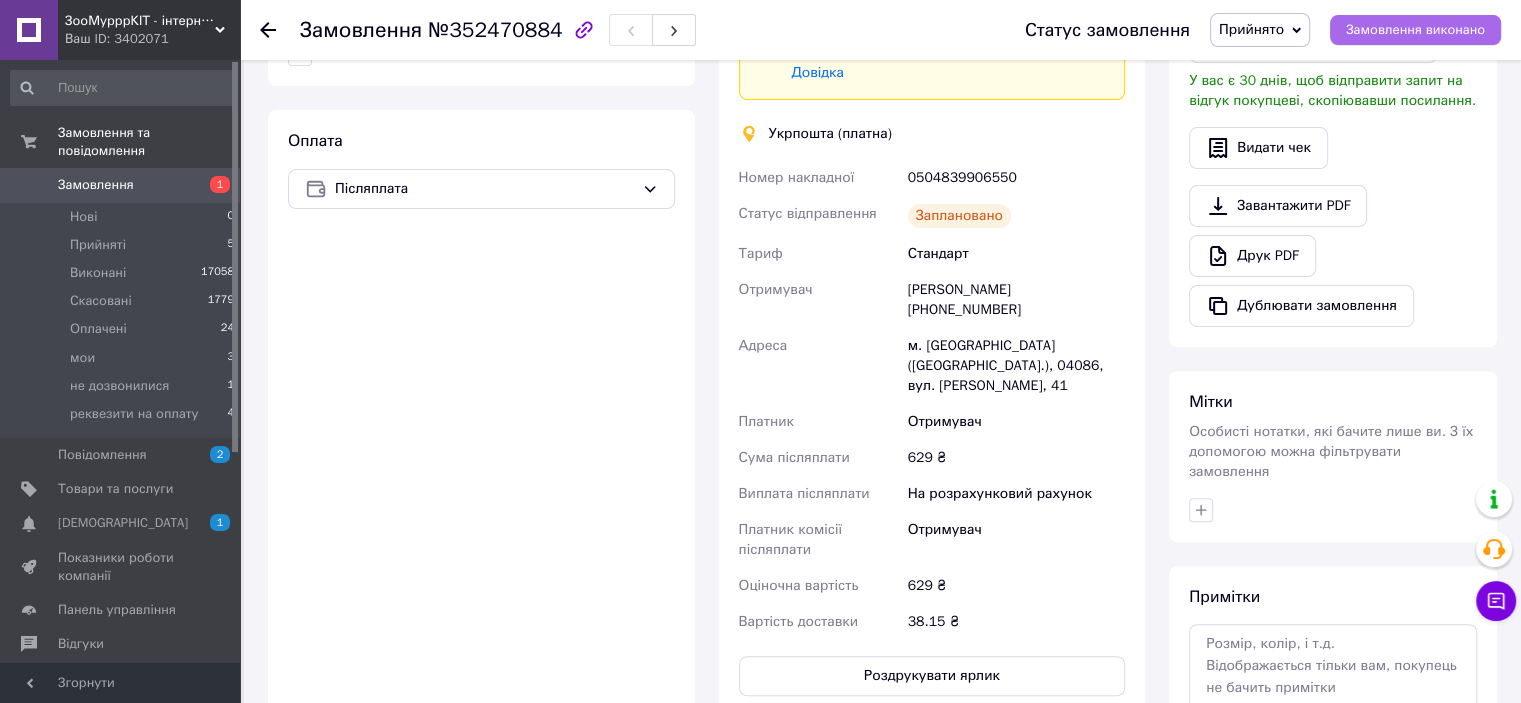 click on "Замовлення виконано" at bounding box center [1415, 30] 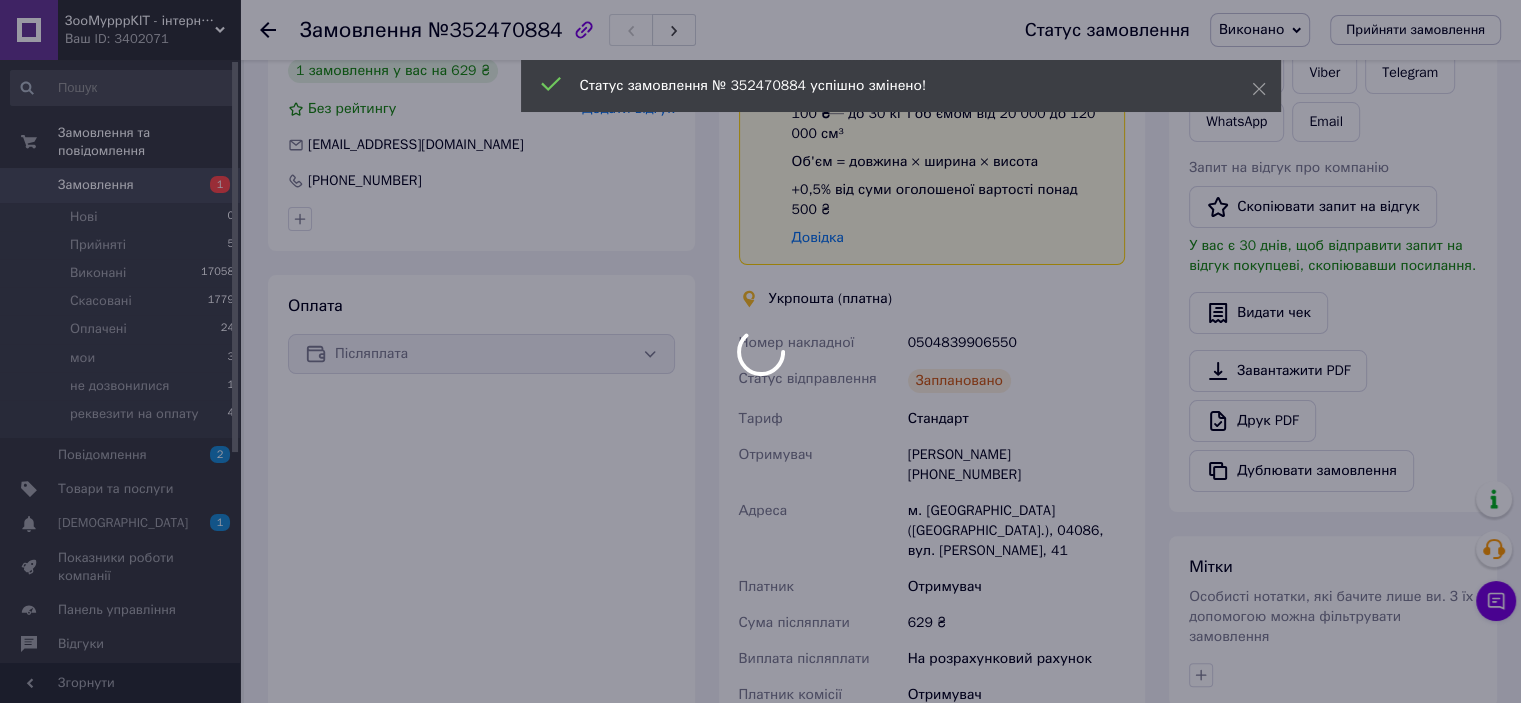 scroll, scrollTop: 400, scrollLeft: 0, axis: vertical 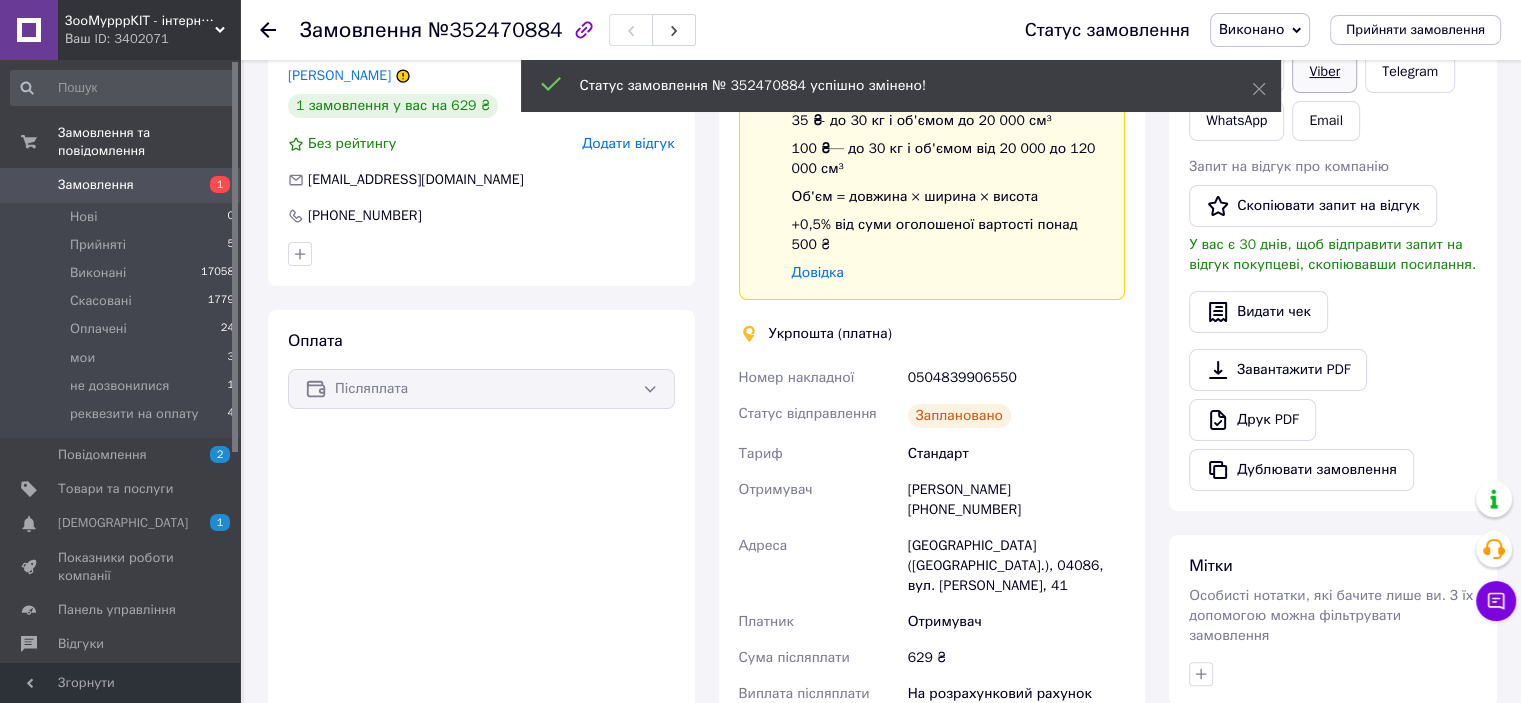 click on "Viber" at bounding box center [1324, 72] 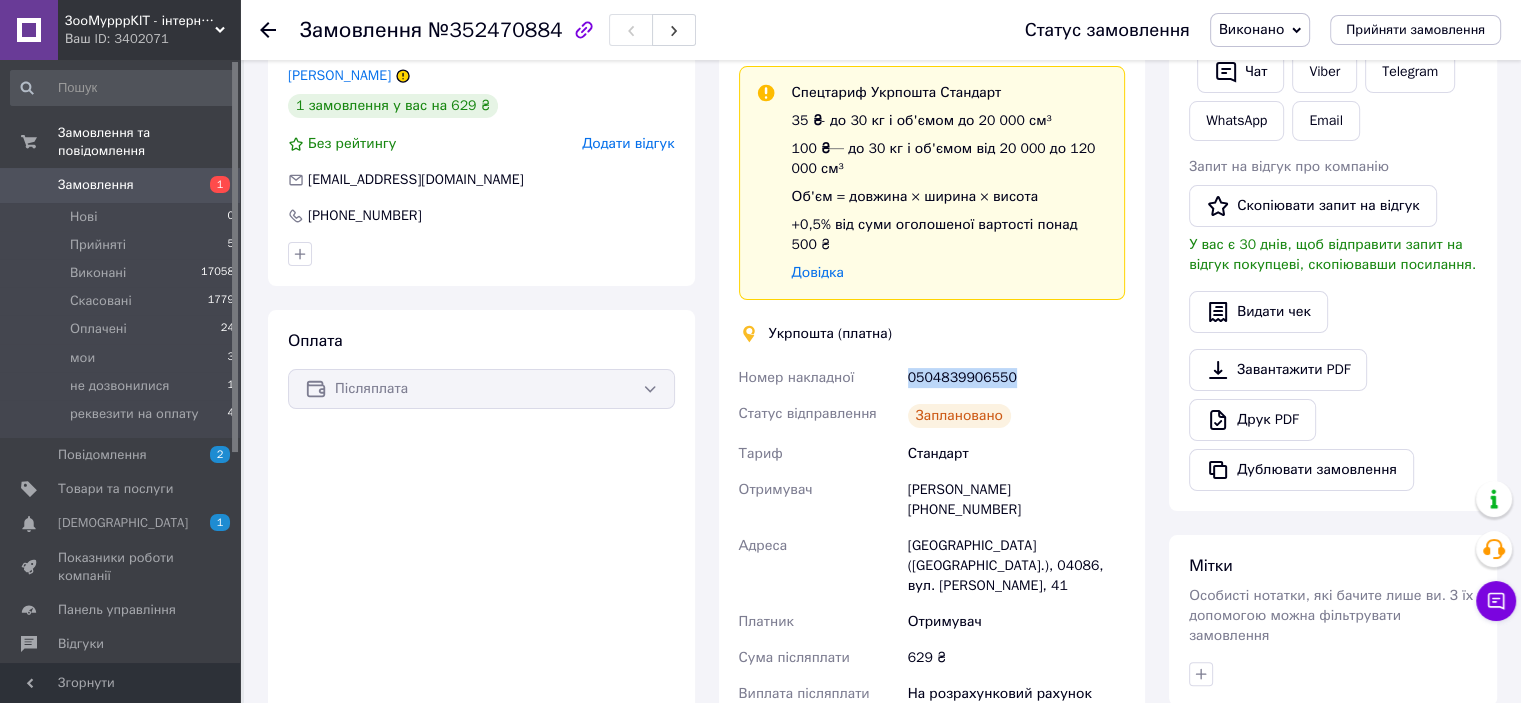 drag, startPoint x: 934, startPoint y: 361, endPoint x: 1022, endPoint y: 371, distance: 88.56636 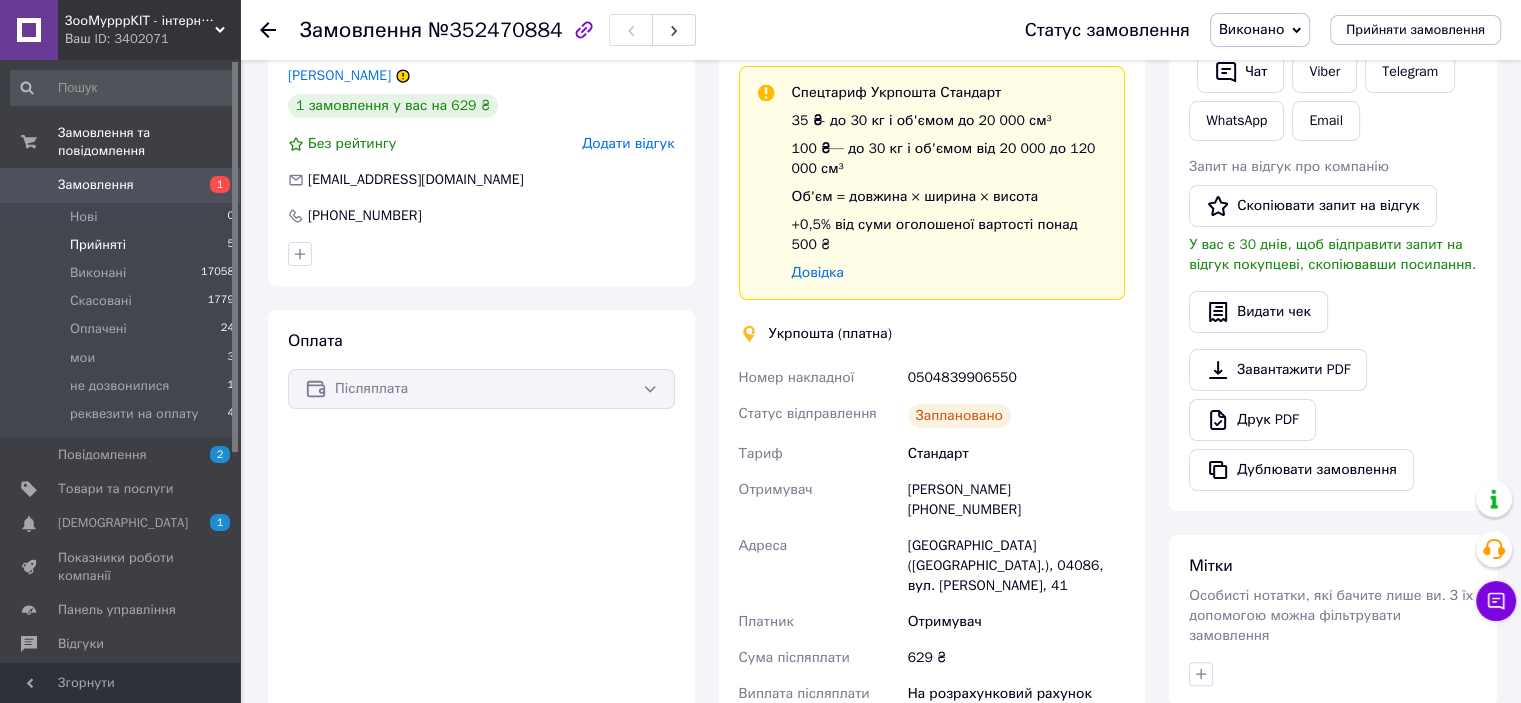 click on "Прийняті 5" at bounding box center [123, 245] 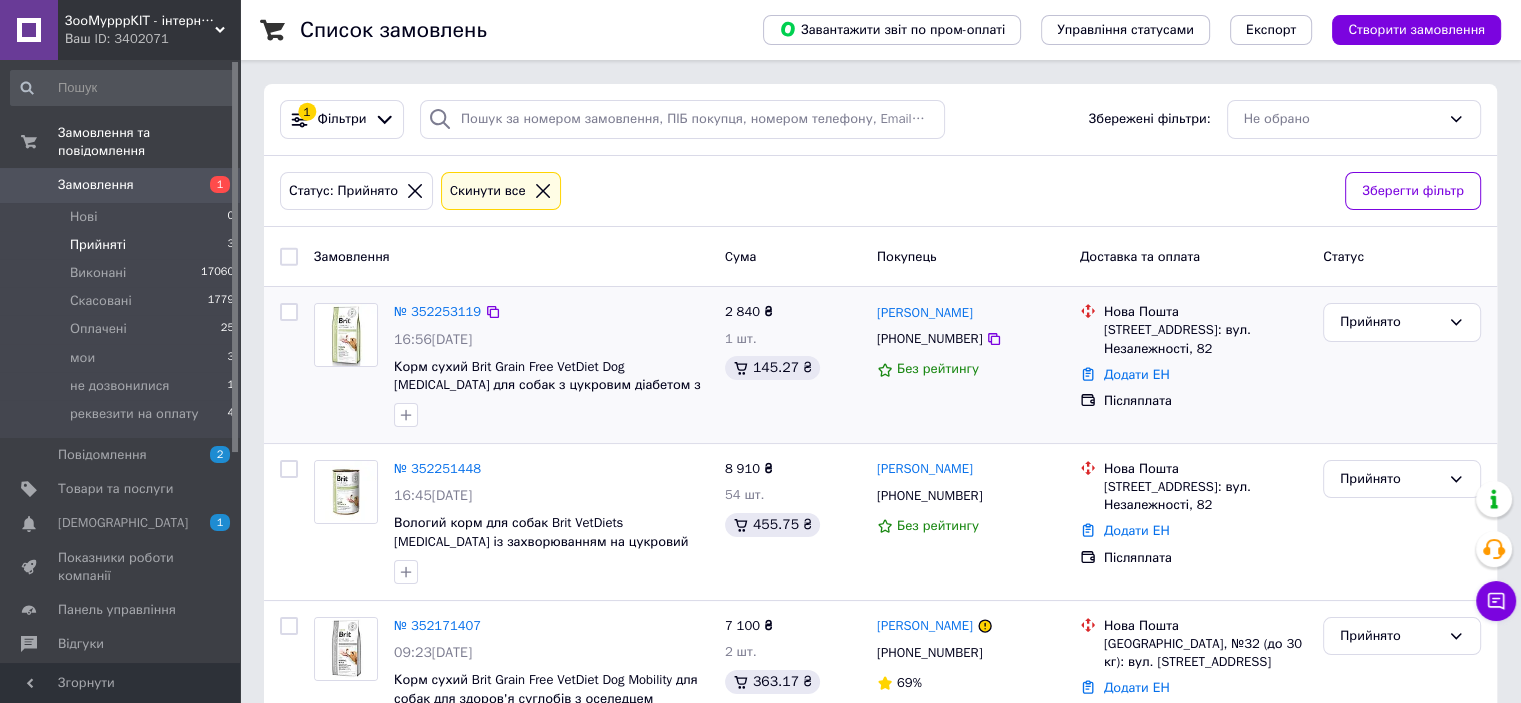 scroll, scrollTop: 75, scrollLeft: 0, axis: vertical 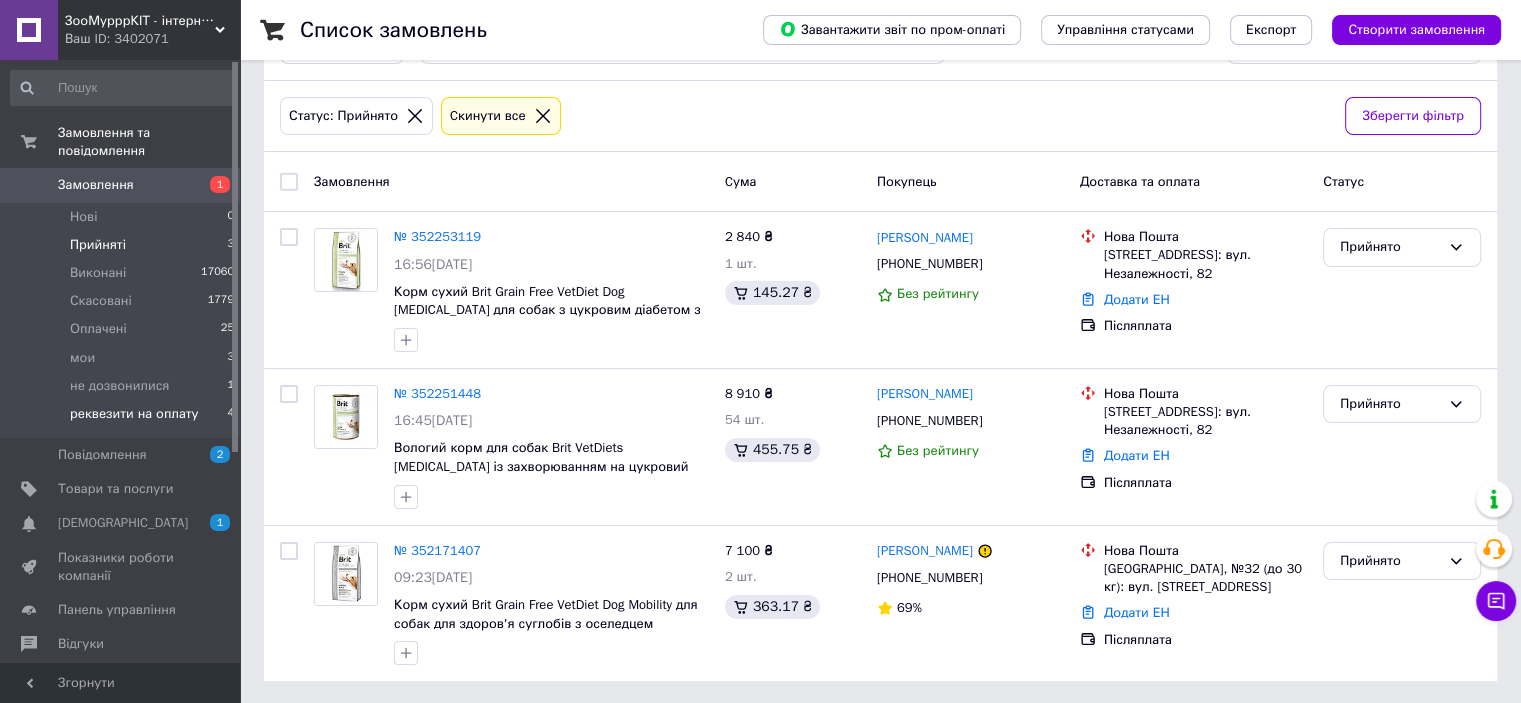 click on "реквезити на оплату" at bounding box center (134, 414) 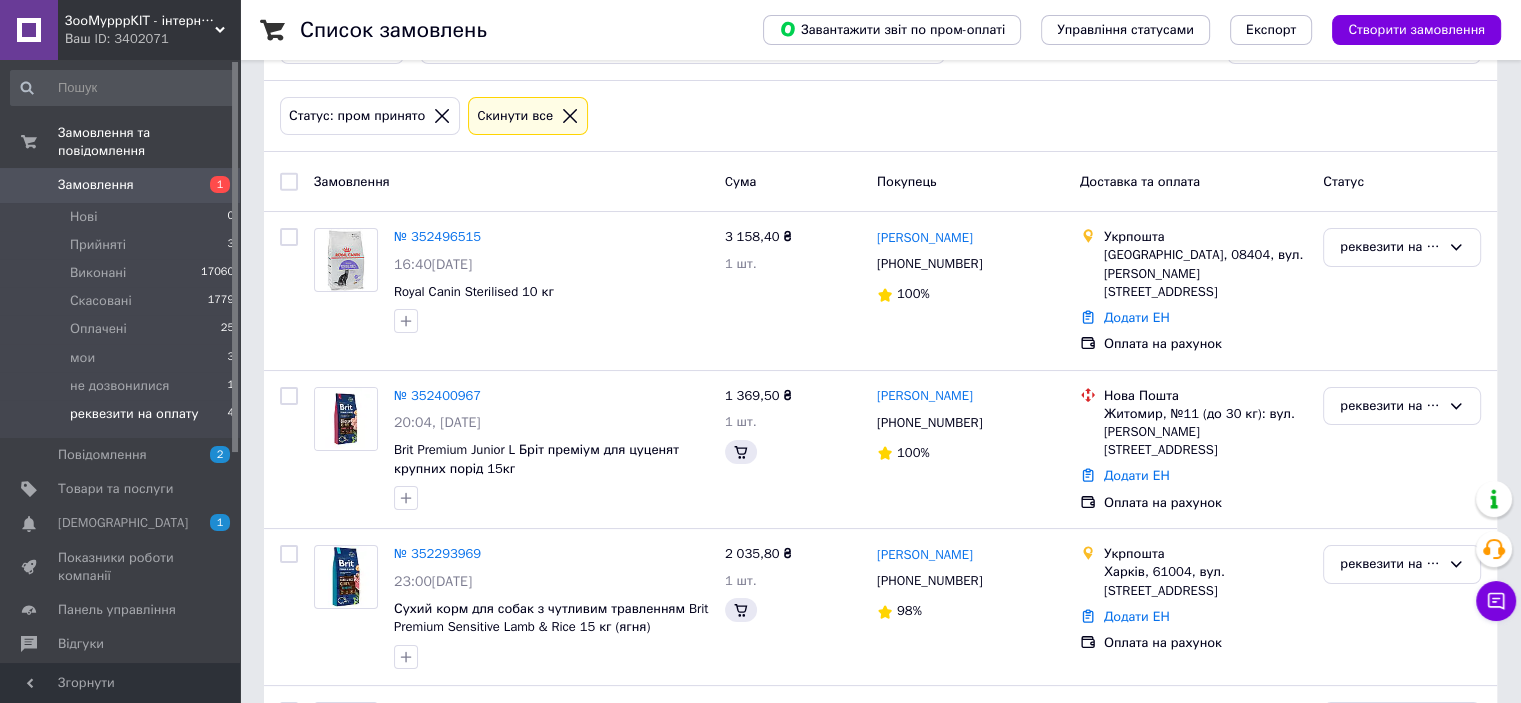 scroll, scrollTop: 0, scrollLeft: 0, axis: both 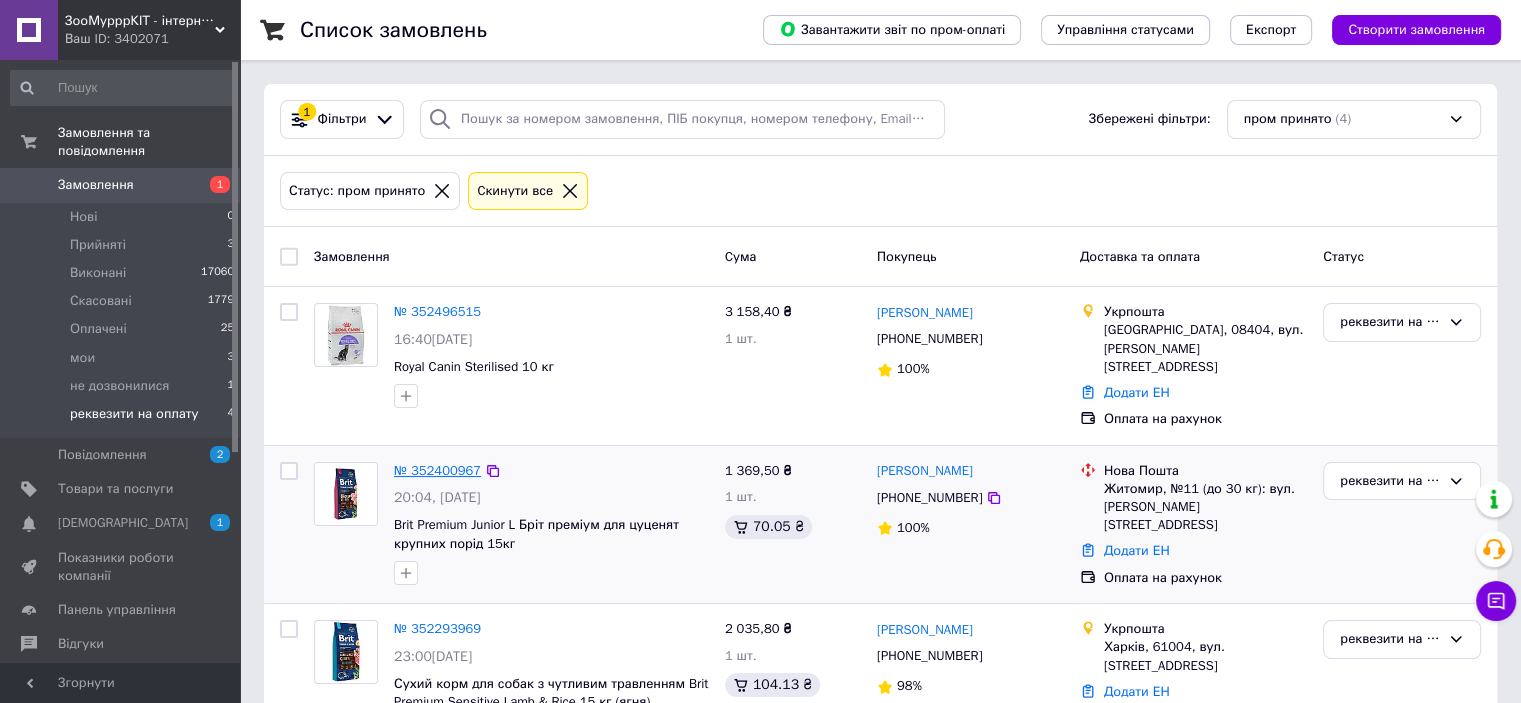 click on "№ 352400967" at bounding box center [437, 470] 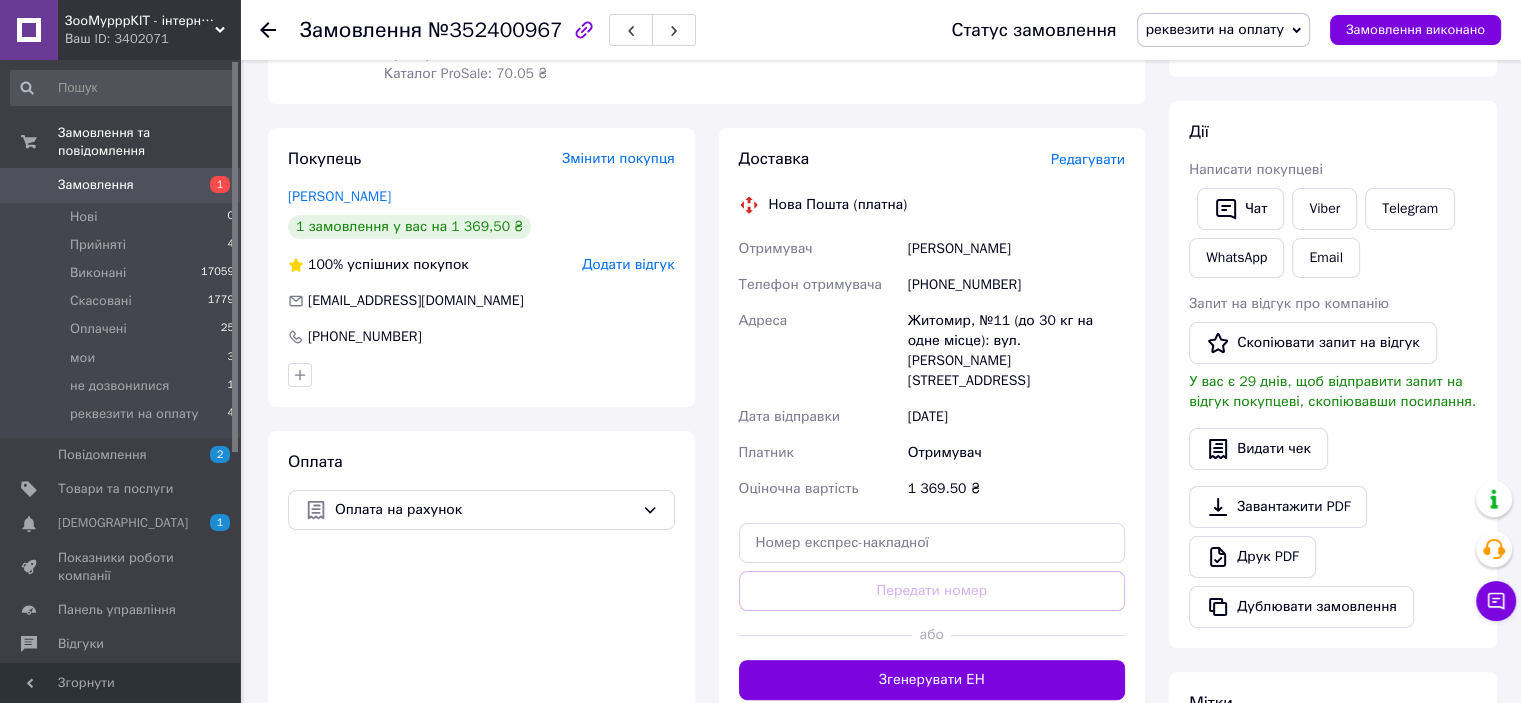 scroll, scrollTop: 300, scrollLeft: 0, axis: vertical 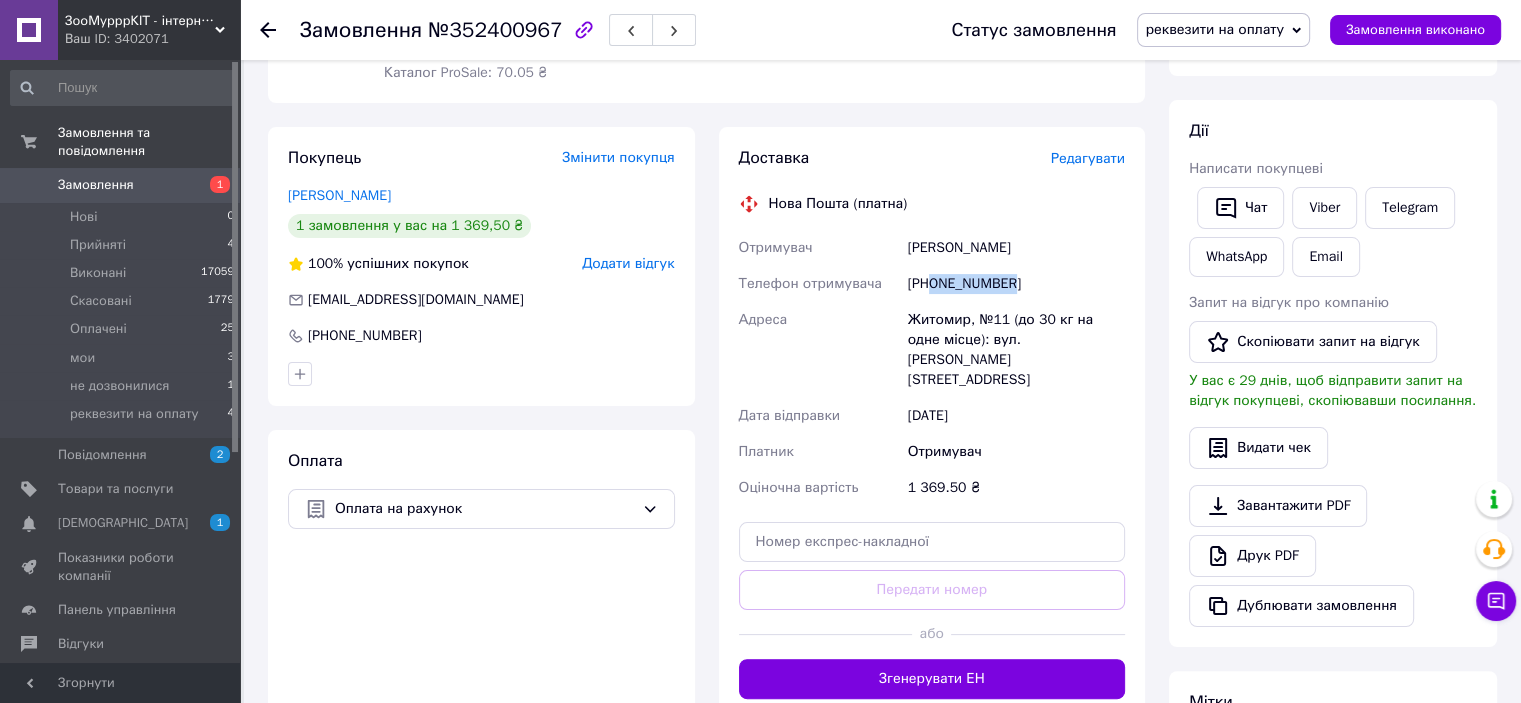 drag, startPoint x: 935, startPoint y: 287, endPoint x: 1026, endPoint y: 287, distance: 91 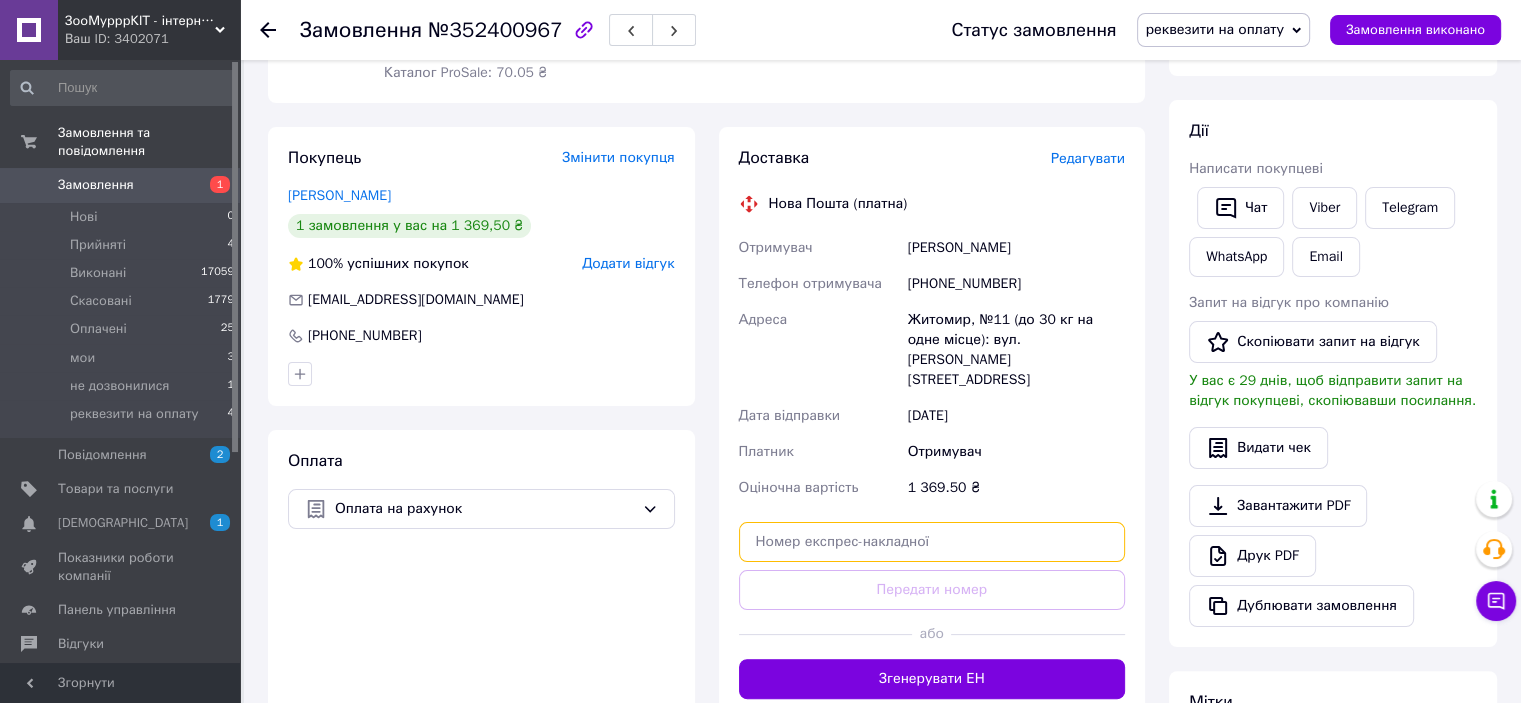 click at bounding box center (932, 542) 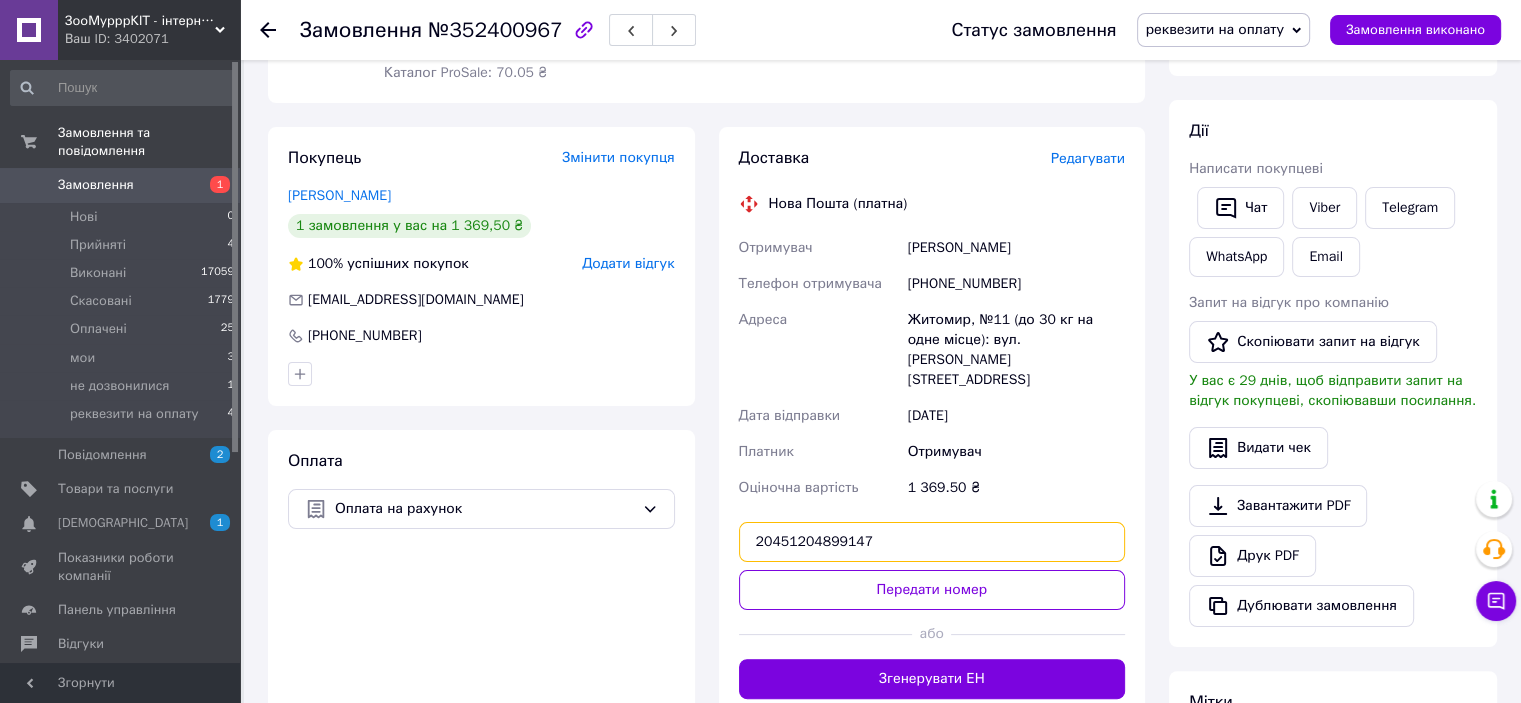 type on "20451204899147" 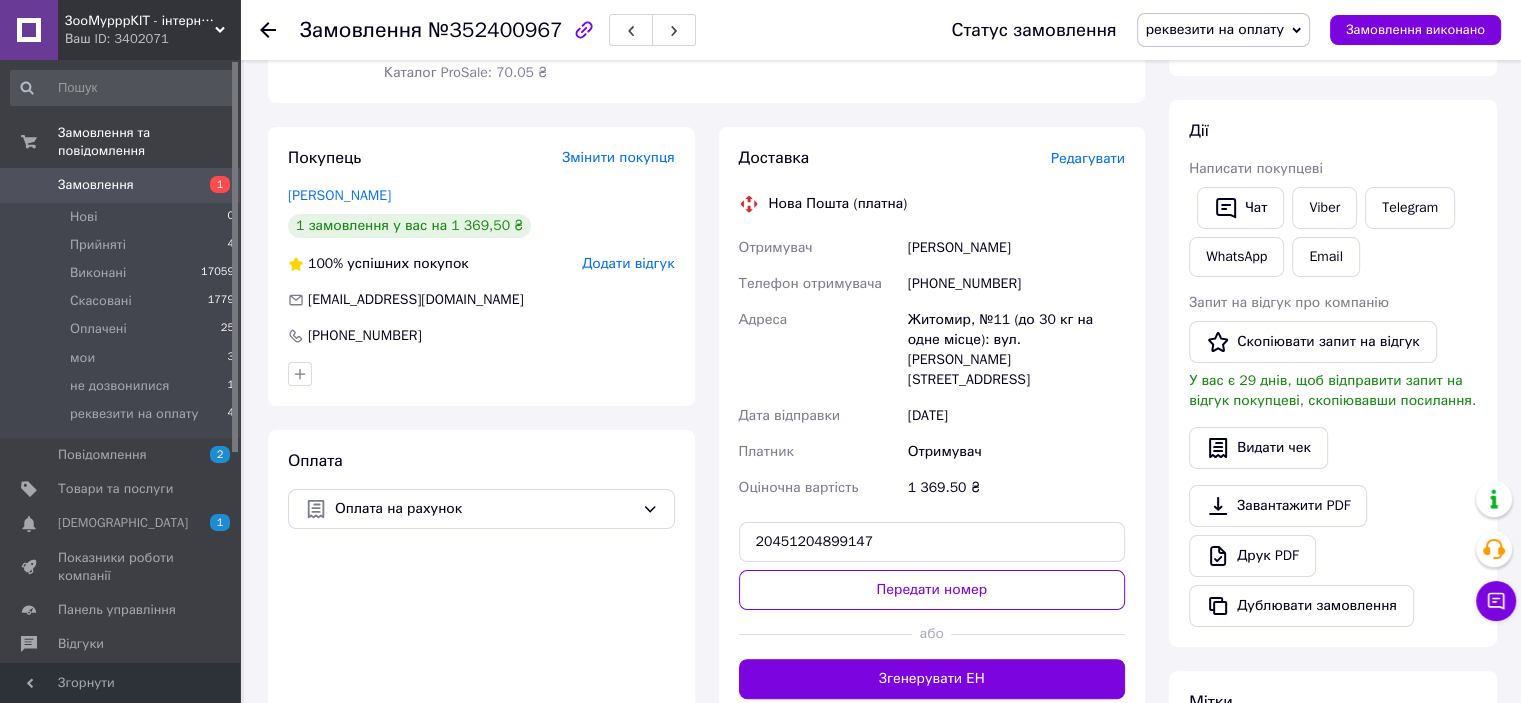 click on "Передати номер" at bounding box center (932, 590) 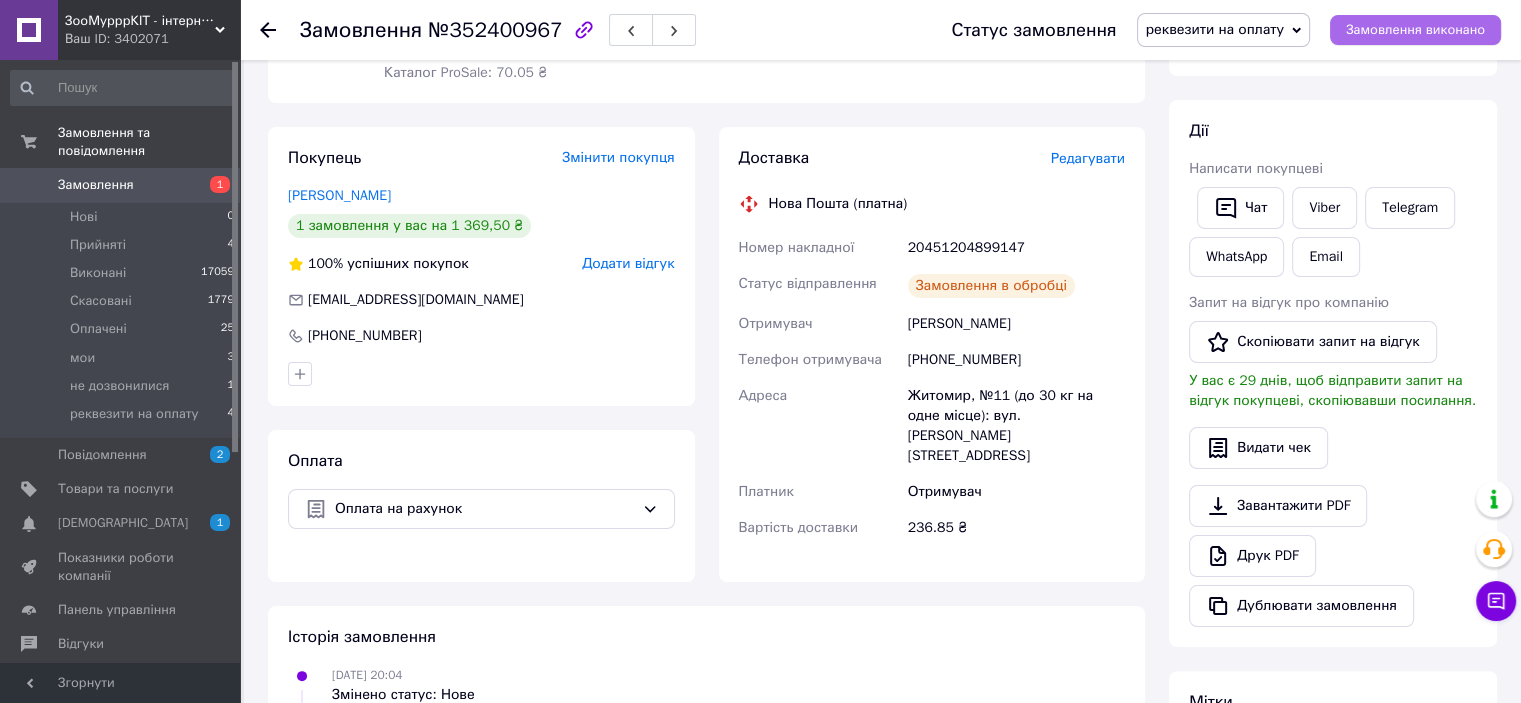 click on "Замовлення виконано" at bounding box center (1415, 30) 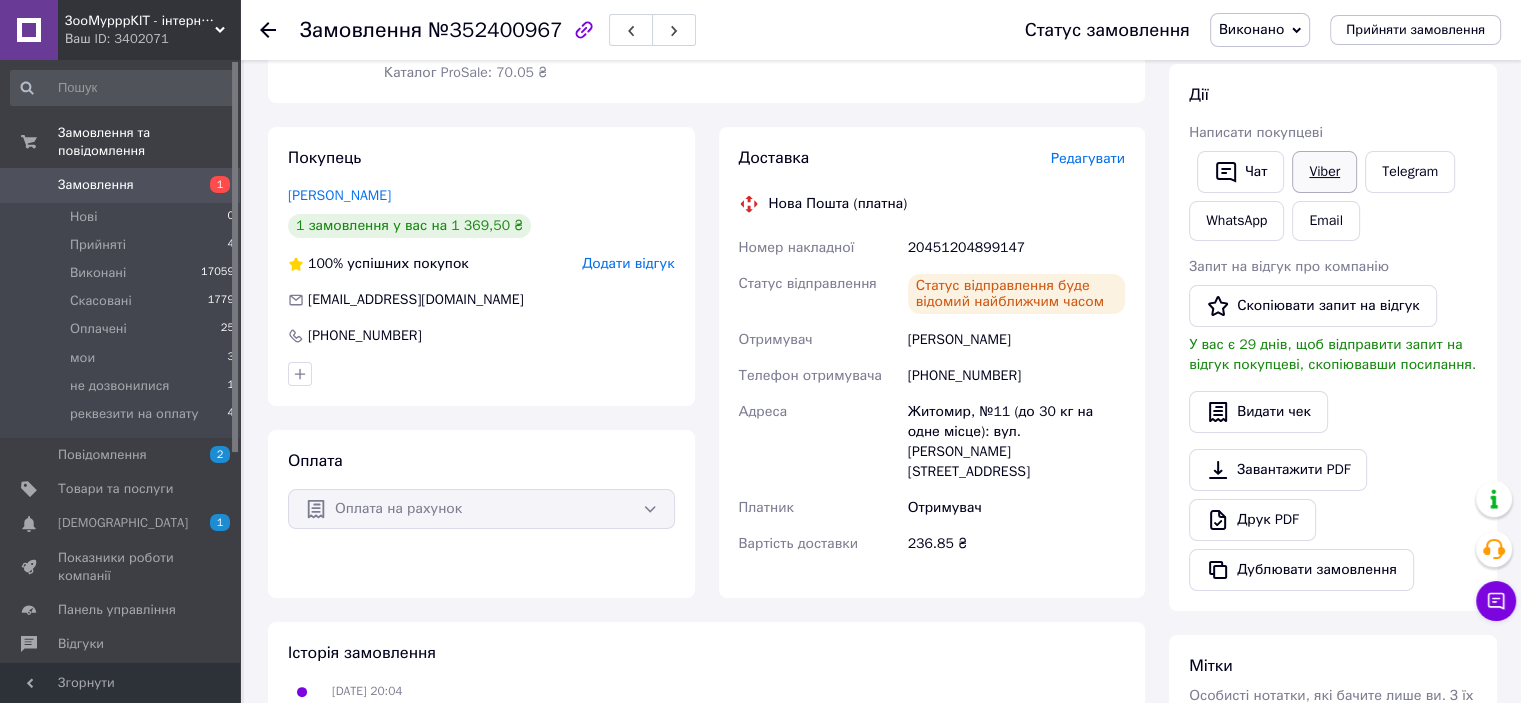 click on "Viber" at bounding box center [1324, 172] 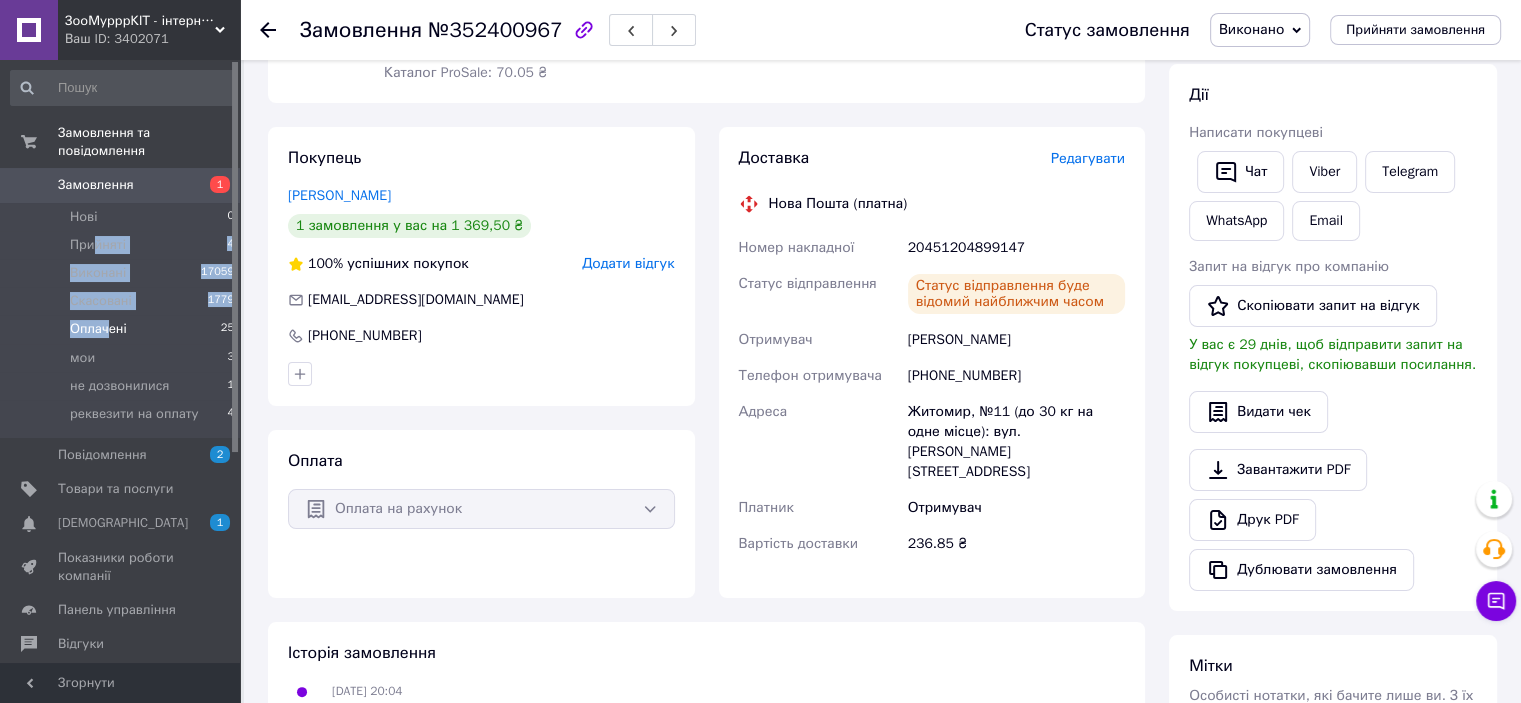 drag, startPoint x: 97, startPoint y: 232, endPoint x: 109, endPoint y: 317, distance: 85.84288 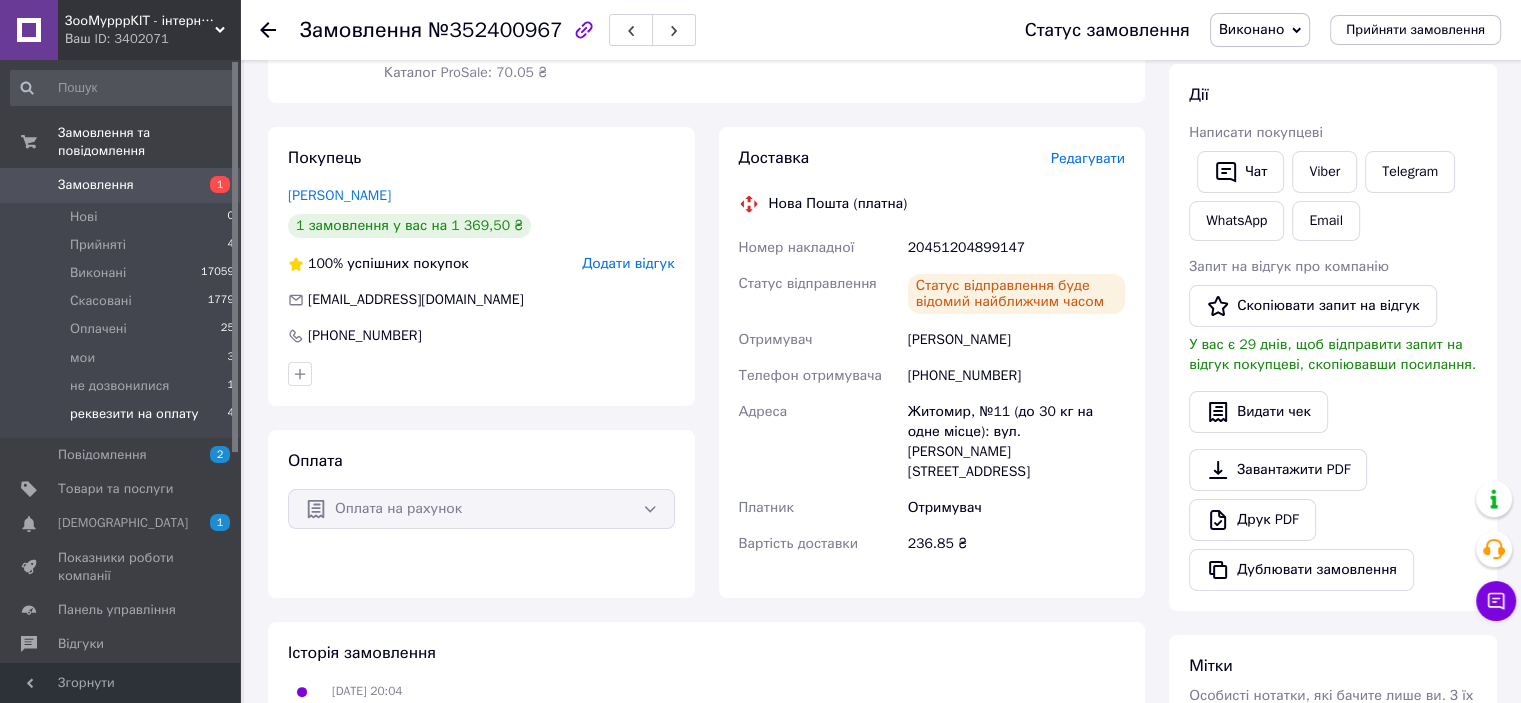 click on "реквезити на оплату" at bounding box center [134, 414] 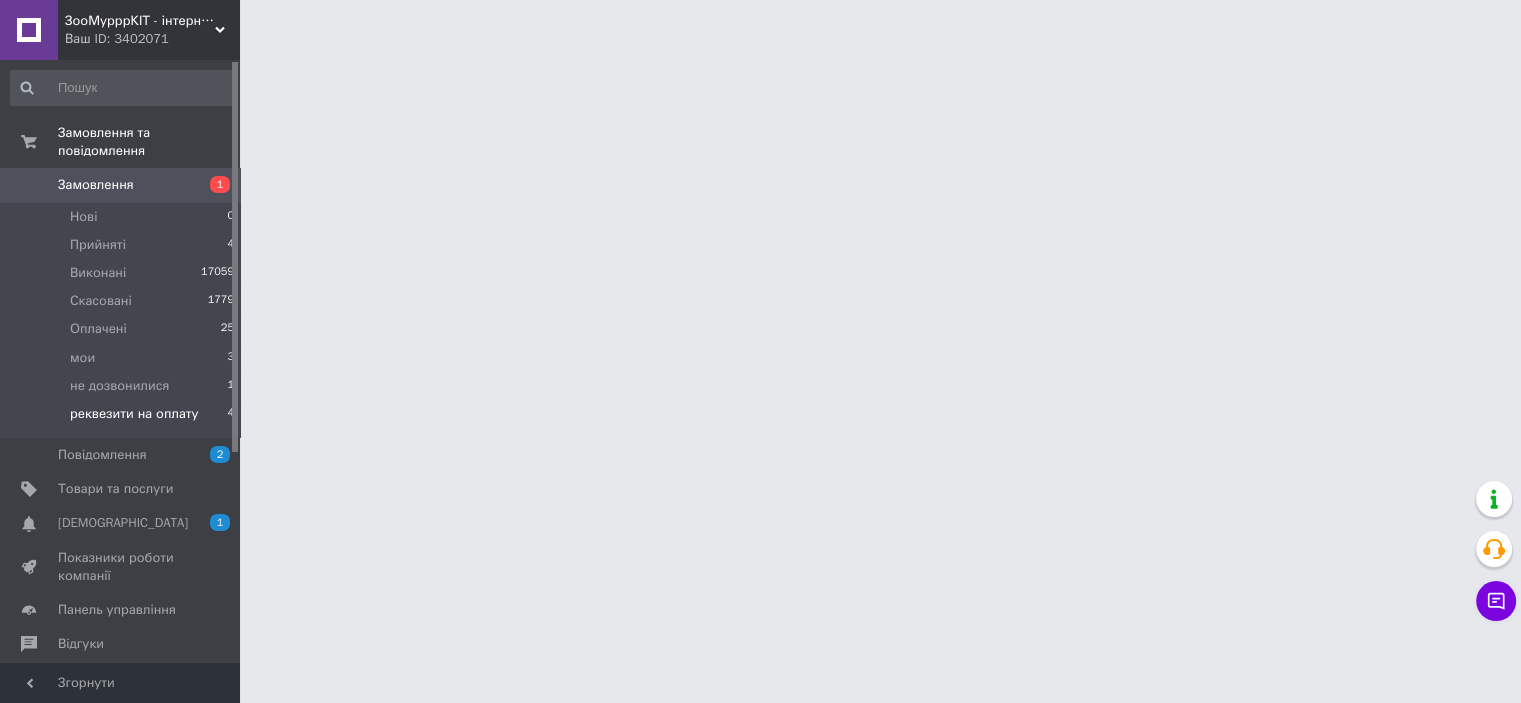 scroll, scrollTop: 0, scrollLeft: 0, axis: both 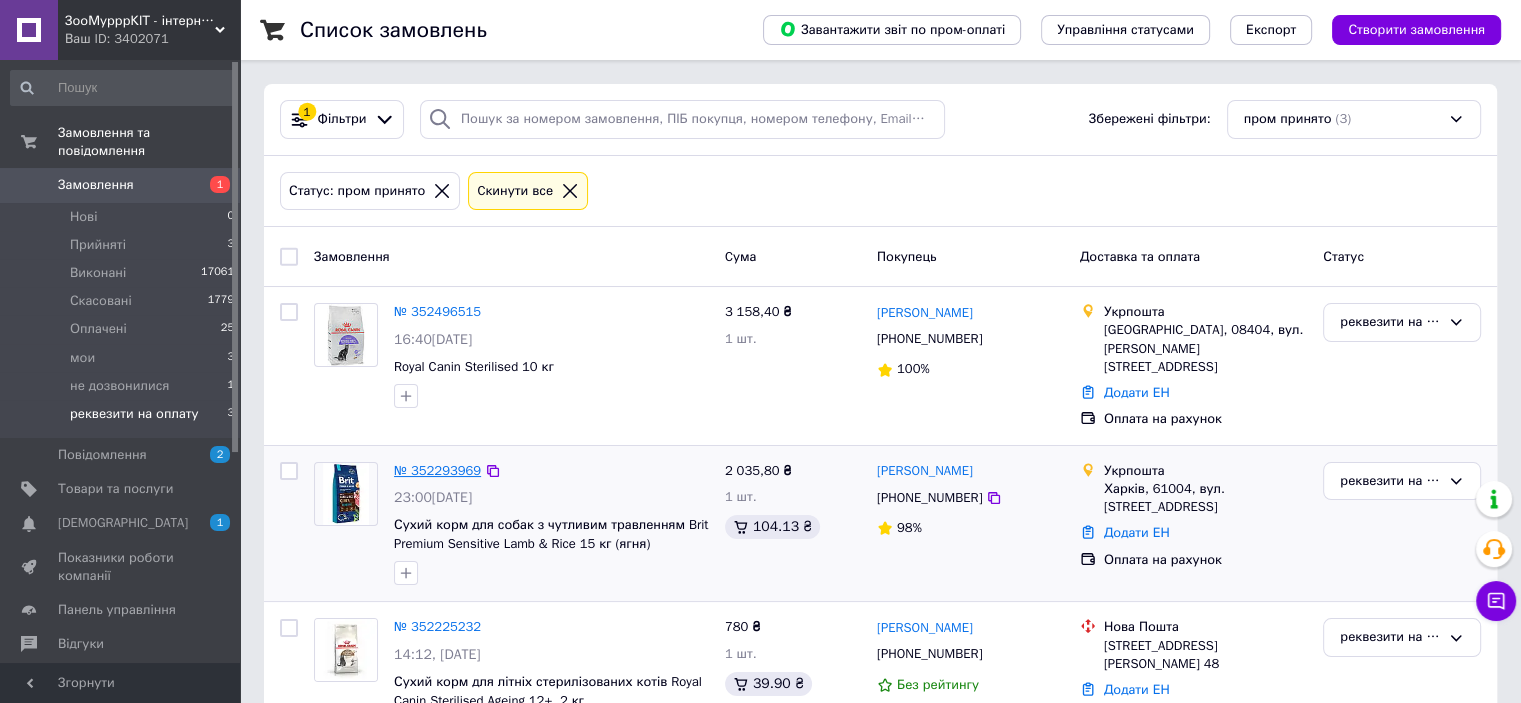 click on "№ 352293969" at bounding box center (437, 470) 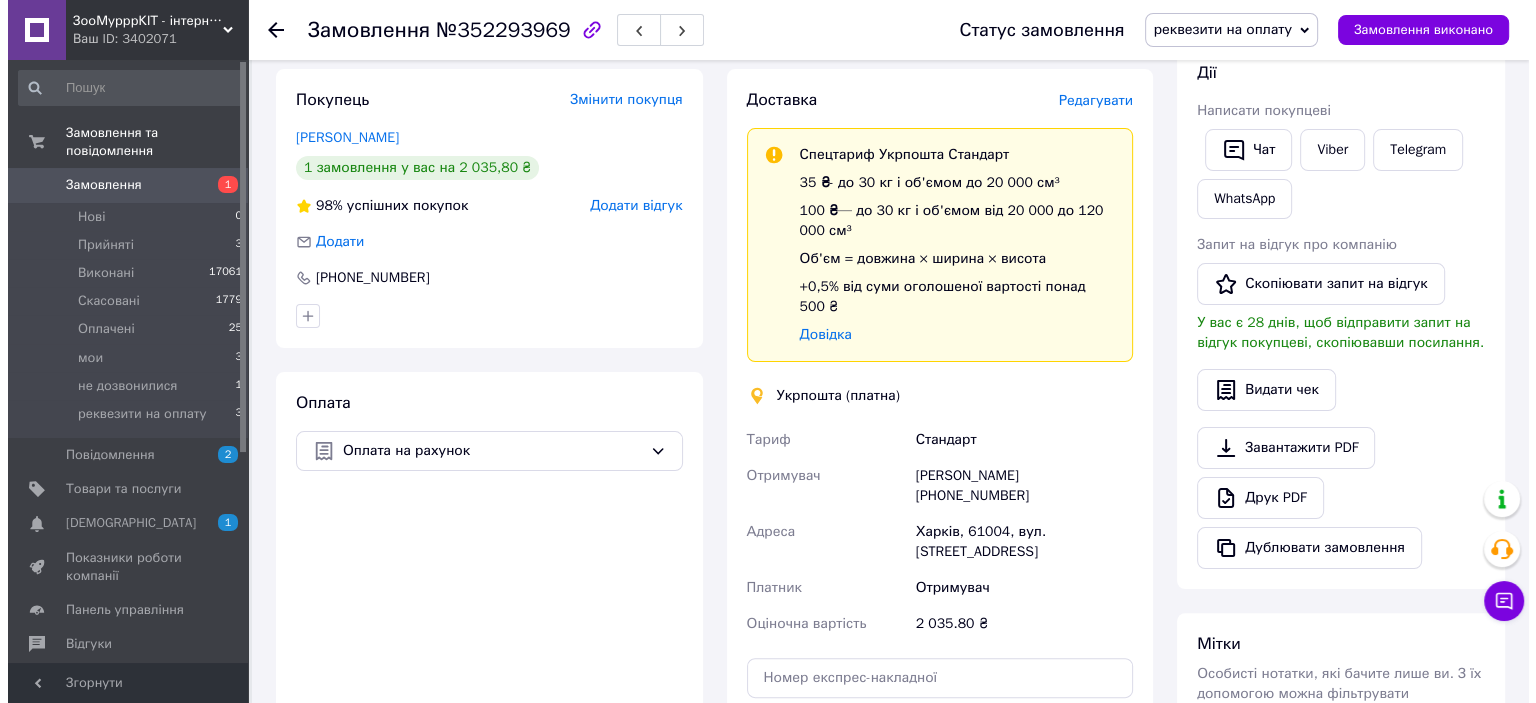 scroll, scrollTop: 200, scrollLeft: 0, axis: vertical 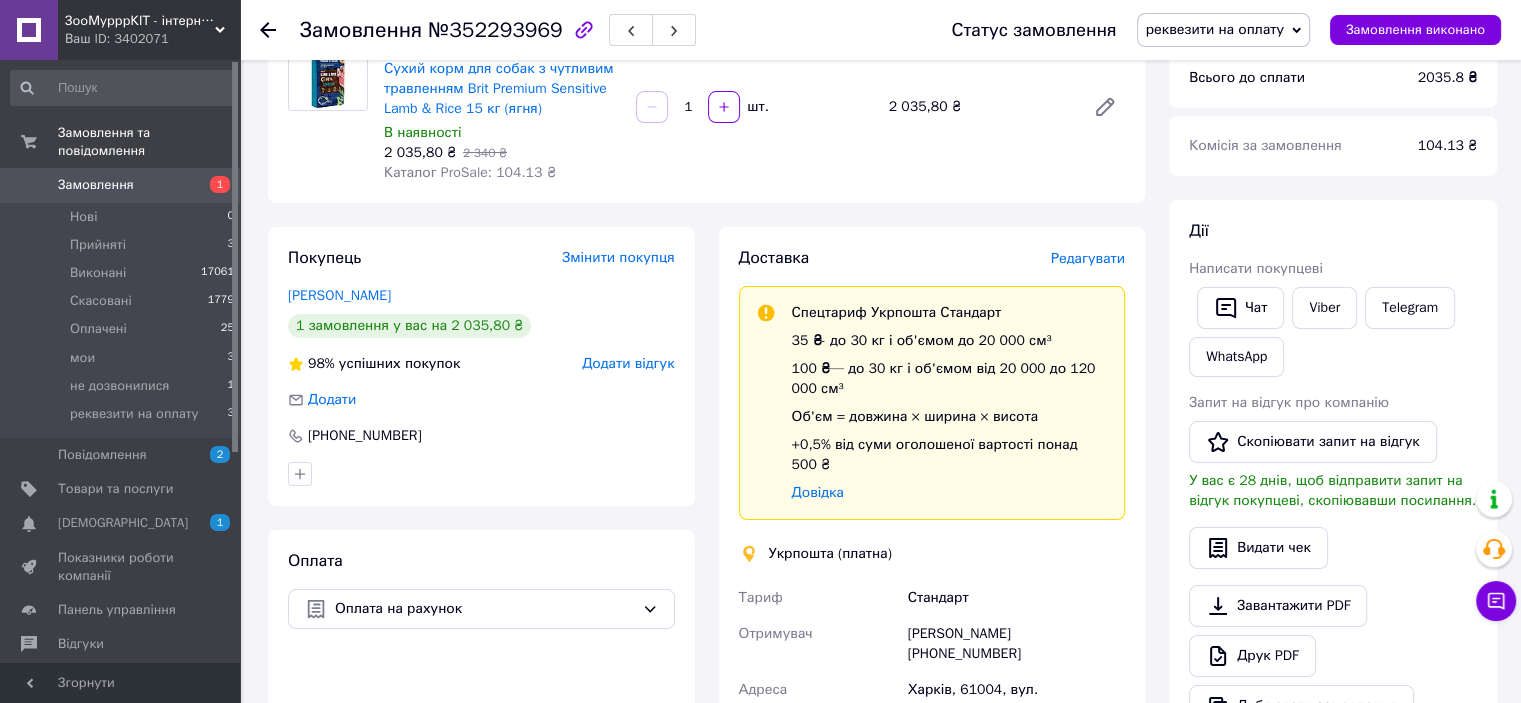 click on "Редагувати" at bounding box center (1088, 258) 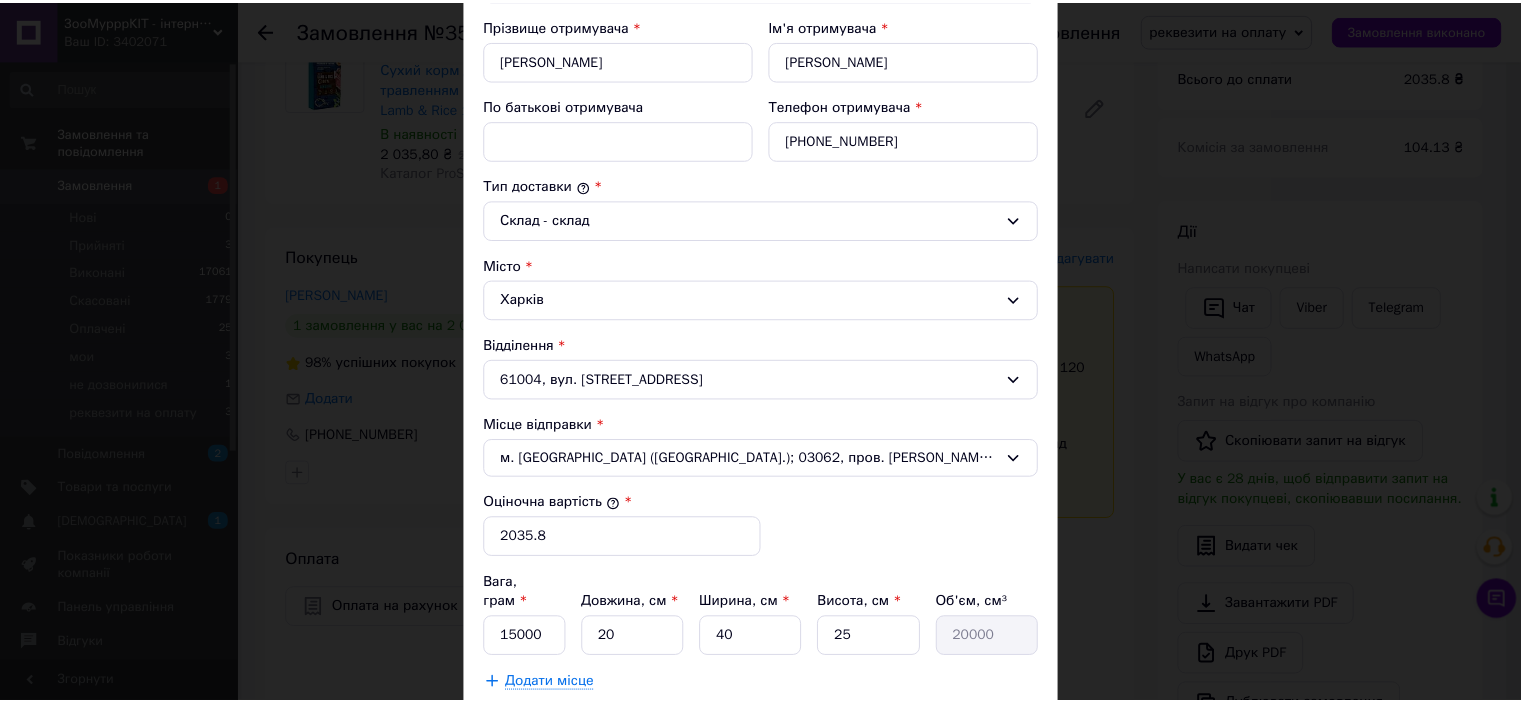 scroll, scrollTop: 500, scrollLeft: 0, axis: vertical 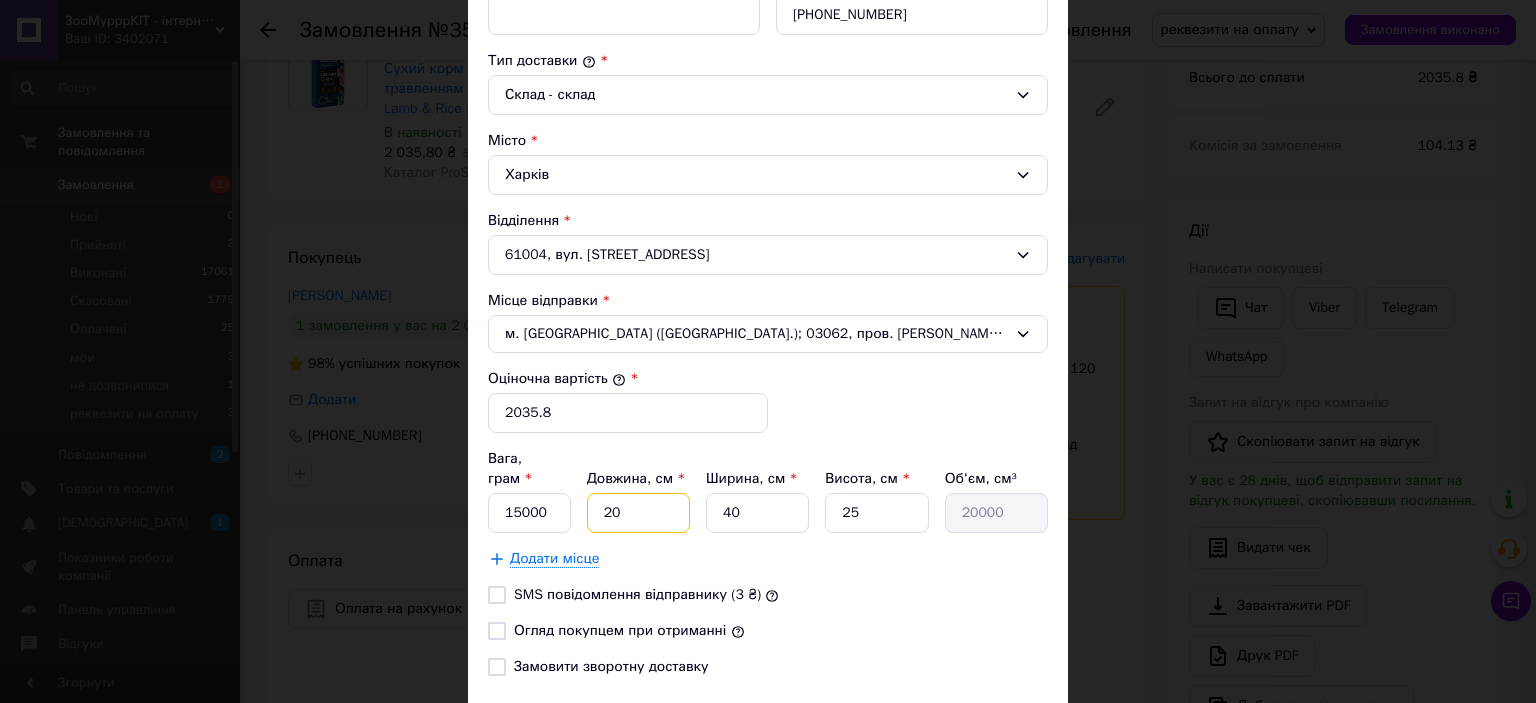 click on "20" at bounding box center (638, 513) 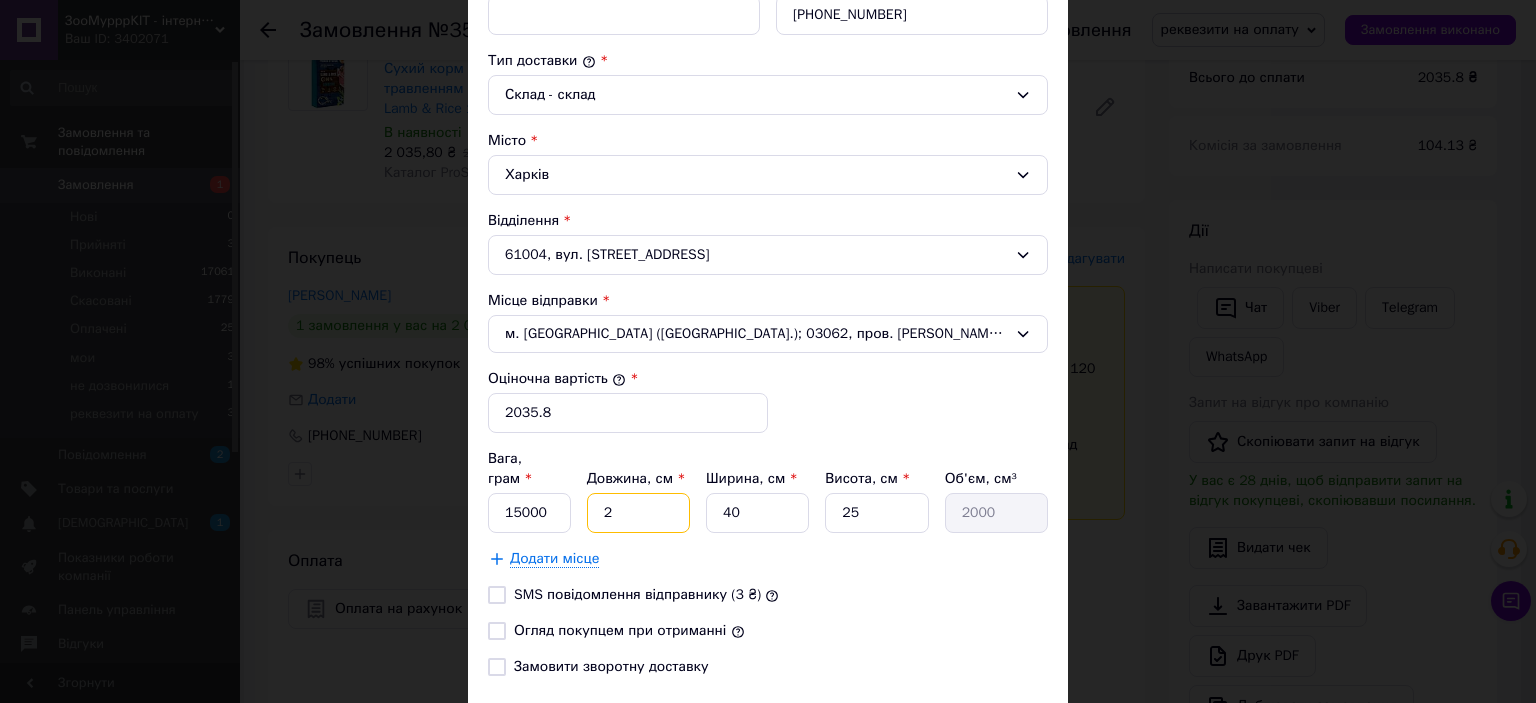 type 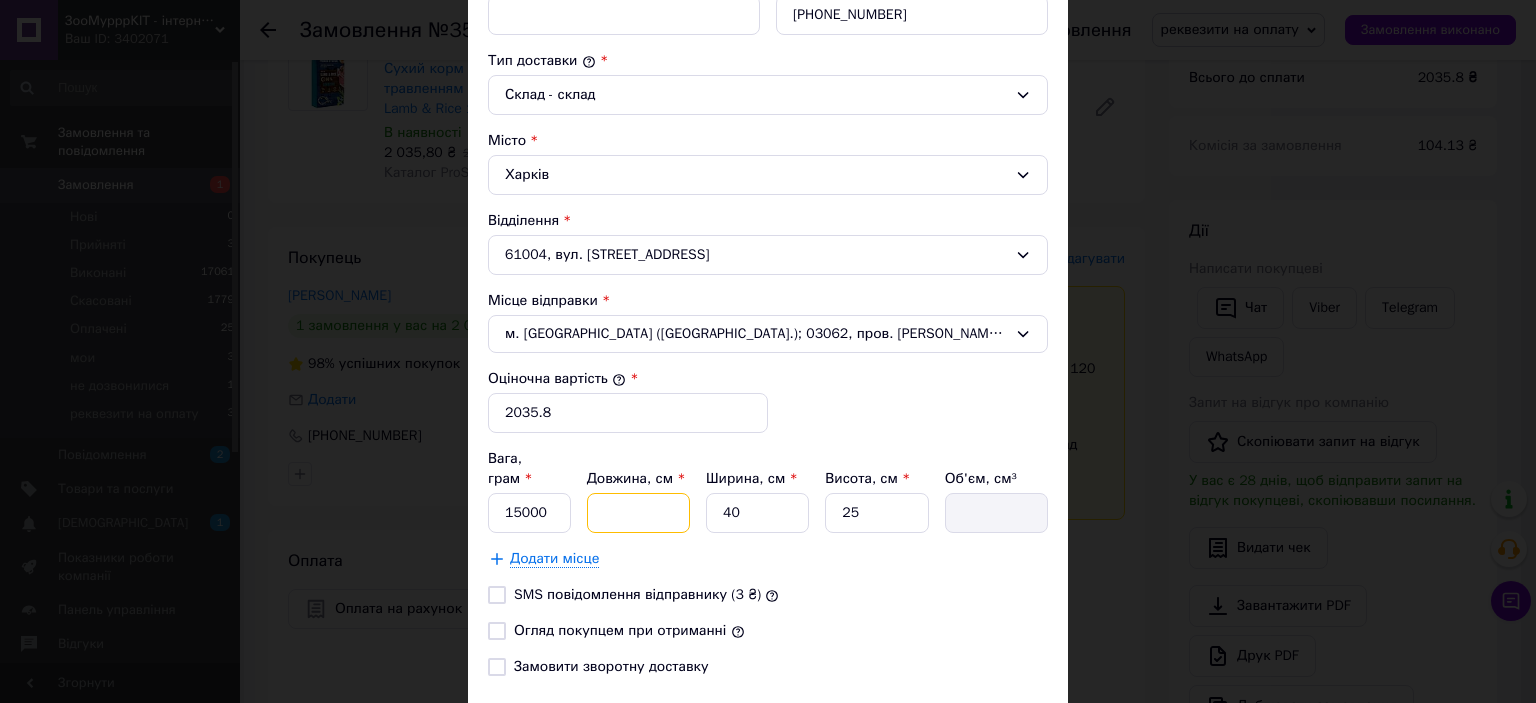 type on "5" 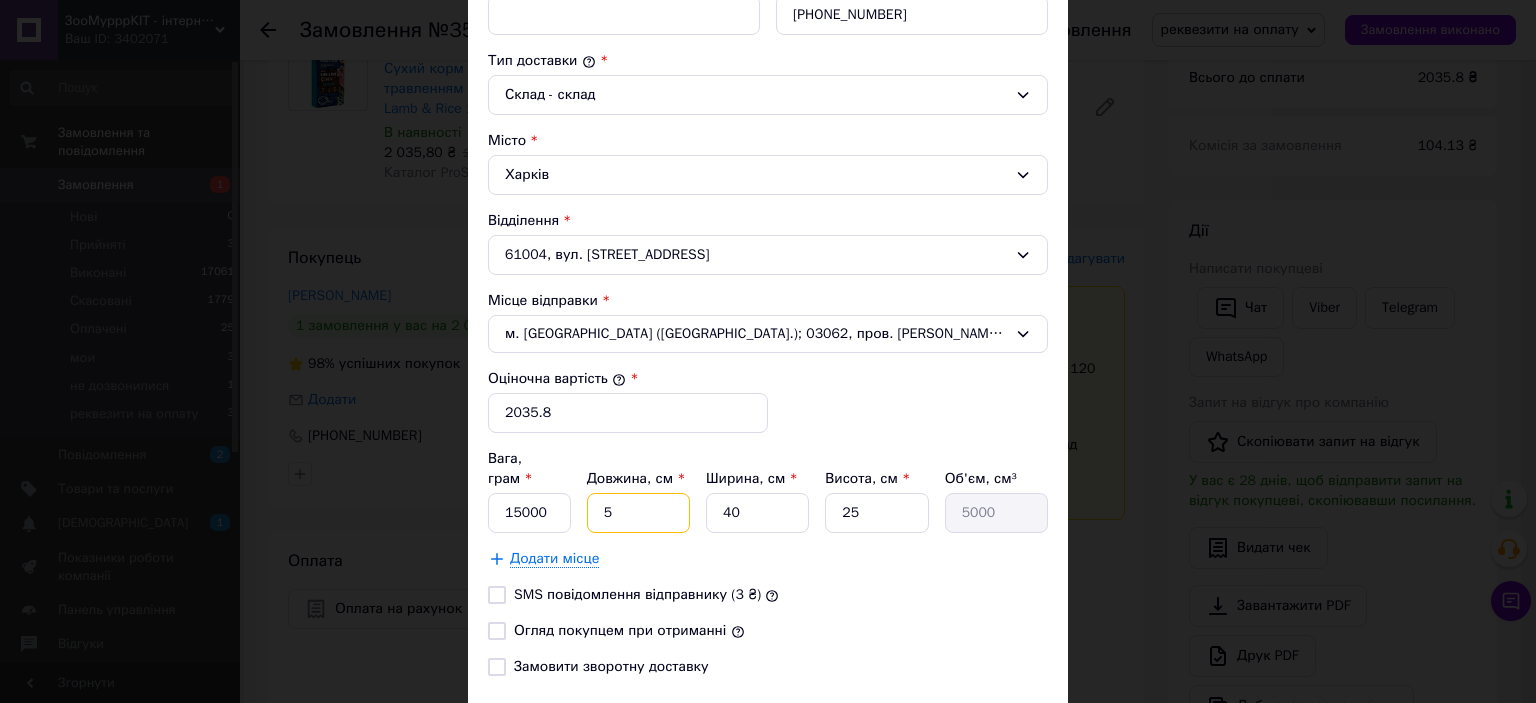 type on "50" 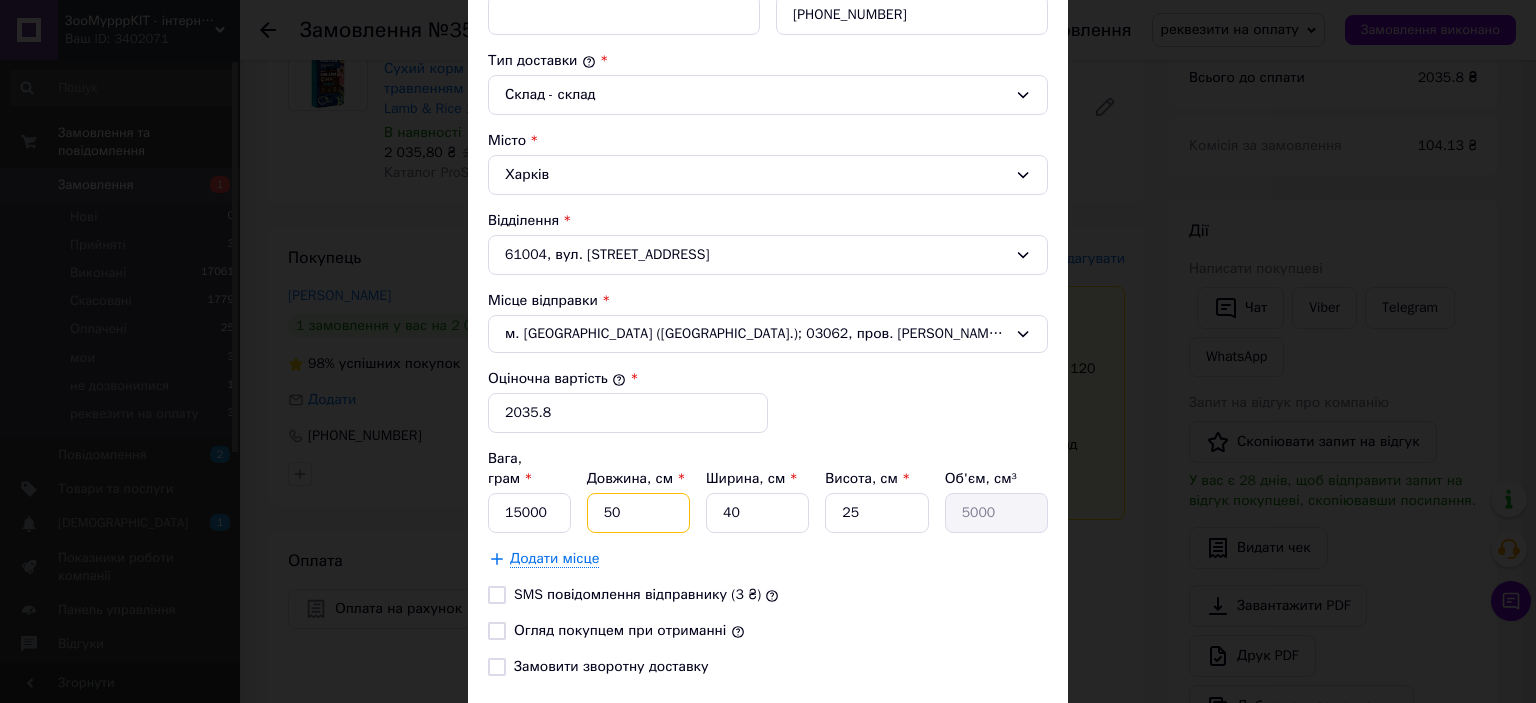 type on "50000" 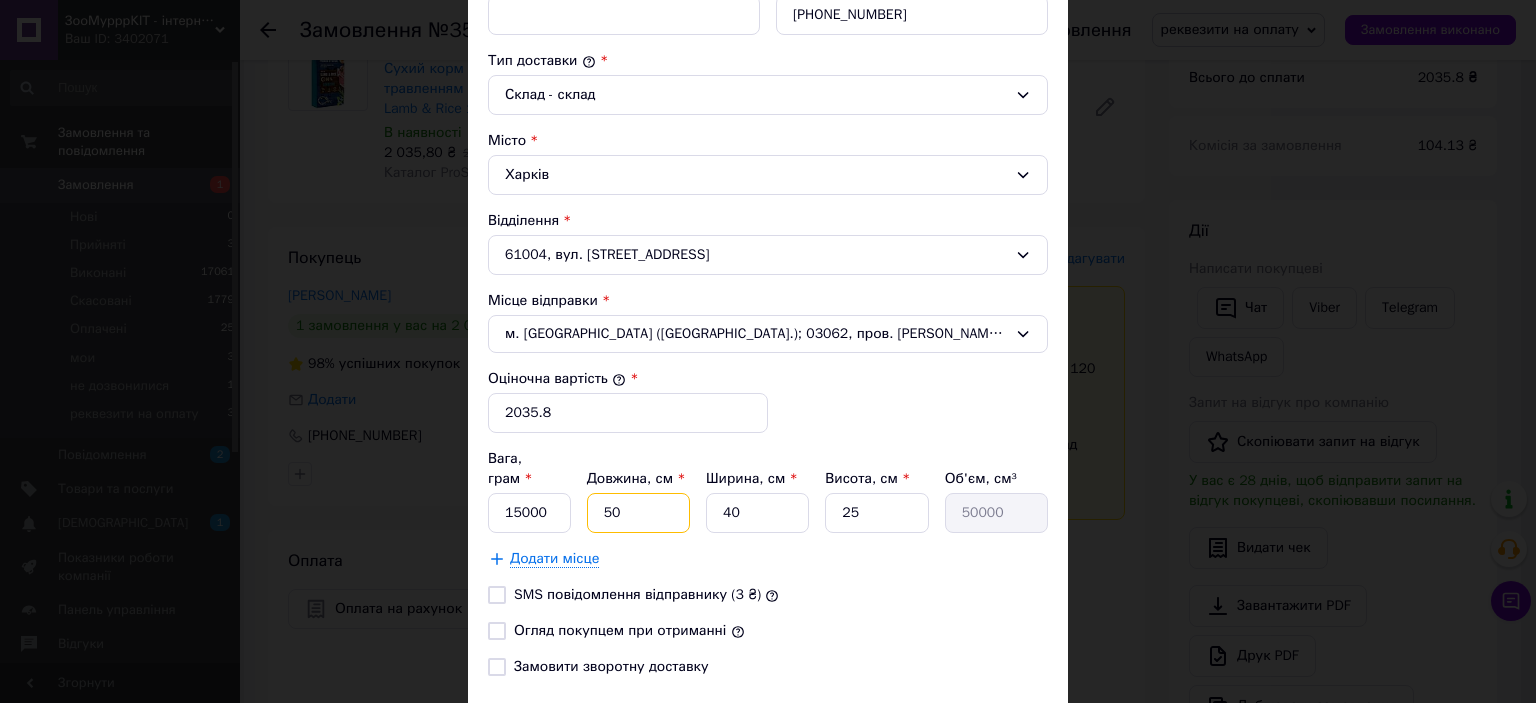 type on "50" 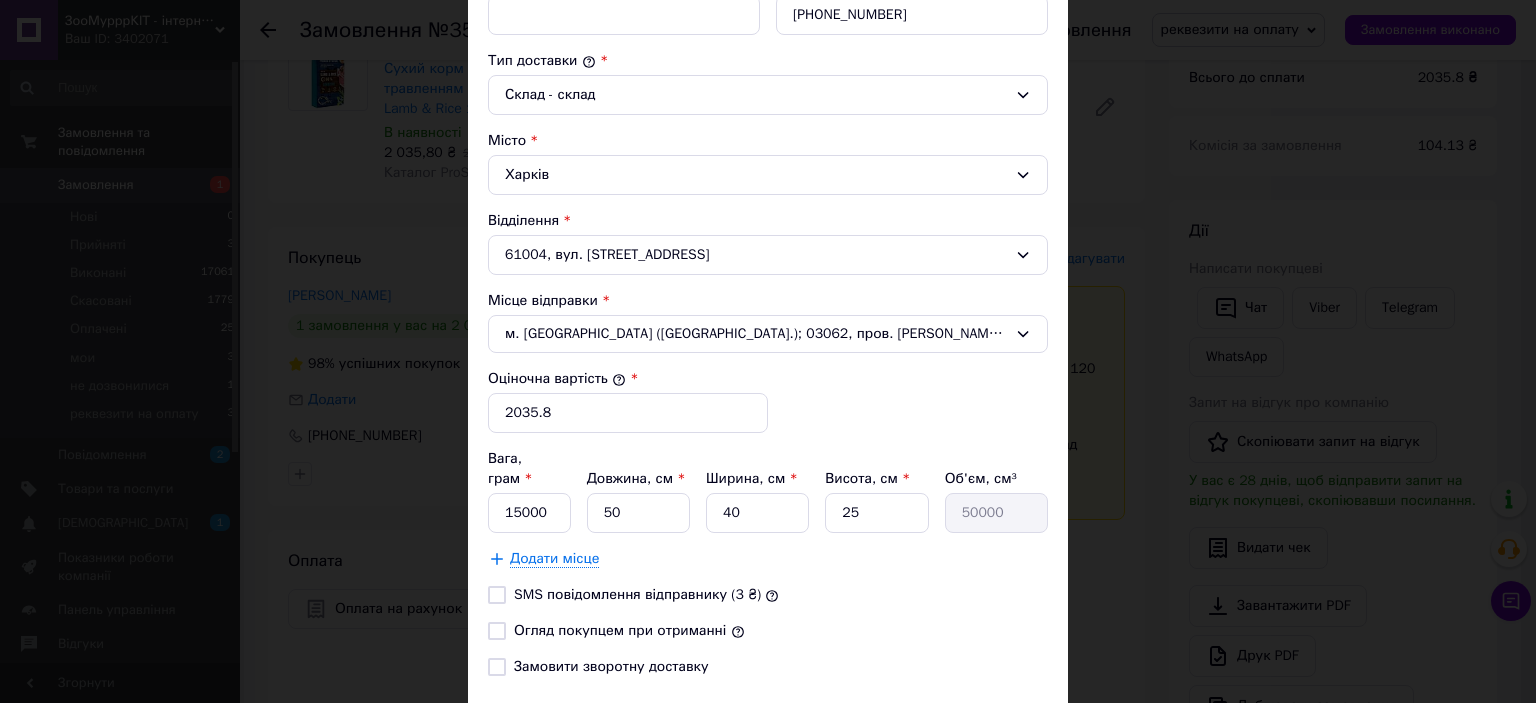 click on "Тариф     * [PERSON_NAME]   * Отримувач Прізвище отримувача   * [PERSON_NAME] Ім'я отримувача   * [PERSON_NAME] батькові отримувача Телефон отримувача   * [PHONE_NUMBER] Тип доставки     * Склад - склад Місто Харків Відділення 61004, вул. [STREET_ADDRESS] Місце відправки   * м. [GEOGRAPHIC_DATA] ([GEOGRAPHIC_DATA].); 03062, пров. [PERSON_NAME], 2/13 Оціночна вартість     * 2035.8 Вага, грам   * 15000 Довжина, см   * 50 Ширина, см   * 40 Висота, см   * 25 Об'єм, см³ 50000 Додати місце SMS повідомлення відправнику (3 ₴)   Огляд покупцем при отриманні   Замовити зворотну доставку" at bounding box center [768, 212] 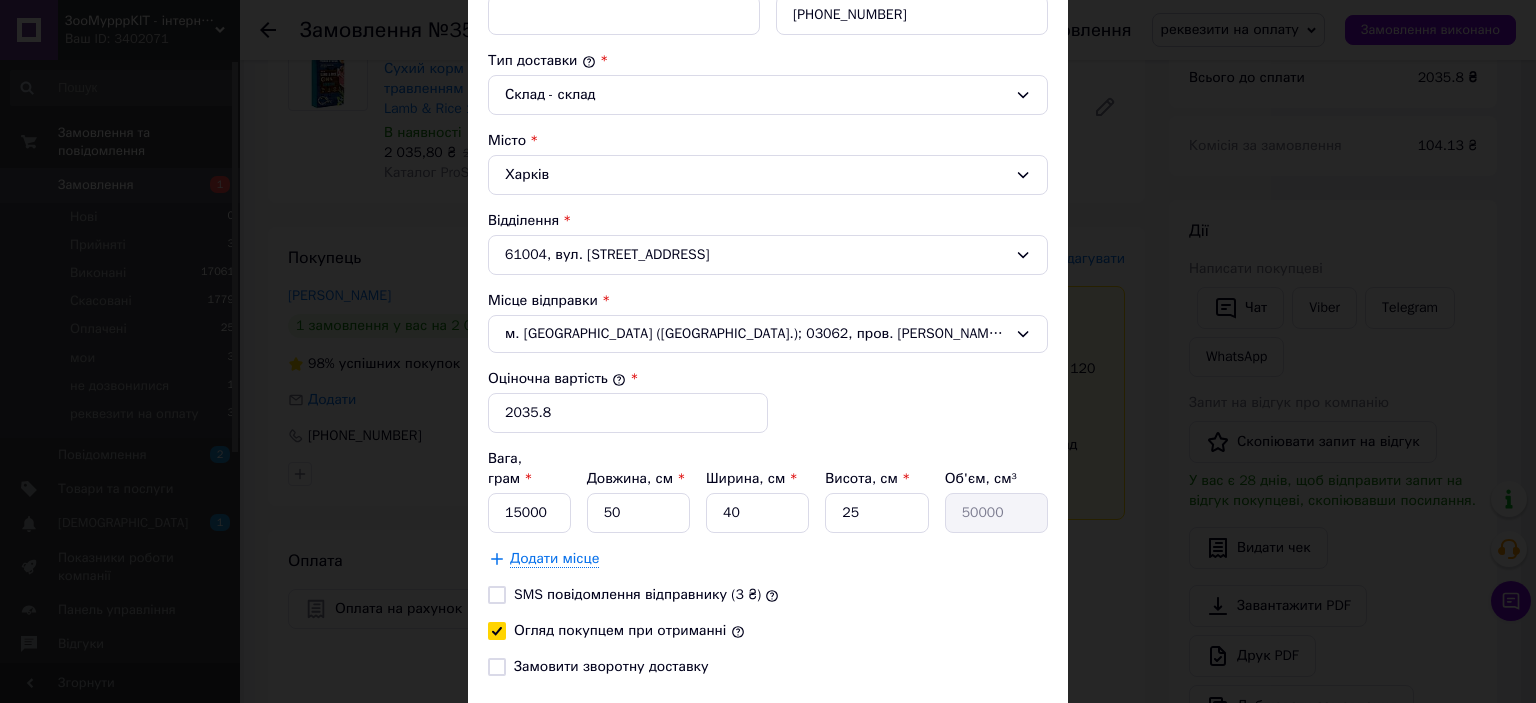 click on "Зберегти" at bounding box center (999, 733) 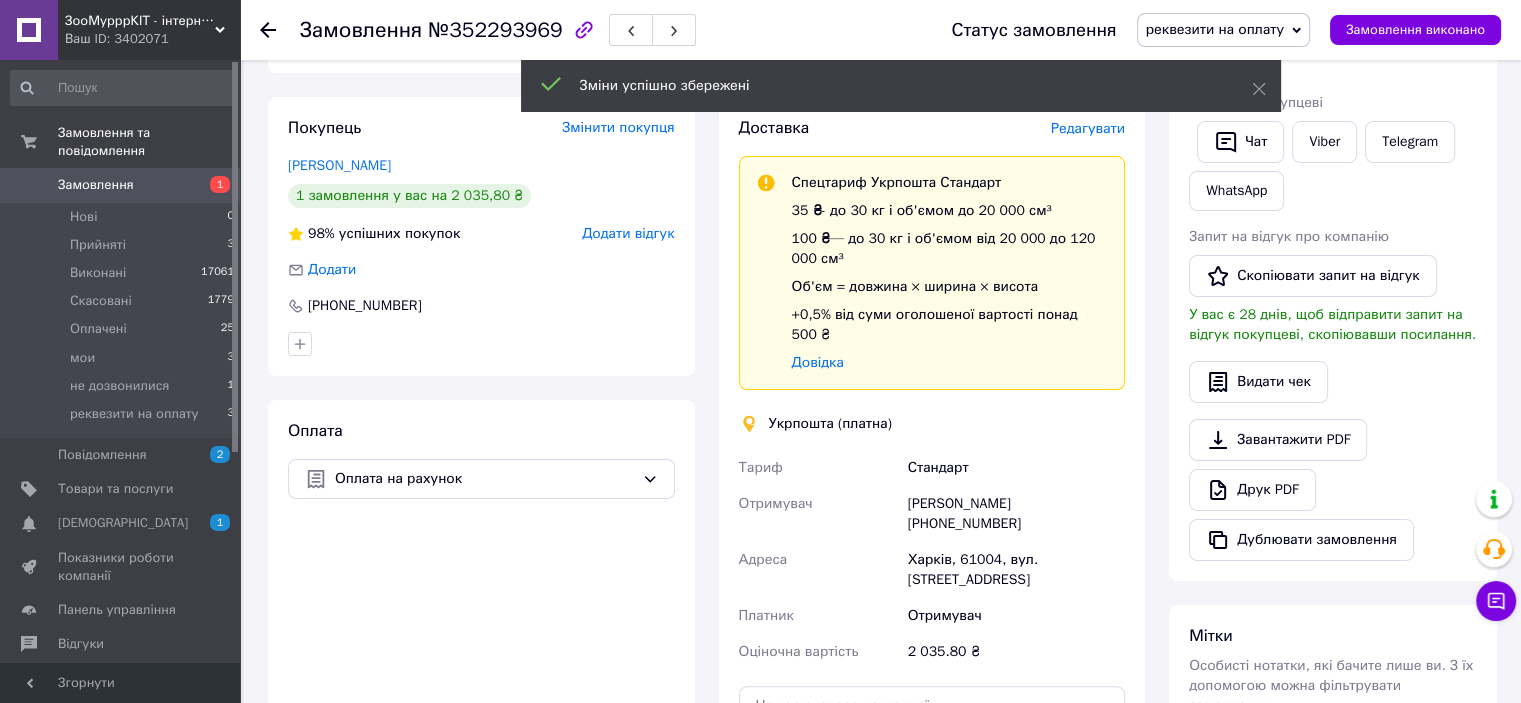 scroll, scrollTop: 500, scrollLeft: 0, axis: vertical 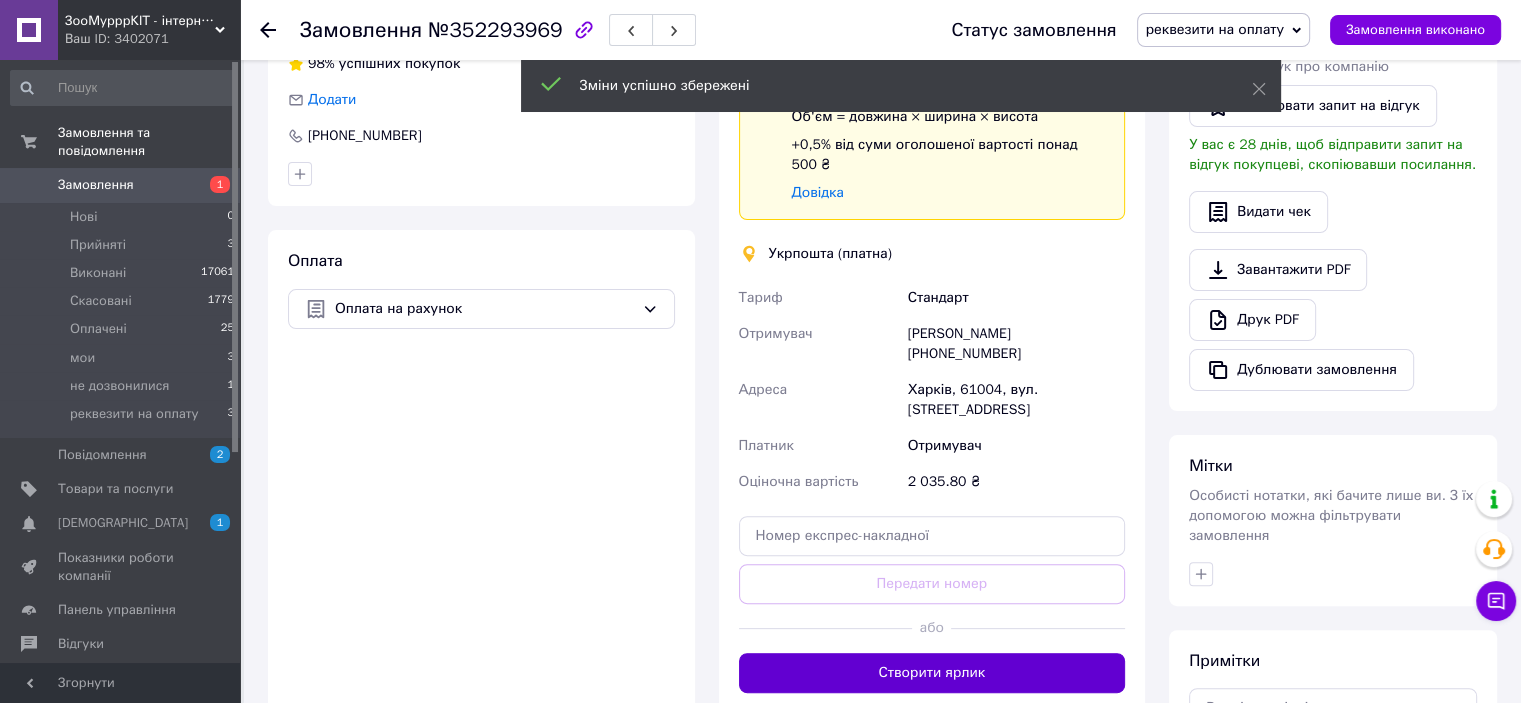 click on "Створити ярлик" at bounding box center (932, 673) 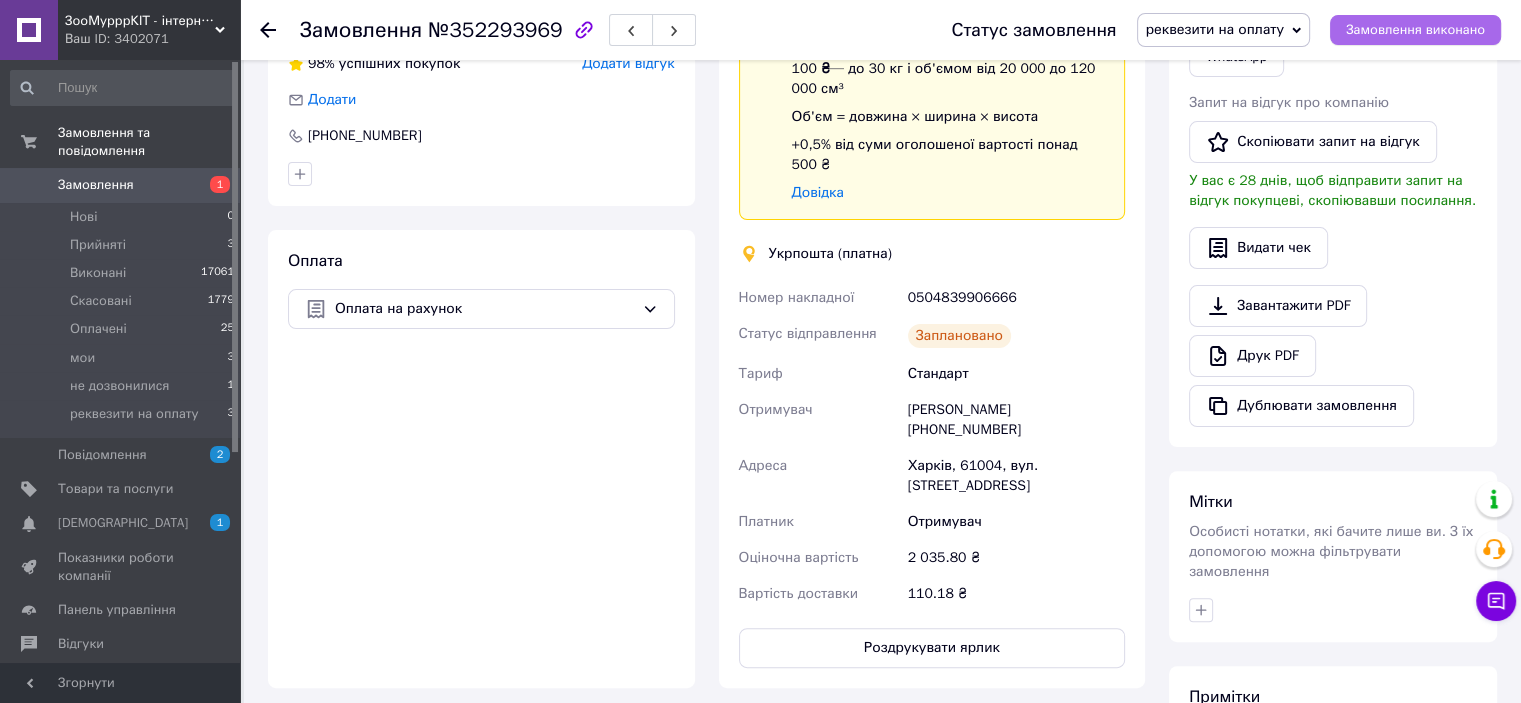 click on "Замовлення виконано" at bounding box center [1415, 30] 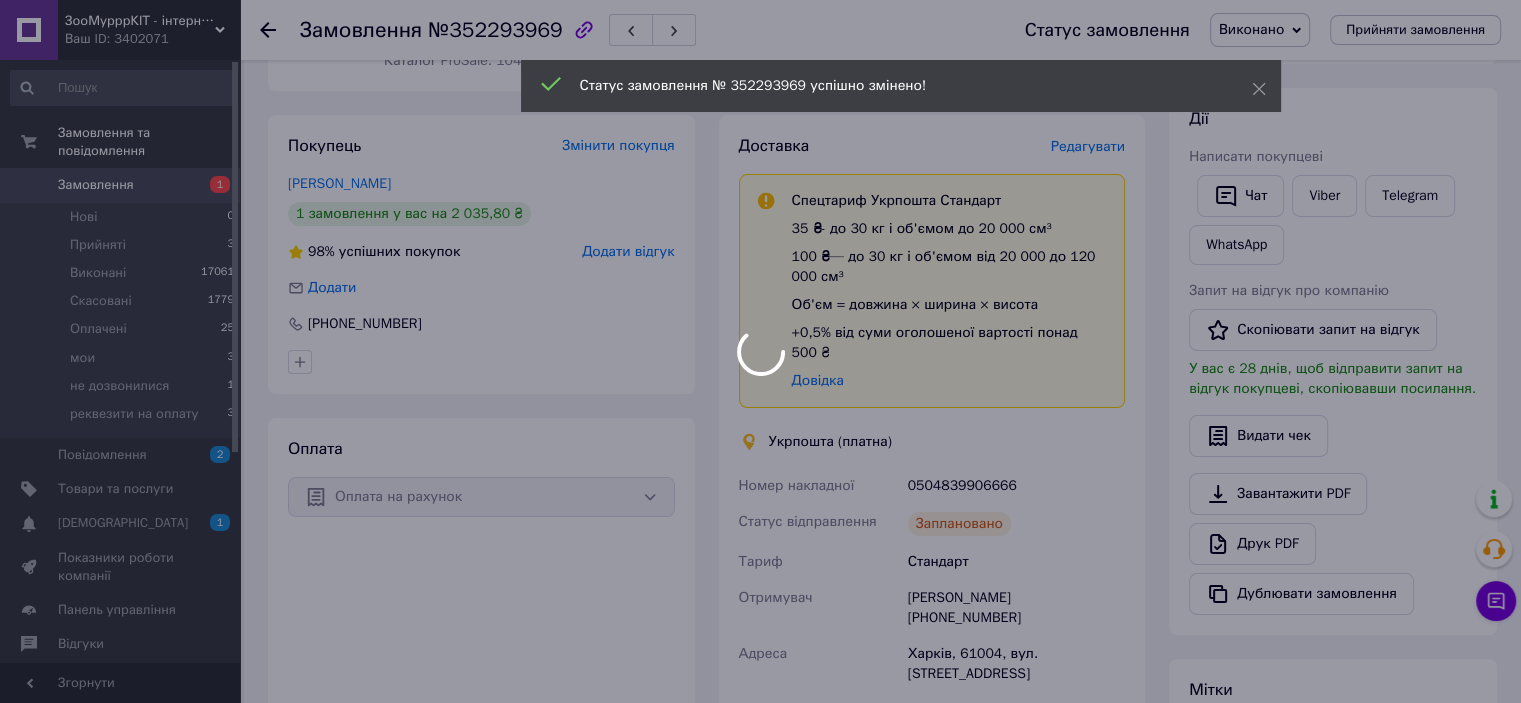 scroll, scrollTop: 300, scrollLeft: 0, axis: vertical 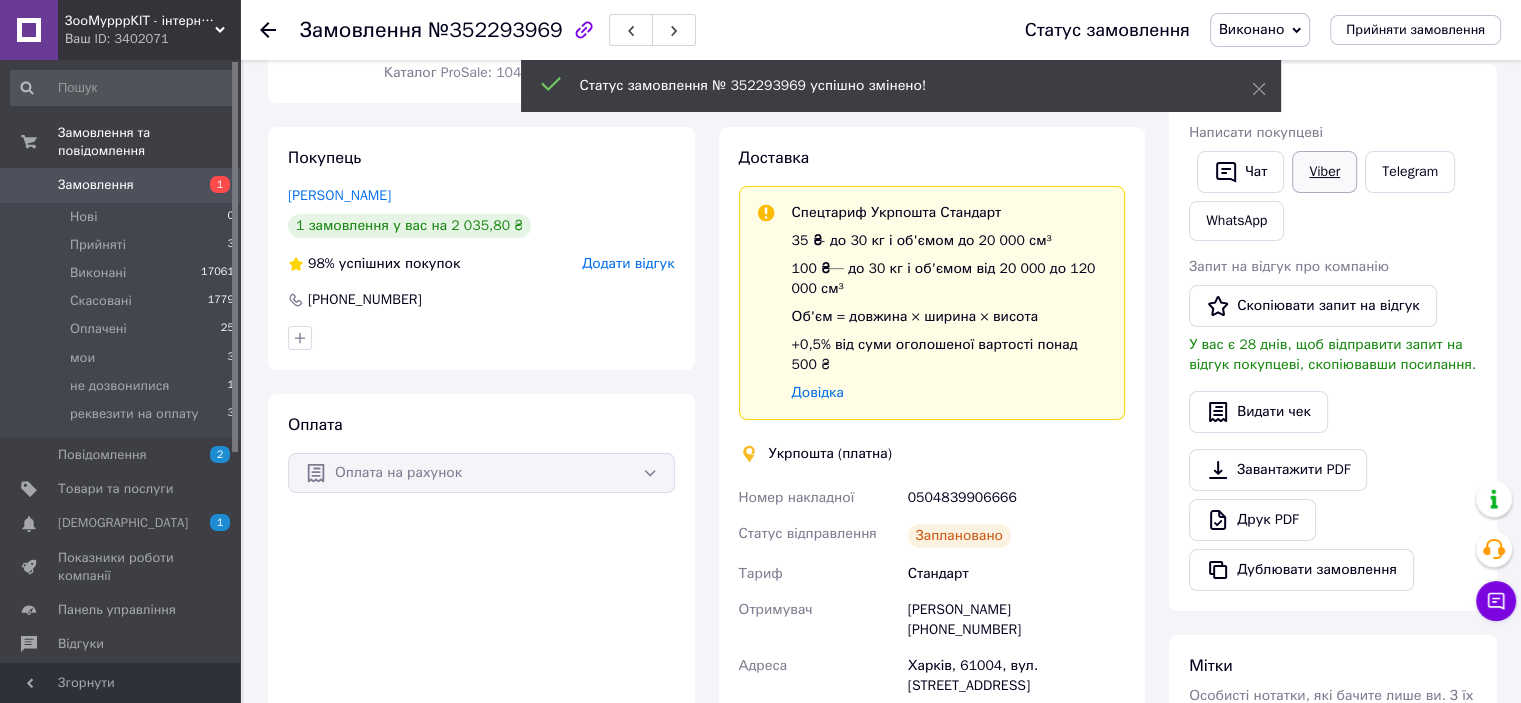 click on "Viber" at bounding box center (1324, 172) 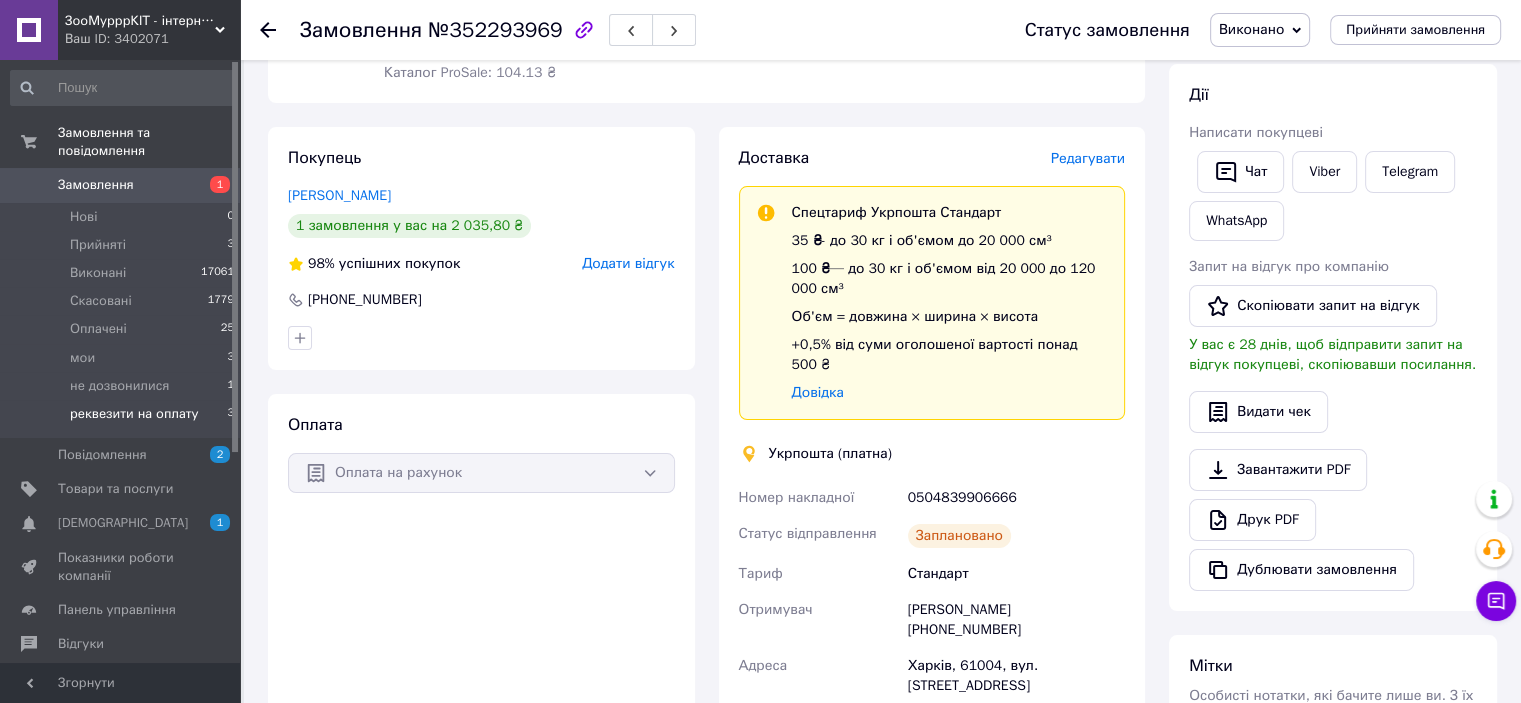 click on "реквезити на оплату" at bounding box center [134, 414] 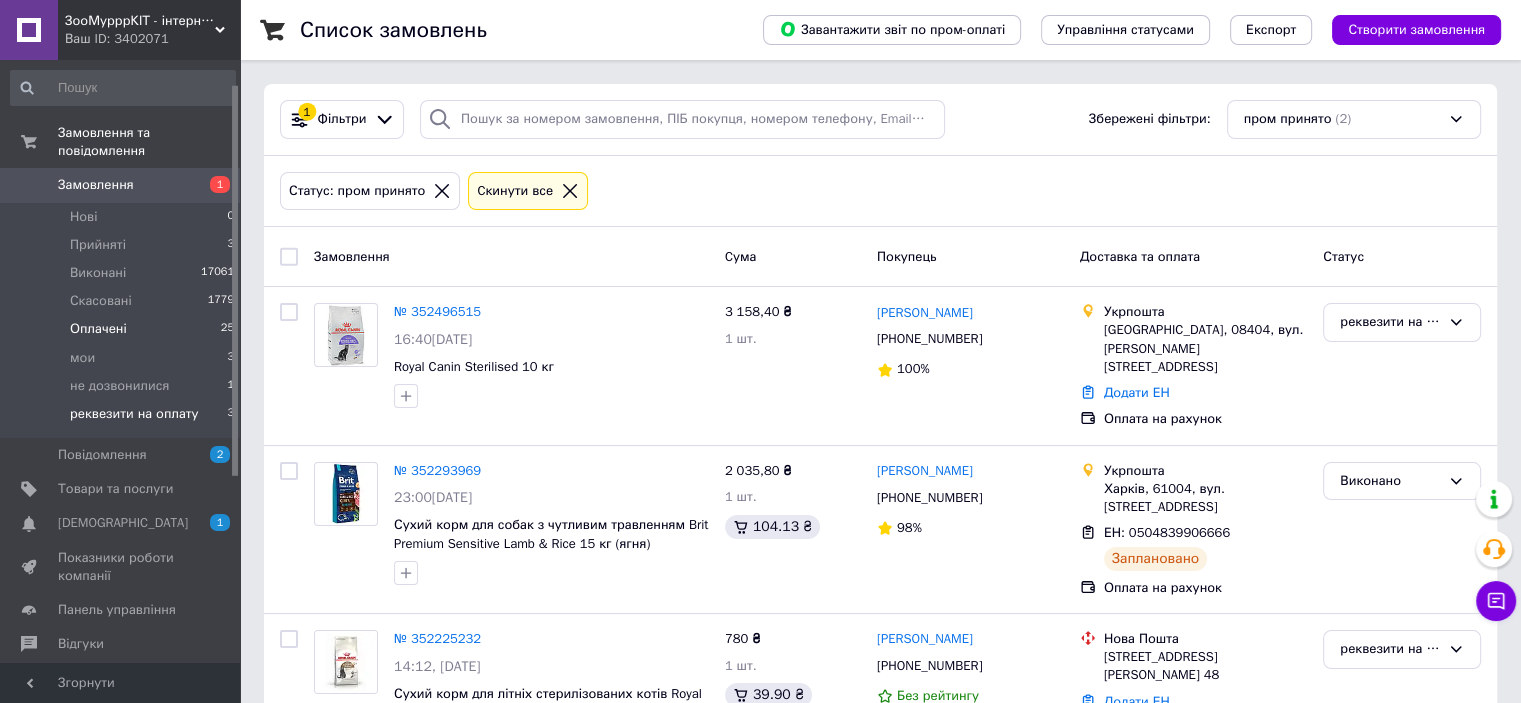 scroll, scrollTop: 100, scrollLeft: 0, axis: vertical 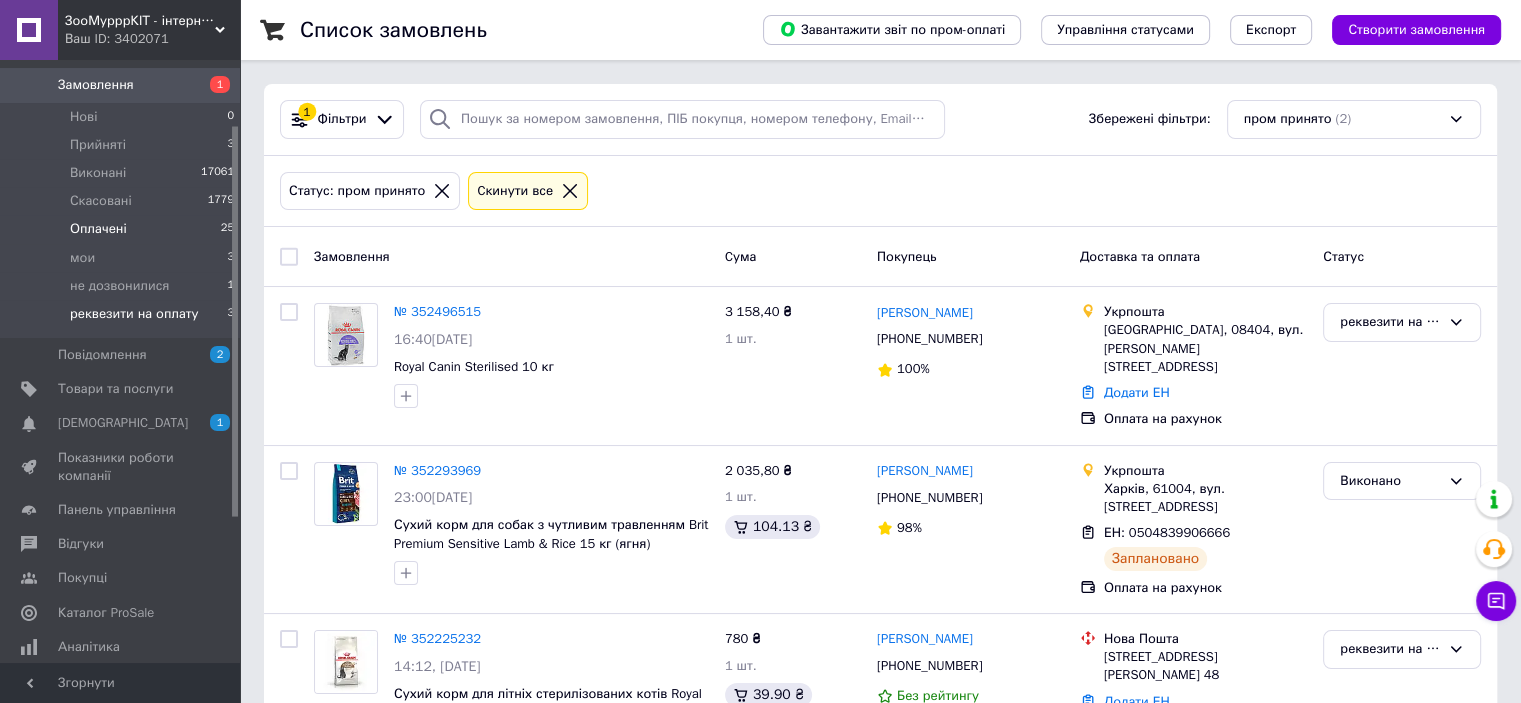 click on "Оплачені 25" at bounding box center (123, 229) 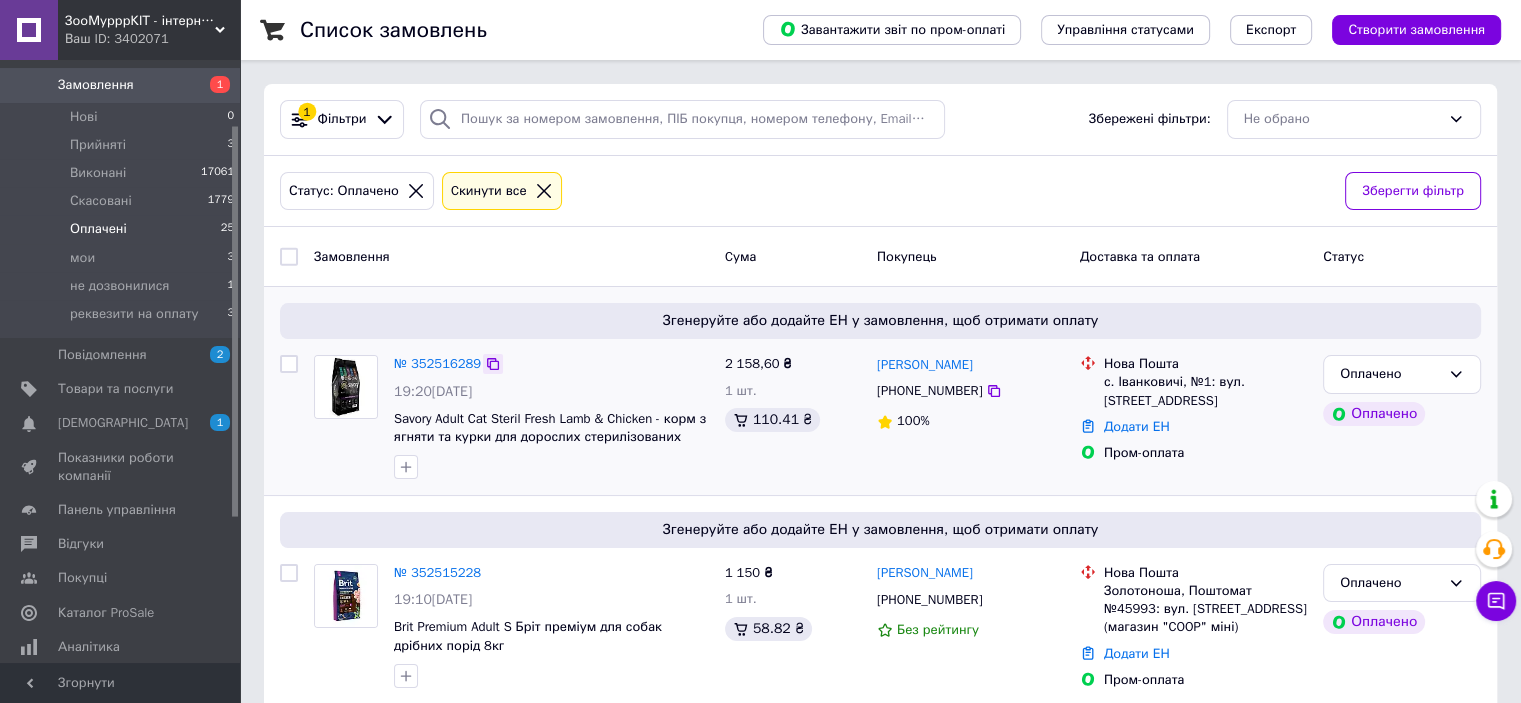click 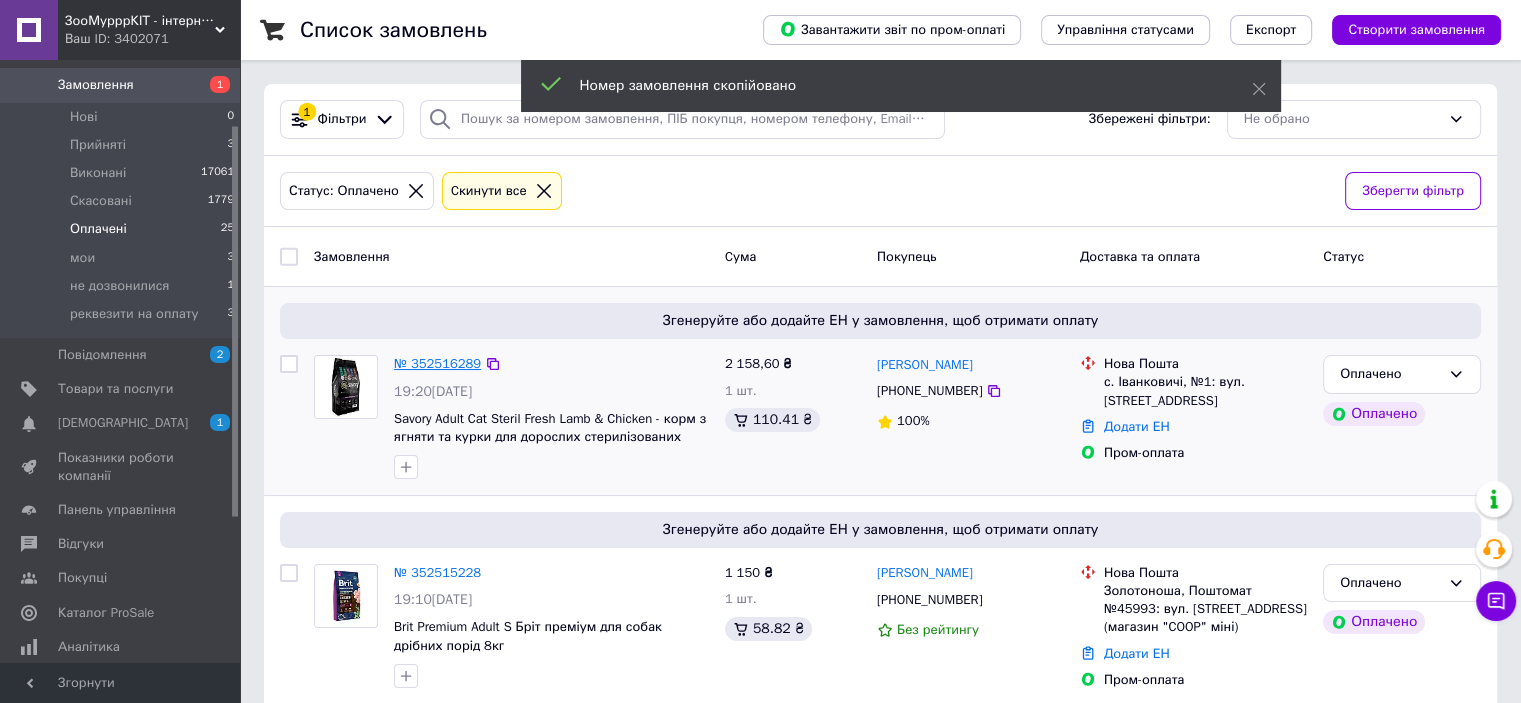 click on "№ 352516289" at bounding box center (437, 363) 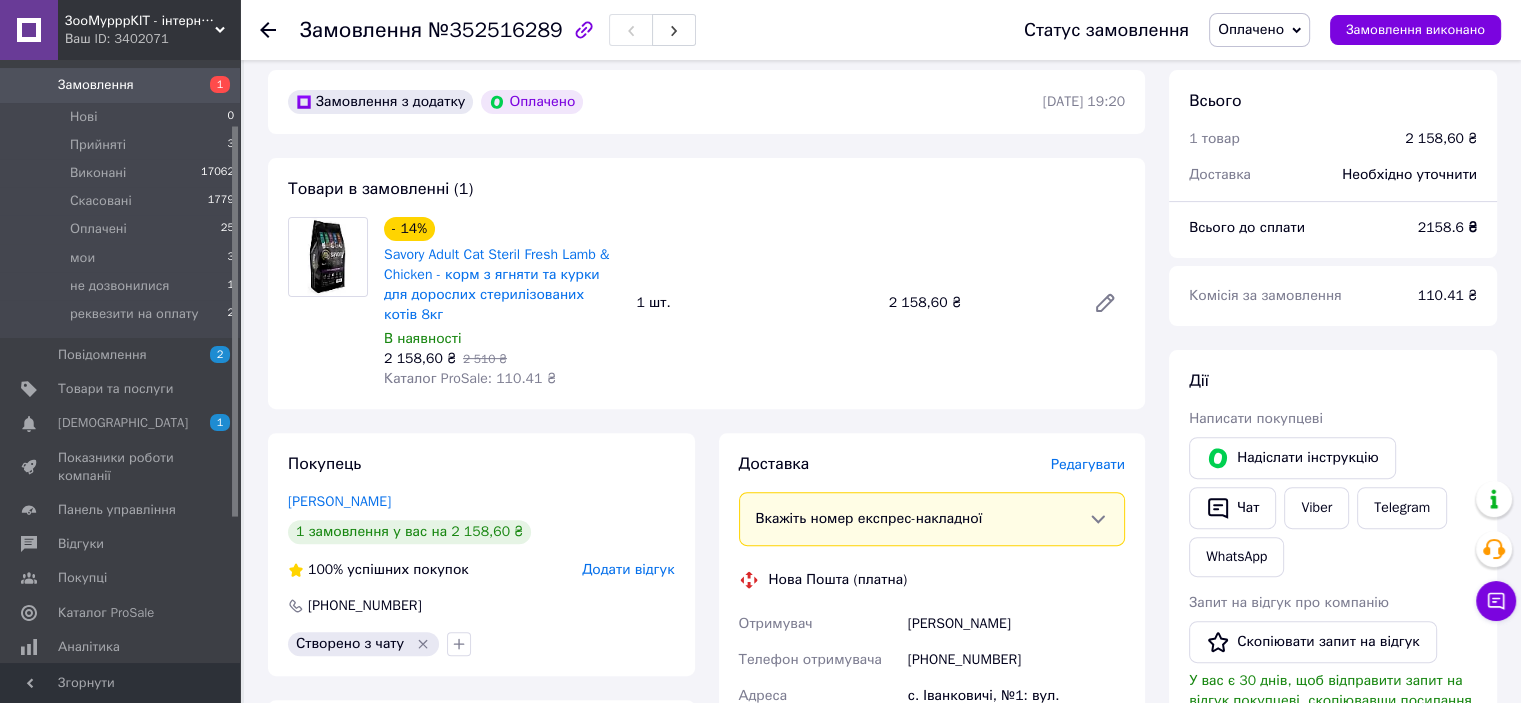 scroll, scrollTop: 800, scrollLeft: 0, axis: vertical 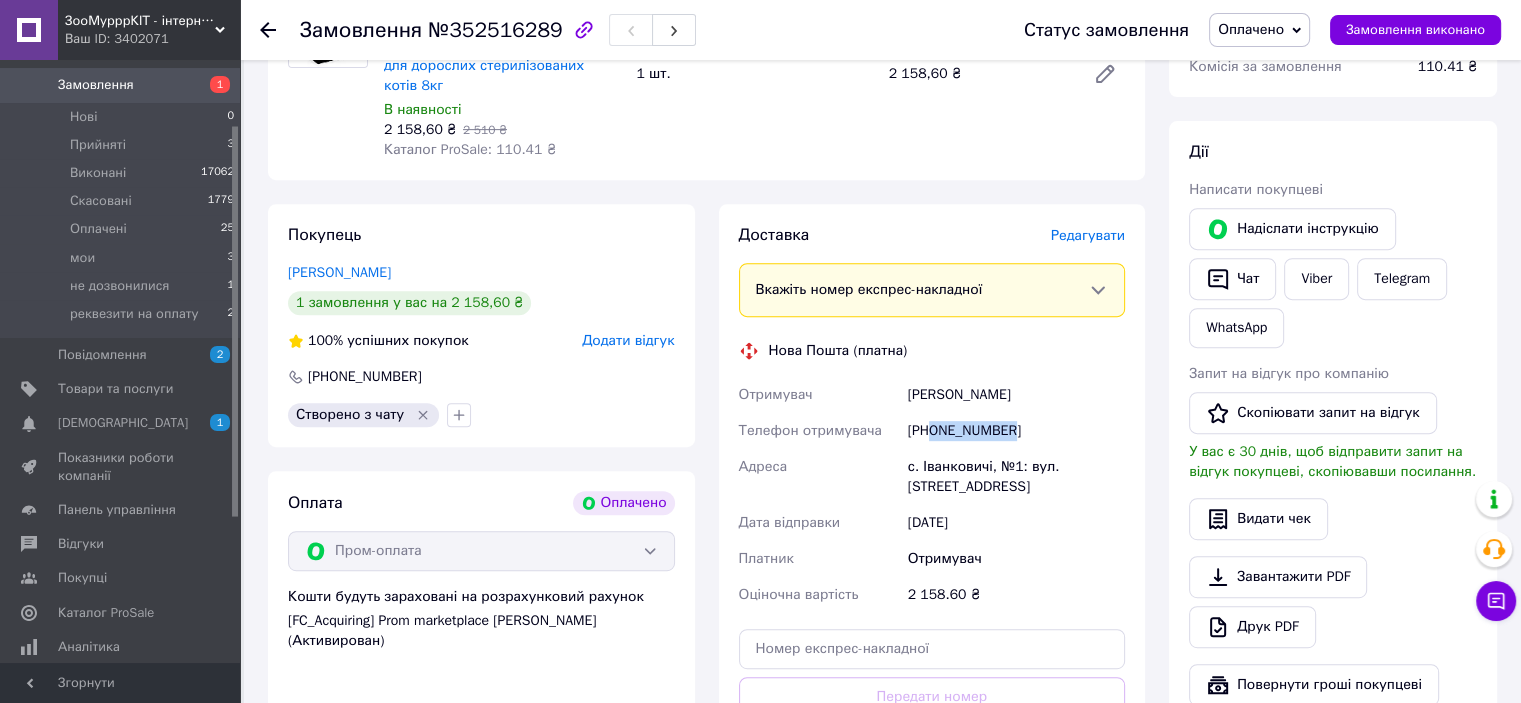 drag, startPoint x: 931, startPoint y: 411, endPoint x: 1117, endPoint y: 418, distance: 186.13167 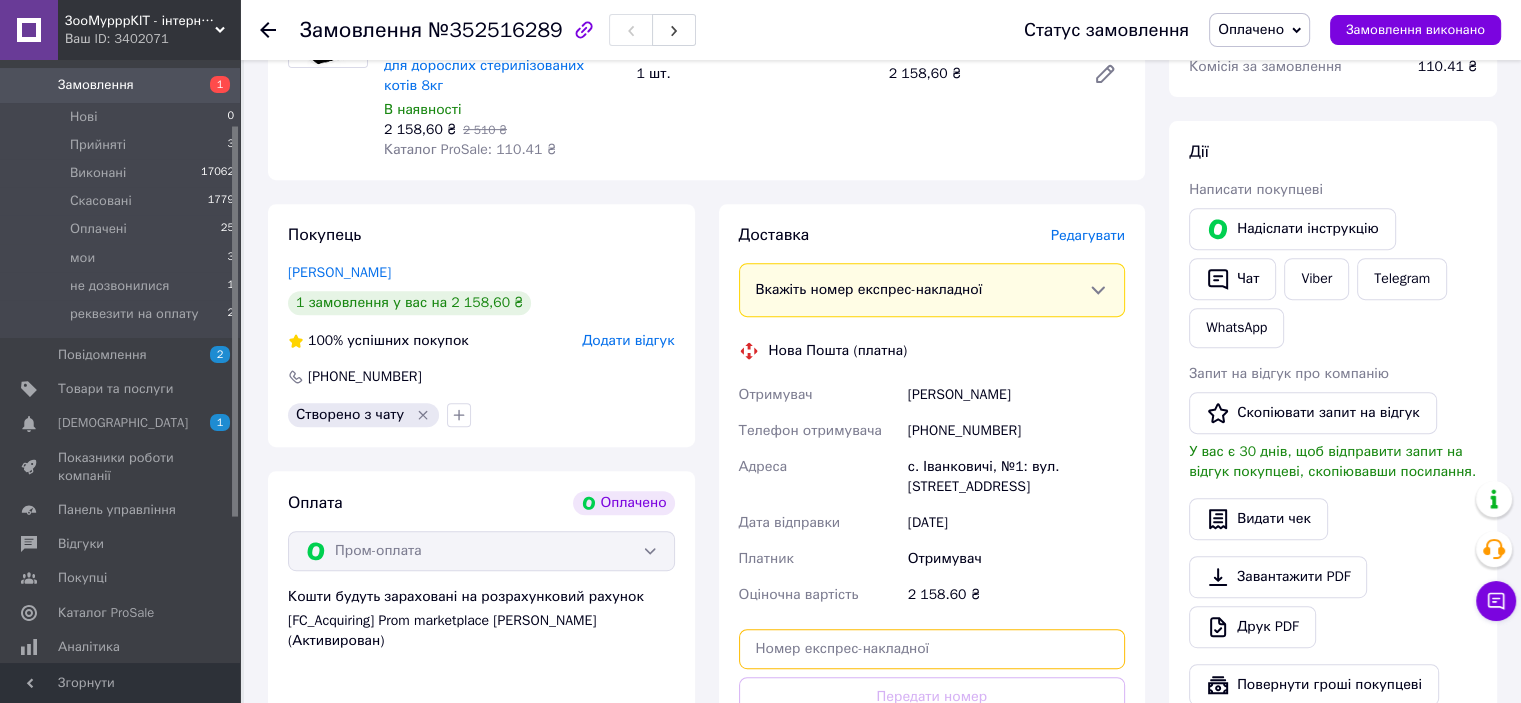 click at bounding box center [932, 649] 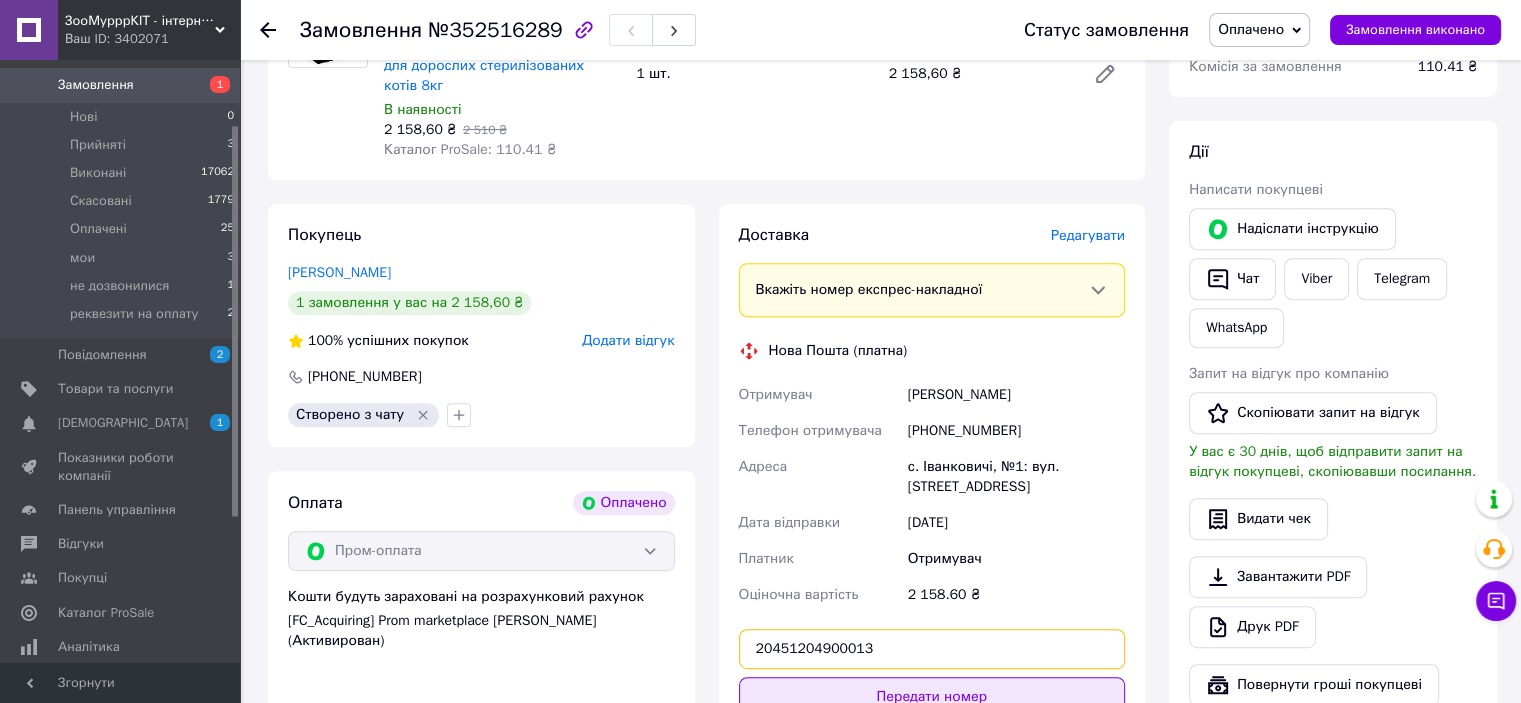 type on "20451204900013" 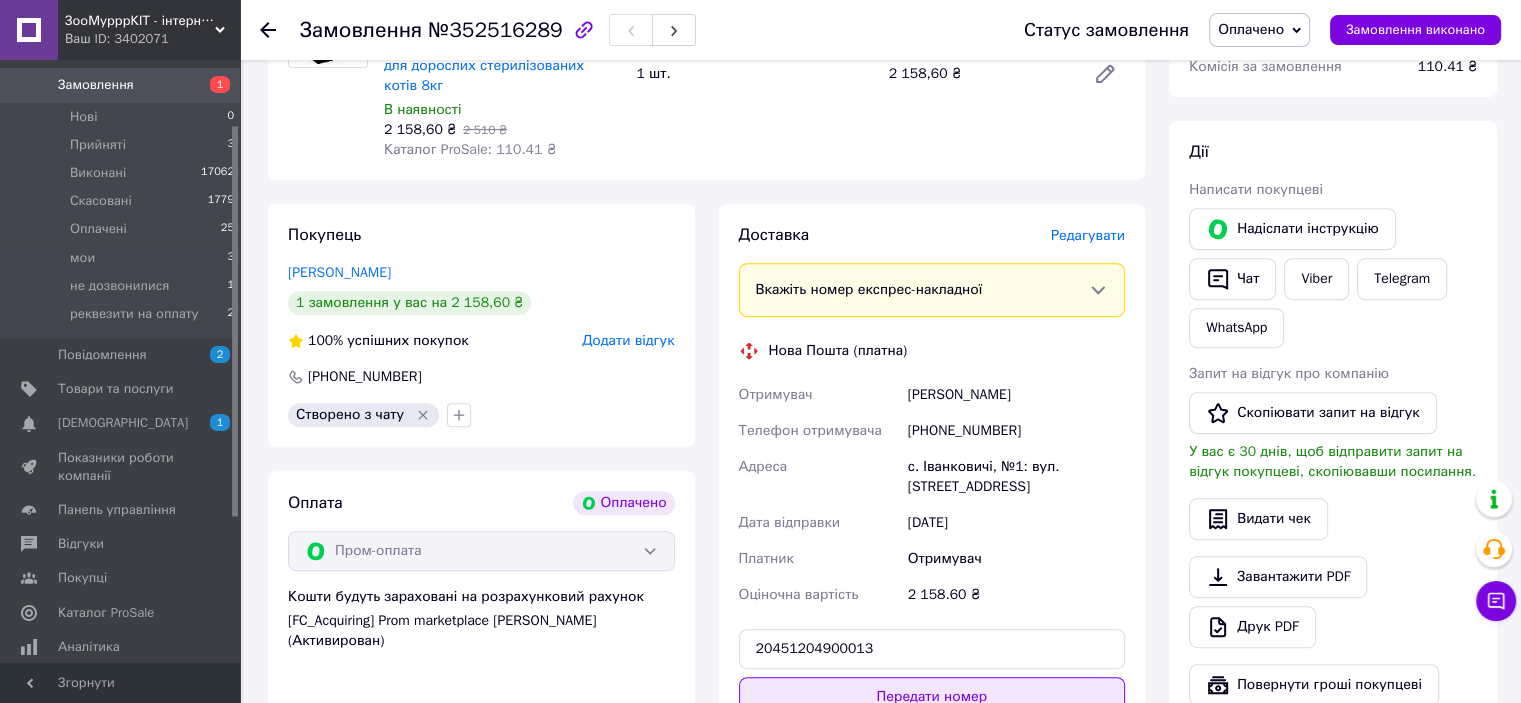 click on "Передати номер" at bounding box center [932, 697] 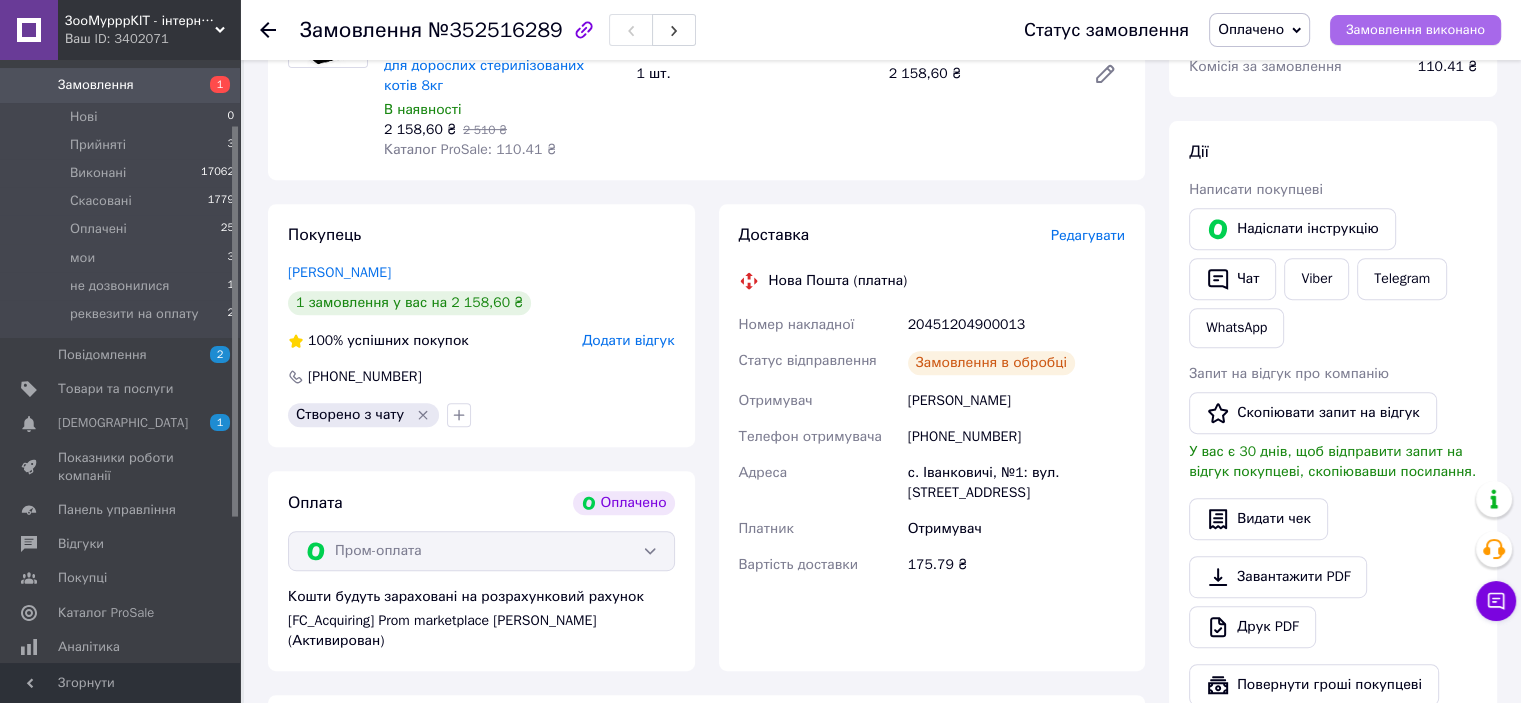 click on "Замовлення виконано" at bounding box center [1415, 30] 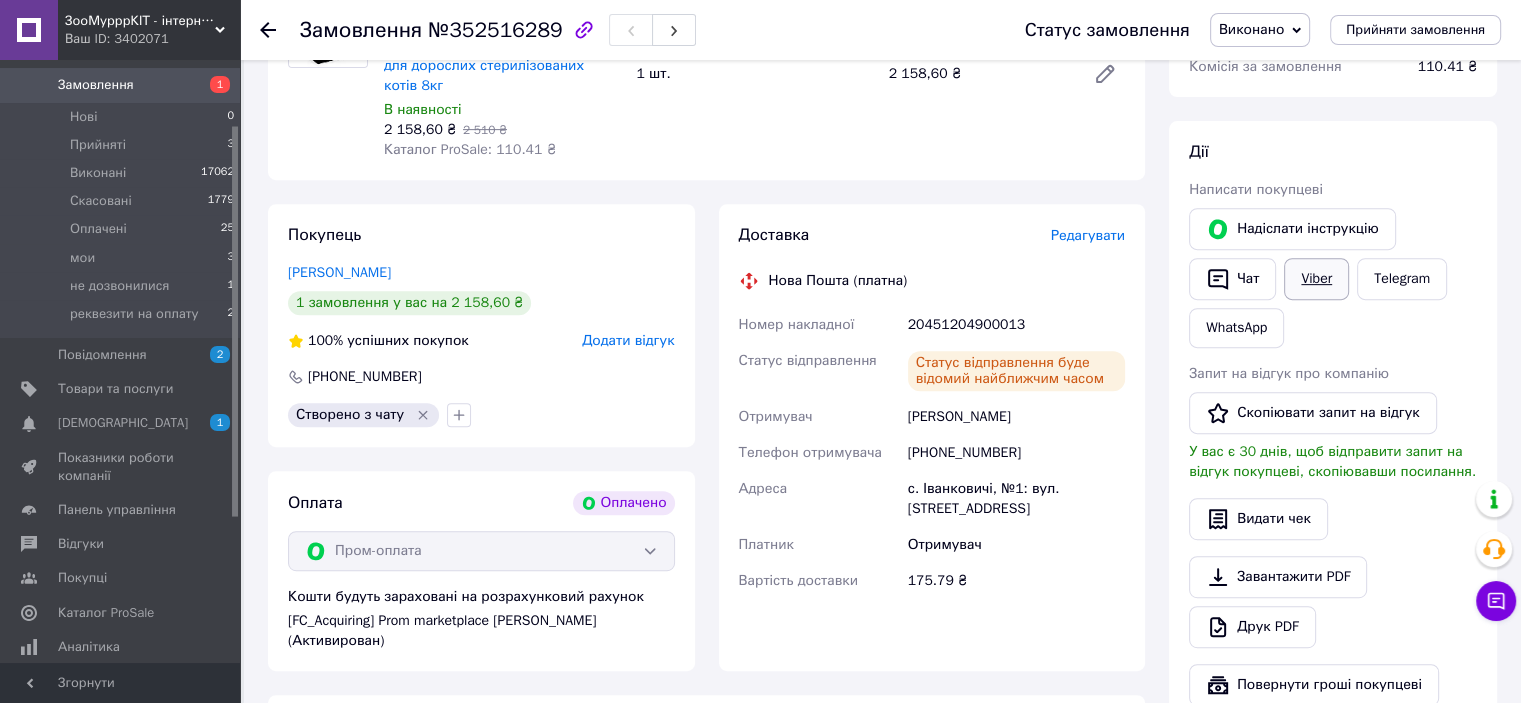 click on "Viber" at bounding box center [1316, 279] 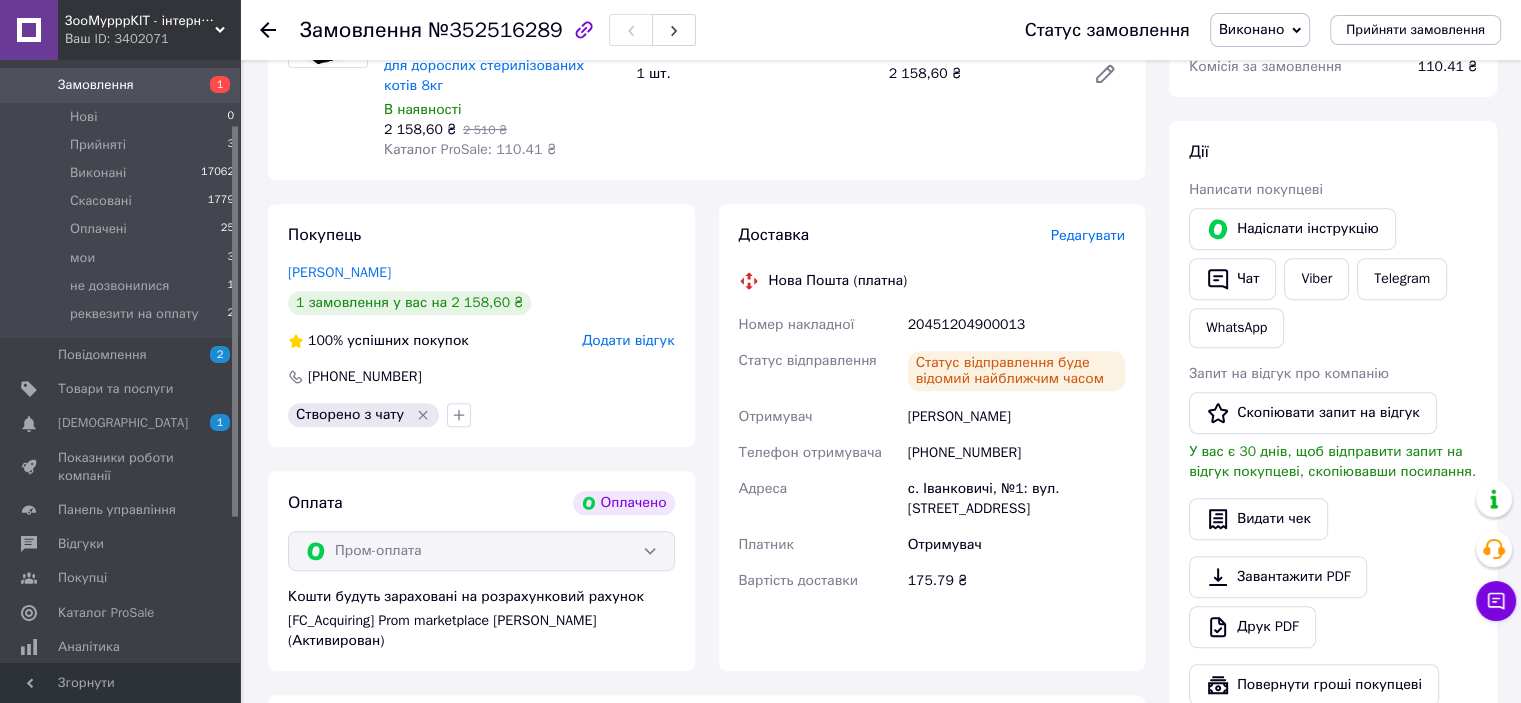 click on "Надіслати інструкцію   Чат Viber Telegram WhatsApp" at bounding box center (1333, 278) 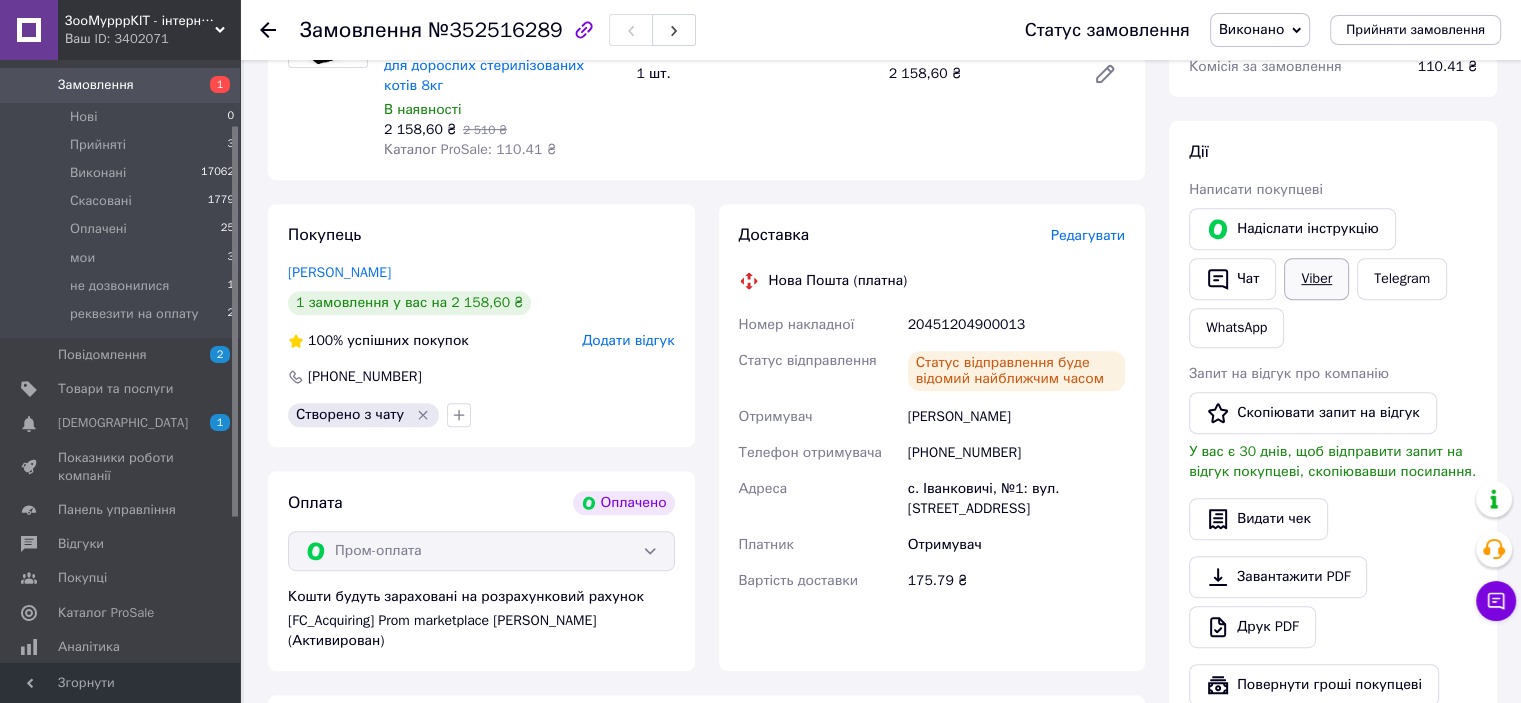 click on "Viber" at bounding box center [1316, 279] 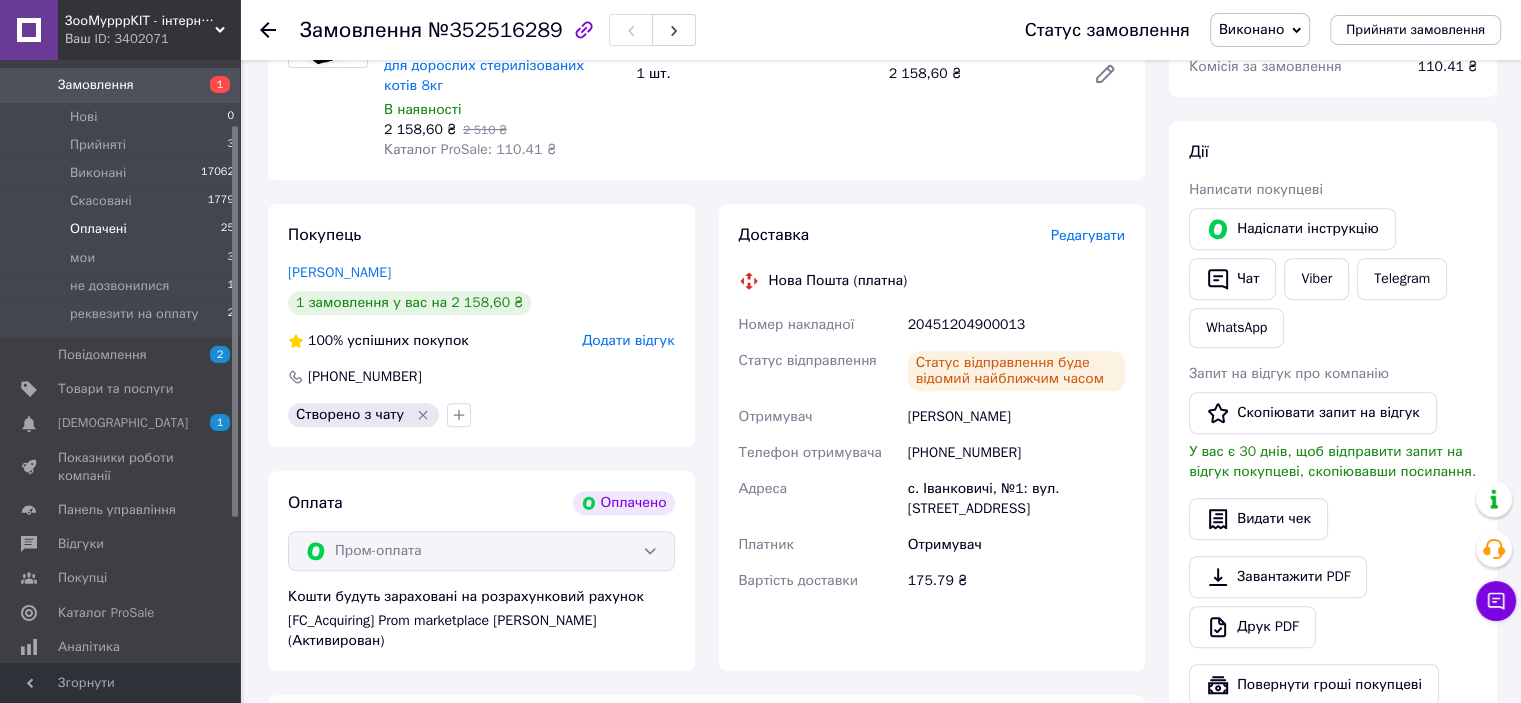 click on "Оплачені 25" at bounding box center [123, 229] 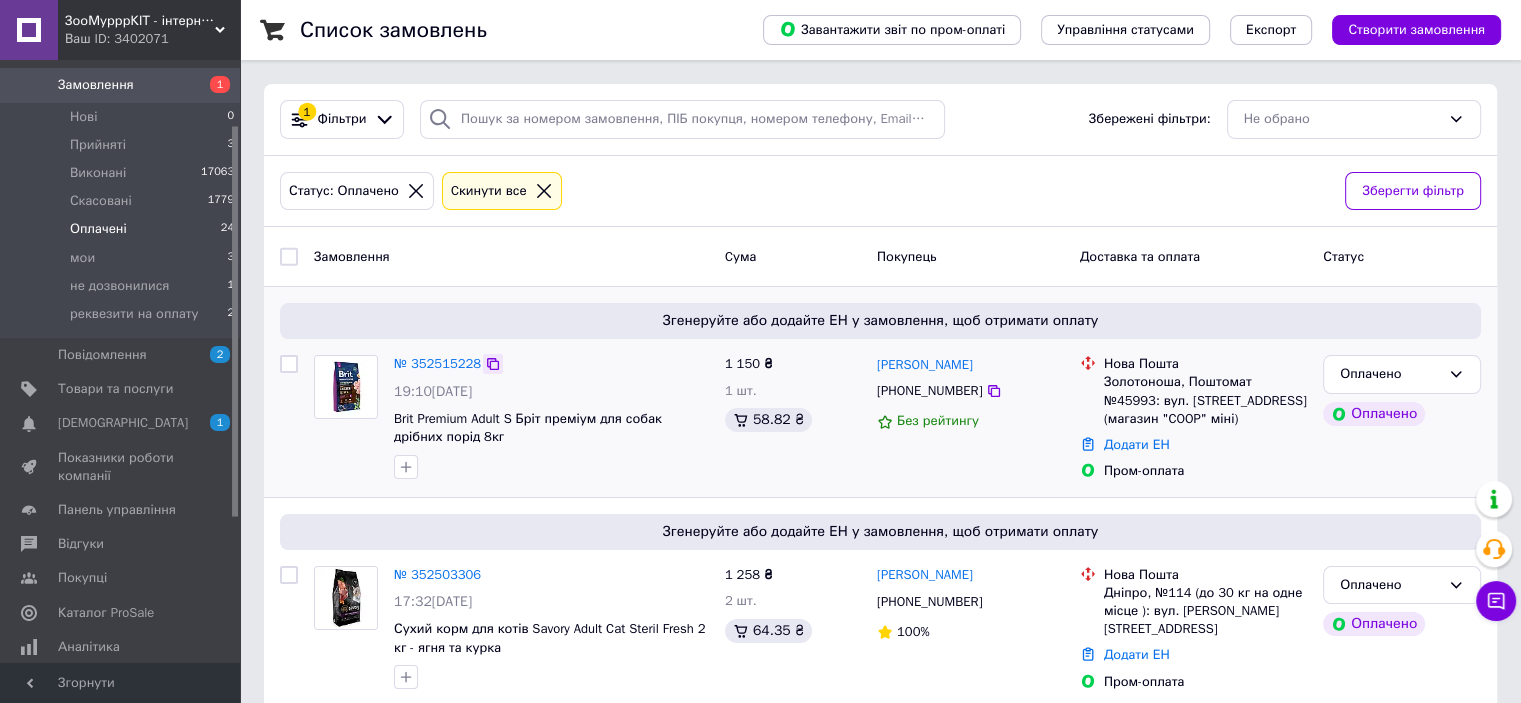 click 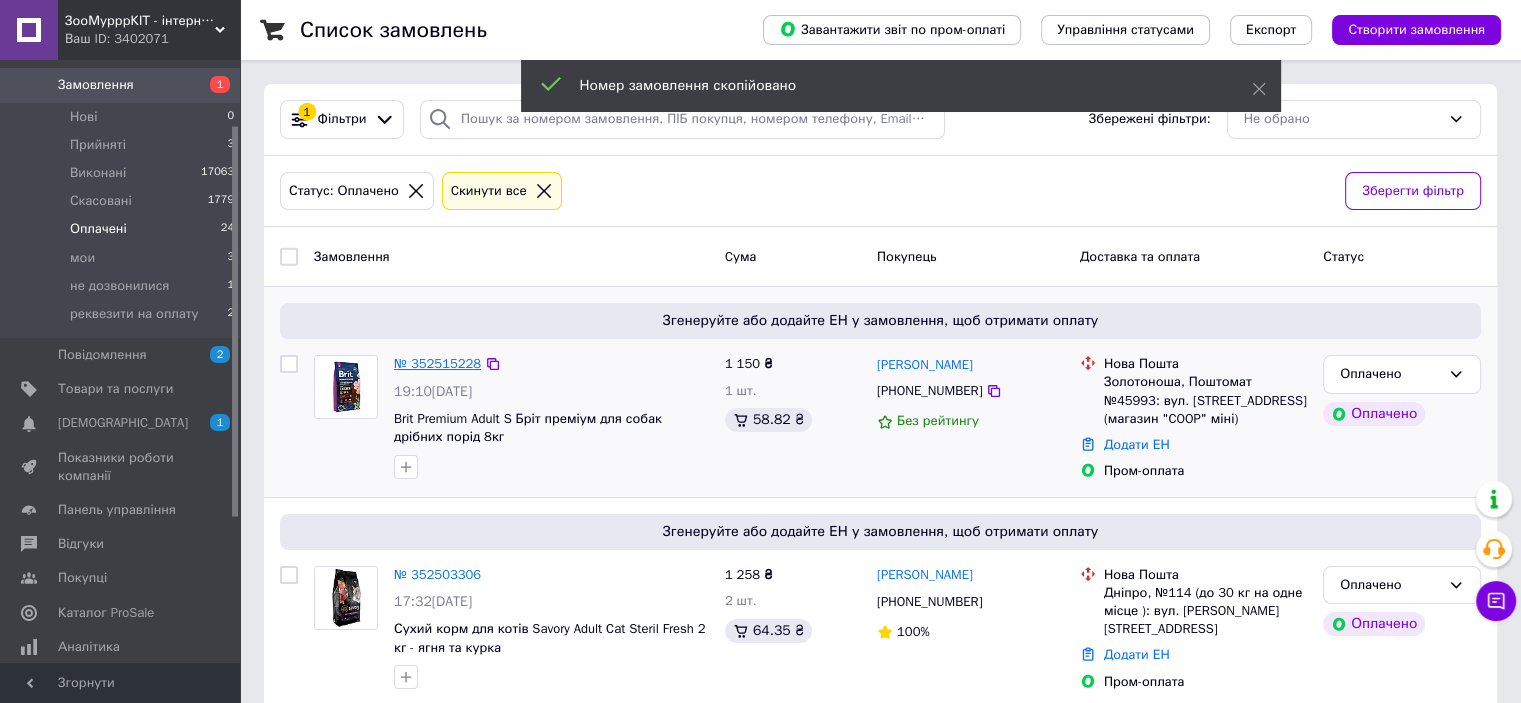 click on "№ 352515228" at bounding box center [437, 363] 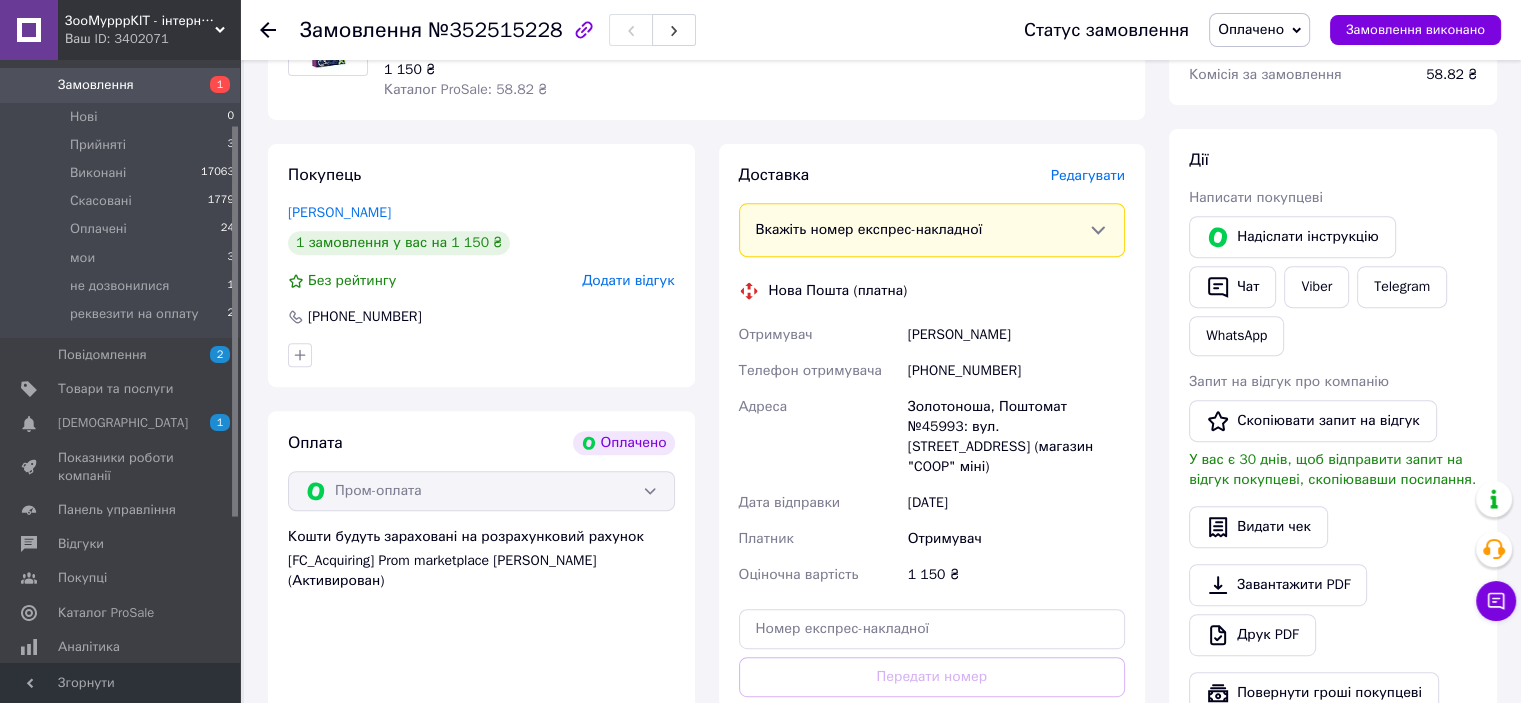 scroll, scrollTop: 900, scrollLeft: 0, axis: vertical 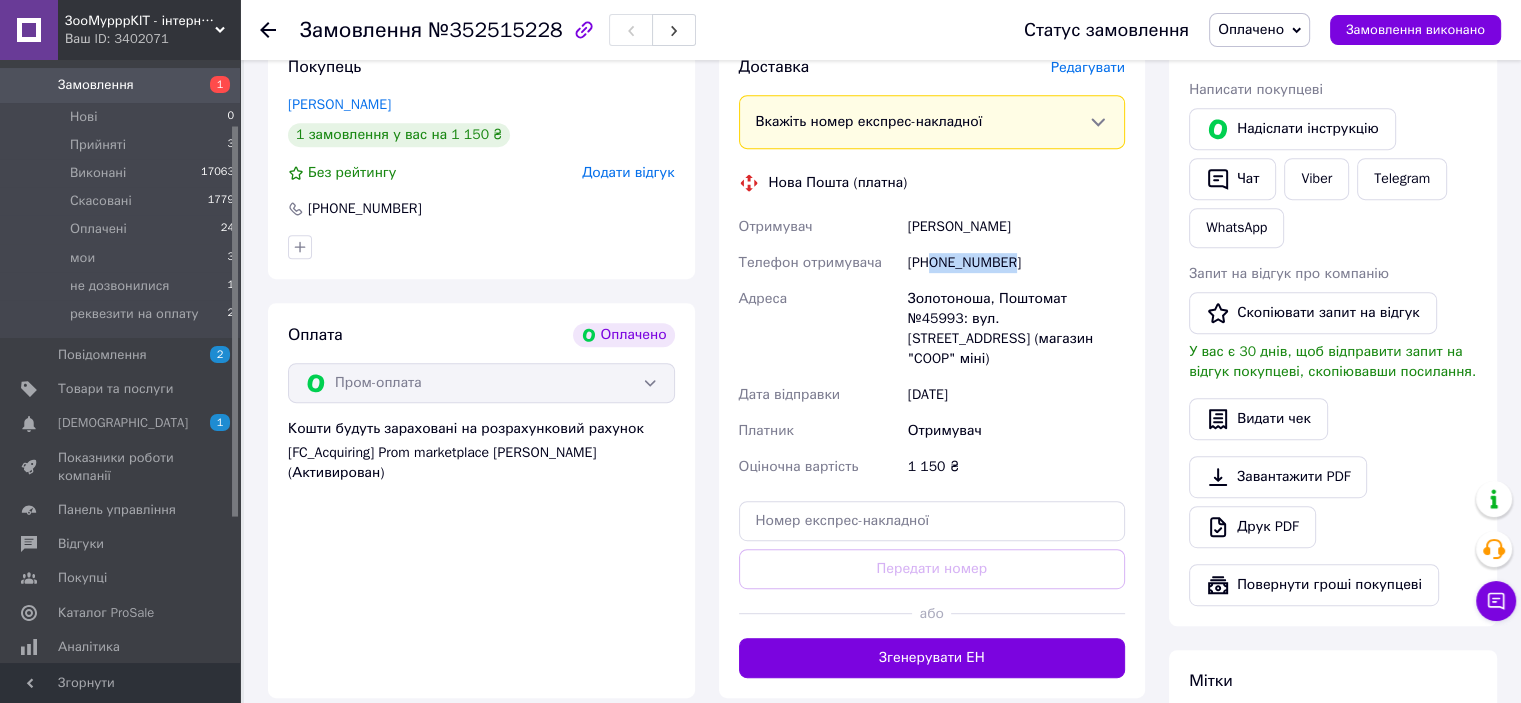 drag, startPoint x: 932, startPoint y: 263, endPoint x: 1061, endPoint y: 262, distance: 129.00388 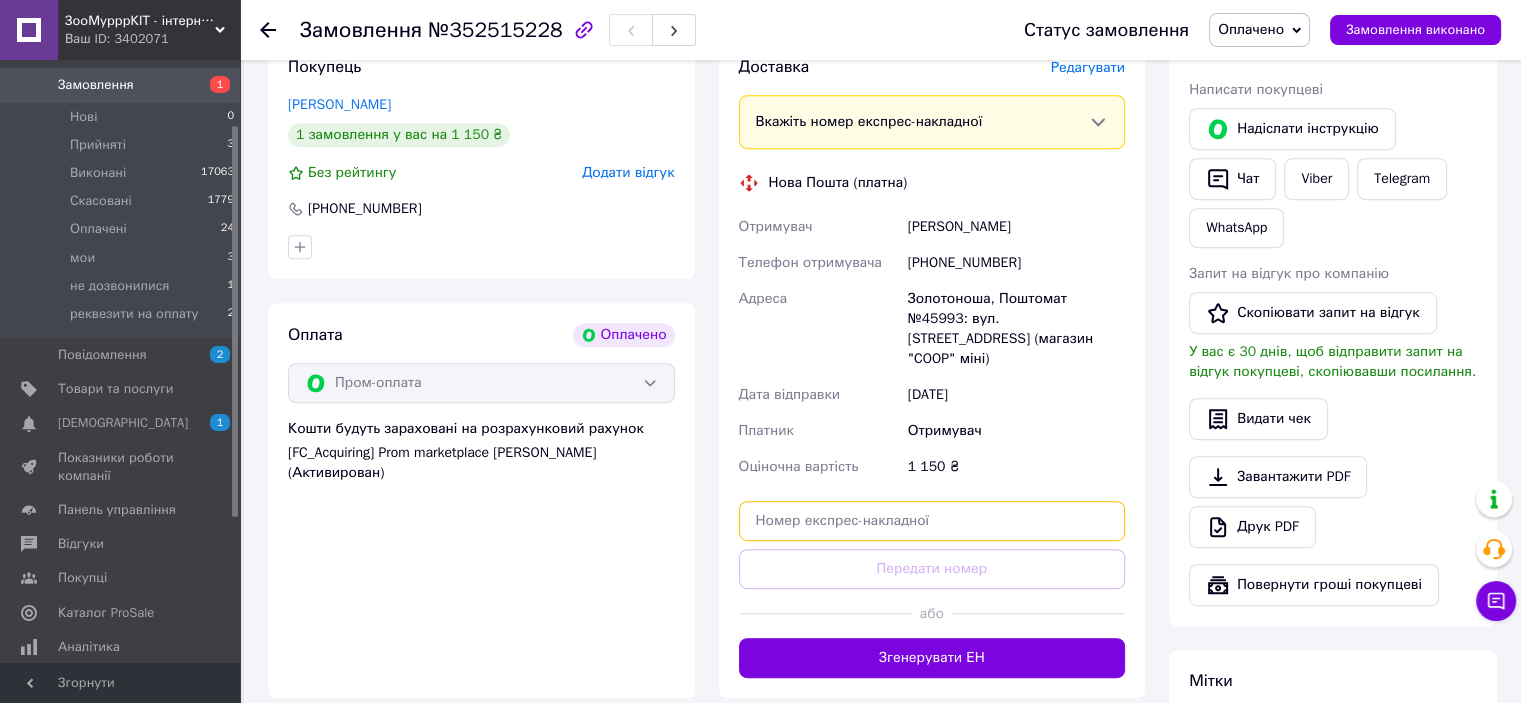 click at bounding box center [932, 521] 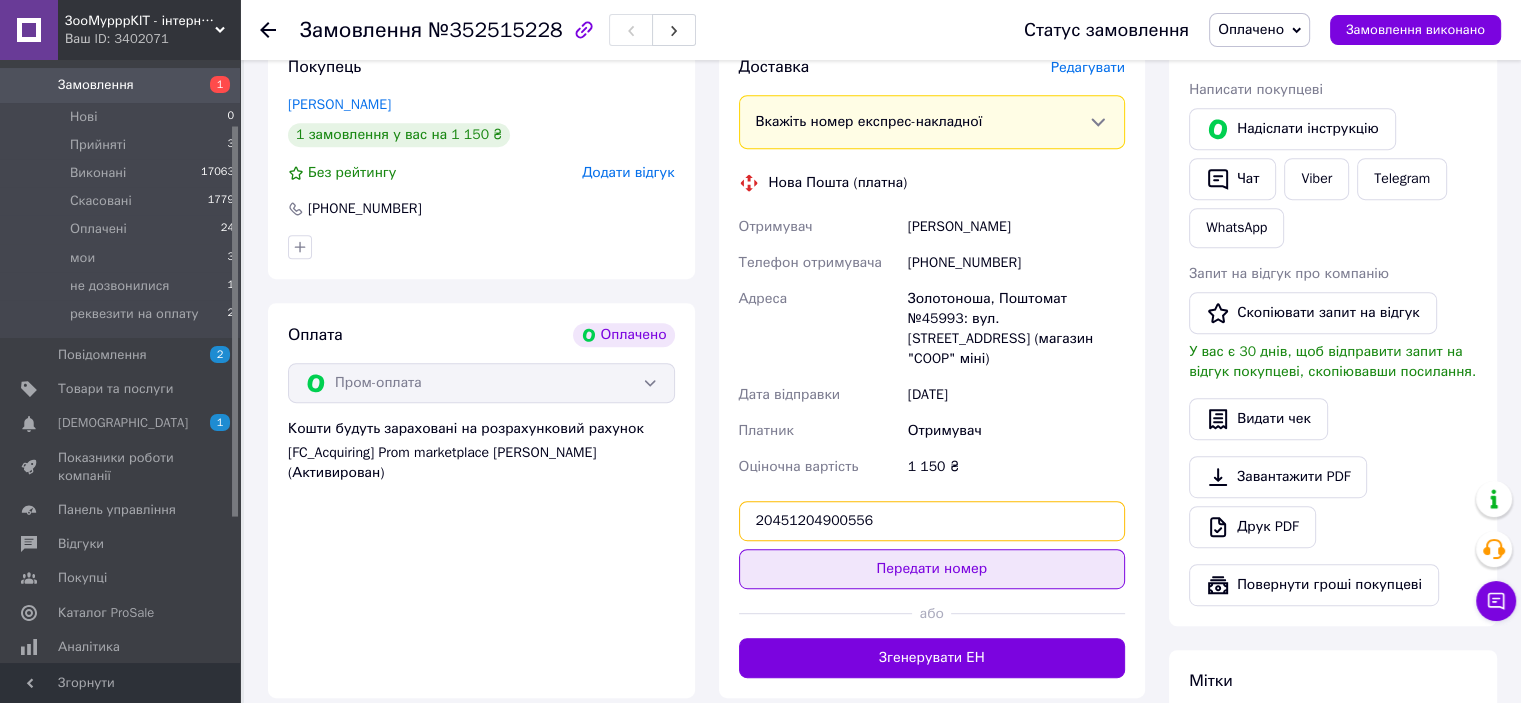 type on "20451204900556" 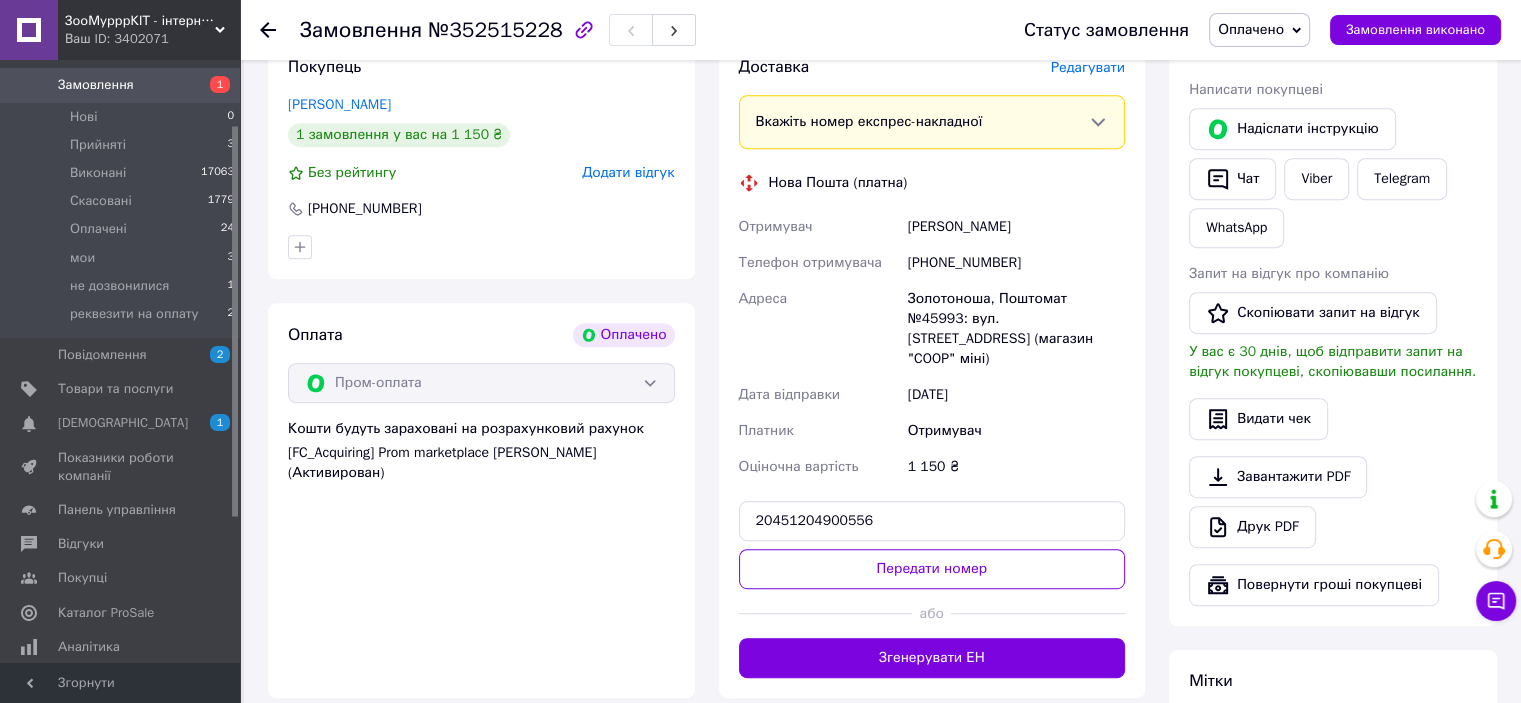 click on "Передати номер" at bounding box center (932, 569) 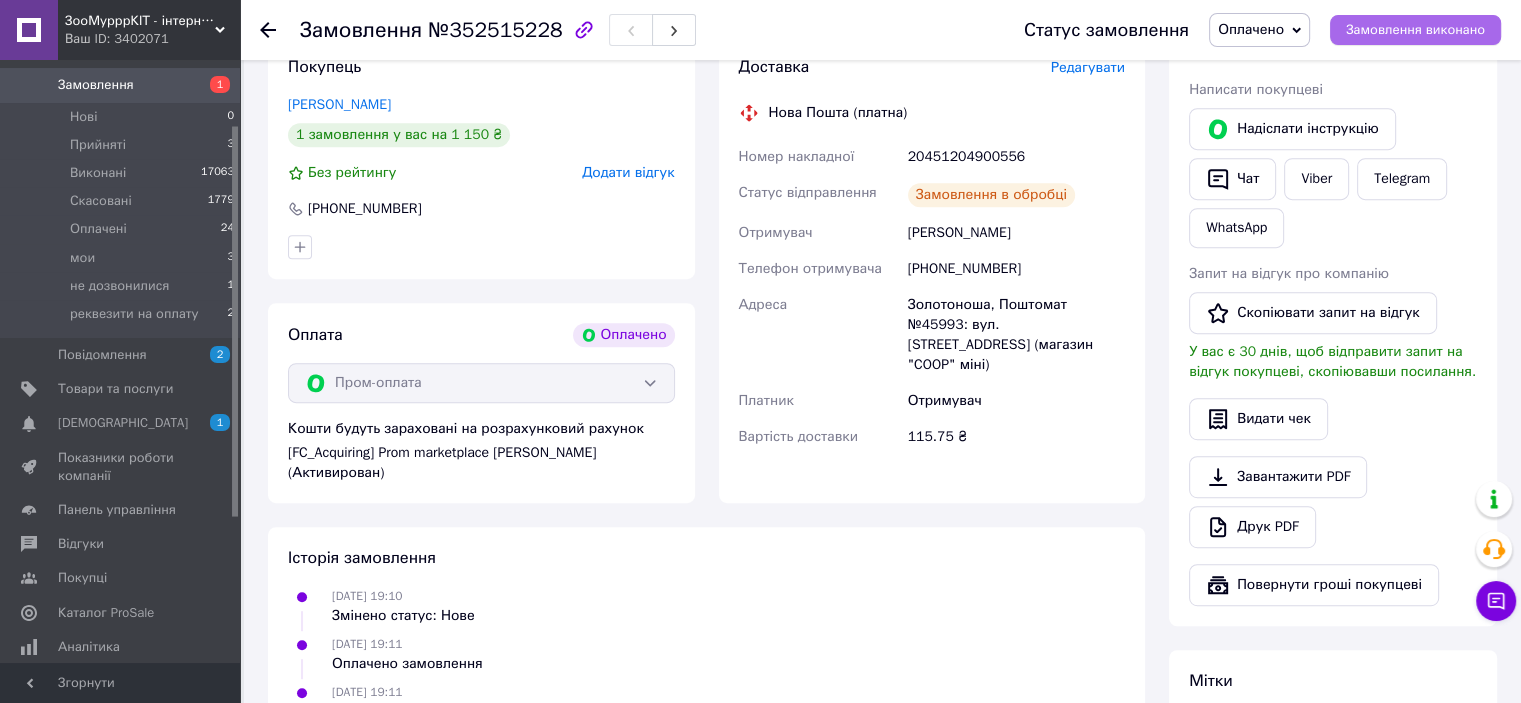 click on "Замовлення виконано" at bounding box center (1415, 30) 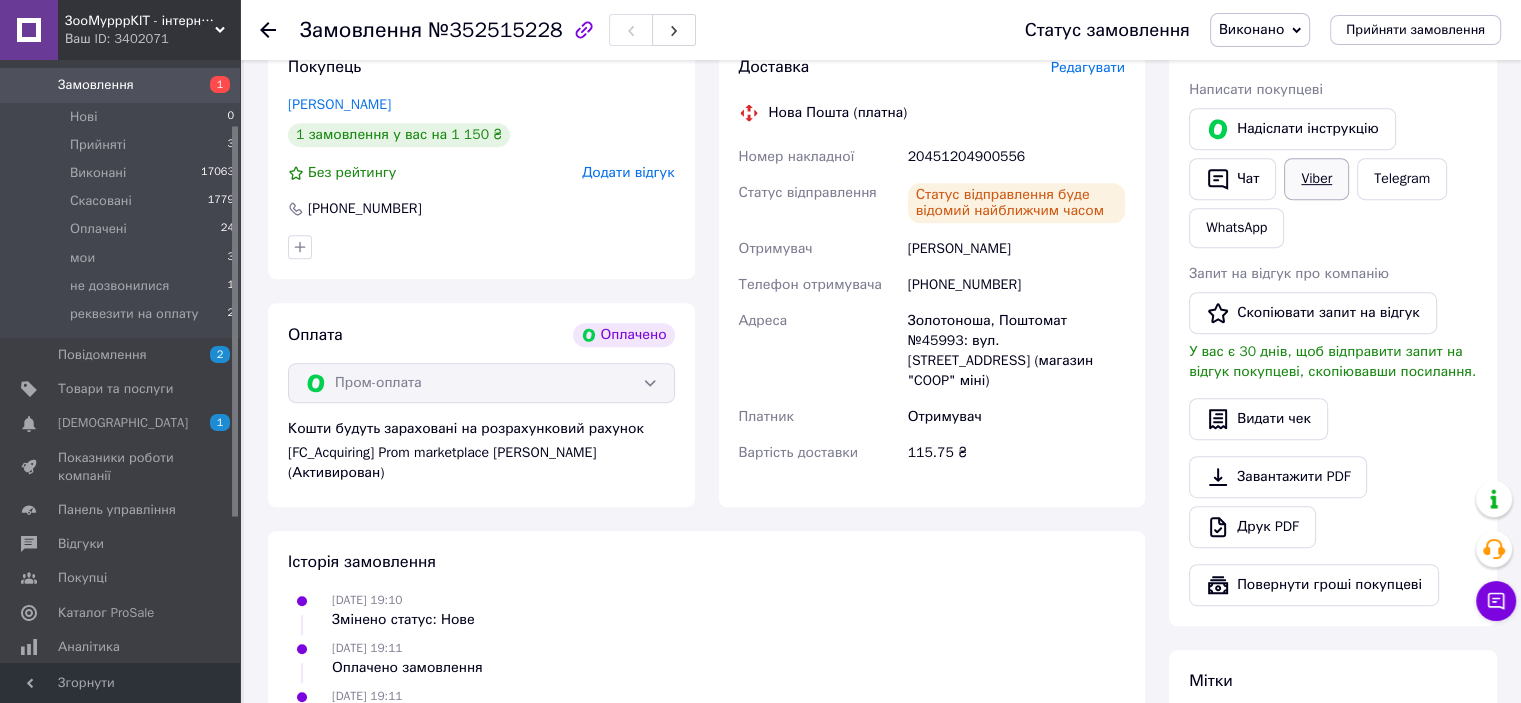 click on "Viber" at bounding box center [1316, 179] 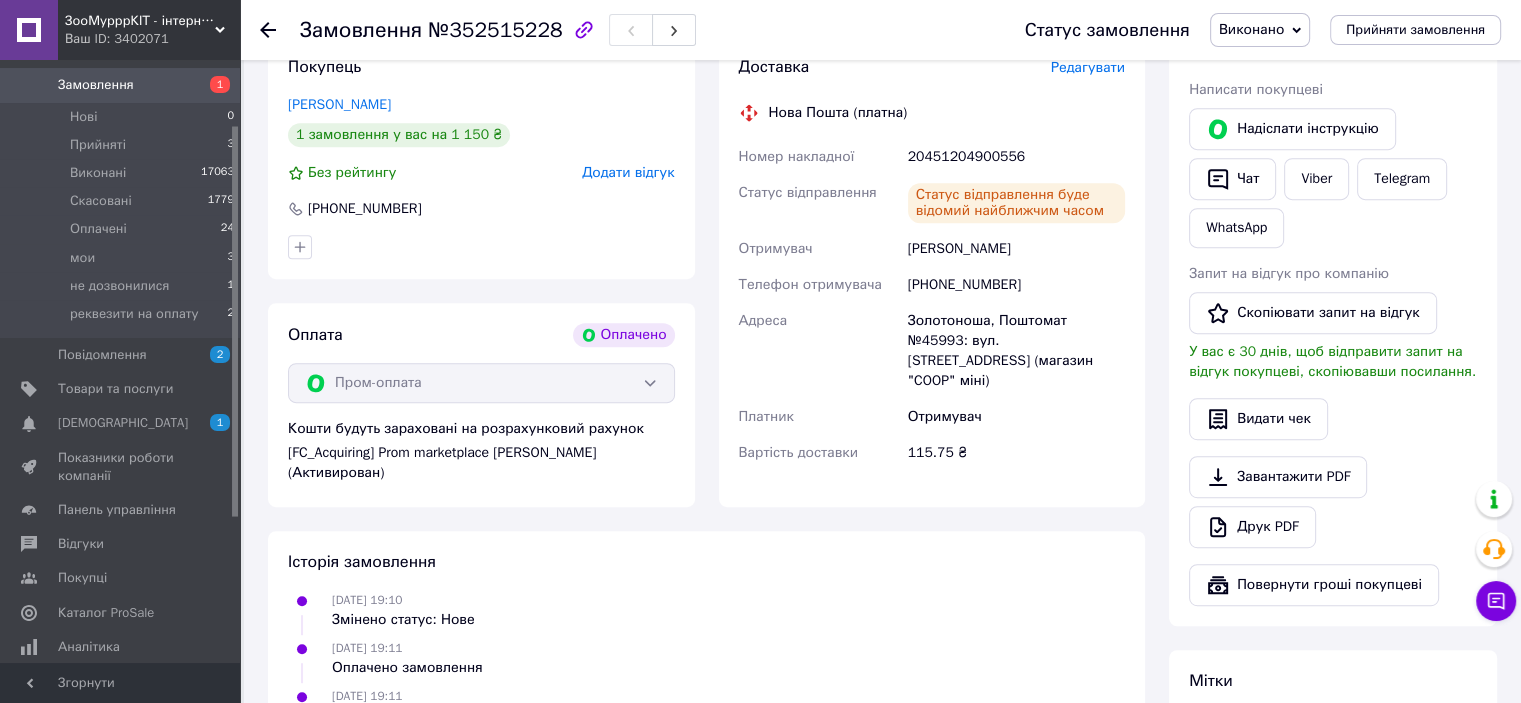 click on "Надіслати інструкцію   Чат Viber Telegram WhatsApp" at bounding box center [1333, 178] 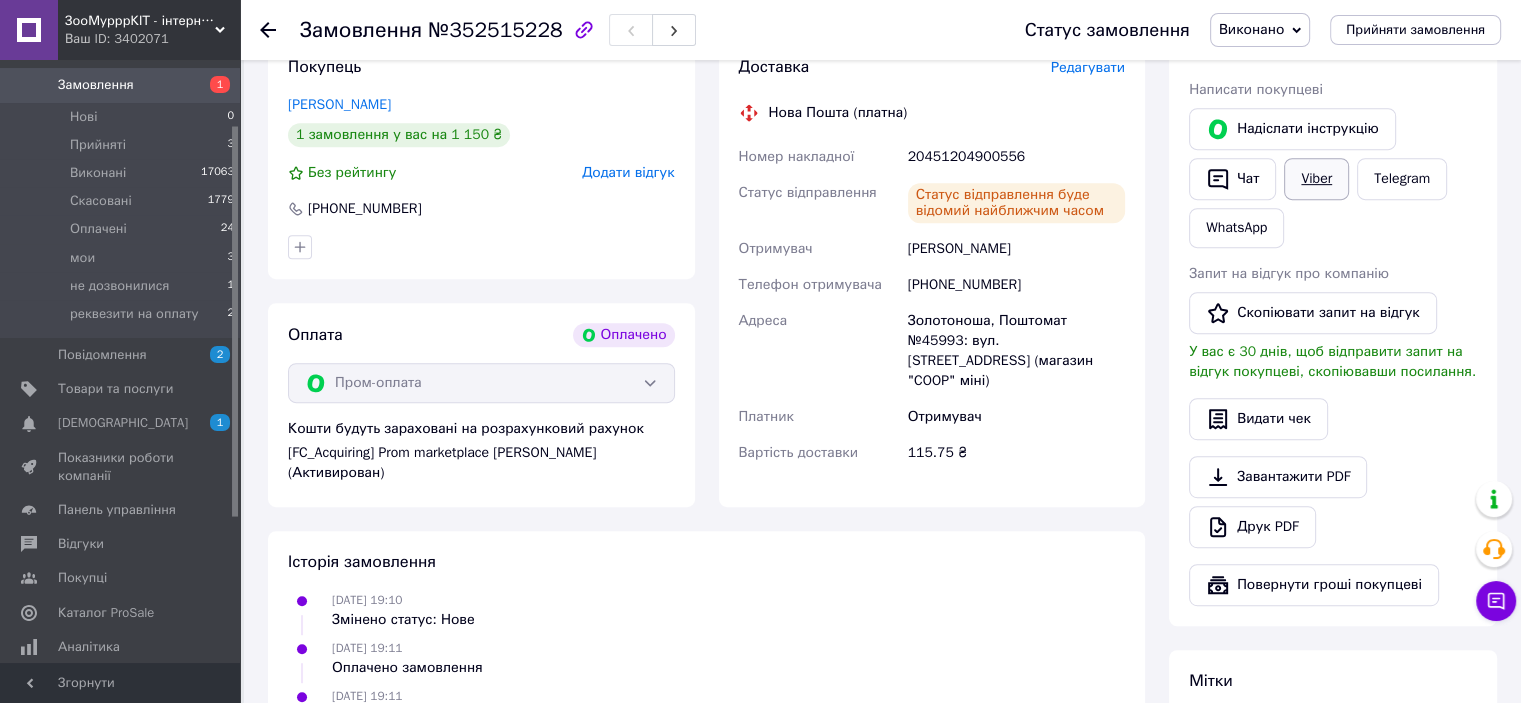 click on "Viber" at bounding box center [1316, 179] 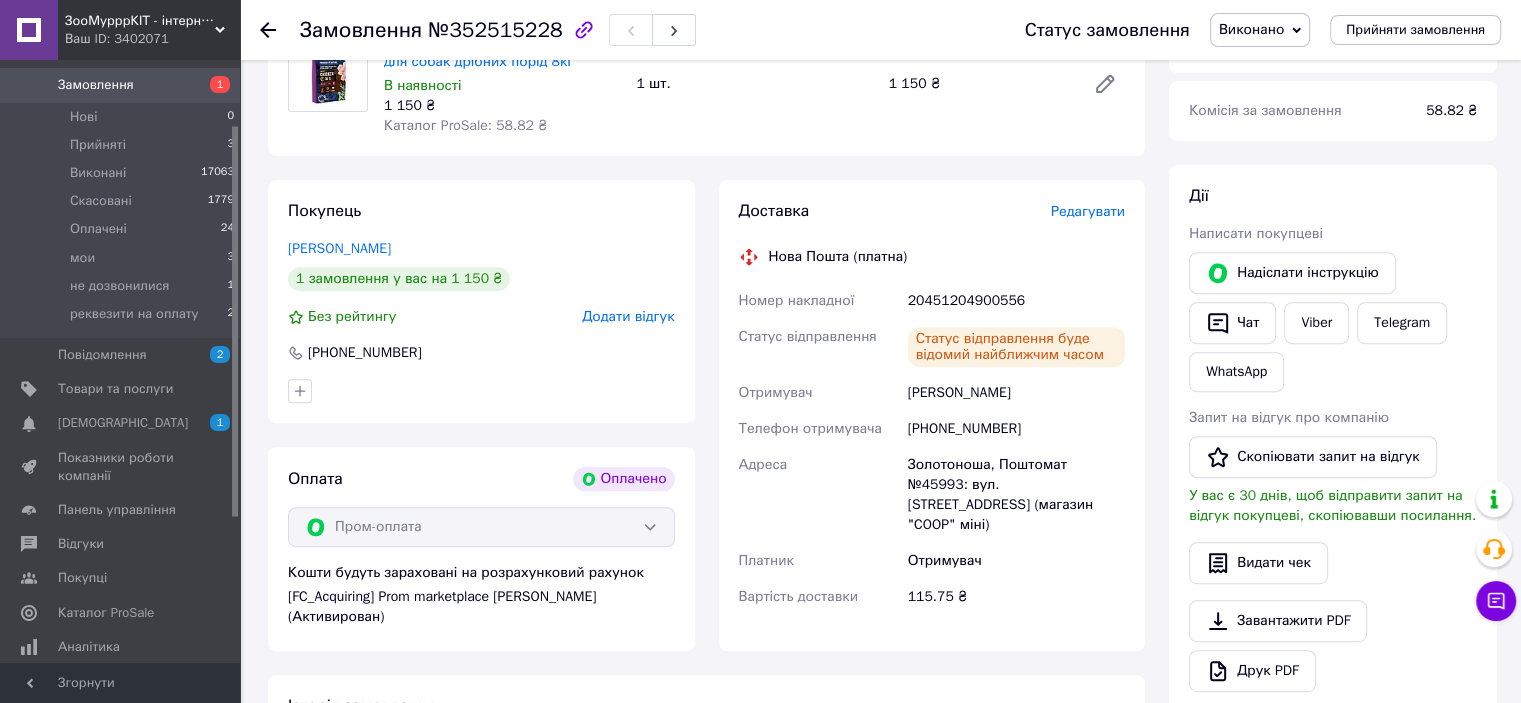 scroll, scrollTop: 700, scrollLeft: 0, axis: vertical 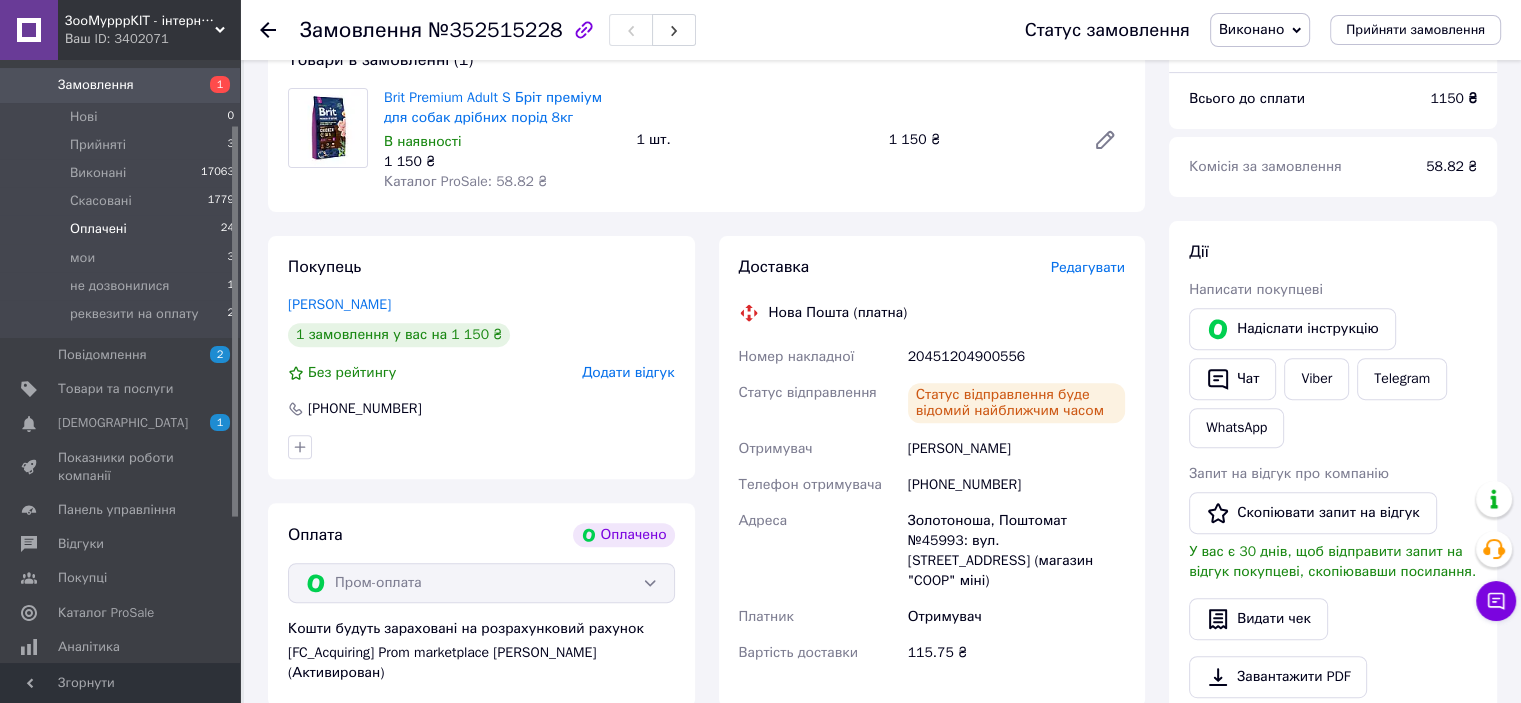 click on "Оплачені" at bounding box center [98, 229] 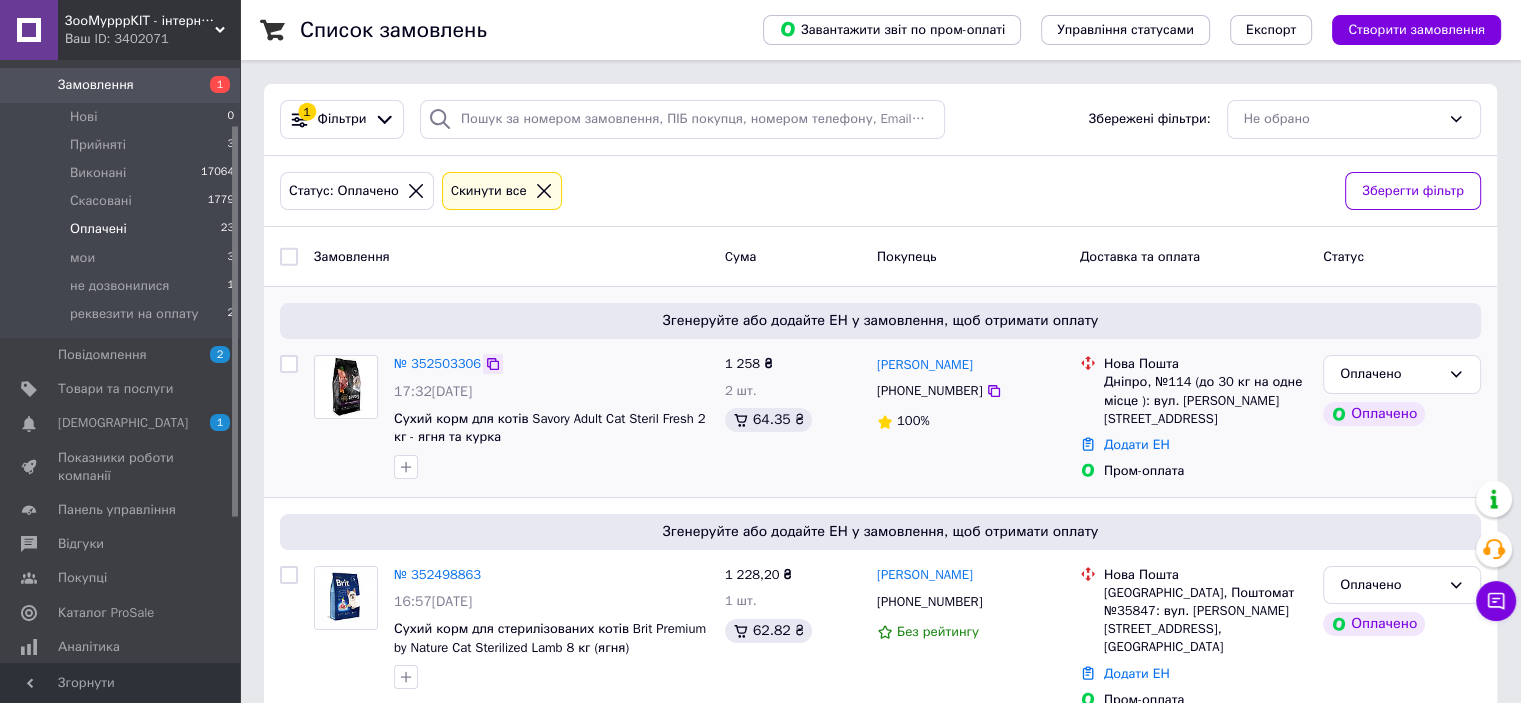 click 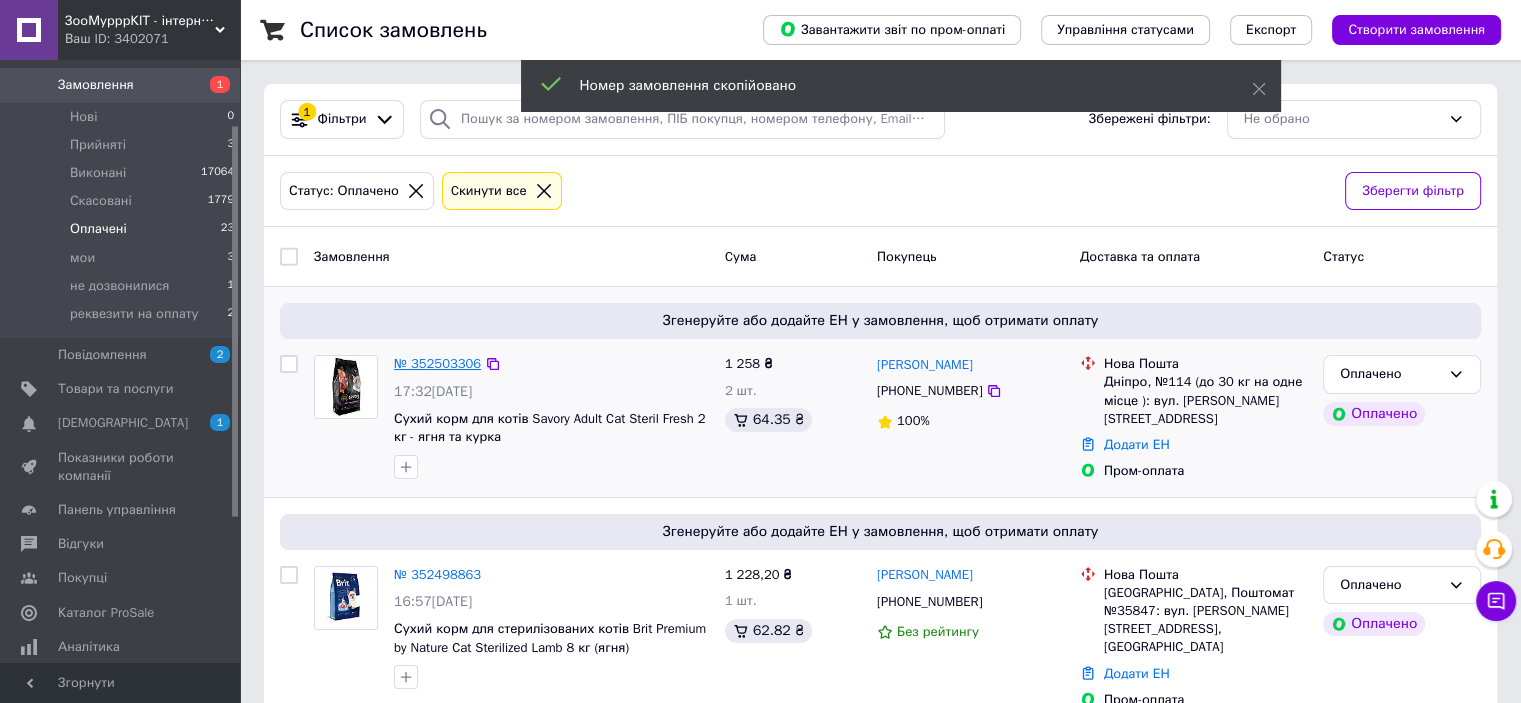 click on "№ 352503306" at bounding box center [437, 363] 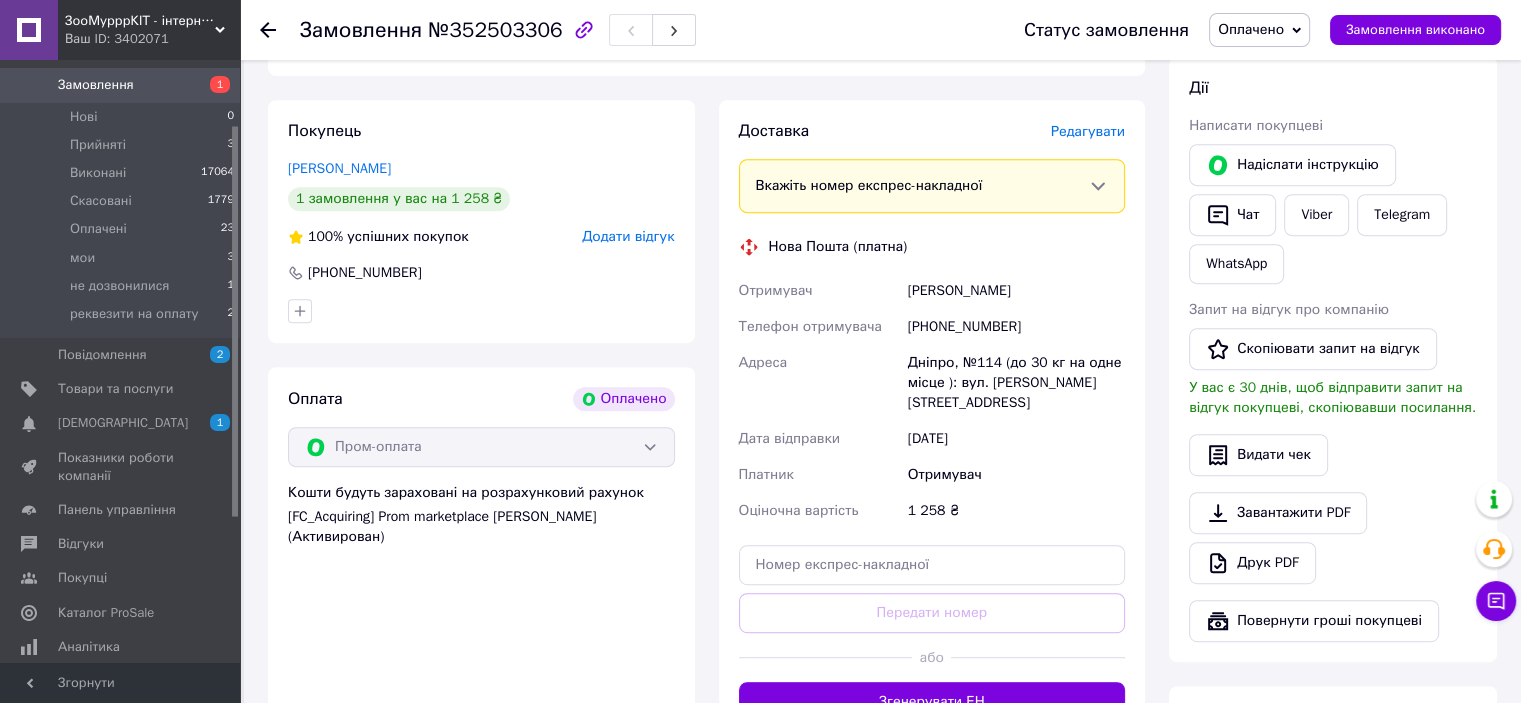 scroll, scrollTop: 900, scrollLeft: 0, axis: vertical 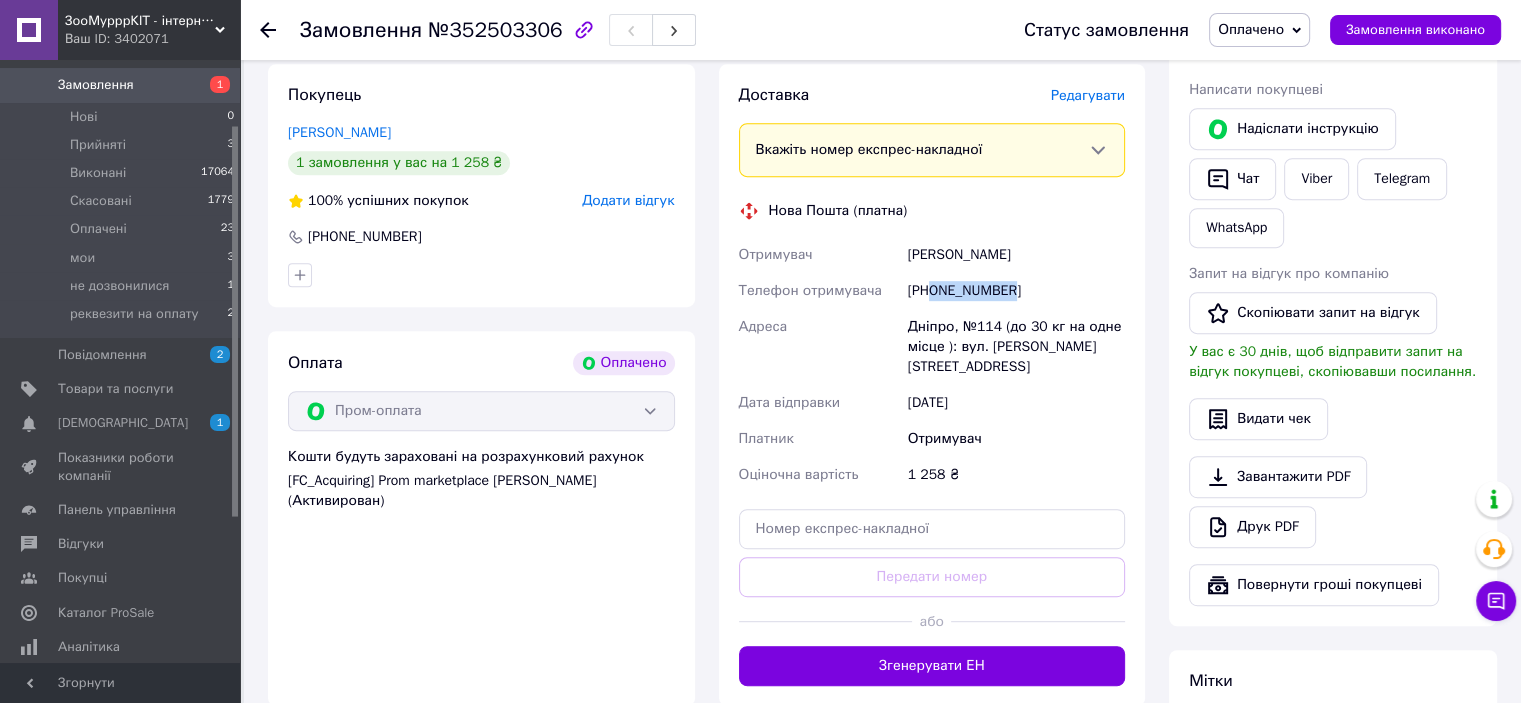 drag, startPoint x: 934, startPoint y: 290, endPoint x: 1013, endPoint y: 293, distance: 79.05694 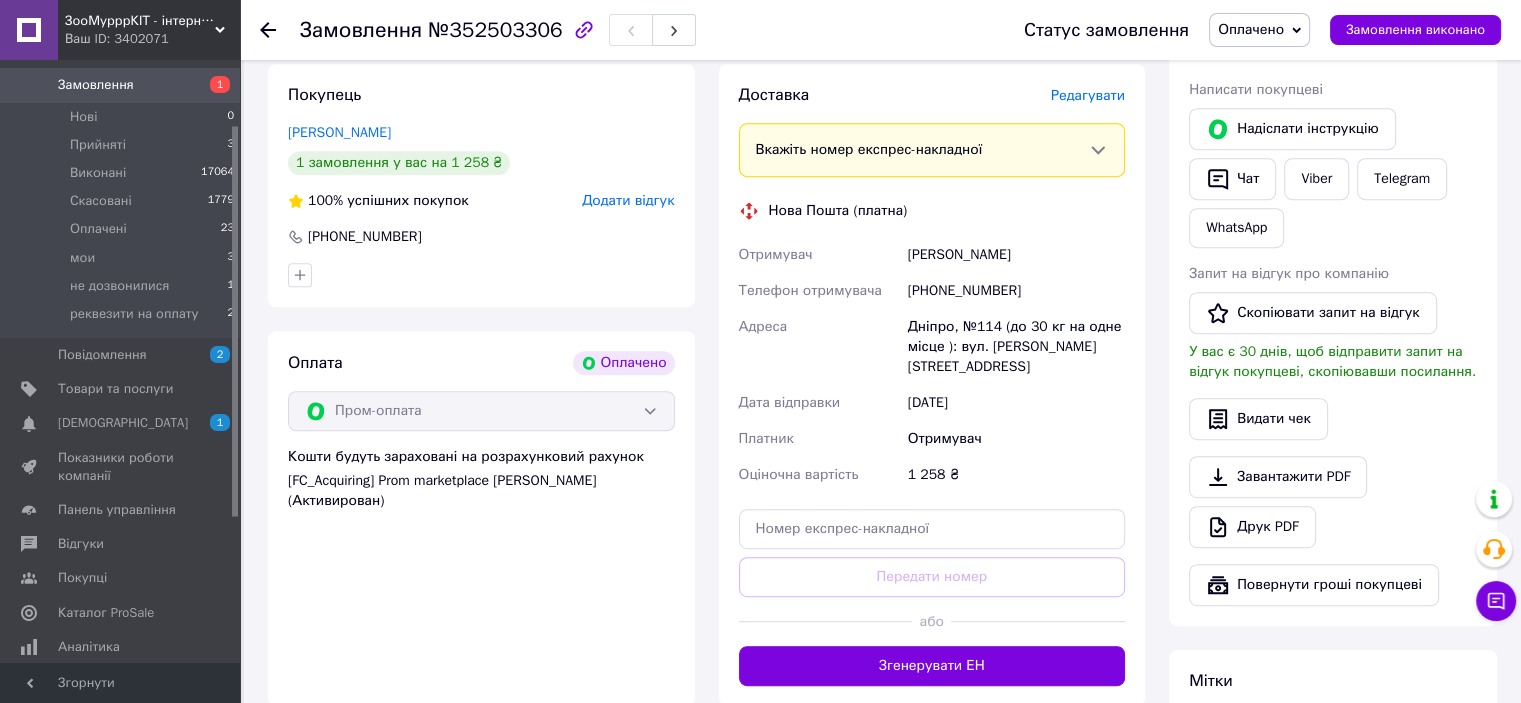 click on "Доставка [PERSON_NAME] Вкажіть номер експрес-накладної Обов'язково введіть номер експрес-накладної,
якщо створювали її не на цій сторінці. У разі,
якщо номер ЕН не буде доданий, ми не зможемо
виплатити гроші за замовлення Мобільний номер покупця (із замовлення) повинен відповідати номеру отримувача за накладною Нова Пошта (платна) Отримувач [PERSON_NAME] Телефон отримувача [PHONE_NUMBER] Адреса Дніпро, №114 (до 30 кг на одне місце ): вул. [PERSON_NAME], 14 Дата відправки [DATE] Платник Отримувач Оціночна вартість 1 258 ₴ Передати номер або Згенерувати ЕН" at bounding box center (932, 385) 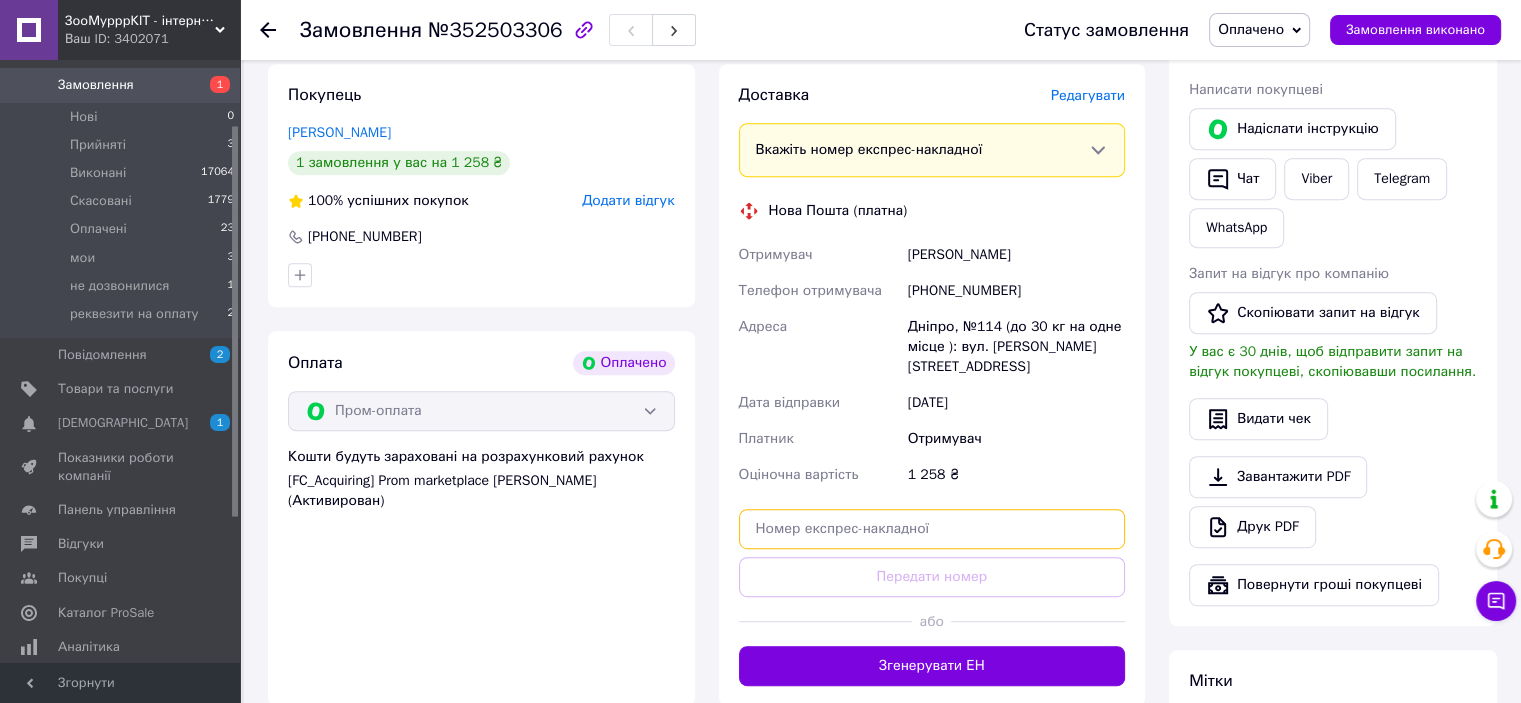 click at bounding box center [932, 529] 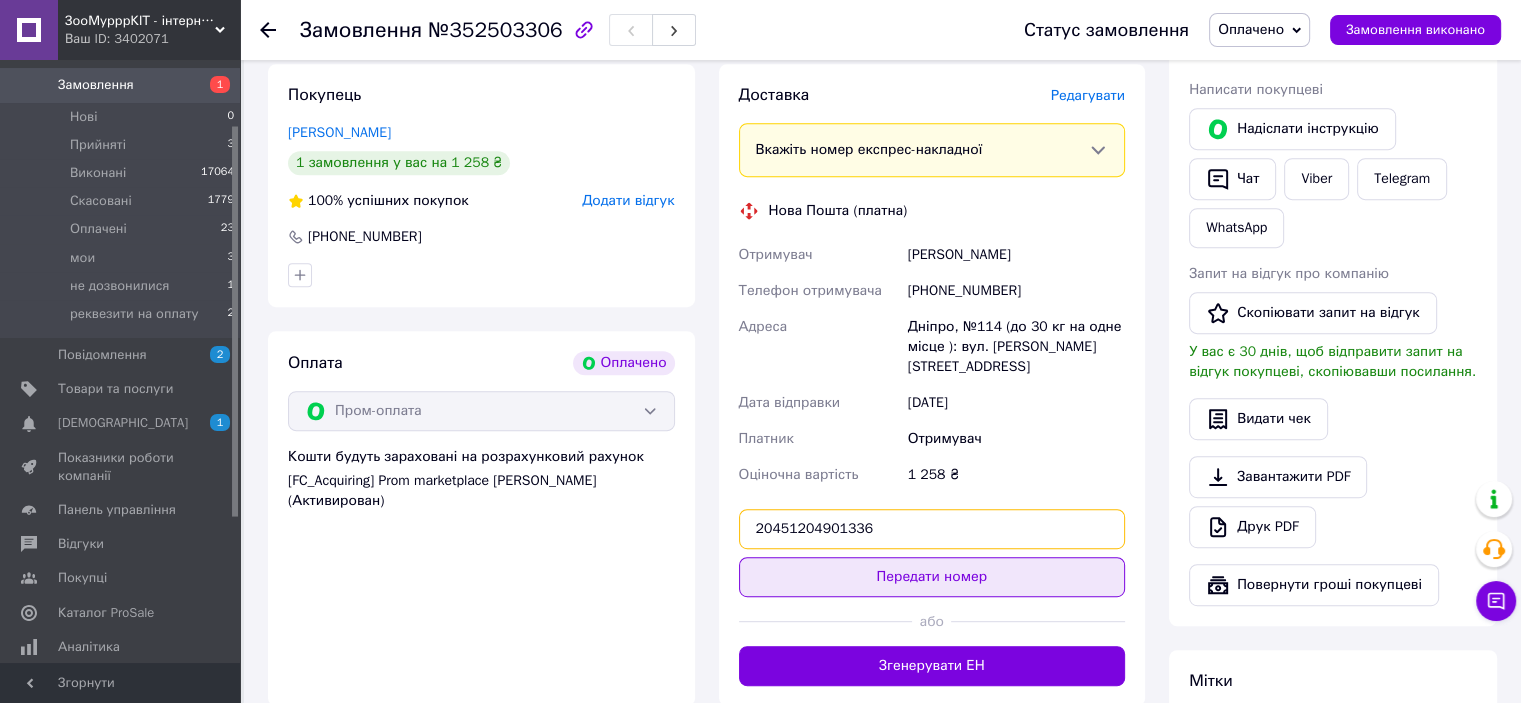 type on "20451204901336" 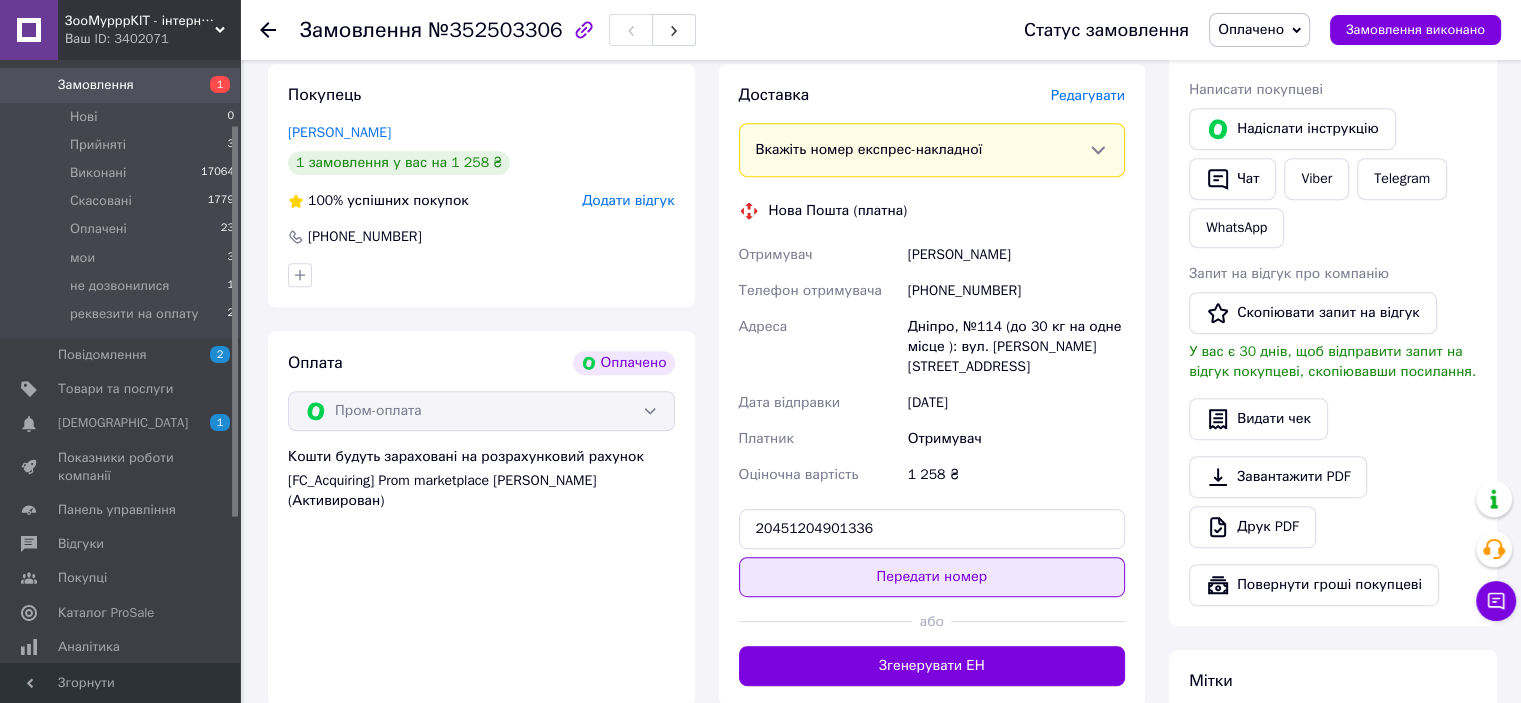 click on "Передати номер" at bounding box center [932, 577] 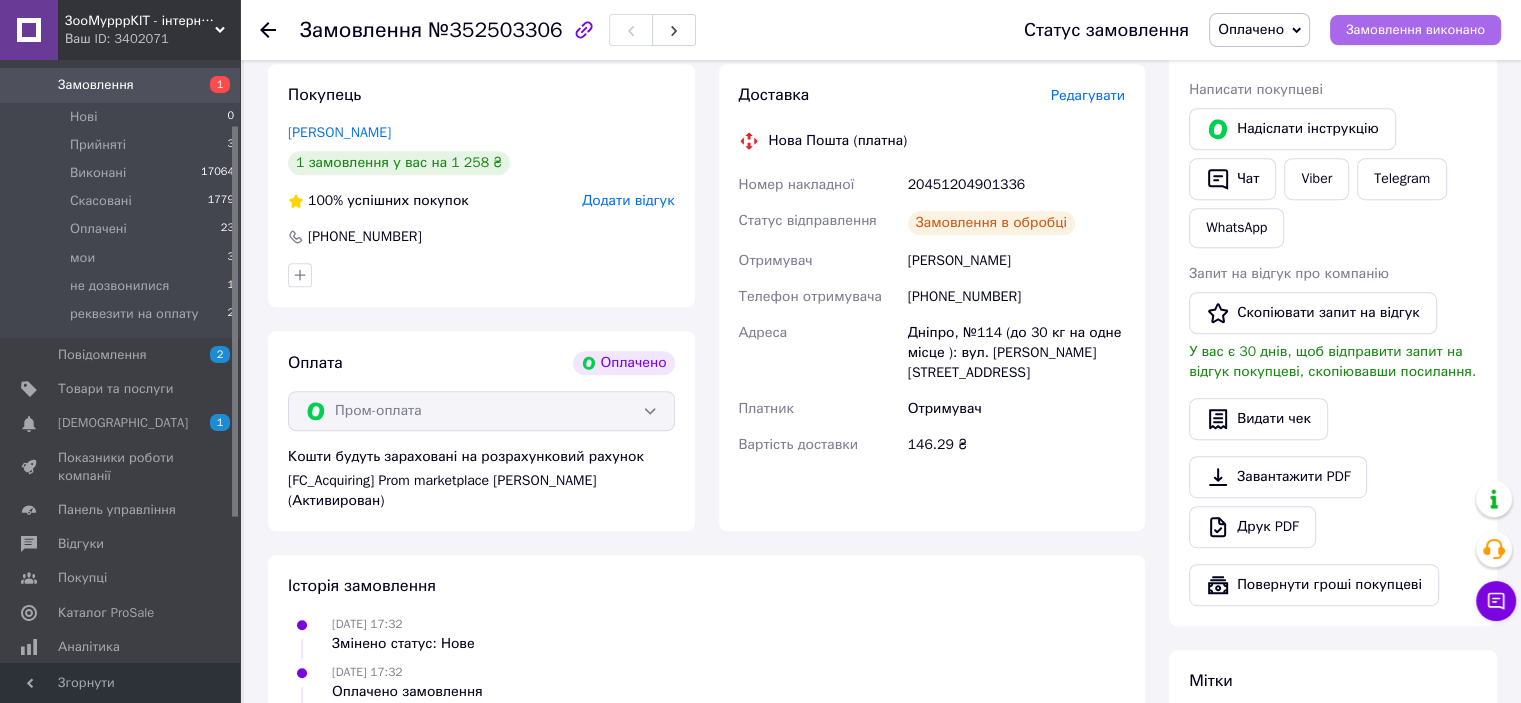 click on "Замовлення виконано" at bounding box center [1415, 30] 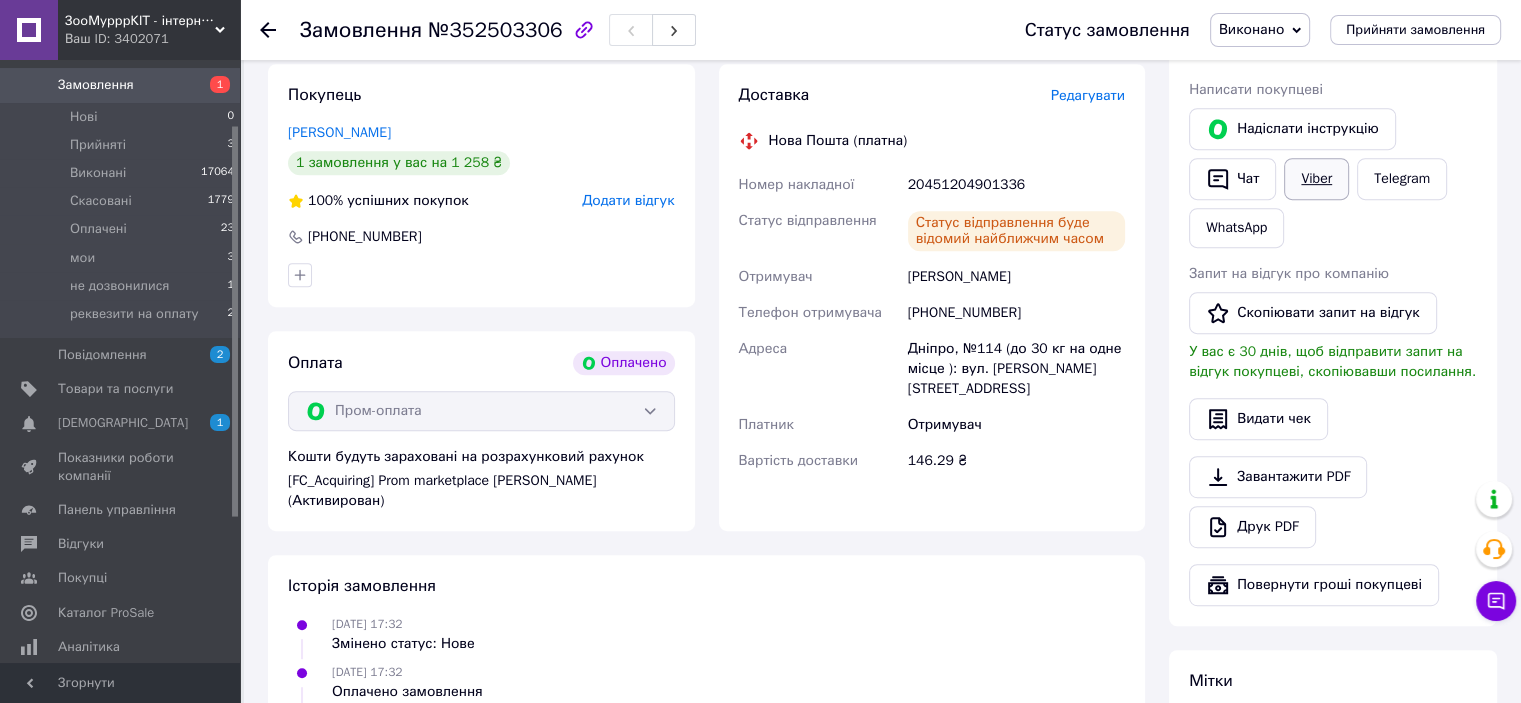 click on "Viber" at bounding box center (1316, 179) 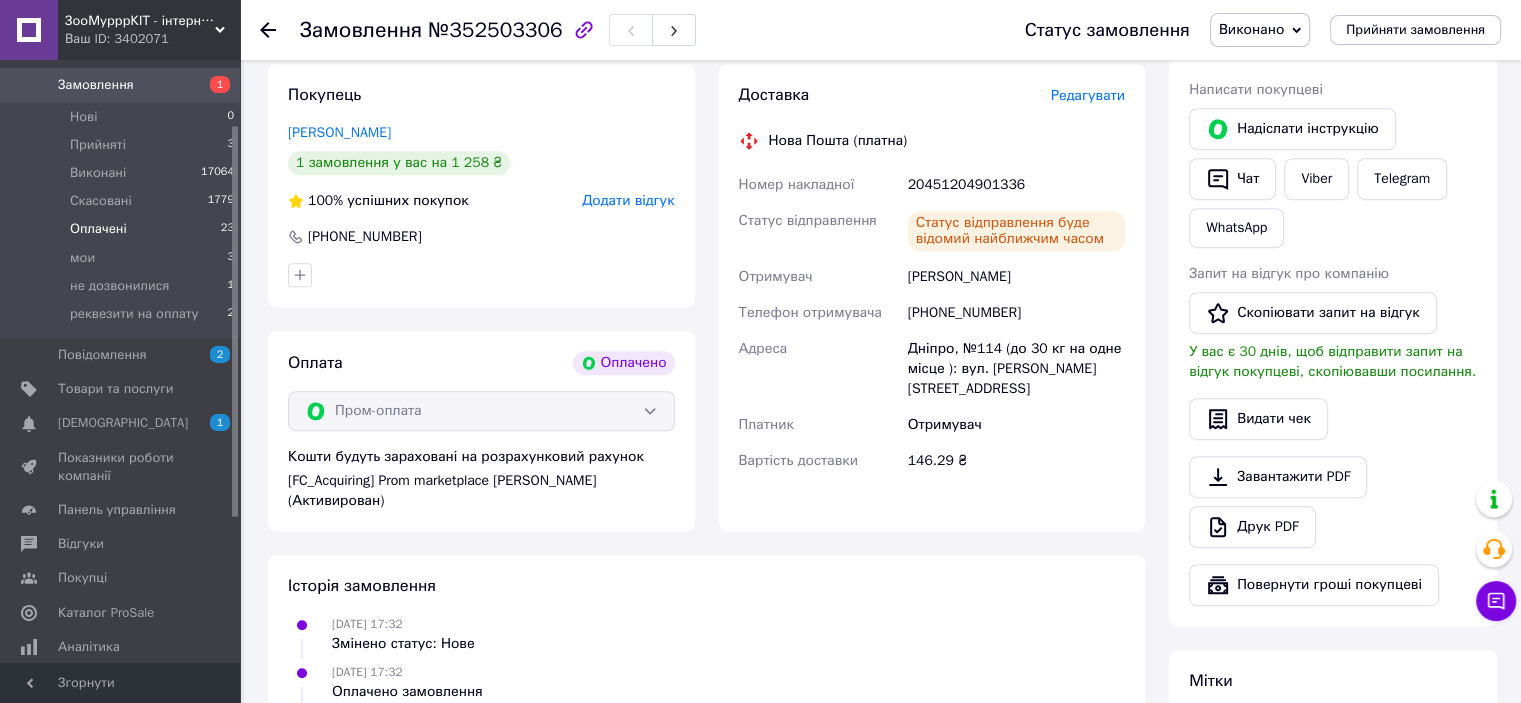 click on "Оплачені 23" at bounding box center [123, 229] 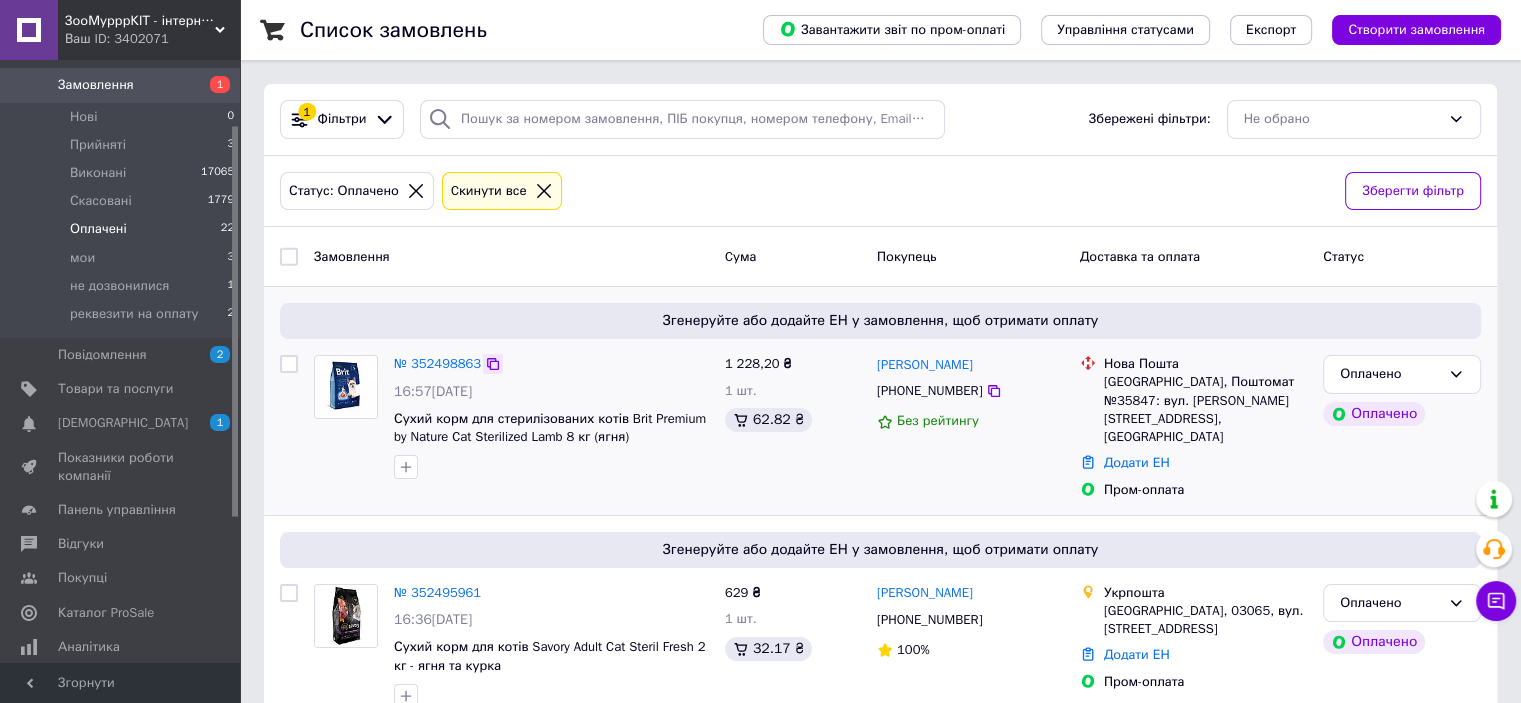 click 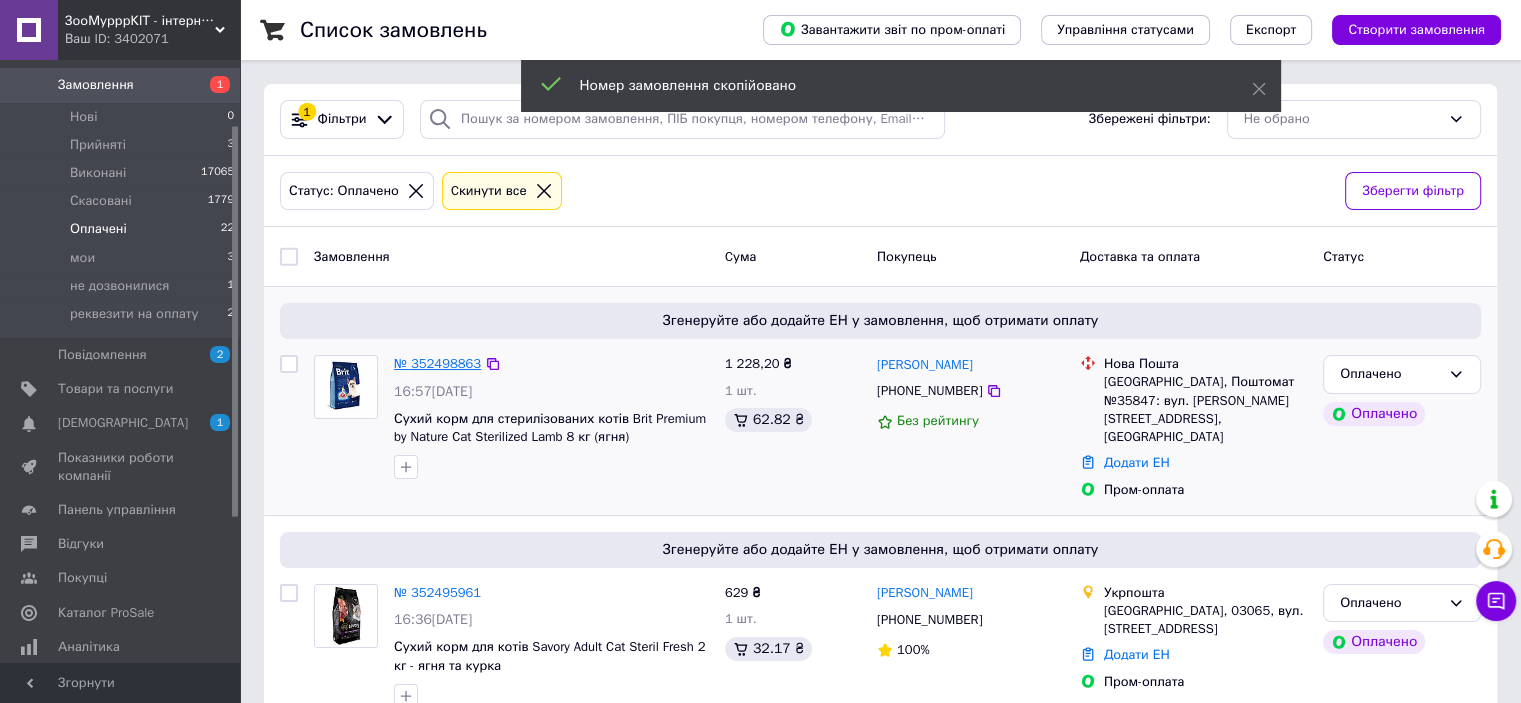 click on "№ 352498863" at bounding box center (437, 363) 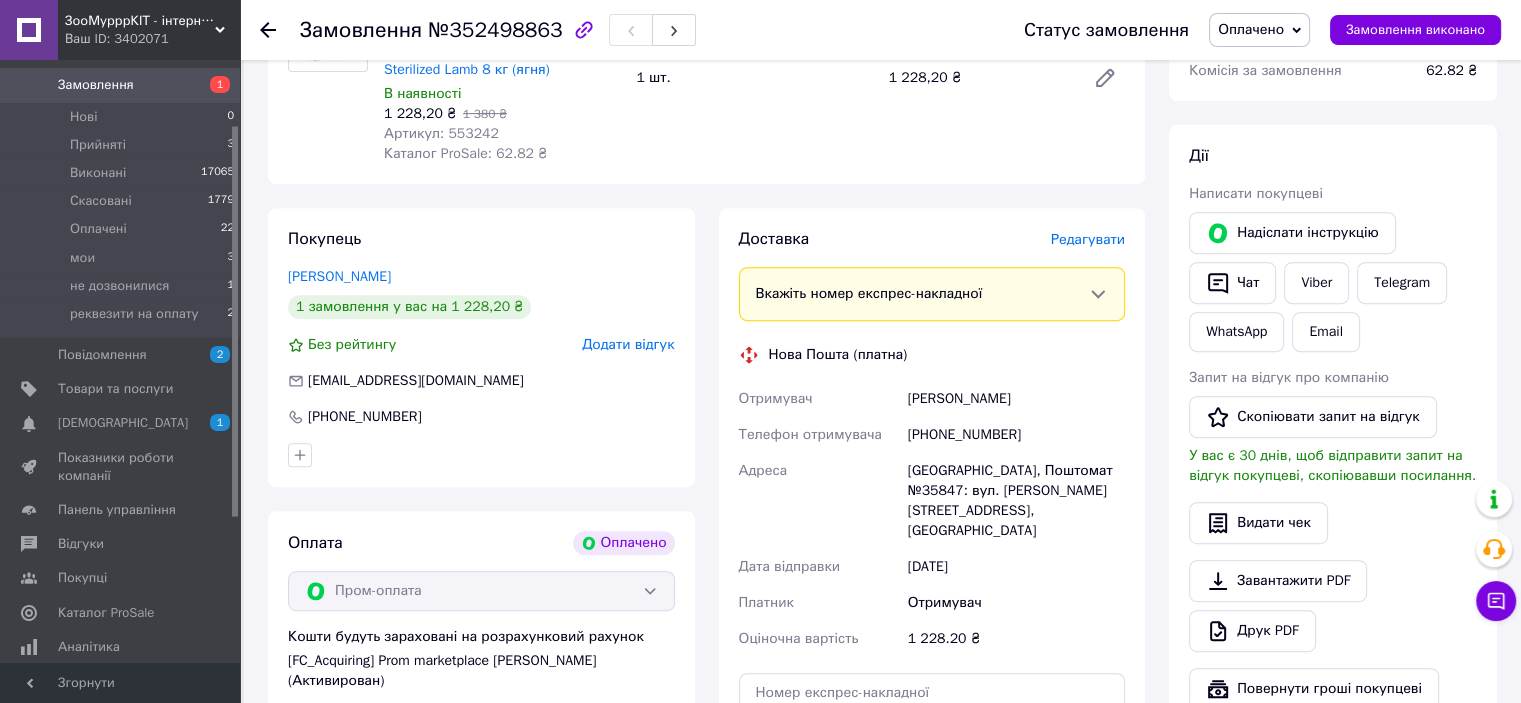 scroll, scrollTop: 800, scrollLeft: 0, axis: vertical 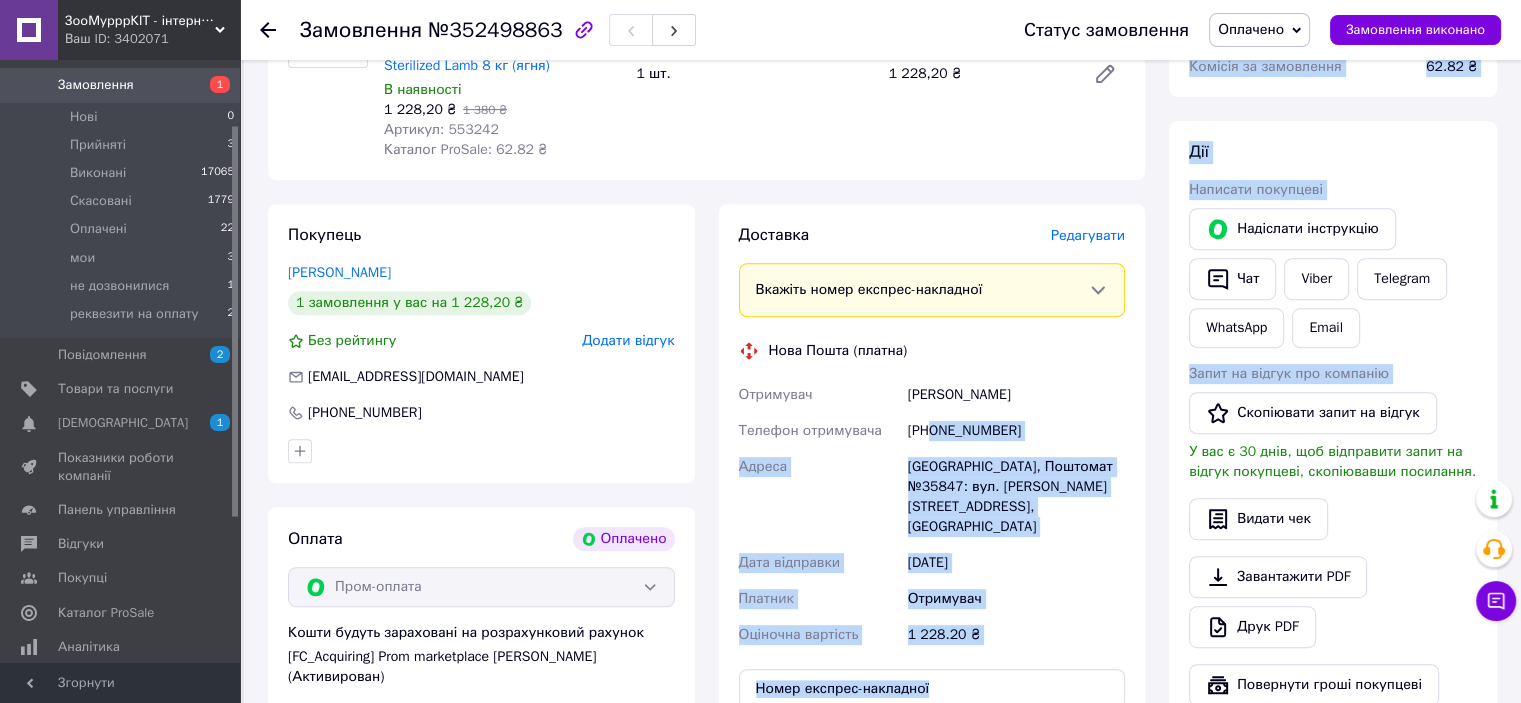 drag, startPoint x: 930, startPoint y: 431, endPoint x: 1154, endPoint y: 442, distance: 224.26993 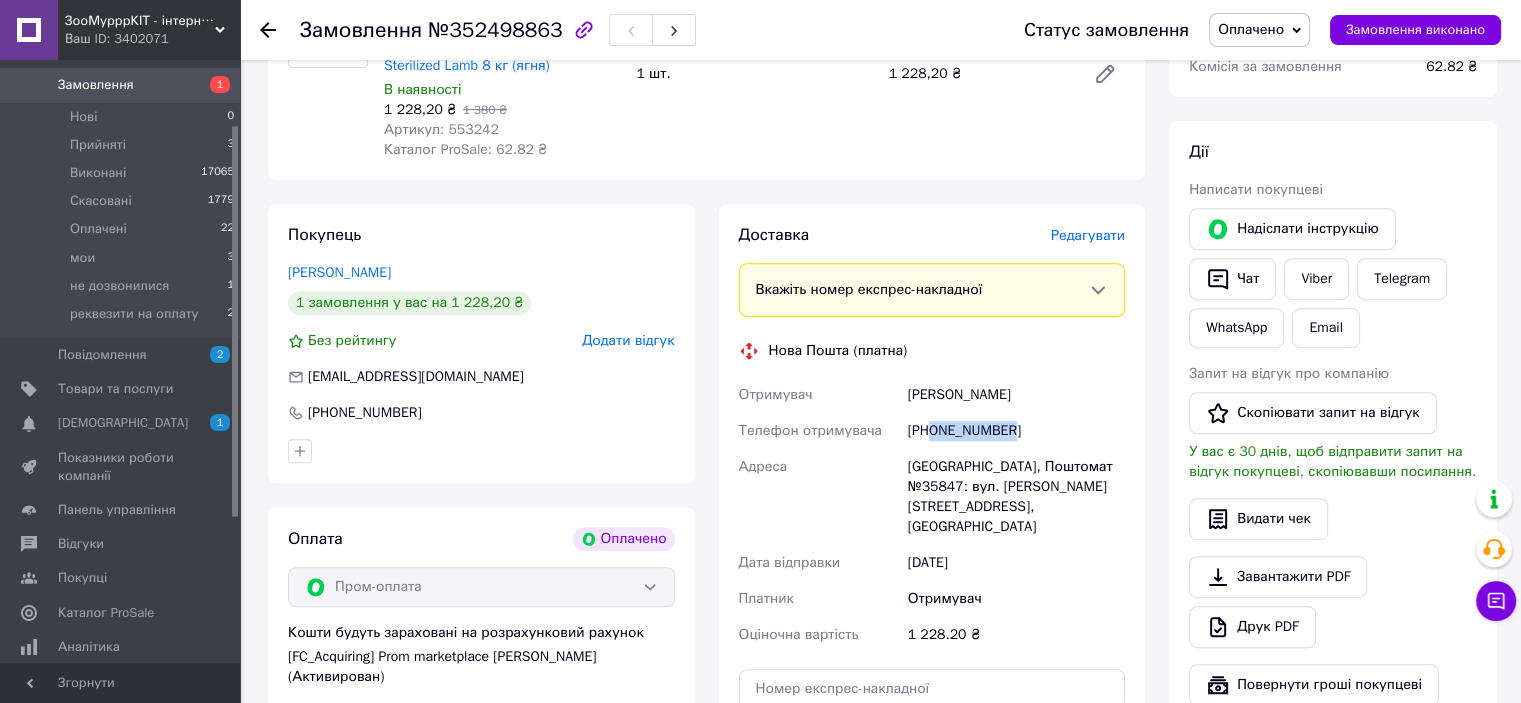 drag, startPoint x: 933, startPoint y: 434, endPoint x: 1055, endPoint y: 439, distance: 122.10242 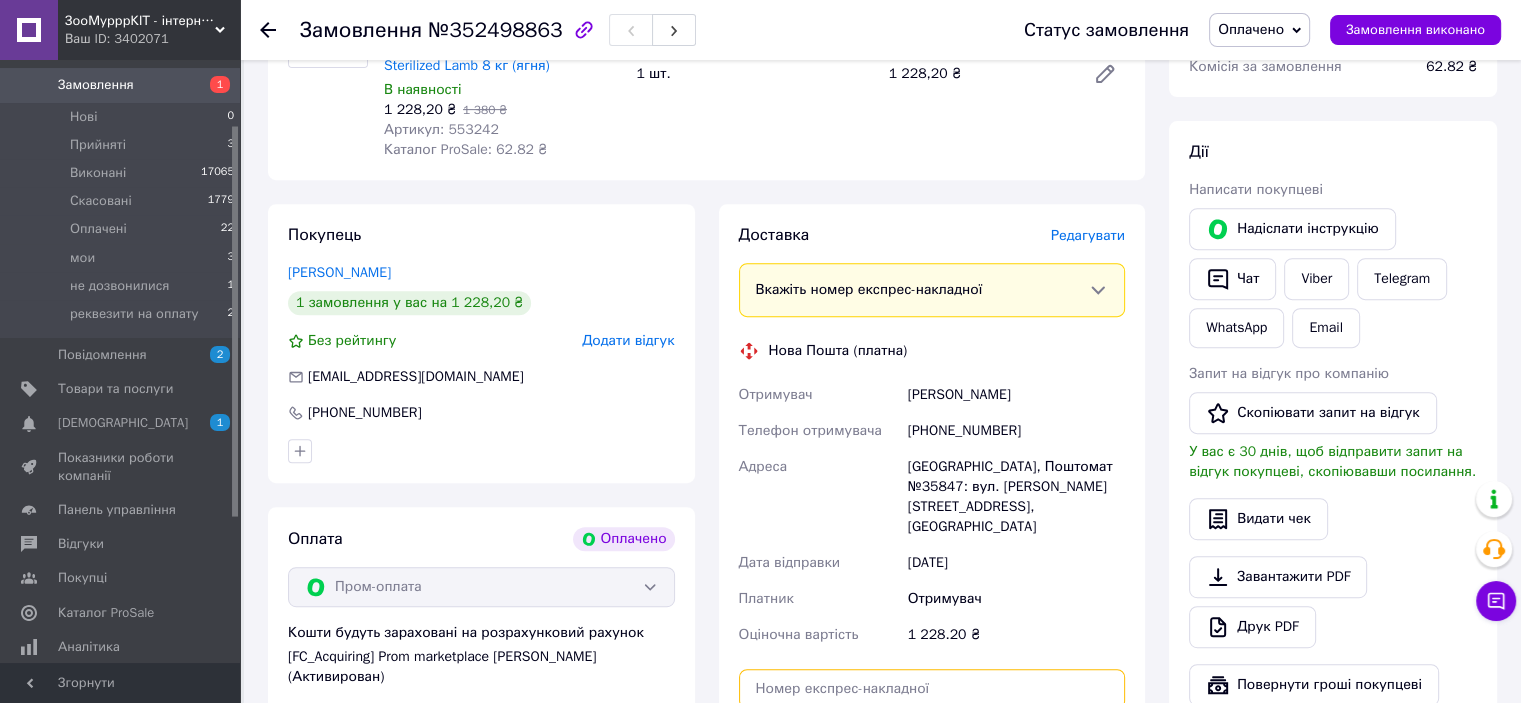 click at bounding box center (932, 689) 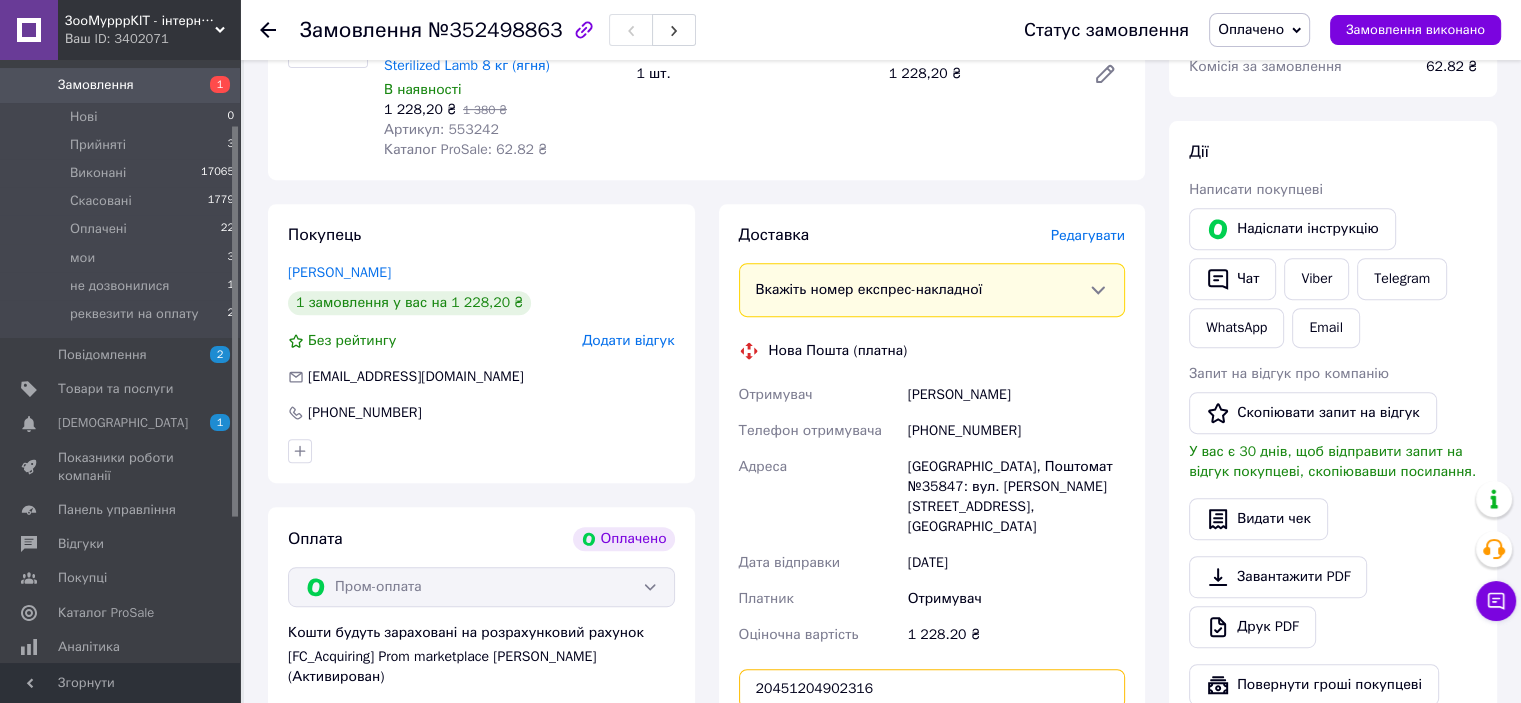 type on "20451204902316" 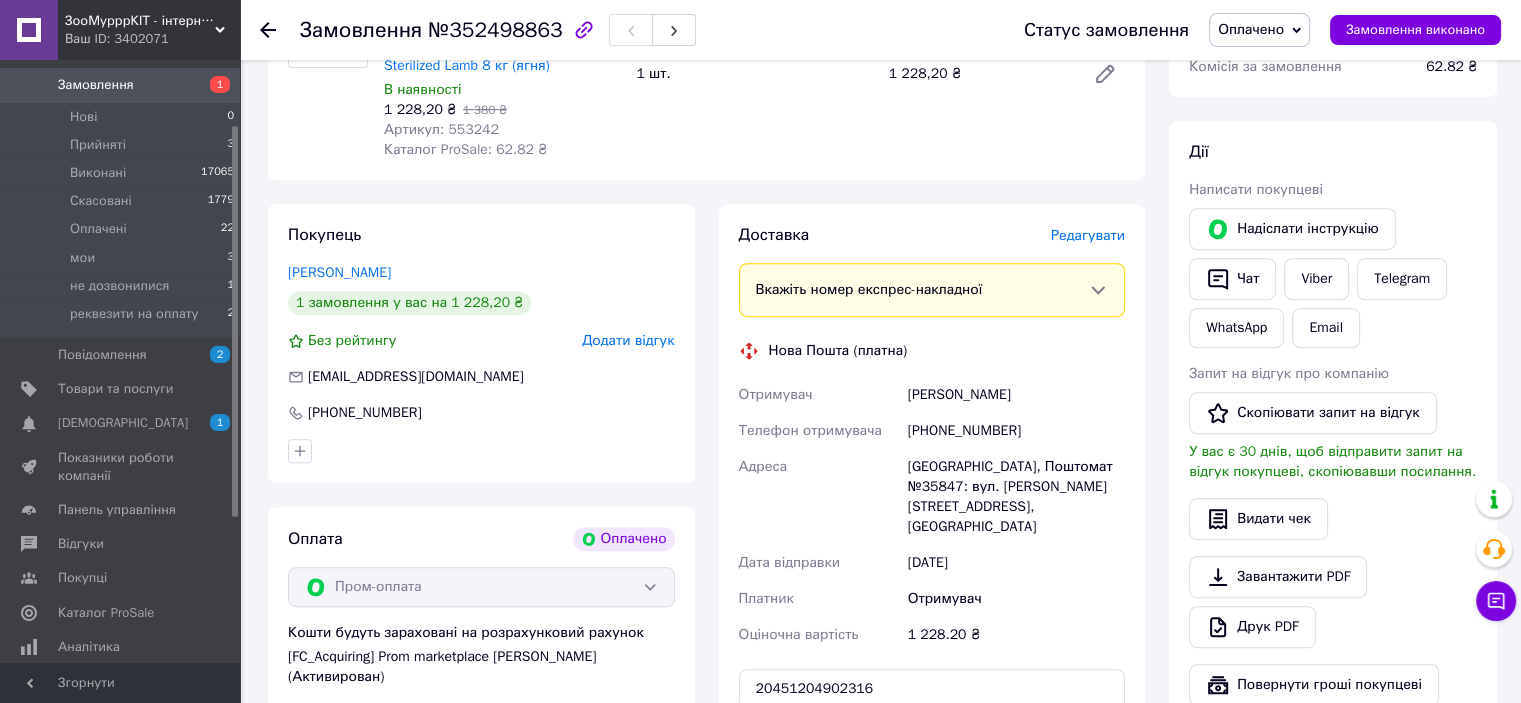 click on "Передати номер" at bounding box center [932, 737] 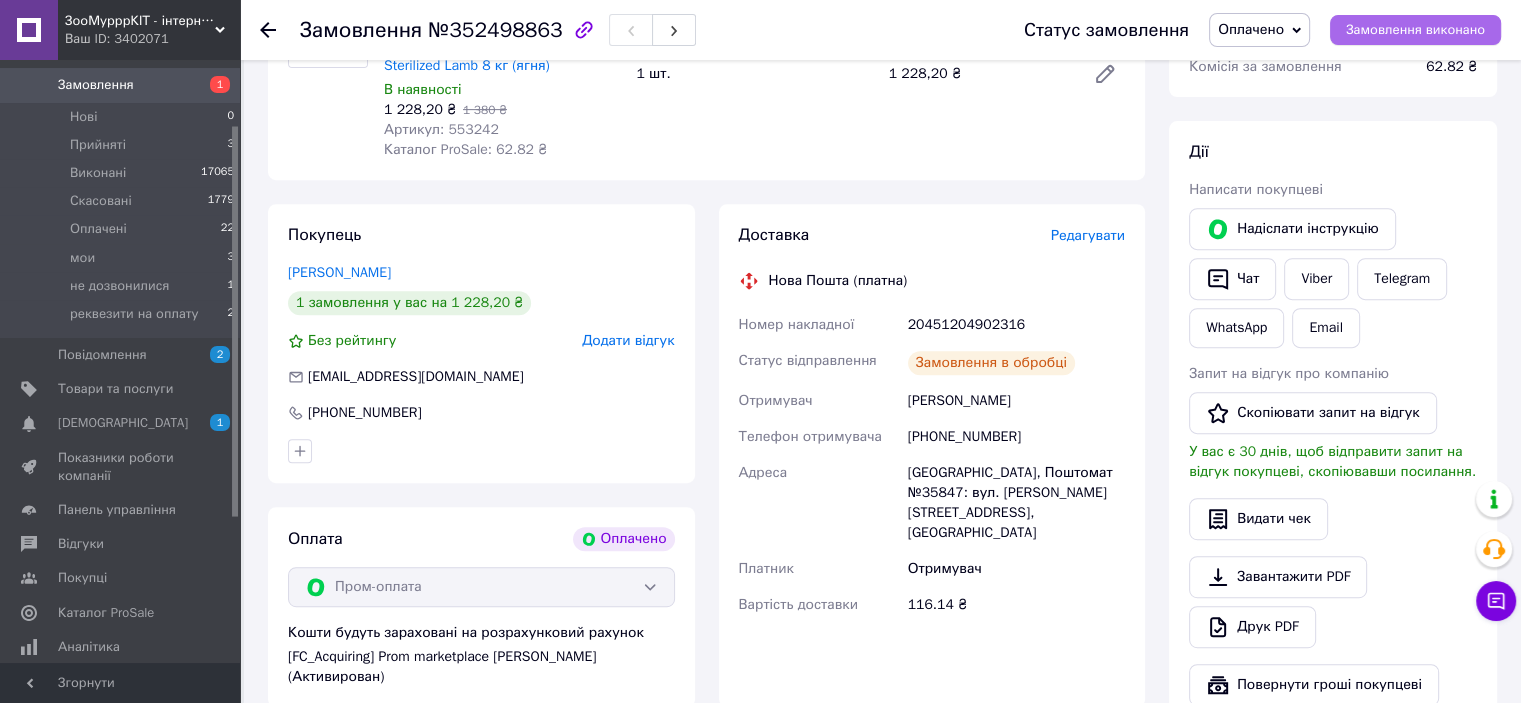 click on "Замовлення виконано" at bounding box center (1415, 30) 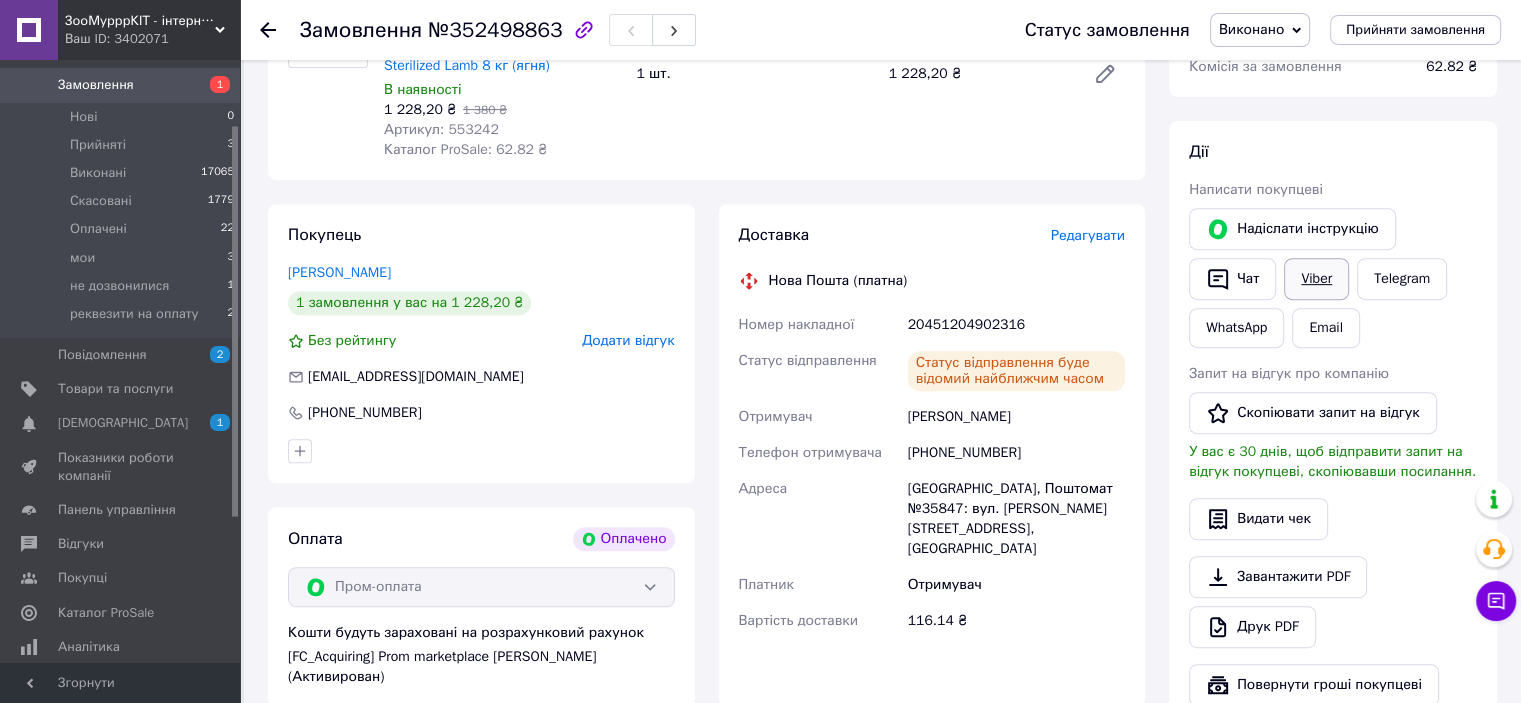 click on "Viber" at bounding box center [1316, 279] 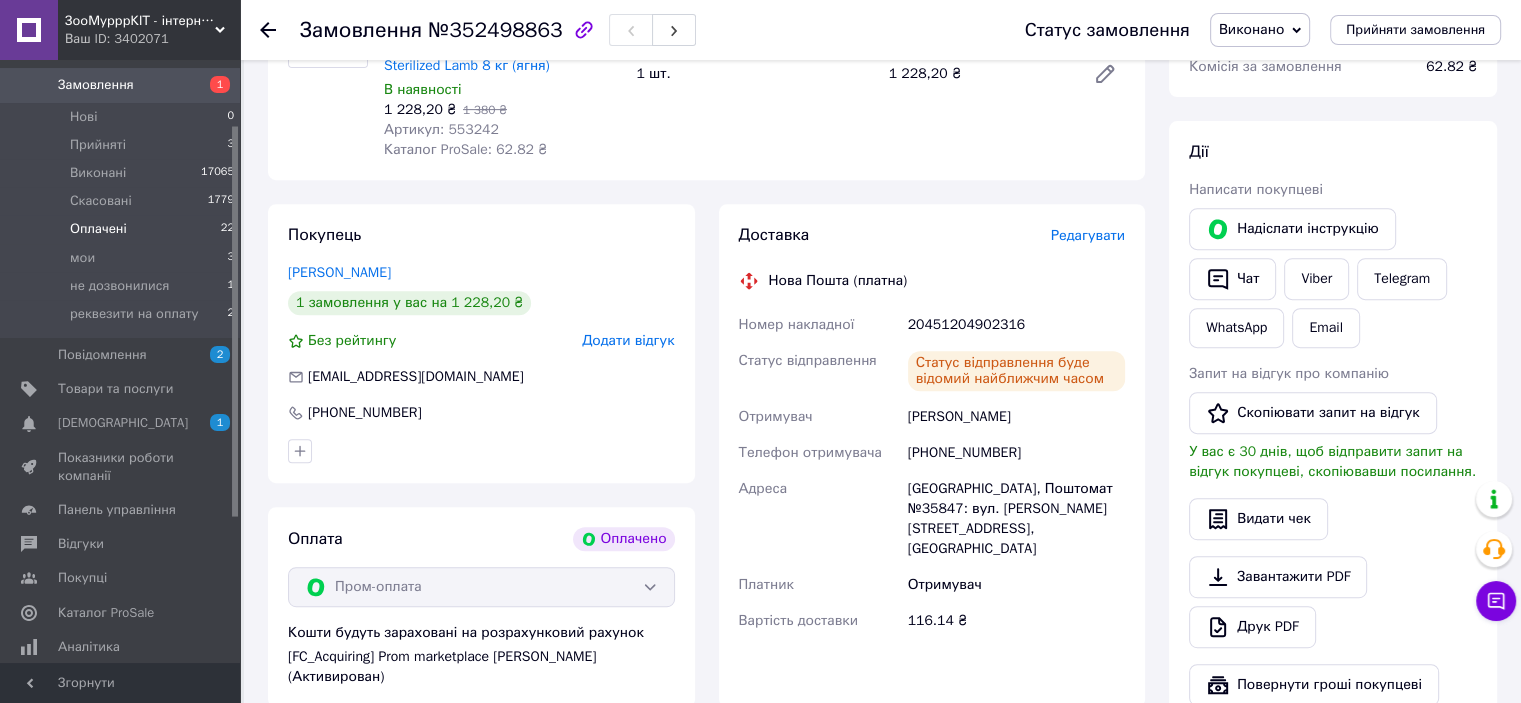 click on "Оплачені 22" at bounding box center (123, 229) 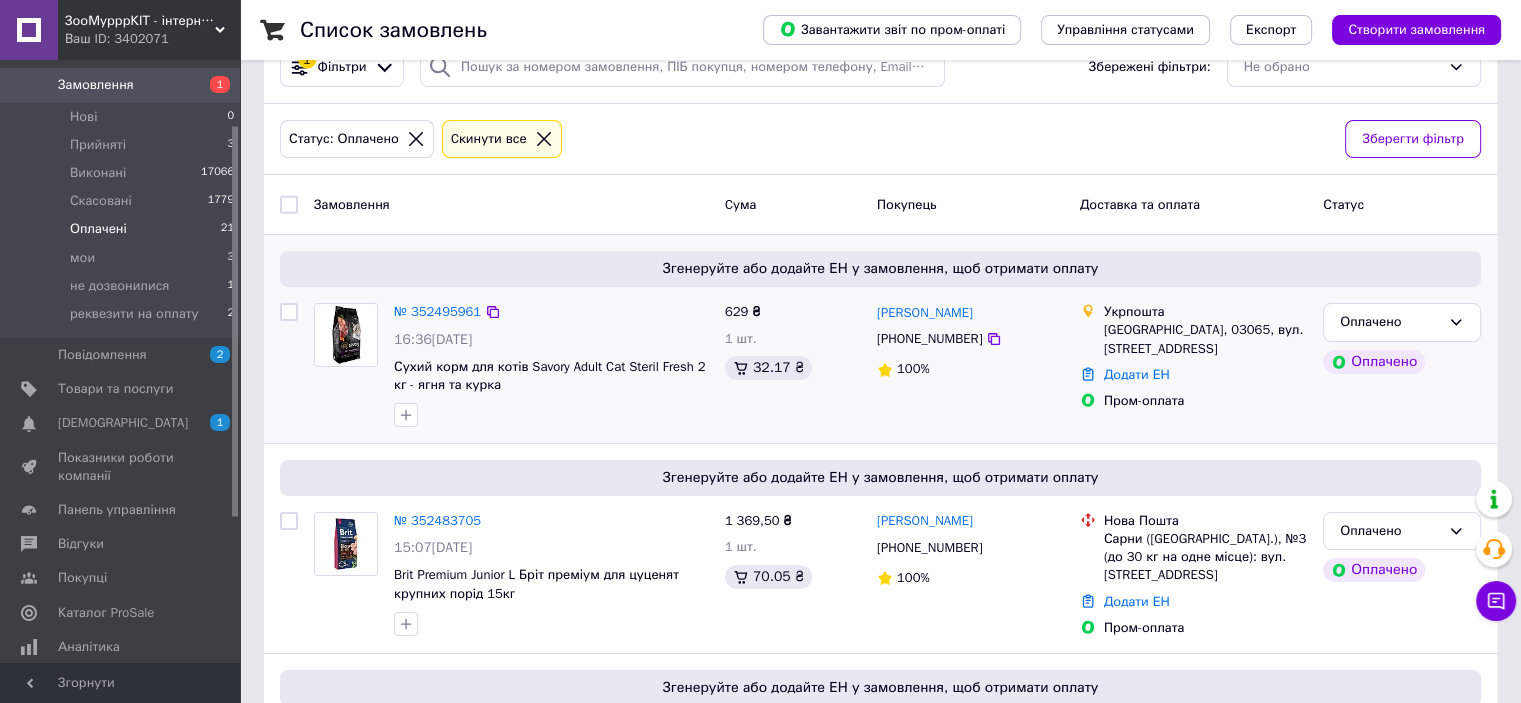 scroll, scrollTop: 100, scrollLeft: 0, axis: vertical 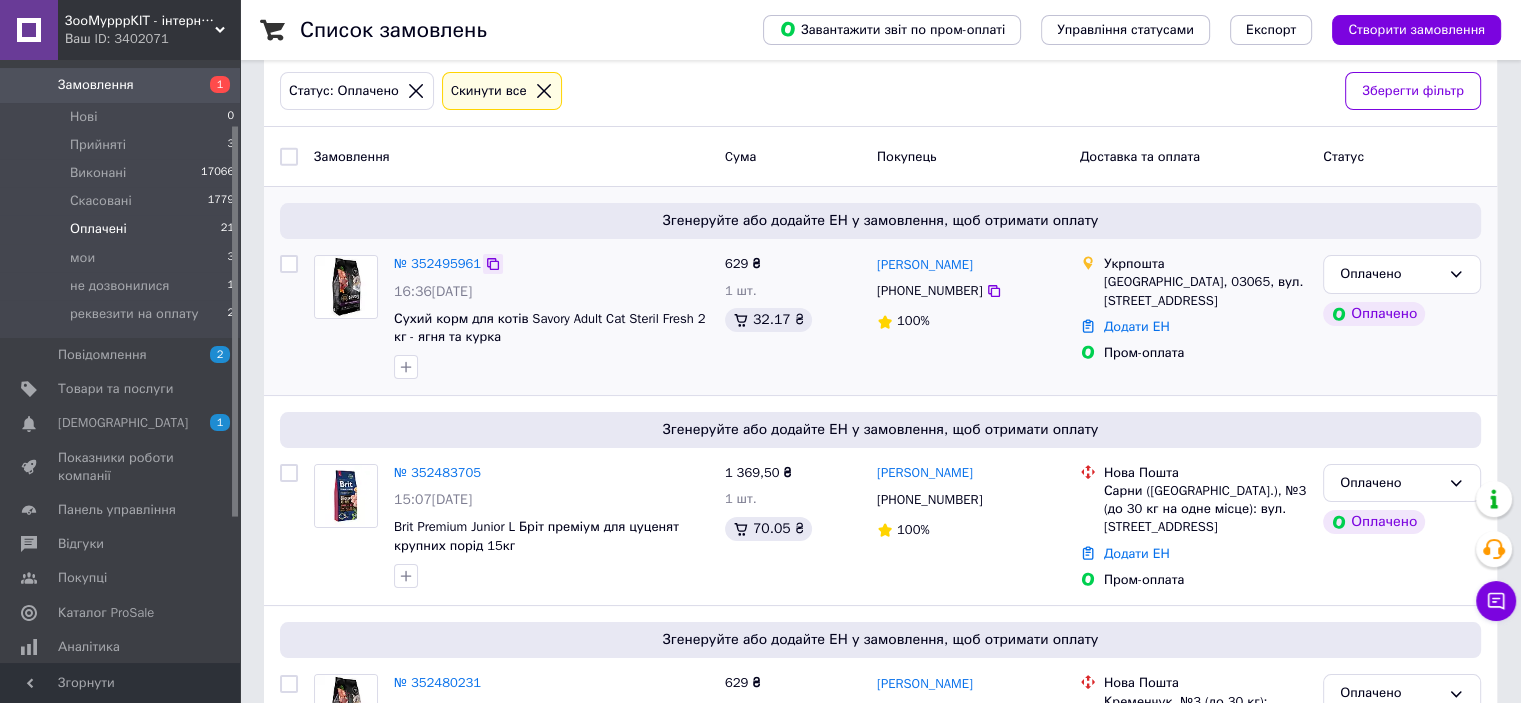 click 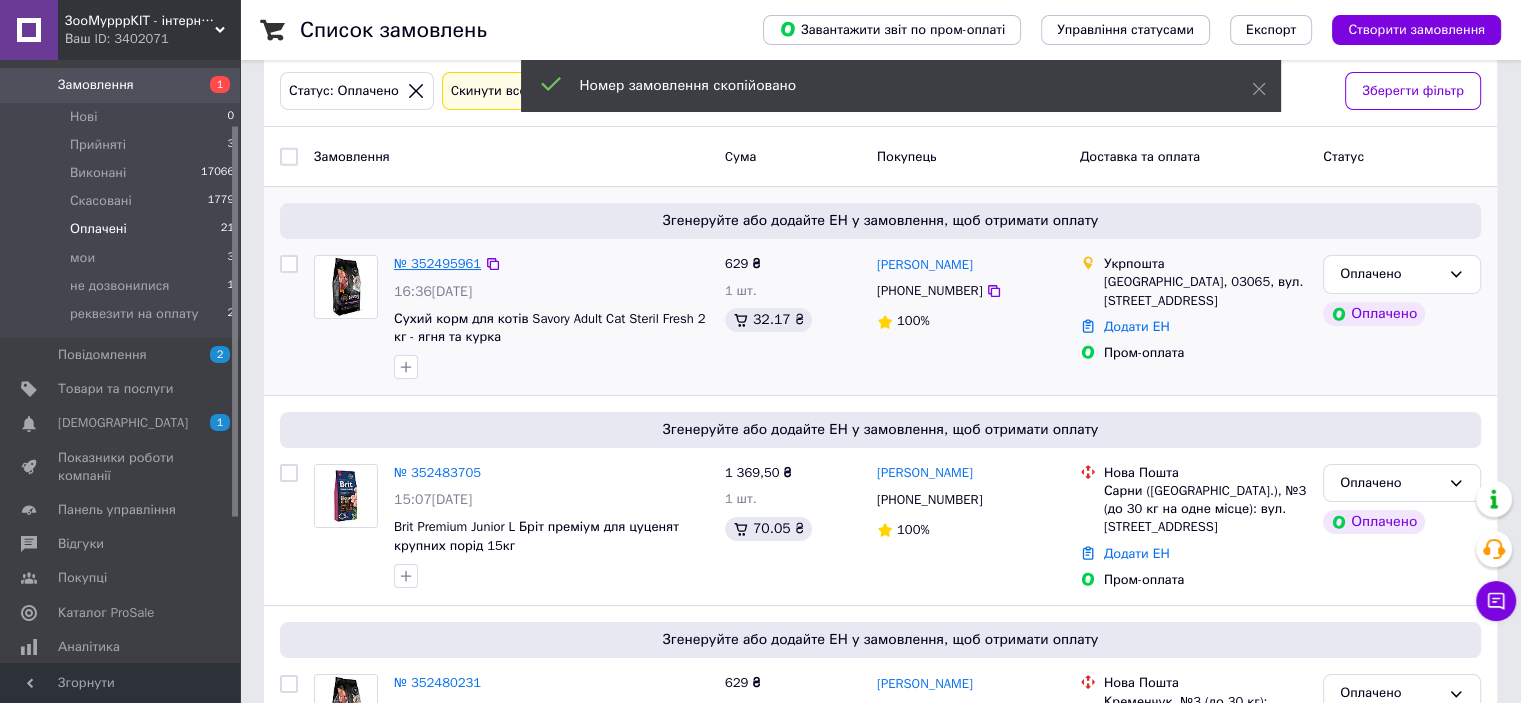 click on "№ 352495961" at bounding box center [437, 263] 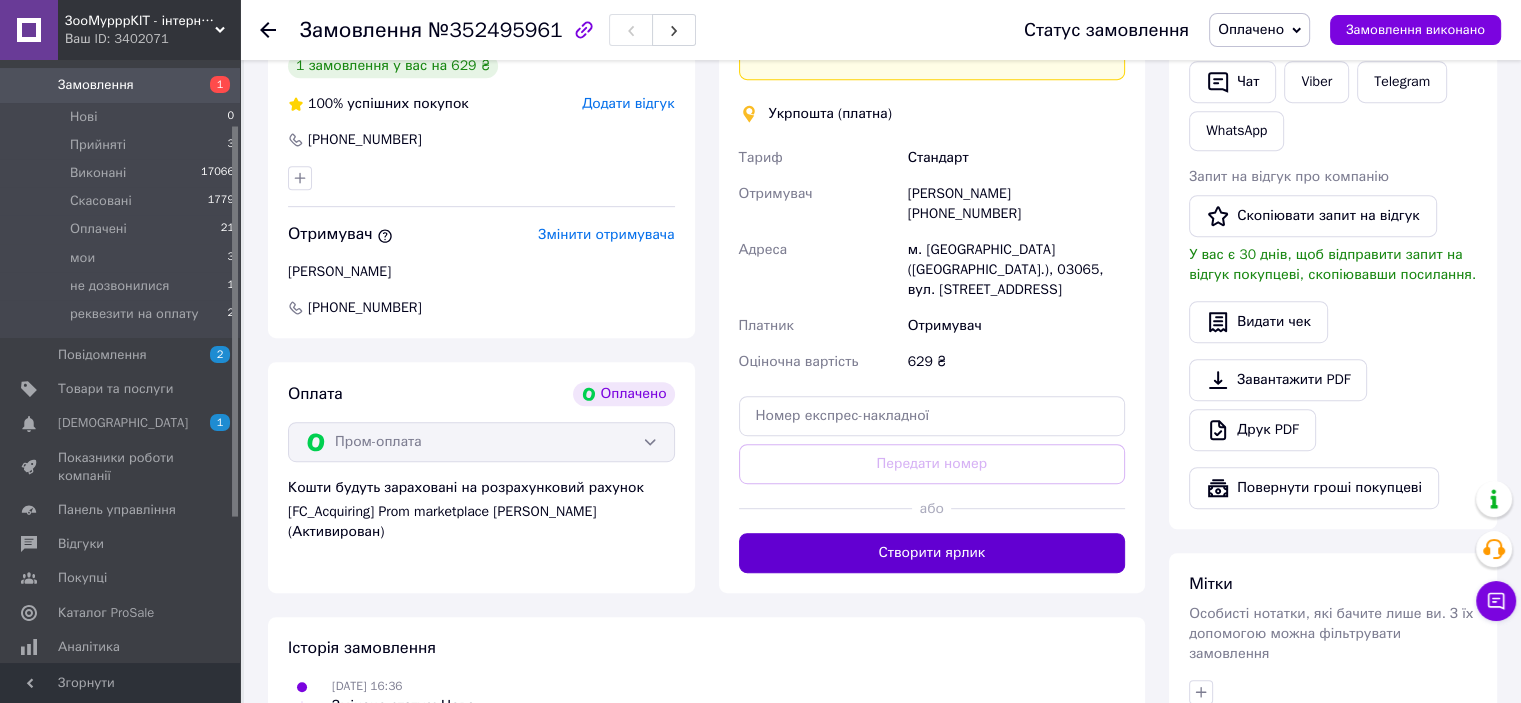 scroll, scrollTop: 1000, scrollLeft: 0, axis: vertical 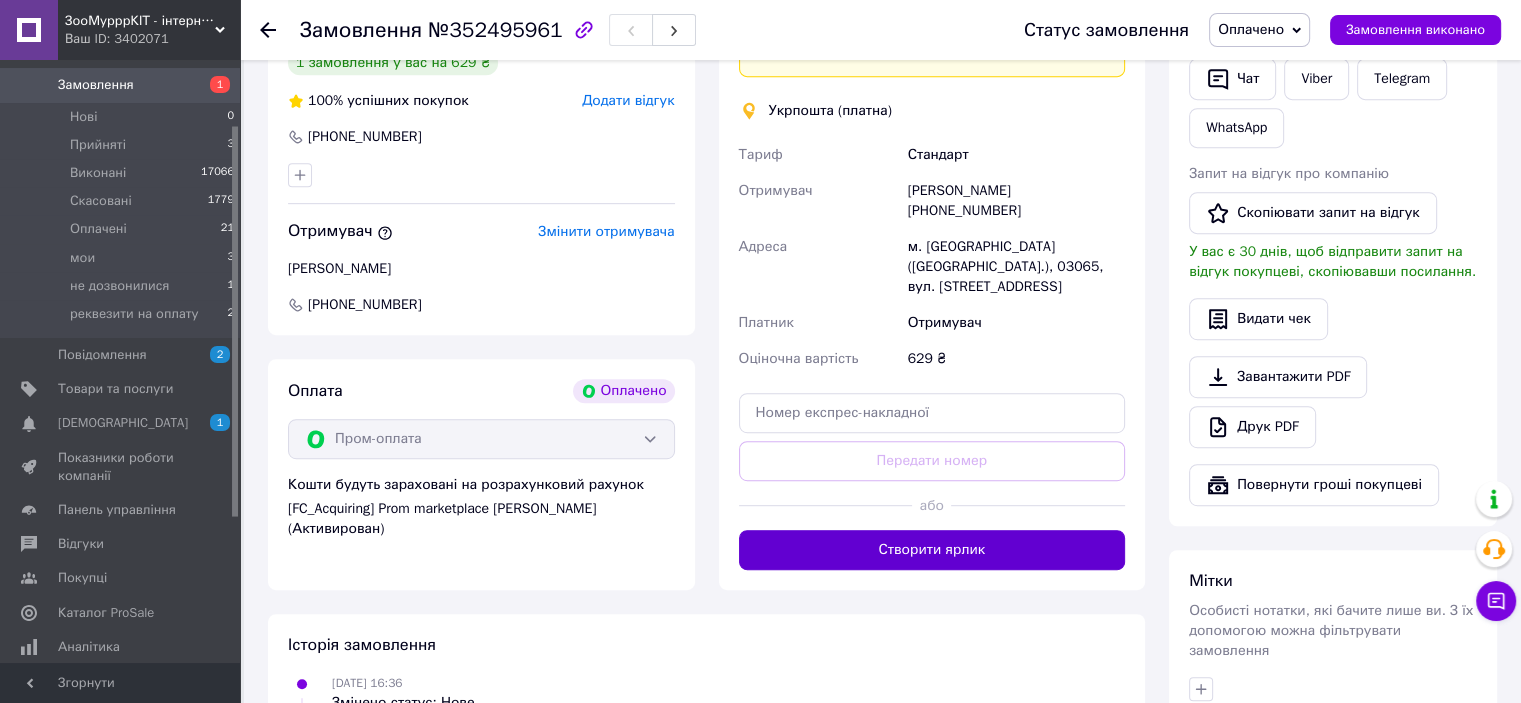 click on "Створити ярлик" at bounding box center (932, 550) 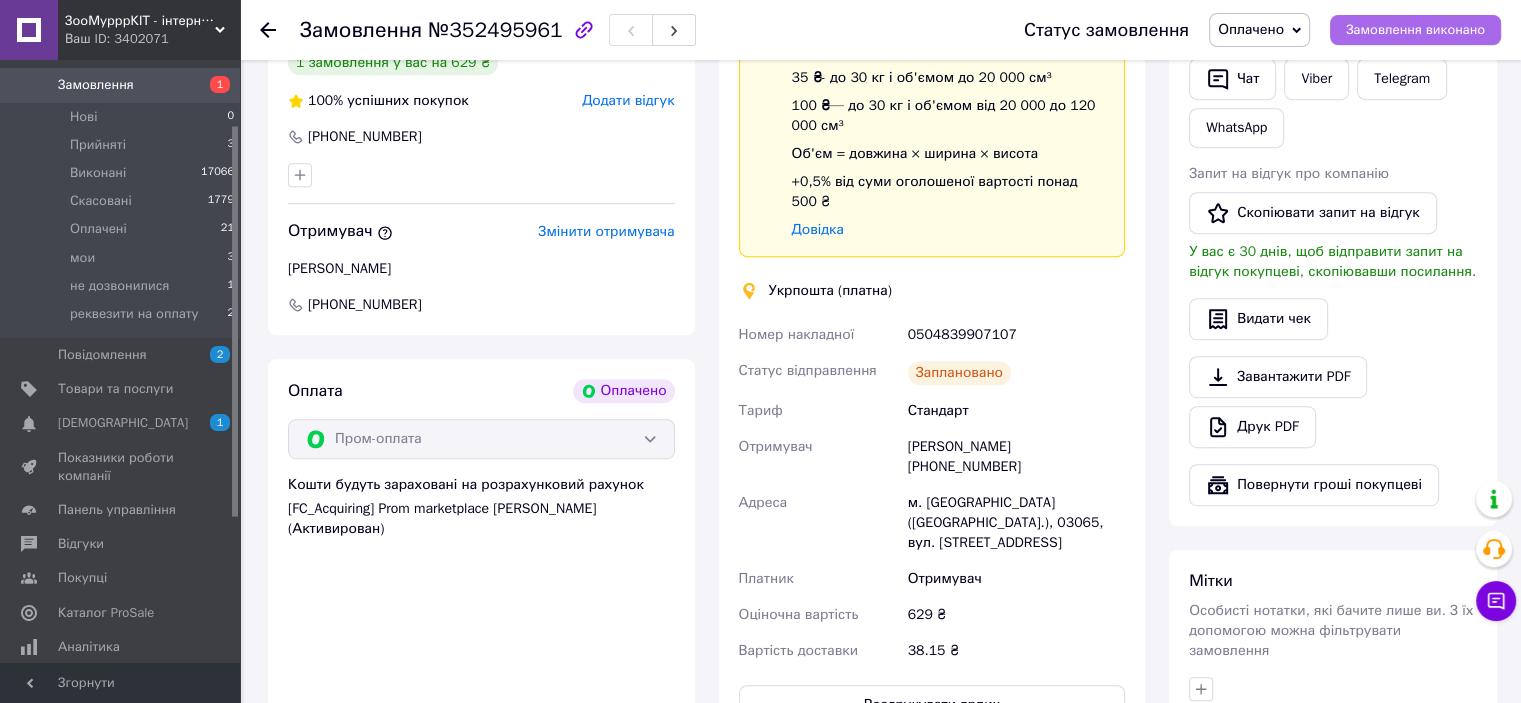 click on "Замовлення виконано" at bounding box center [1415, 30] 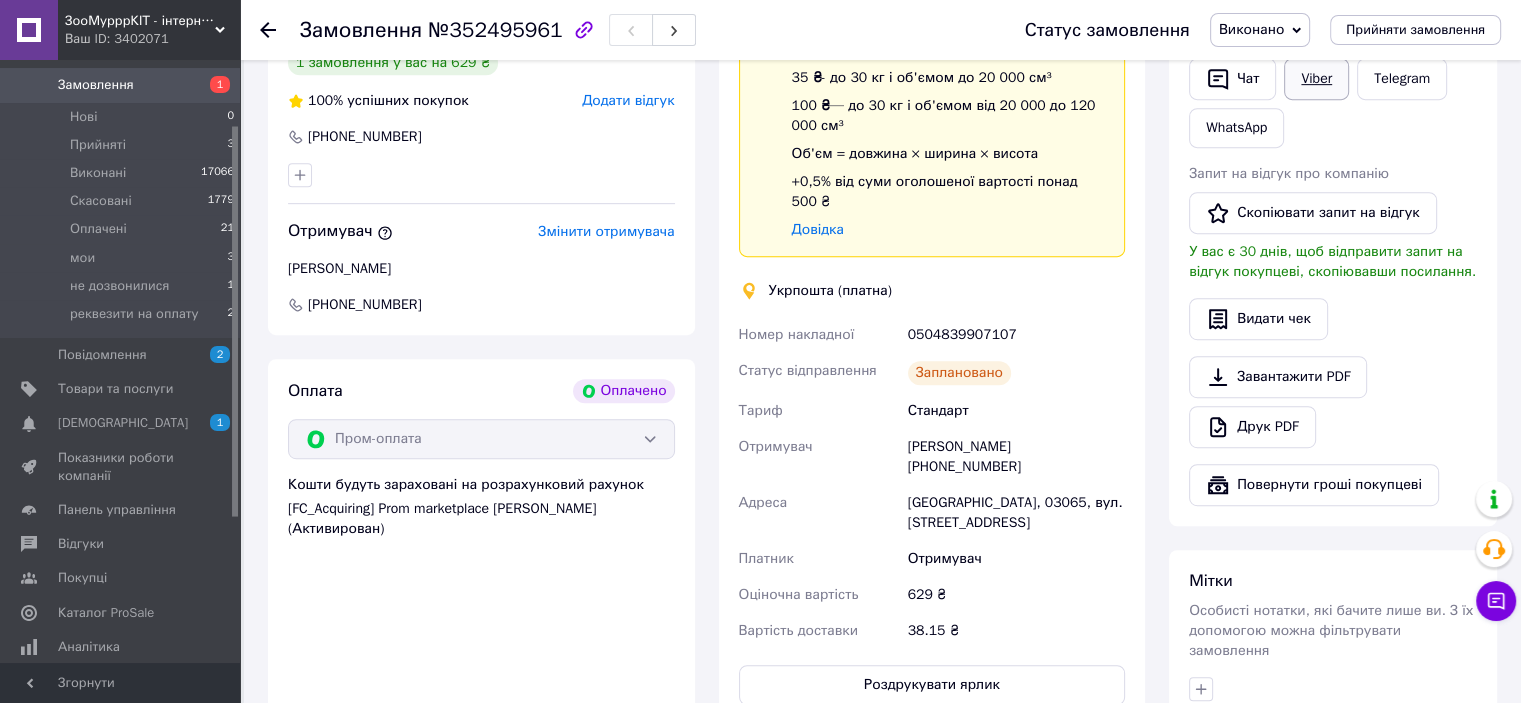 click on "Viber" at bounding box center [1316, 79] 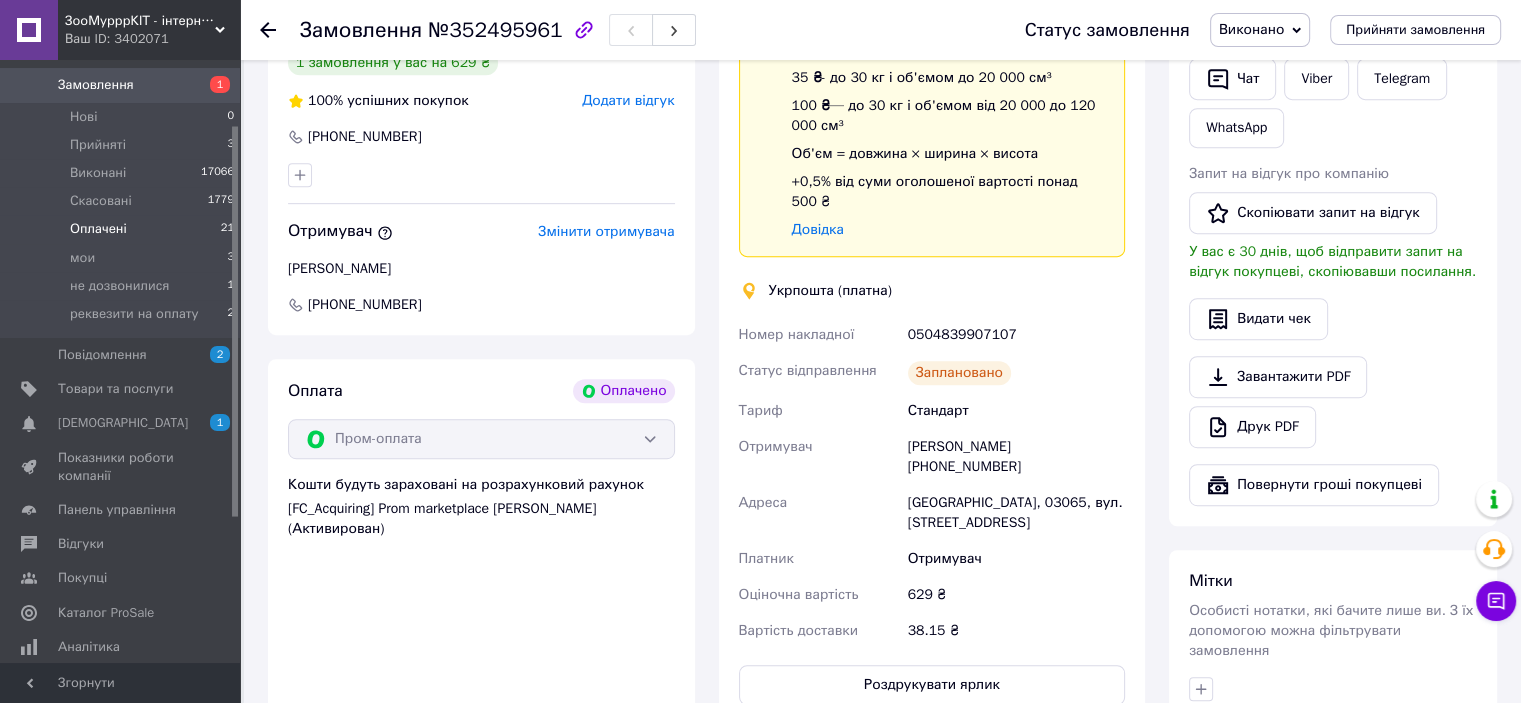 click on "Оплачені" at bounding box center (98, 229) 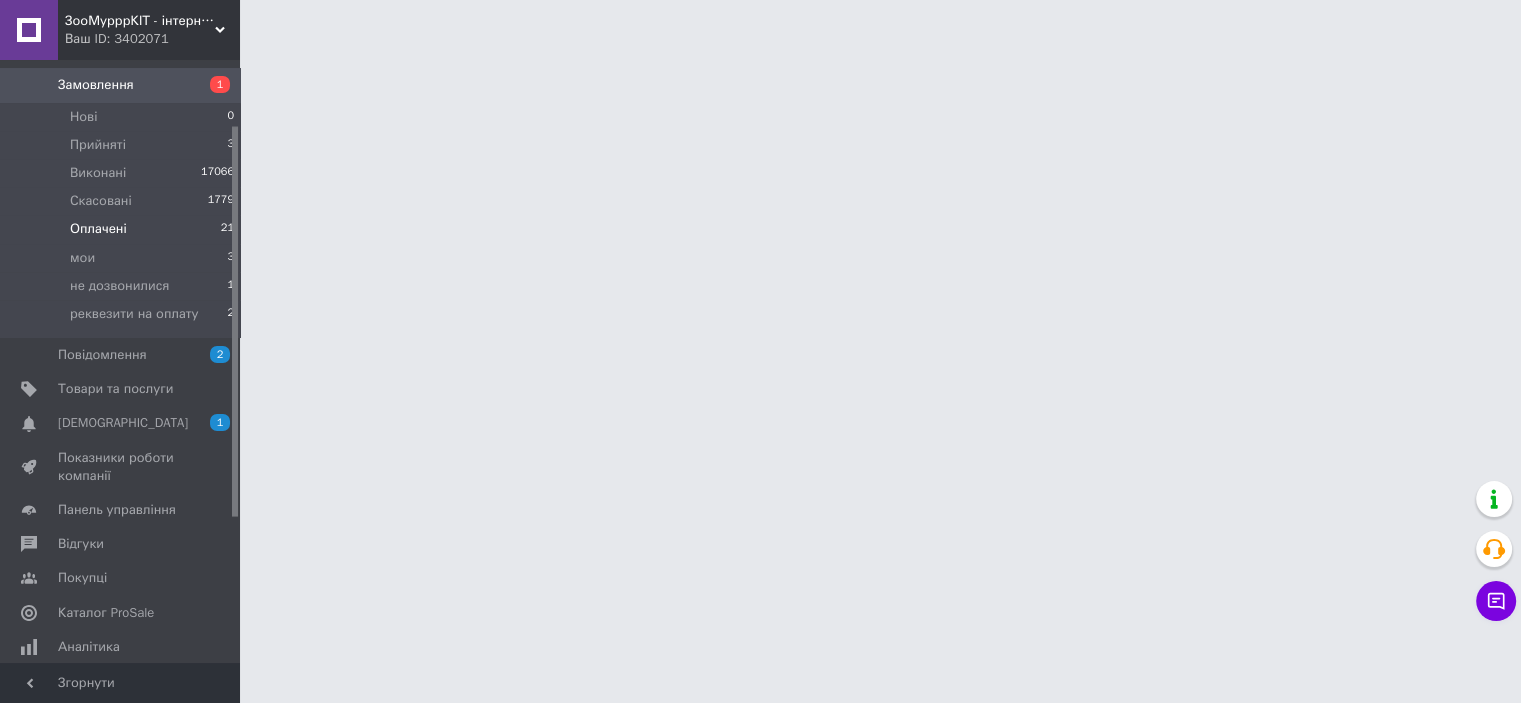 scroll, scrollTop: 0, scrollLeft: 0, axis: both 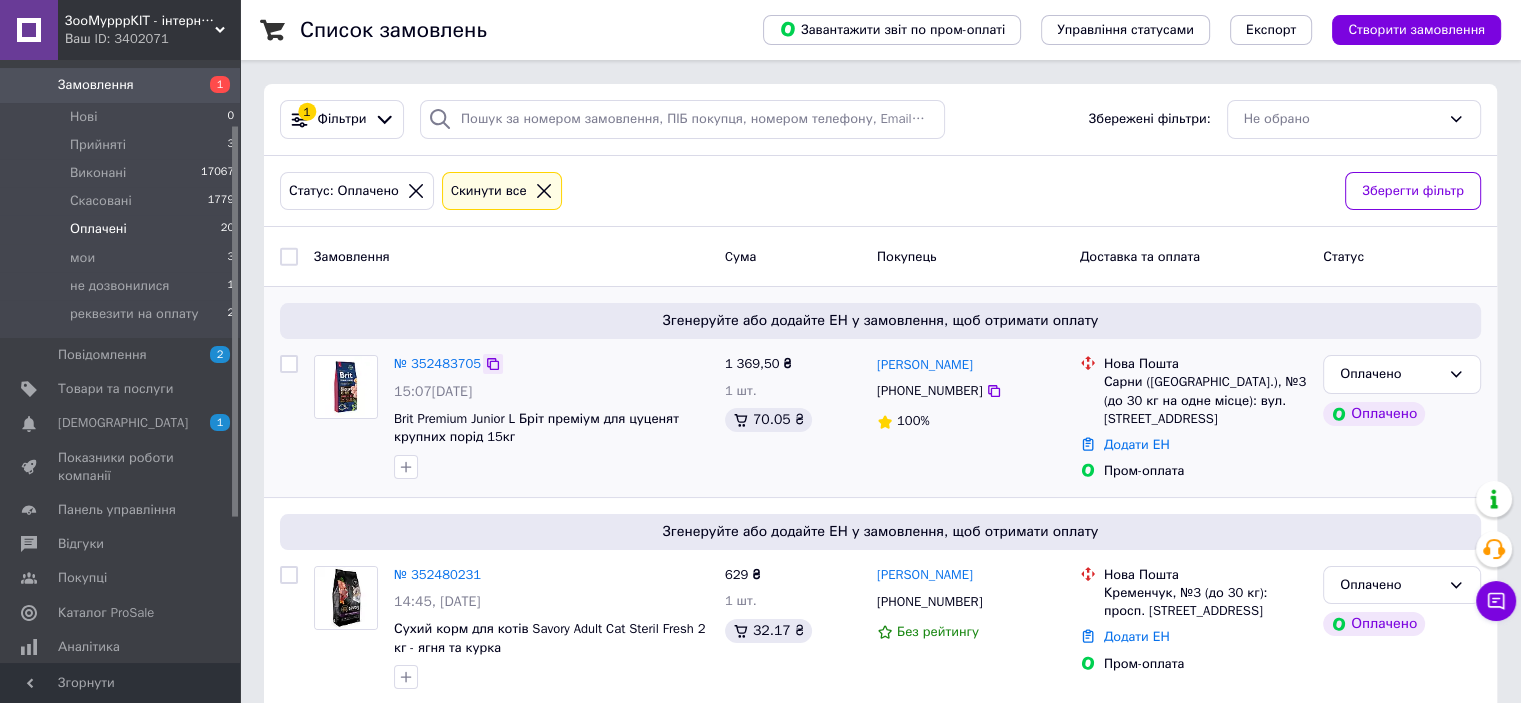 click 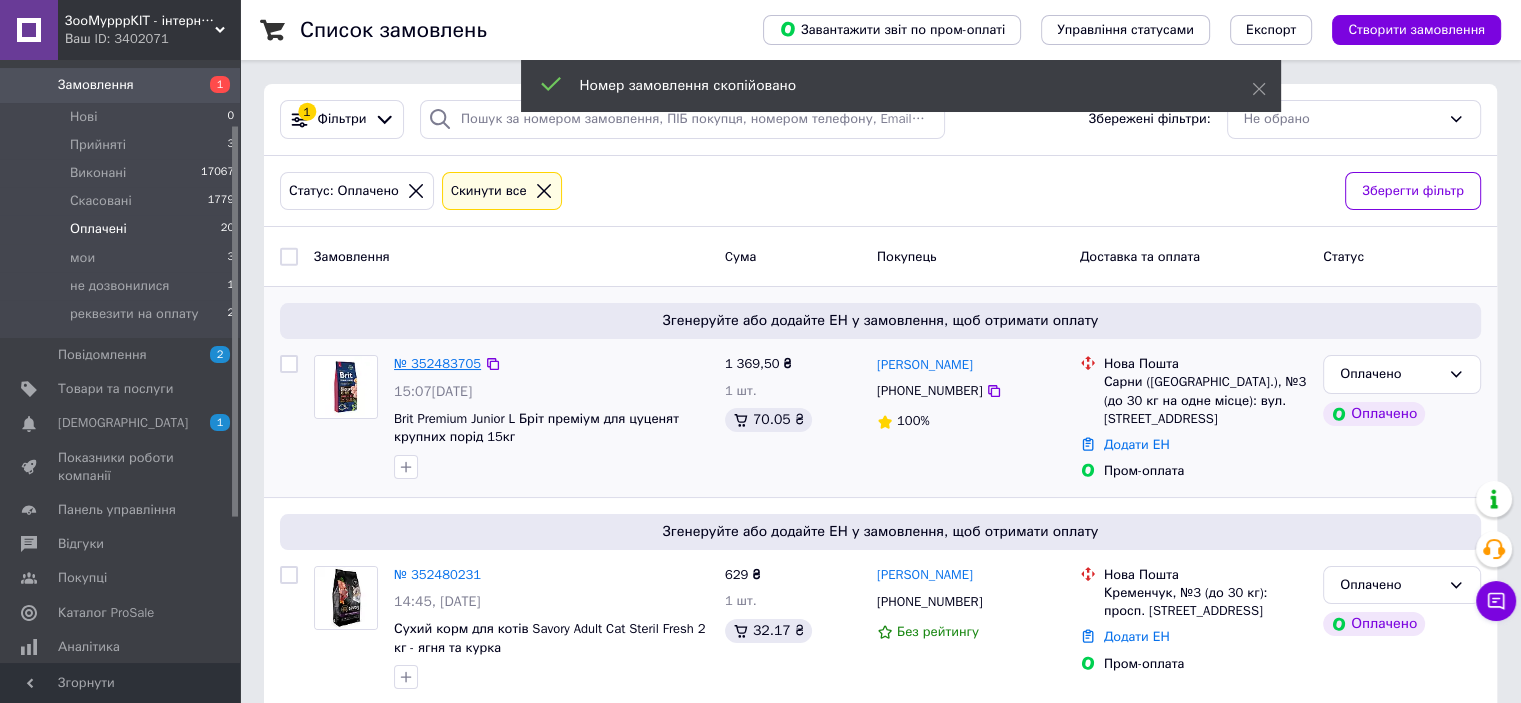 click on "№ 352483705" at bounding box center [437, 363] 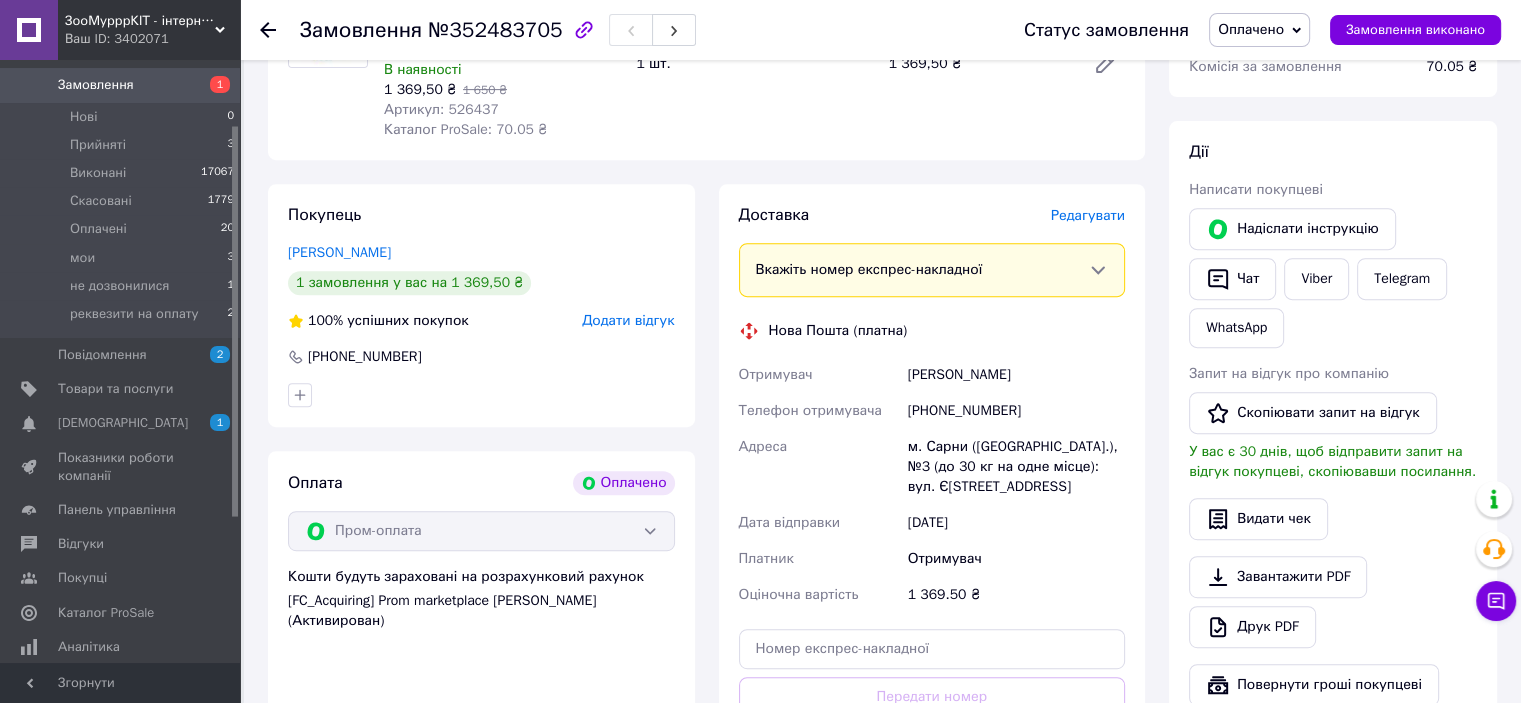 scroll, scrollTop: 900, scrollLeft: 0, axis: vertical 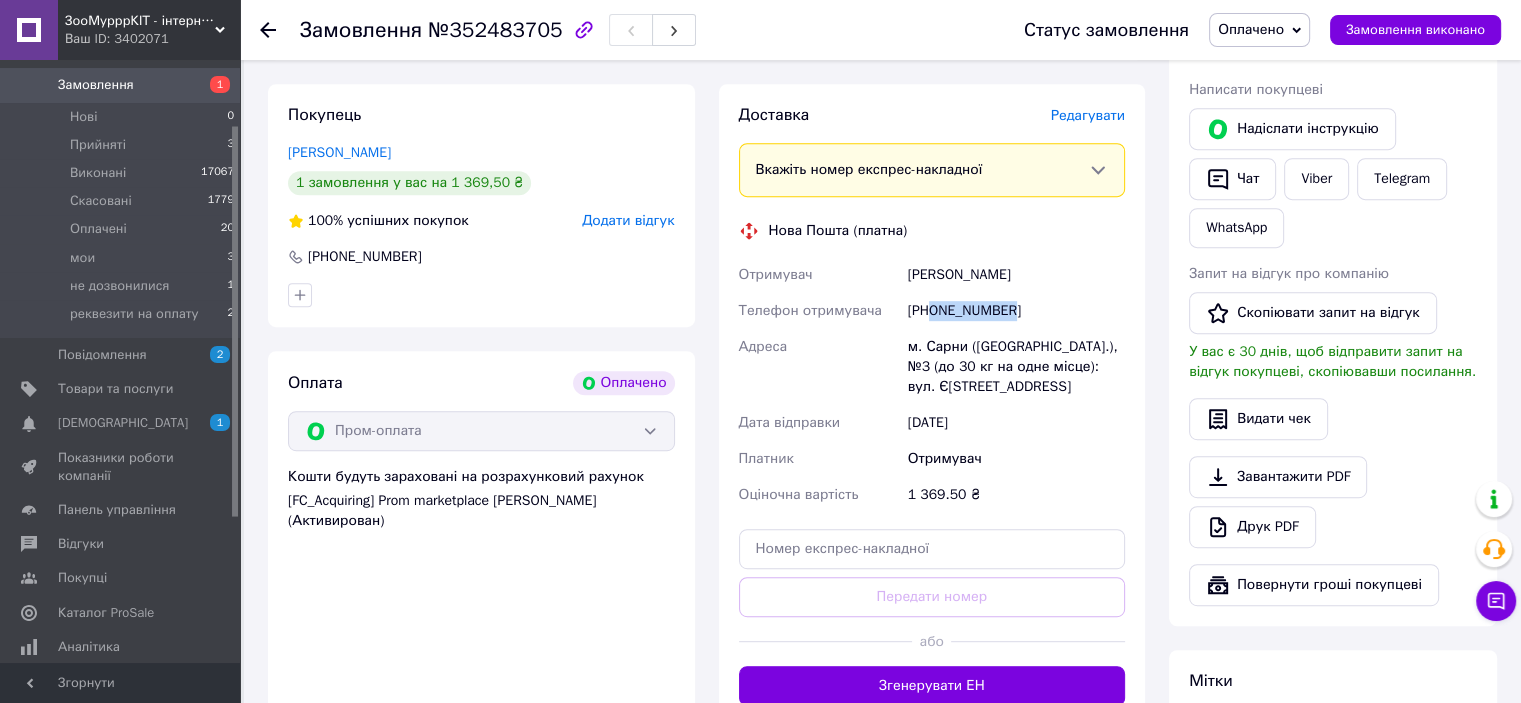 drag, startPoint x: 935, startPoint y: 313, endPoint x: 1031, endPoint y: 316, distance: 96.04687 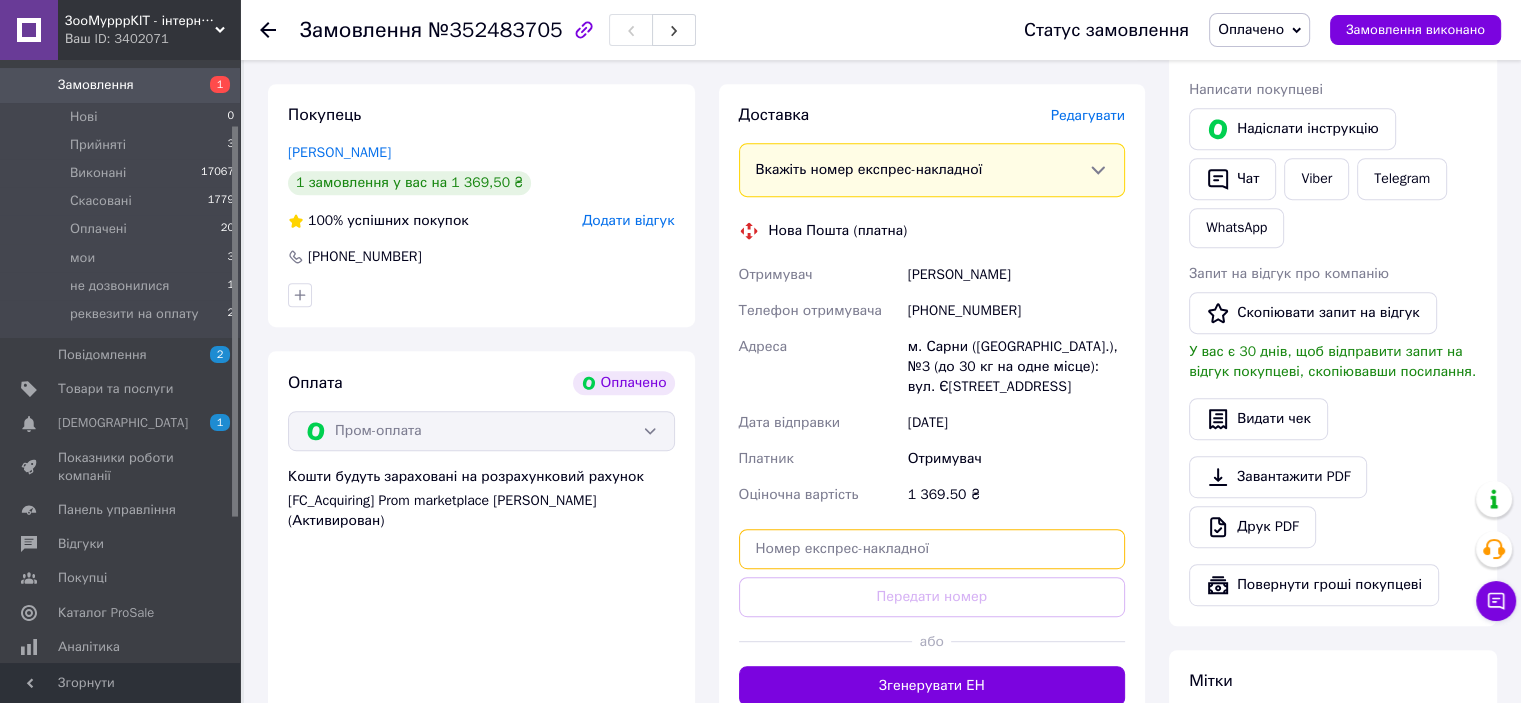 click at bounding box center (932, 549) 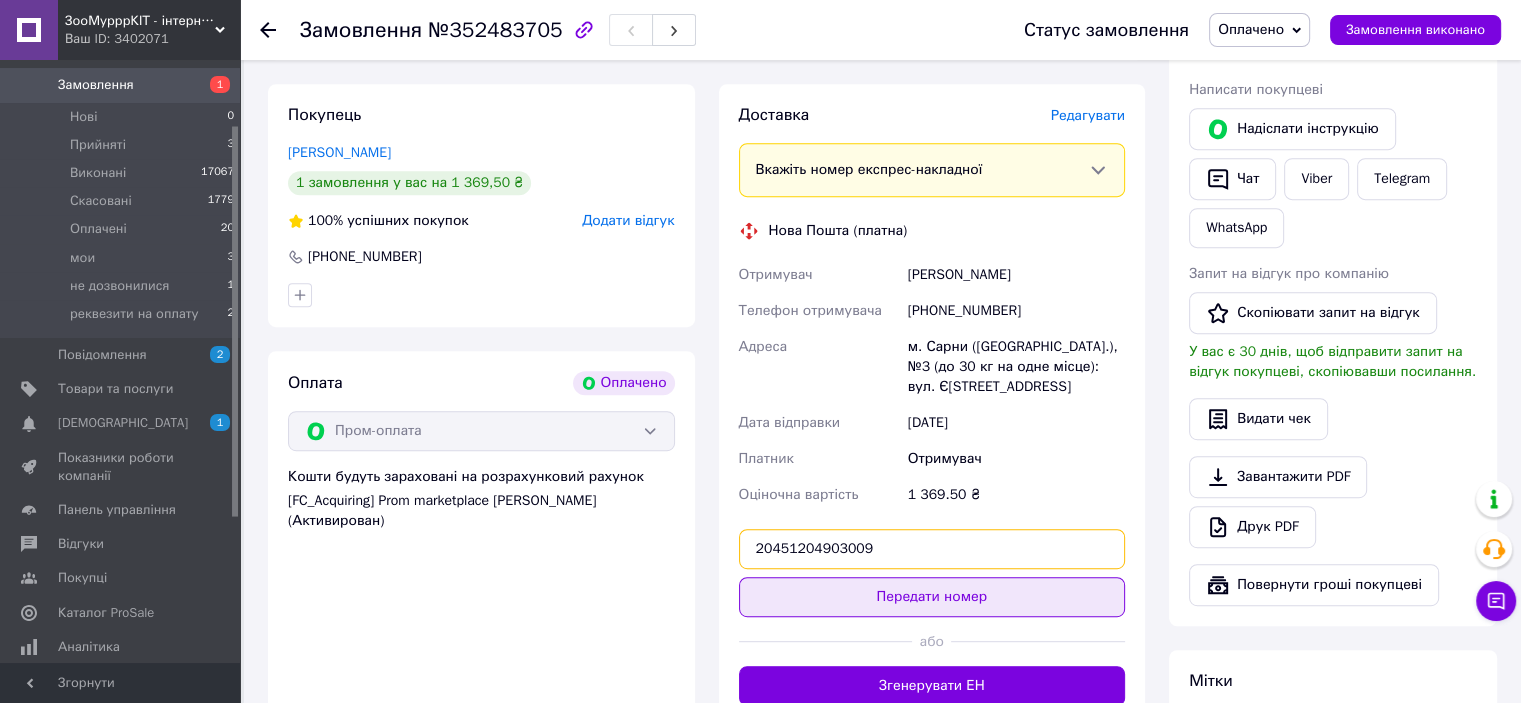 type on "20451204903009" 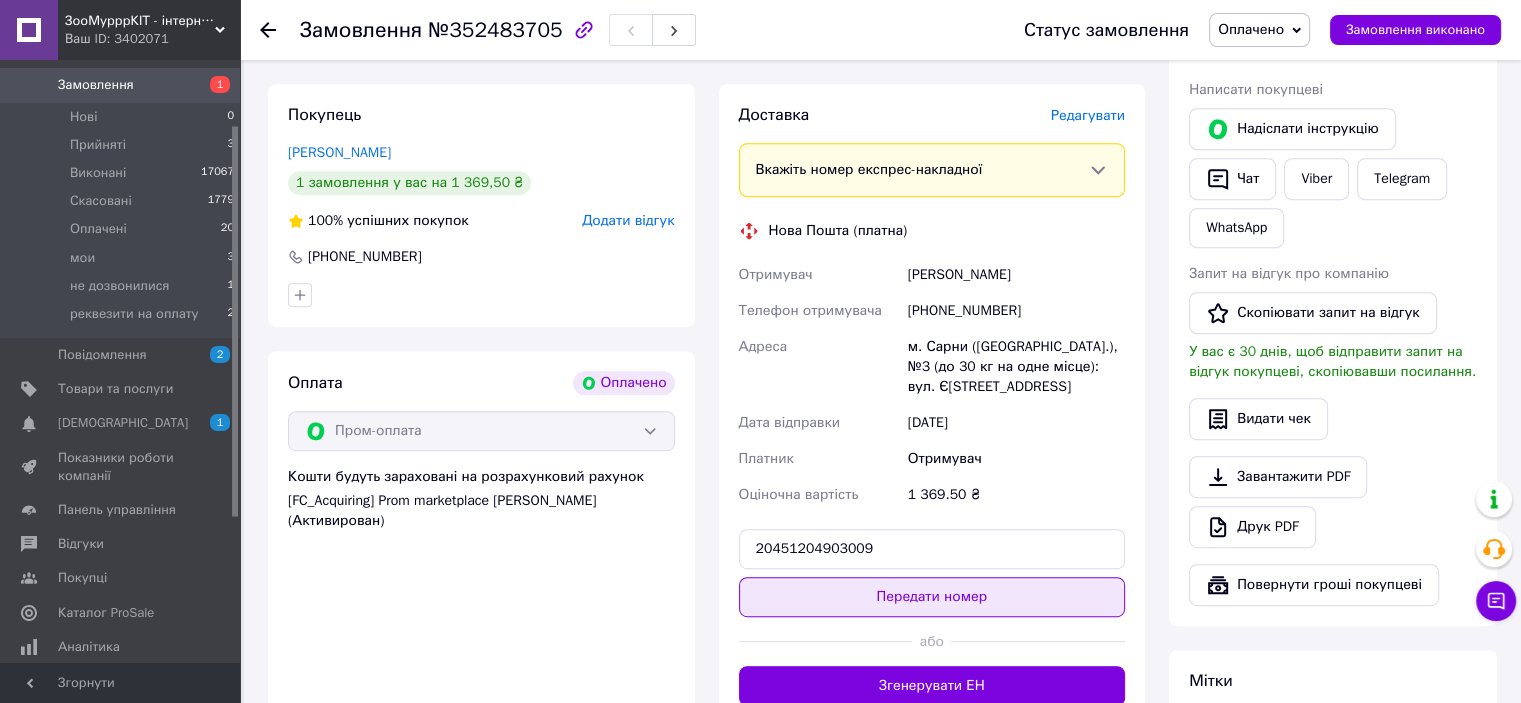 click on "Передати номер" at bounding box center [932, 597] 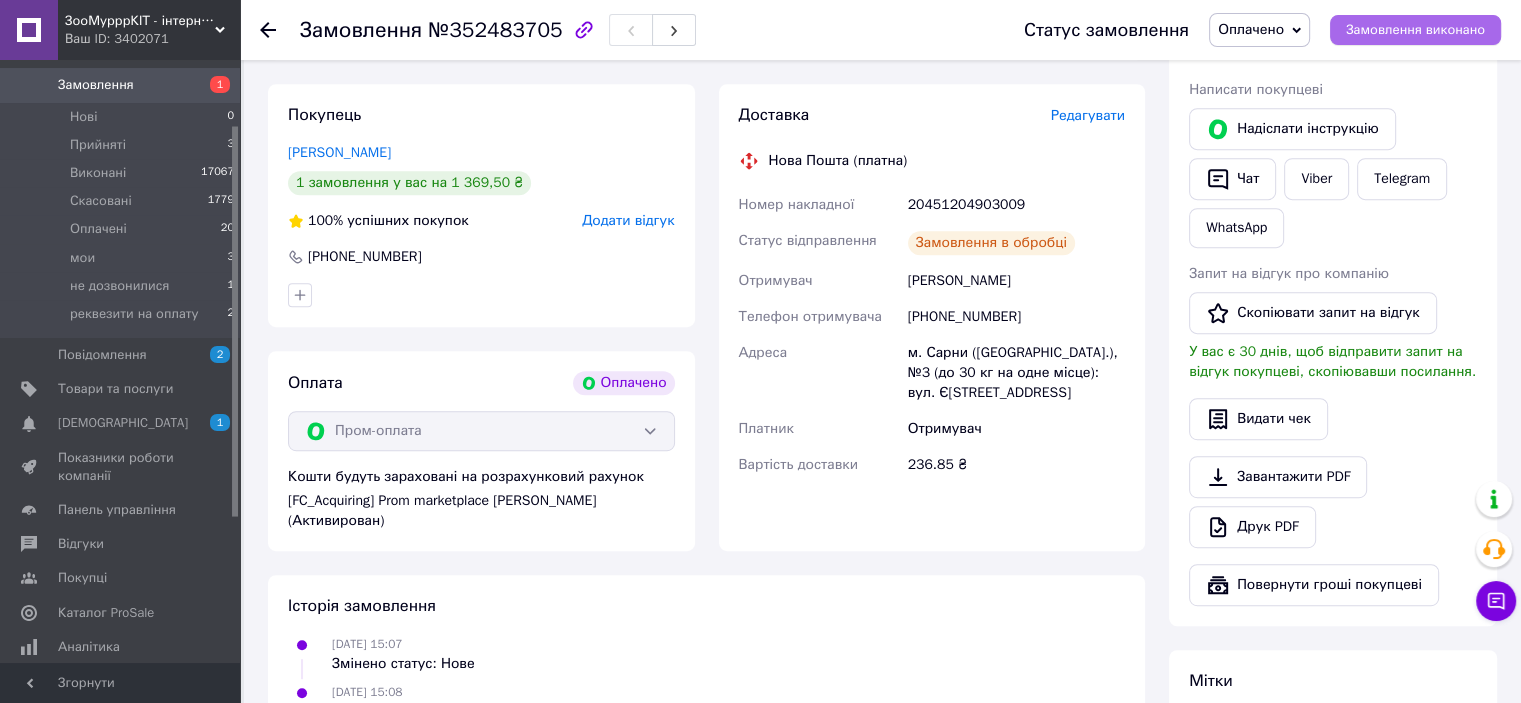 click on "Замовлення виконано" at bounding box center (1415, 30) 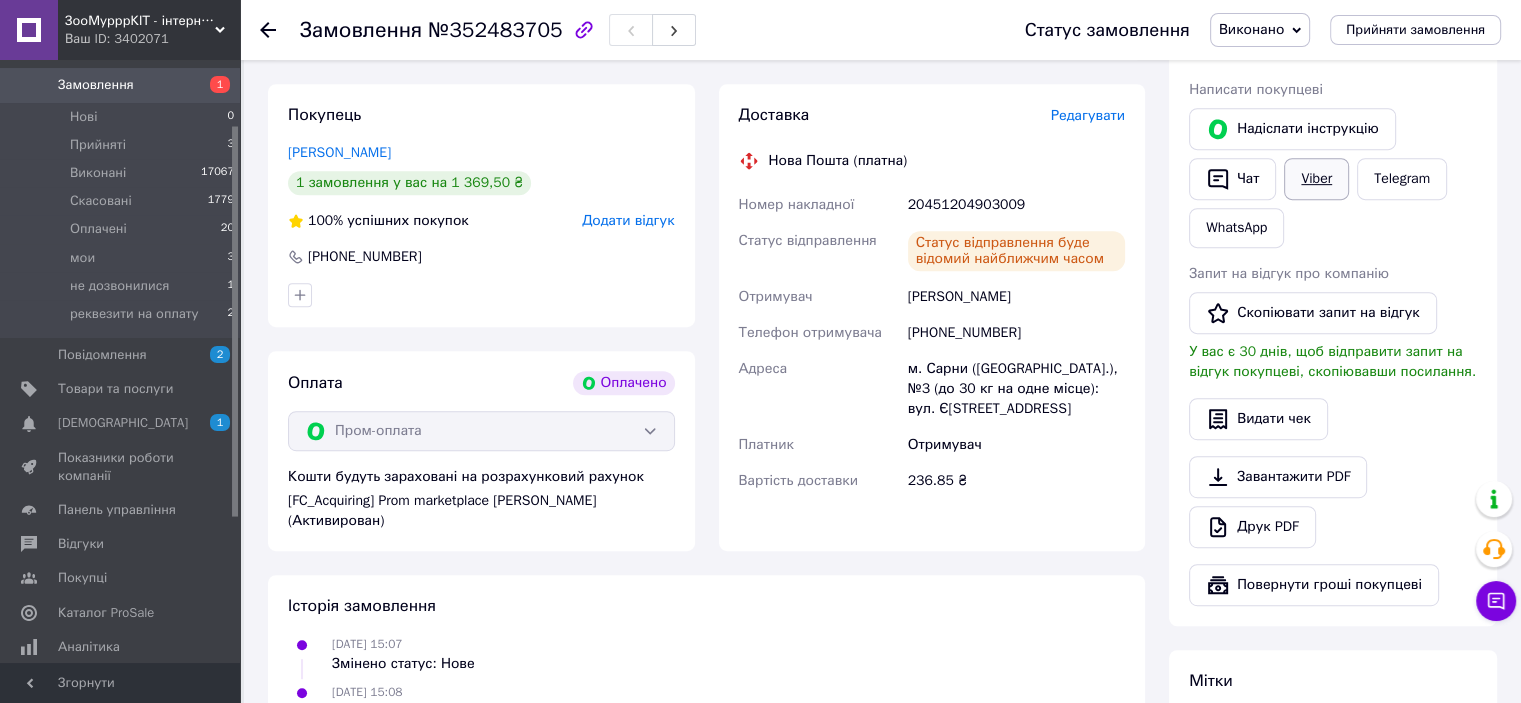 click on "Viber" at bounding box center [1316, 179] 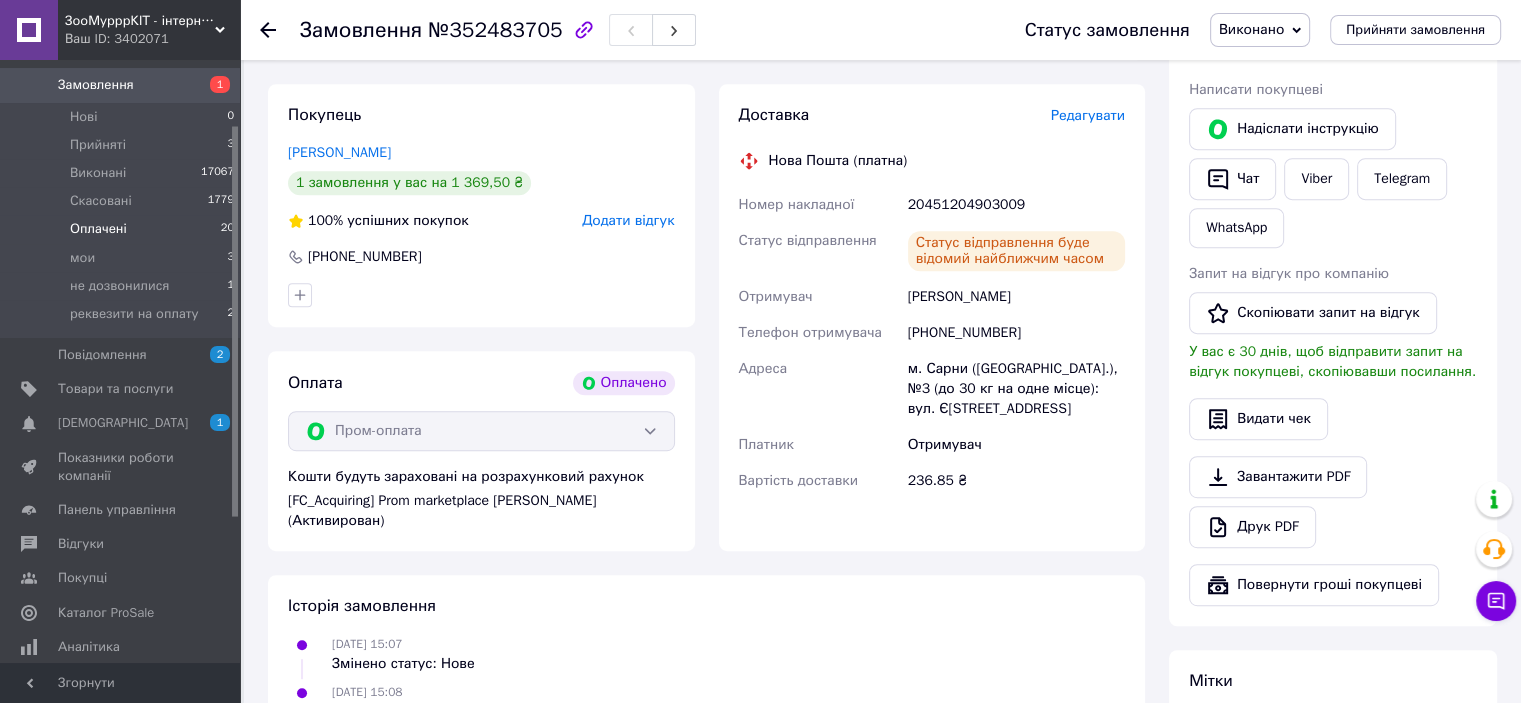click on "Оплачені 20" at bounding box center (123, 229) 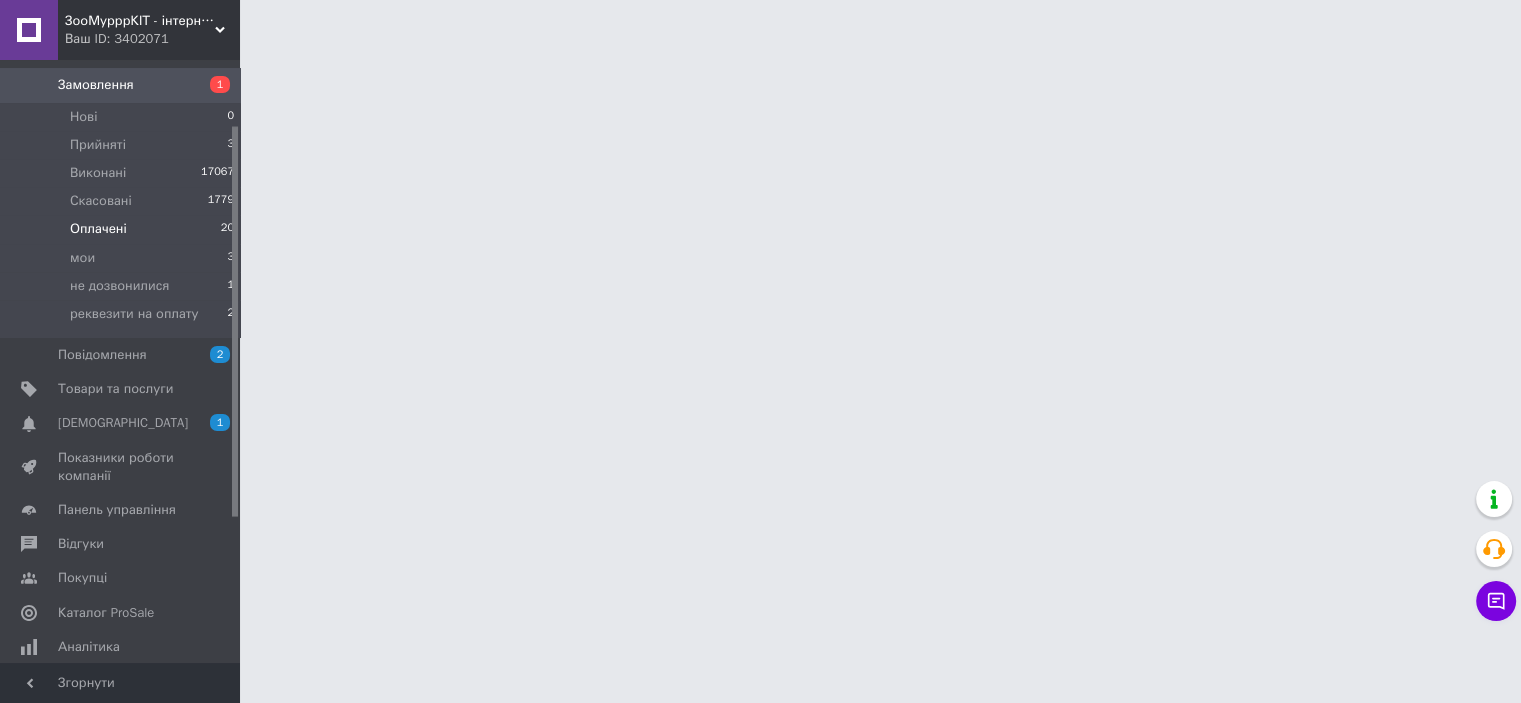 scroll, scrollTop: 0, scrollLeft: 0, axis: both 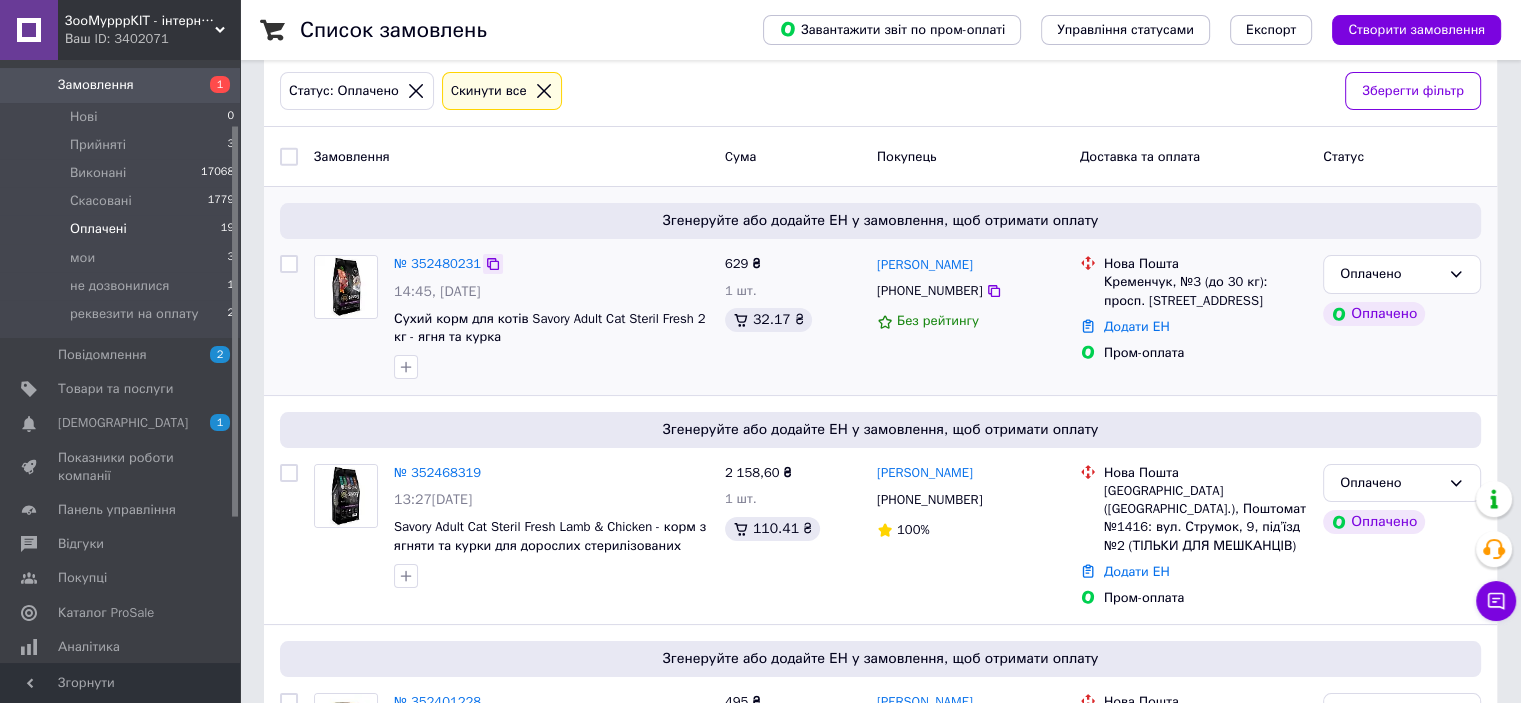 click 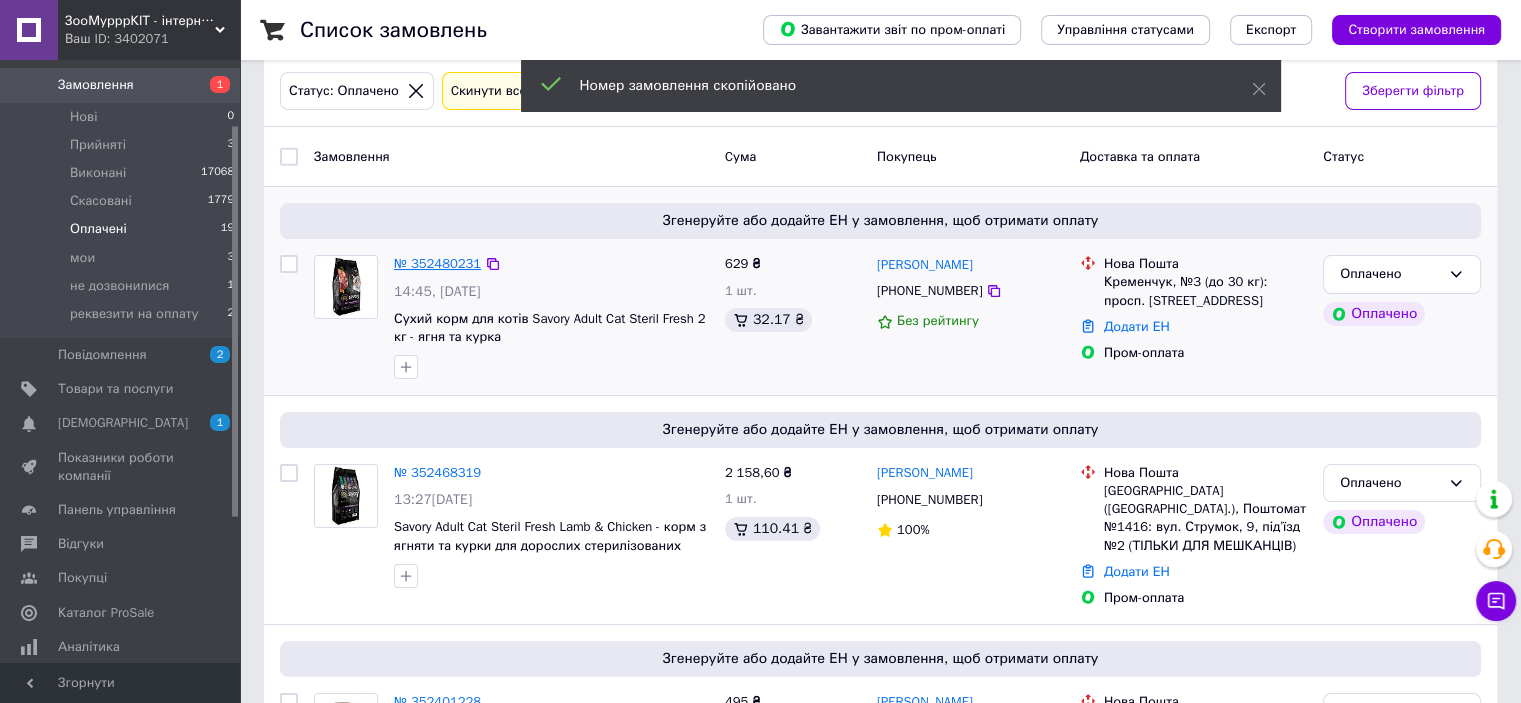 click on "№ 352480231" at bounding box center [437, 263] 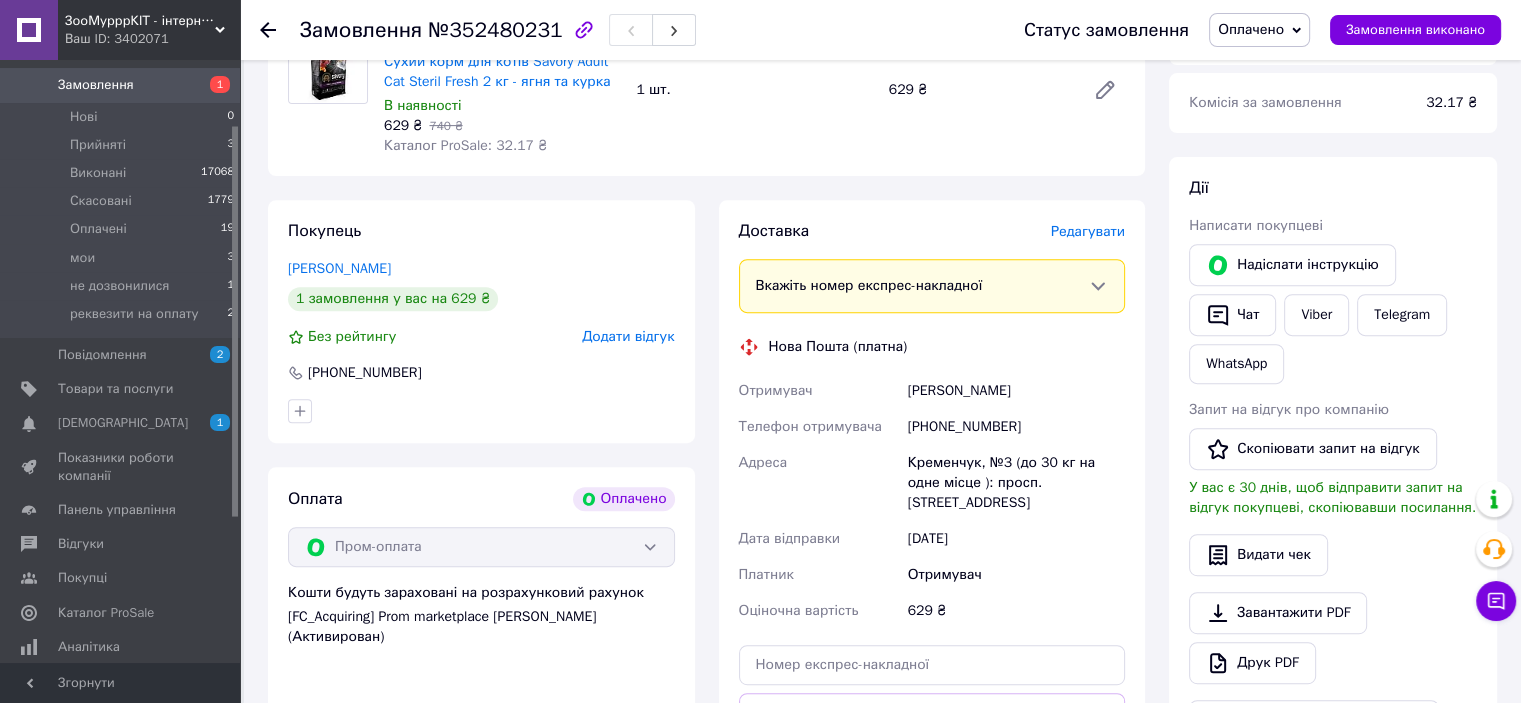 scroll, scrollTop: 800, scrollLeft: 0, axis: vertical 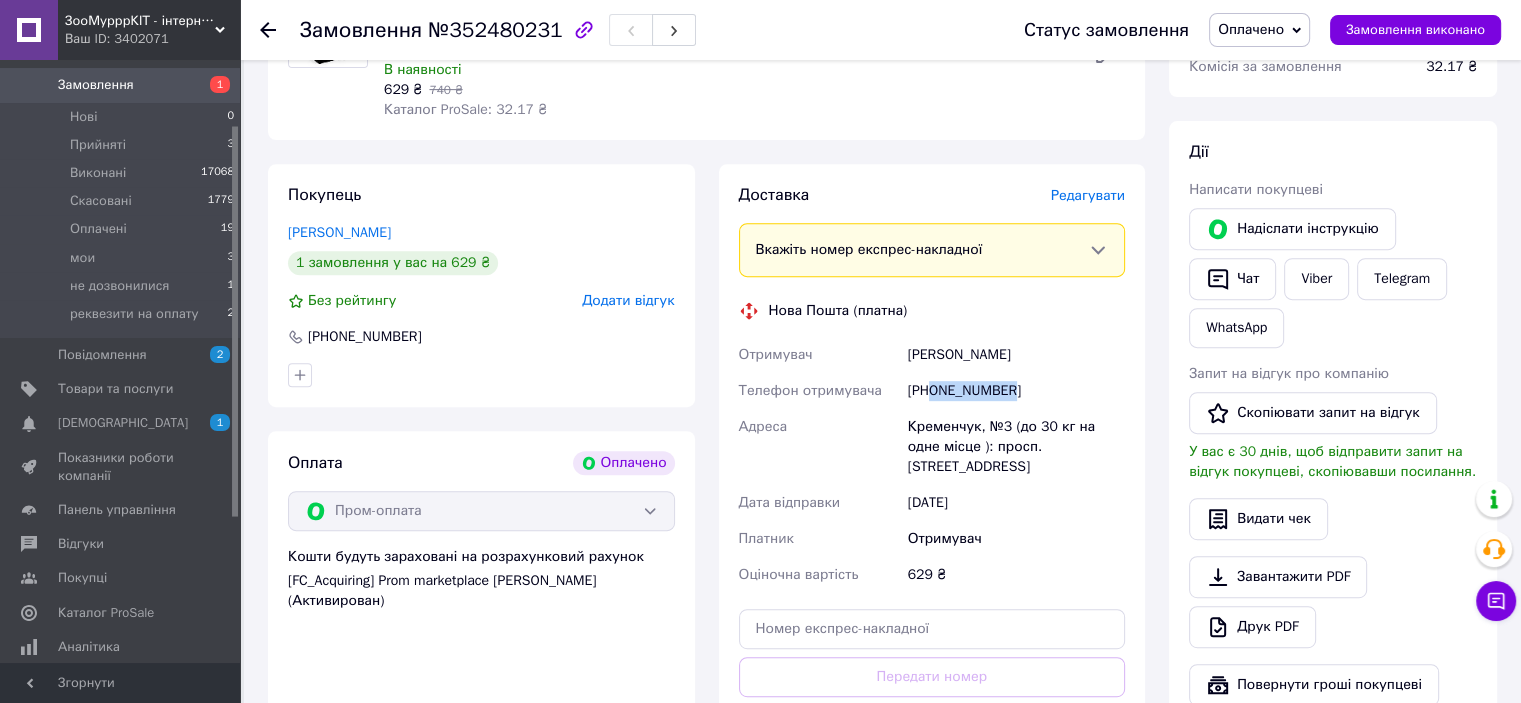 drag, startPoint x: 932, startPoint y: 387, endPoint x: 1023, endPoint y: 391, distance: 91.08787 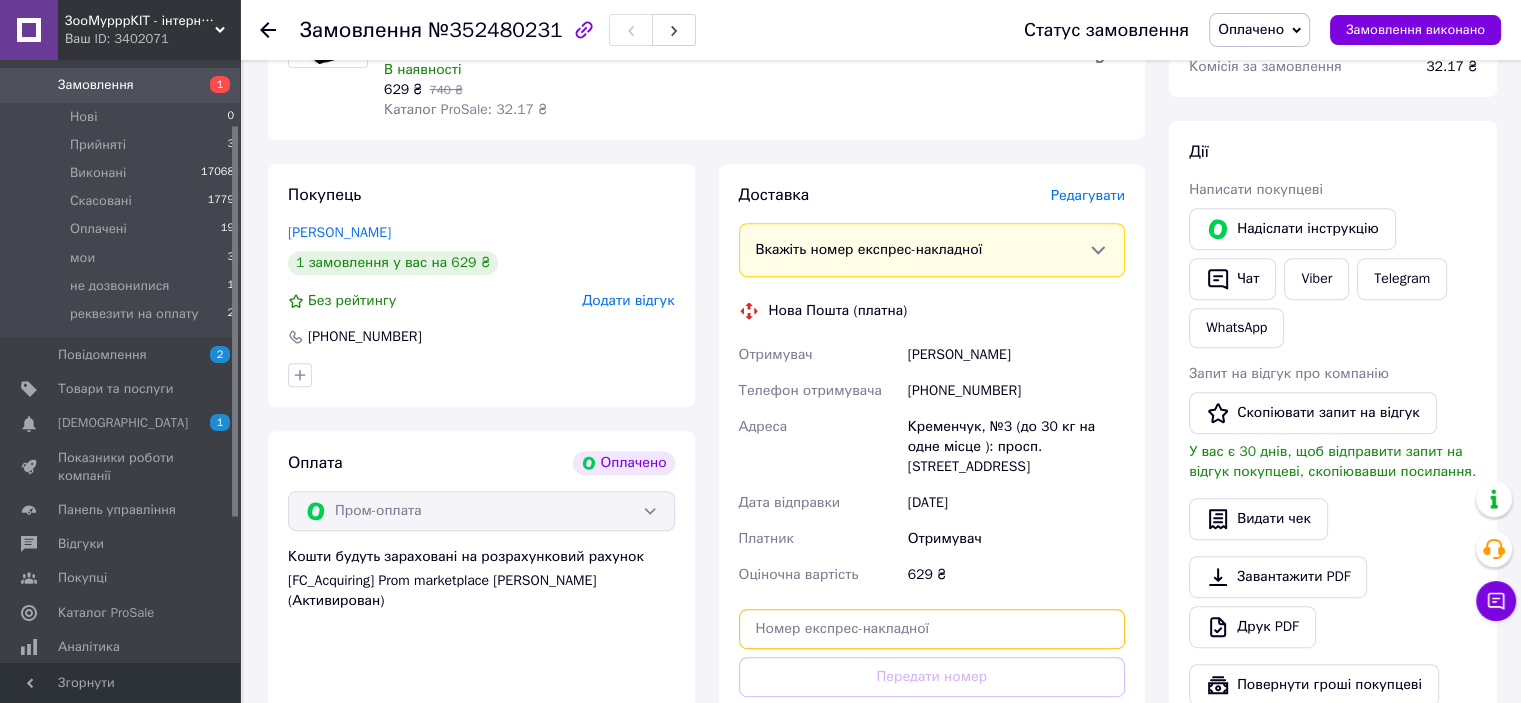 click at bounding box center [932, 629] 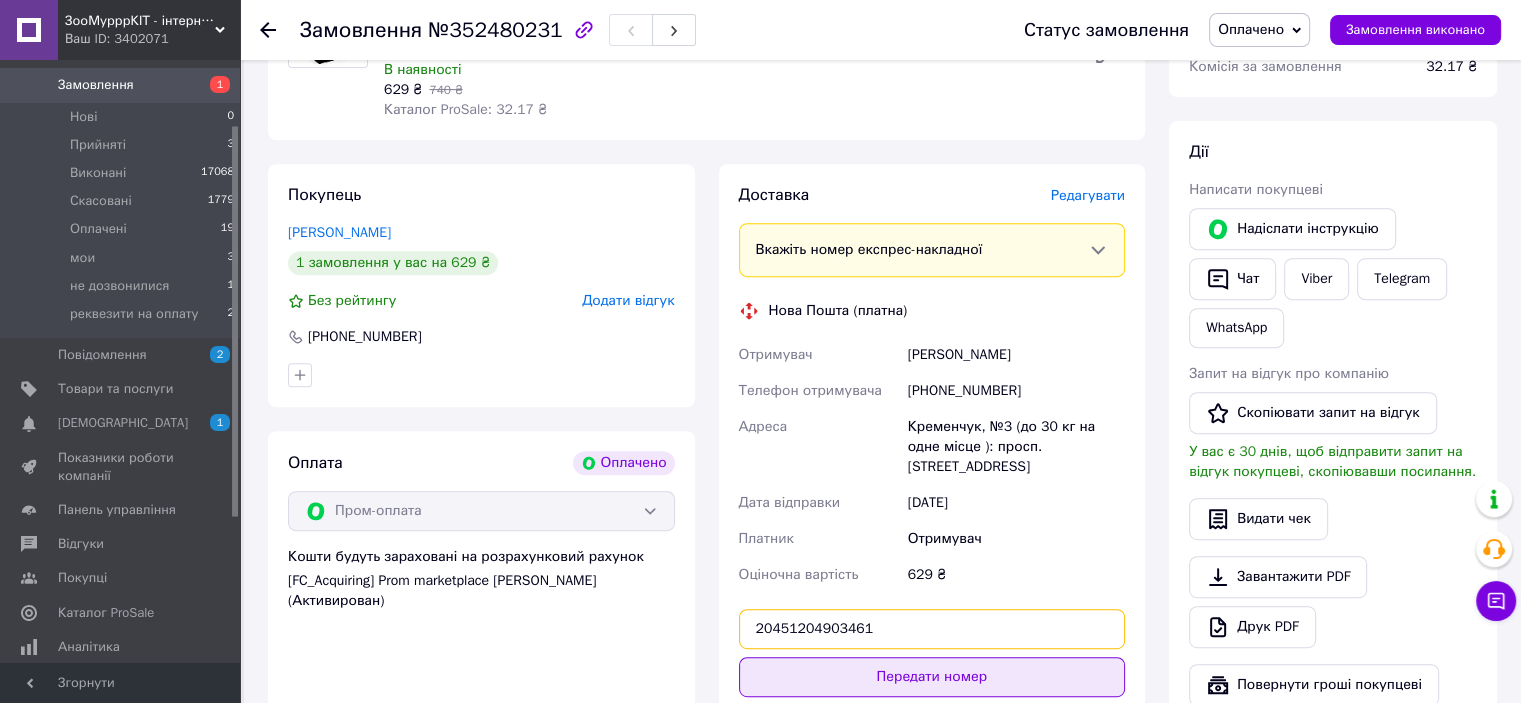 type on "20451204903461" 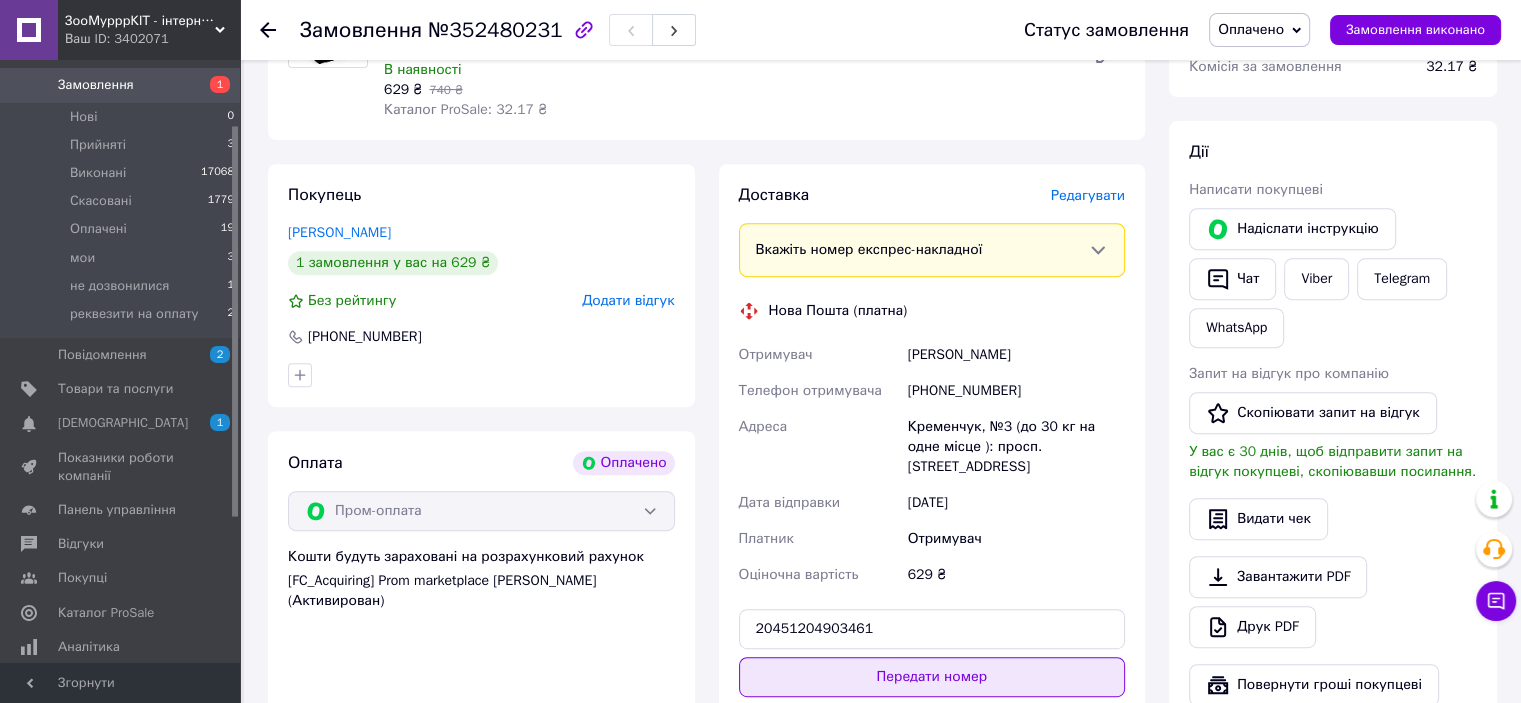 click on "Передати номер" at bounding box center (932, 677) 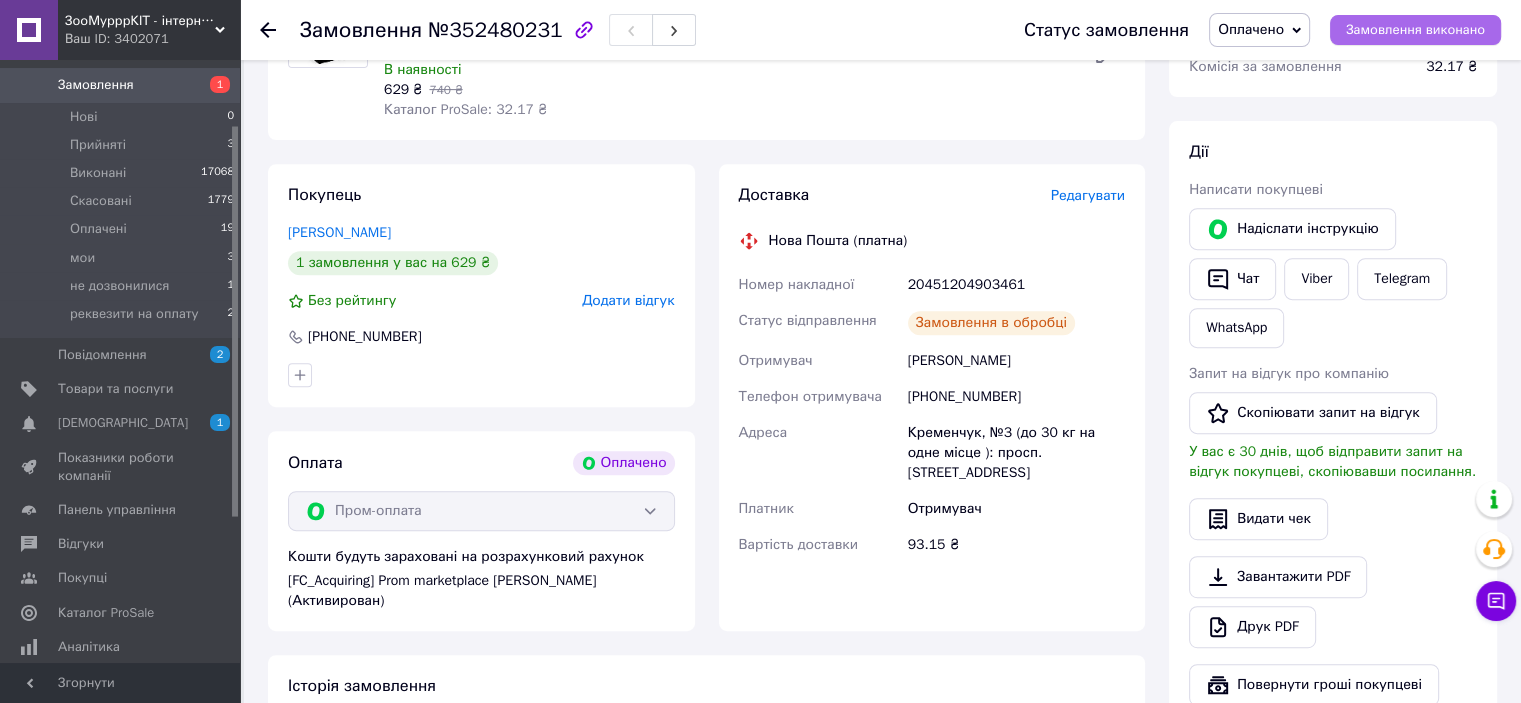 click on "Замовлення виконано" at bounding box center (1415, 30) 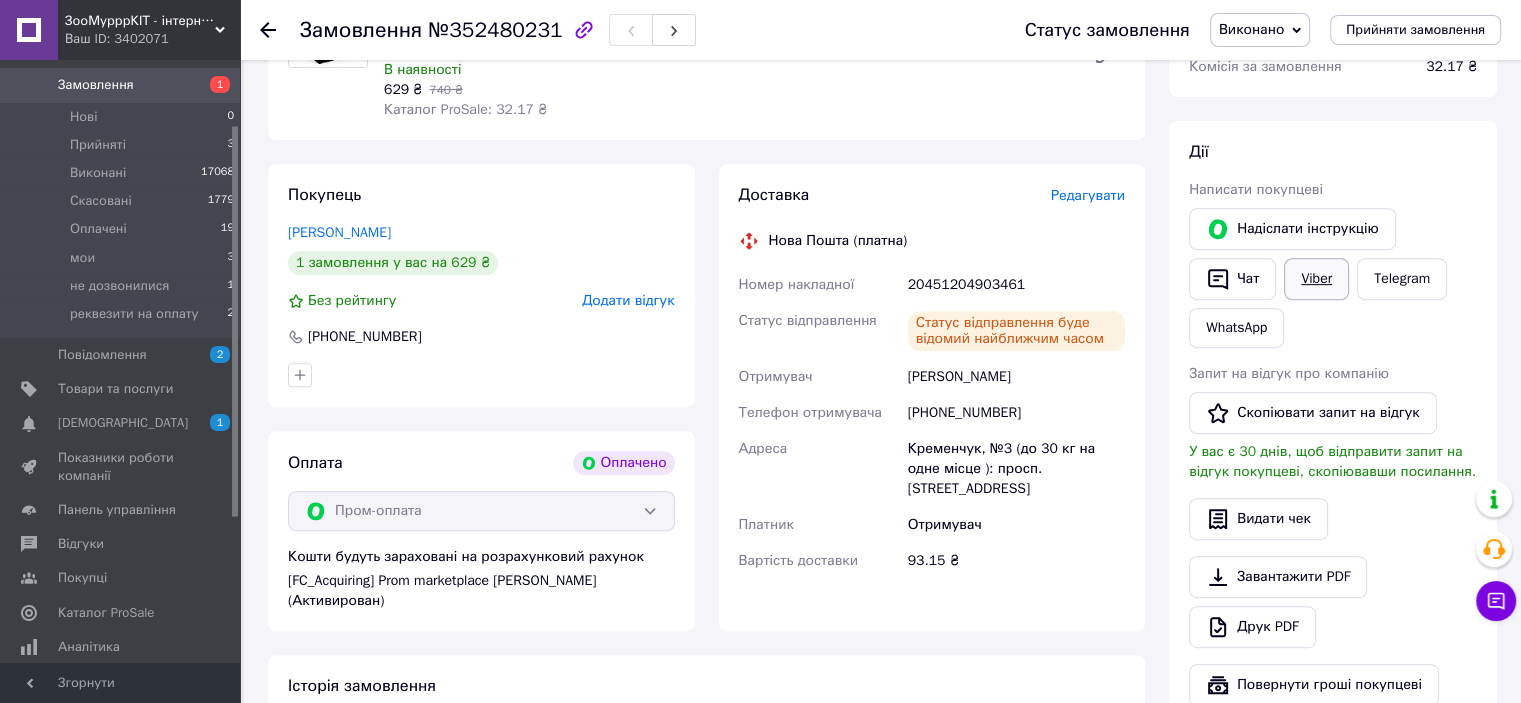 click on "Viber" at bounding box center (1316, 279) 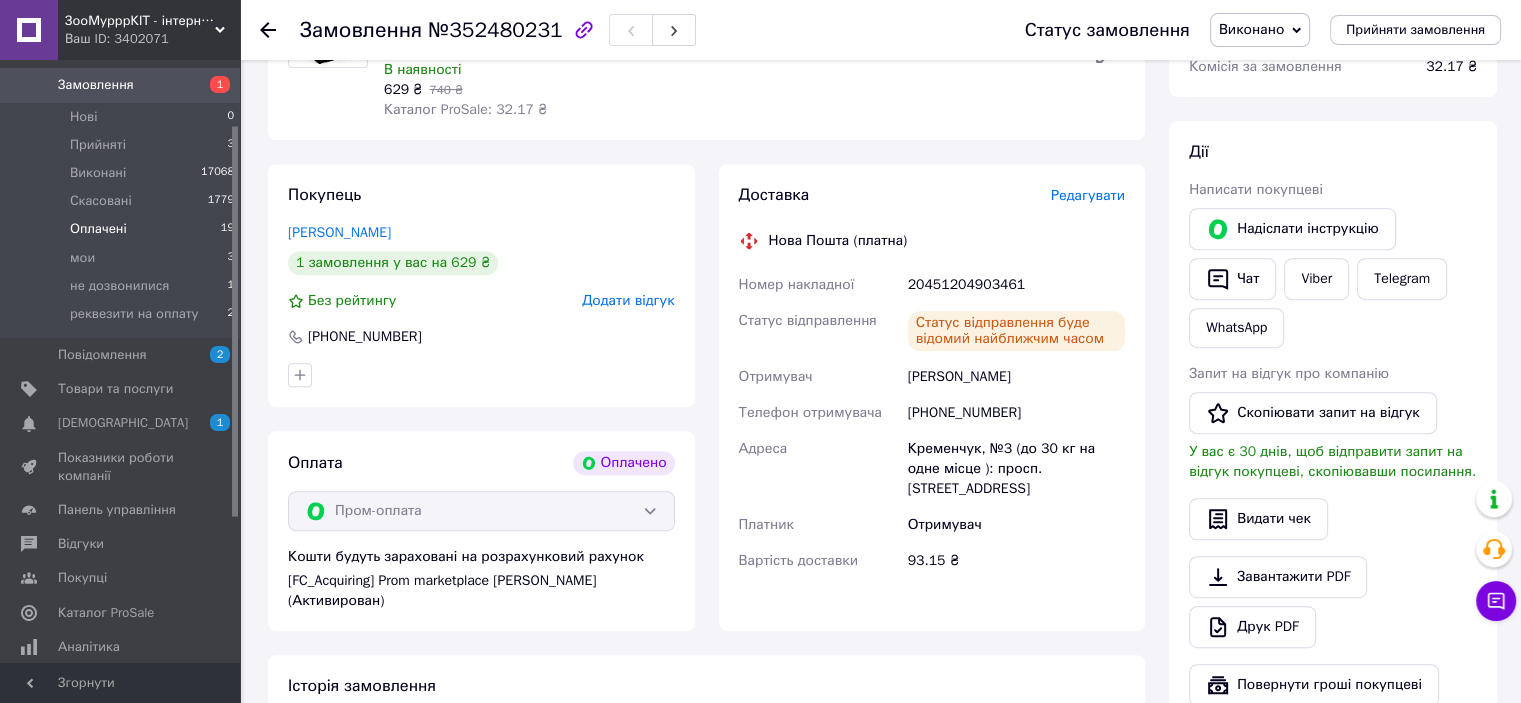click on "Оплачені 19" at bounding box center [123, 229] 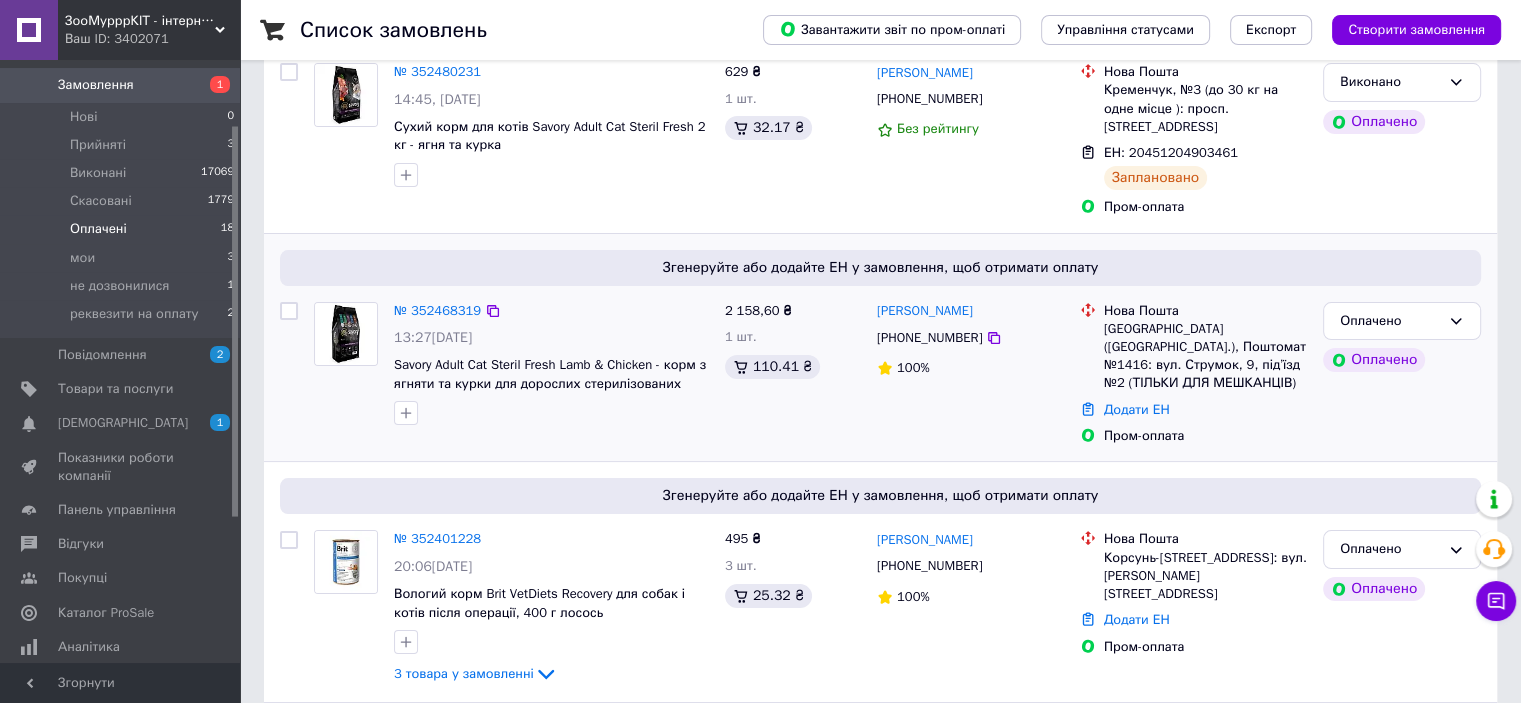 scroll, scrollTop: 300, scrollLeft: 0, axis: vertical 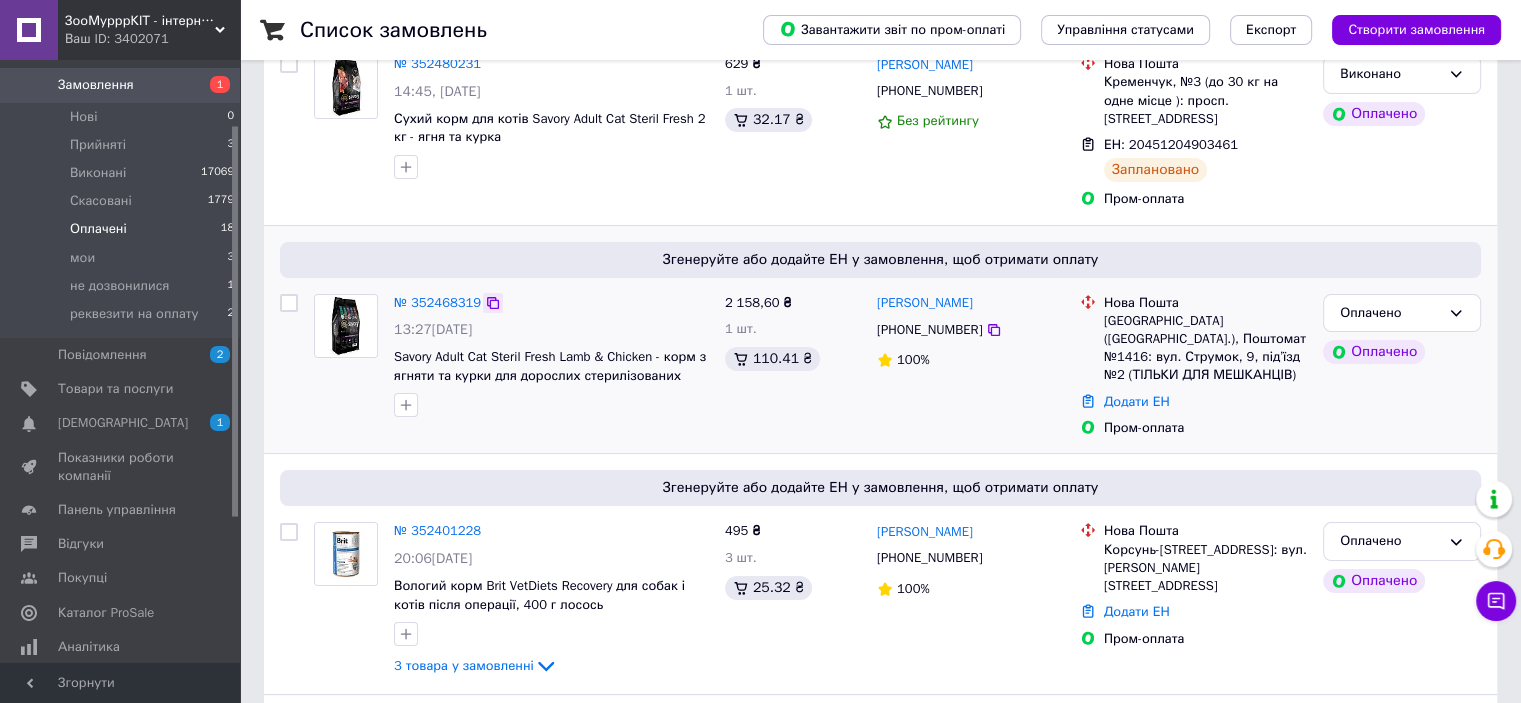 click 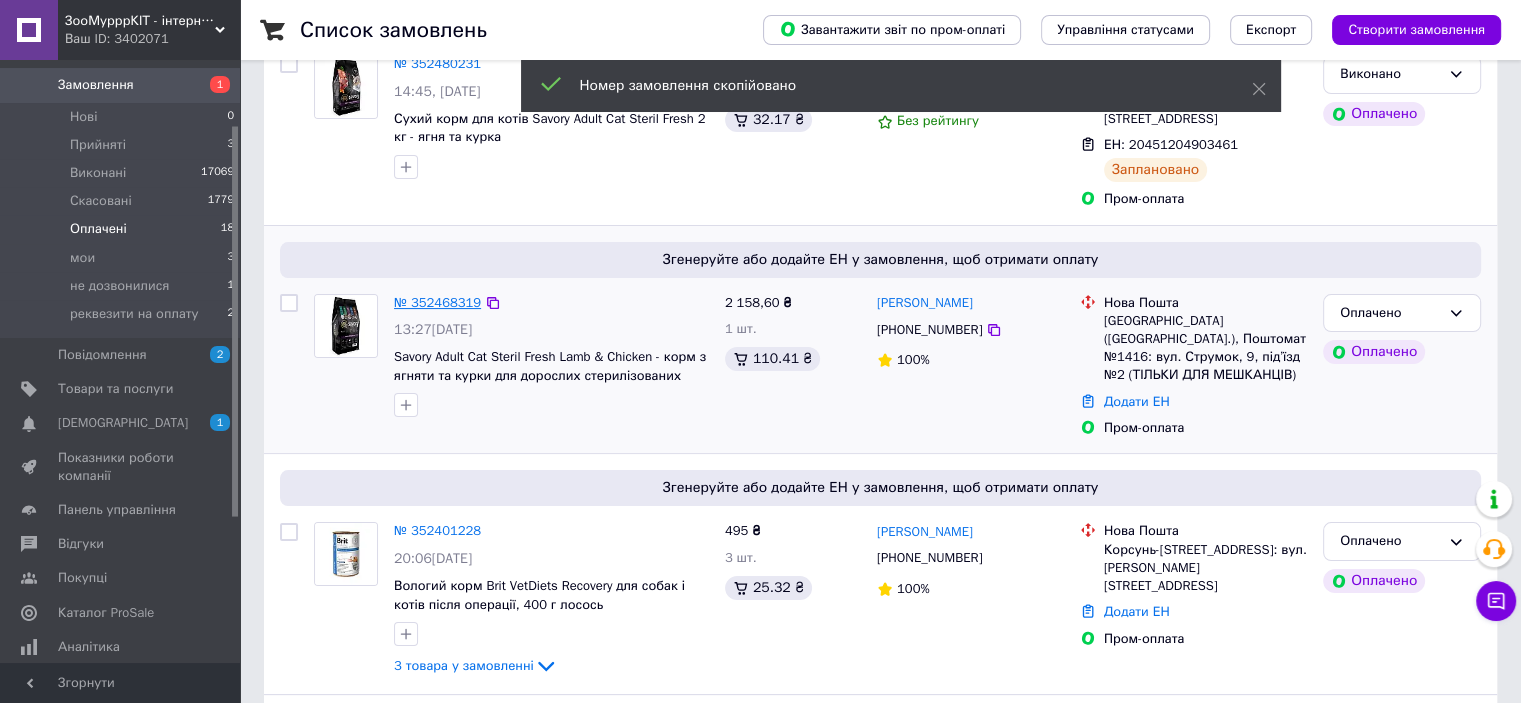 click on "№ 352468319" at bounding box center (437, 302) 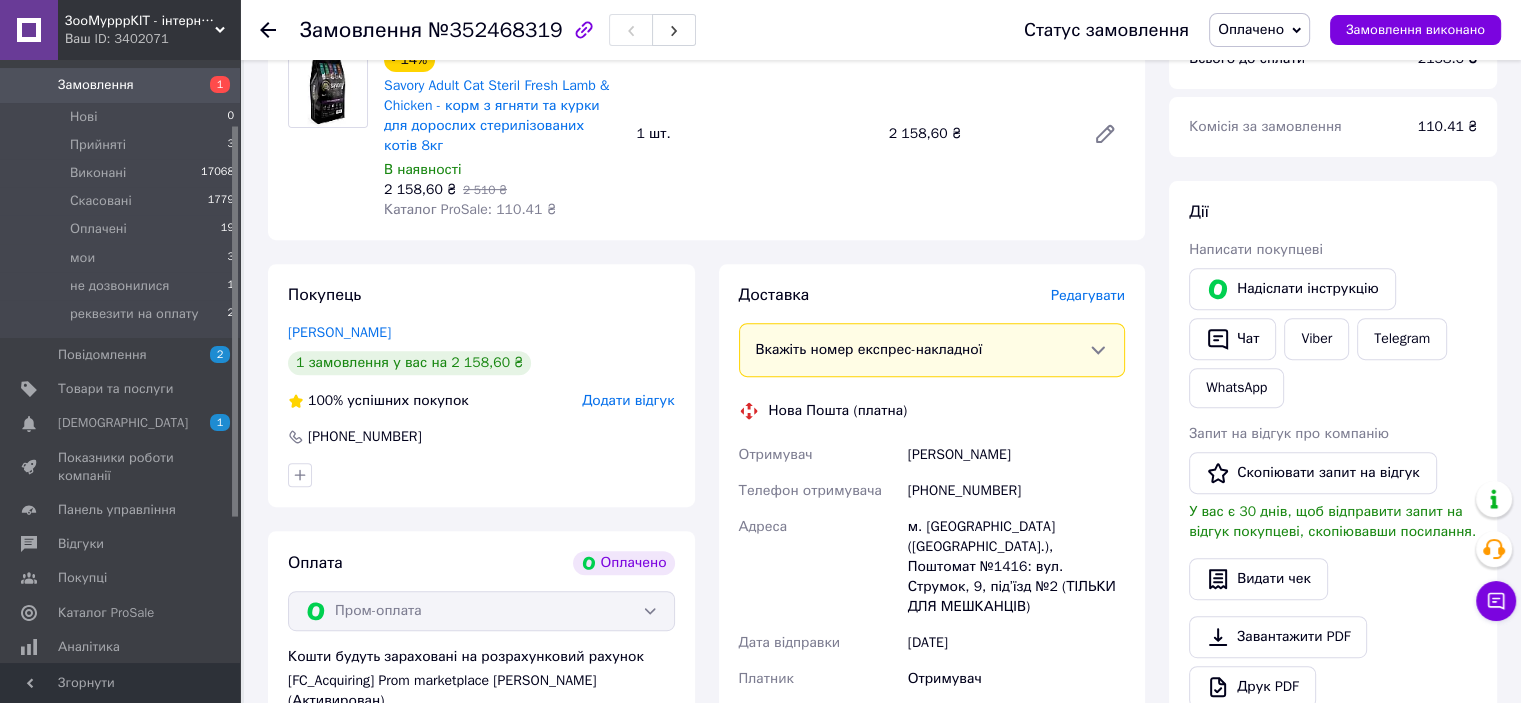 scroll, scrollTop: 900, scrollLeft: 0, axis: vertical 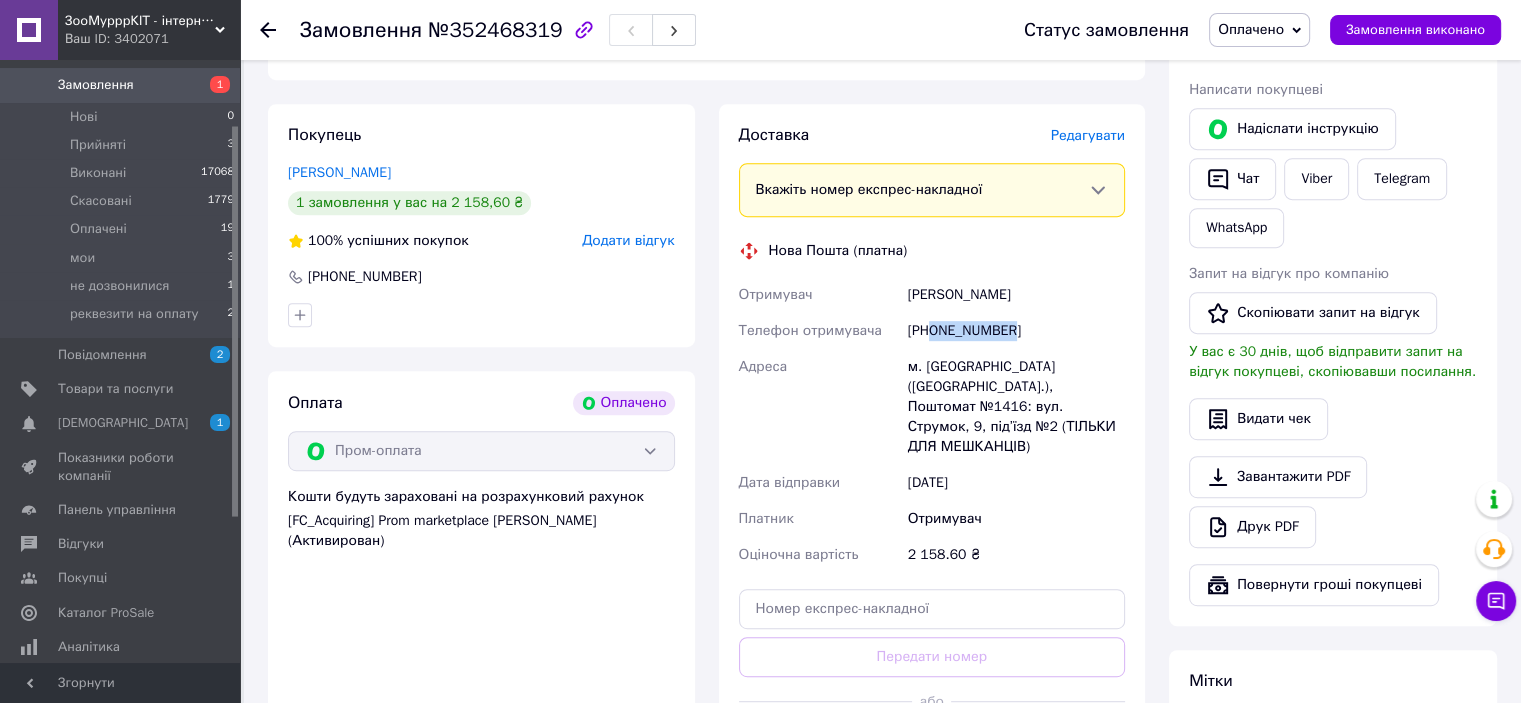 drag, startPoint x: 933, startPoint y: 307, endPoint x: 1033, endPoint y: 309, distance: 100.02 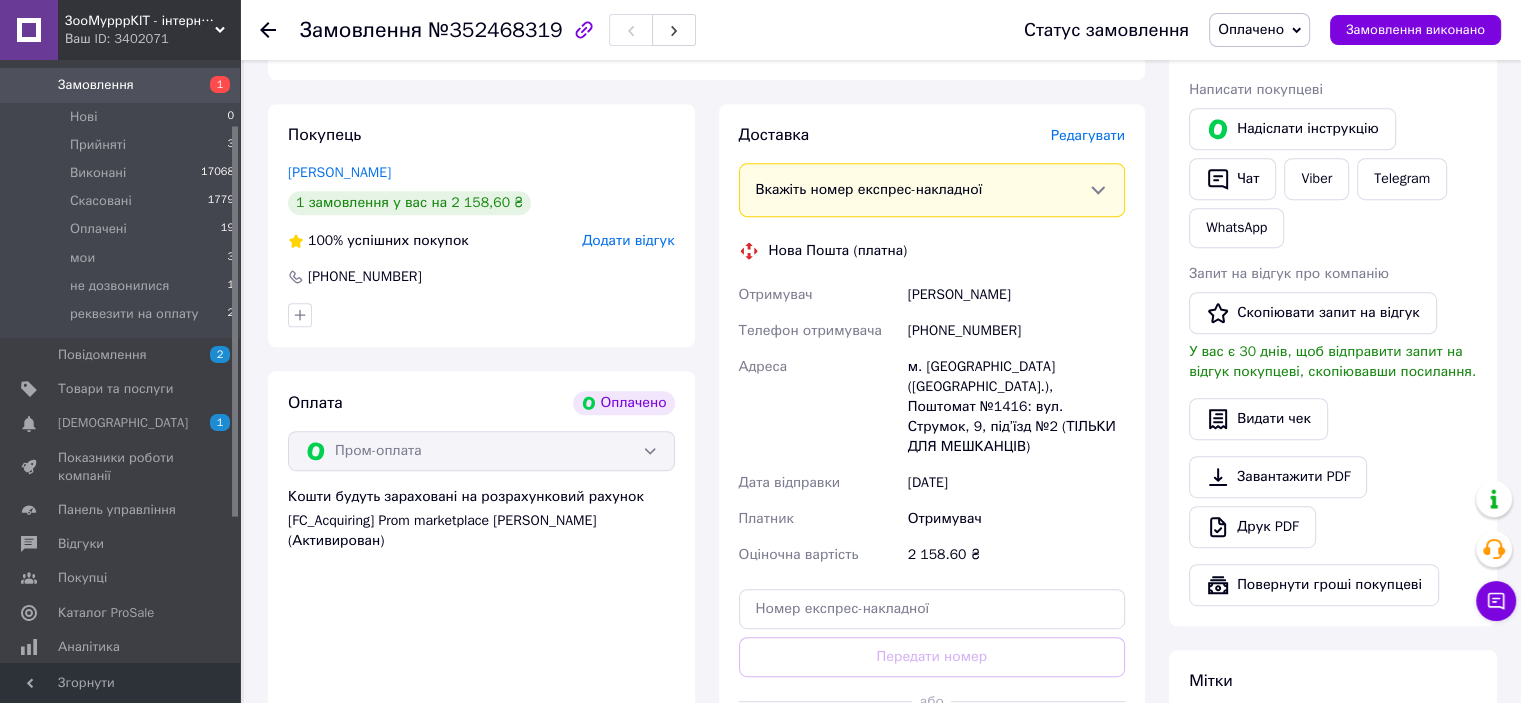 drag, startPoint x: 977, startPoint y: 339, endPoint x: 932, endPoint y: 309, distance: 54.08327 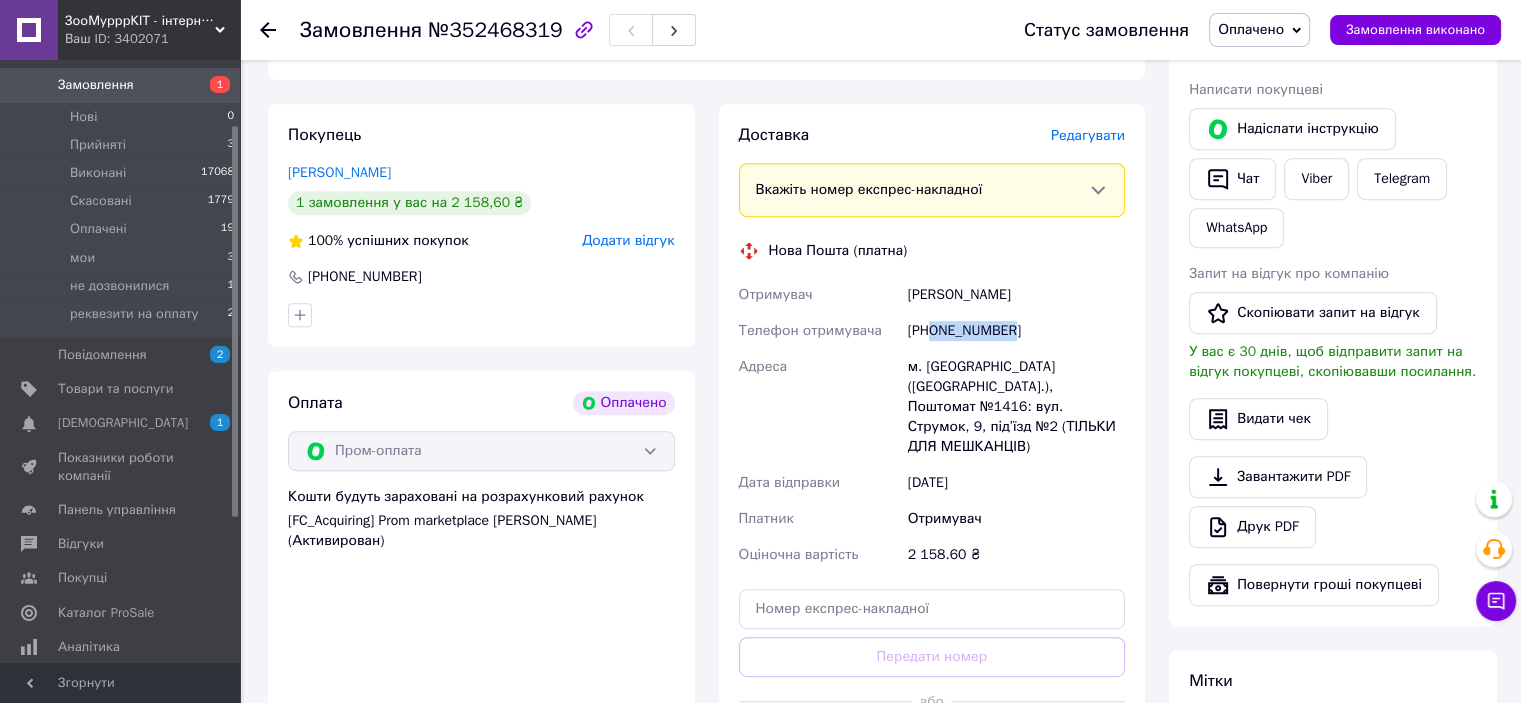 drag, startPoint x: 933, startPoint y: 309, endPoint x: 1048, endPoint y: 311, distance: 115.01739 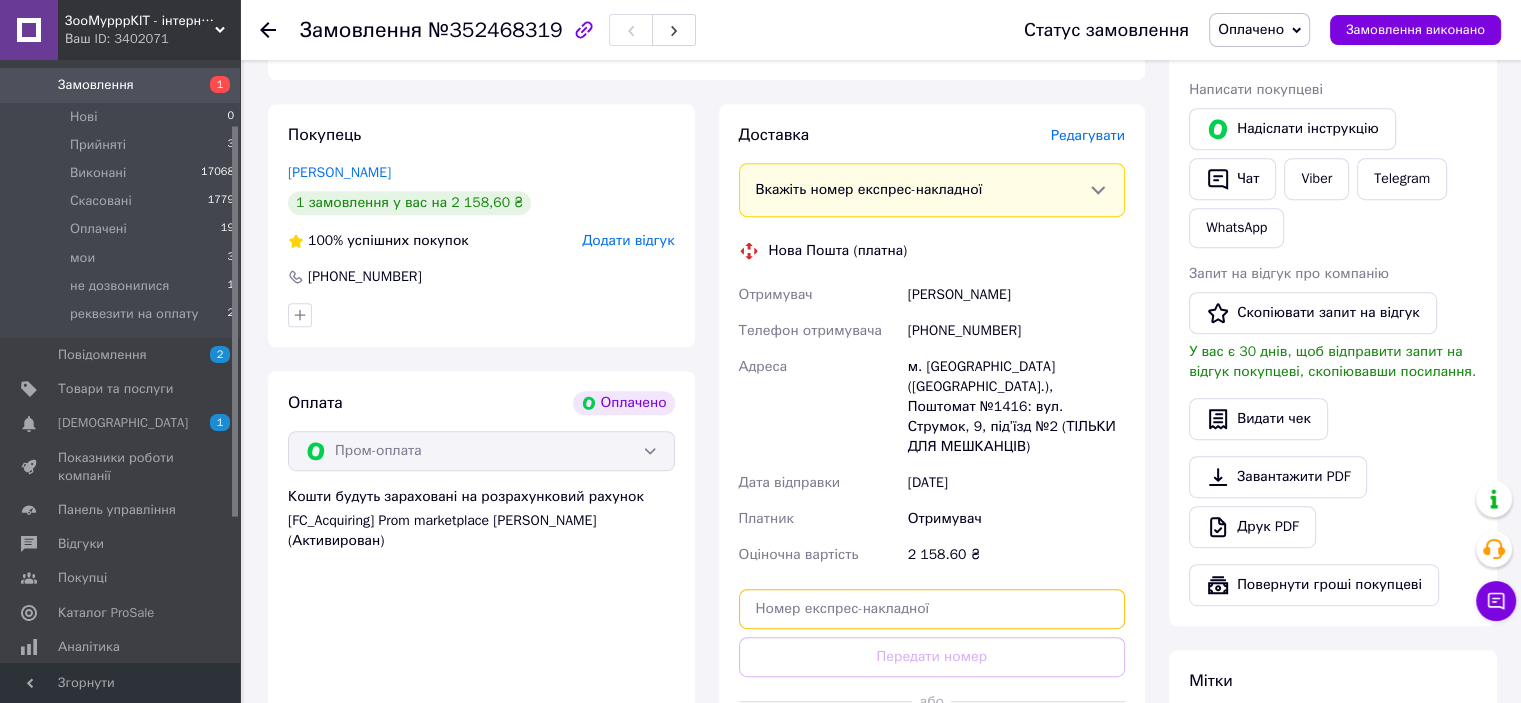 click at bounding box center [932, 609] 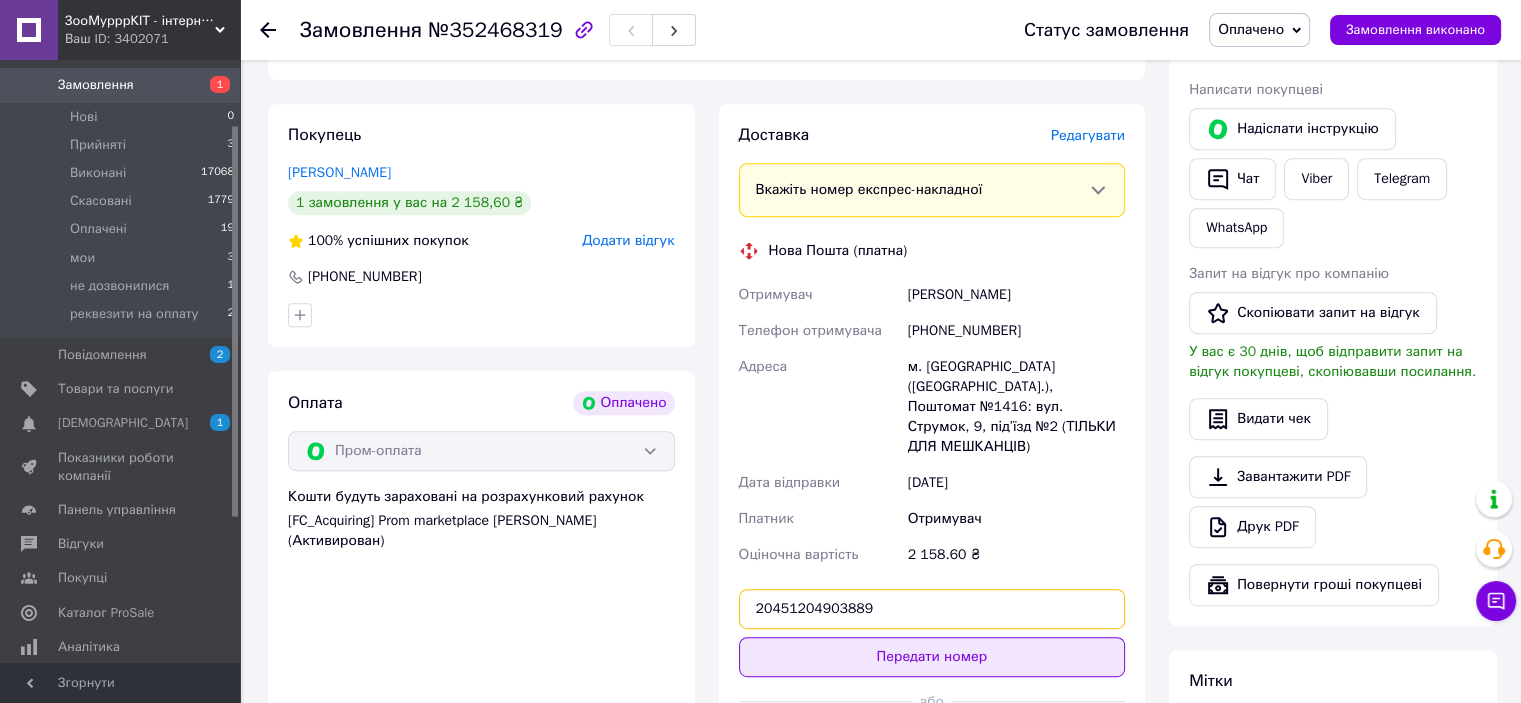 type on "20451204903889" 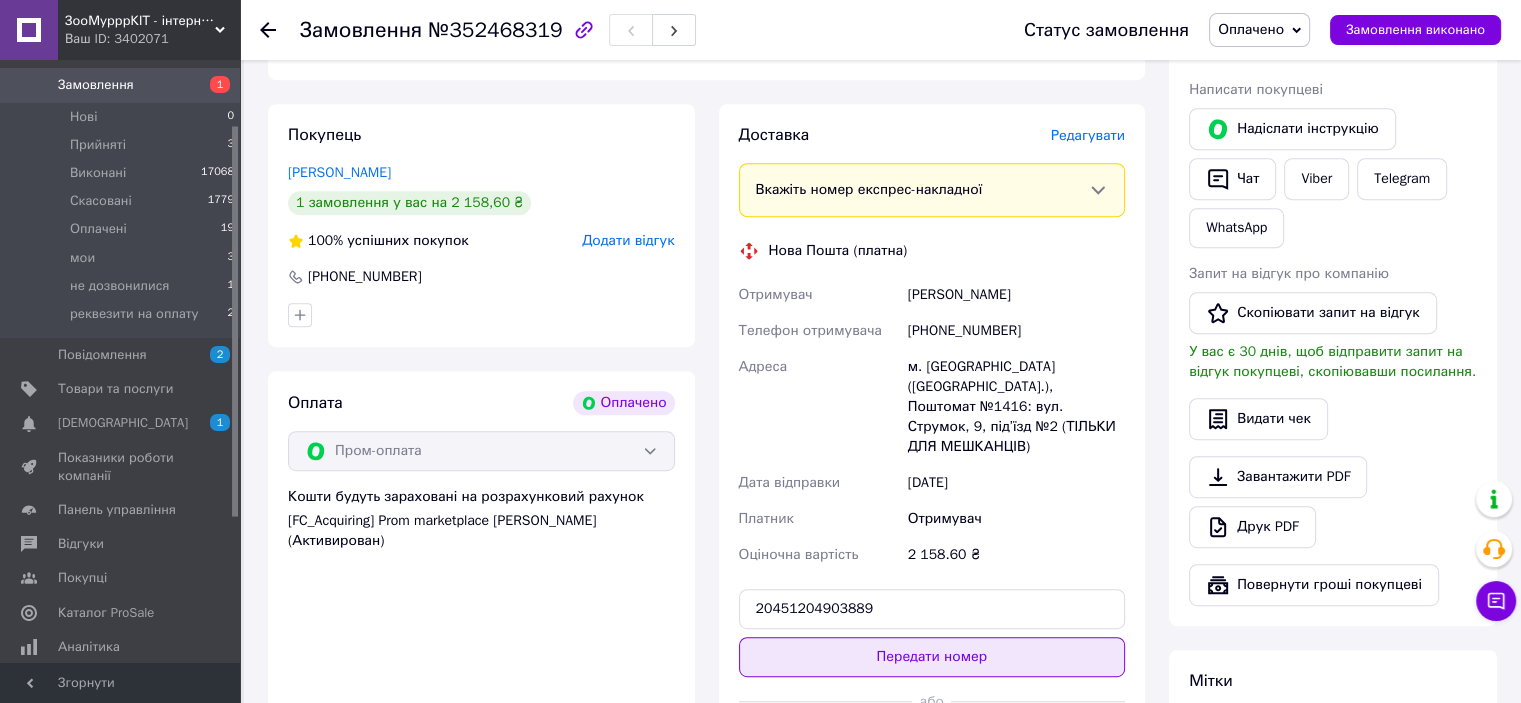 click on "Передати номер" at bounding box center [932, 657] 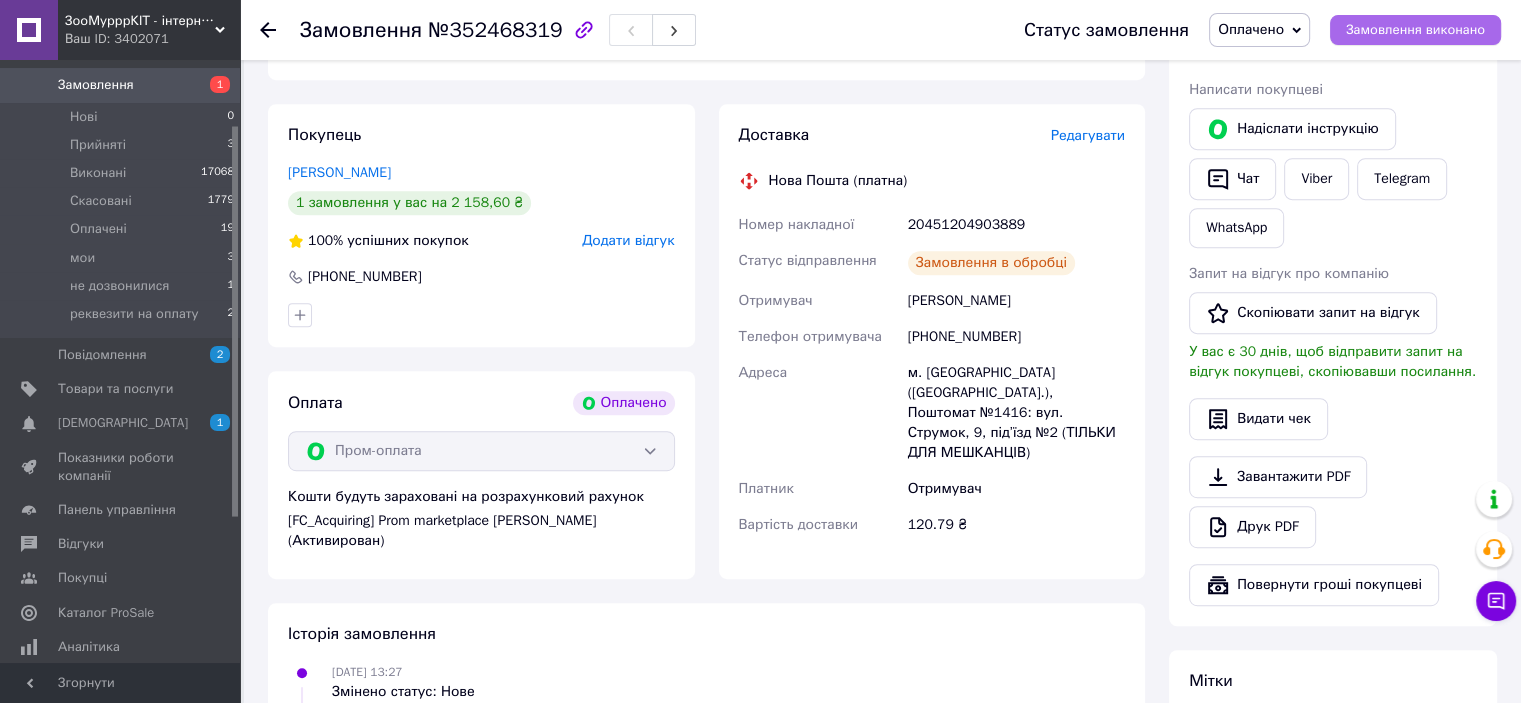 click on "Замовлення виконано" at bounding box center (1415, 30) 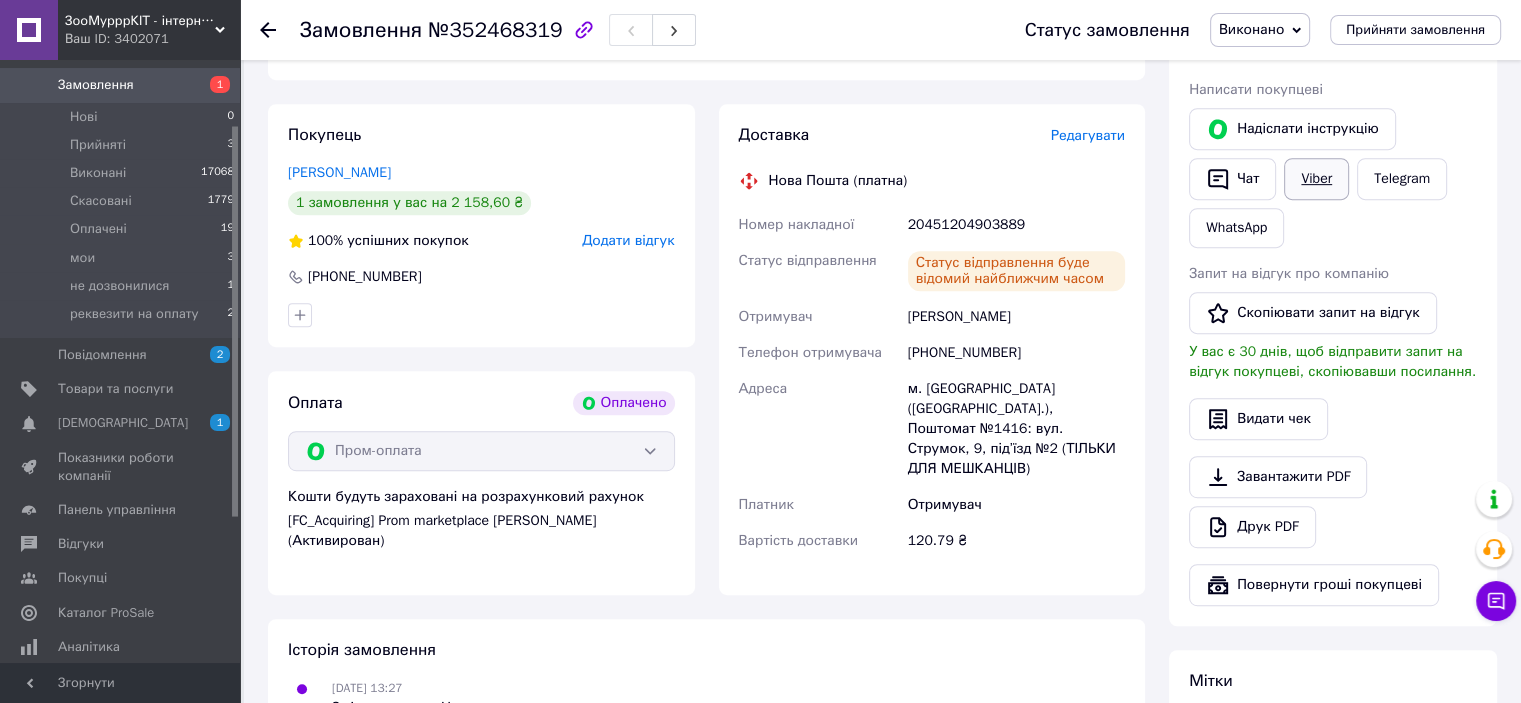 click on "Viber" at bounding box center (1316, 179) 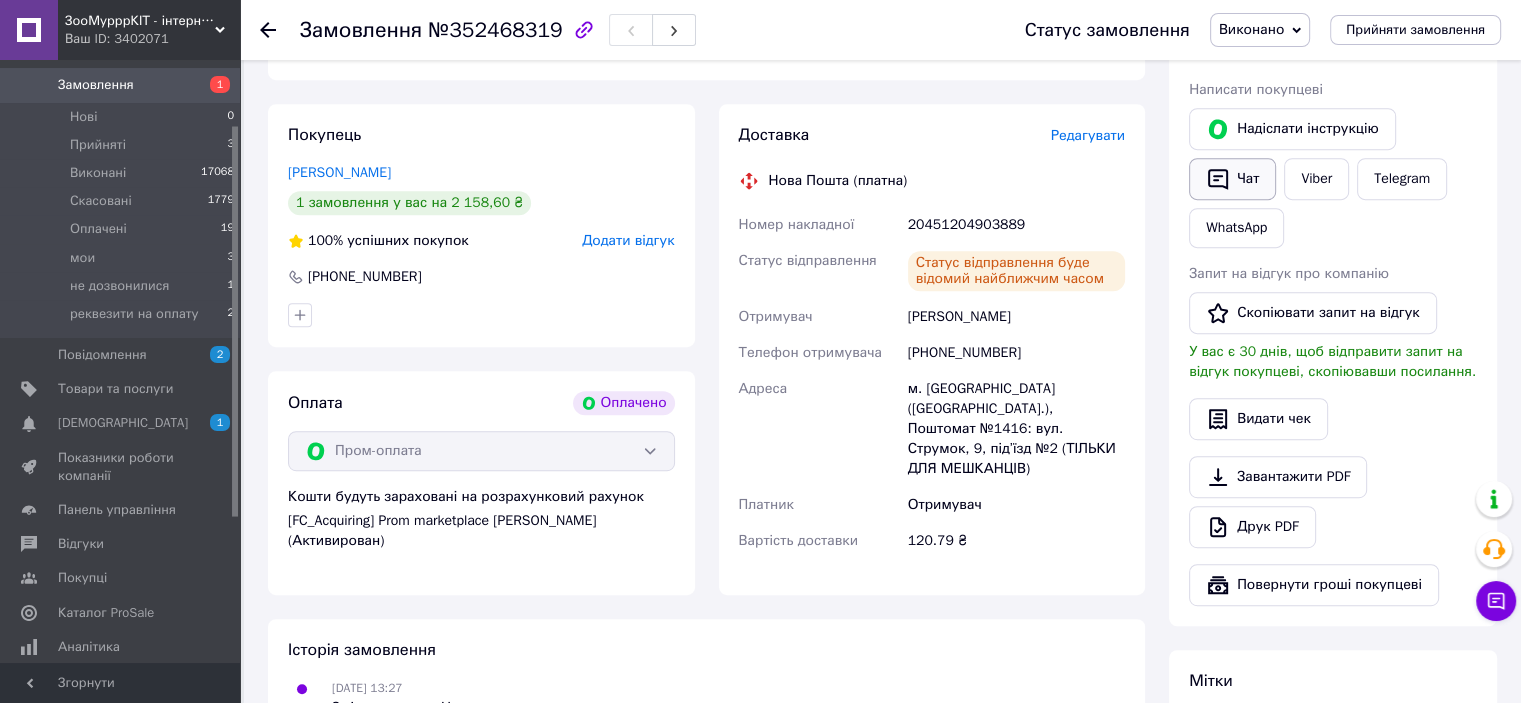 click on "Чат" at bounding box center (1232, 179) 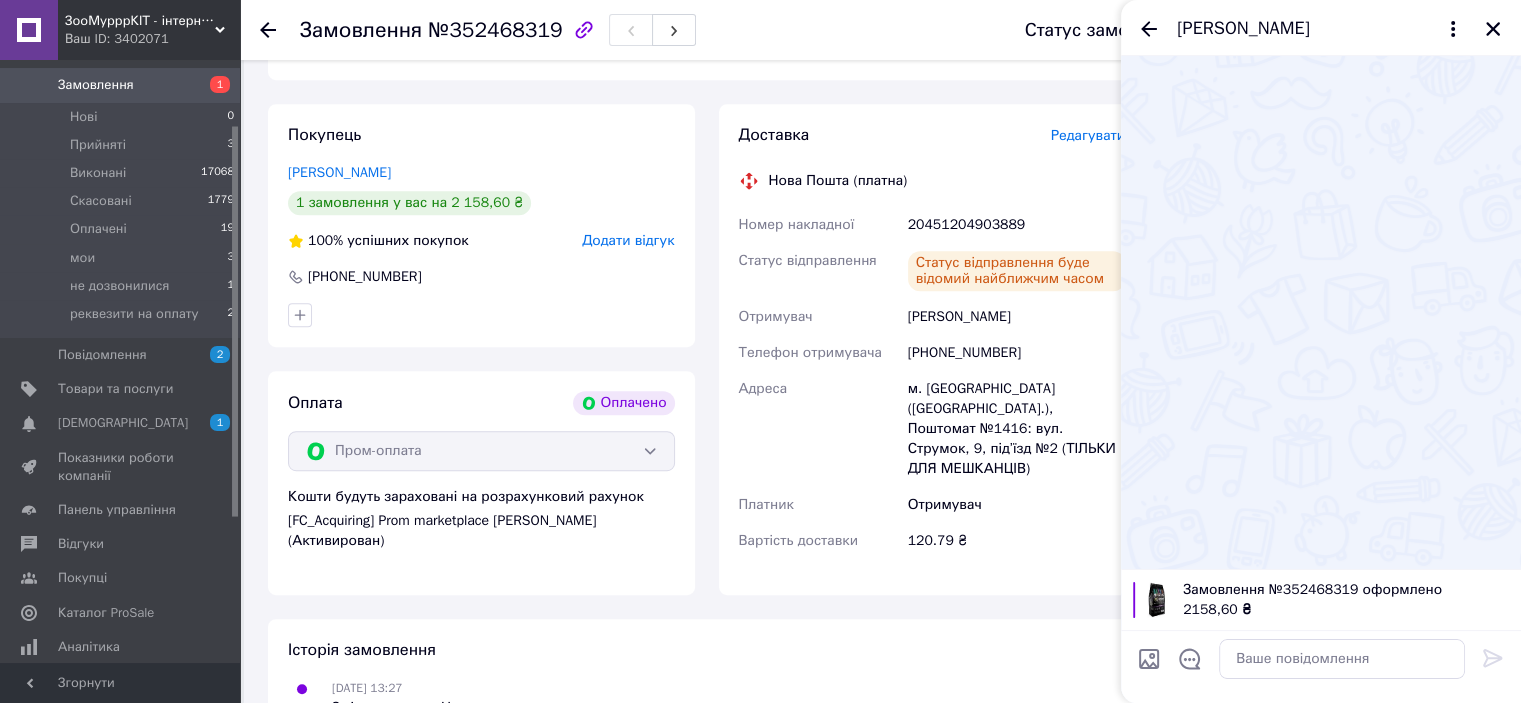 type 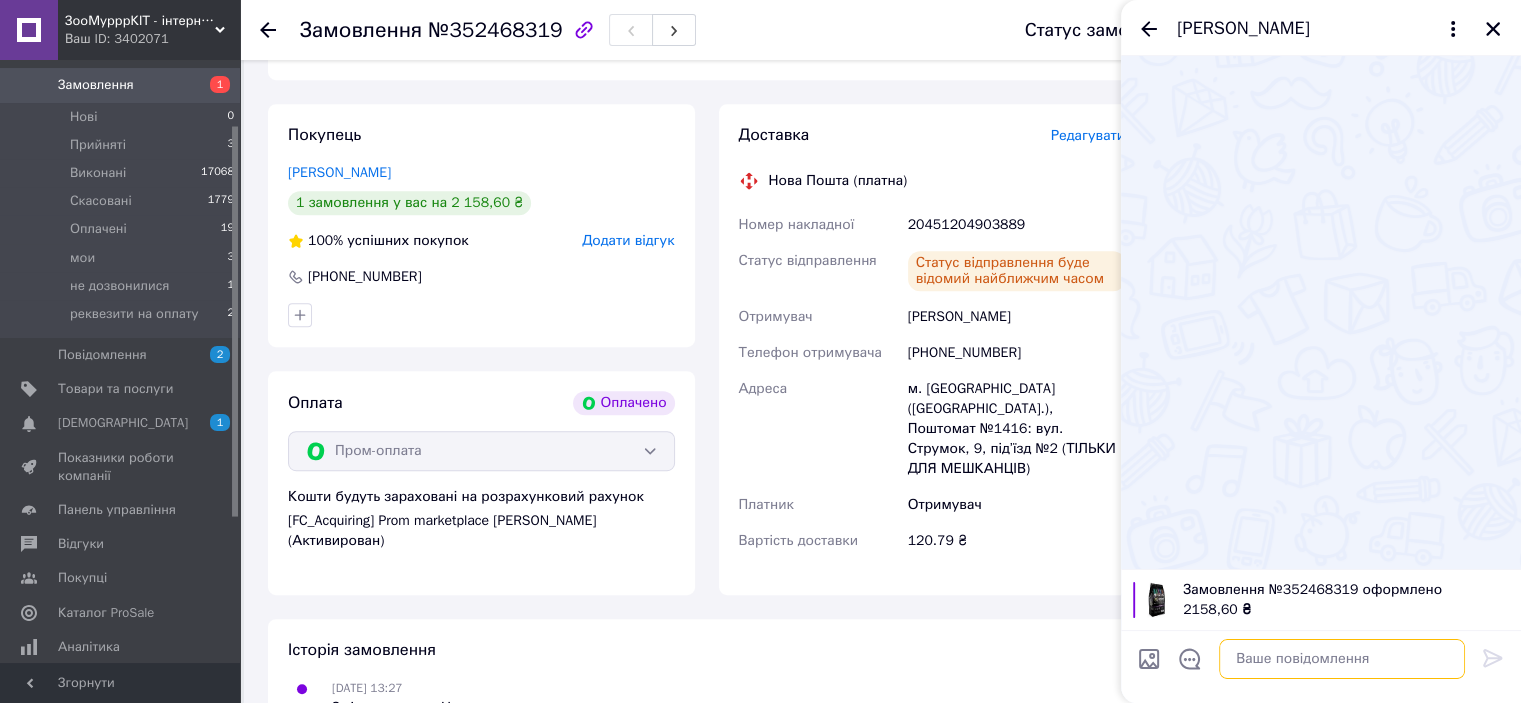 click at bounding box center (1342, 659) 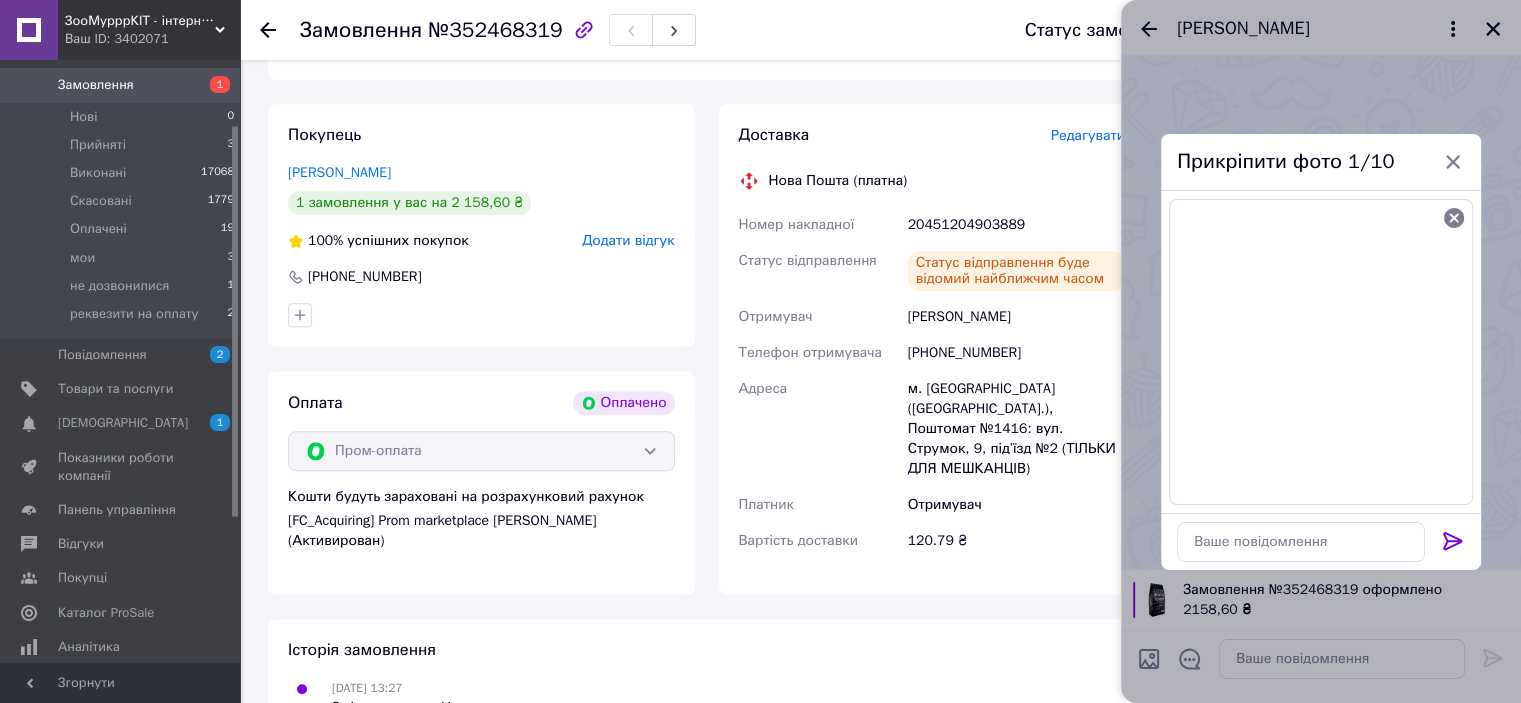 click 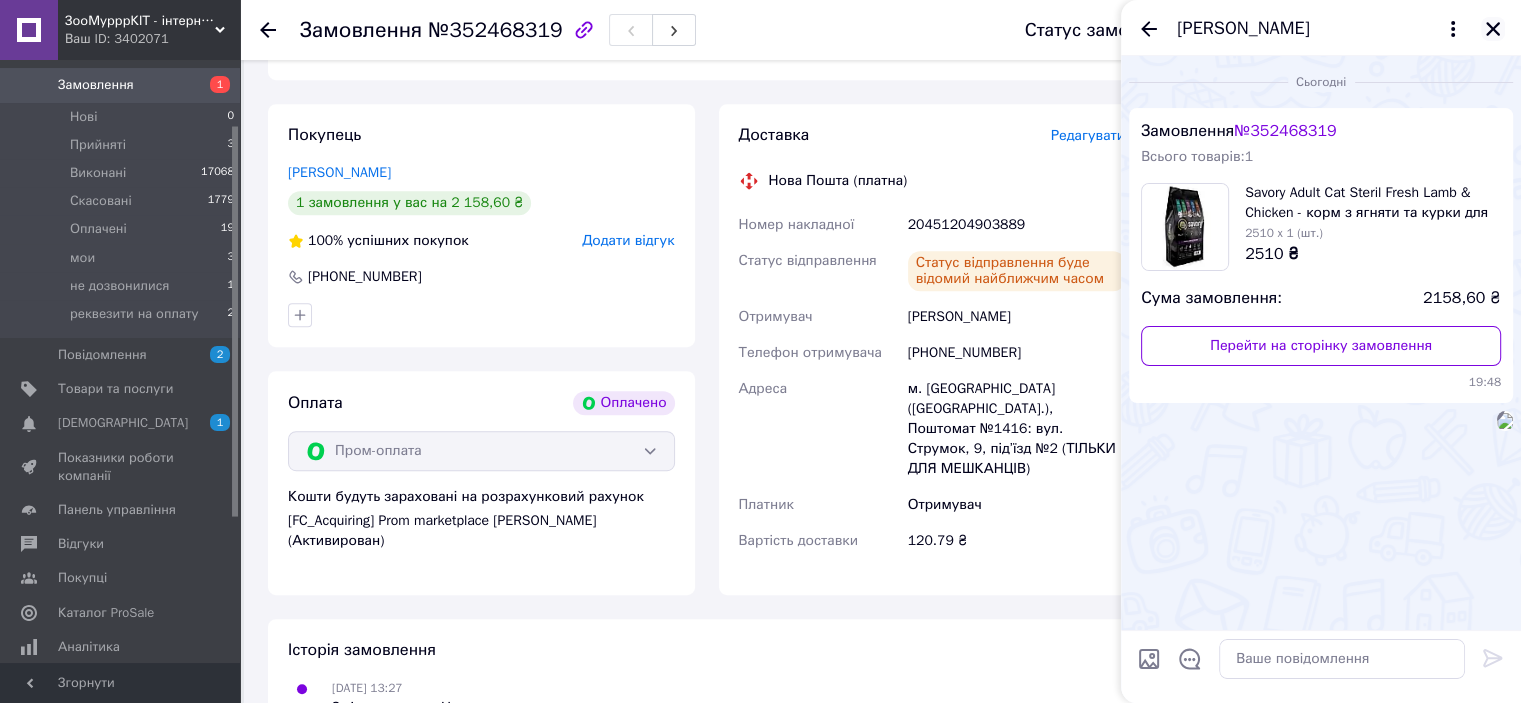 click 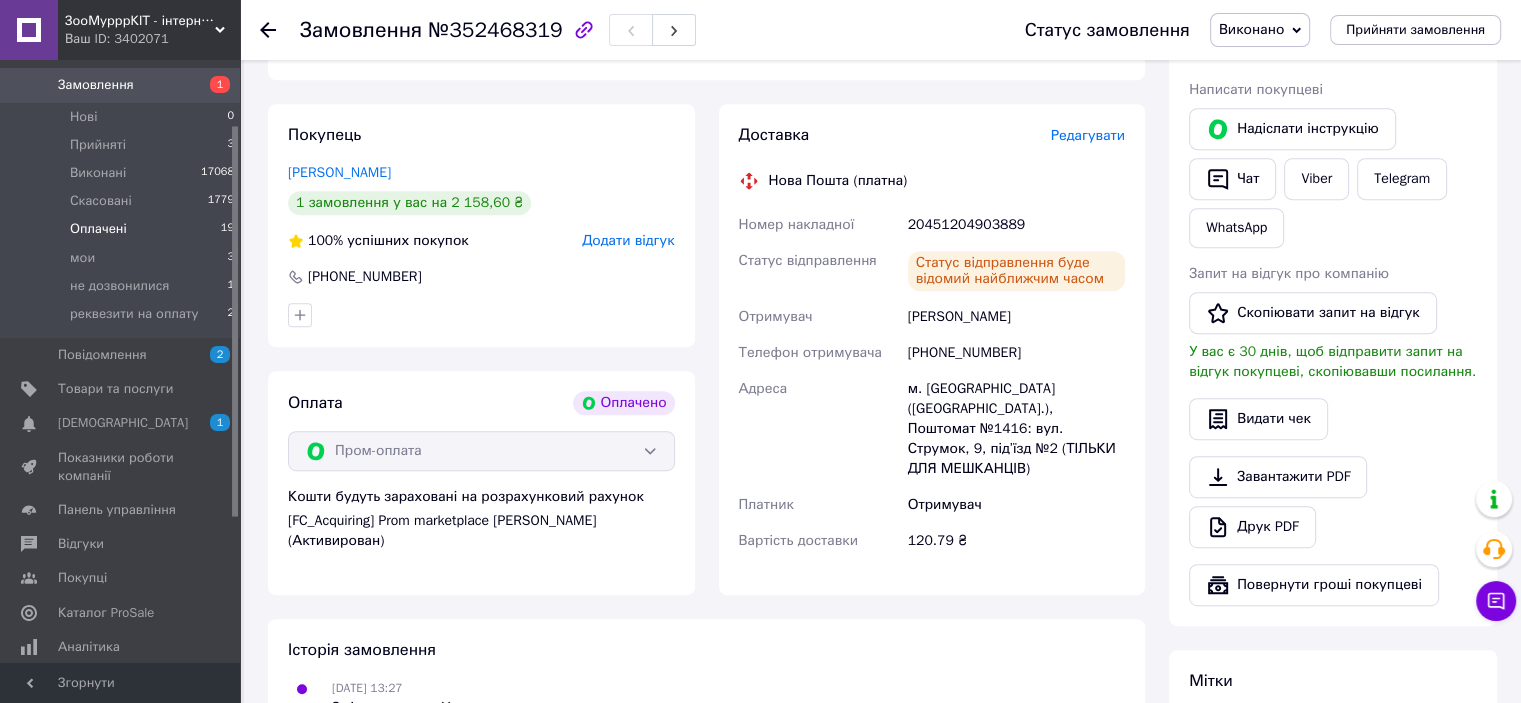 click on "Оплачені" at bounding box center (98, 229) 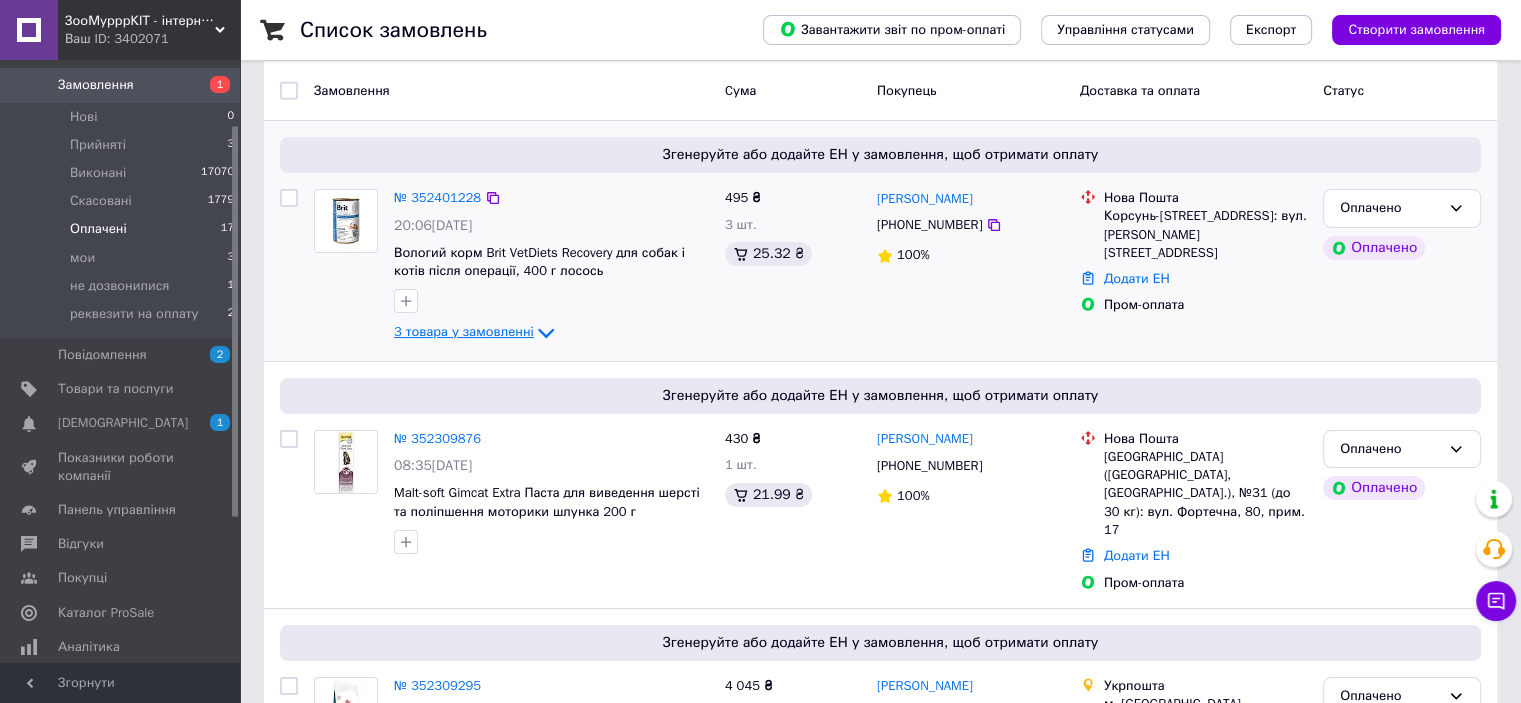 scroll, scrollTop: 200, scrollLeft: 0, axis: vertical 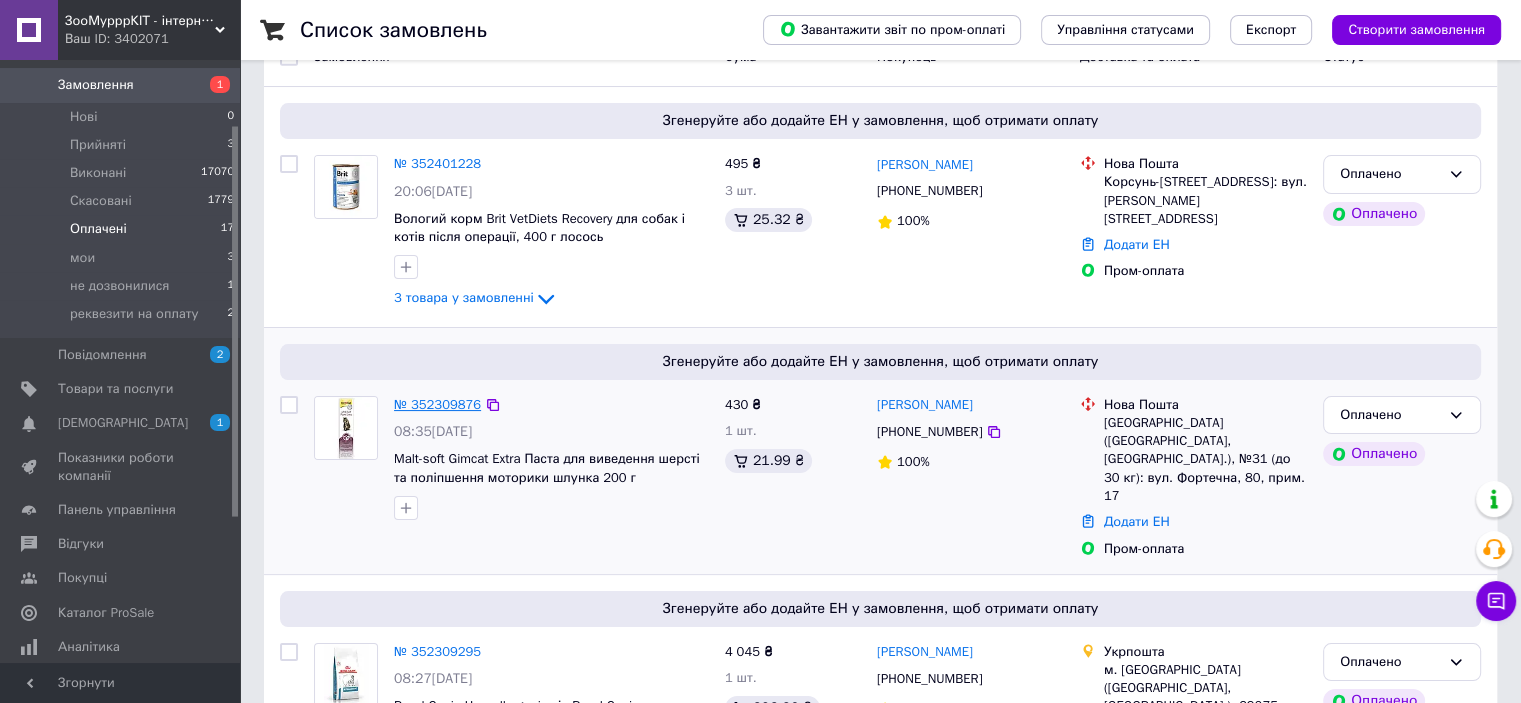drag, startPoint x: 490, startPoint y: 401, endPoint x: 460, endPoint y: 406, distance: 30.413813 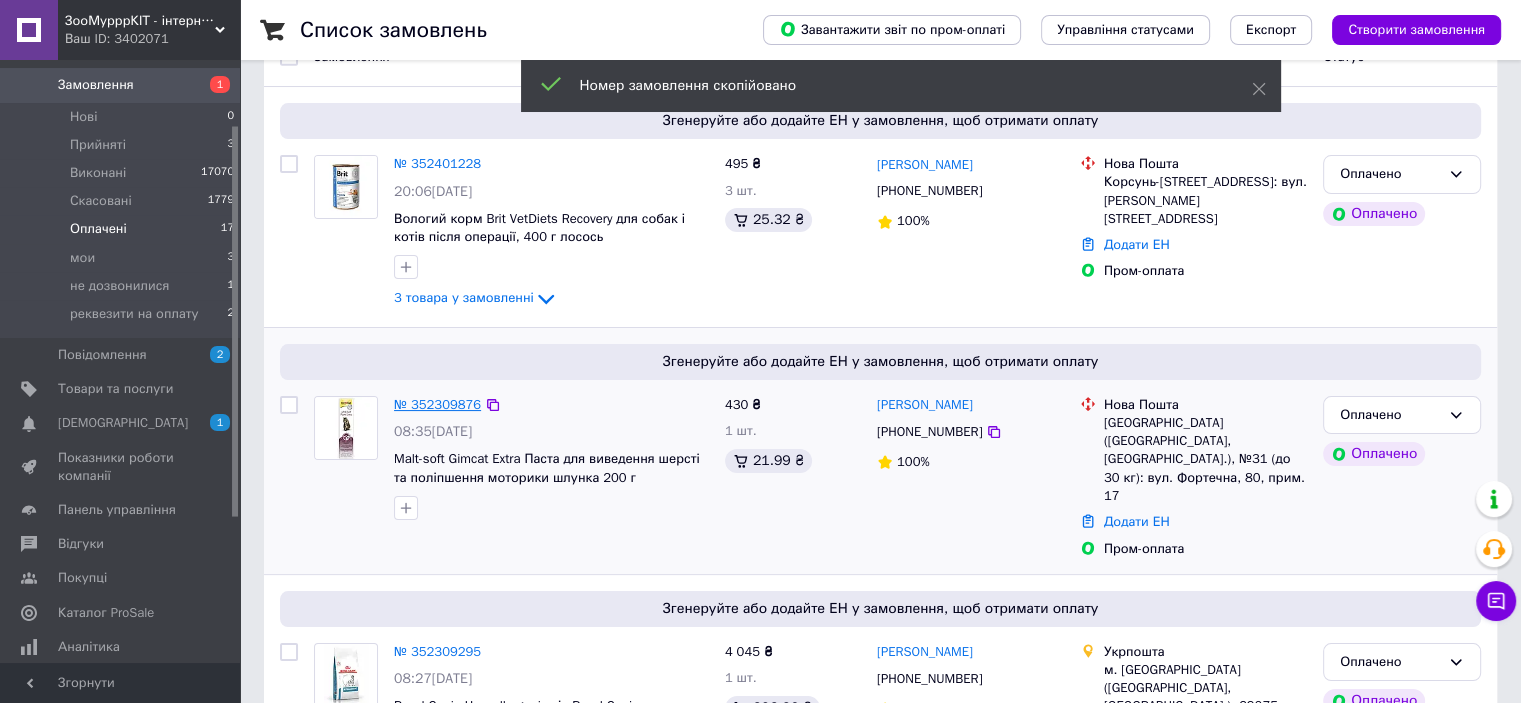click on "№ 352309876" at bounding box center [437, 404] 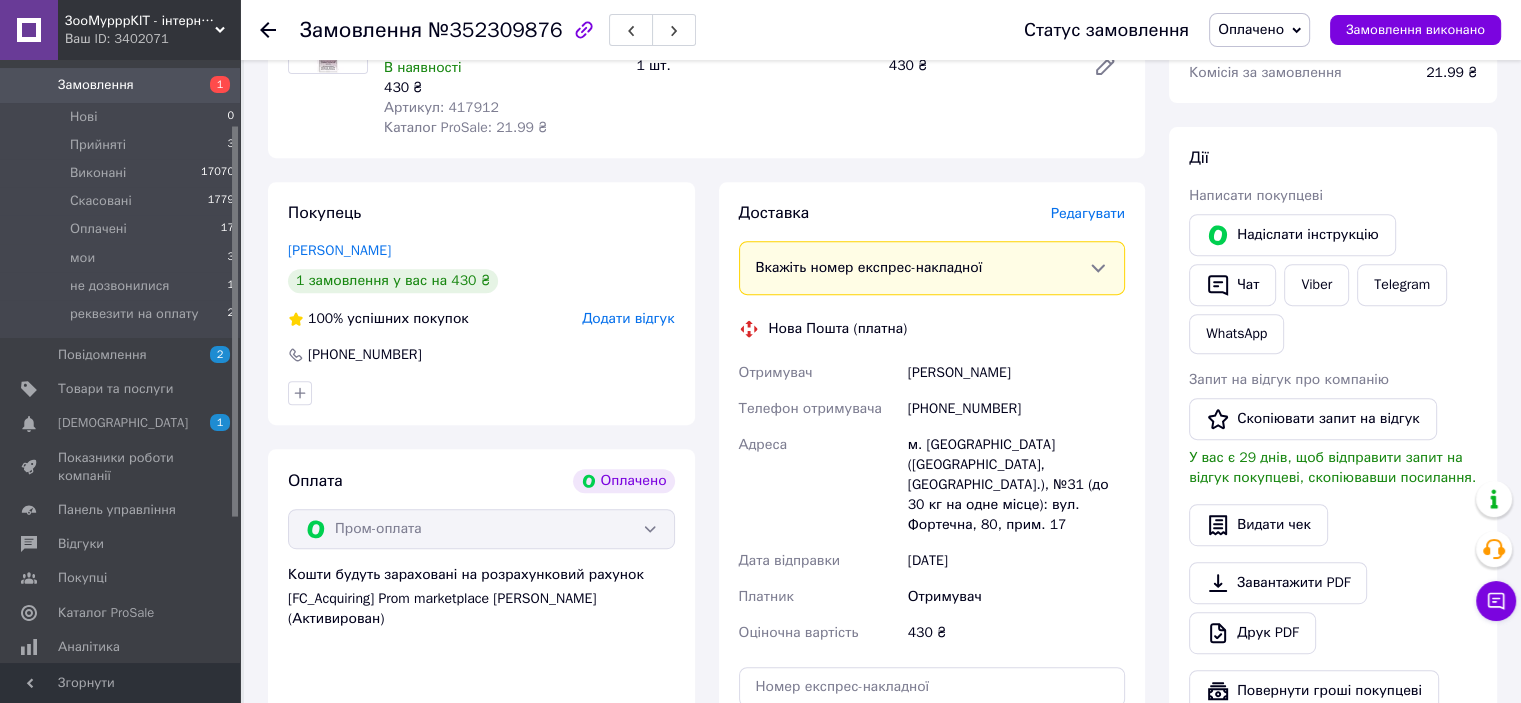 scroll, scrollTop: 900, scrollLeft: 0, axis: vertical 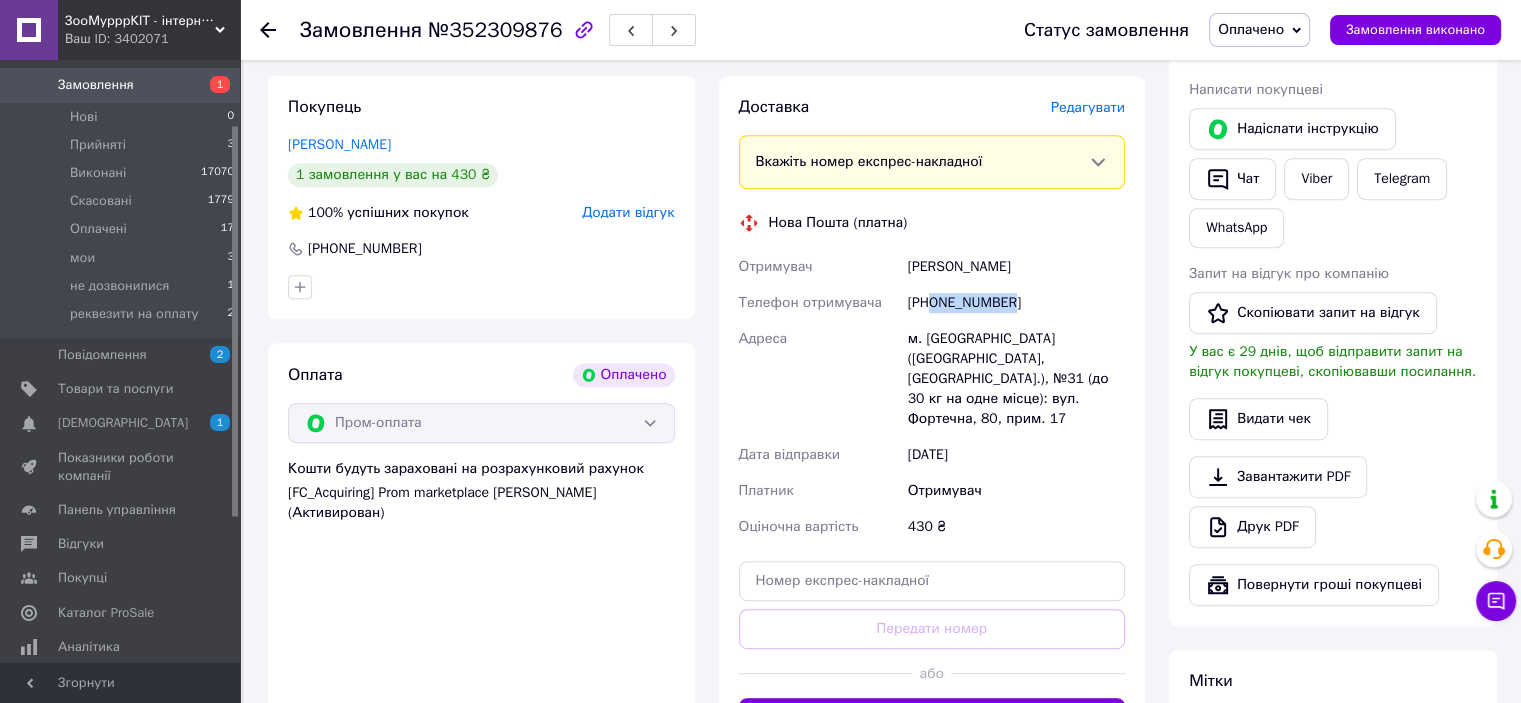 drag, startPoint x: 933, startPoint y: 301, endPoint x: 999, endPoint y: 319, distance: 68.41052 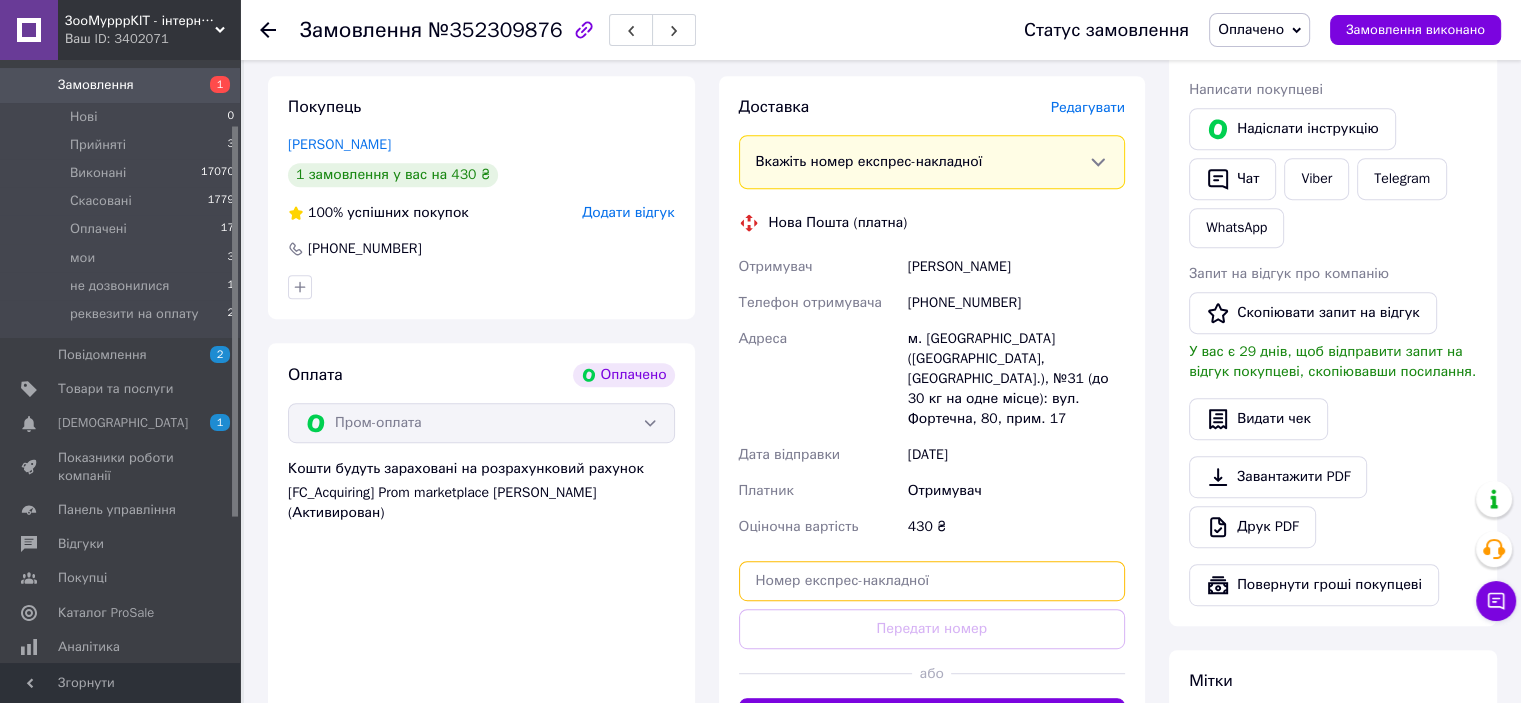 click at bounding box center [932, 581] 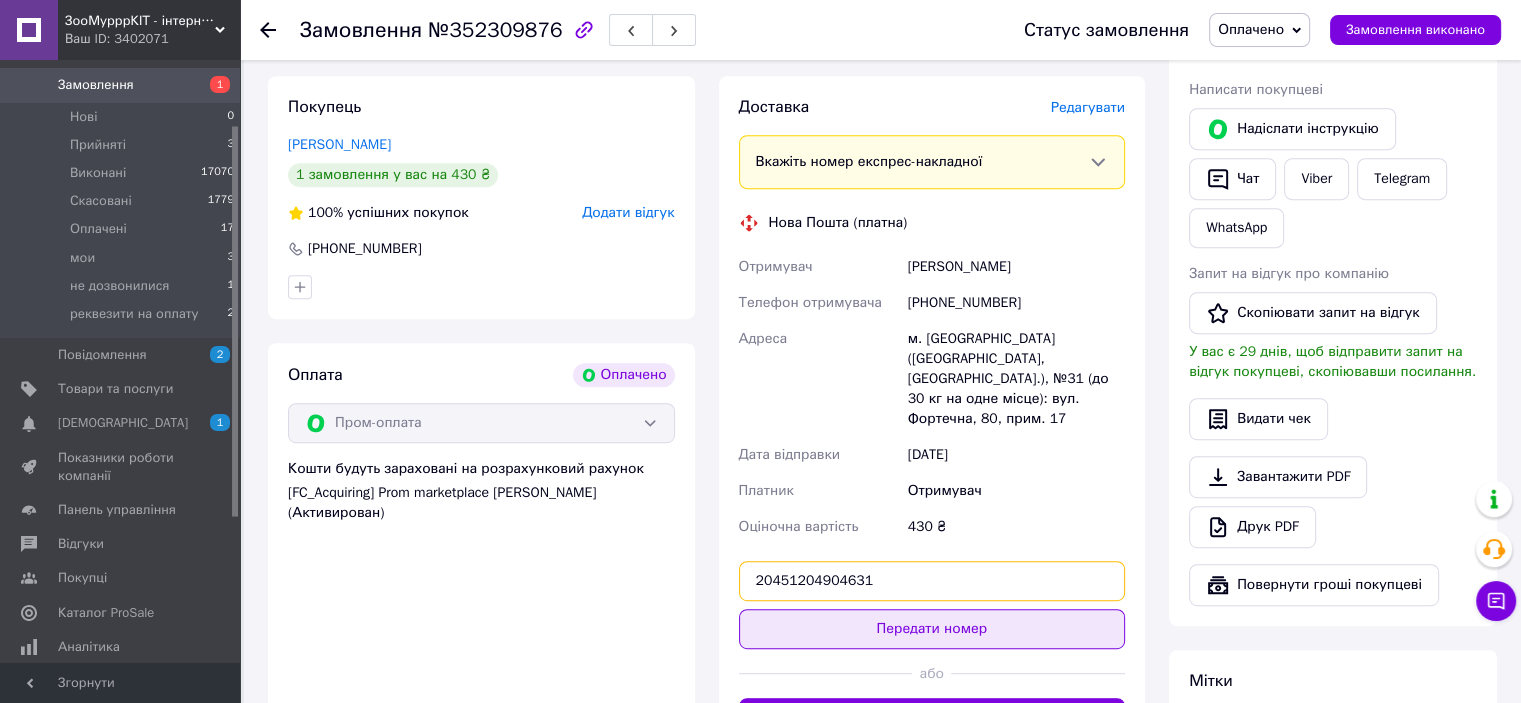 type on "20451204904631" 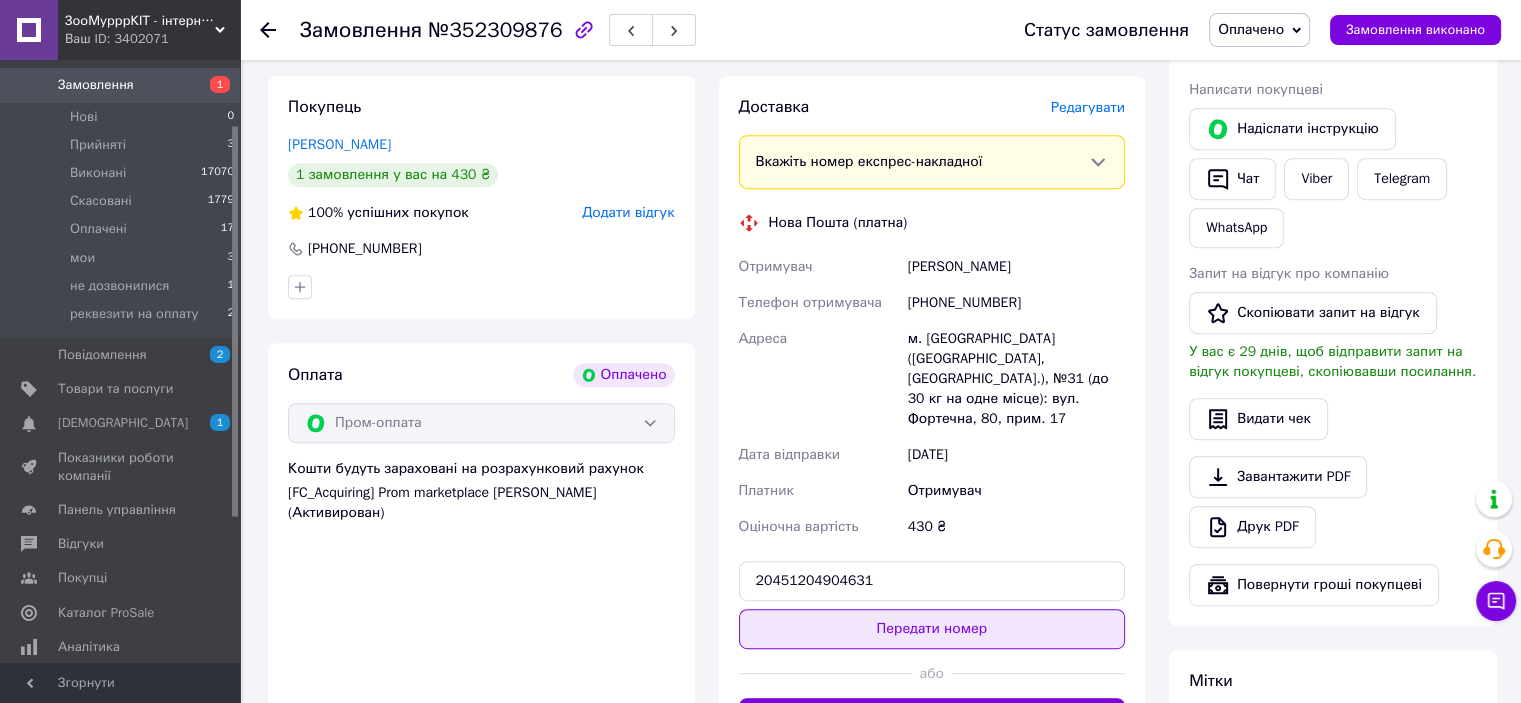 click on "Передати номер" at bounding box center [932, 629] 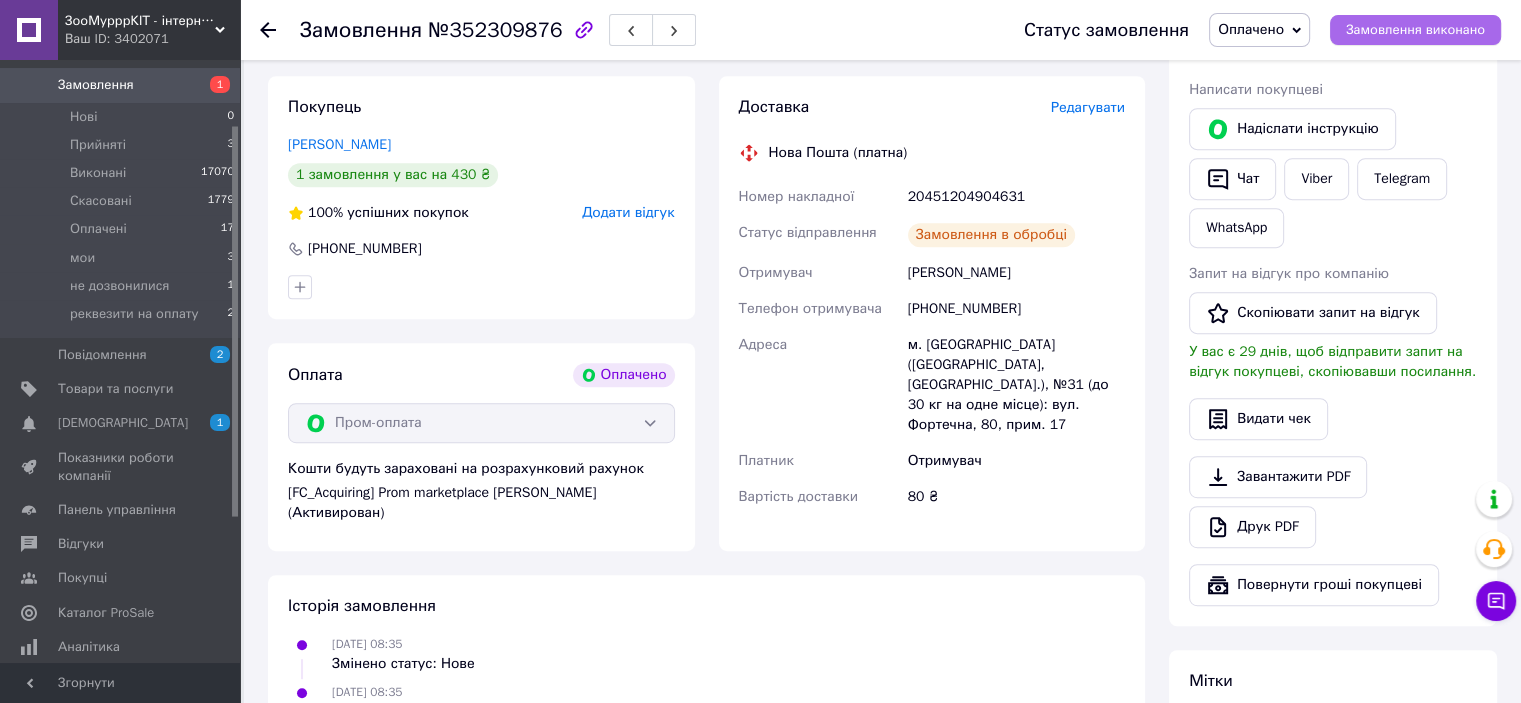 click on "Замовлення виконано" at bounding box center (1415, 30) 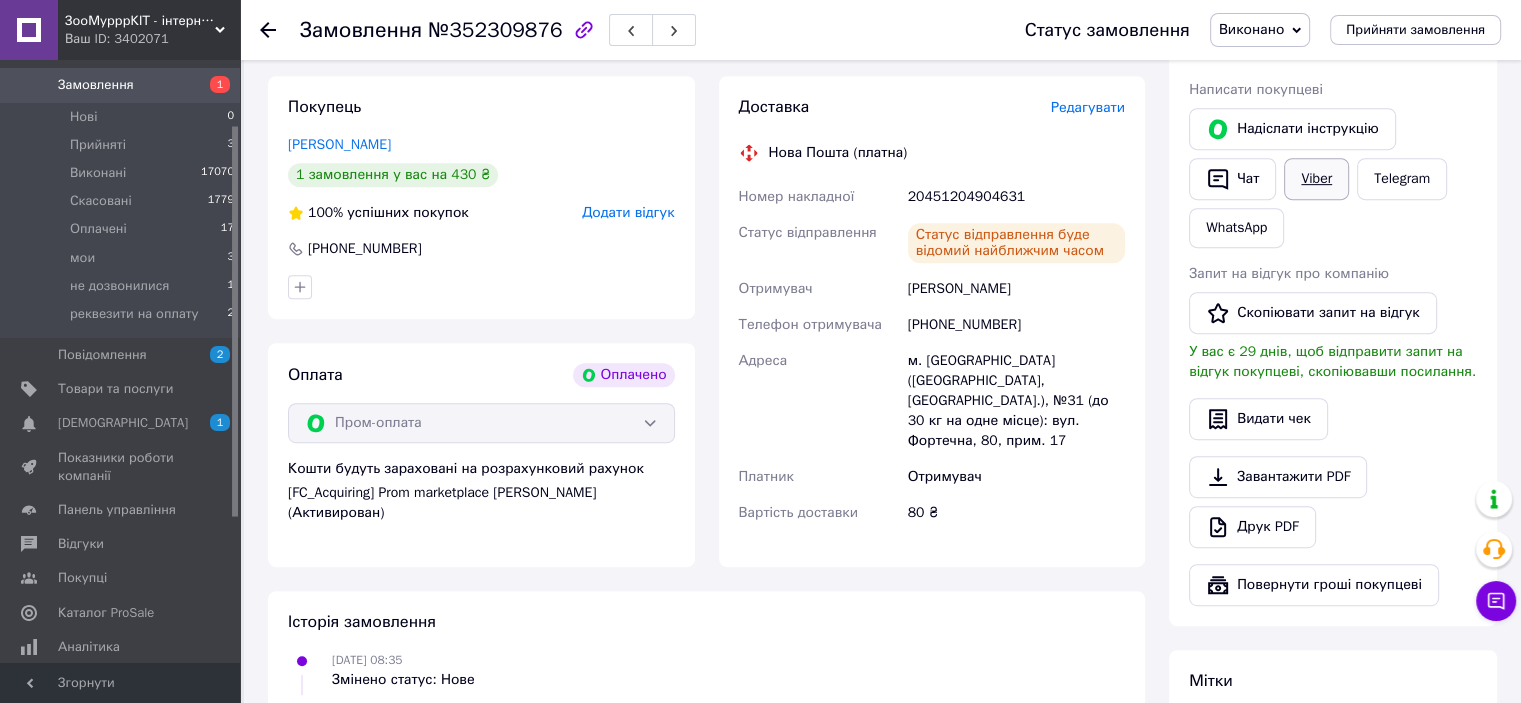 click on "Viber" at bounding box center [1316, 179] 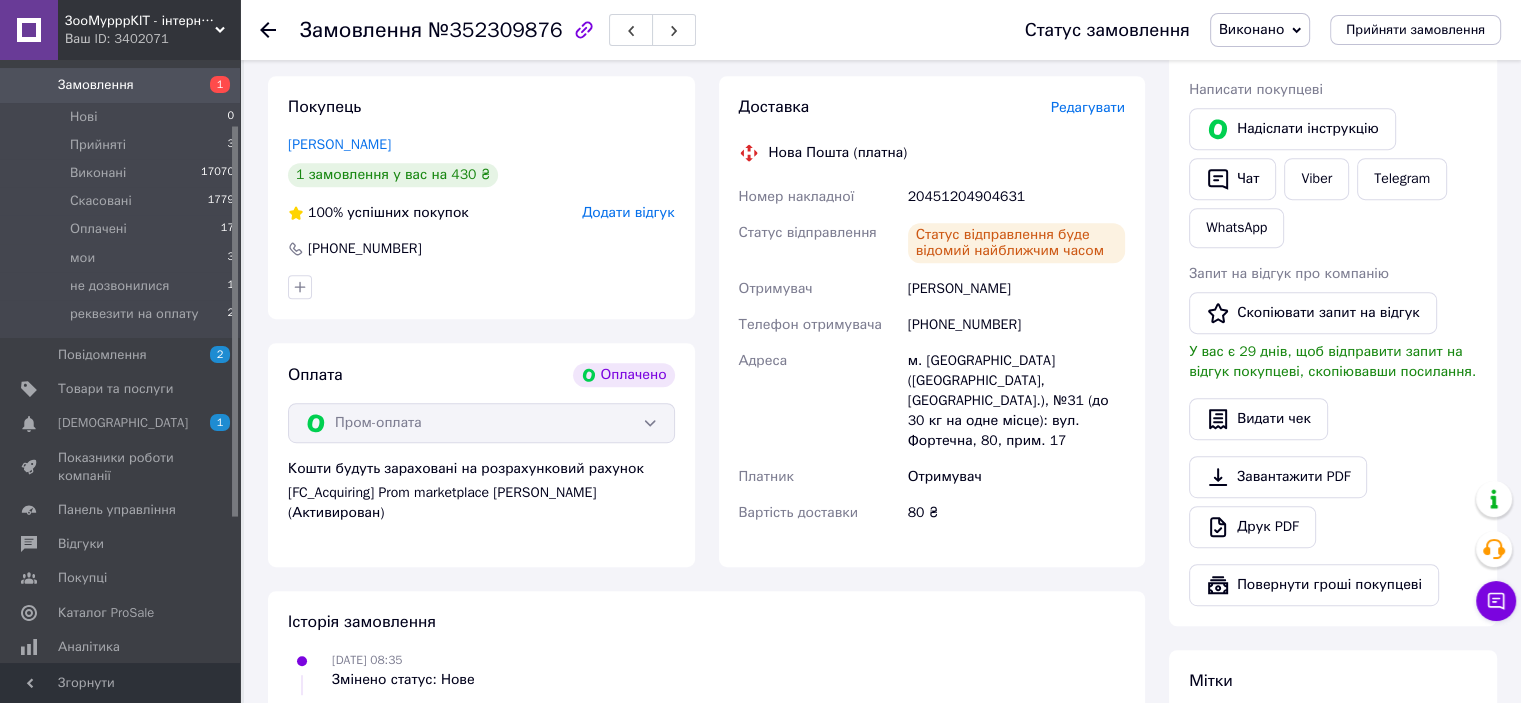 click on "Видати чек" at bounding box center [1333, 419] 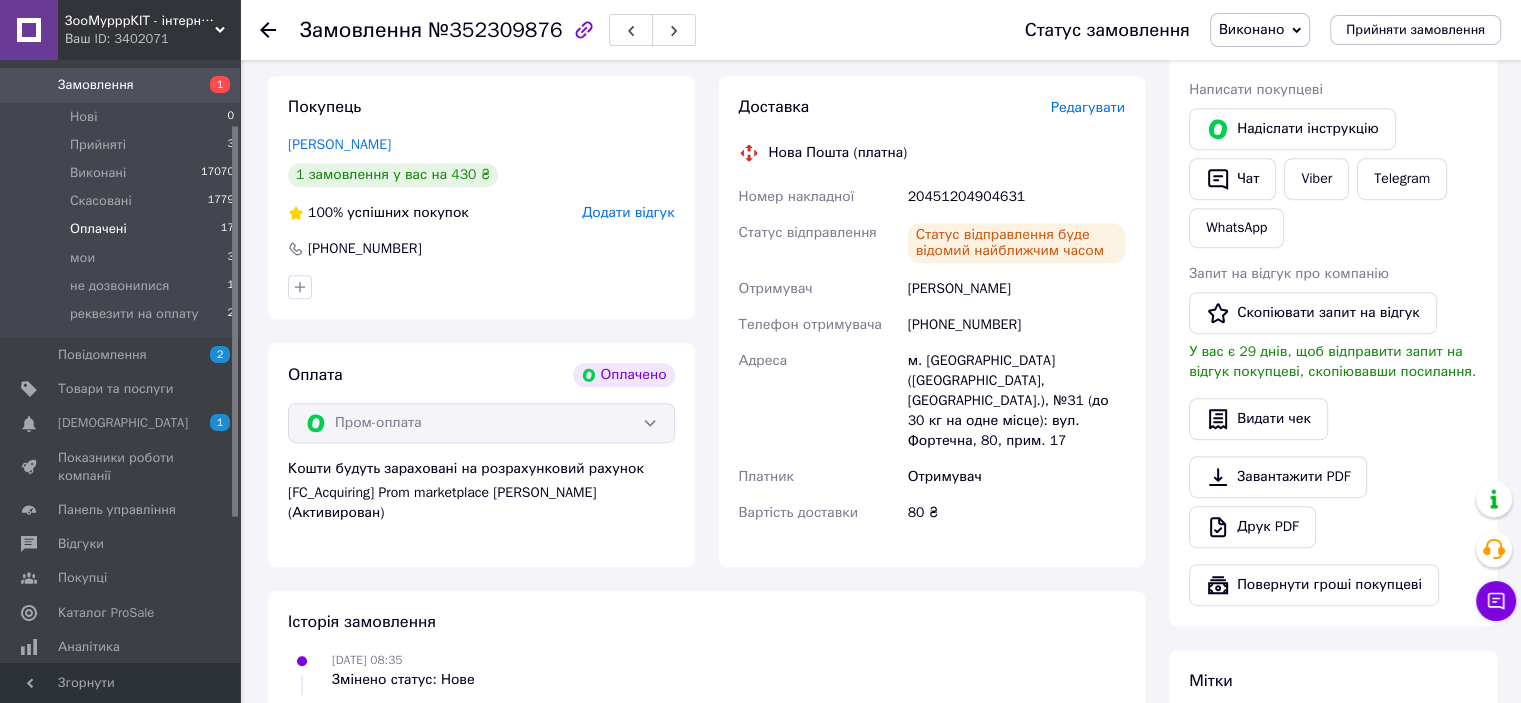 click on "Оплачені" at bounding box center [98, 229] 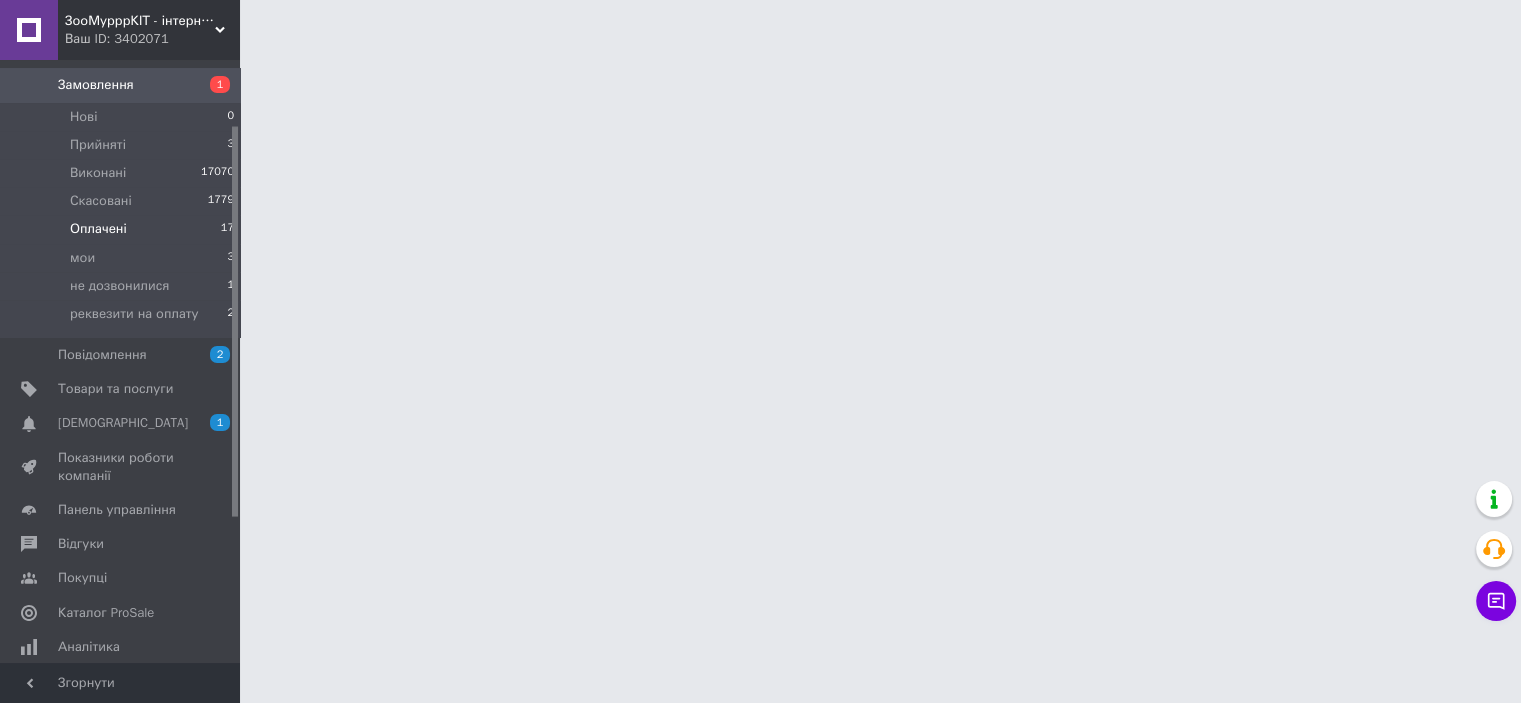 scroll, scrollTop: 0, scrollLeft: 0, axis: both 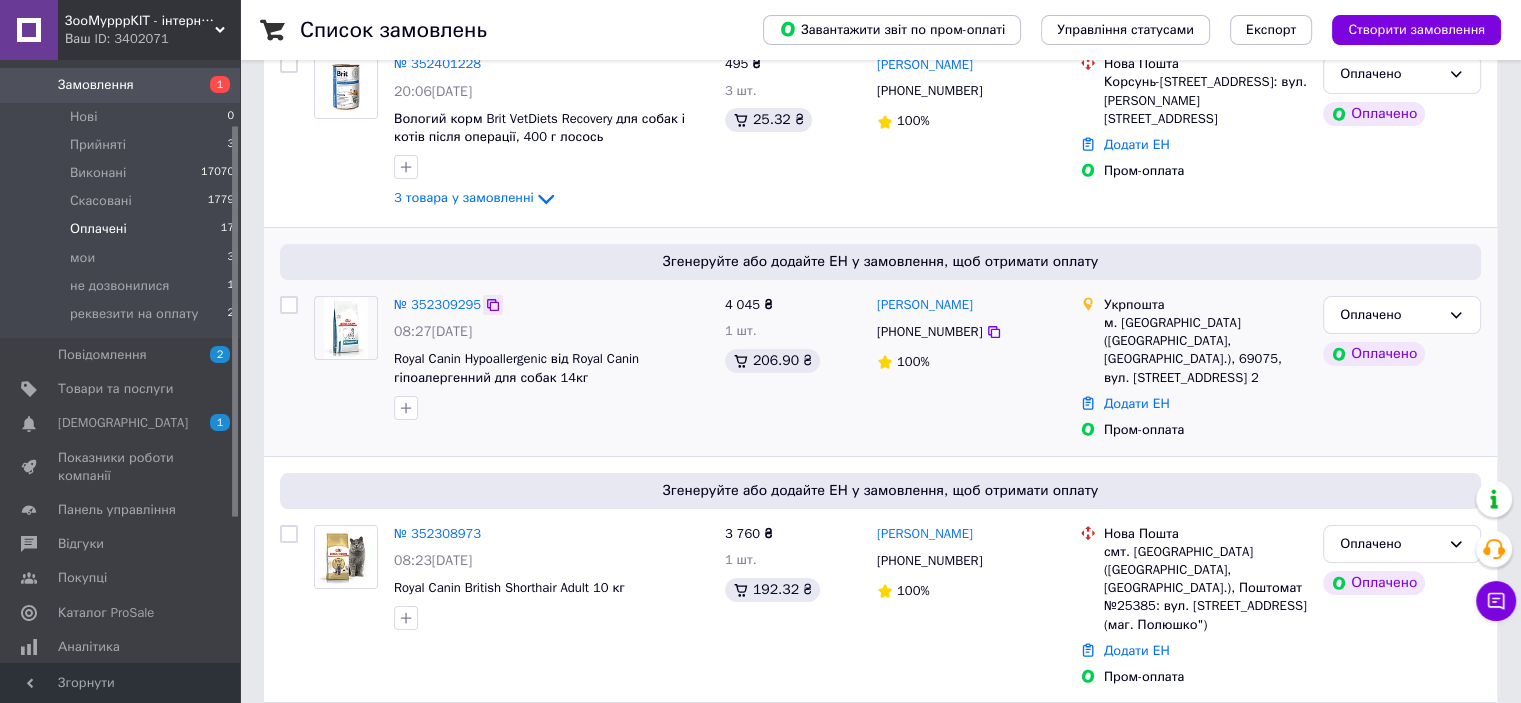 click 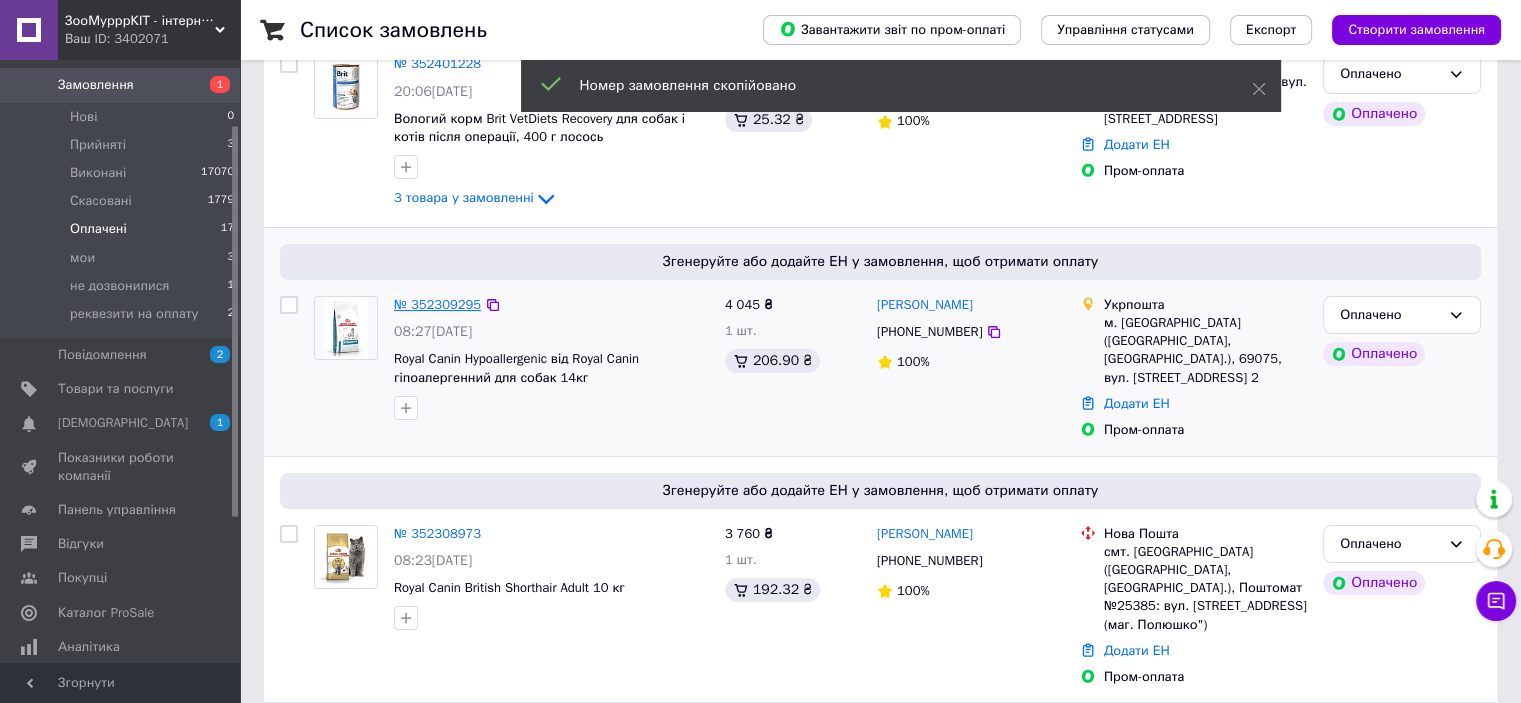 click on "№ 352309295" at bounding box center (437, 304) 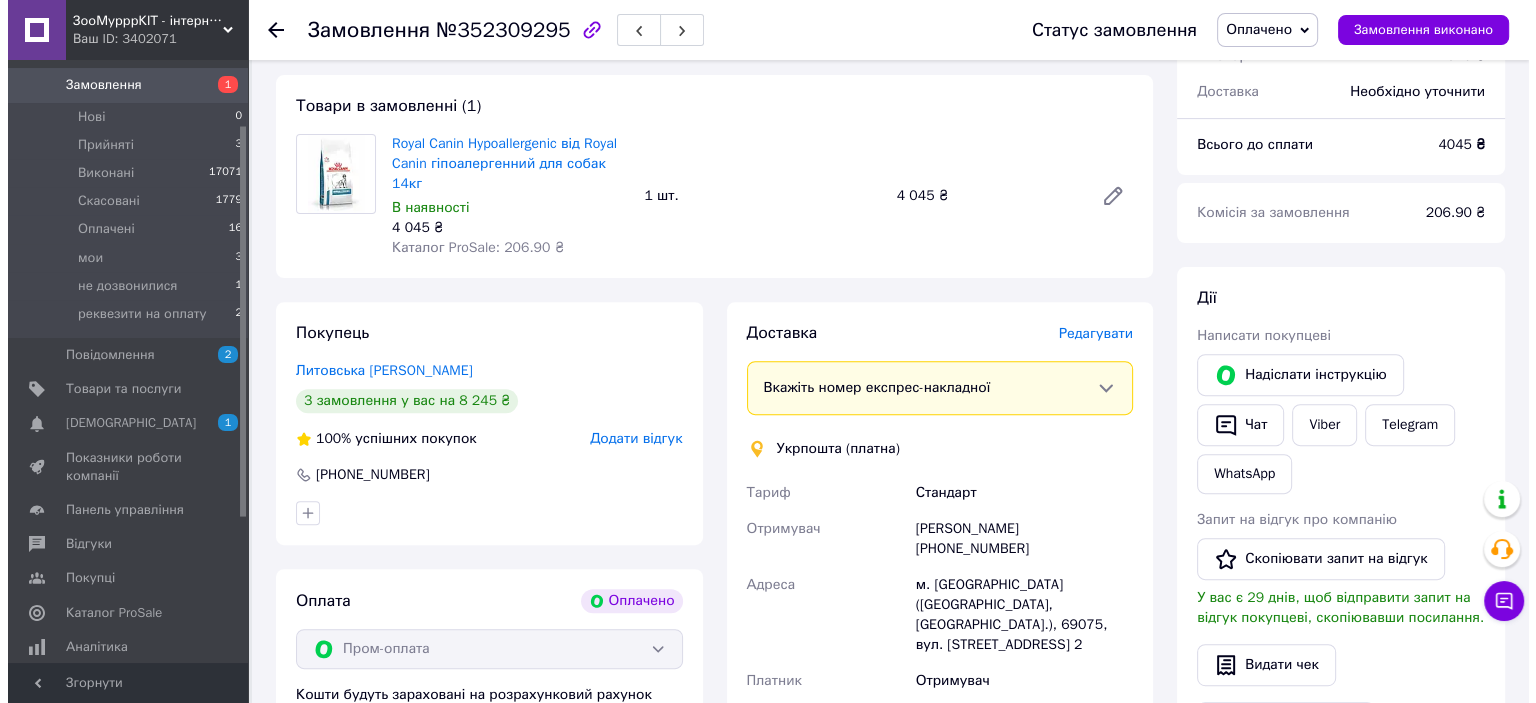 scroll, scrollTop: 700, scrollLeft: 0, axis: vertical 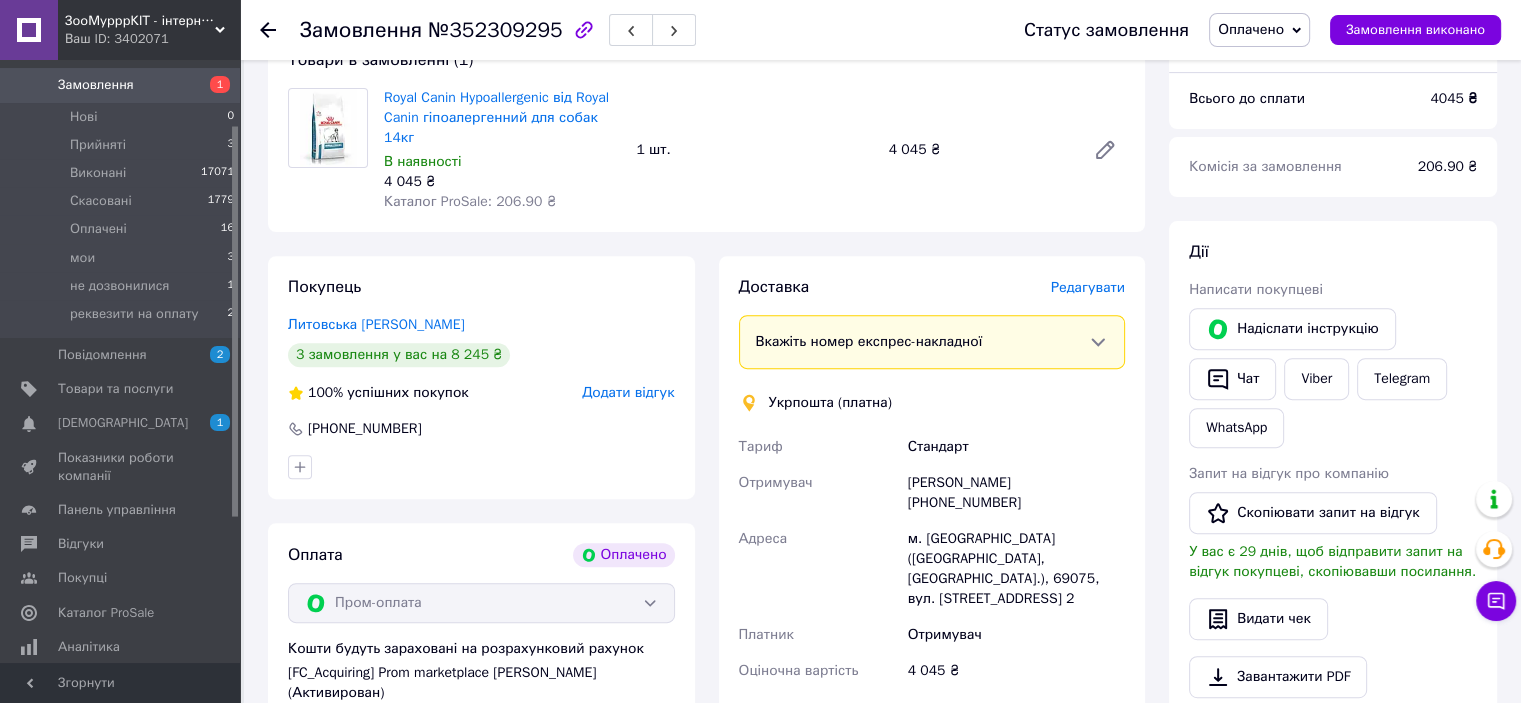 click on "Редагувати" at bounding box center [1088, 287] 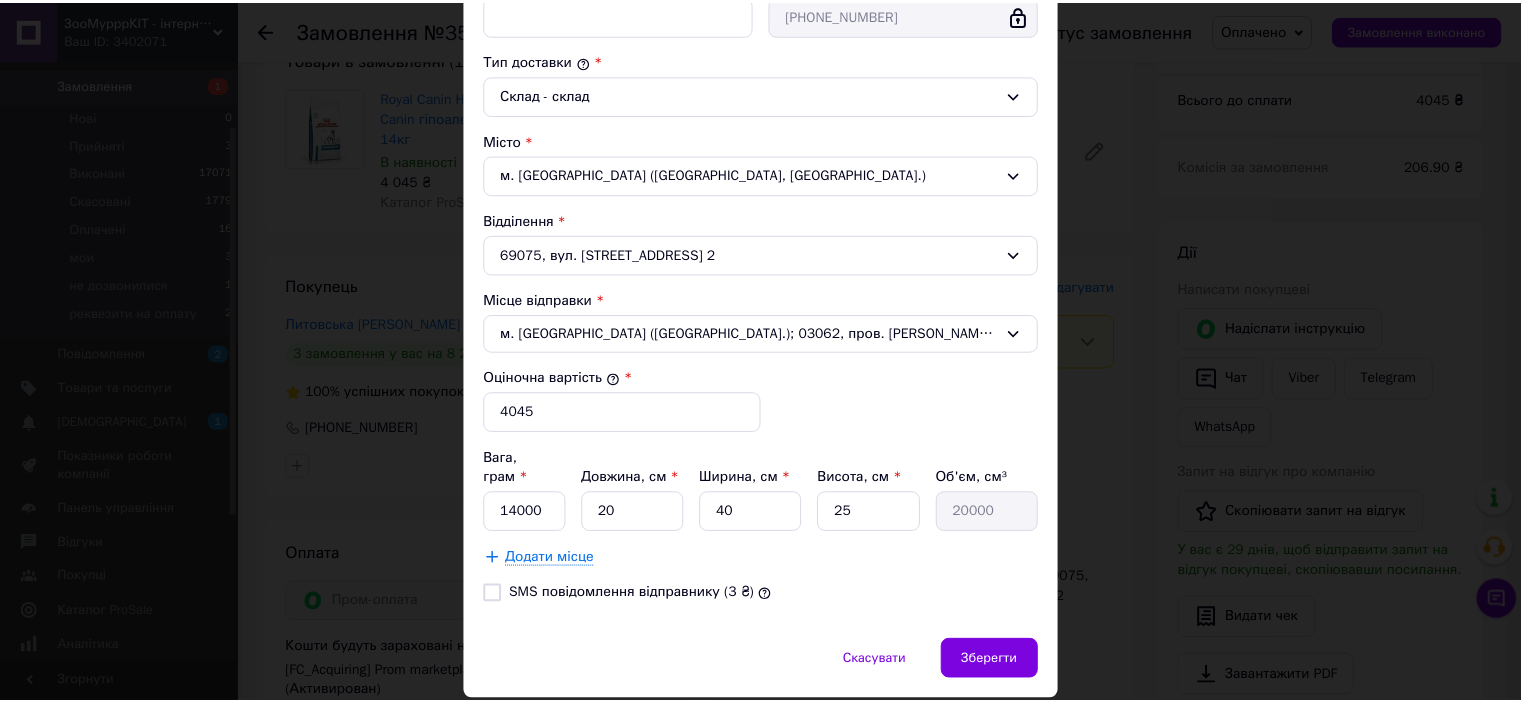 scroll, scrollTop: 543, scrollLeft: 0, axis: vertical 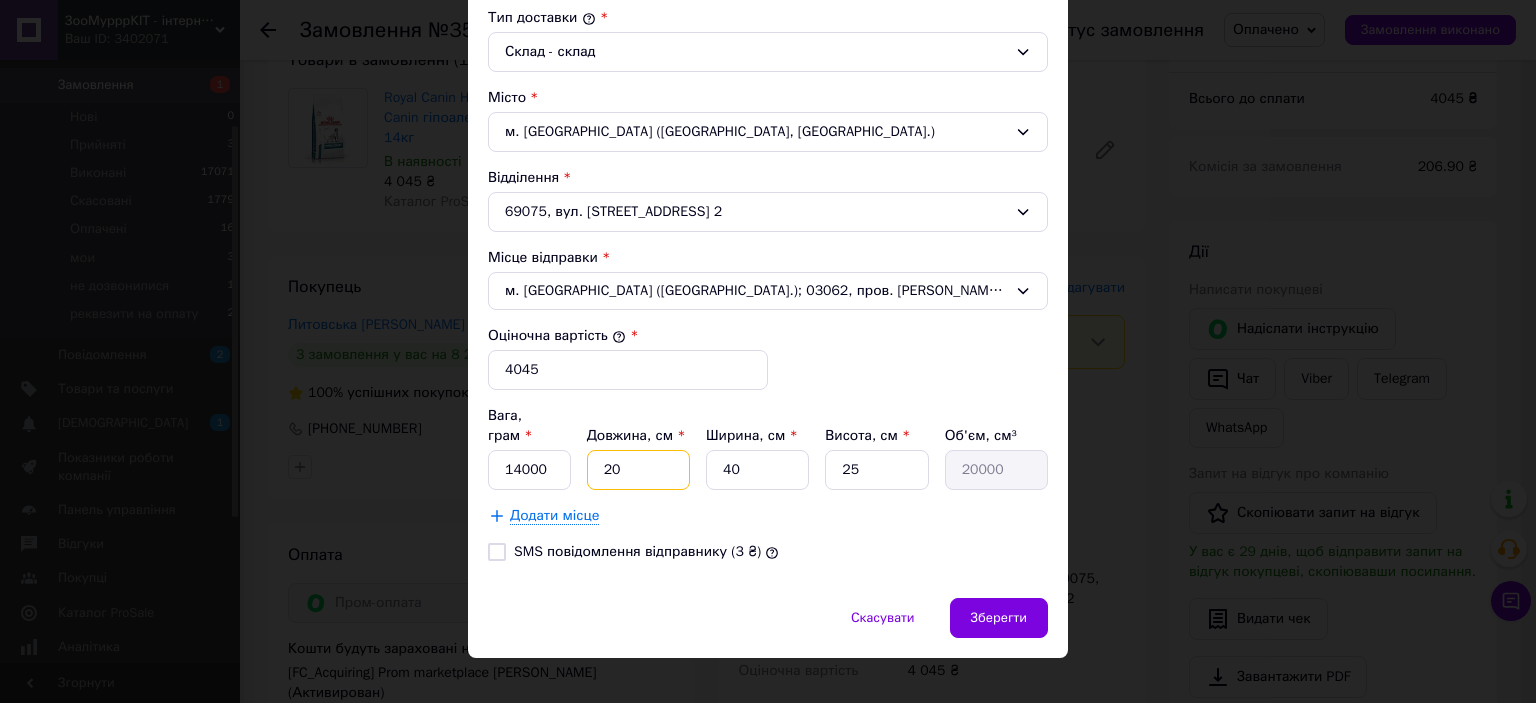 click on "20" at bounding box center [638, 470] 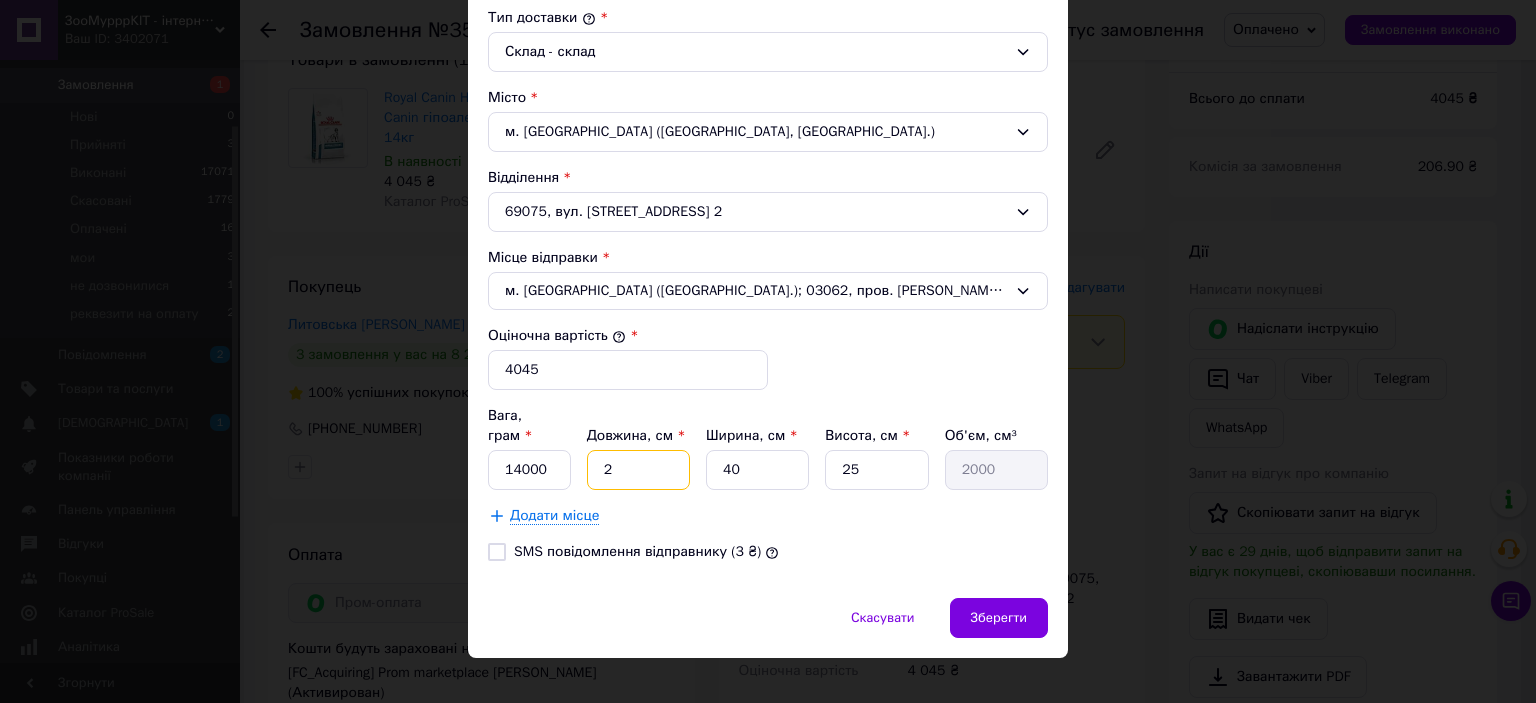 type 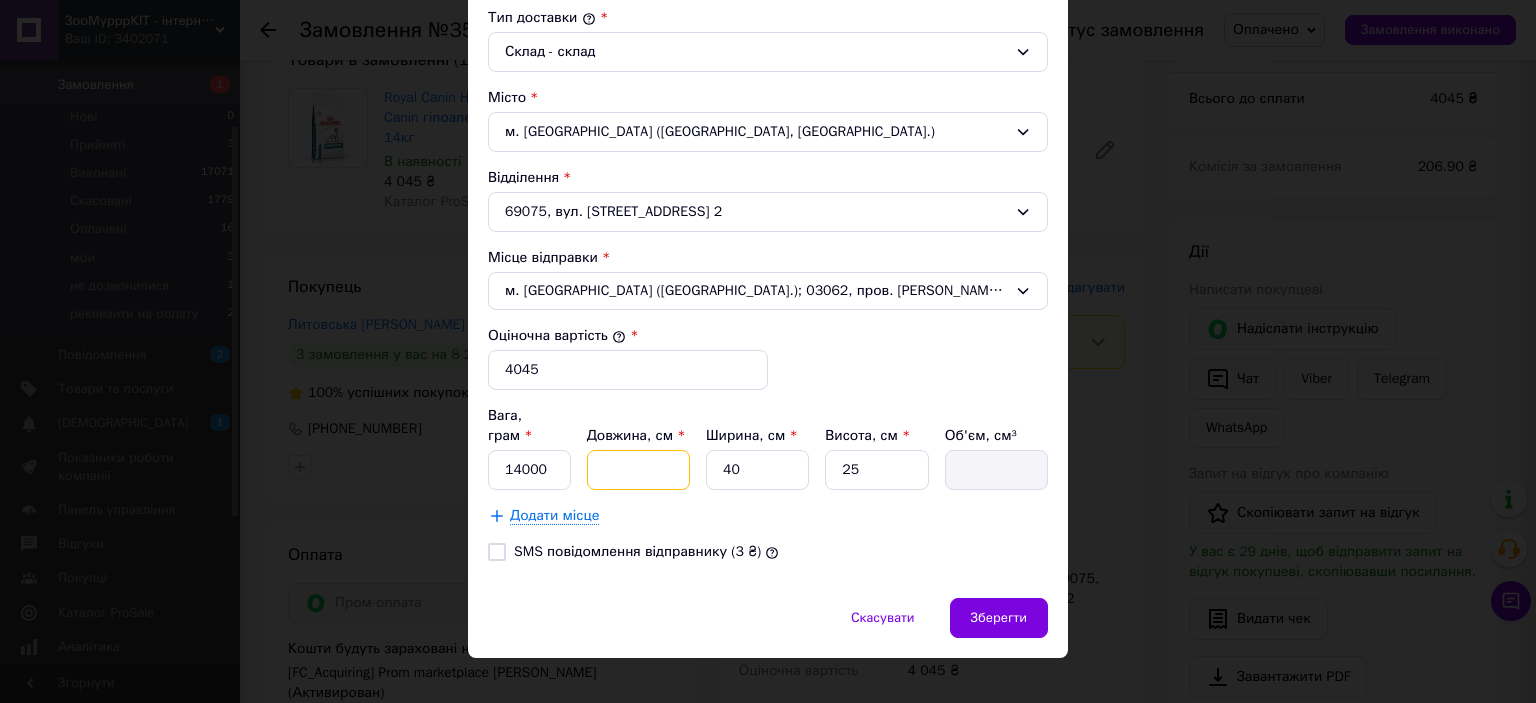 type on "5" 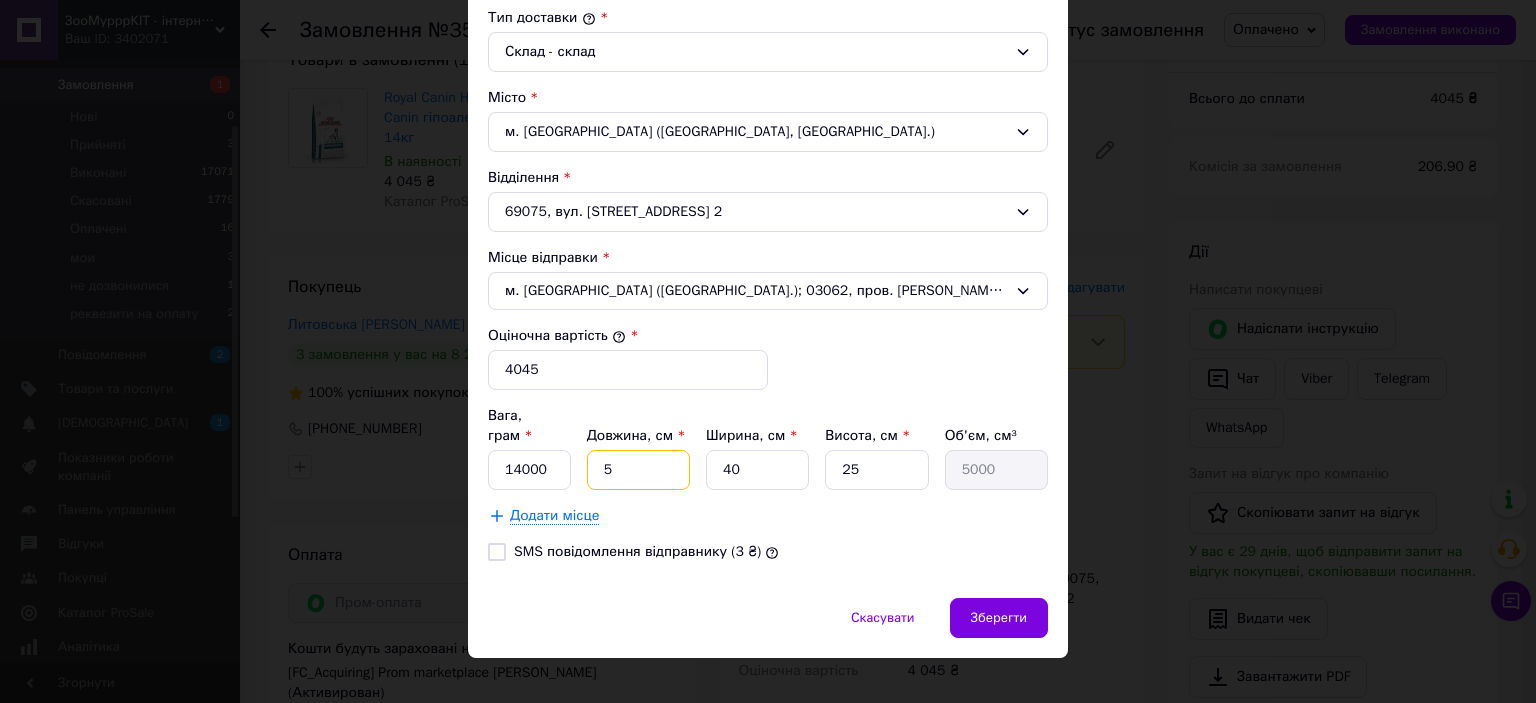 type on "50" 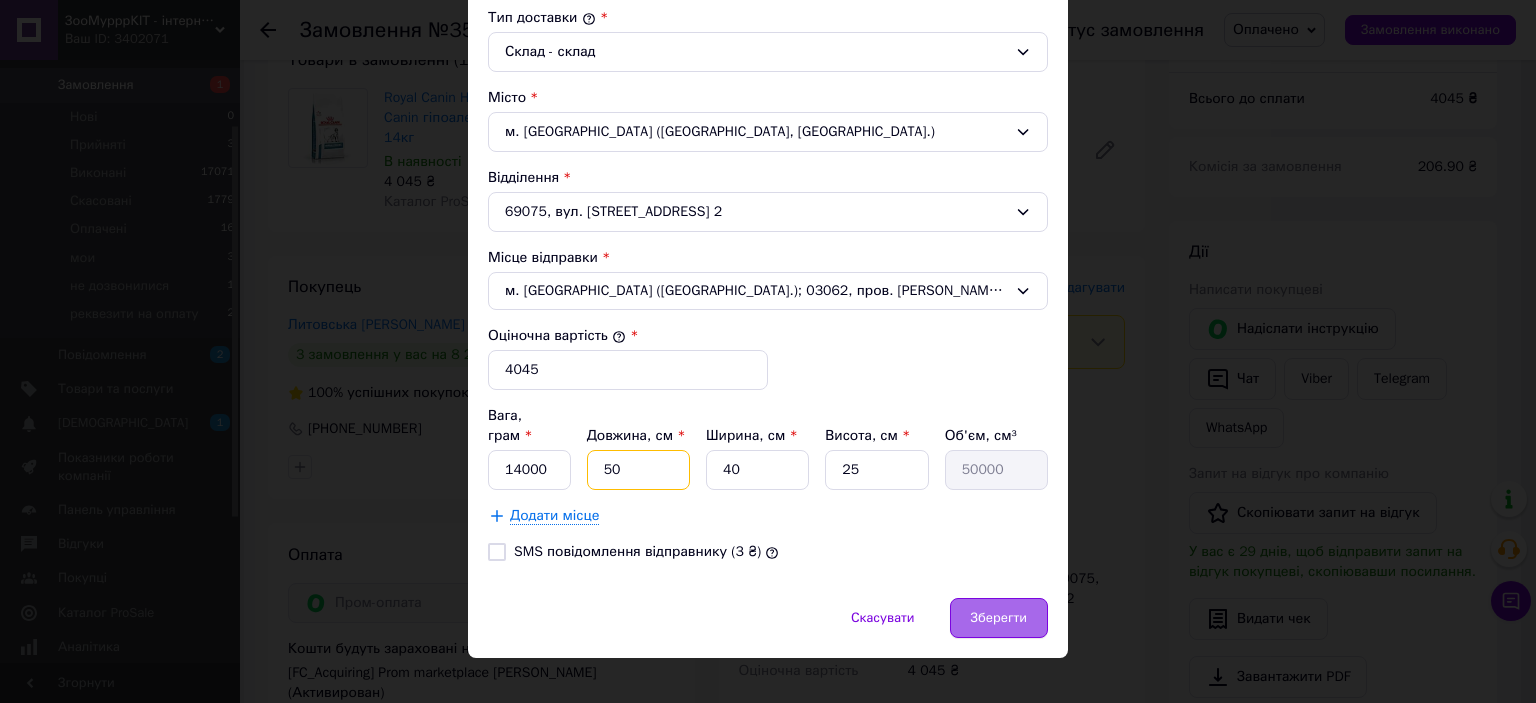type on "50" 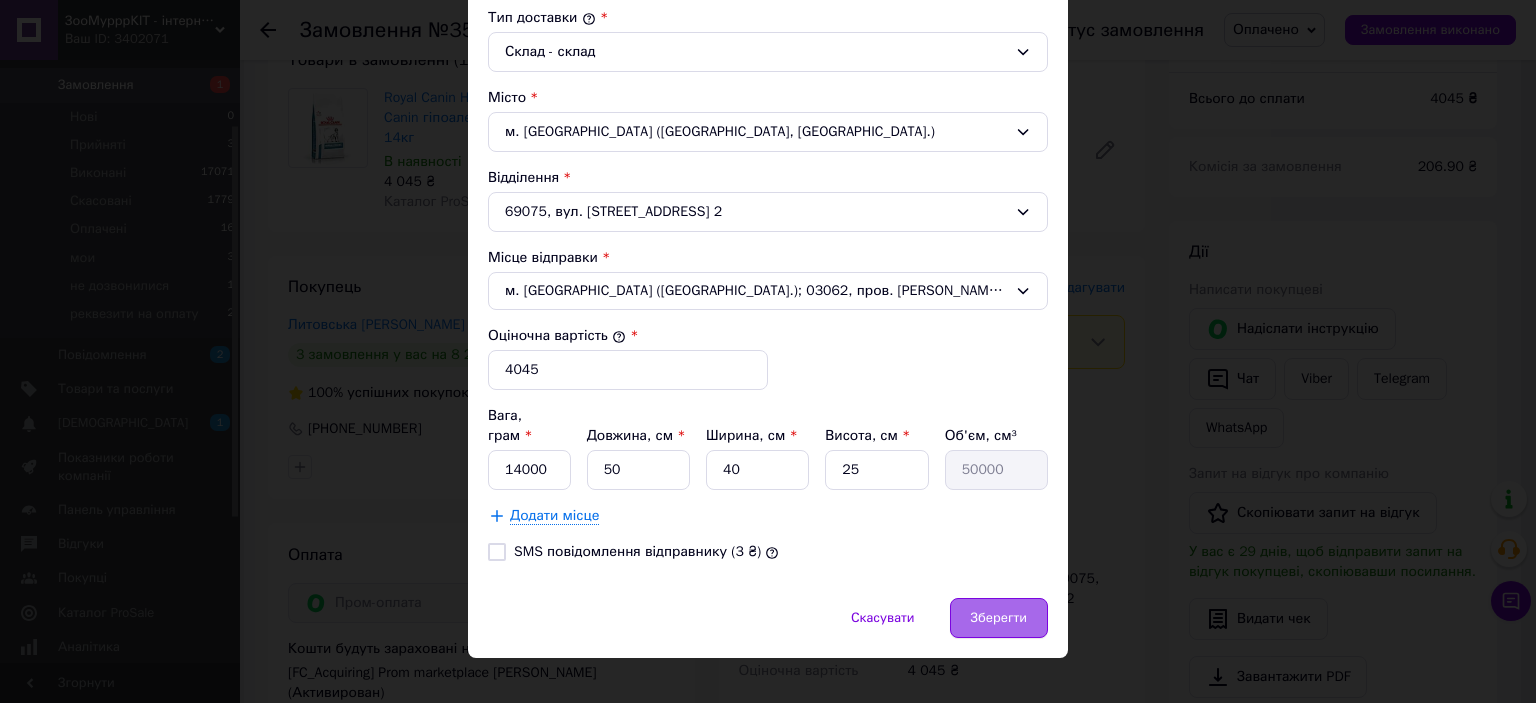 click on "Зберегти" at bounding box center (999, 618) 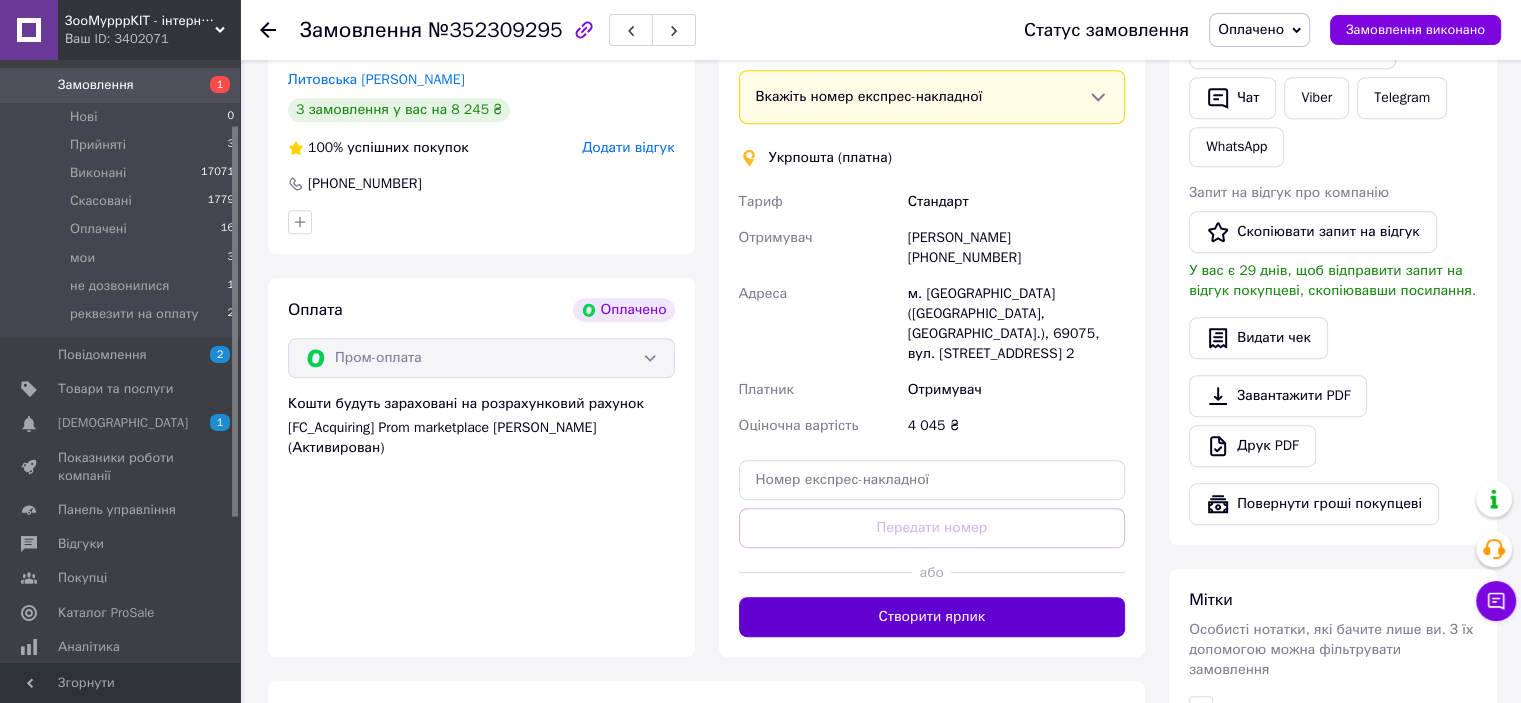 scroll, scrollTop: 1000, scrollLeft: 0, axis: vertical 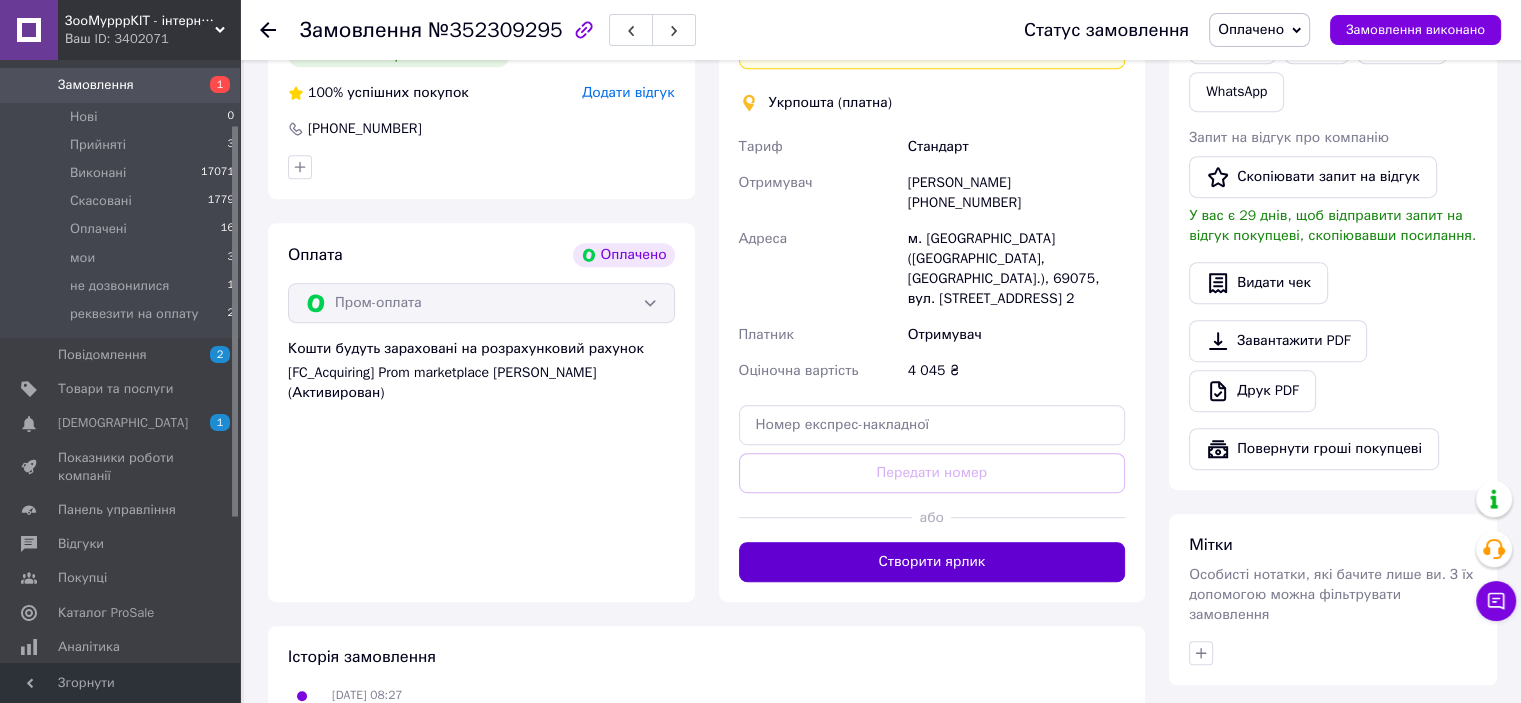 click on "Створити ярлик" at bounding box center (932, 562) 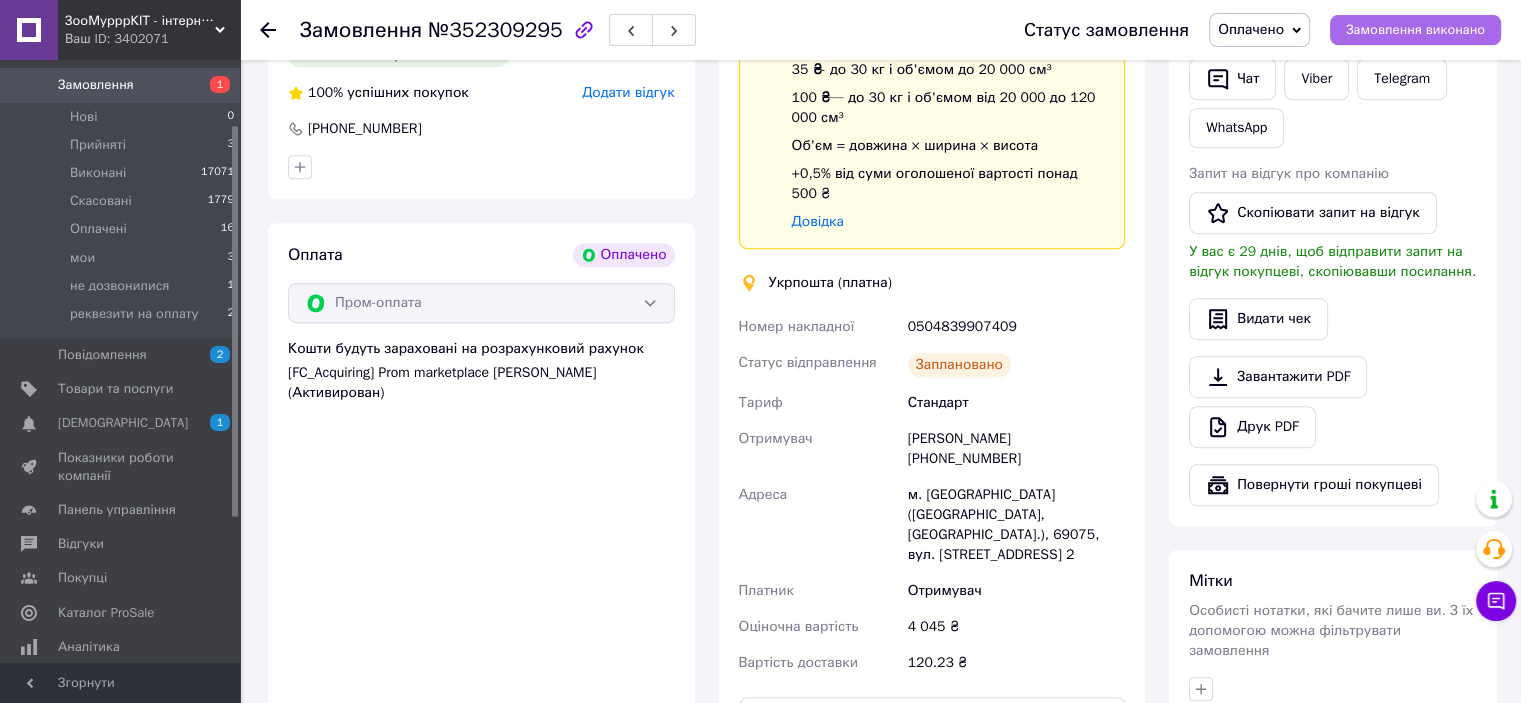 click on "Замовлення виконано" at bounding box center (1415, 30) 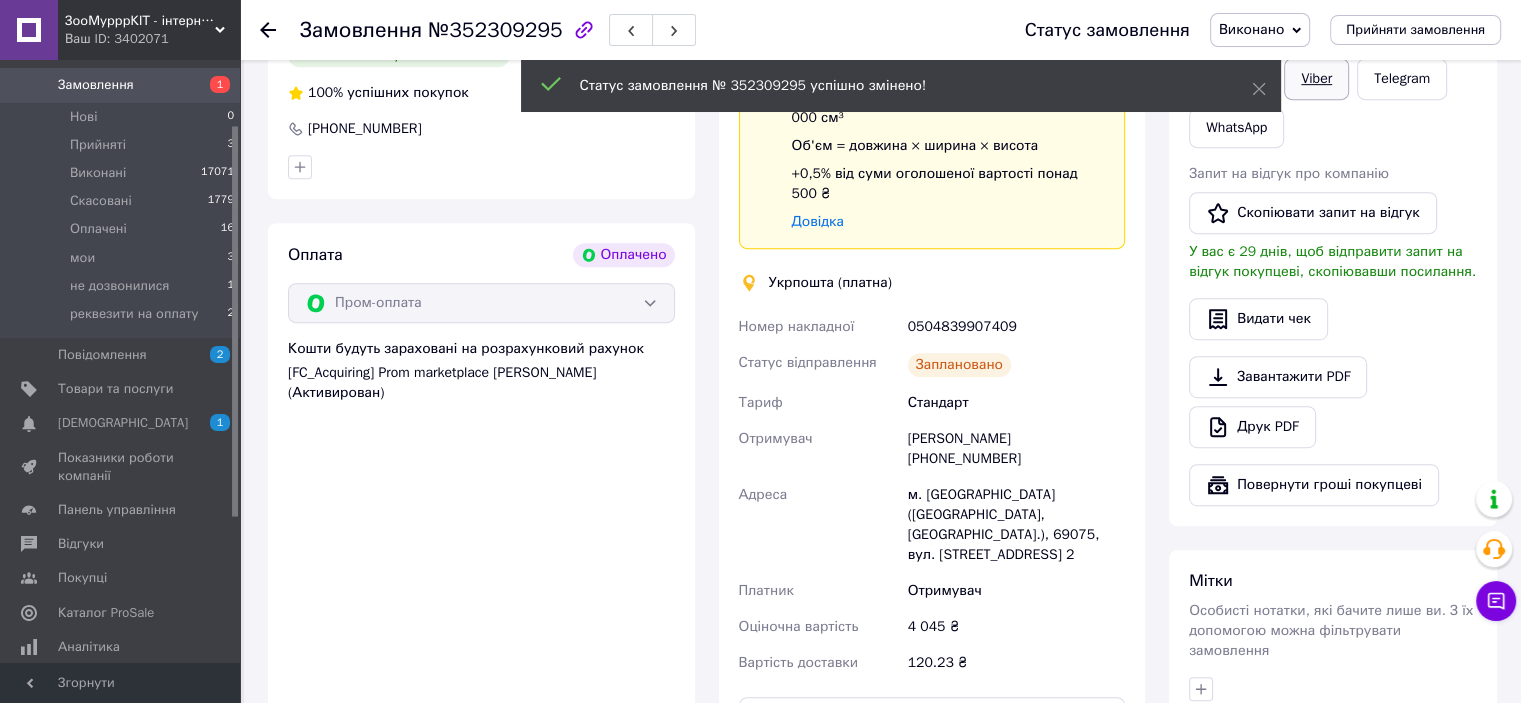 click on "Viber" at bounding box center [1316, 79] 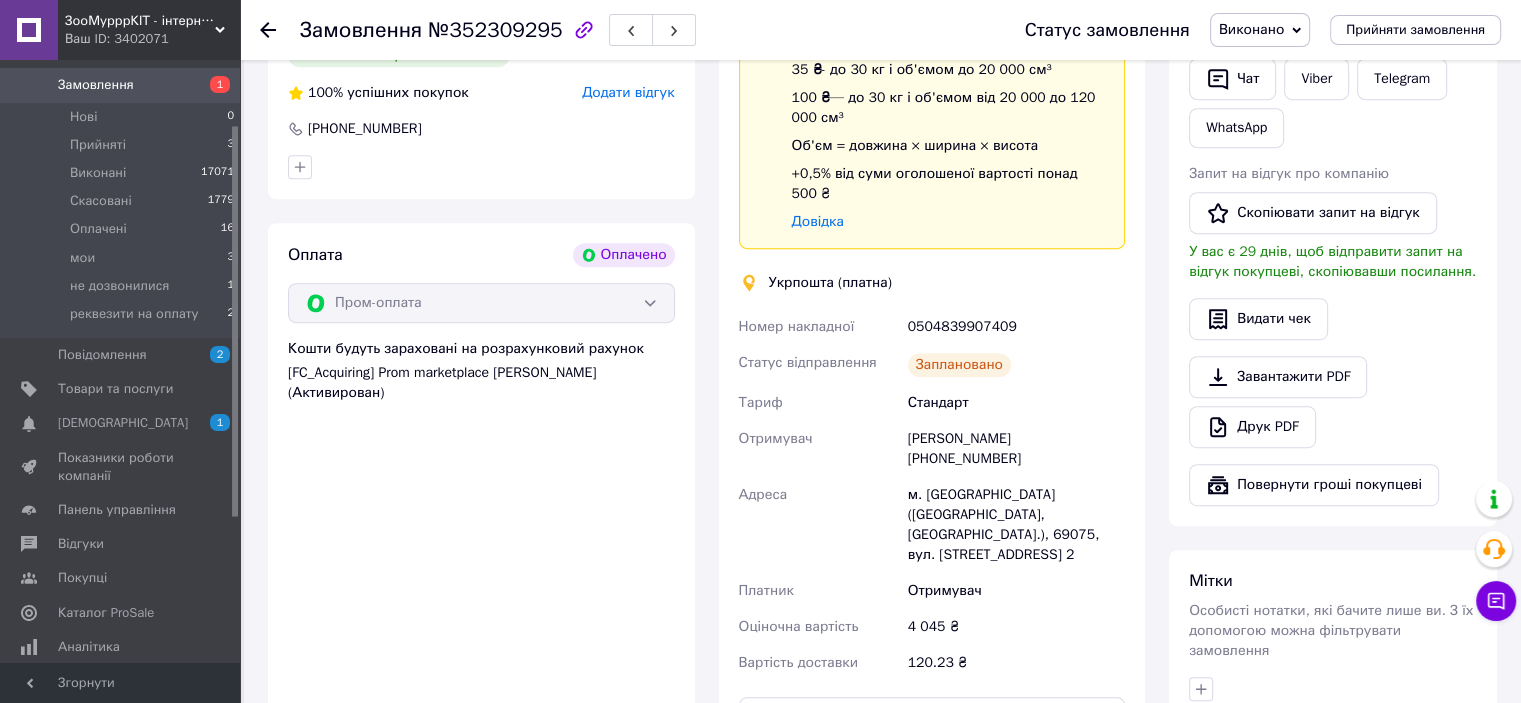 click on "Видати чек" at bounding box center [1333, 319] 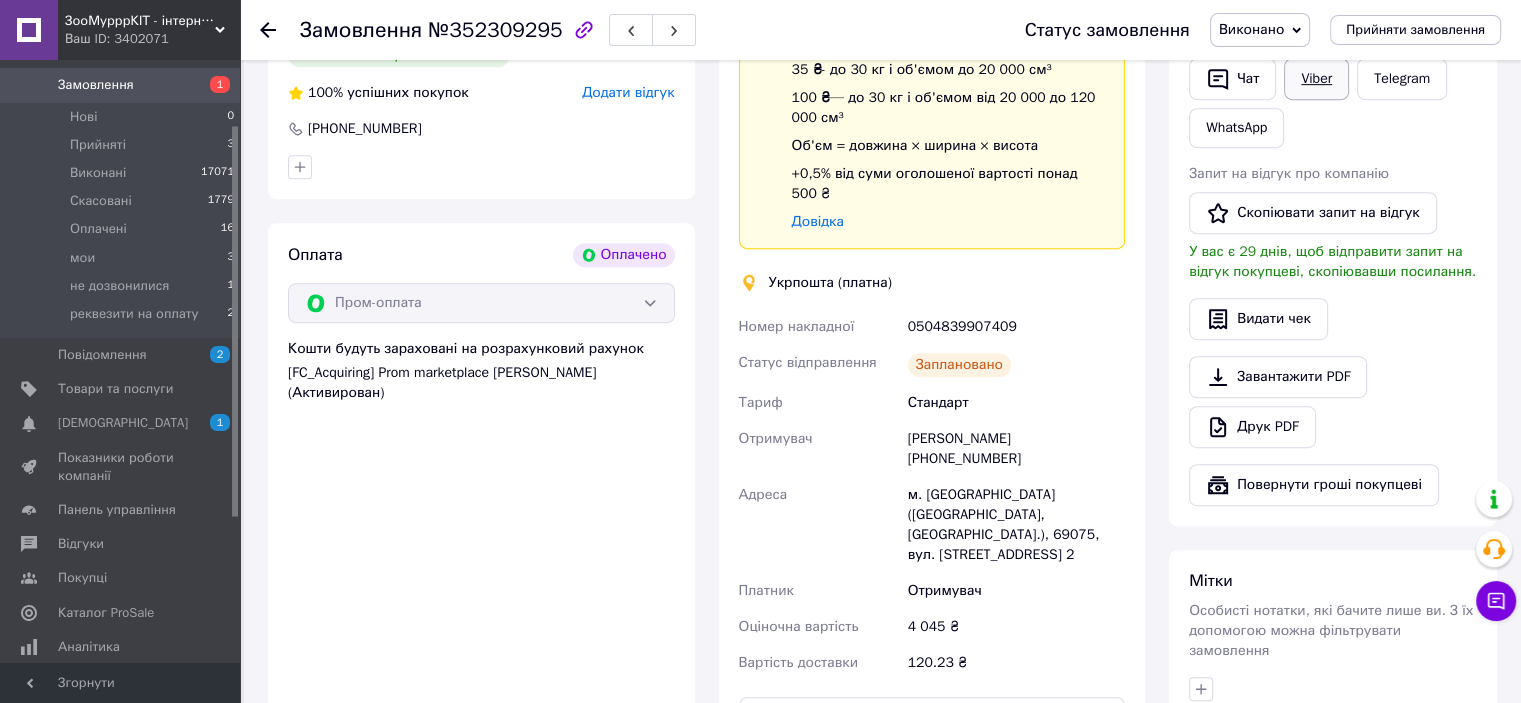 click on "Viber" at bounding box center (1316, 79) 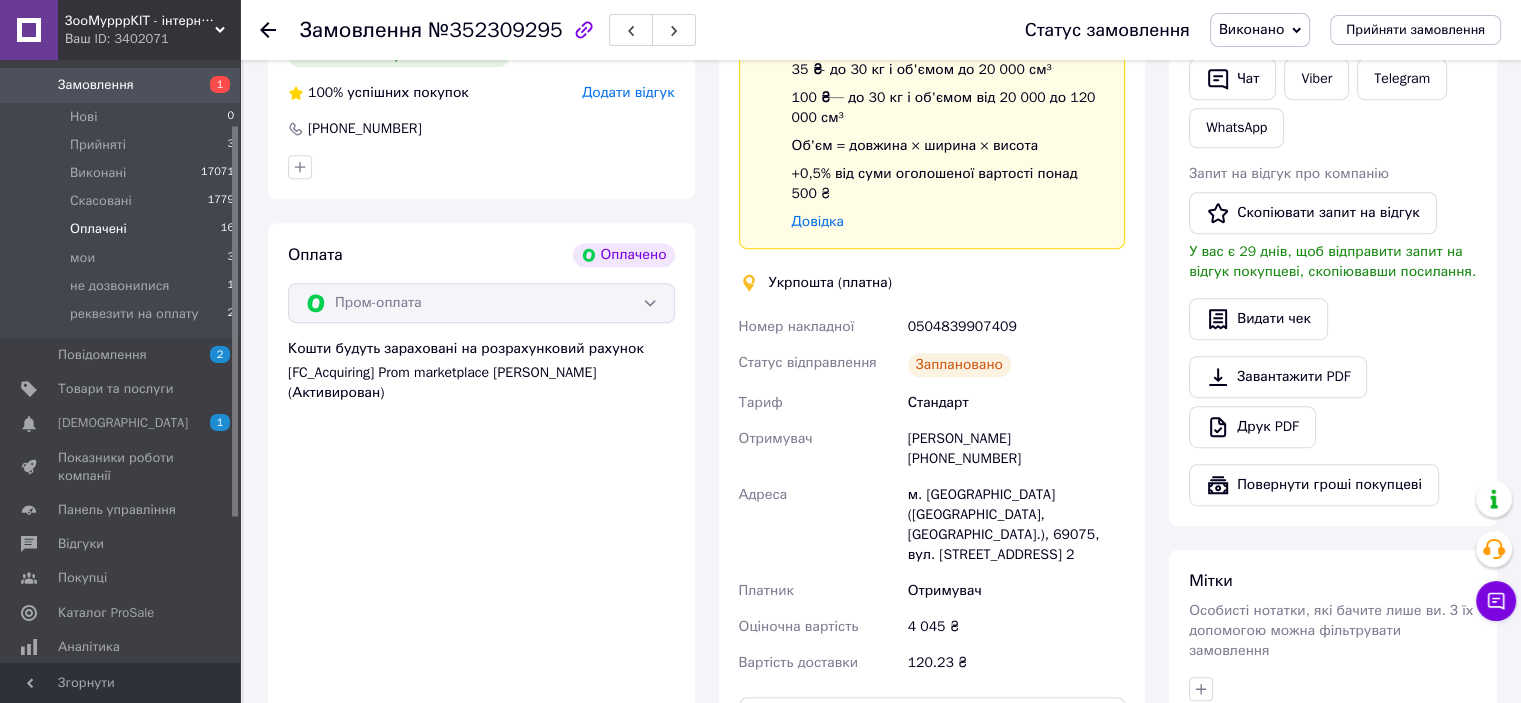 click on "Оплачені" at bounding box center (98, 229) 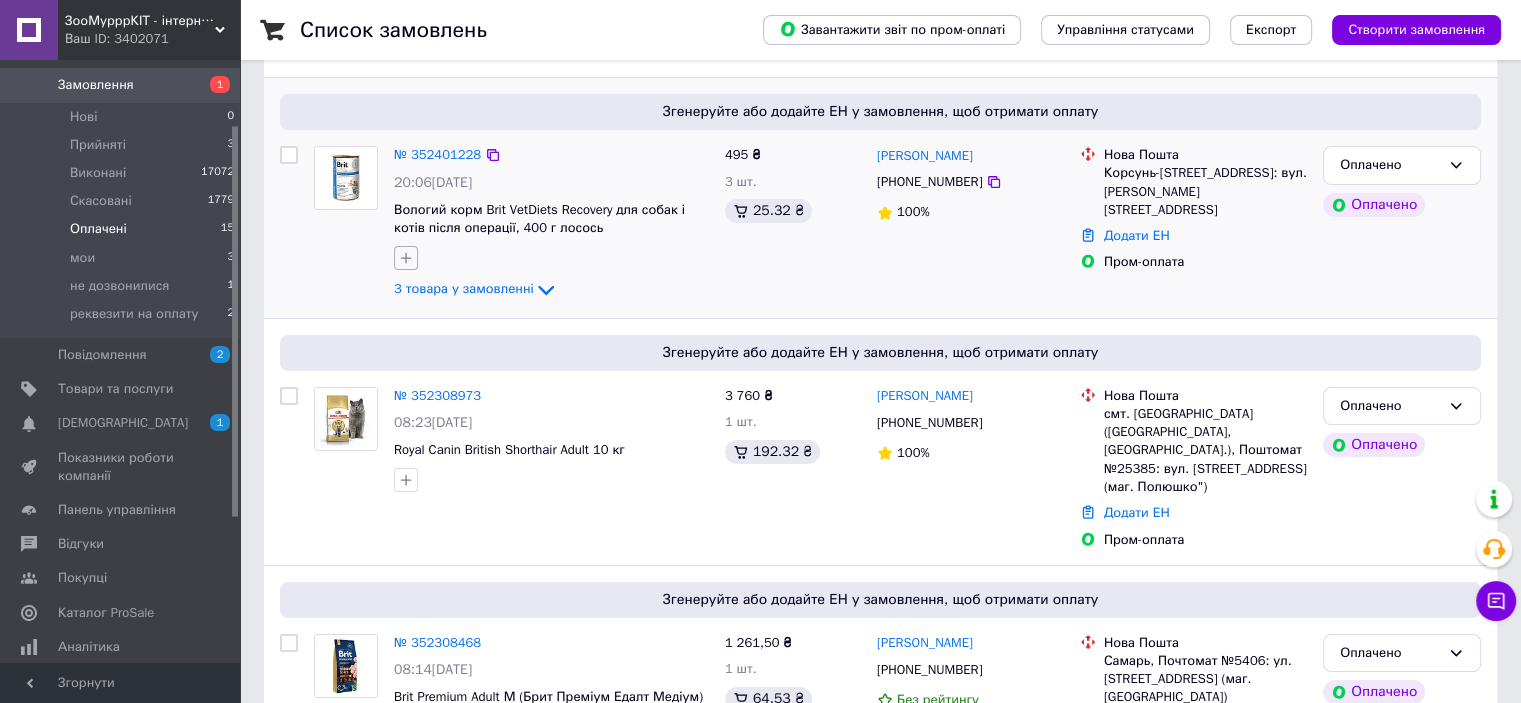 scroll, scrollTop: 300, scrollLeft: 0, axis: vertical 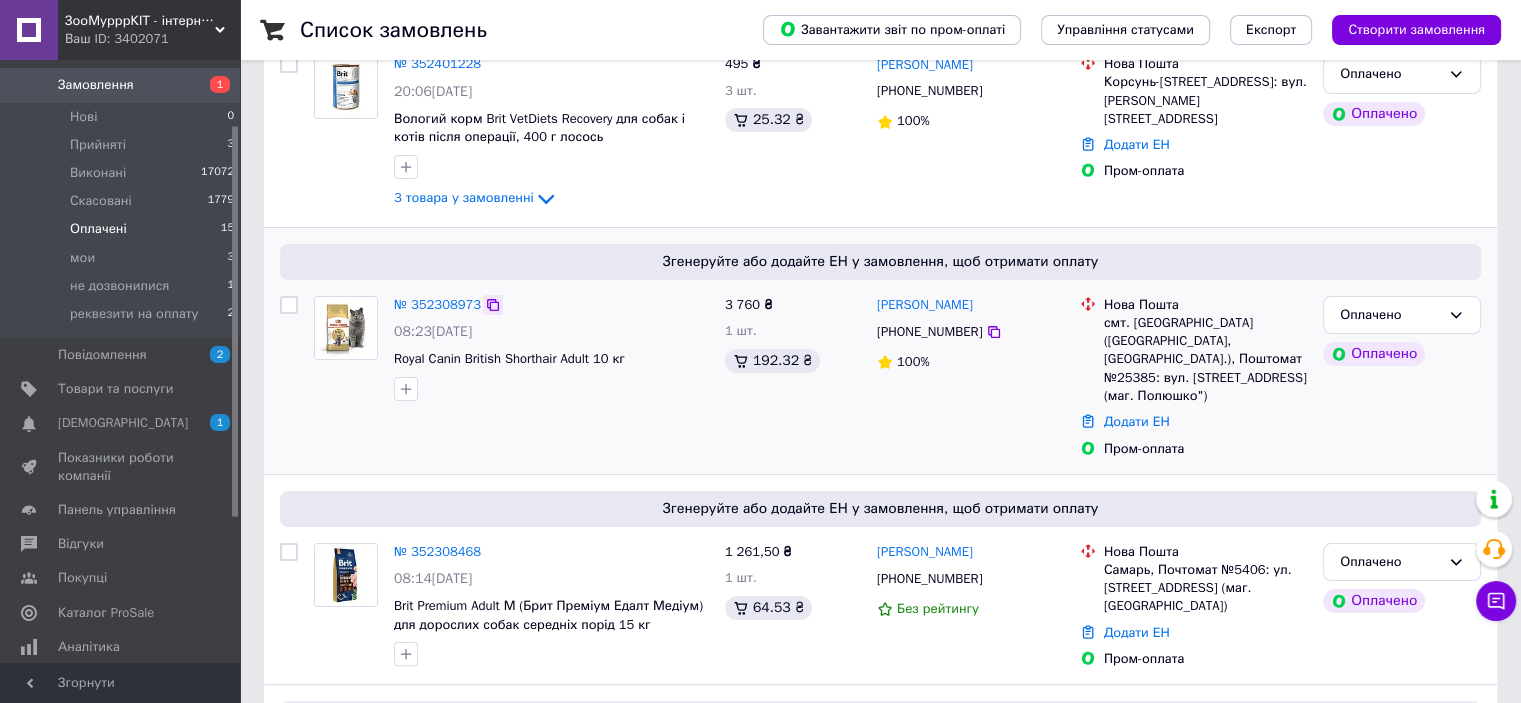click 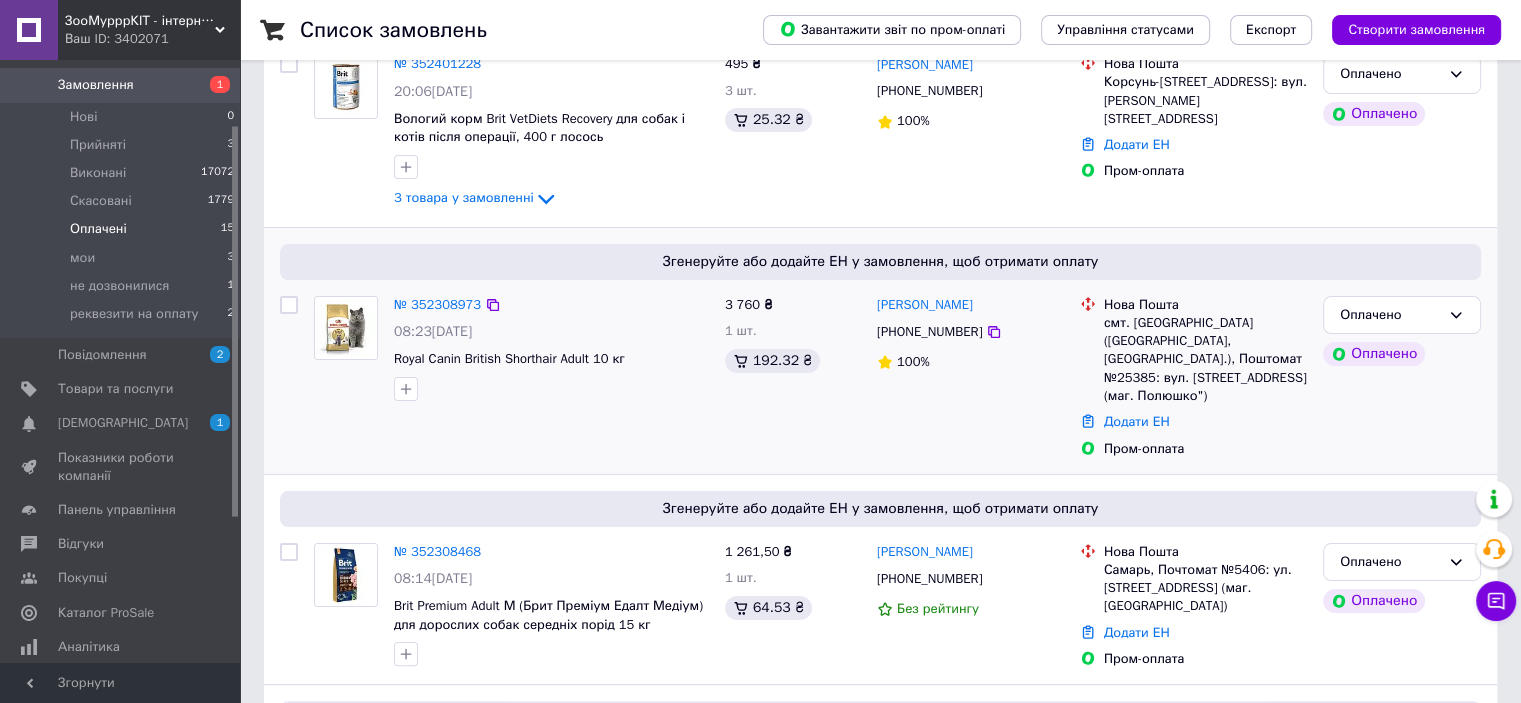 click on "№ 352308973" at bounding box center [437, 305] 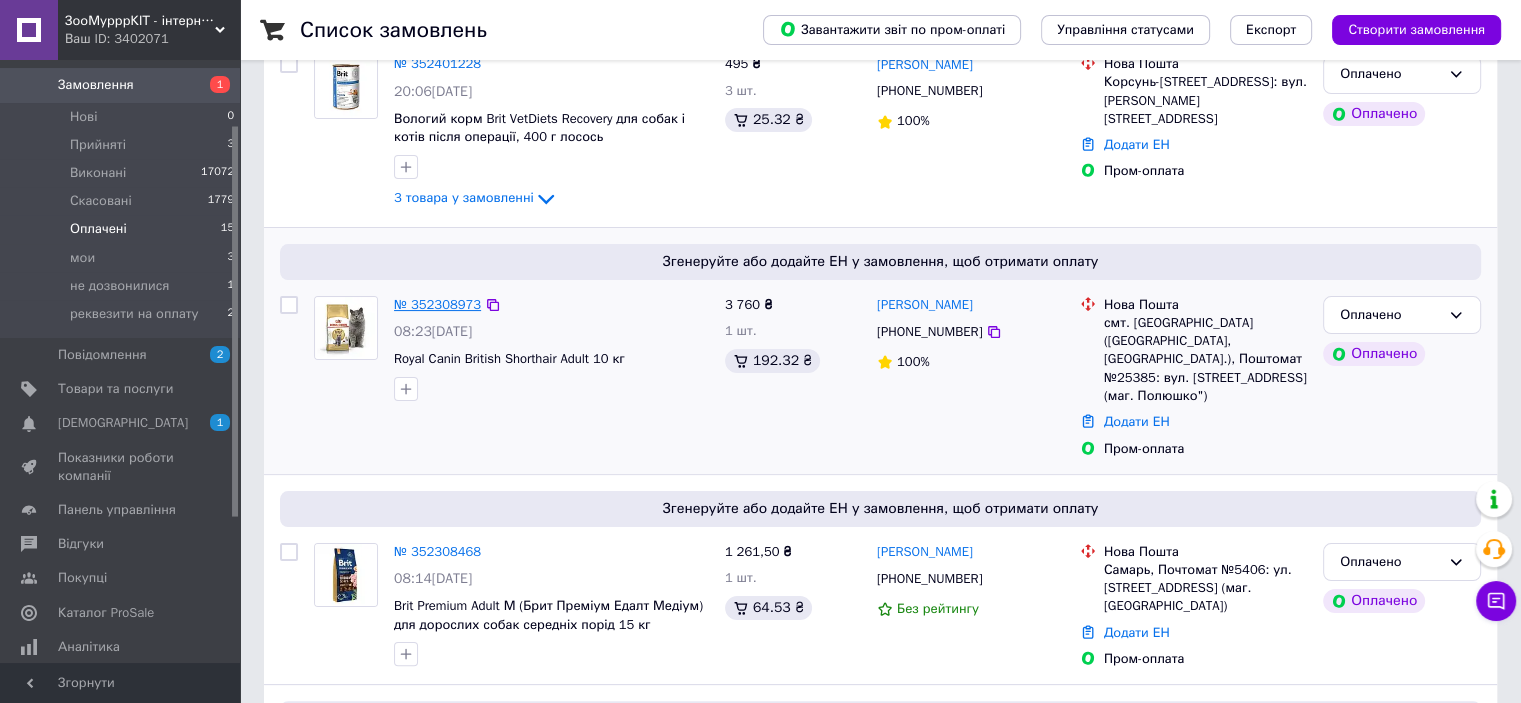 click on "№ 352308973" at bounding box center [437, 304] 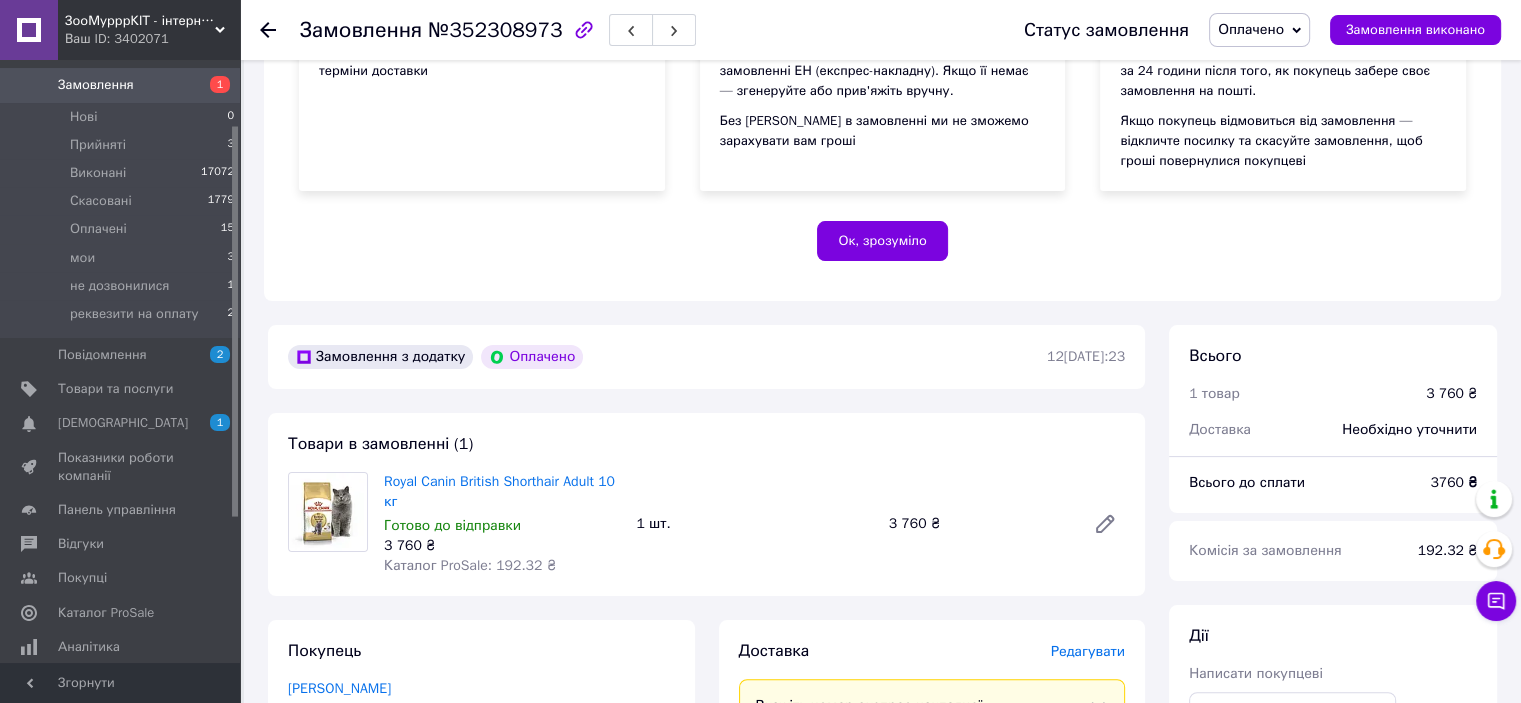scroll, scrollTop: 800, scrollLeft: 0, axis: vertical 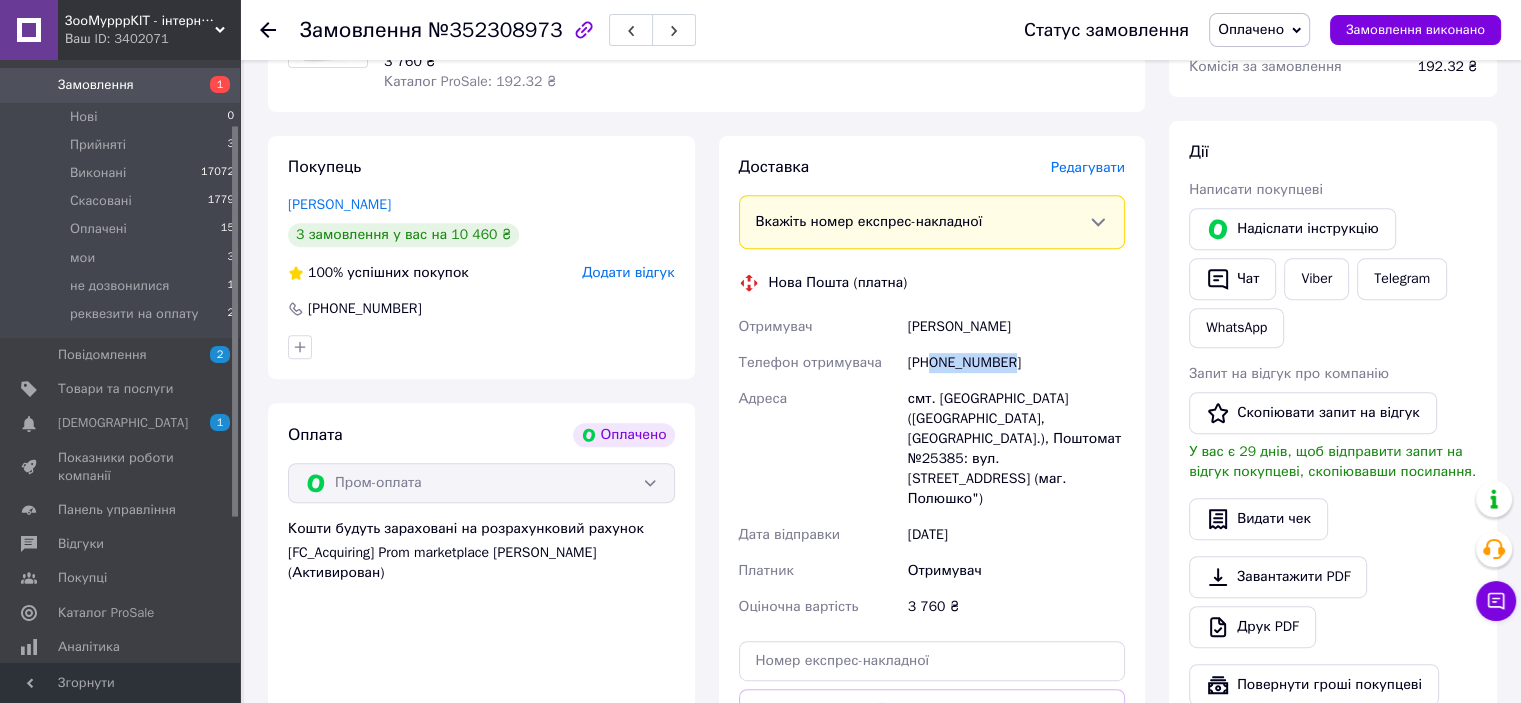 drag, startPoint x: 935, startPoint y: 364, endPoint x: 1070, endPoint y: 361, distance: 135.03333 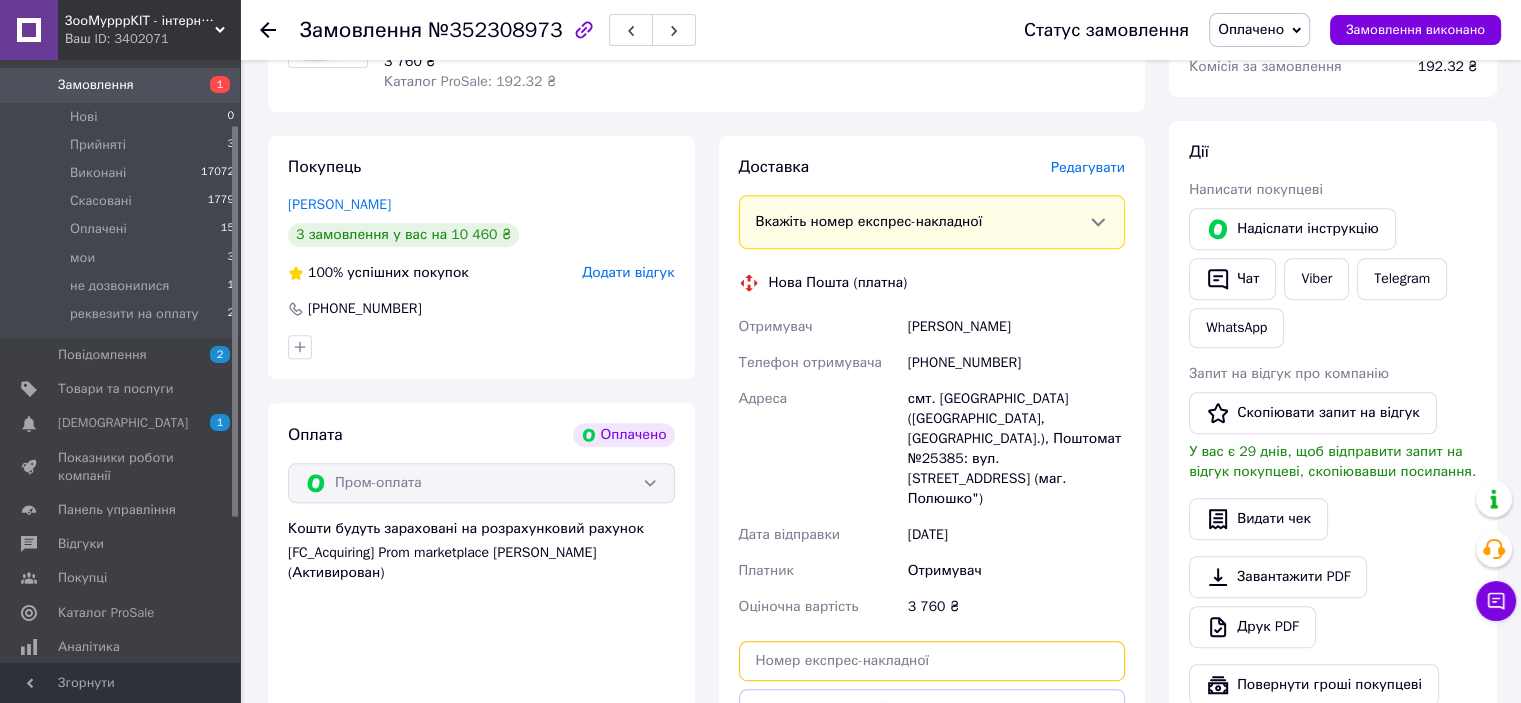 click at bounding box center [932, 661] 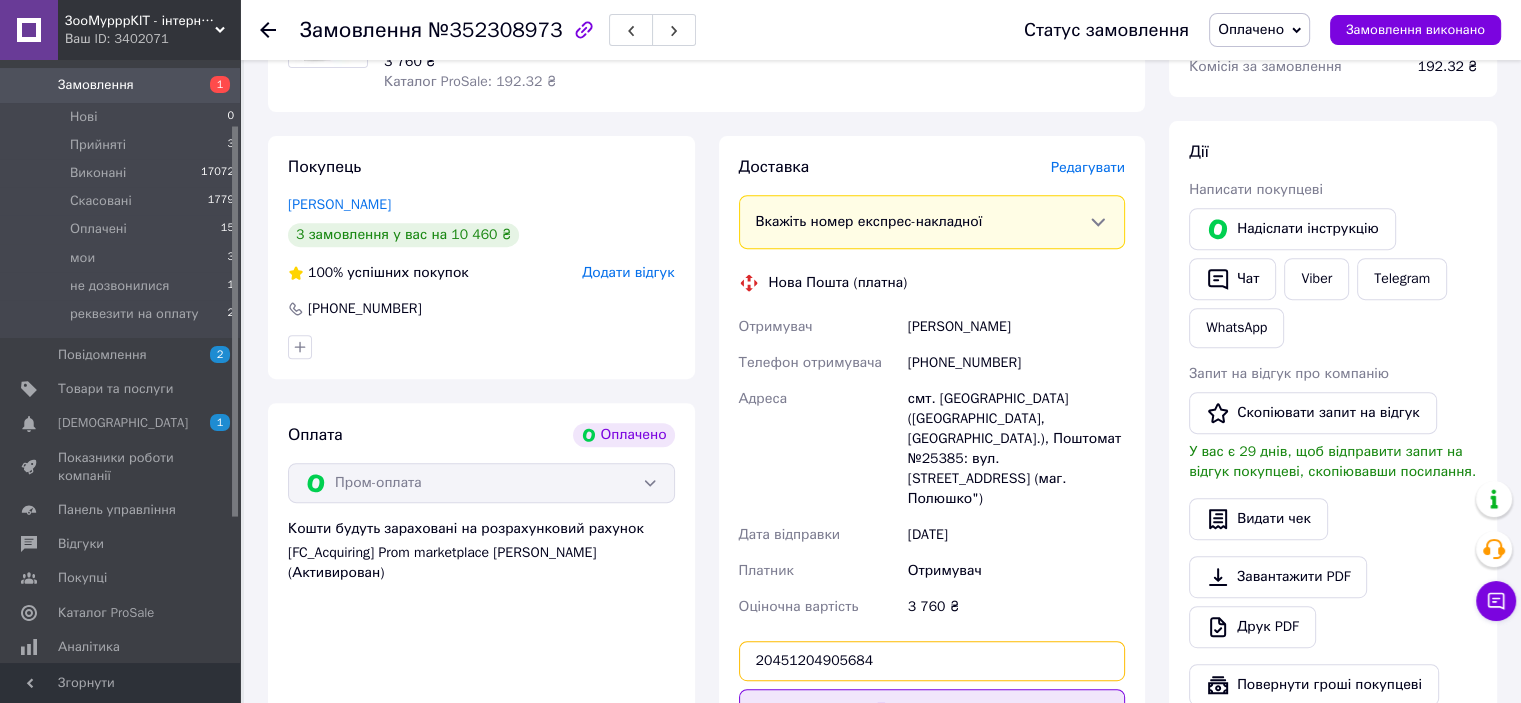 type on "20451204905684" 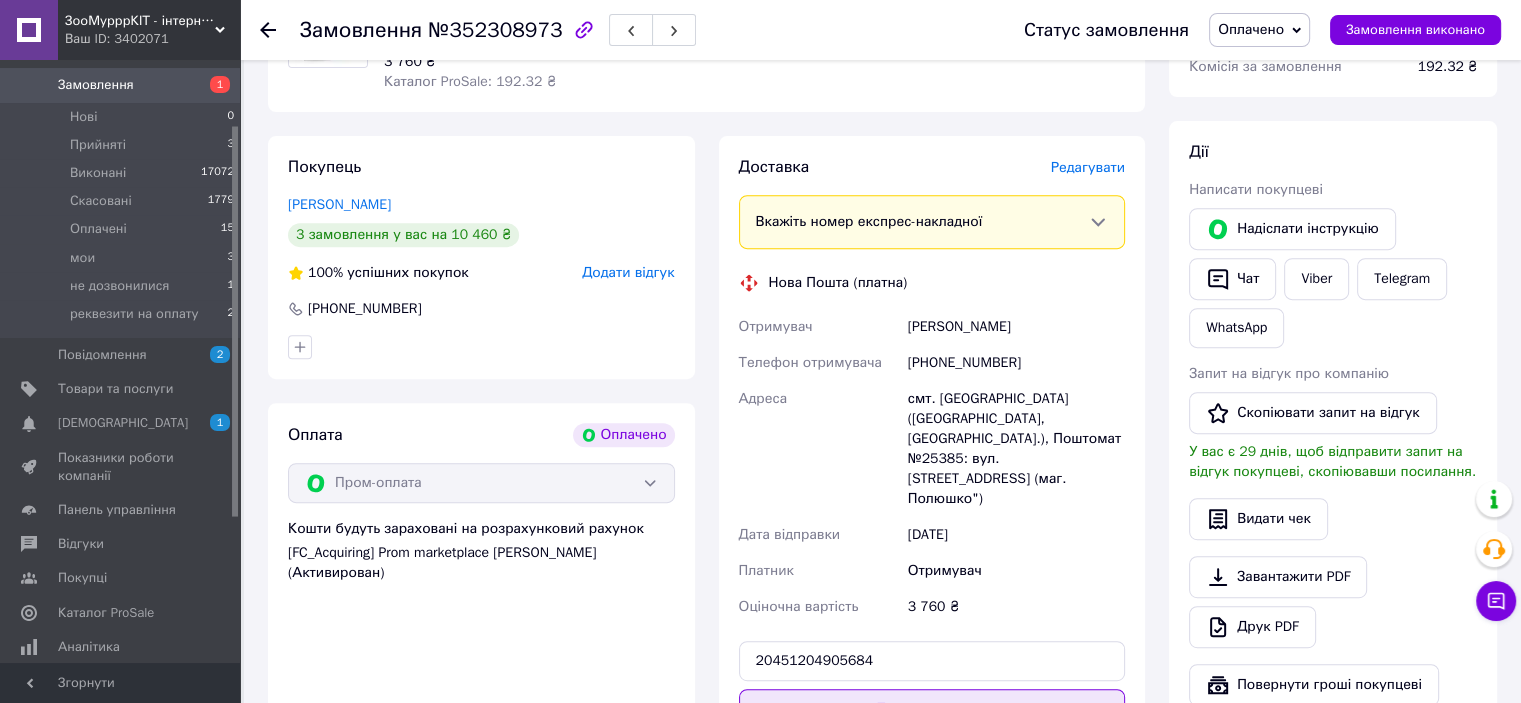 click on "Передати номер" at bounding box center (932, 709) 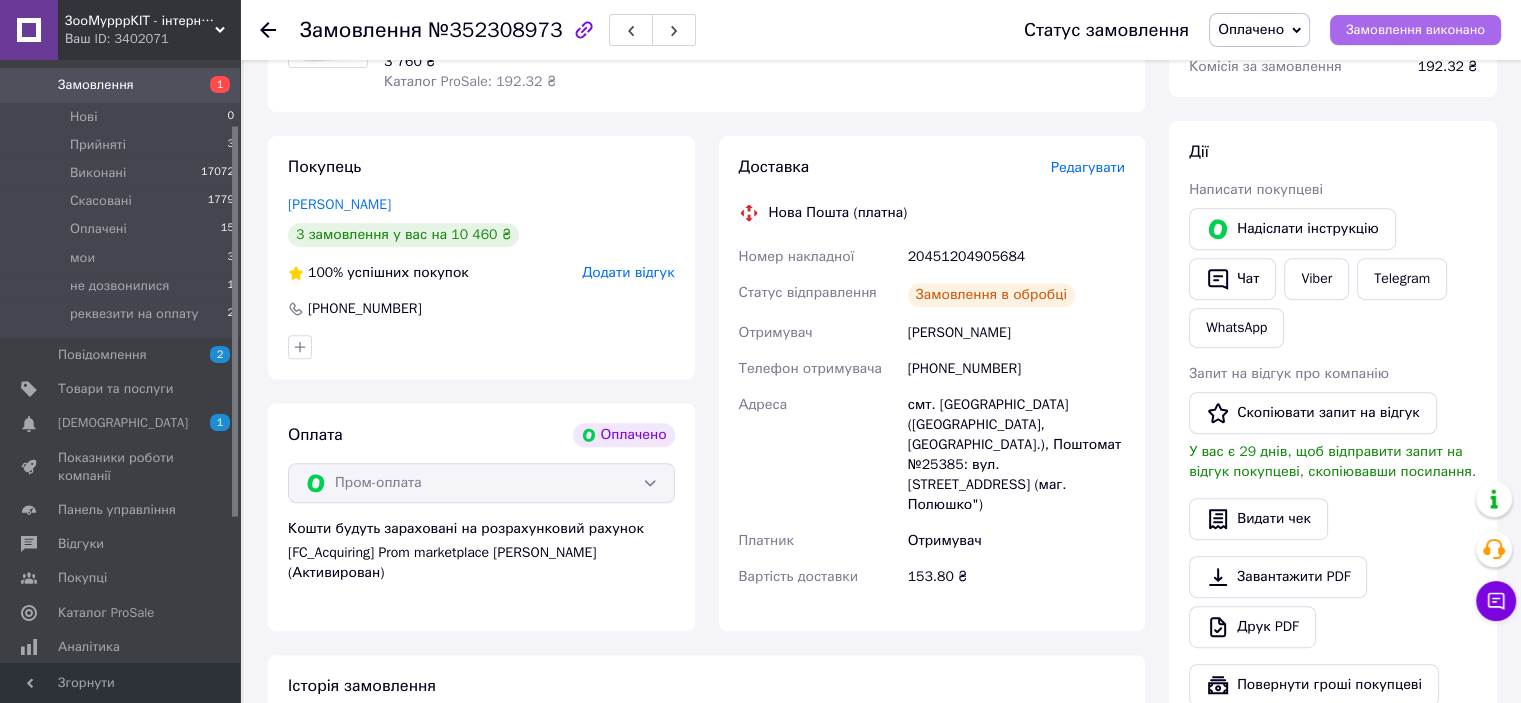 click on "Замовлення виконано" at bounding box center [1415, 30] 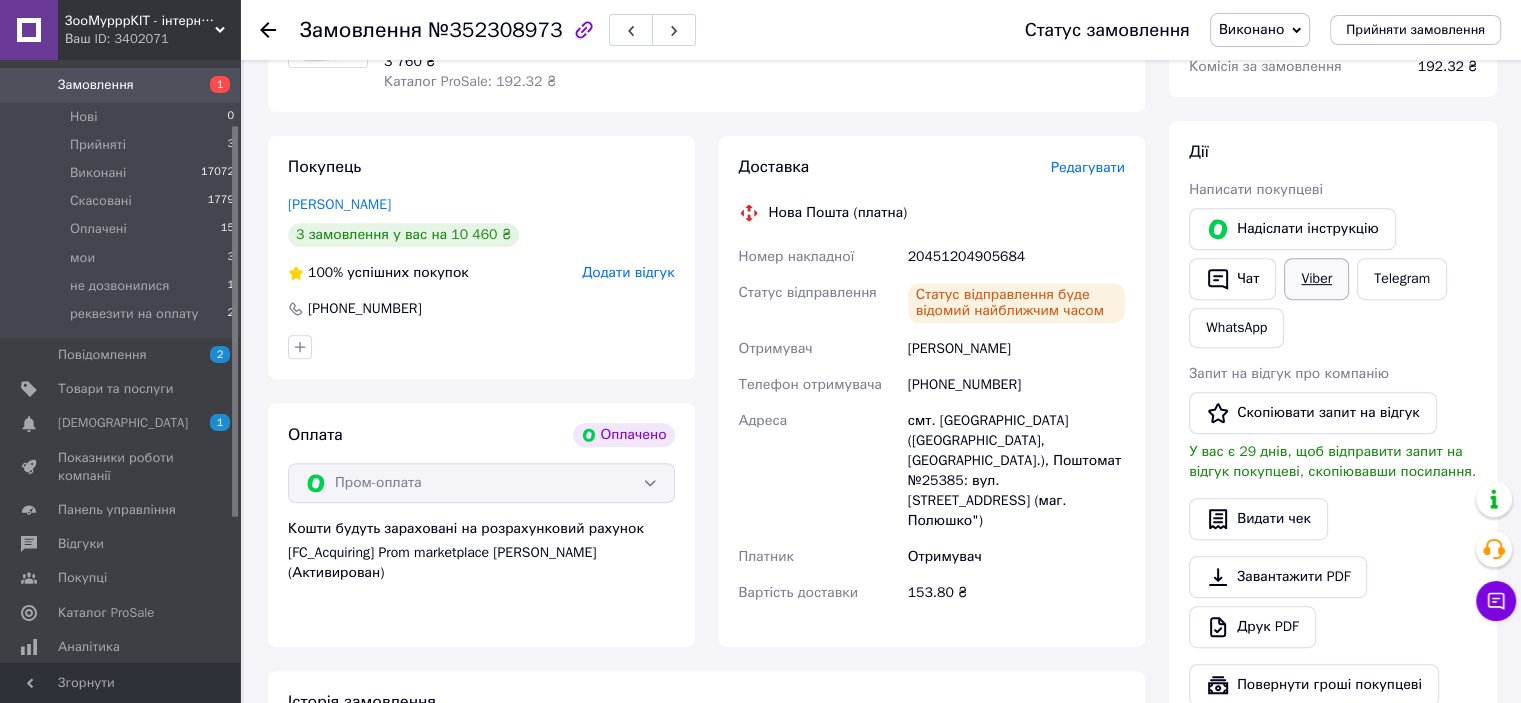 click on "Viber" at bounding box center [1316, 279] 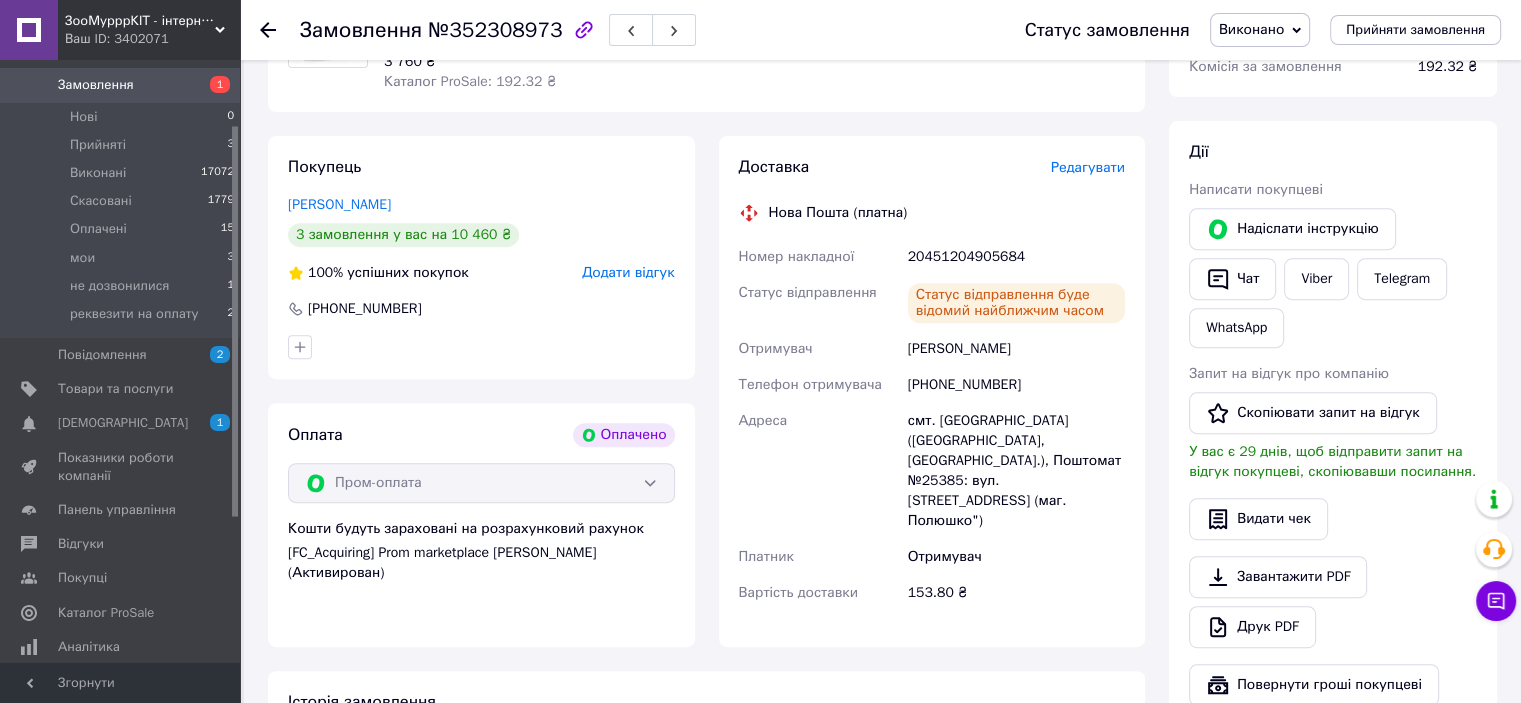 click on "Надіслати інструкцію   Чат Viber Telegram WhatsApp" at bounding box center (1333, 278) 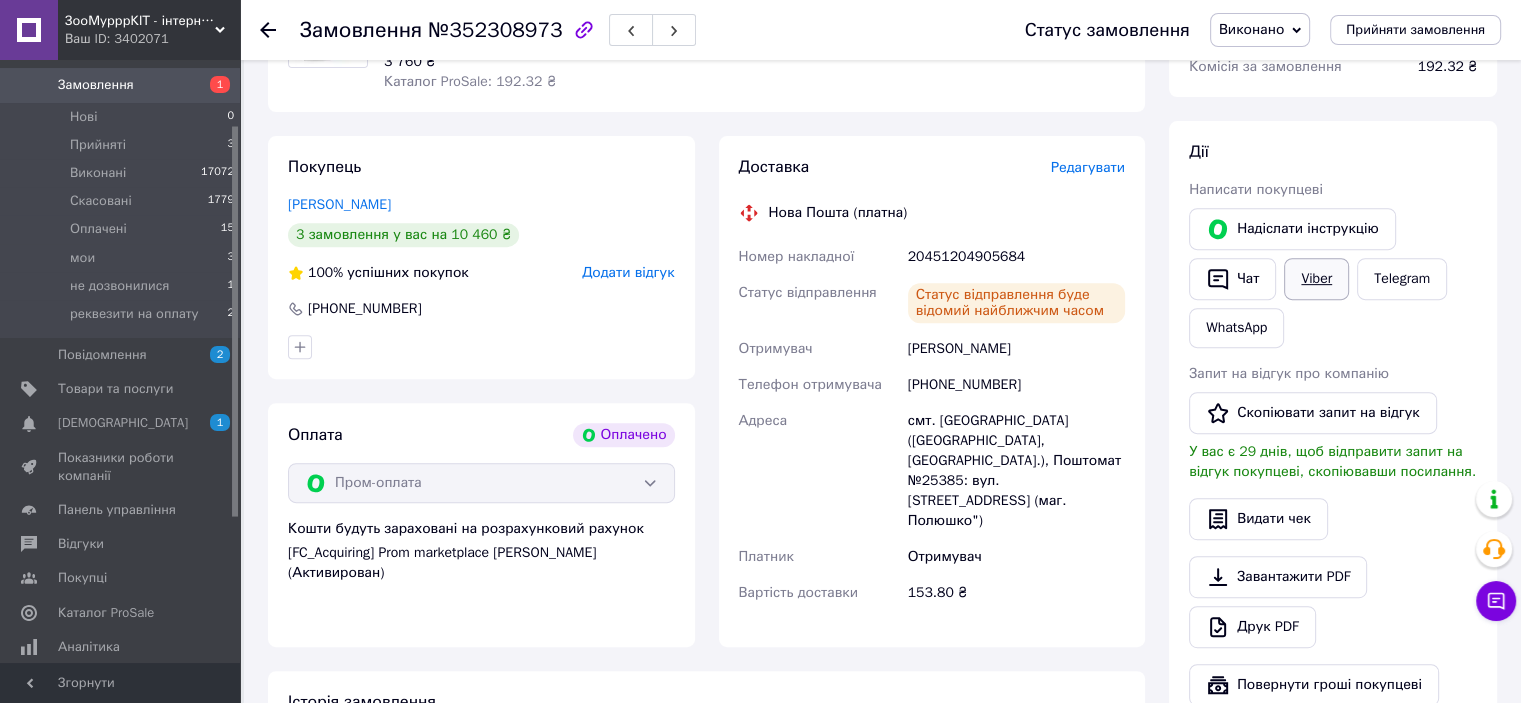 click on "Viber" at bounding box center (1316, 279) 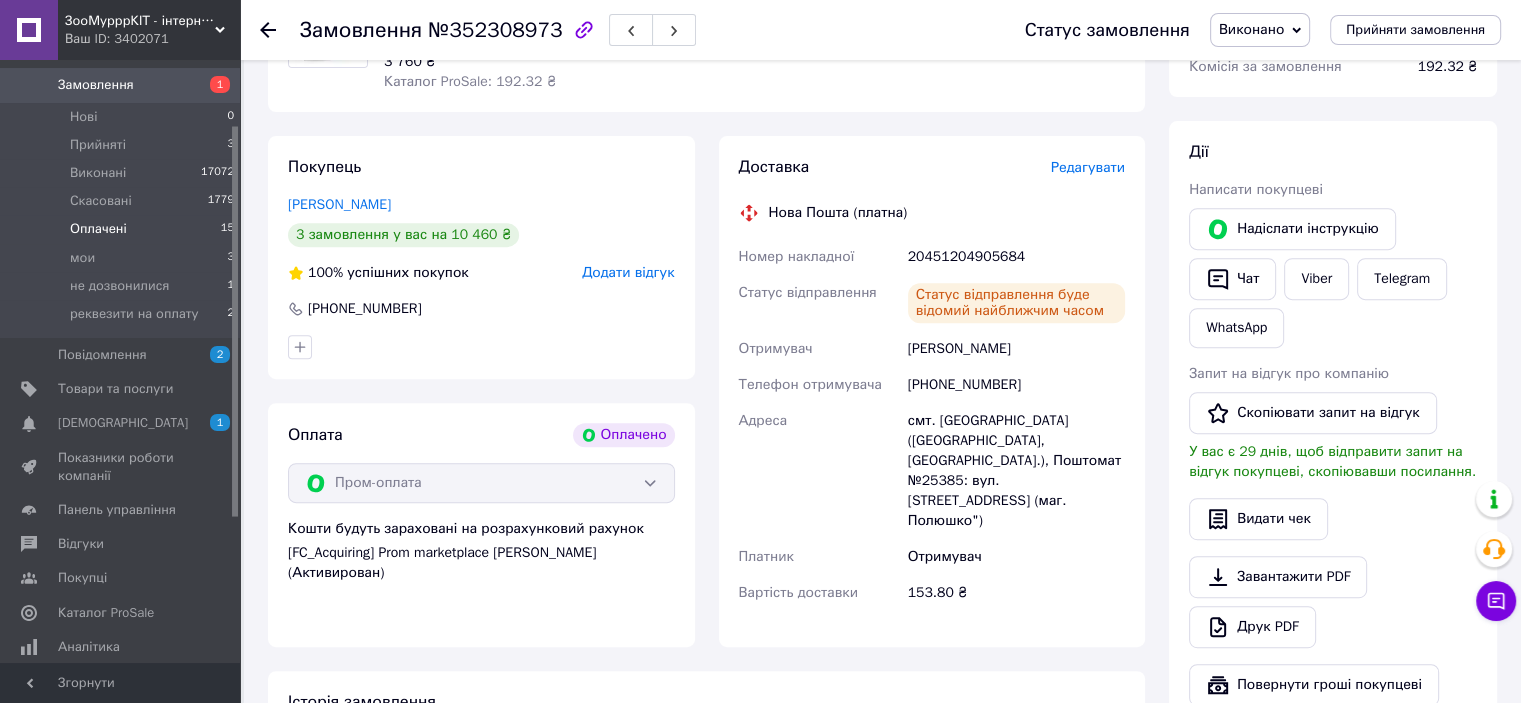 click on "Оплачені 15" at bounding box center (123, 229) 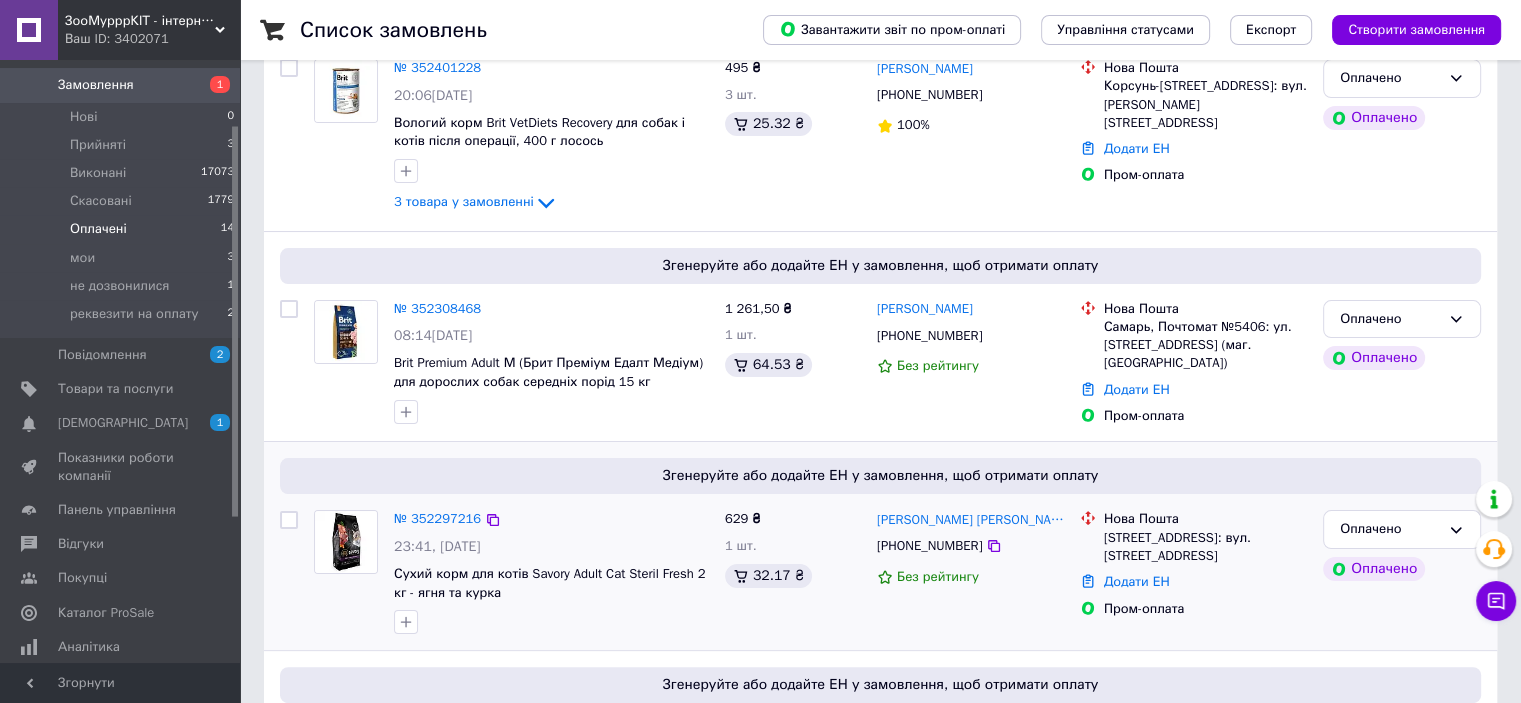 scroll, scrollTop: 300, scrollLeft: 0, axis: vertical 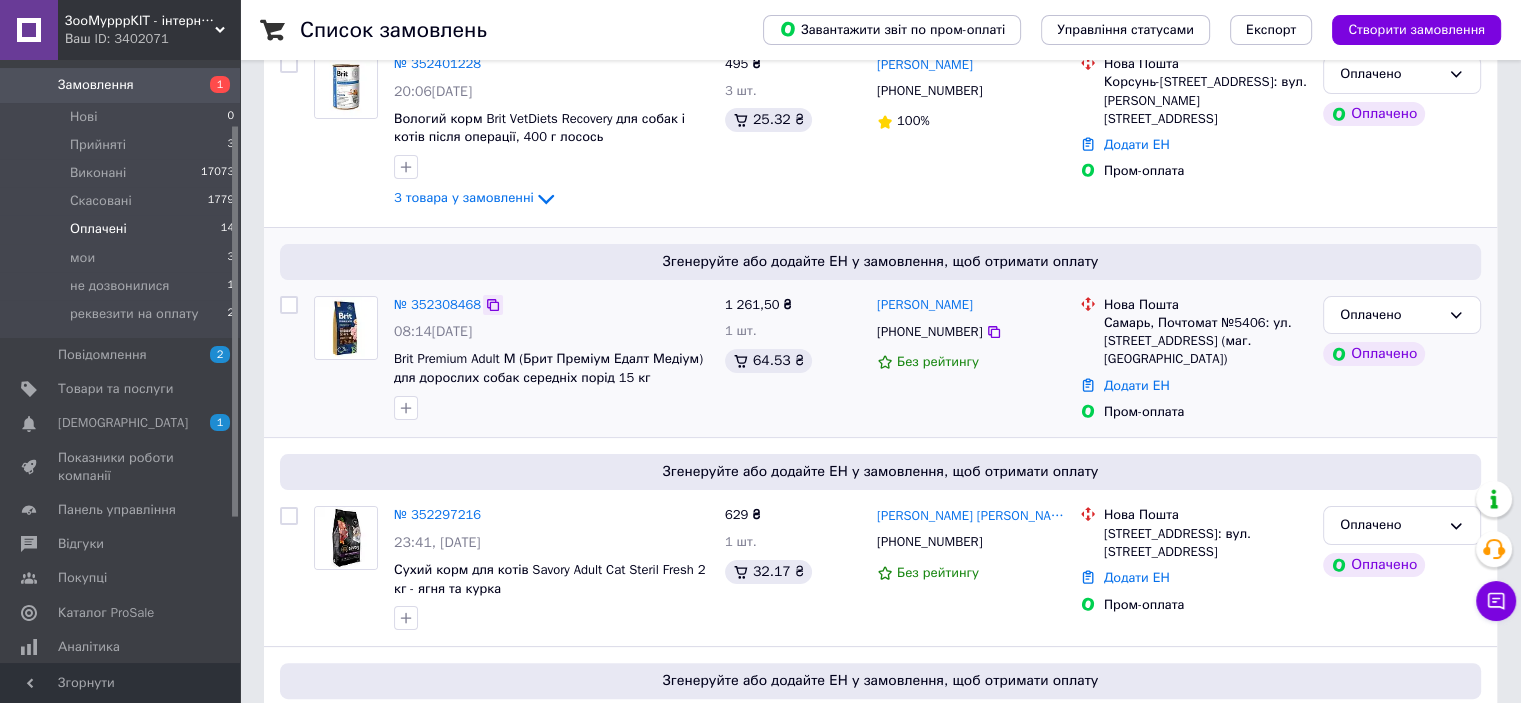 click 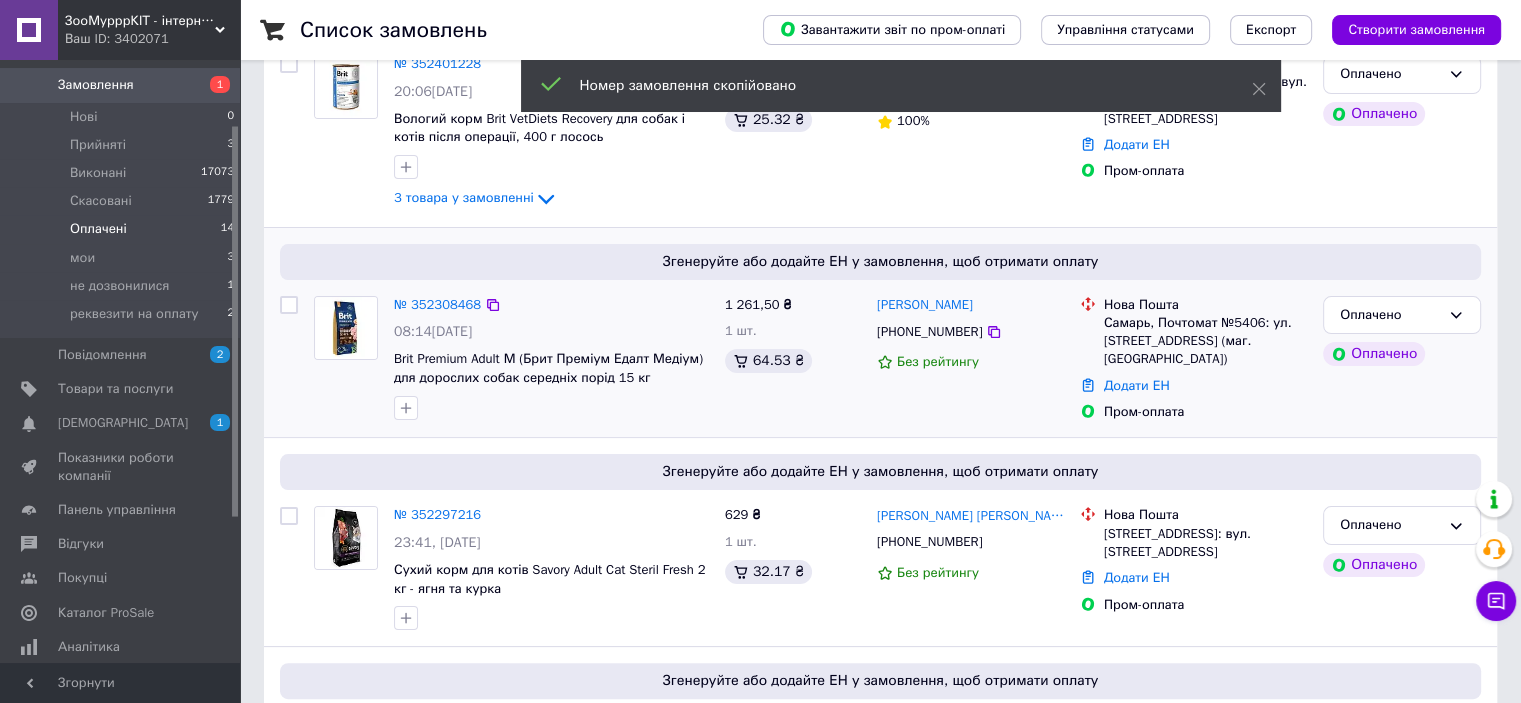 click on "№ 352308468" at bounding box center (437, 305) 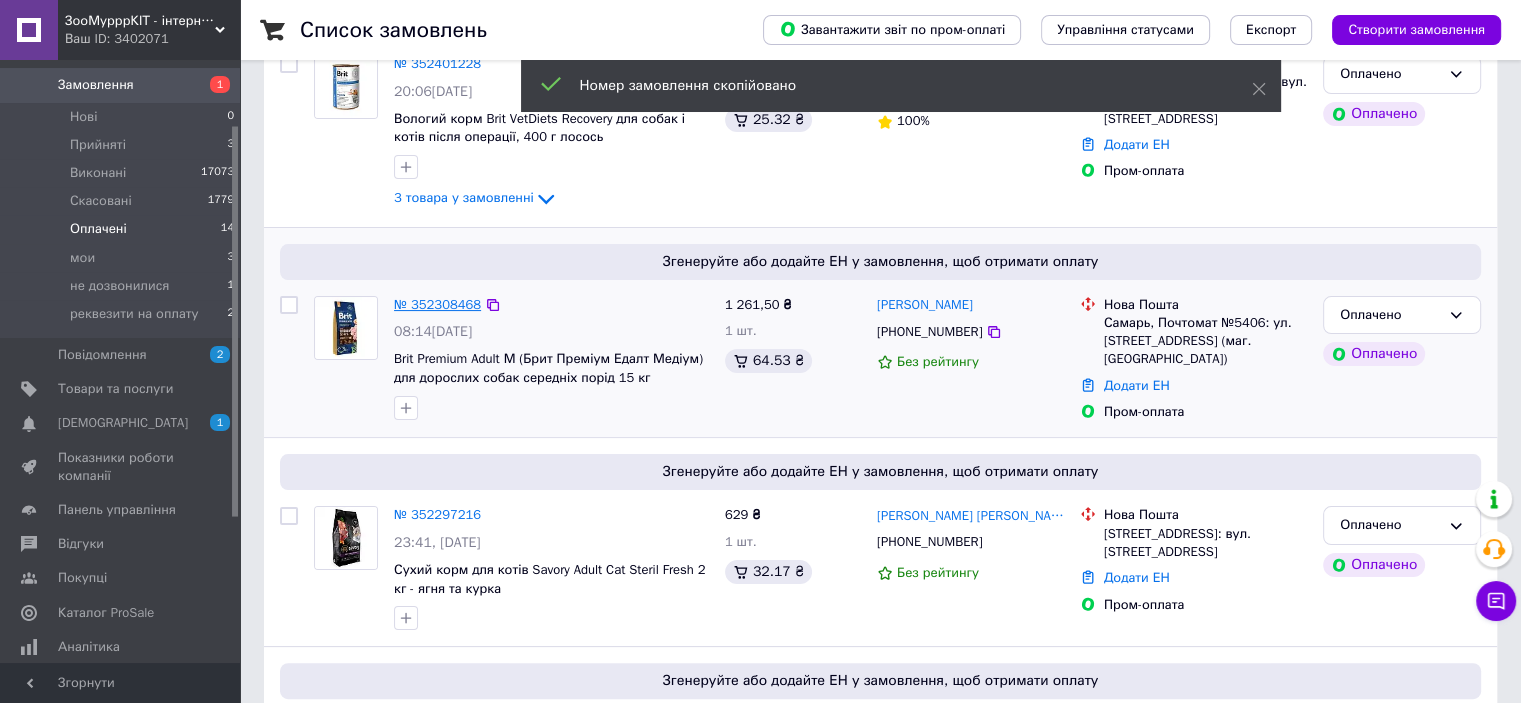click on "№ 352308468" at bounding box center (437, 304) 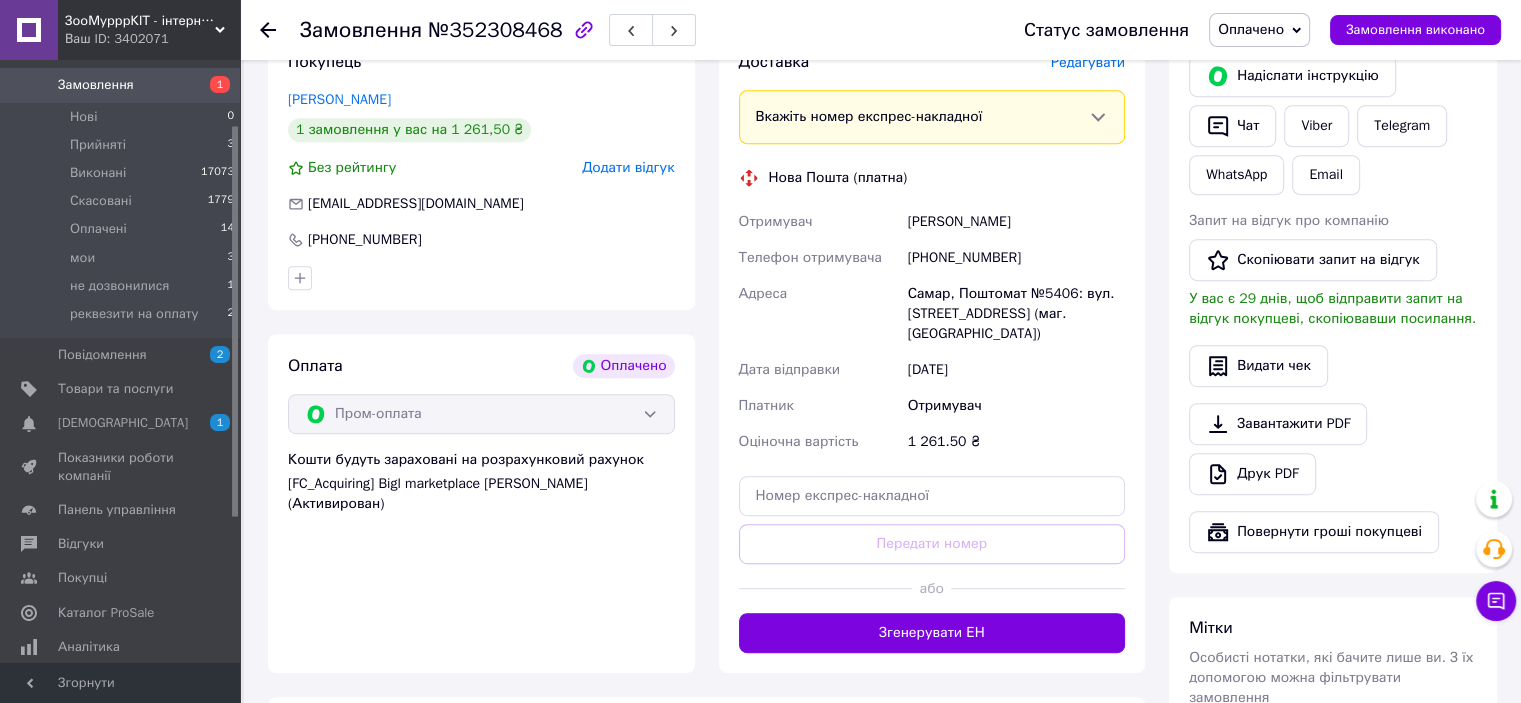 scroll, scrollTop: 1000, scrollLeft: 0, axis: vertical 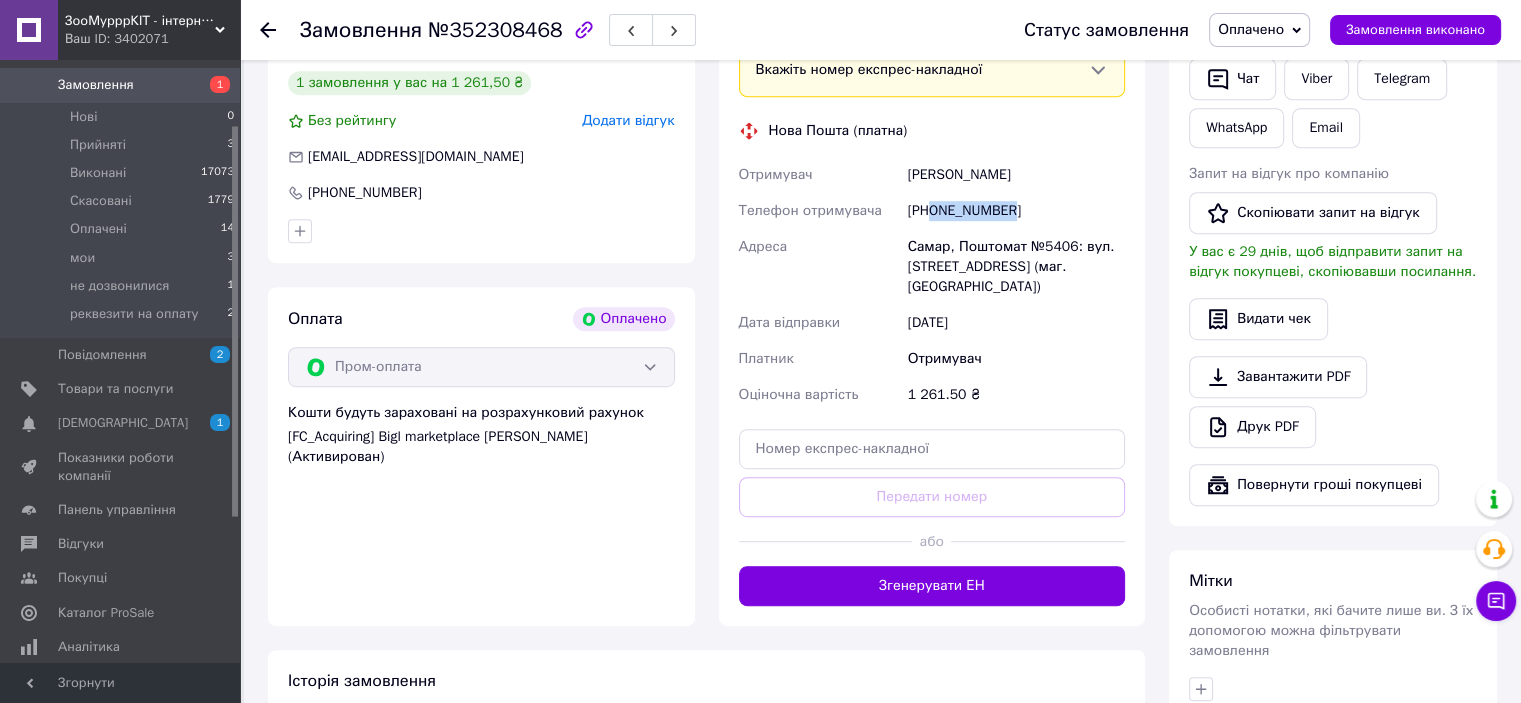 drag, startPoint x: 930, startPoint y: 209, endPoint x: 1063, endPoint y: 230, distance: 134.64769 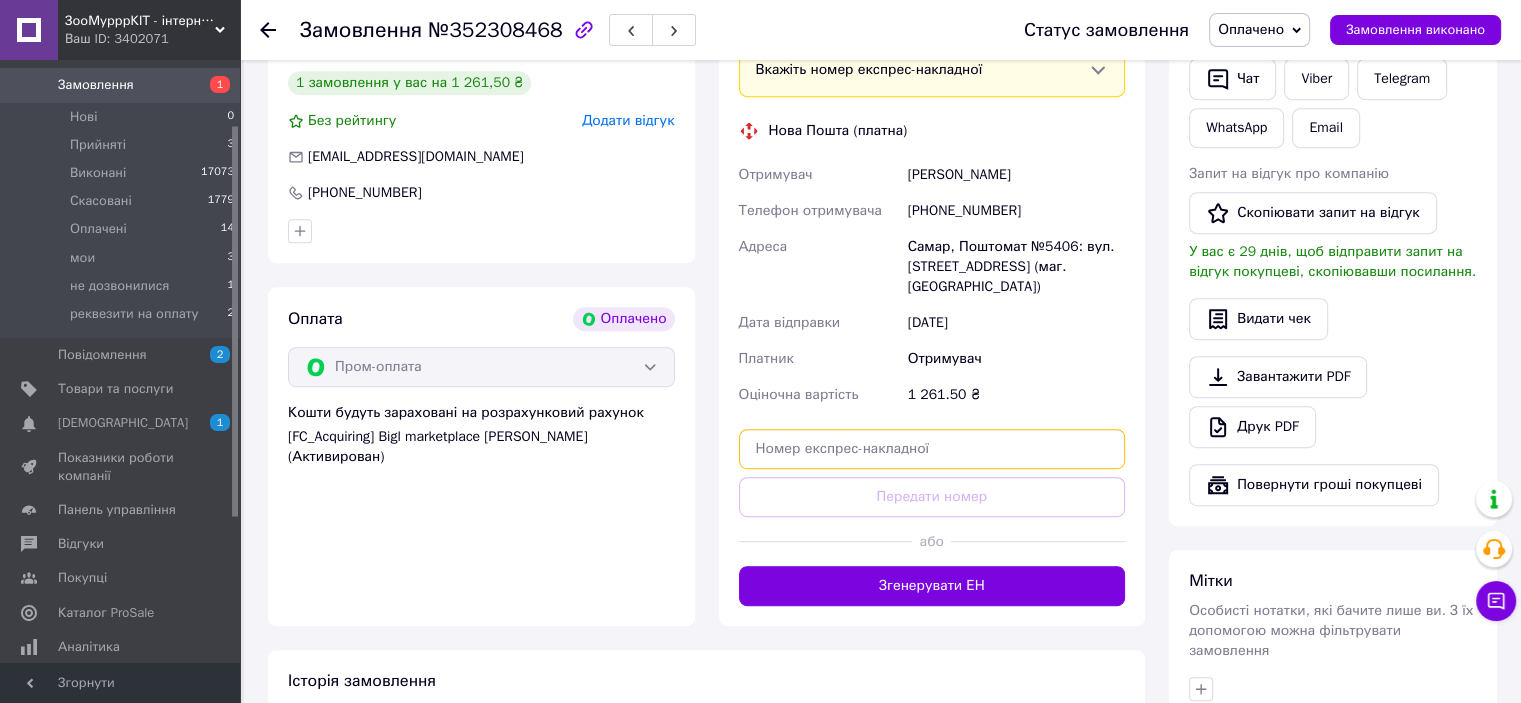 click at bounding box center [932, 449] 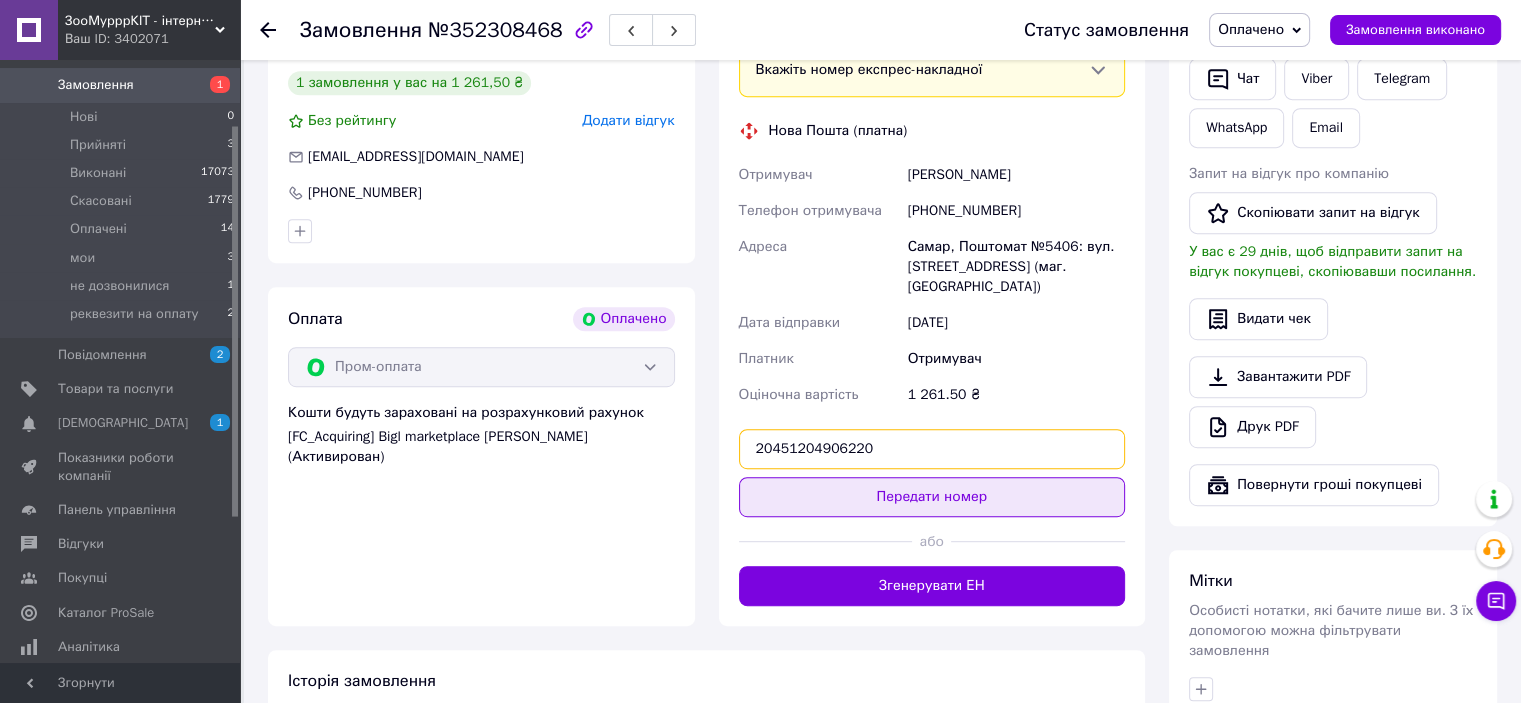 type on "20451204906220" 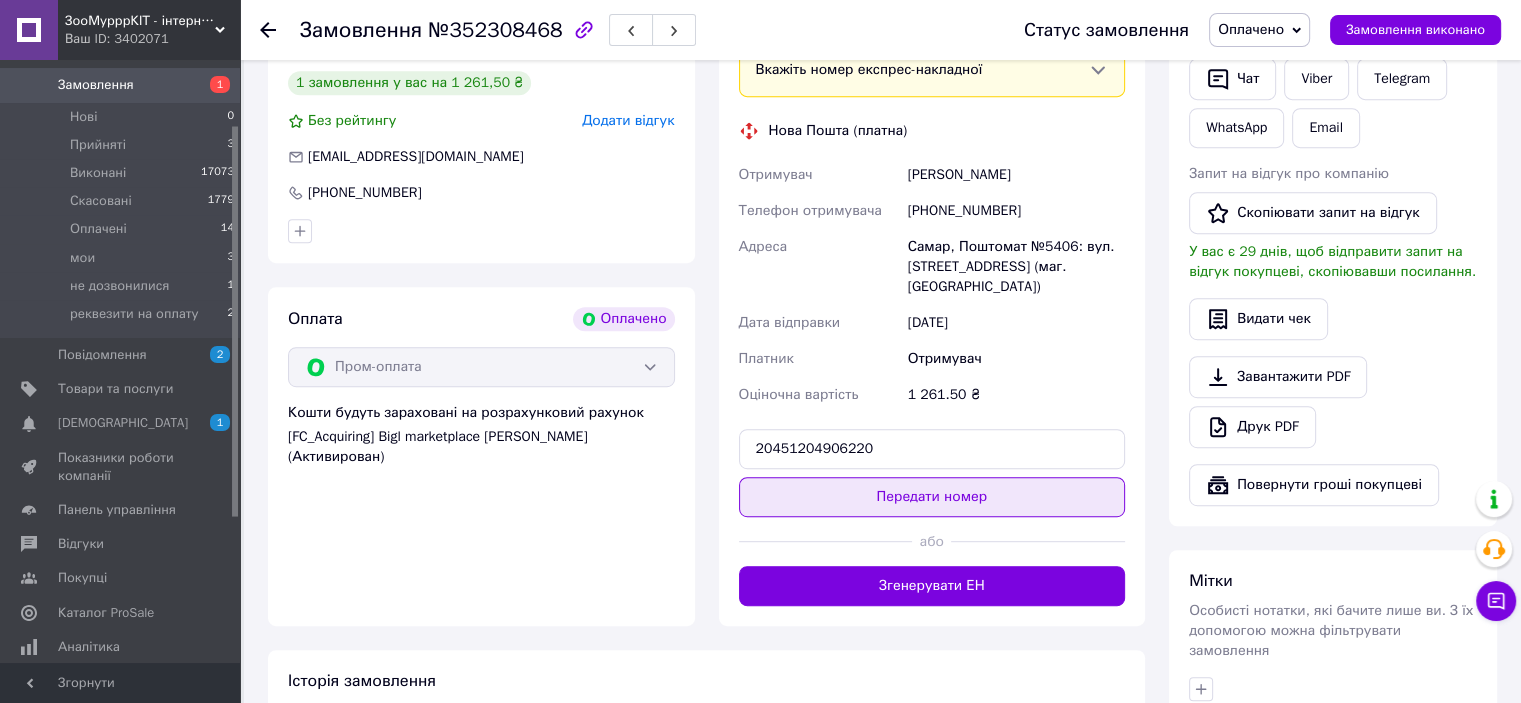 click on "Передати номер" at bounding box center (932, 497) 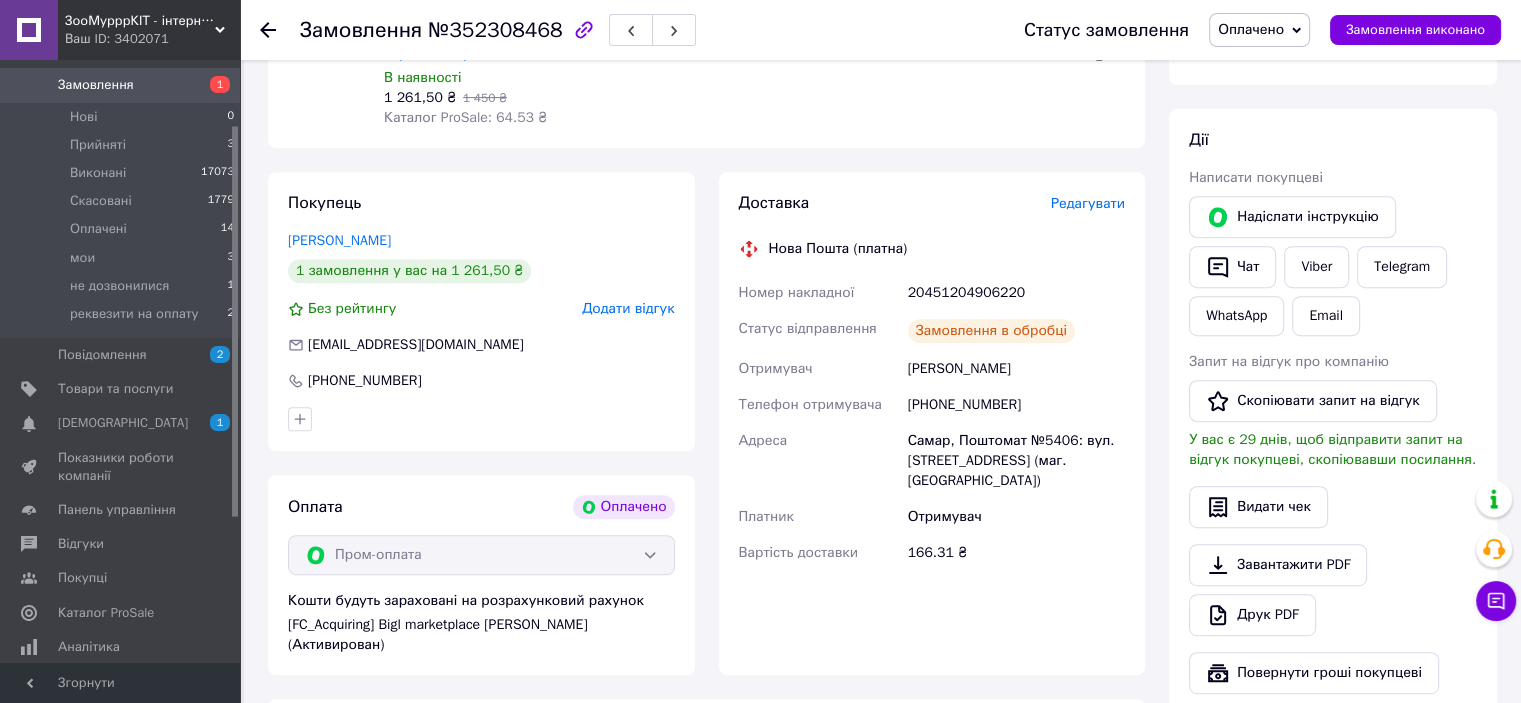 scroll, scrollTop: 800, scrollLeft: 0, axis: vertical 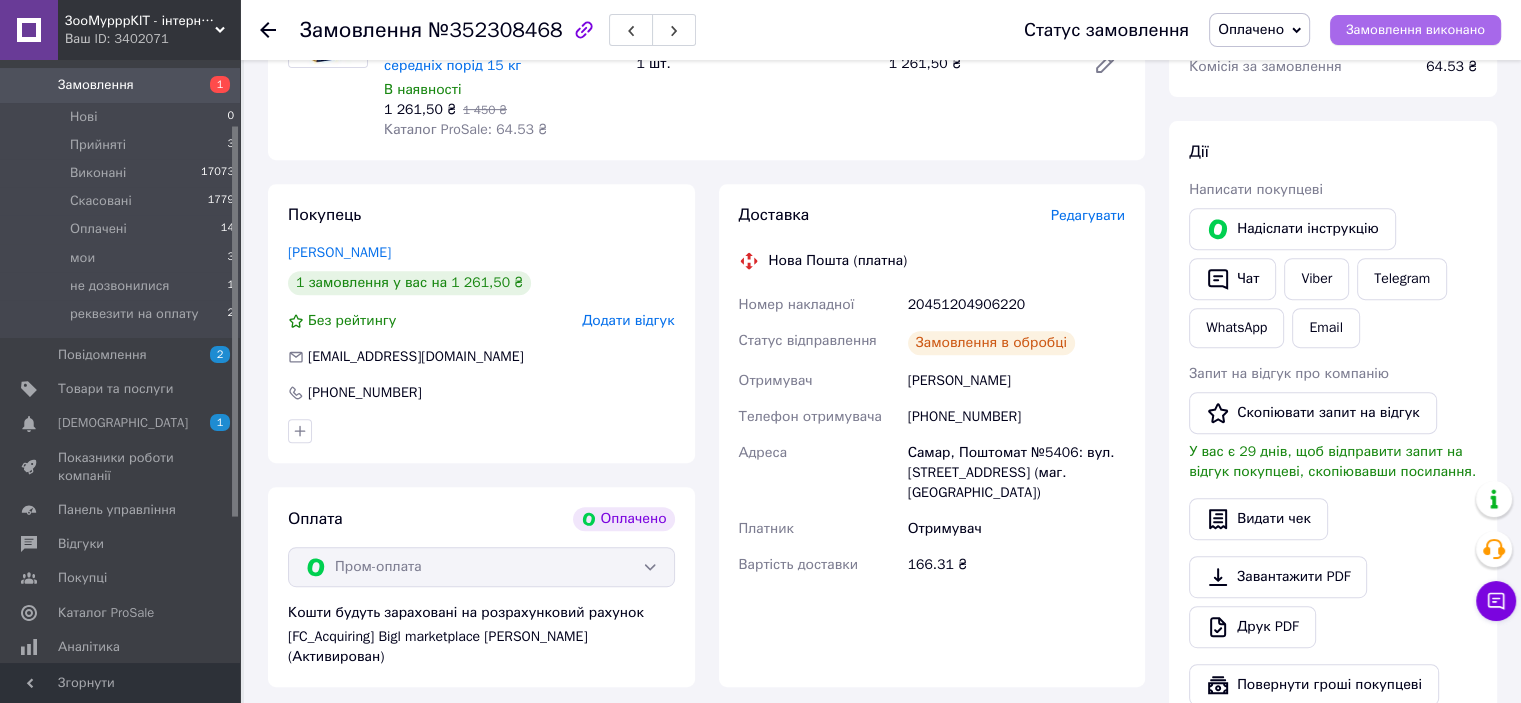 click on "Замовлення виконано" at bounding box center [1415, 30] 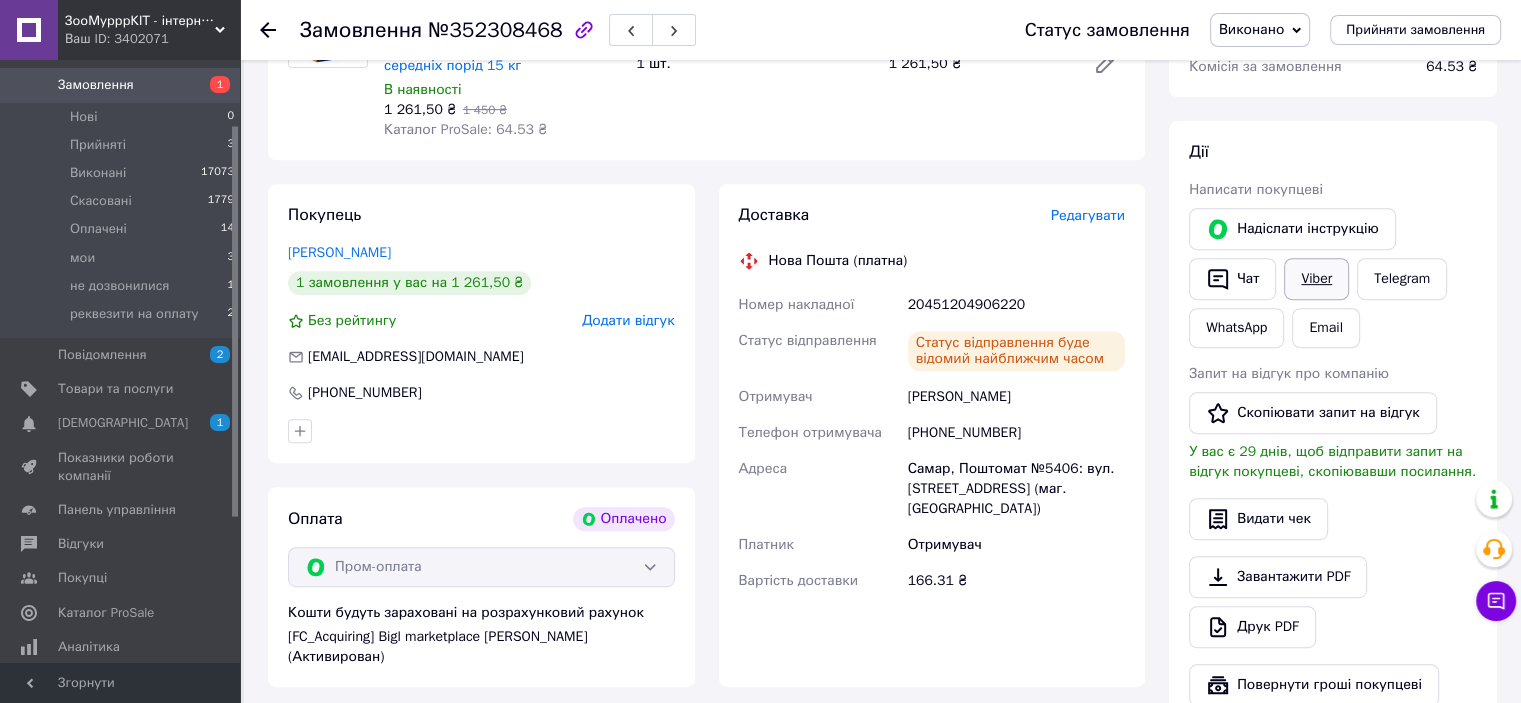 drag, startPoint x: 1316, startPoint y: 281, endPoint x: 1088, endPoint y: 431, distance: 272.91757 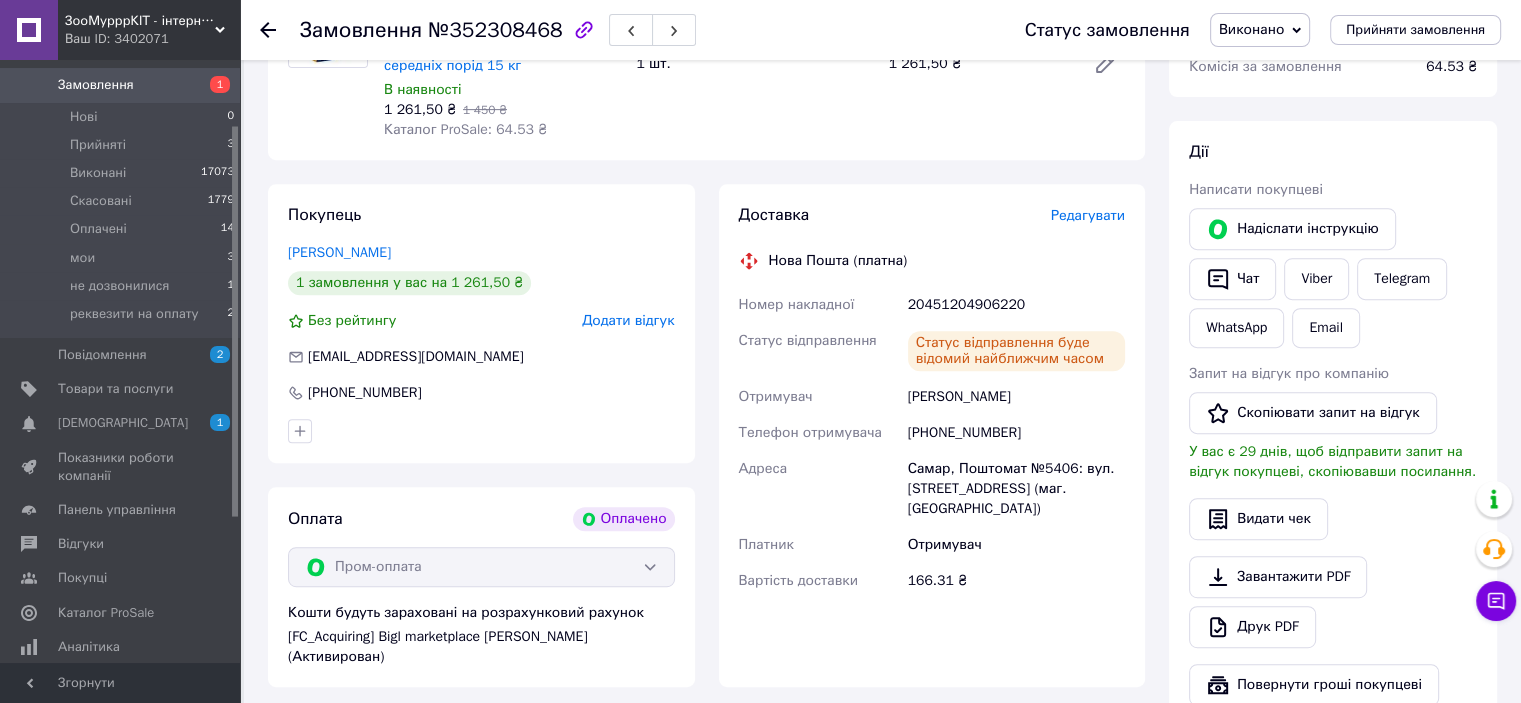 click on "Viber" at bounding box center (1316, 279) 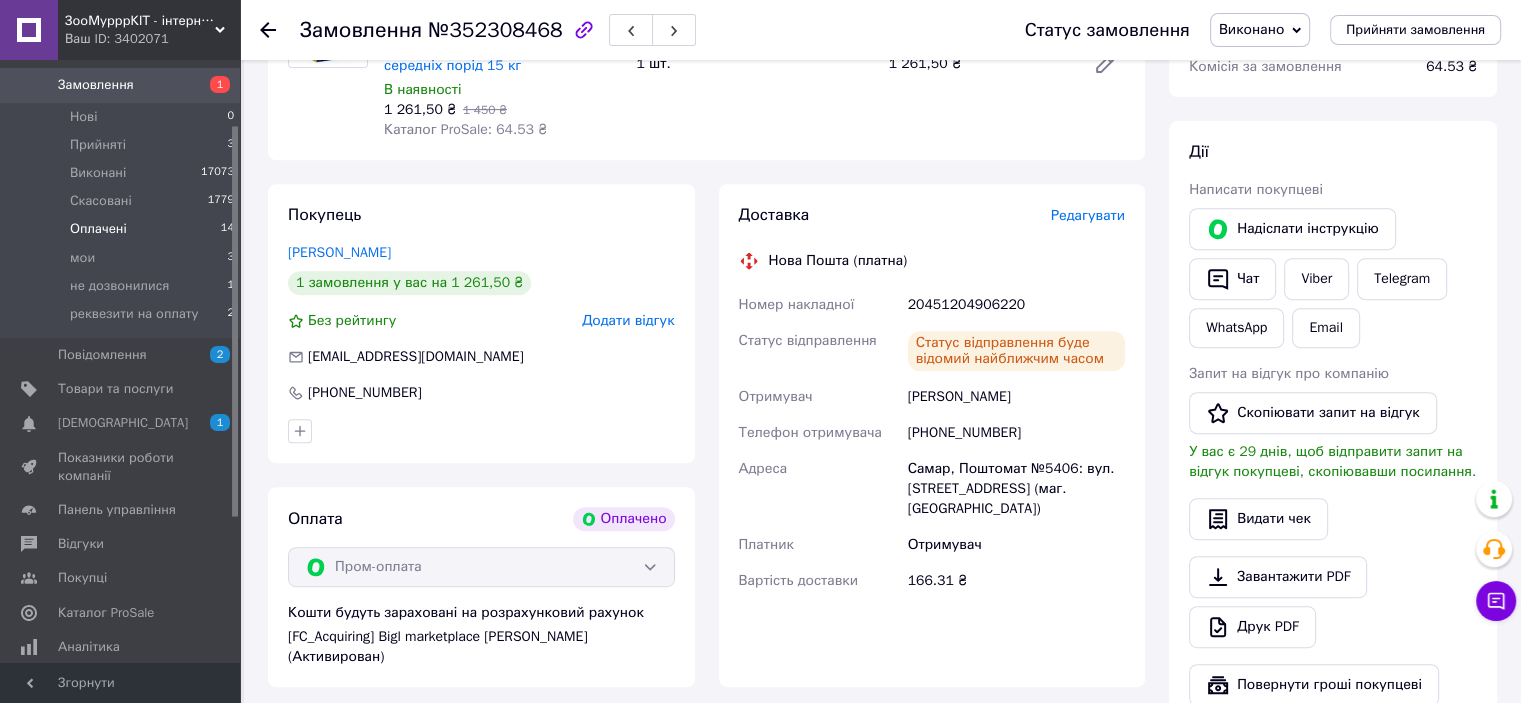 click on "Оплачені 14" at bounding box center [123, 229] 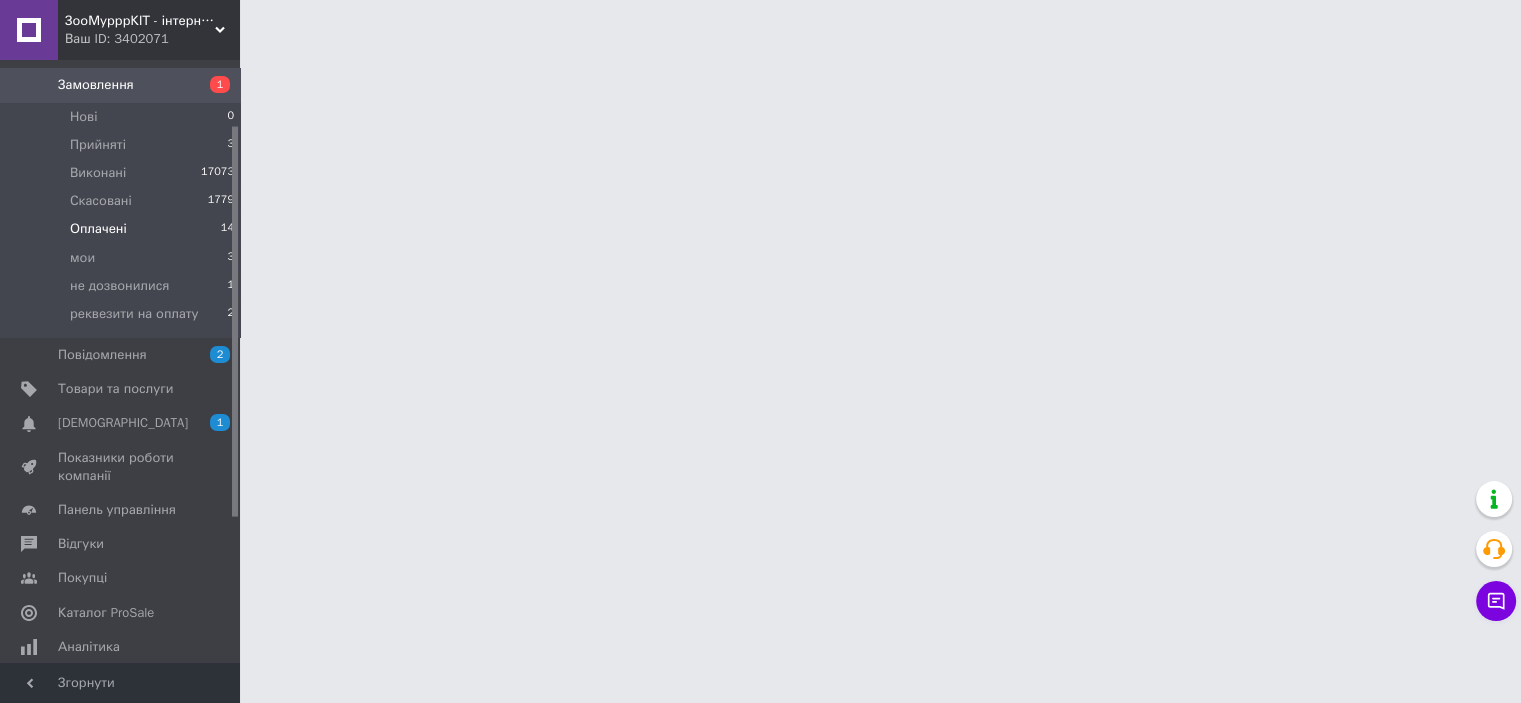 scroll, scrollTop: 0, scrollLeft: 0, axis: both 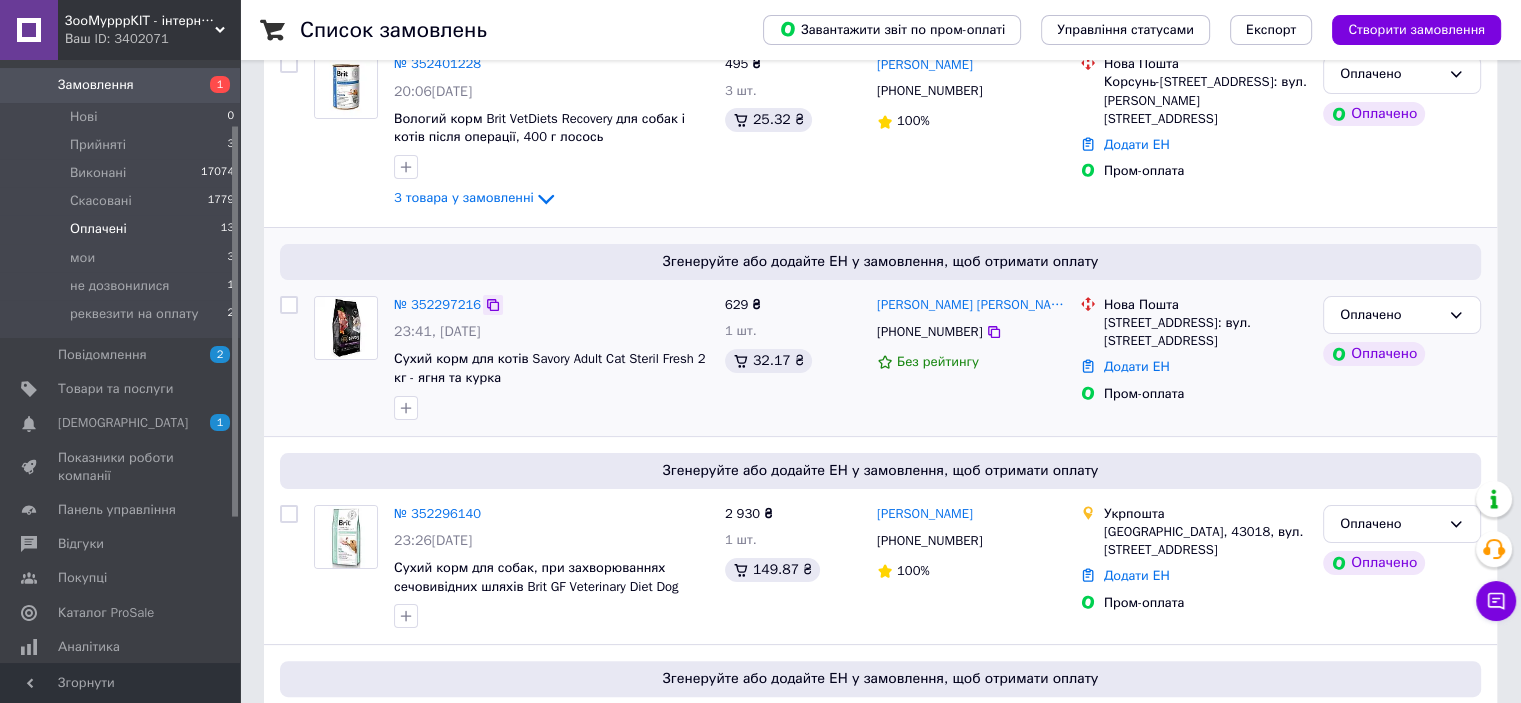 click 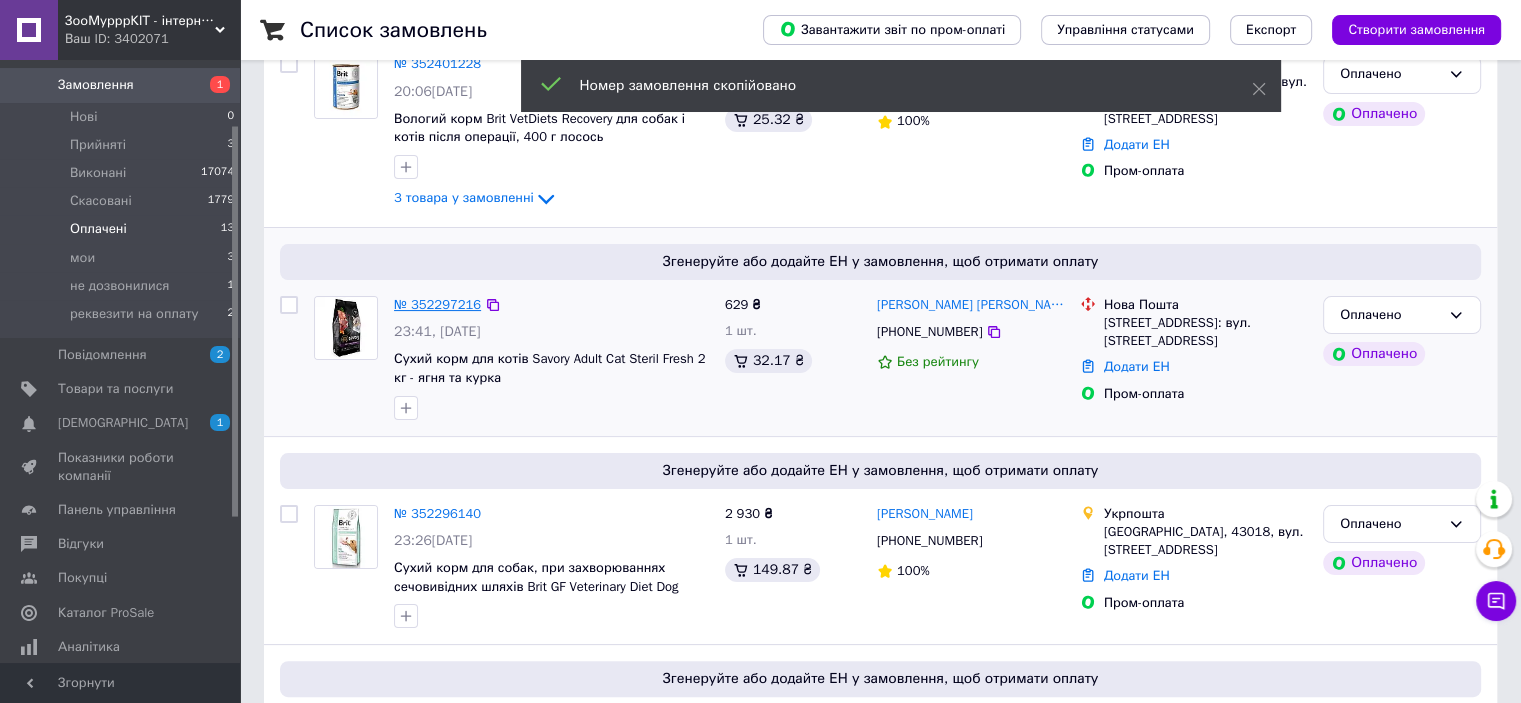 click on "№ 352297216" at bounding box center [437, 304] 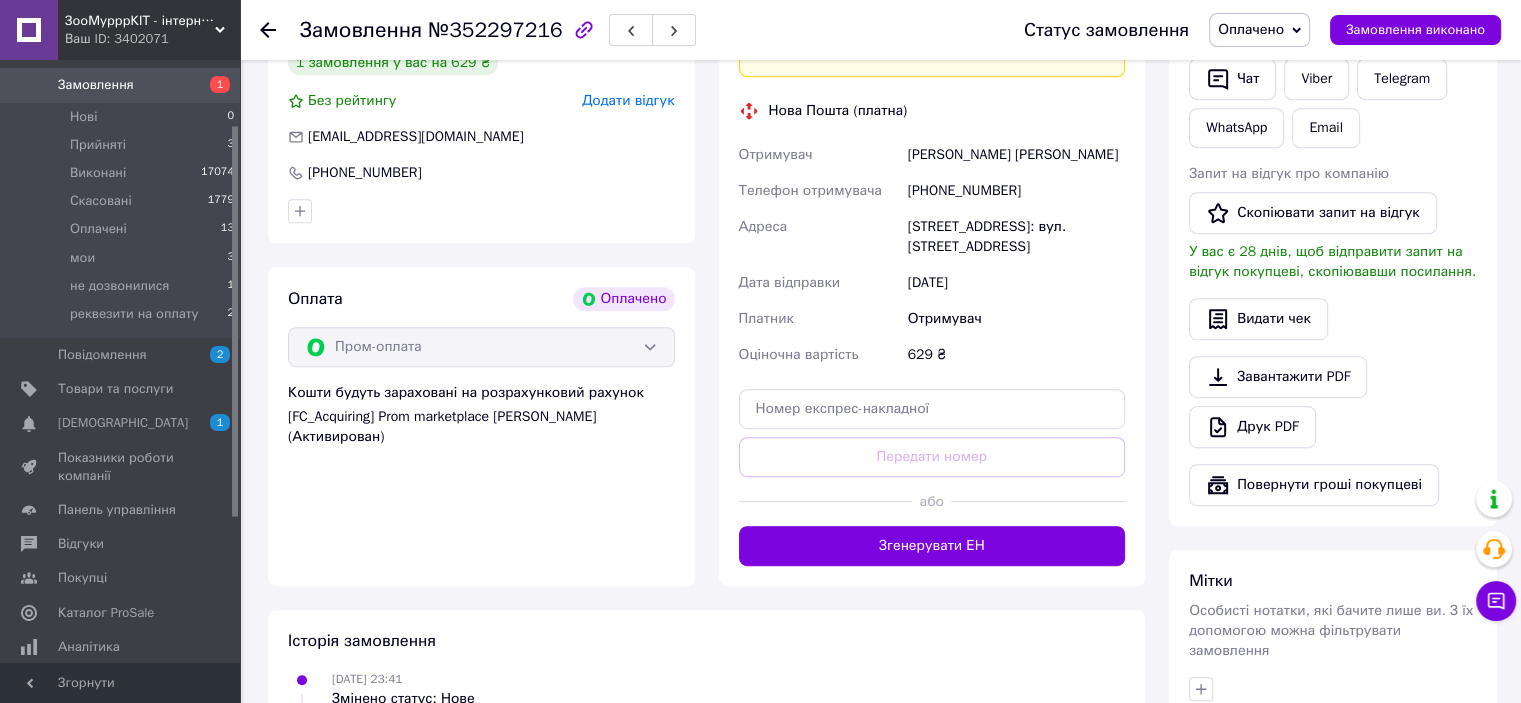 scroll, scrollTop: 900, scrollLeft: 0, axis: vertical 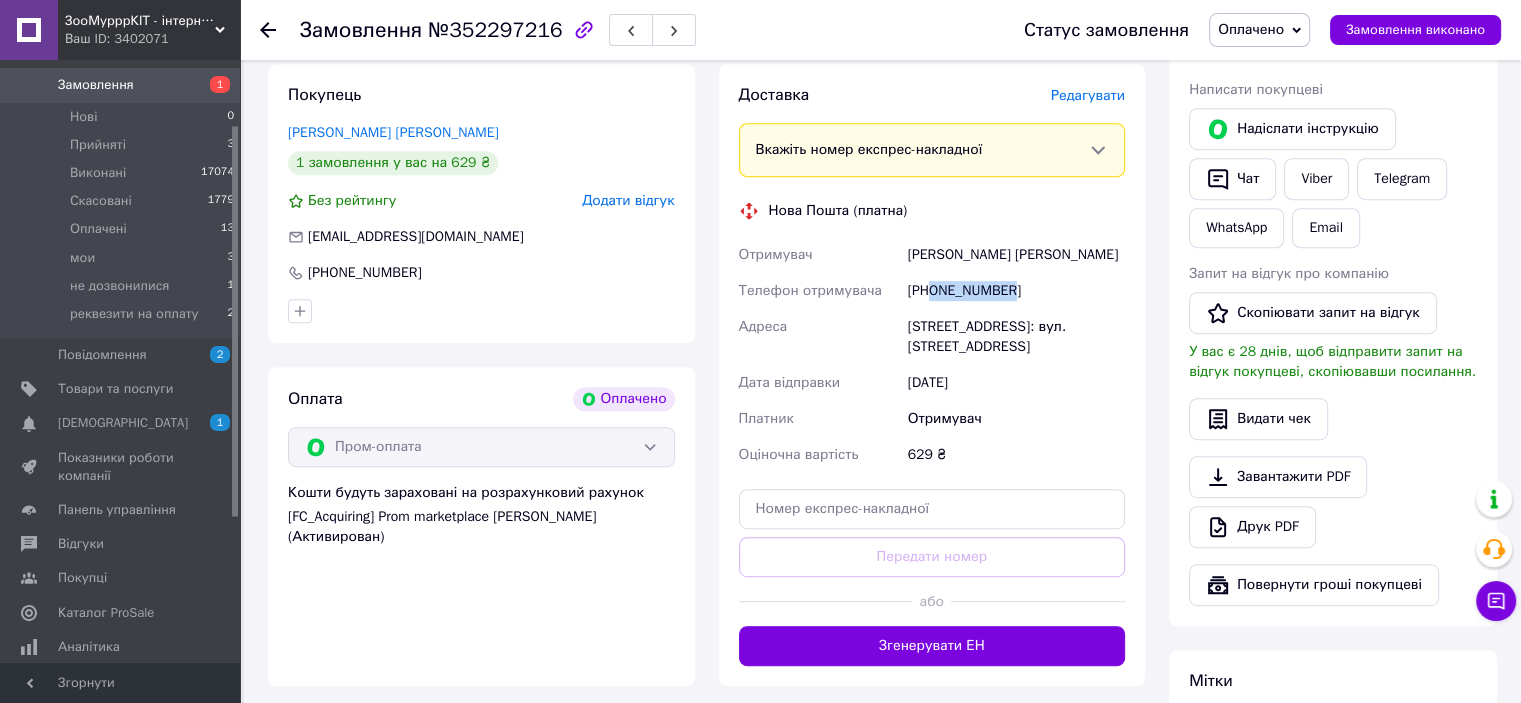 drag, startPoint x: 934, startPoint y: 290, endPoint x: 1008, endPoint y: 295, distance: 74.168724 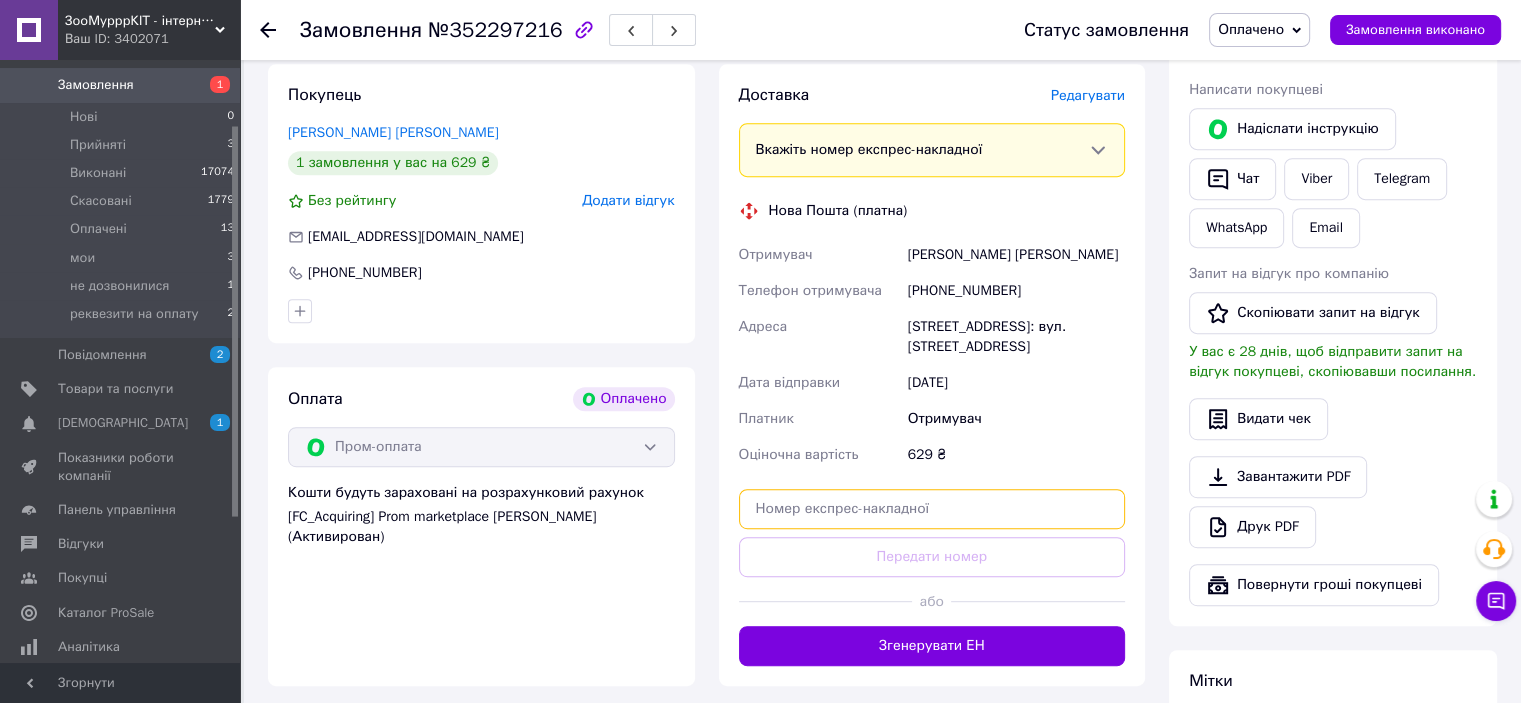 click at bounding box center (932, 509) 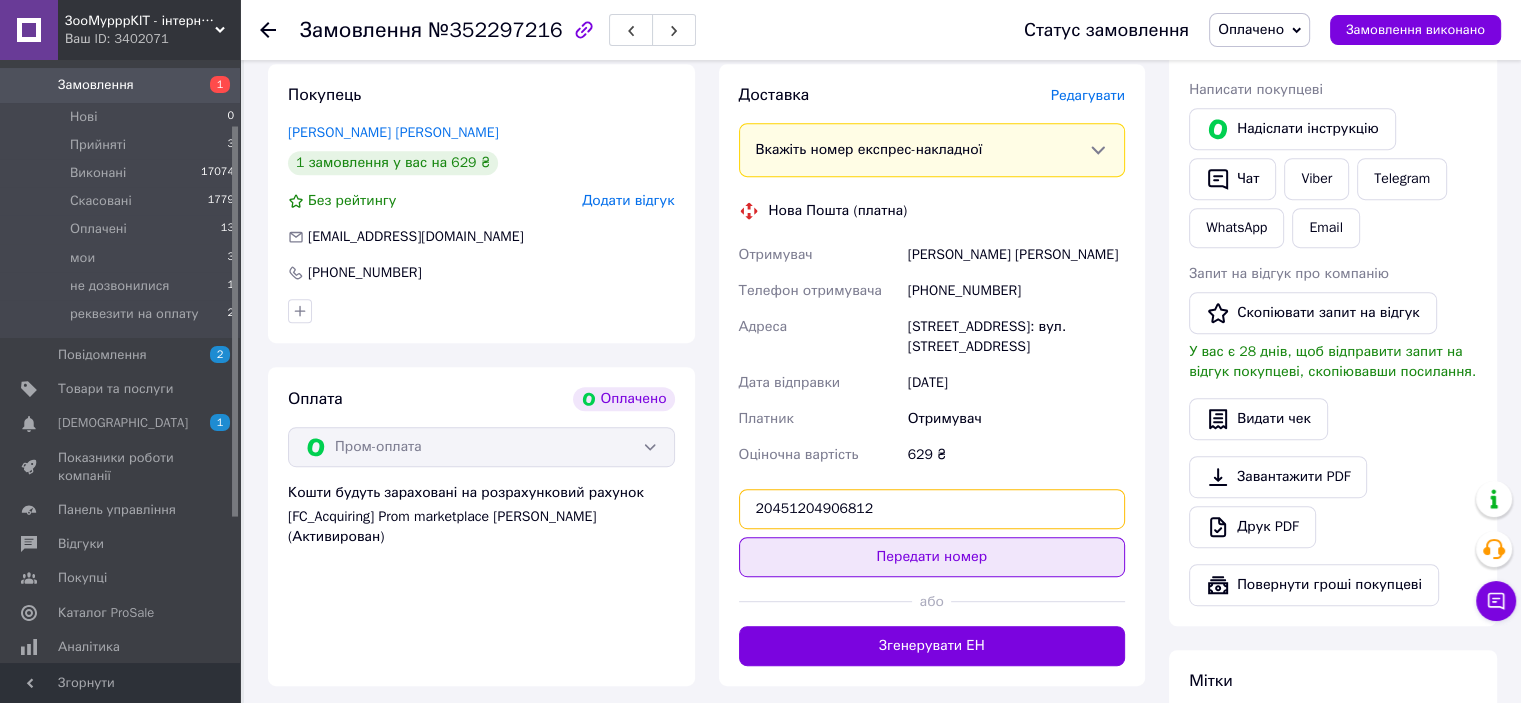 type on "20451204906812" 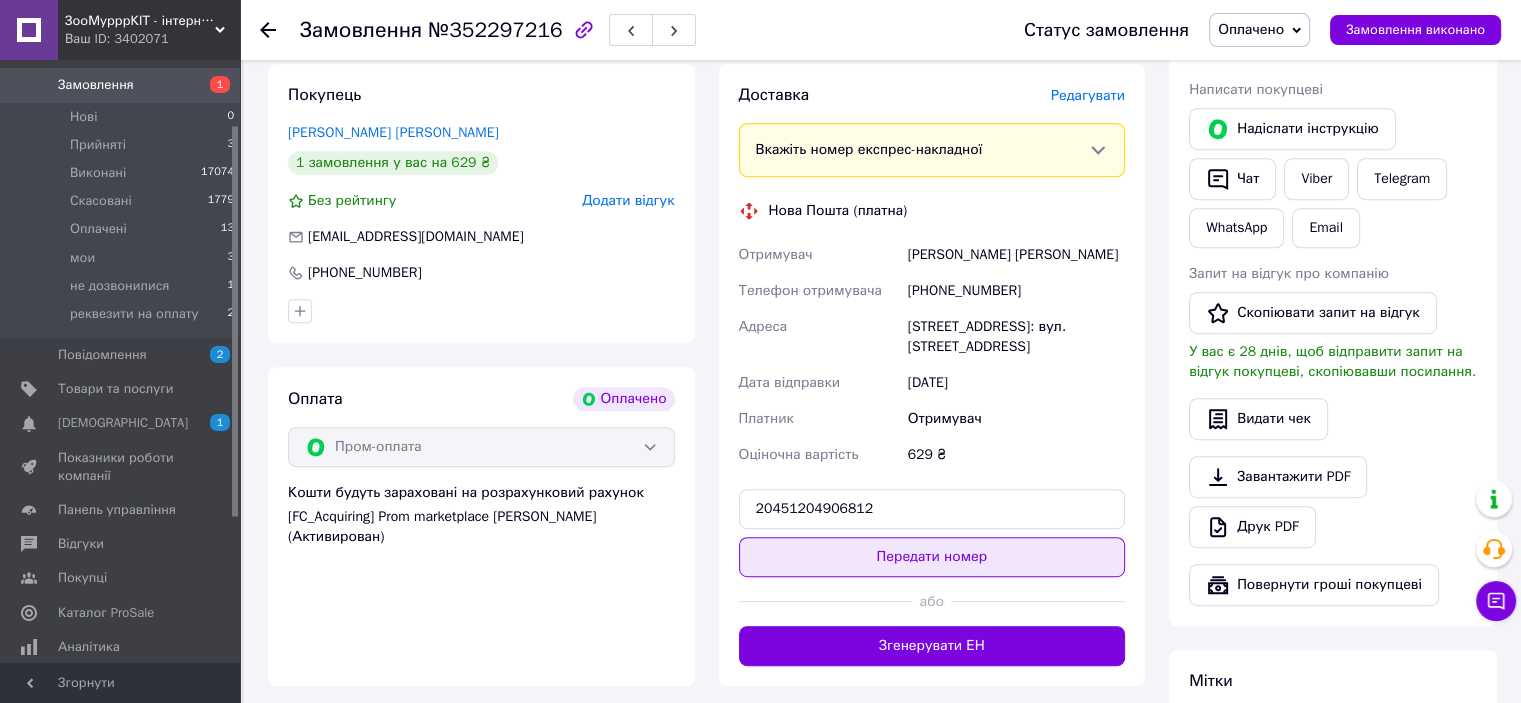 click on "Передати номер" at bounding box center [932, 557] 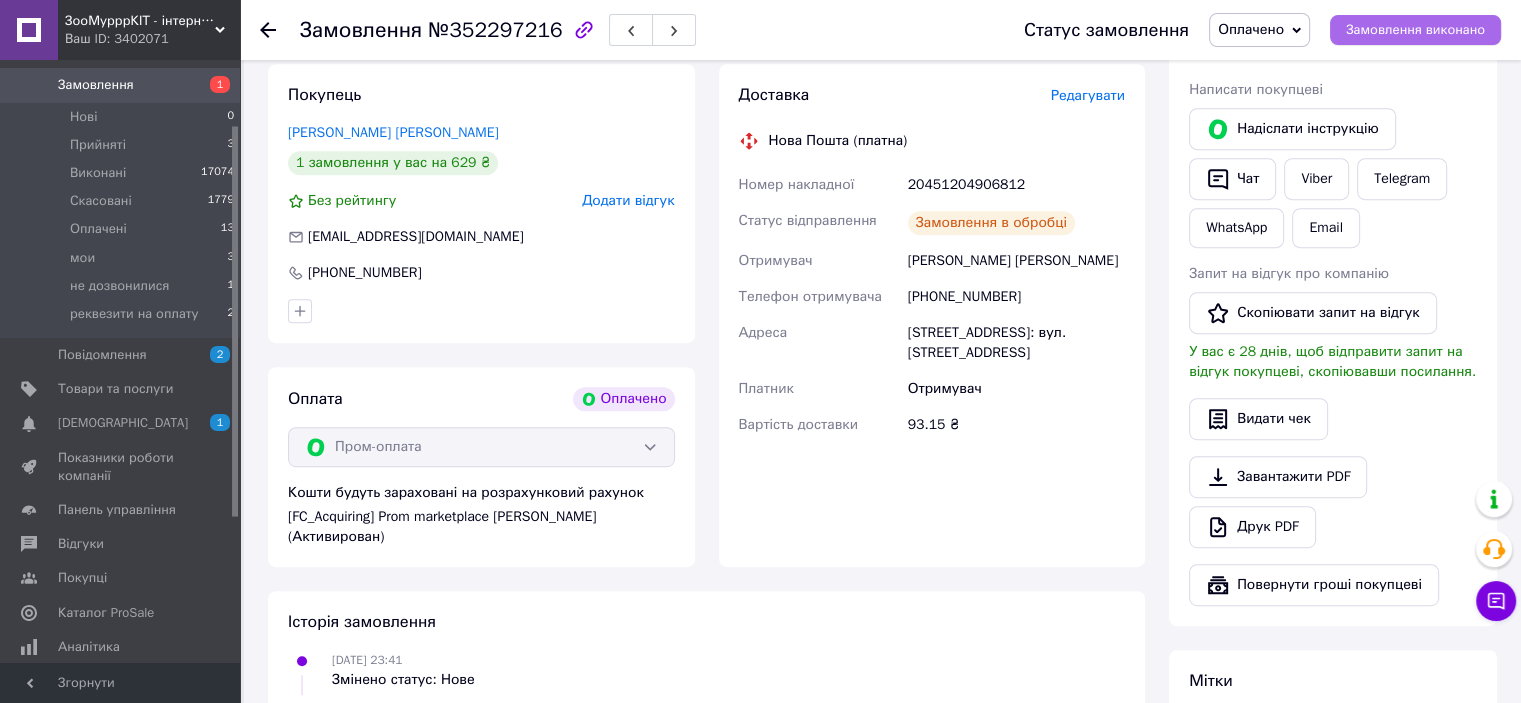 click on "Замовлення виконано" at bounding box center (1415, 30) 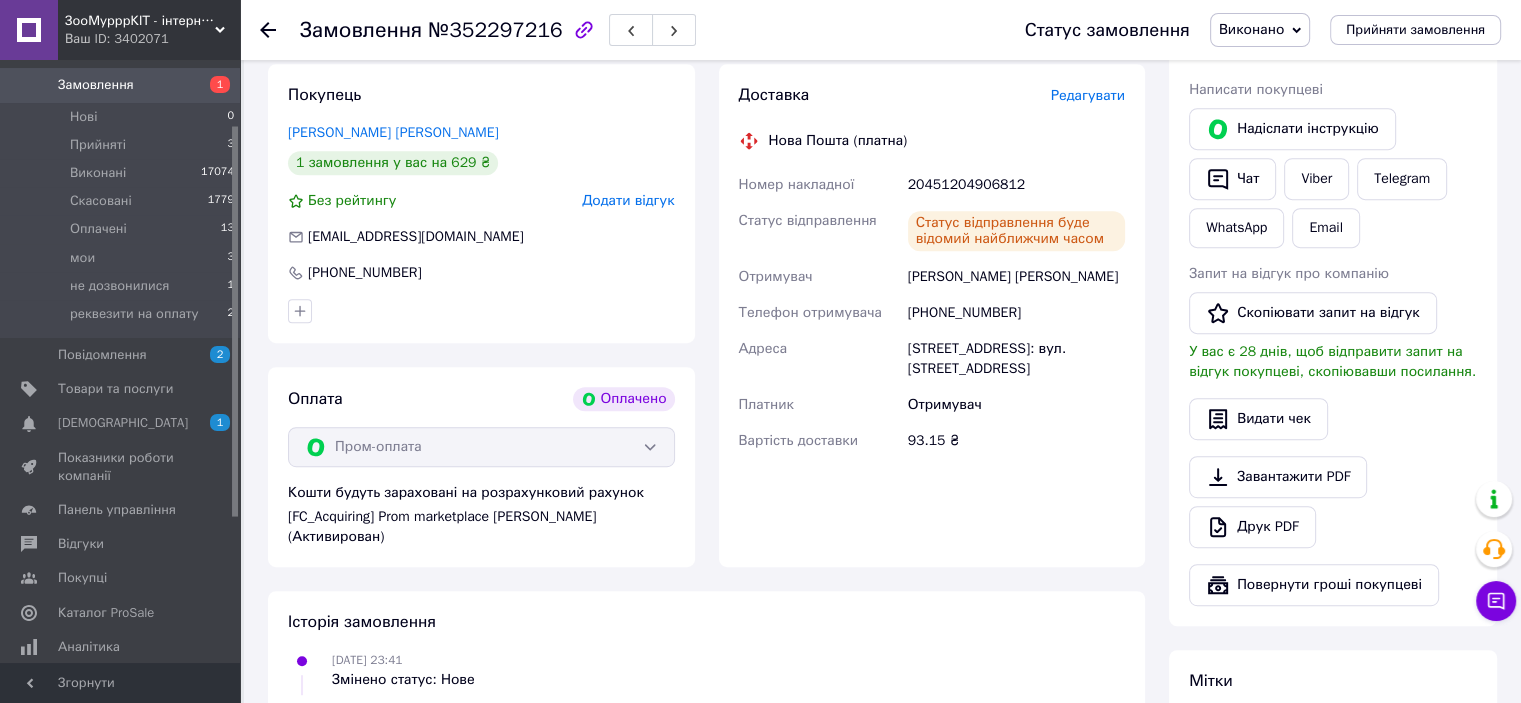 click on "Email" at bounding box center [1326, 228] 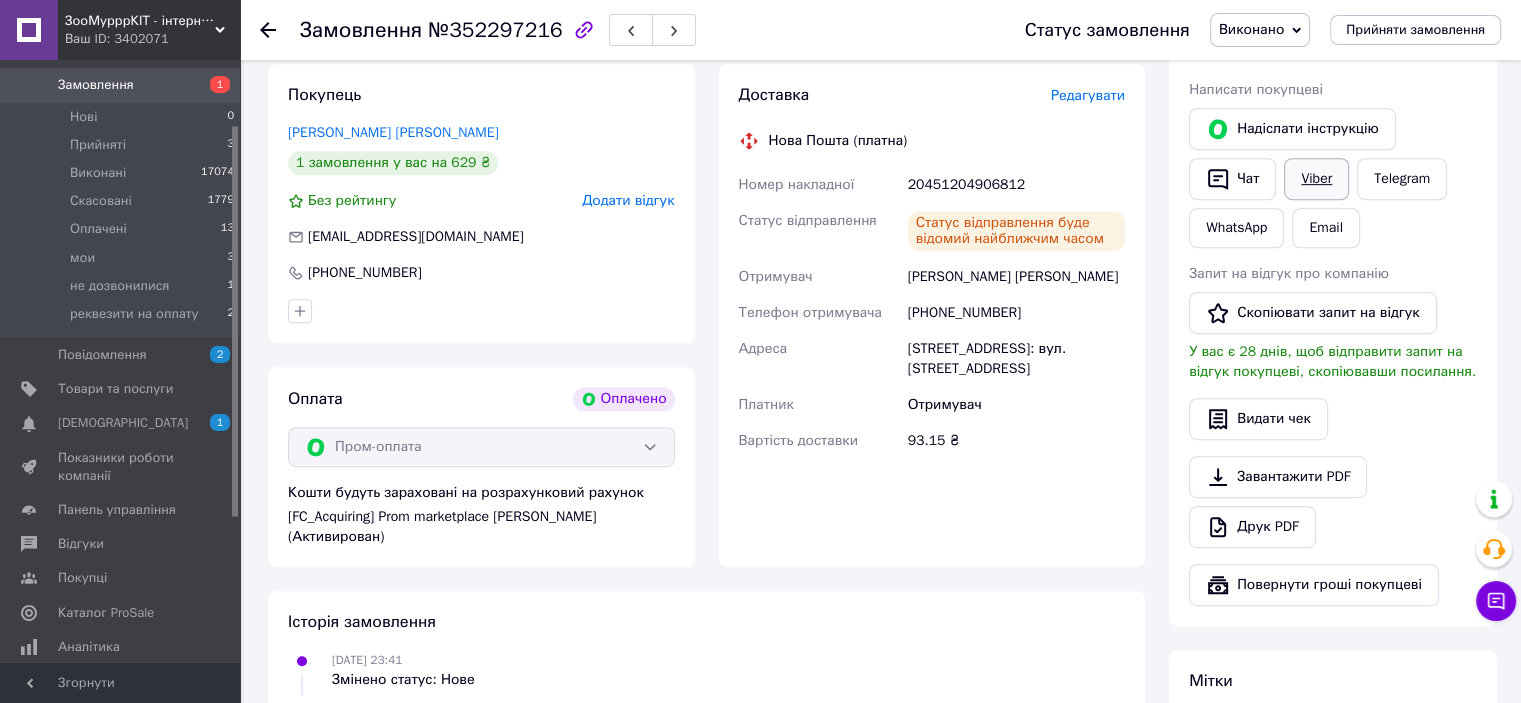 click on "Viber" at bounding box center [1316, 179] 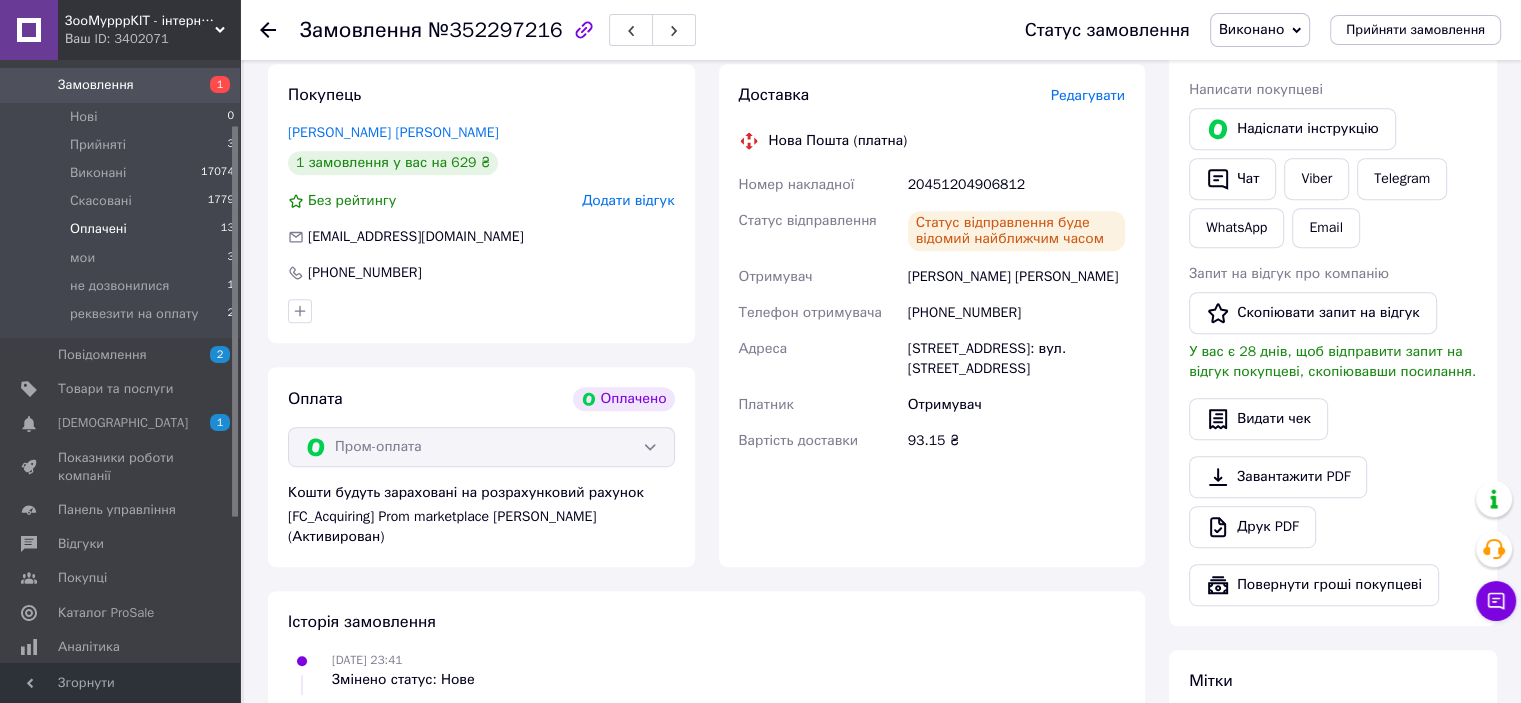 click on "Оплачені 13" at bounding box center (123, 229) 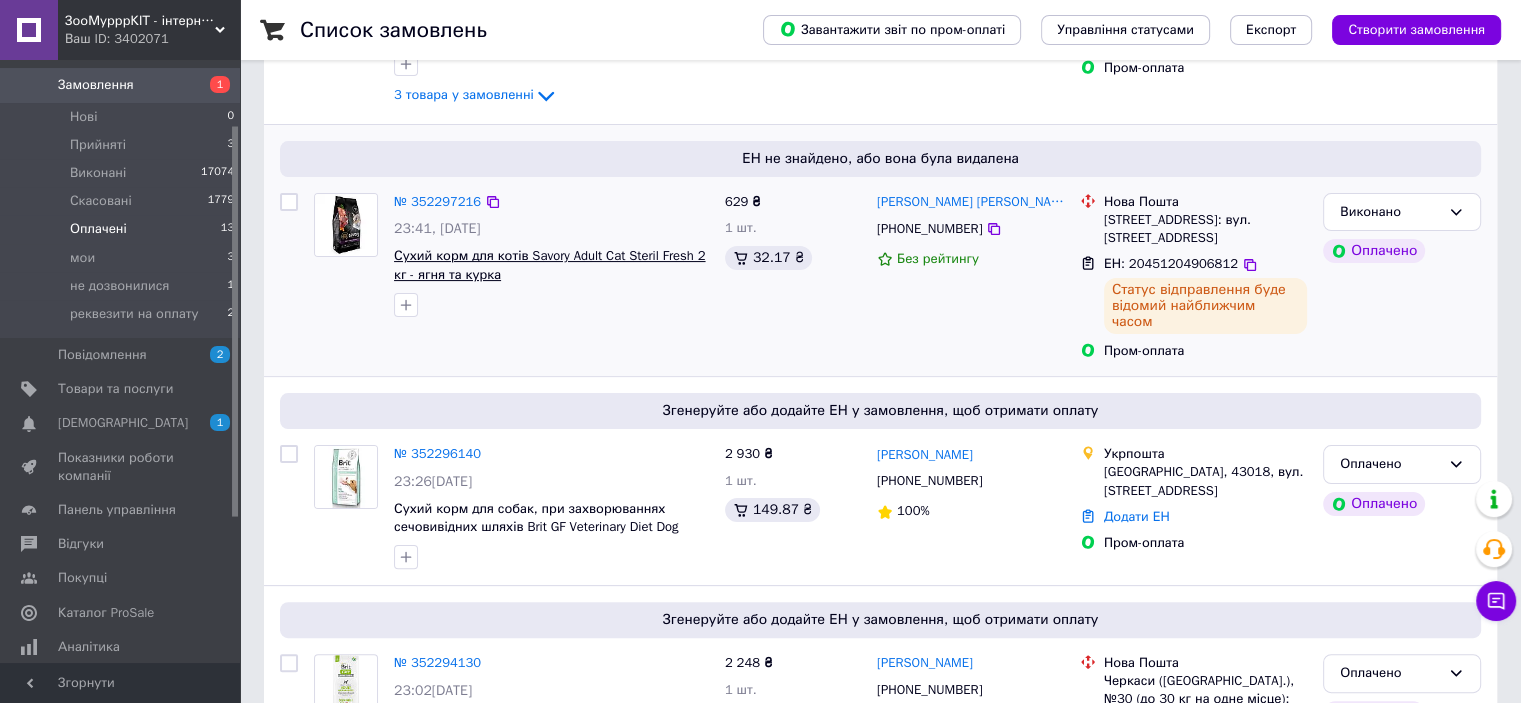 scroll, scrollTop: 500, scrollLeft: 0, axis: vertical 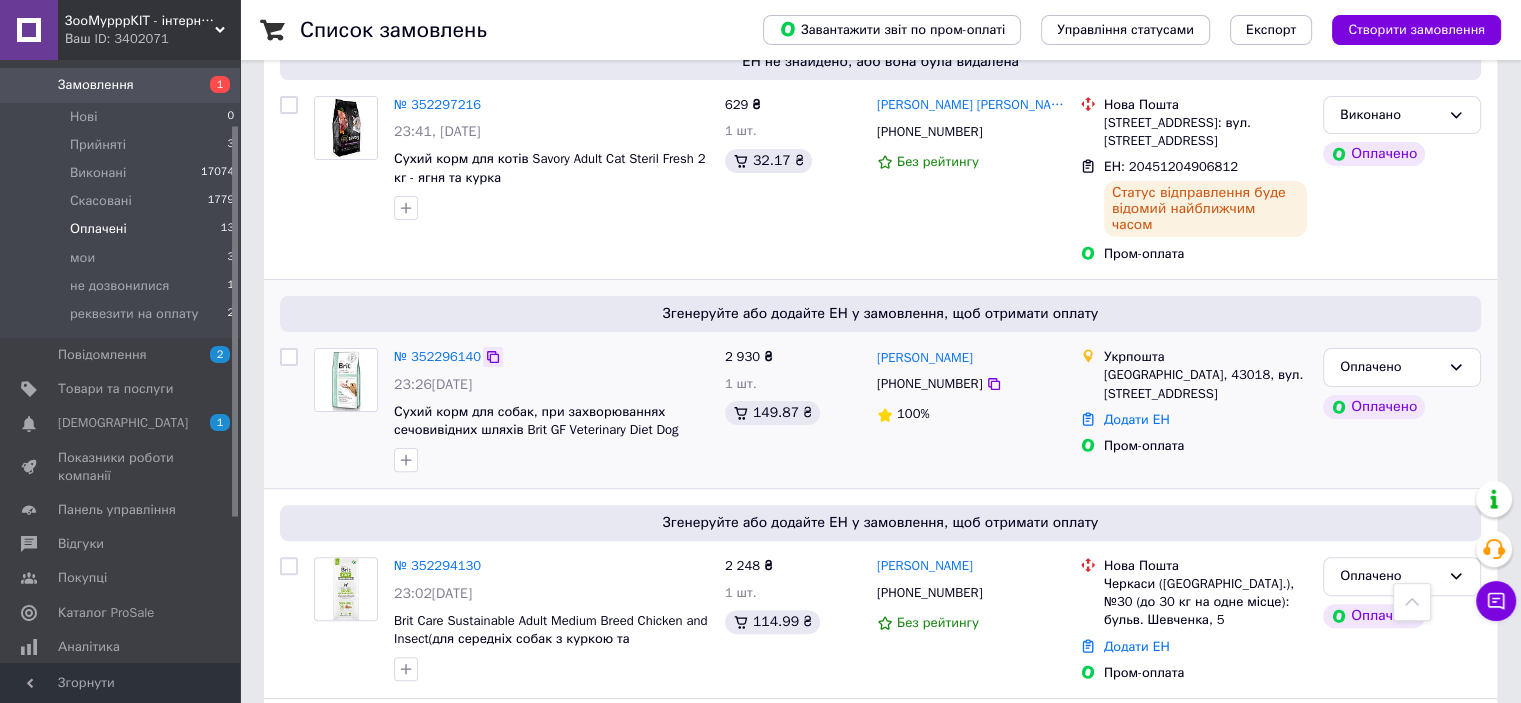 click 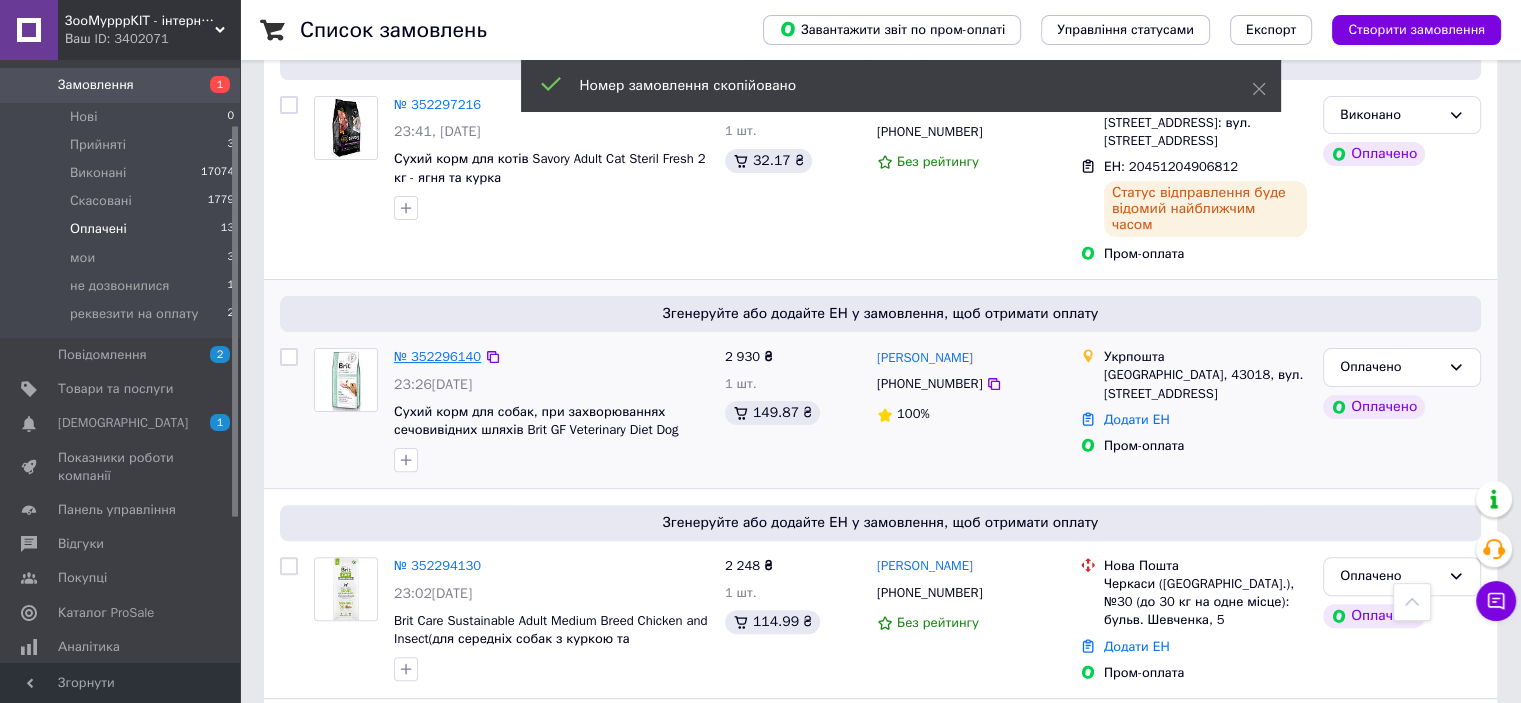 click on "№ 352296140" at bounding box center [437, 356] 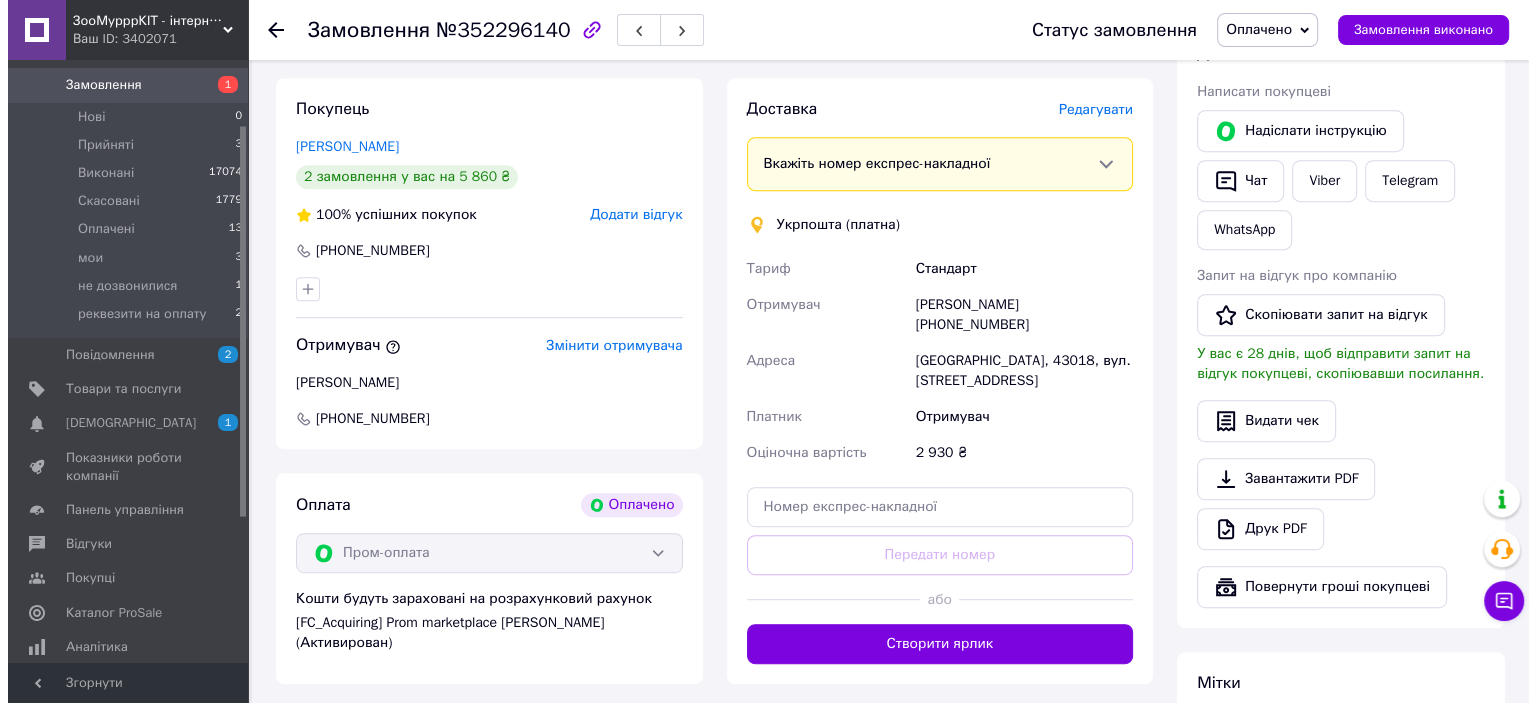 scroll, scrollTop: 900, scrollLeft: 0, axis: vertical 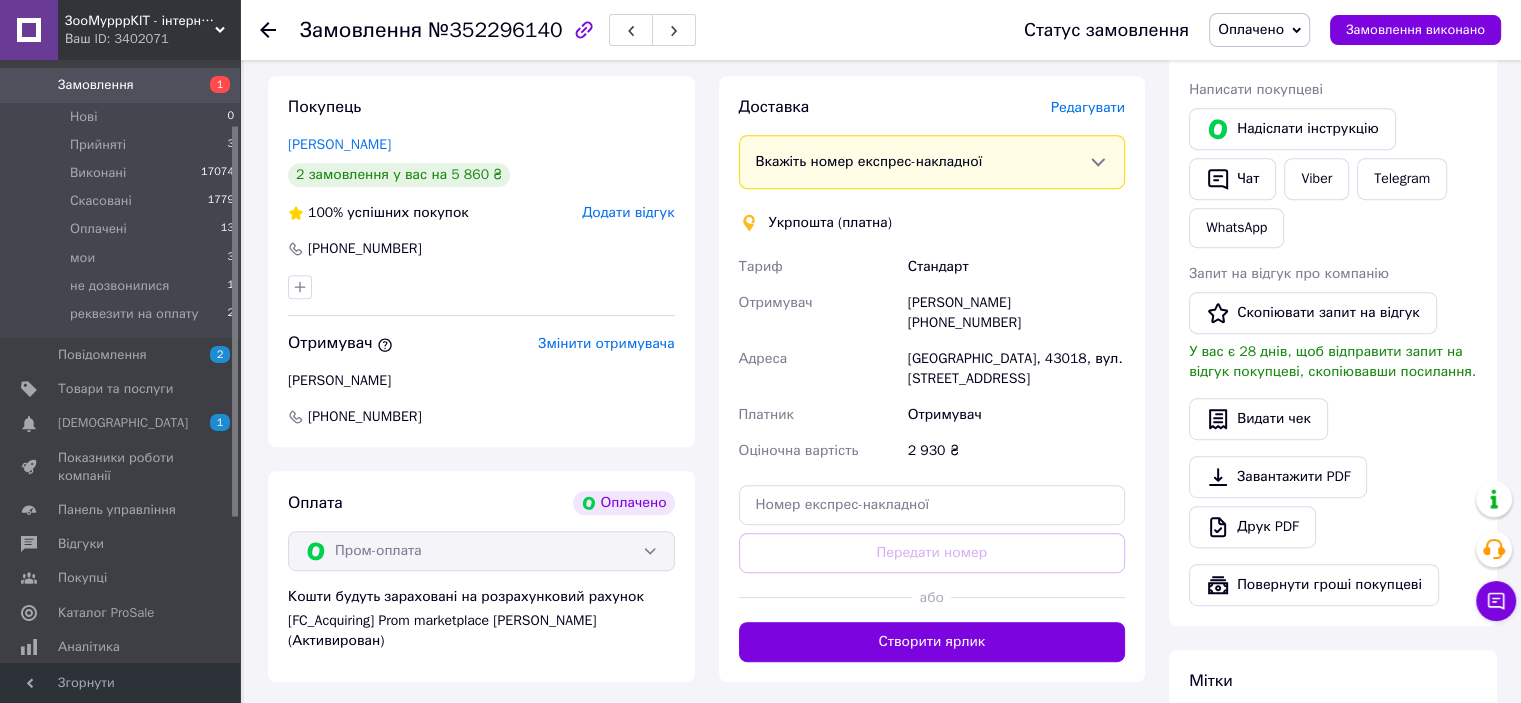 click on "Редагувати" at bounding box center (1088, 107) 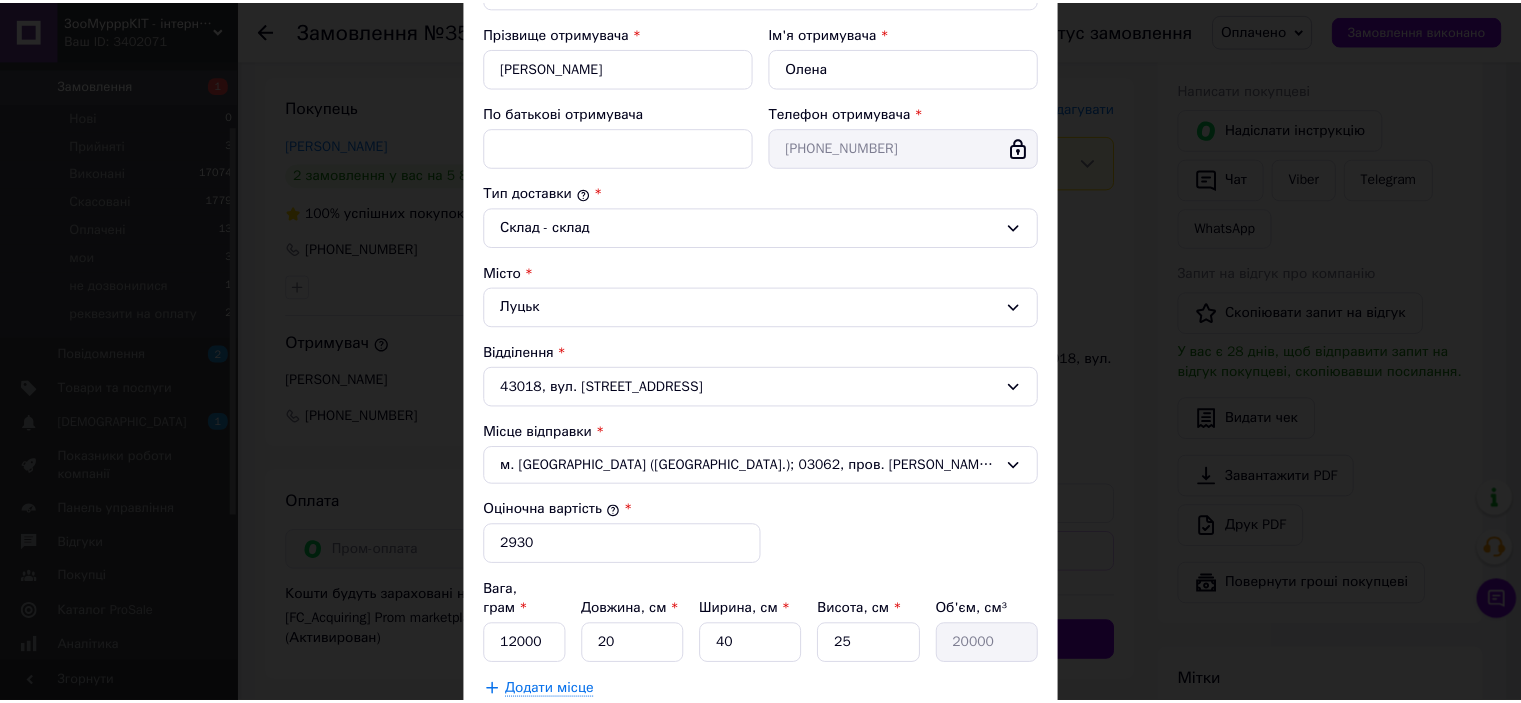 scroll, scrollTop: 543, scrollLeft: 0, axis: vertical 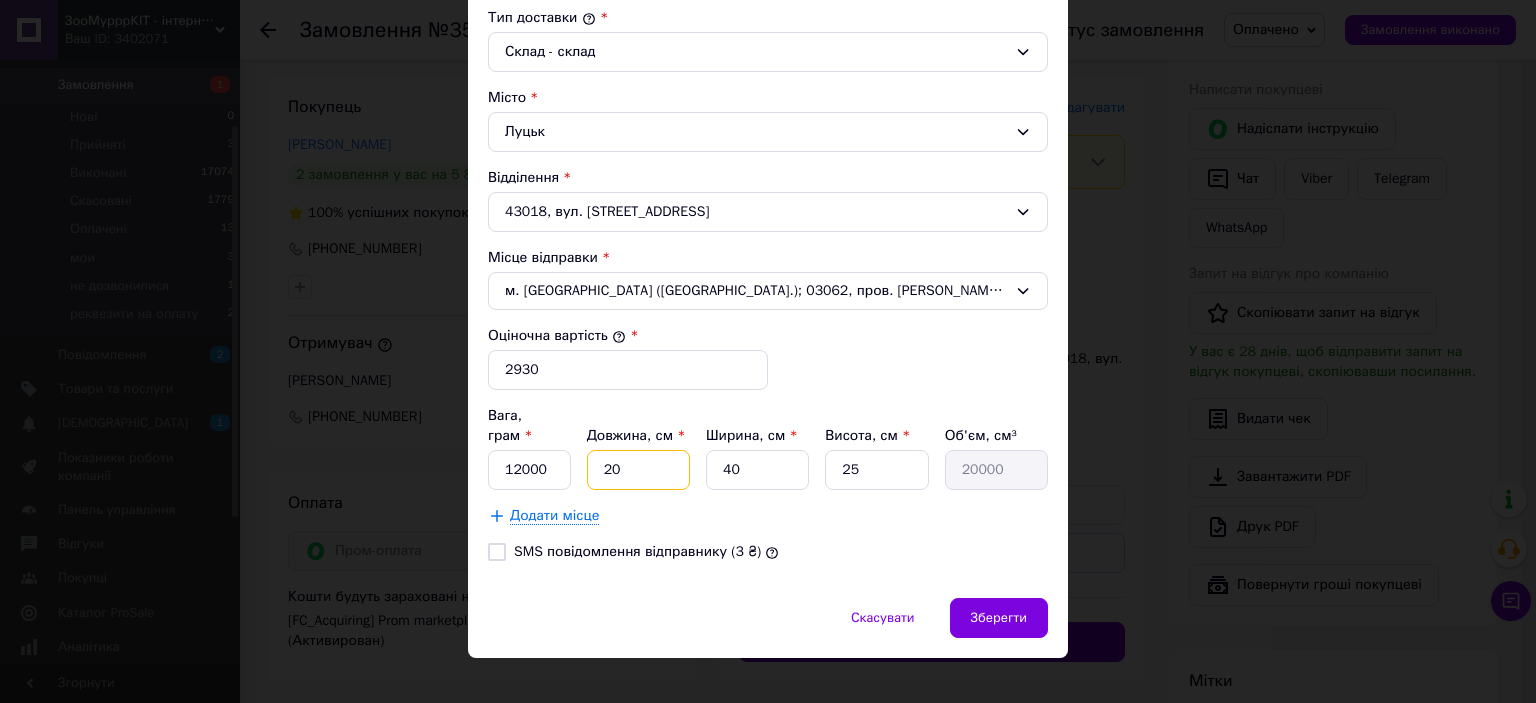 click on "20" at bounding box center (638, 470) 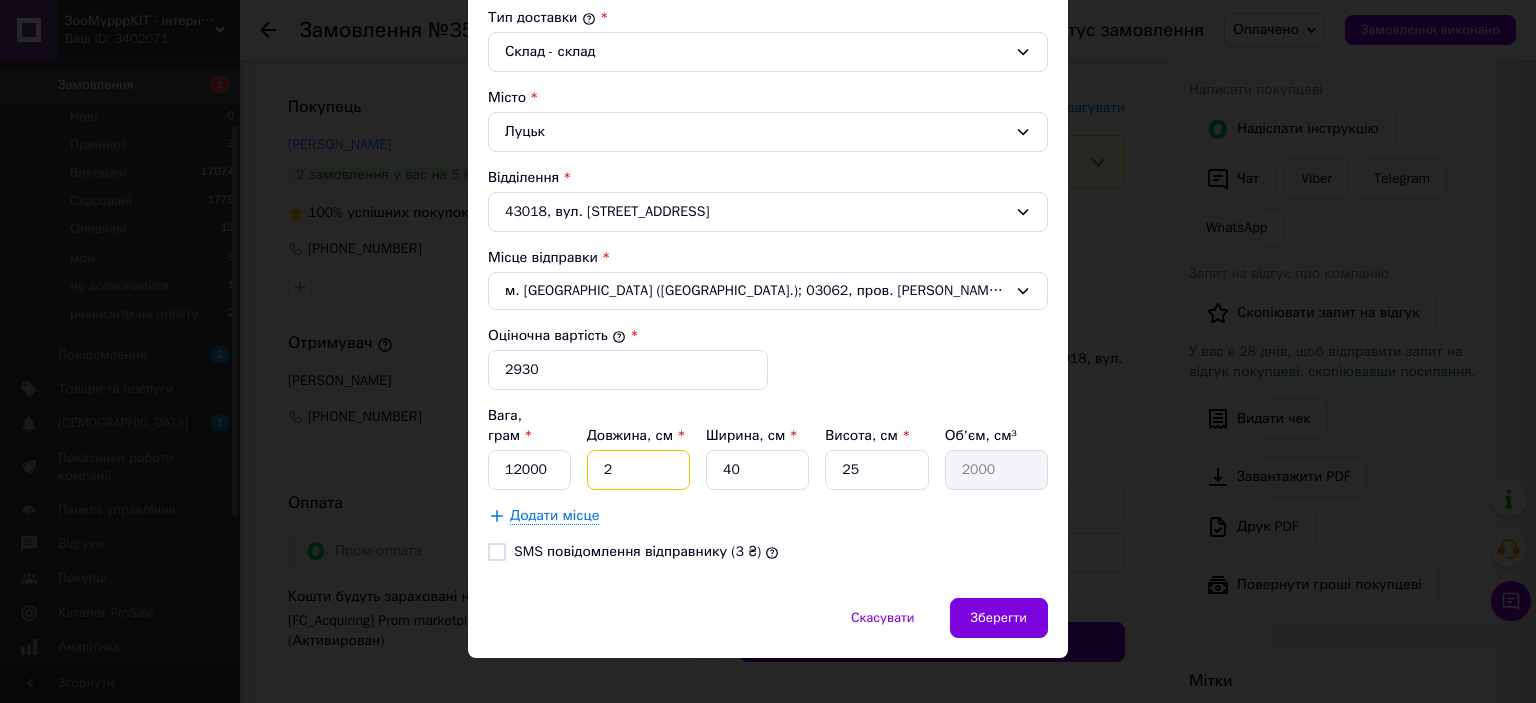 type 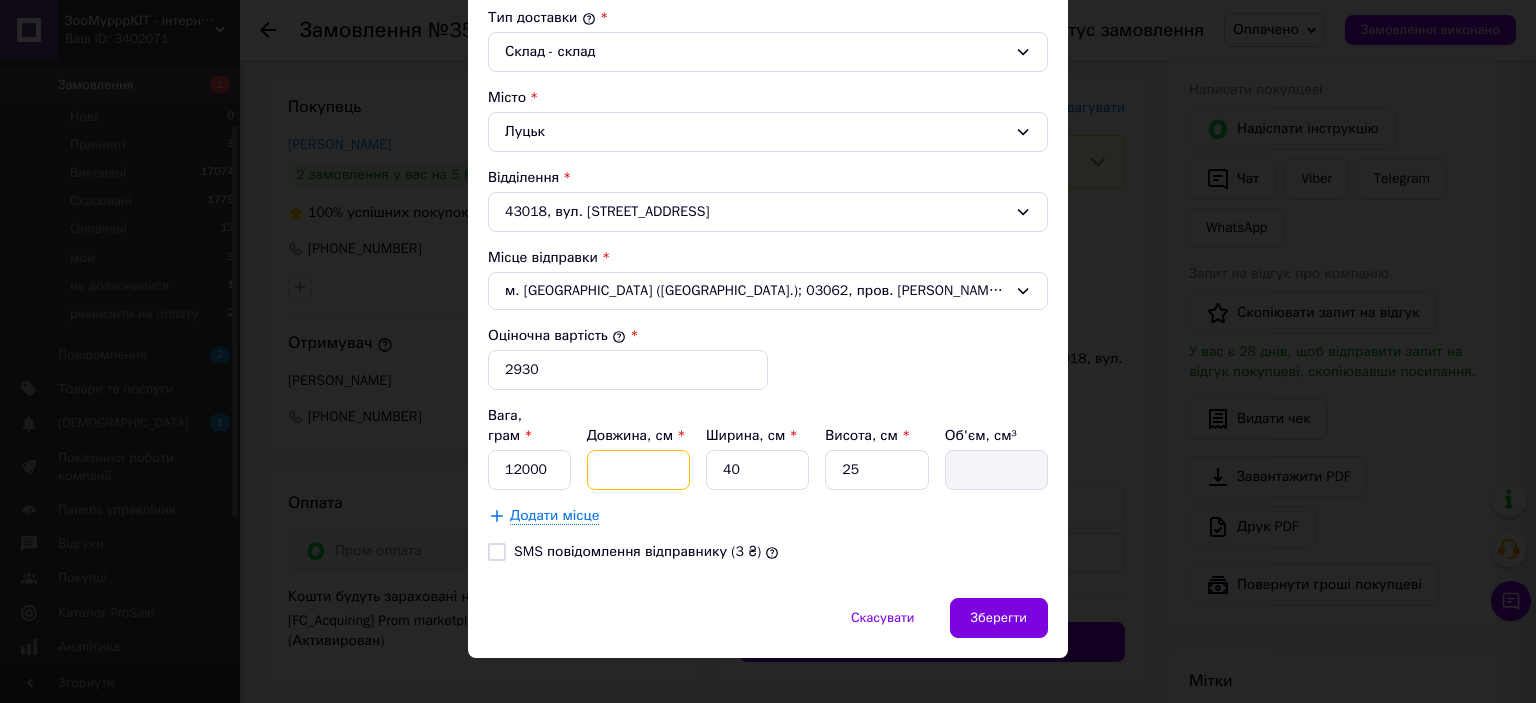 type on "5" 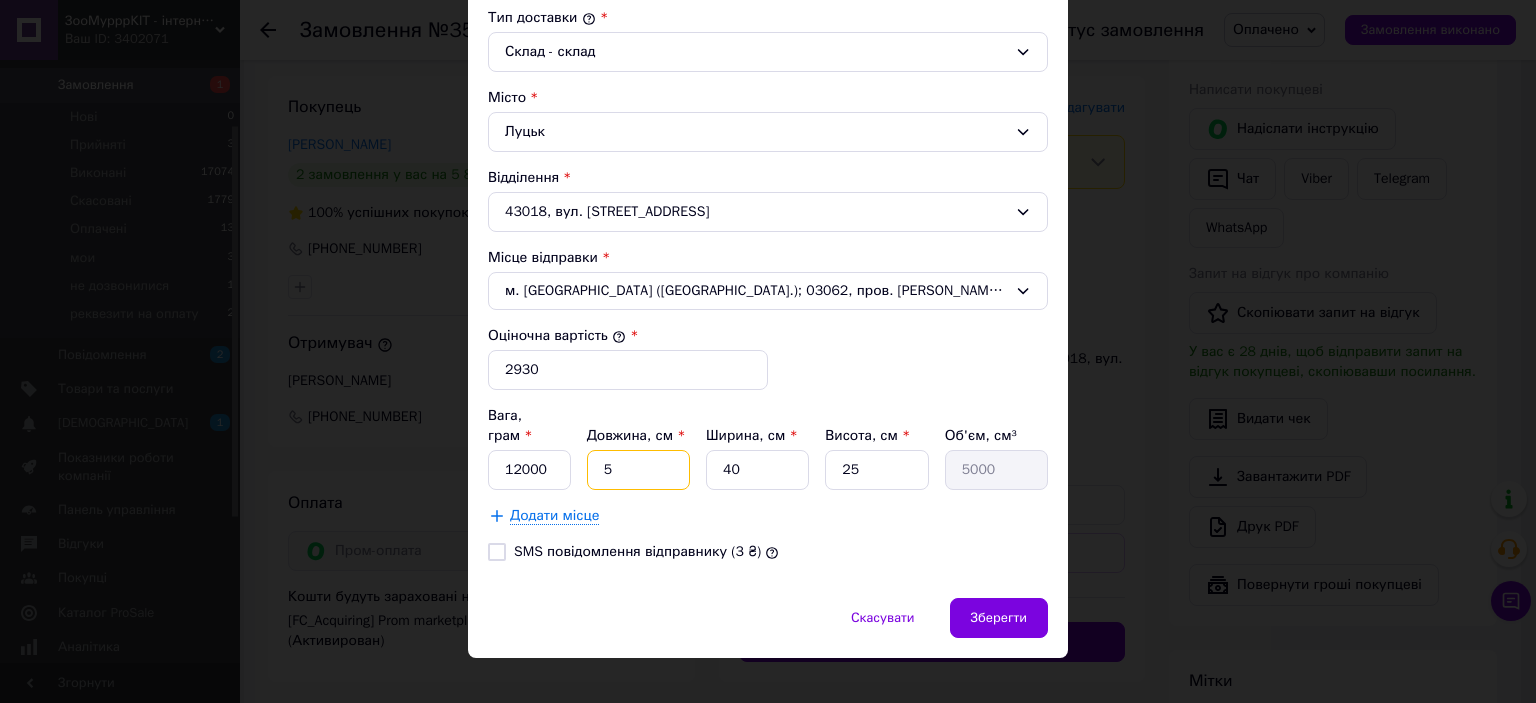 type on "50" 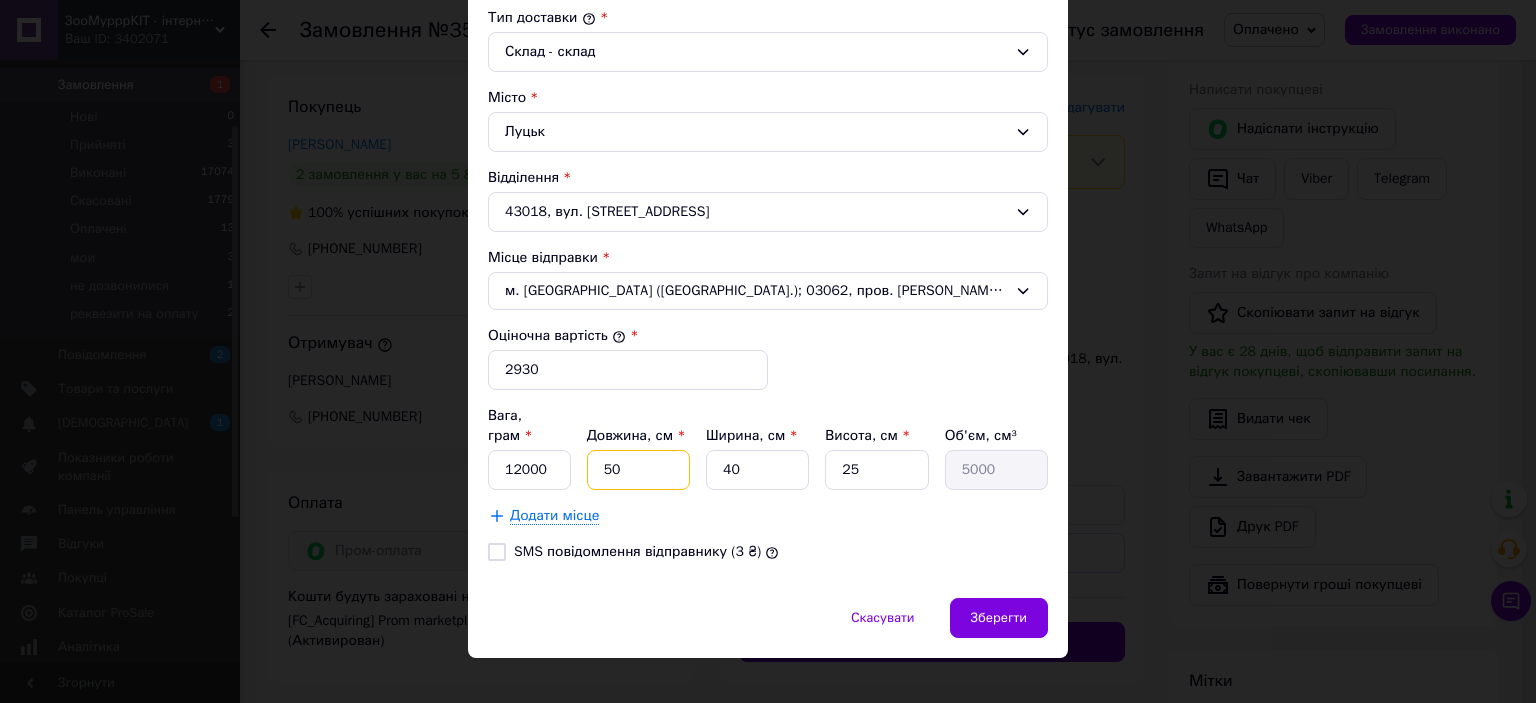 type on "50000" 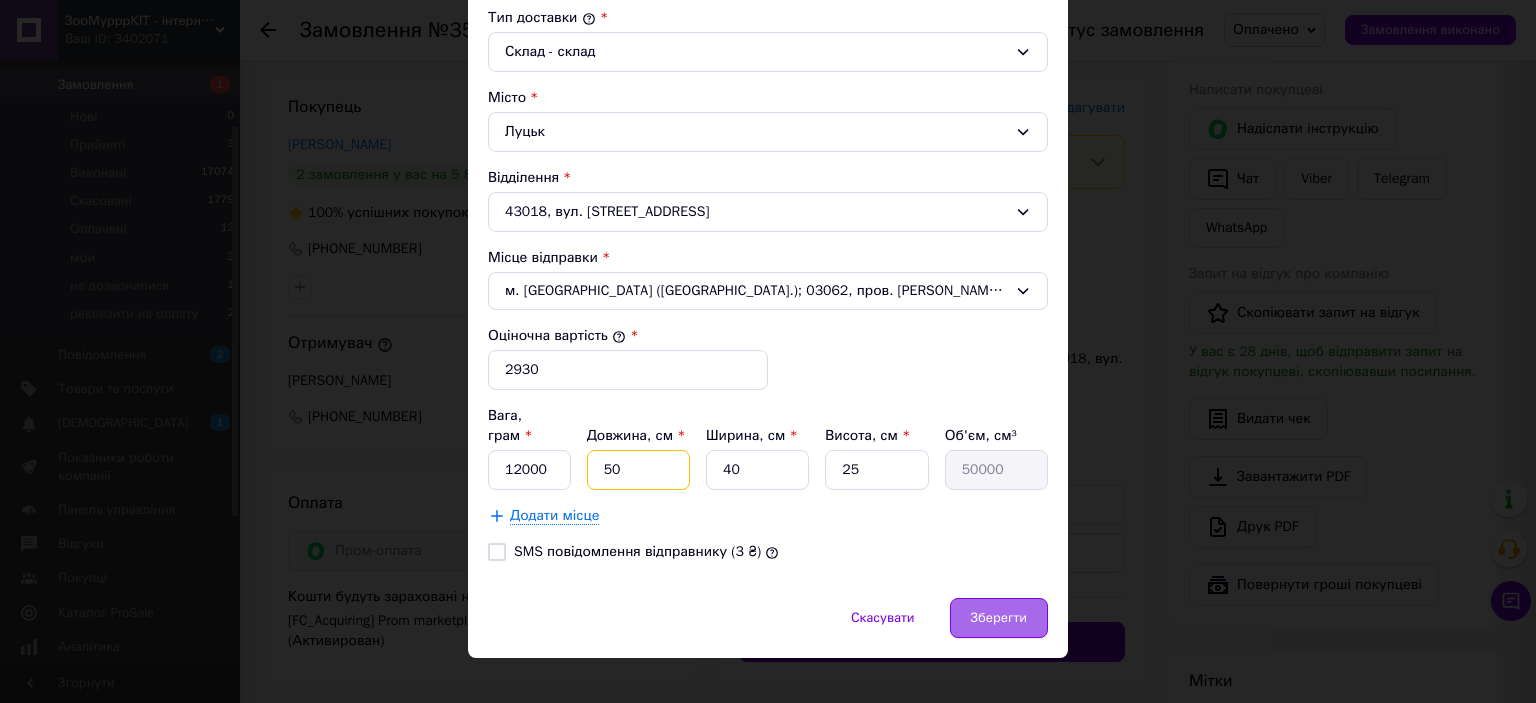 type on "50" 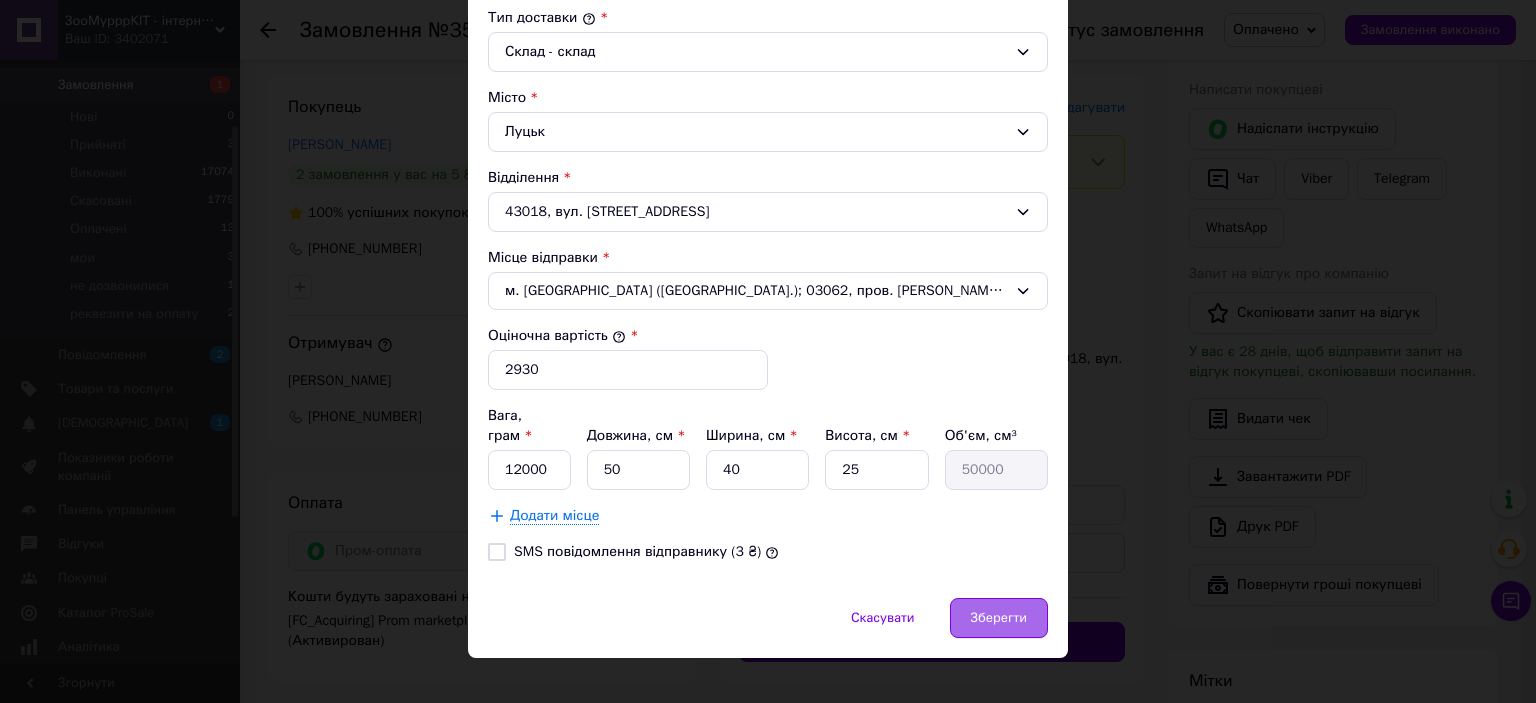 click on "Зберегти" at bounding box center [999, 618] 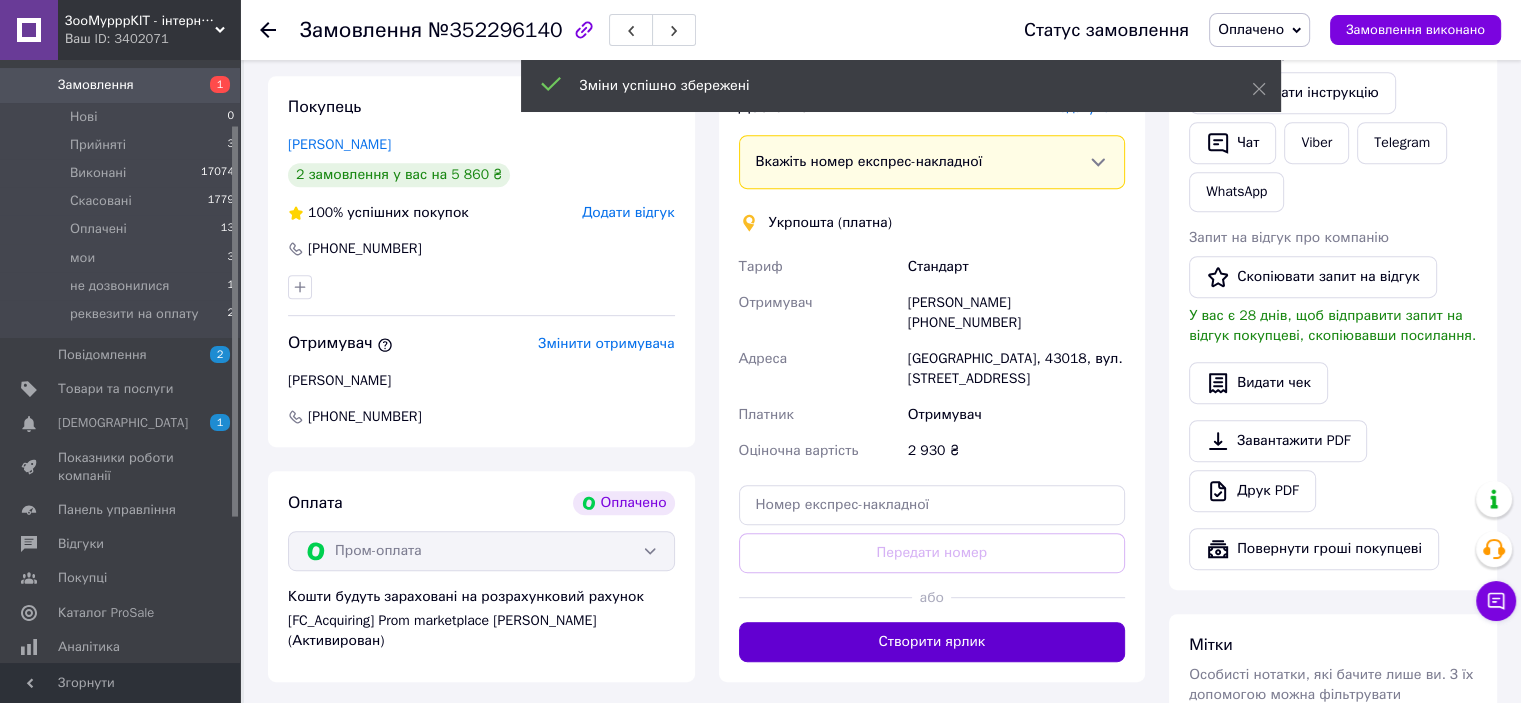 click on "Створити ярлик" at bounding box center [932, 642] 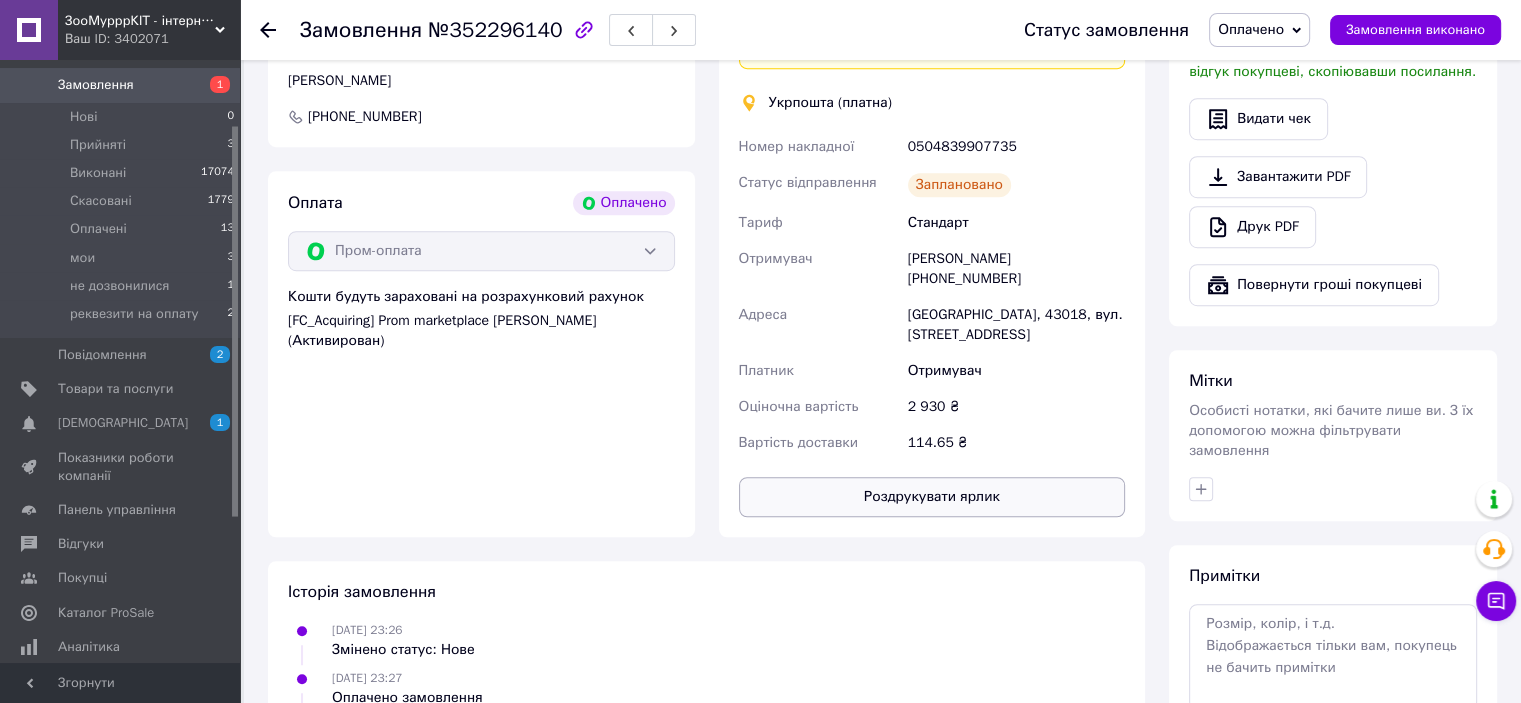 scroll, scrollTop: 1100, scrollLeft: 0, axis: vertical 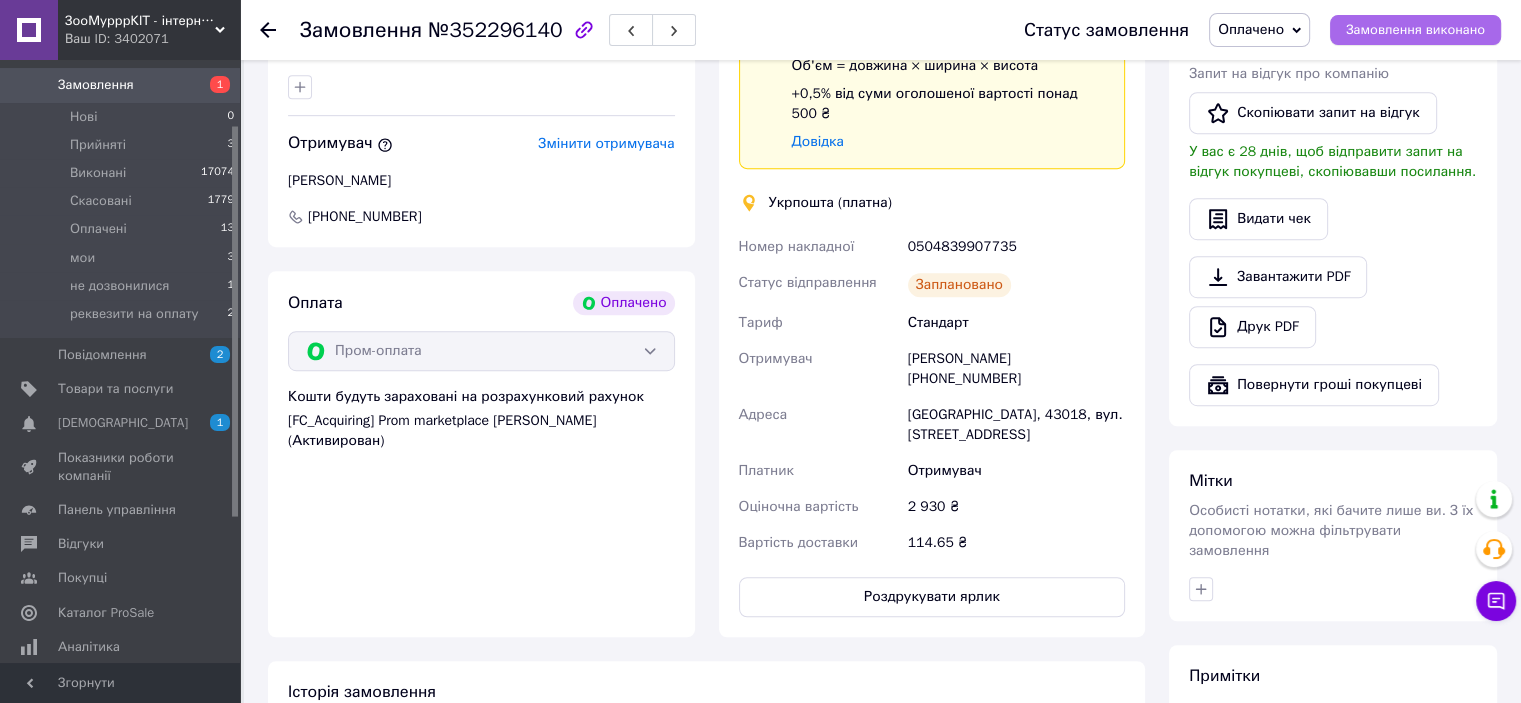 click on "Замовлення виконано" at bounding box center [1415, 30] 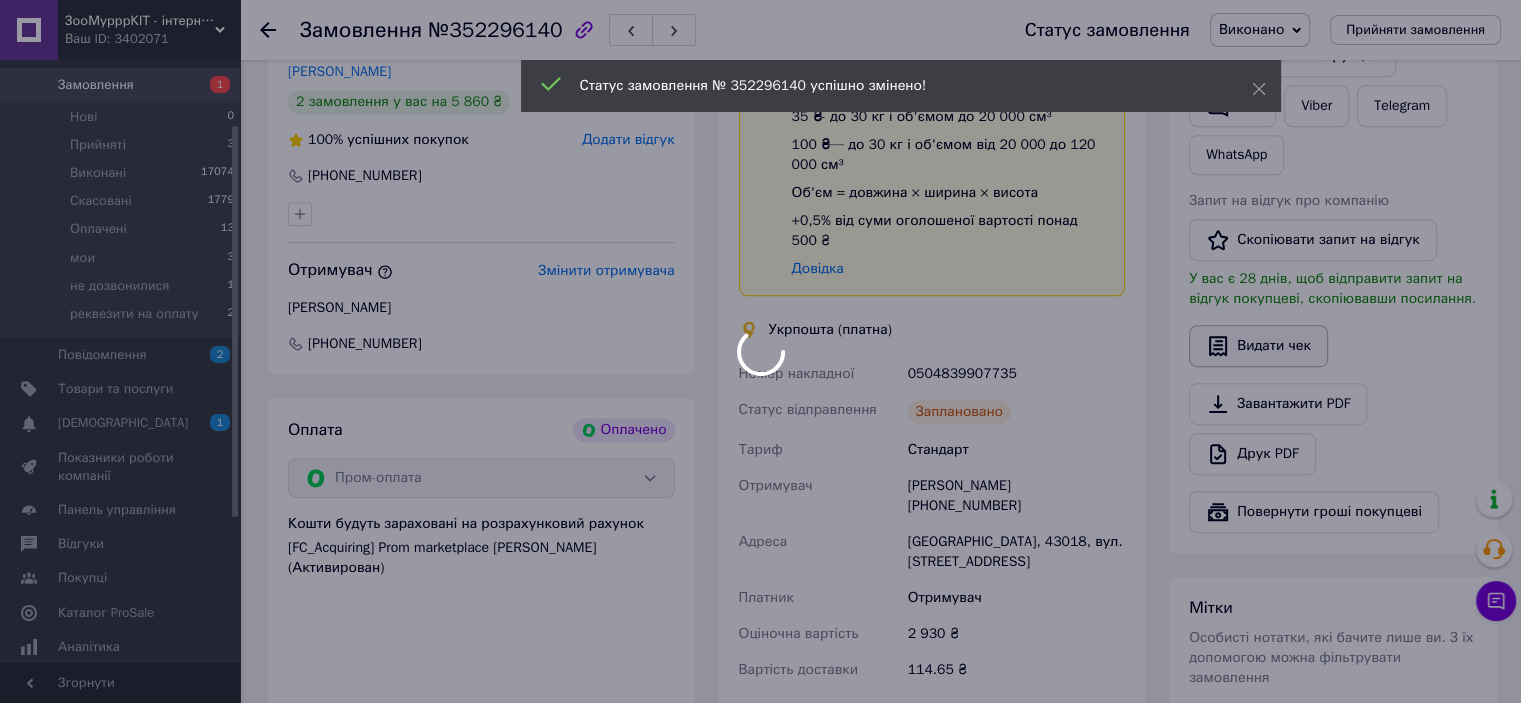 scroll, scrollTop: 800, scrollLeft: 0, axis: vertical 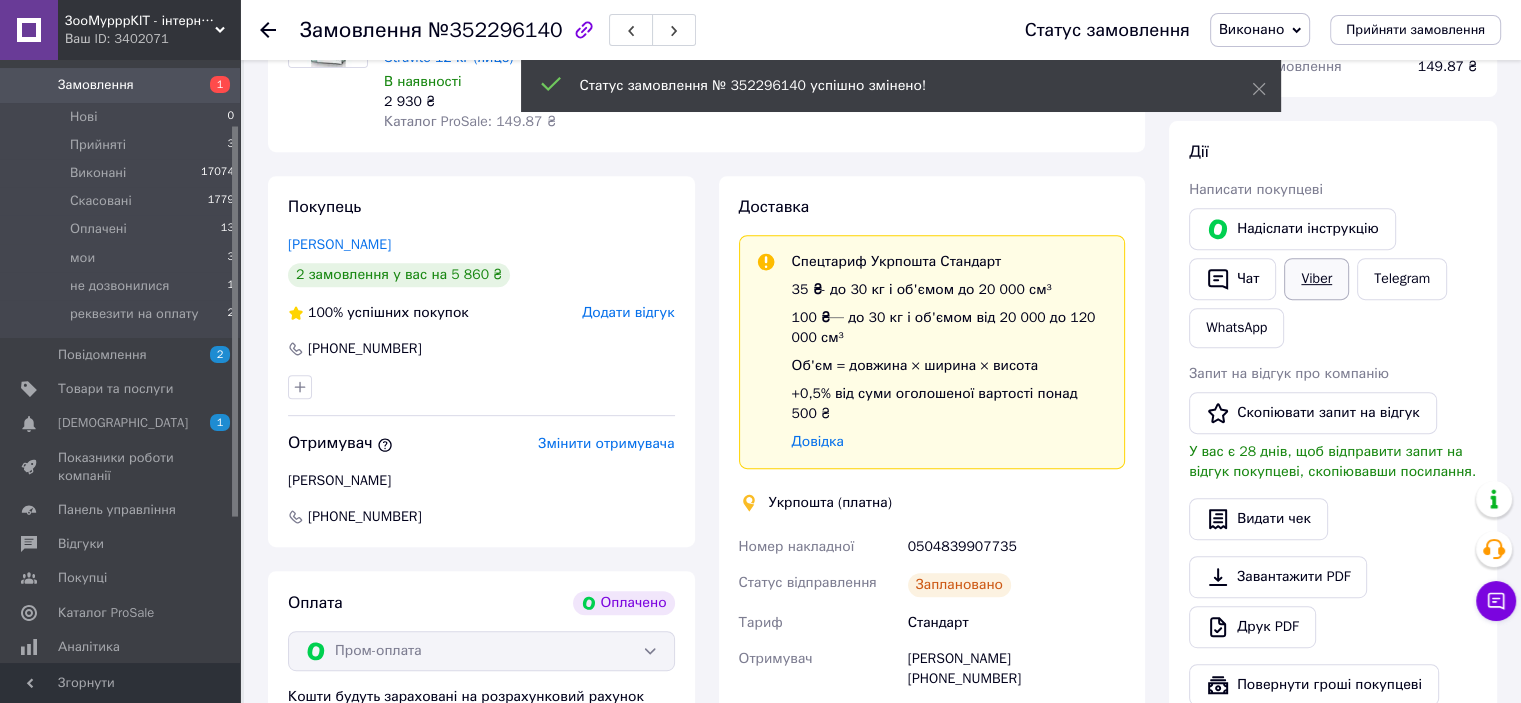 click on "Viber" at bounding box center (1316, 279) 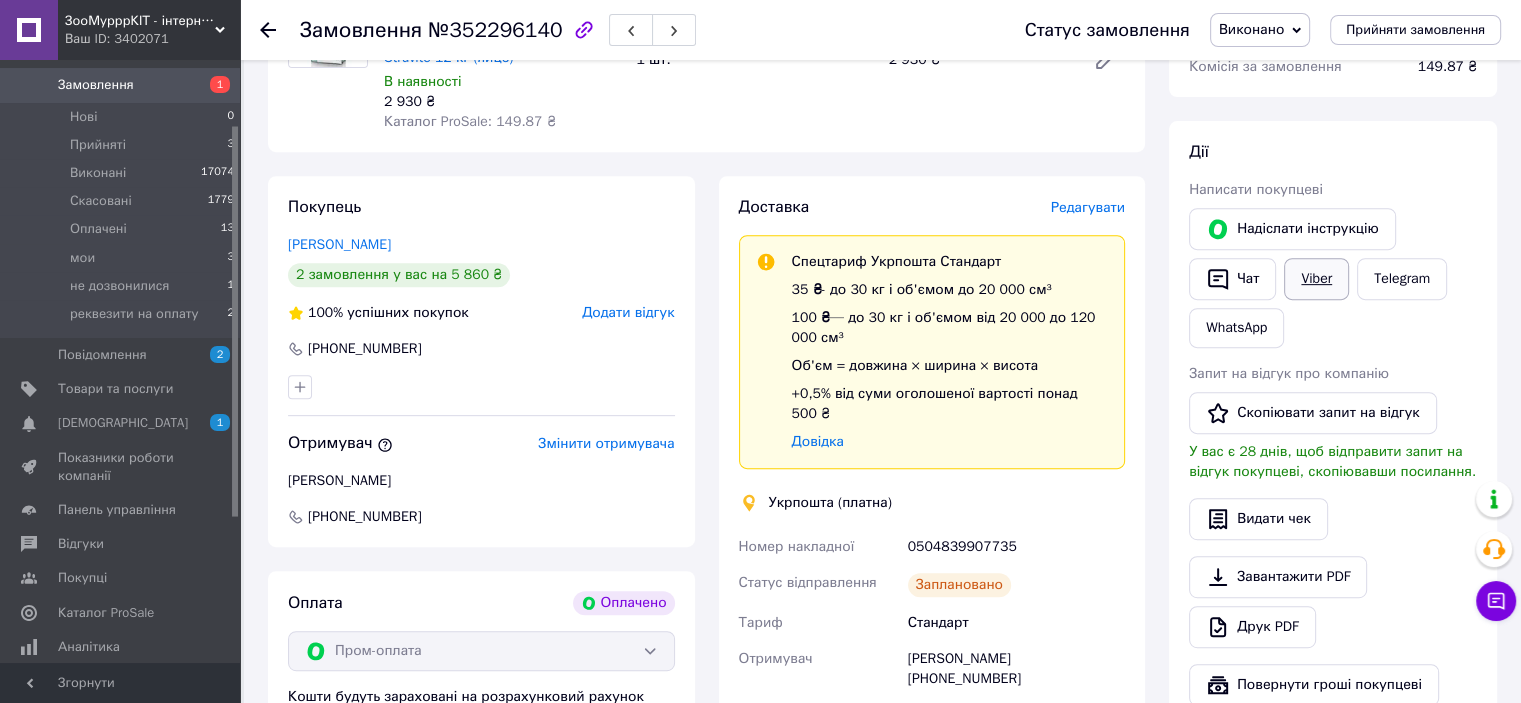 click on "Viber" at bounding box center [1316, 279] 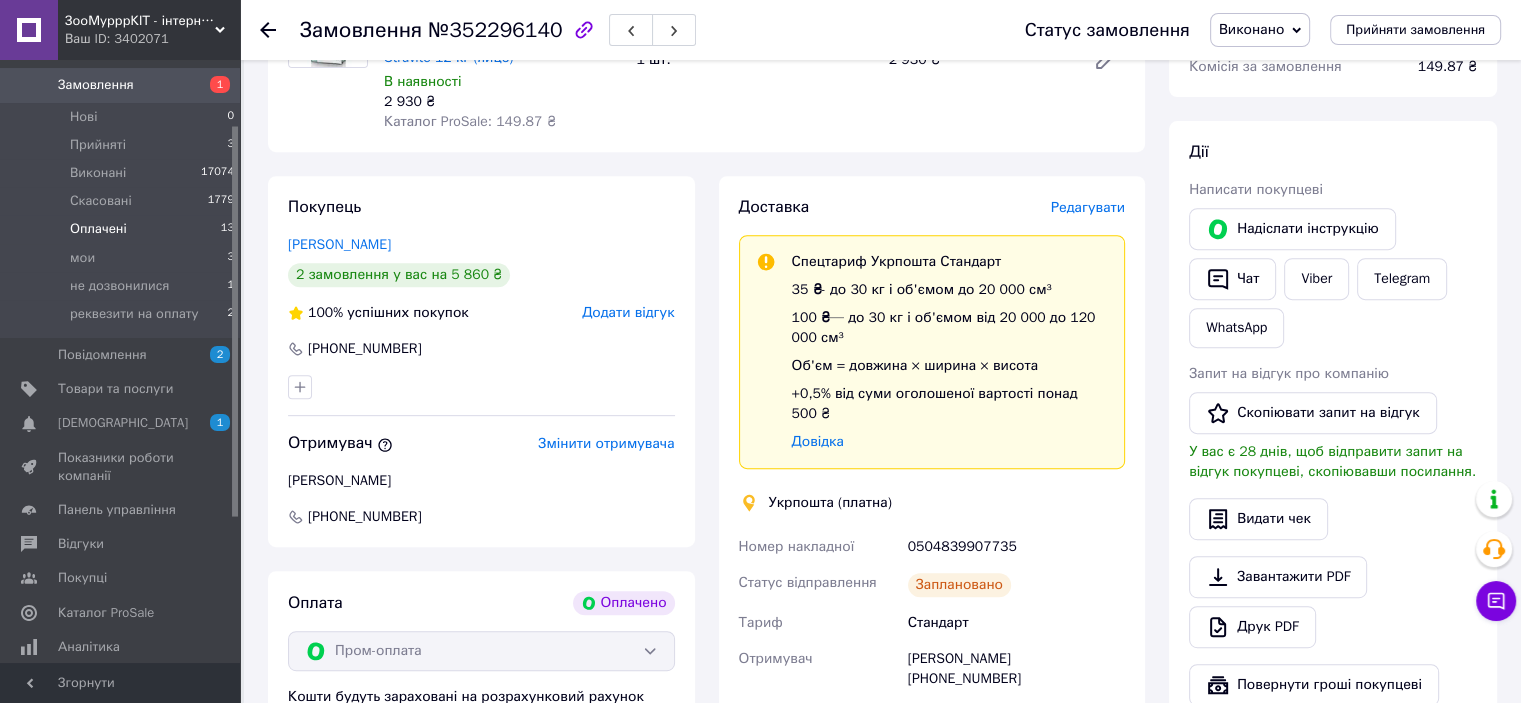 click on "Оплачені" at bounding box center [98, 229] 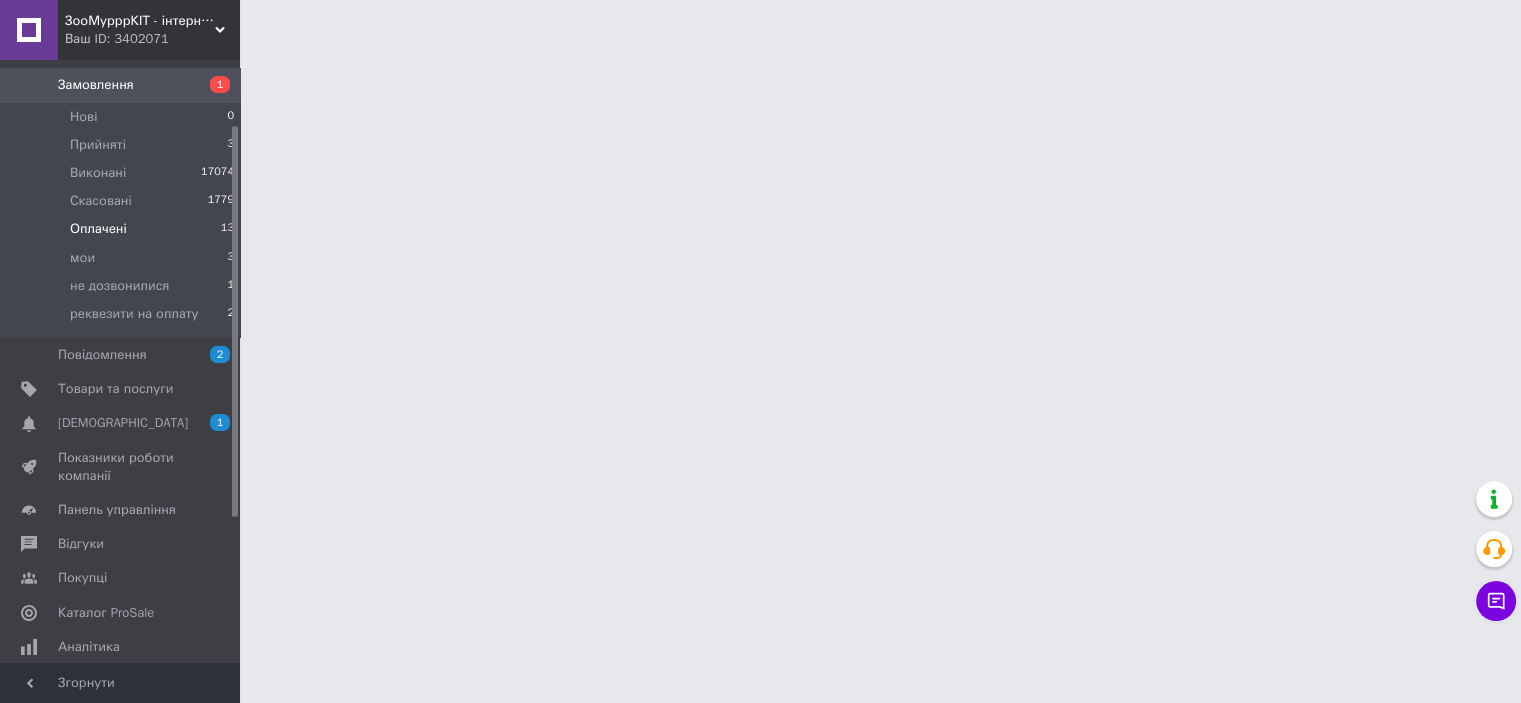 scroll, scrollTop: 0, scrollLeft: 0, axis: both 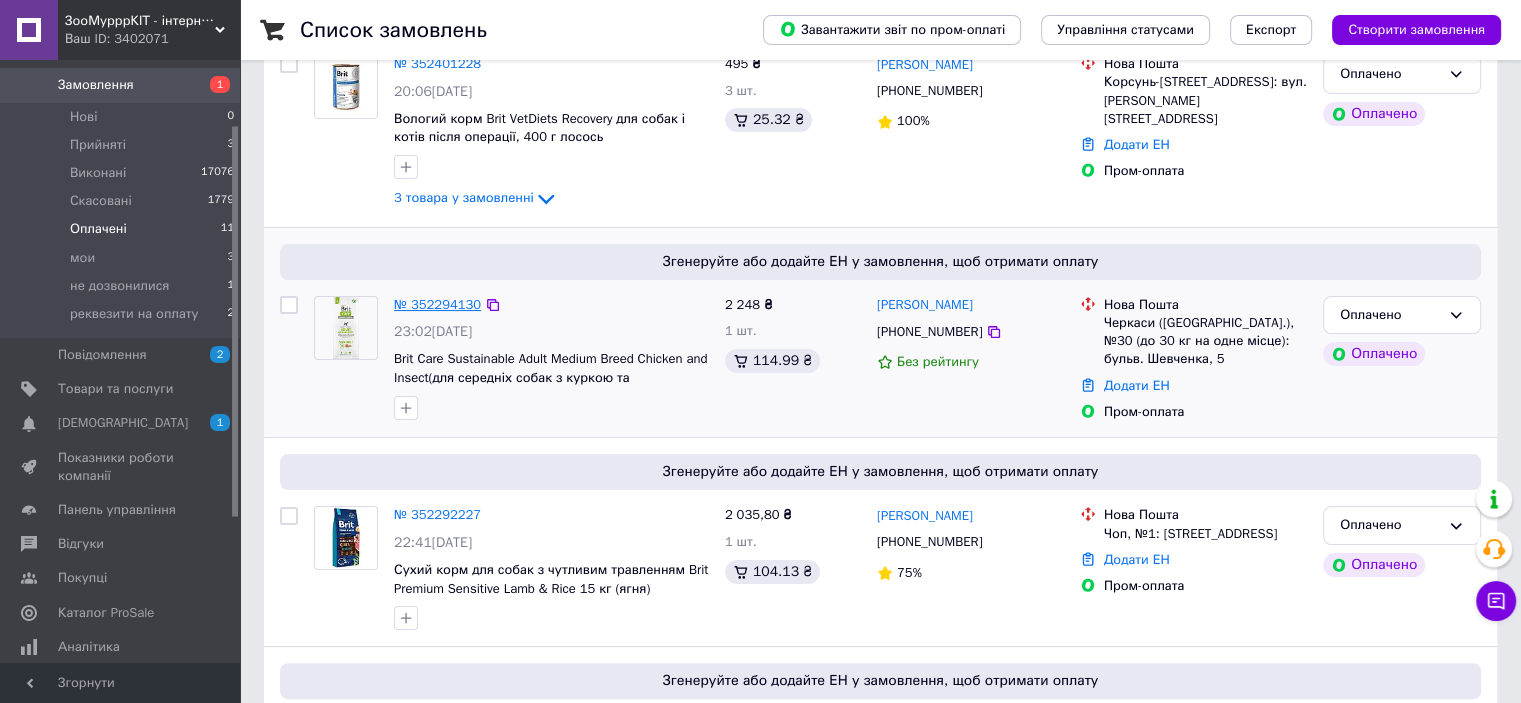 drag, startPoint x: 487, startPoint y: 303, endPoint x: 475, endPoint y: 303, distance: 12 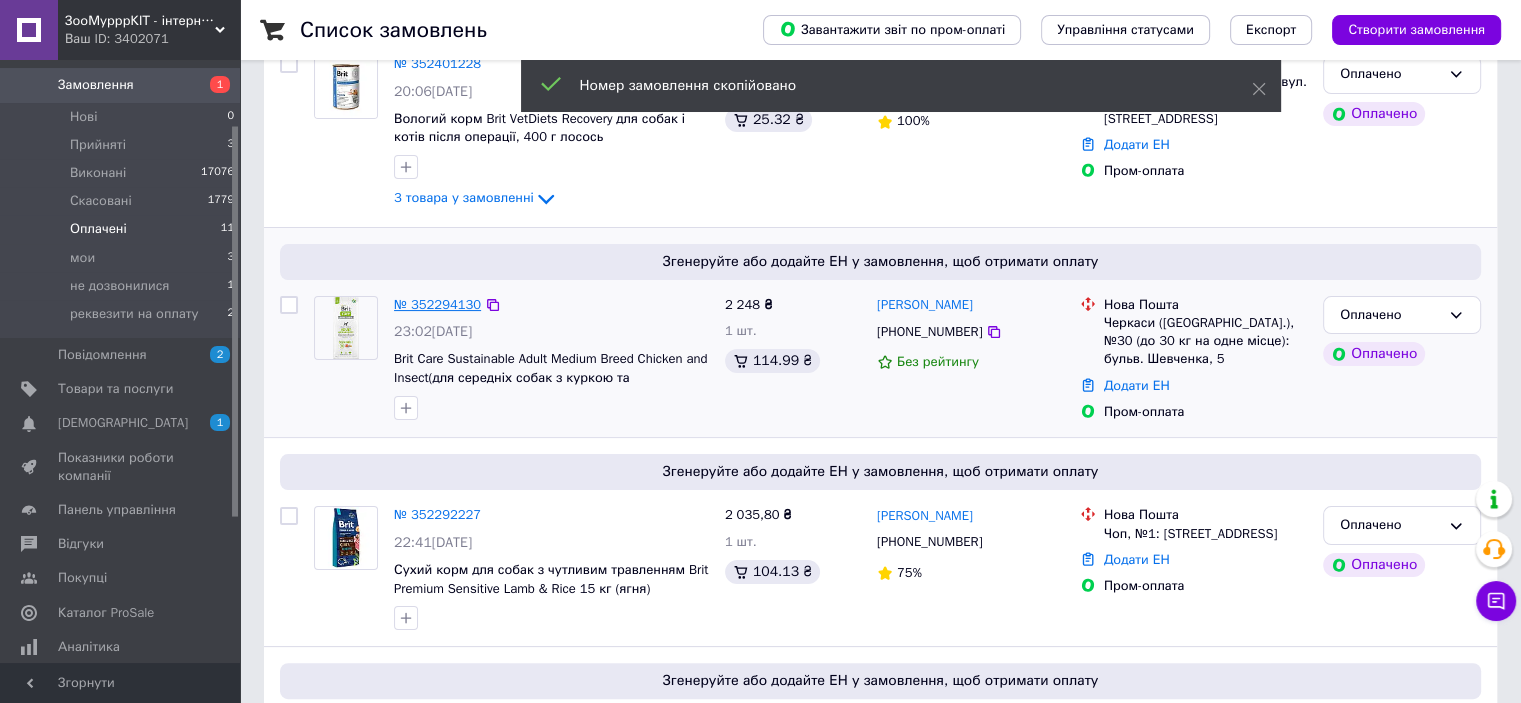 click on "№ 352294130" at bounding box center (437, 304) 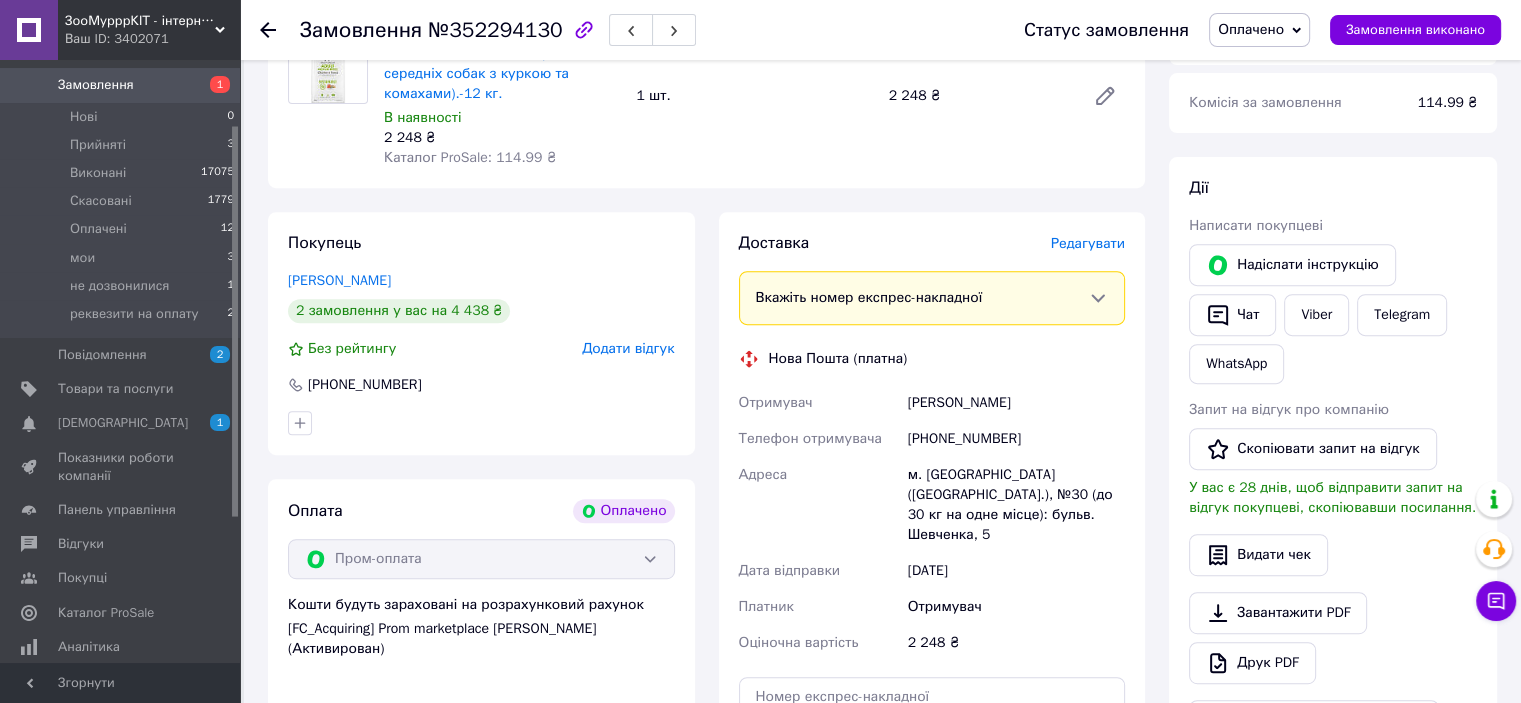 scroll, scrollTop: 900, scrollLeft: 0, axis: vertical 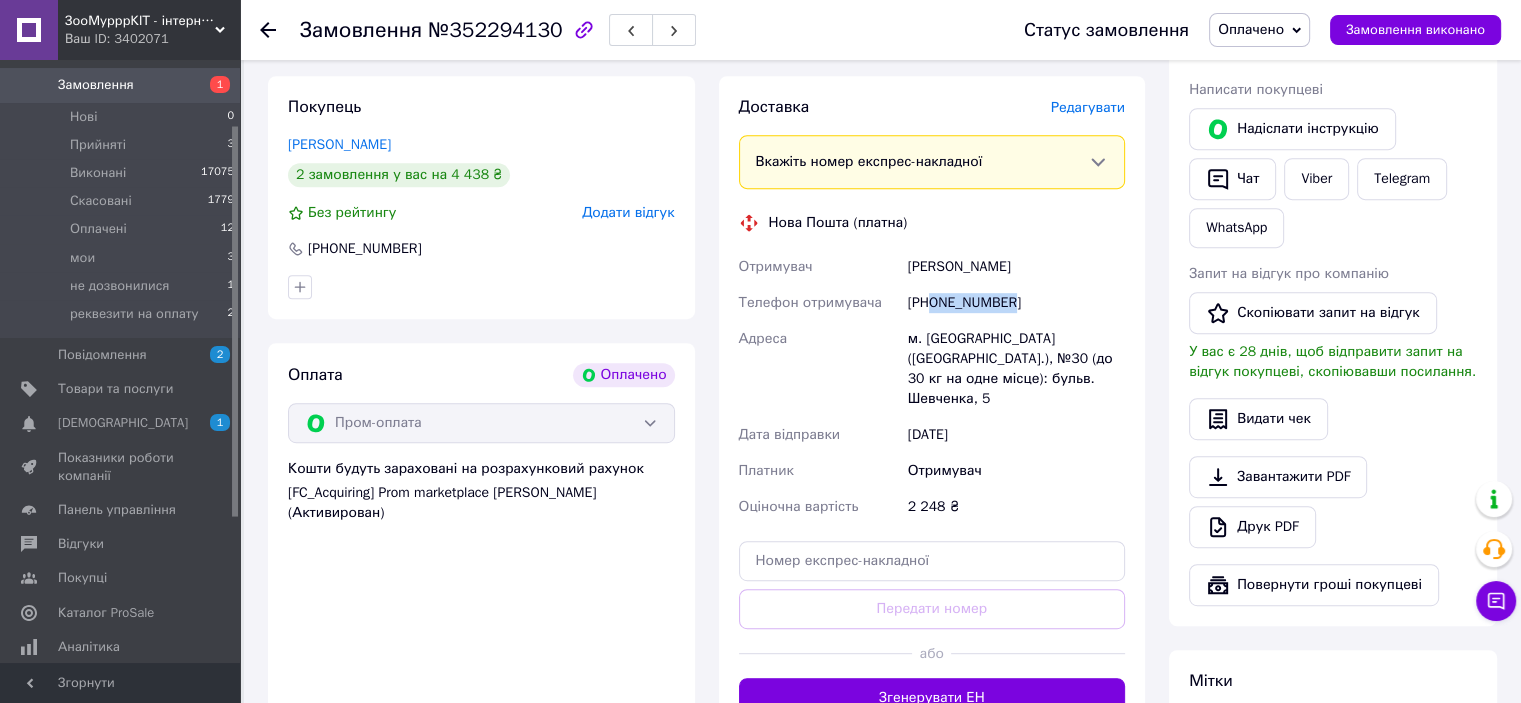 drag, startPoint x: 932, startPoint y: 307, endPoint x: 1039, endPoint y: 307, distance: 107 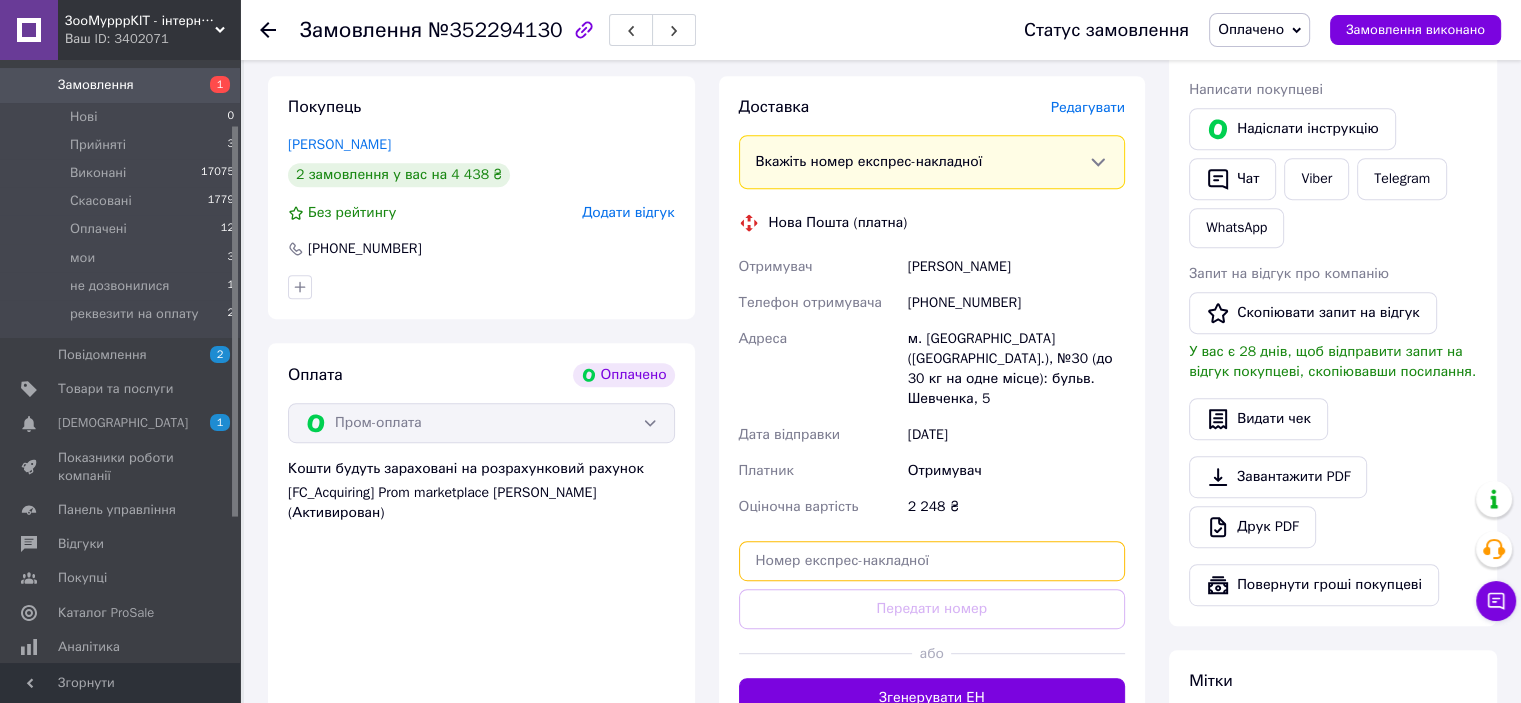 click at bounding box center (932, 561) 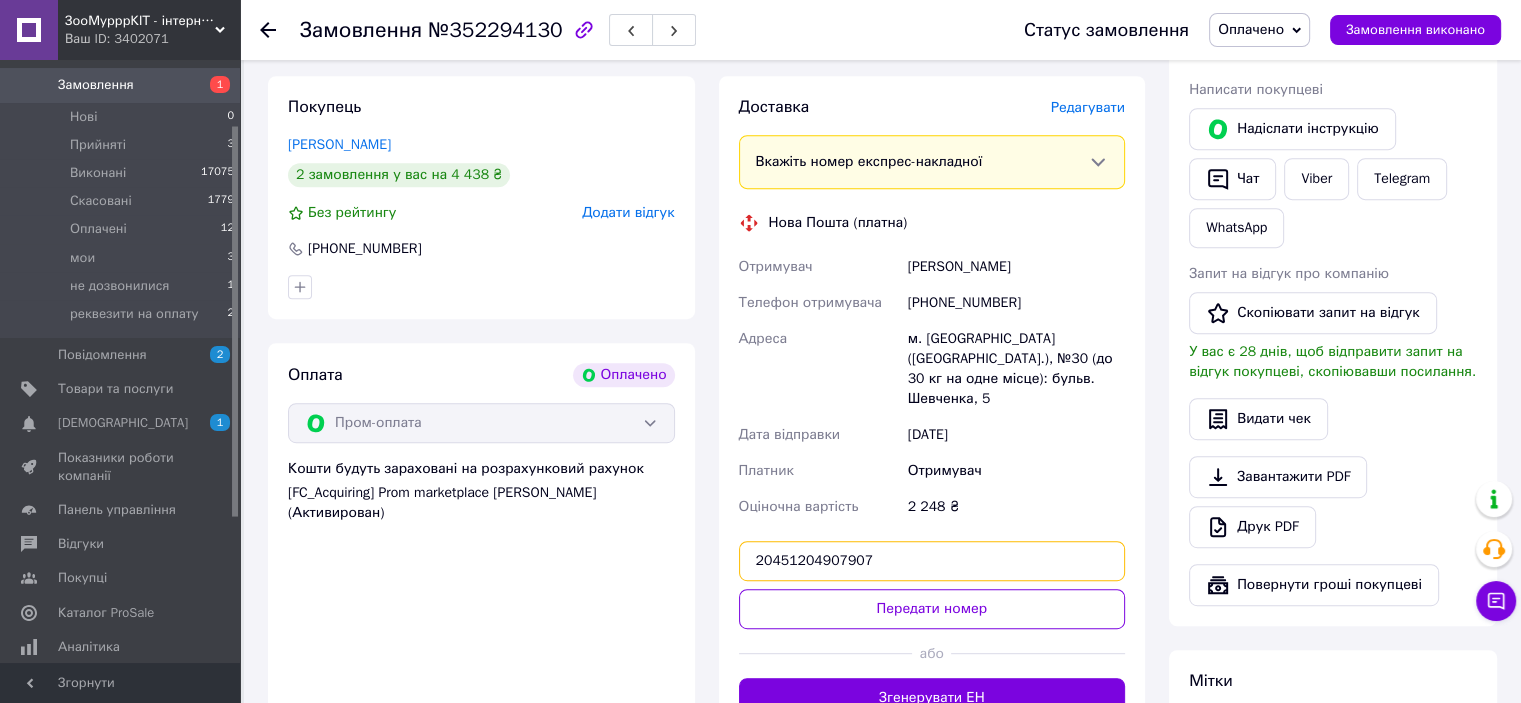 type on "20451204907907" 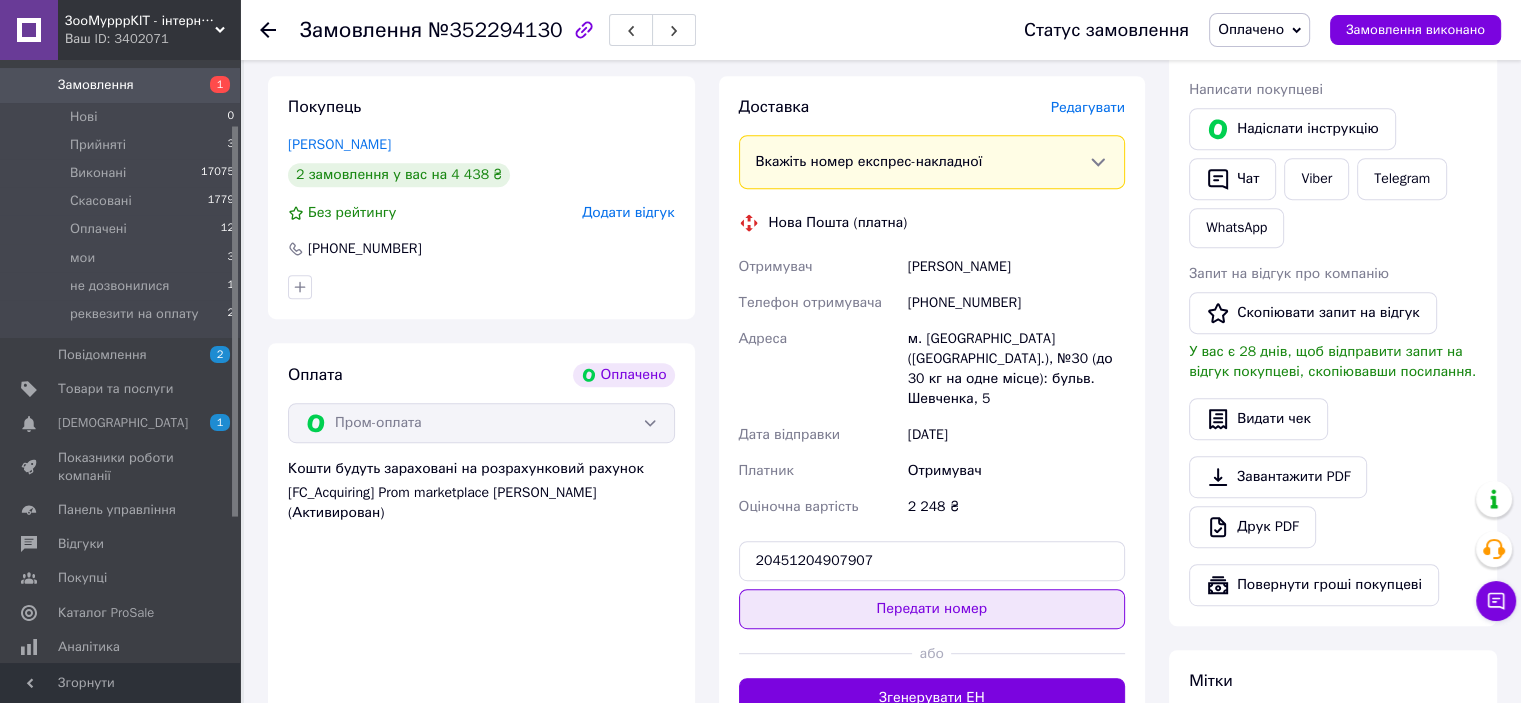 drag, startPoint x: 940, startPoint y: 615, endPoint x: 941, endPoint y: 601, distance: 14.035668 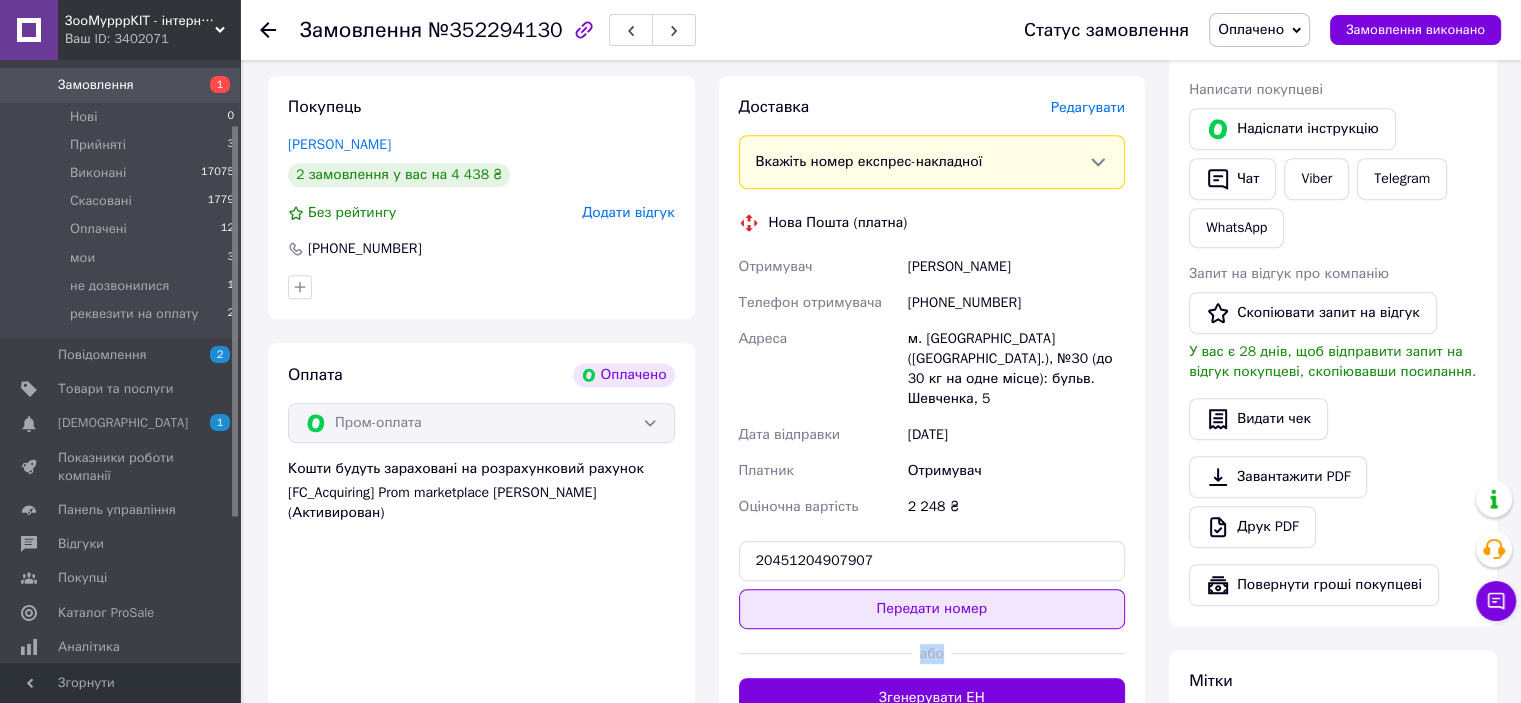 click on "Передати номер" at bounding box center (932, 609) 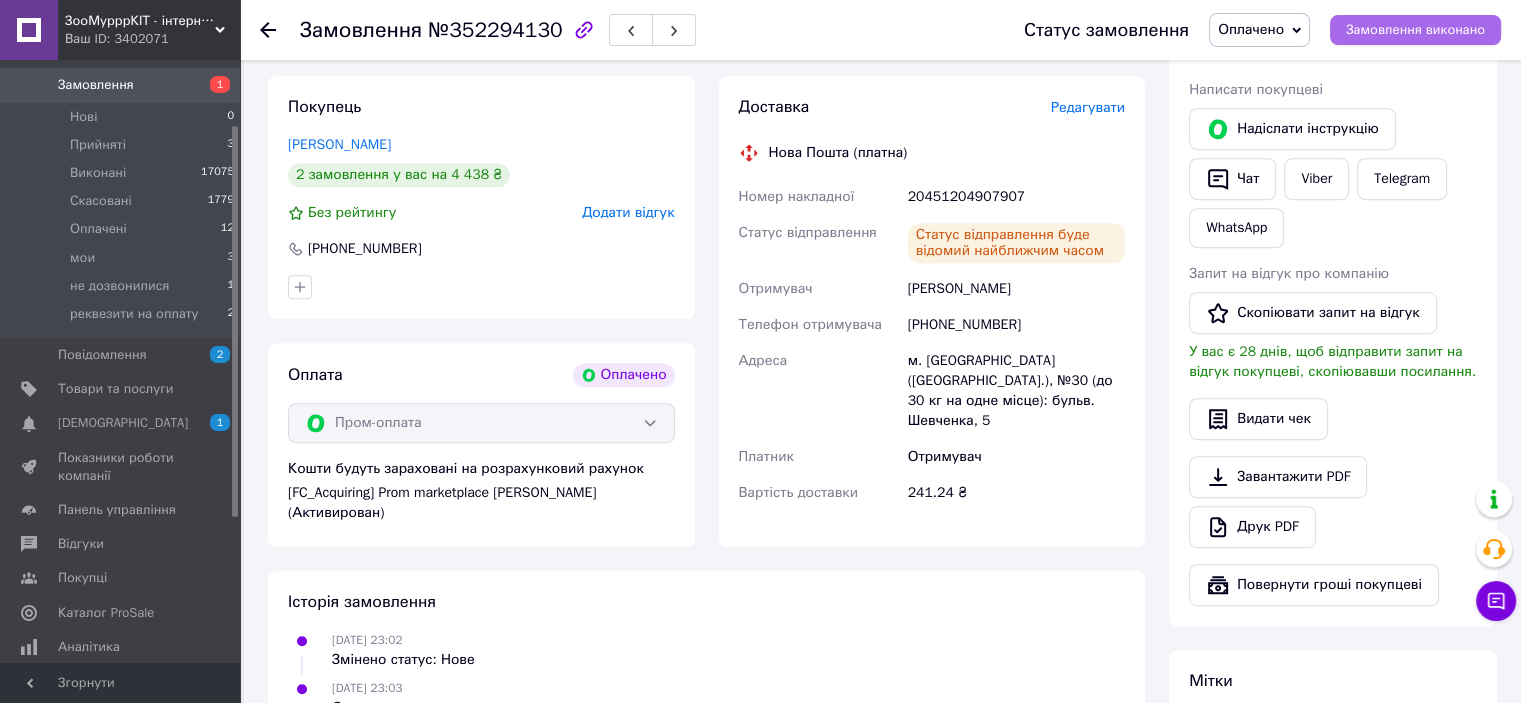 click on "Замовлення виконано" at bounding box center (1415, 30) 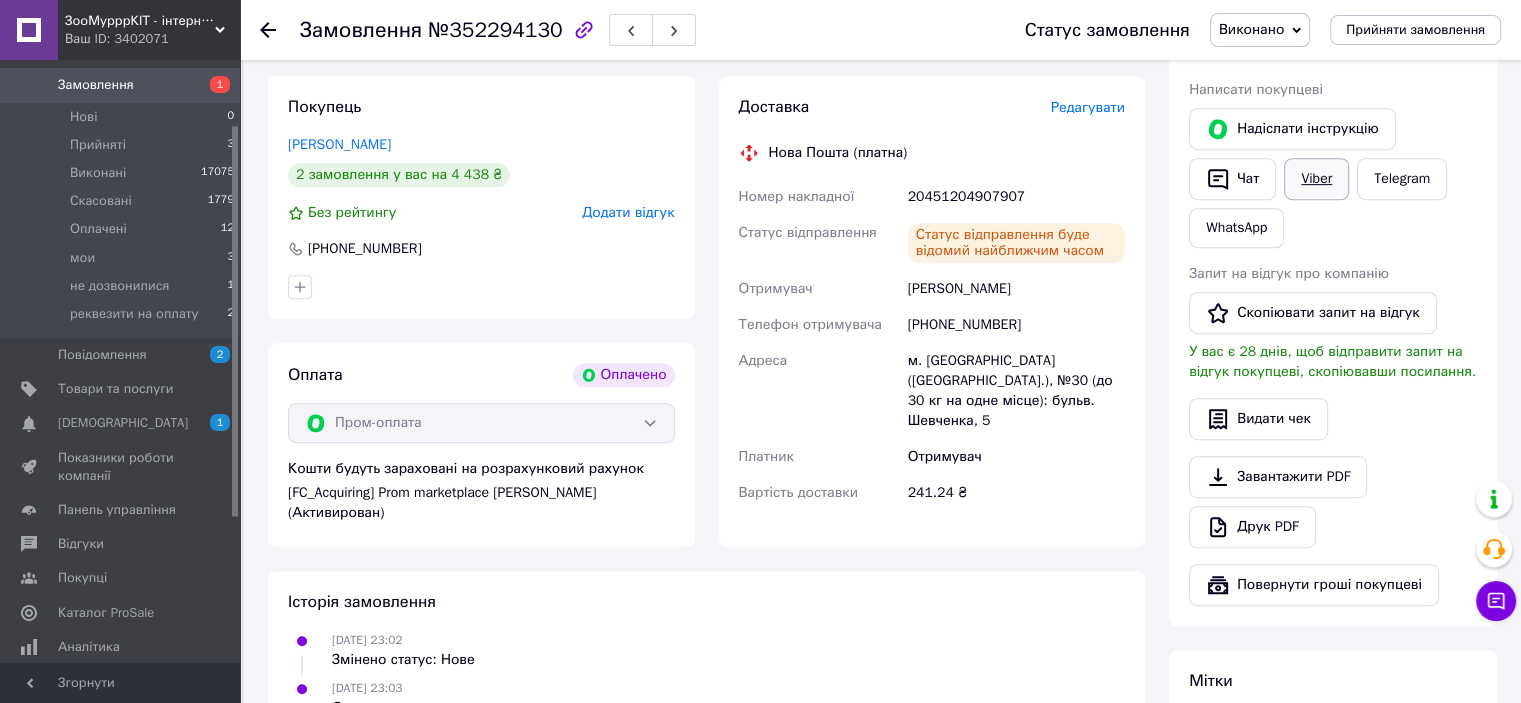 click on "Viber" at bounding box center (1316, 179) 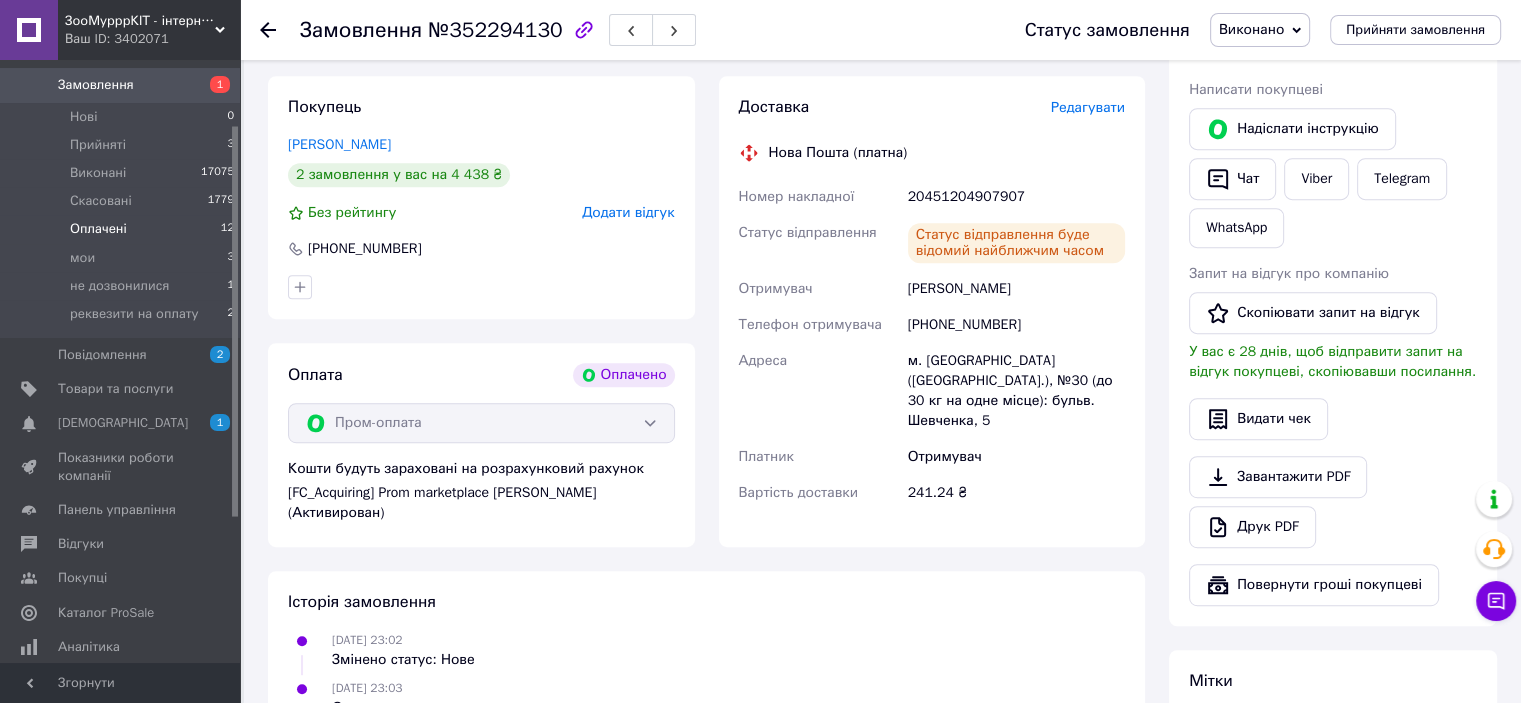 click on "Оплачені" at bounding box center [98, 229] 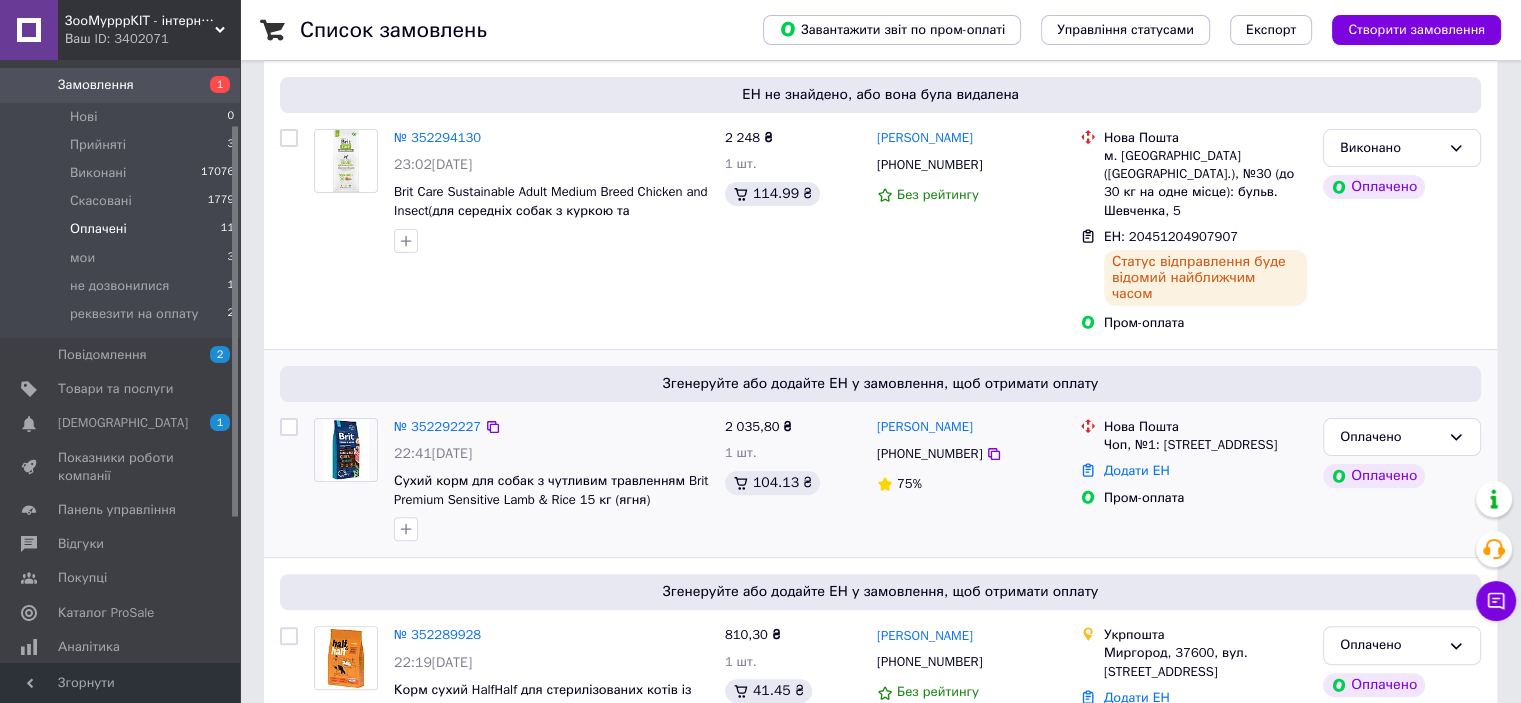 scroll, scrollTop: 500, scrollLeft: 0, axis: vertical 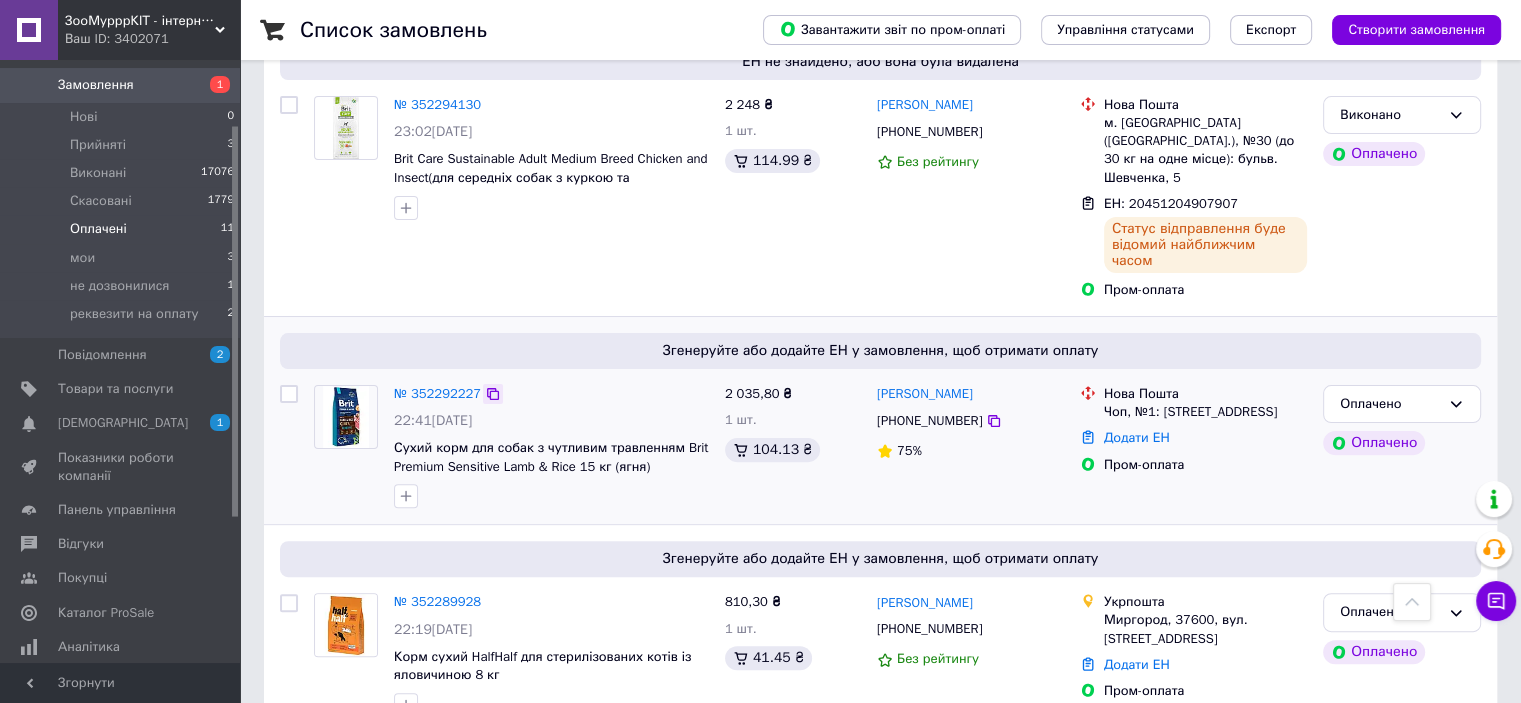 click on "№ 352292227" at bounding box center [551, 394] 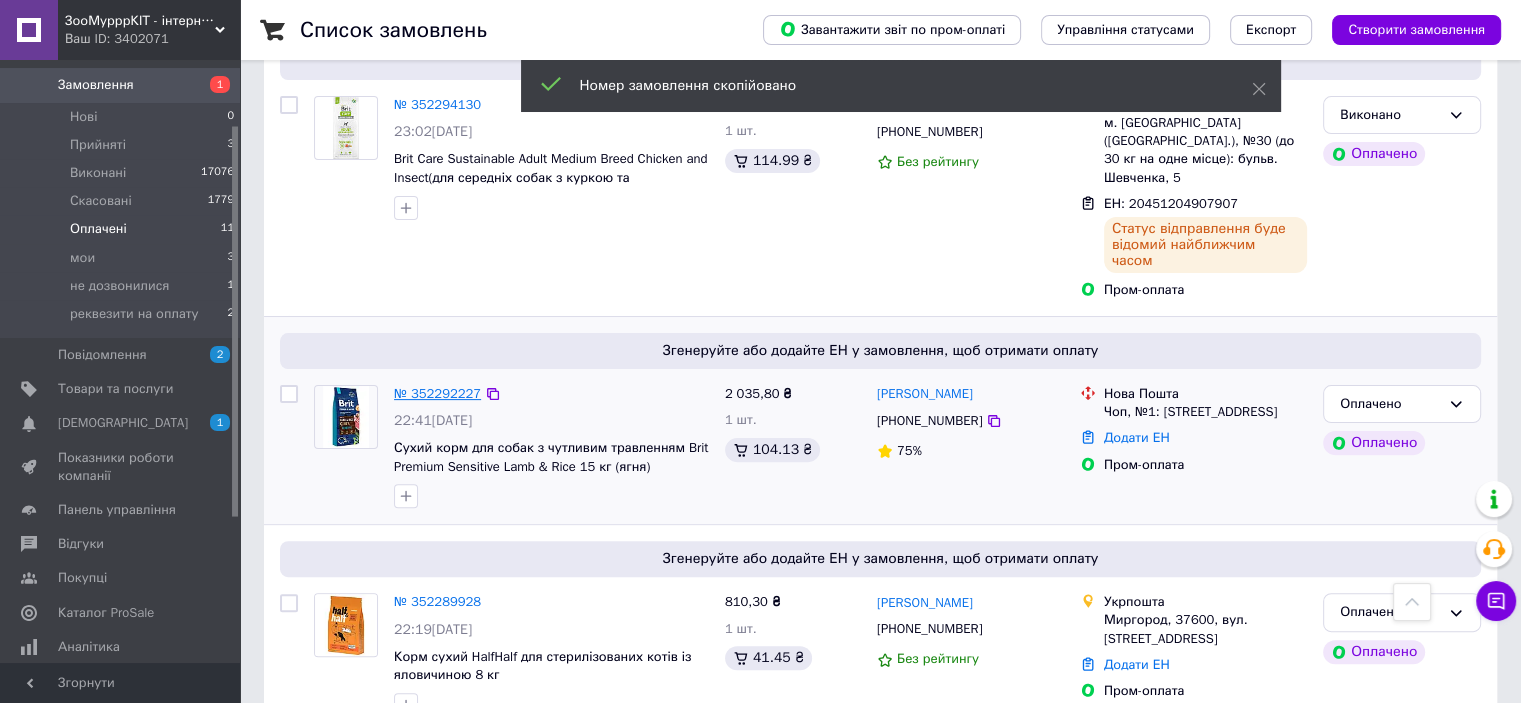 click on "№ 352292227" at bounding box center [437, 393] 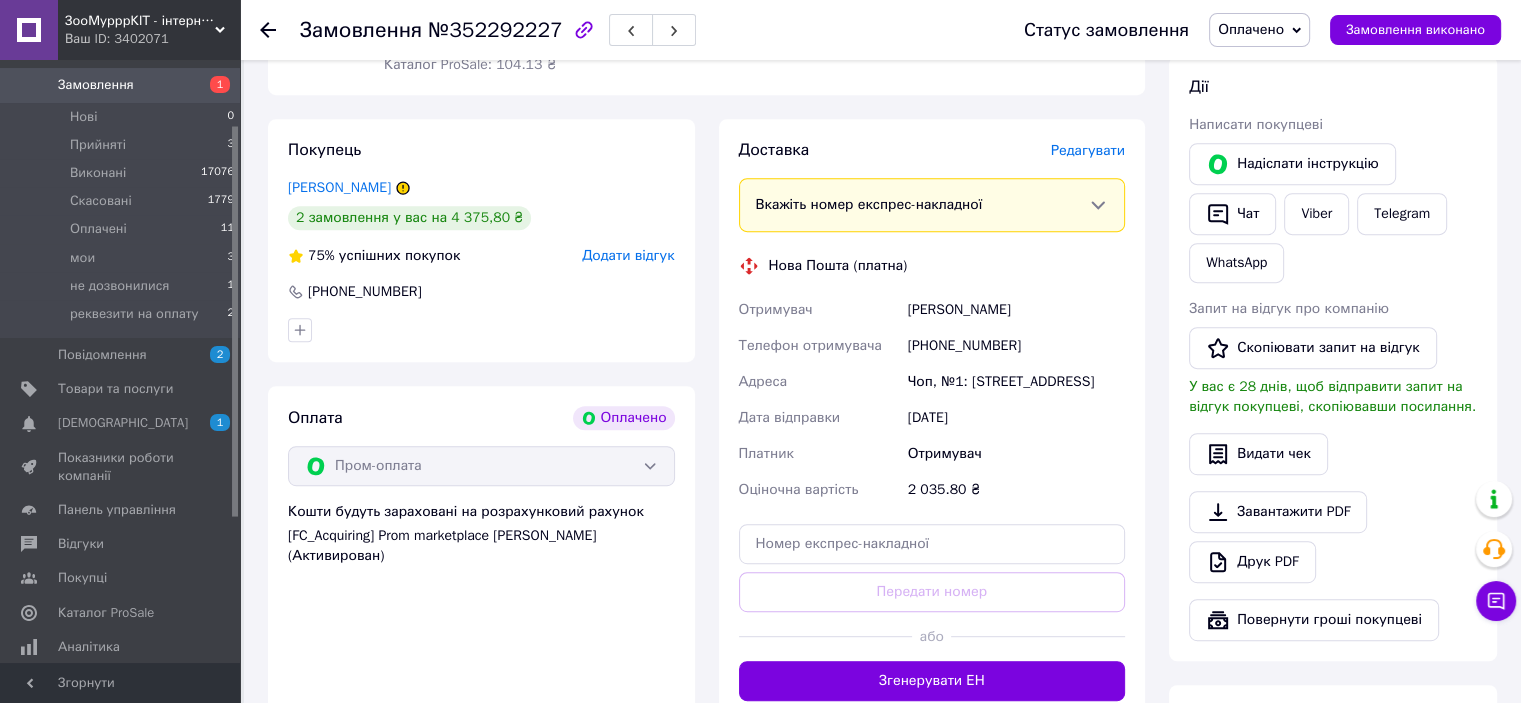 scroll, scrollTop: 900, scrollLeft: 0, axis: vertical 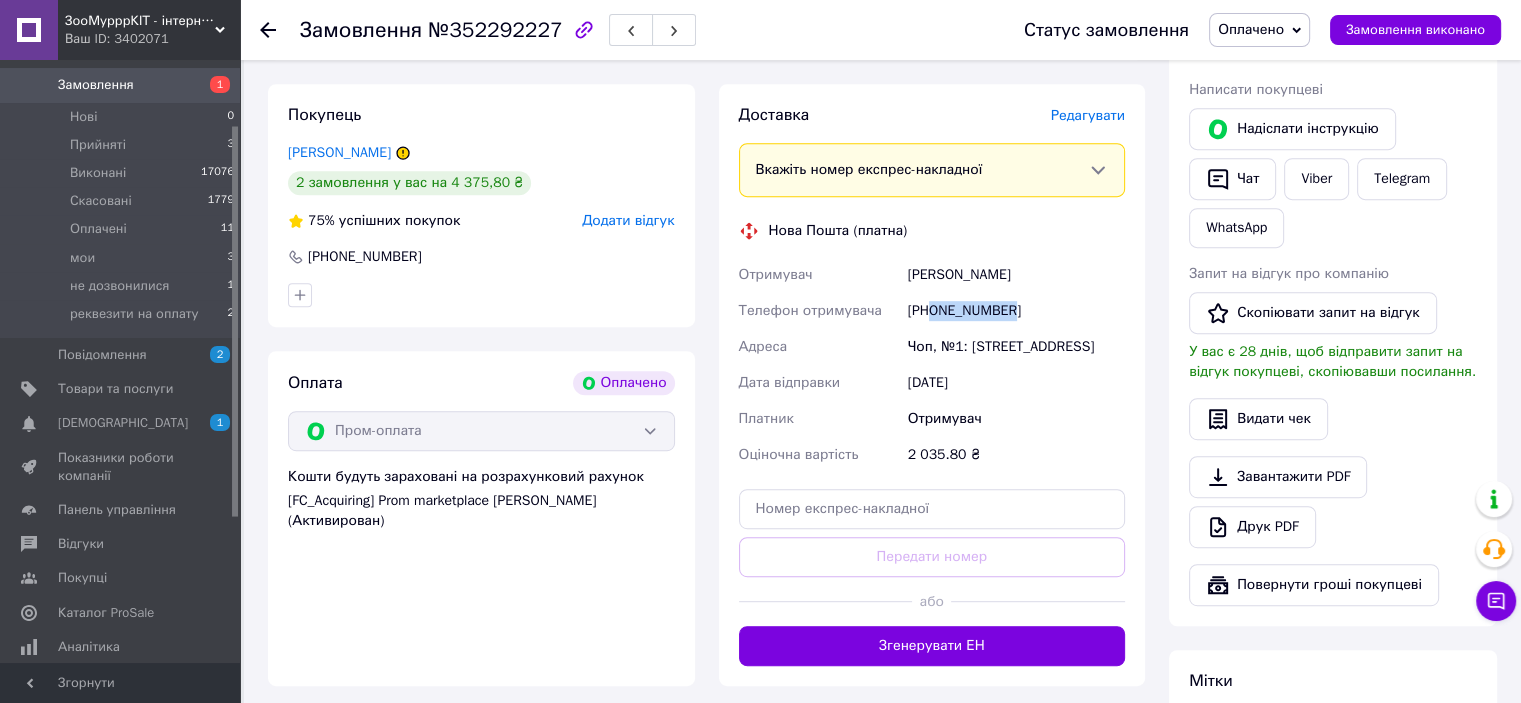 drag, startPoint x: 932, startPoint y: 307, endPoint x: 1021, endPoint y: 315, distance: 89.358826 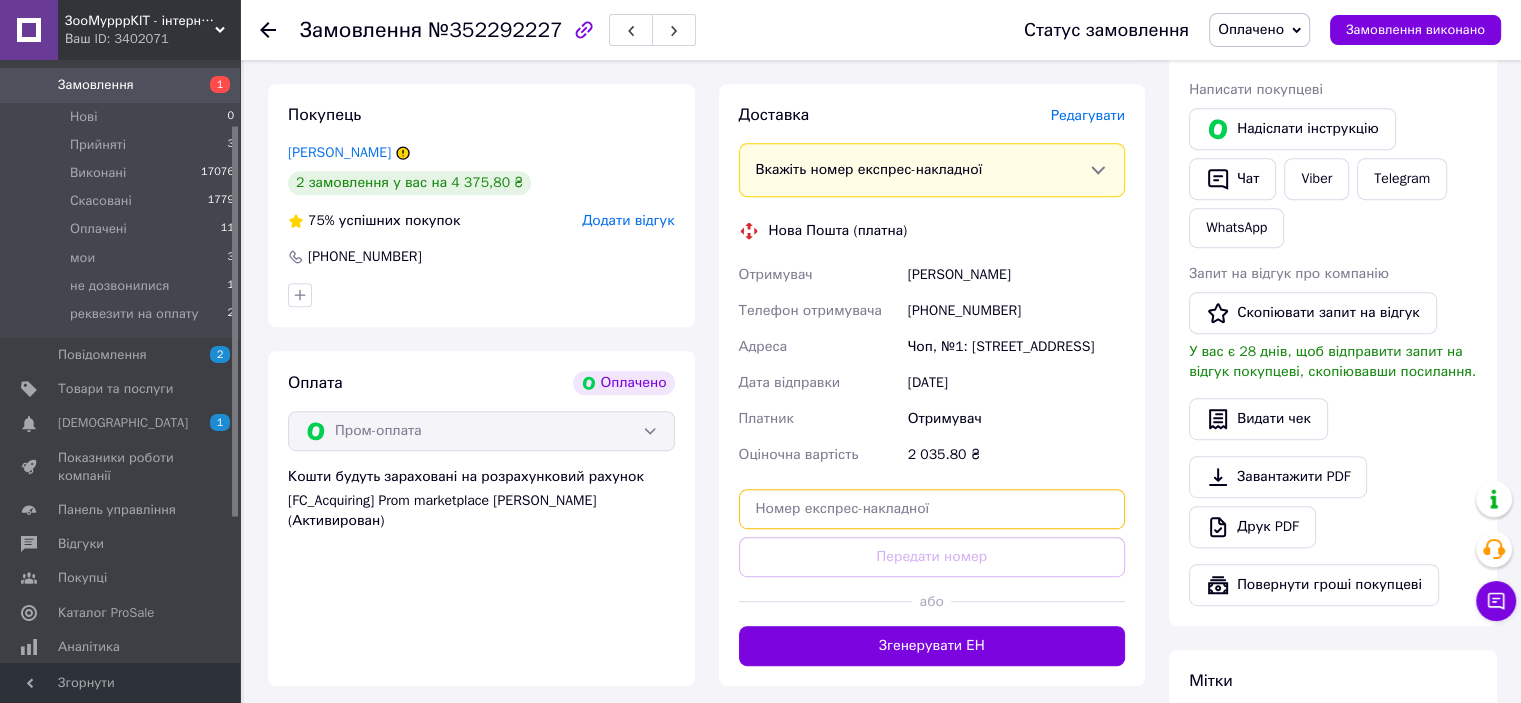 click at bounding box center [932, 509] 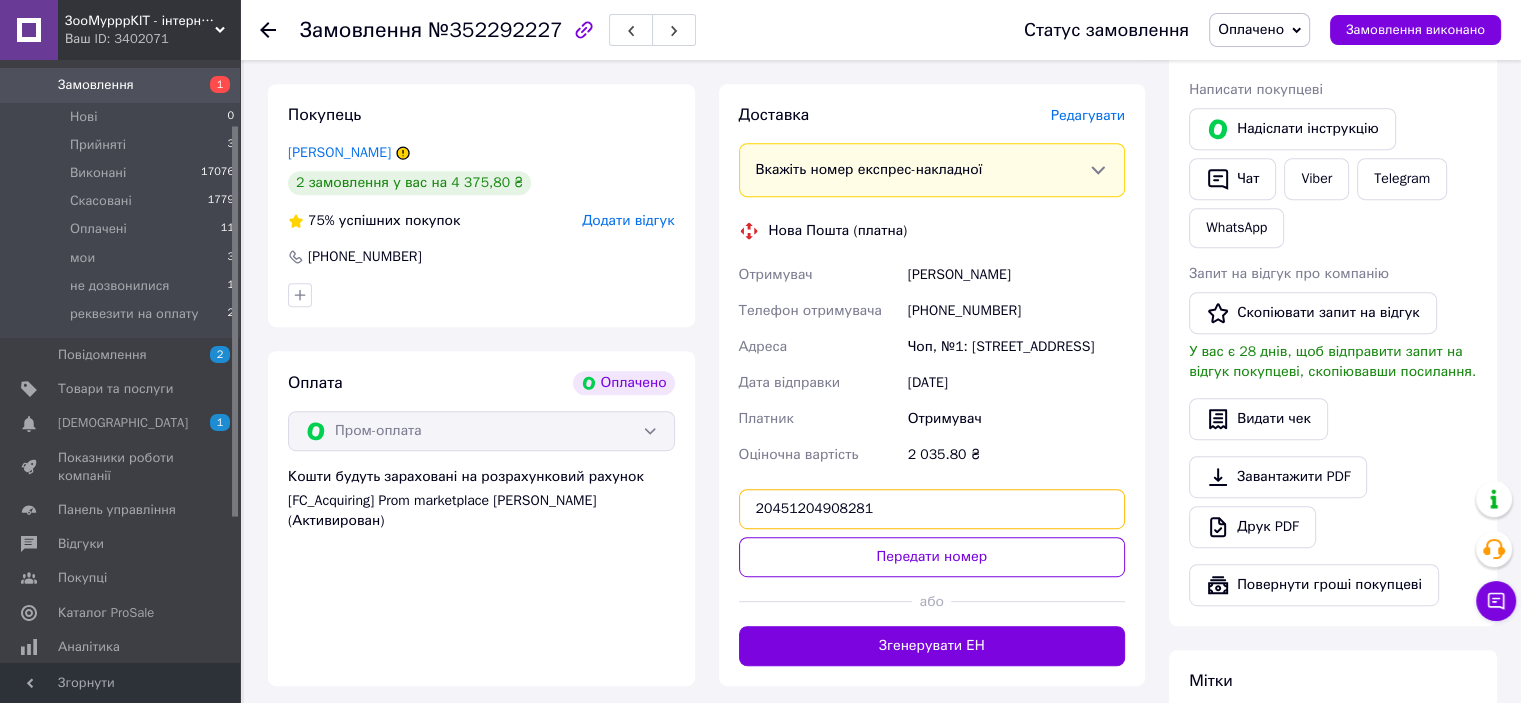 type on "20451204908281" 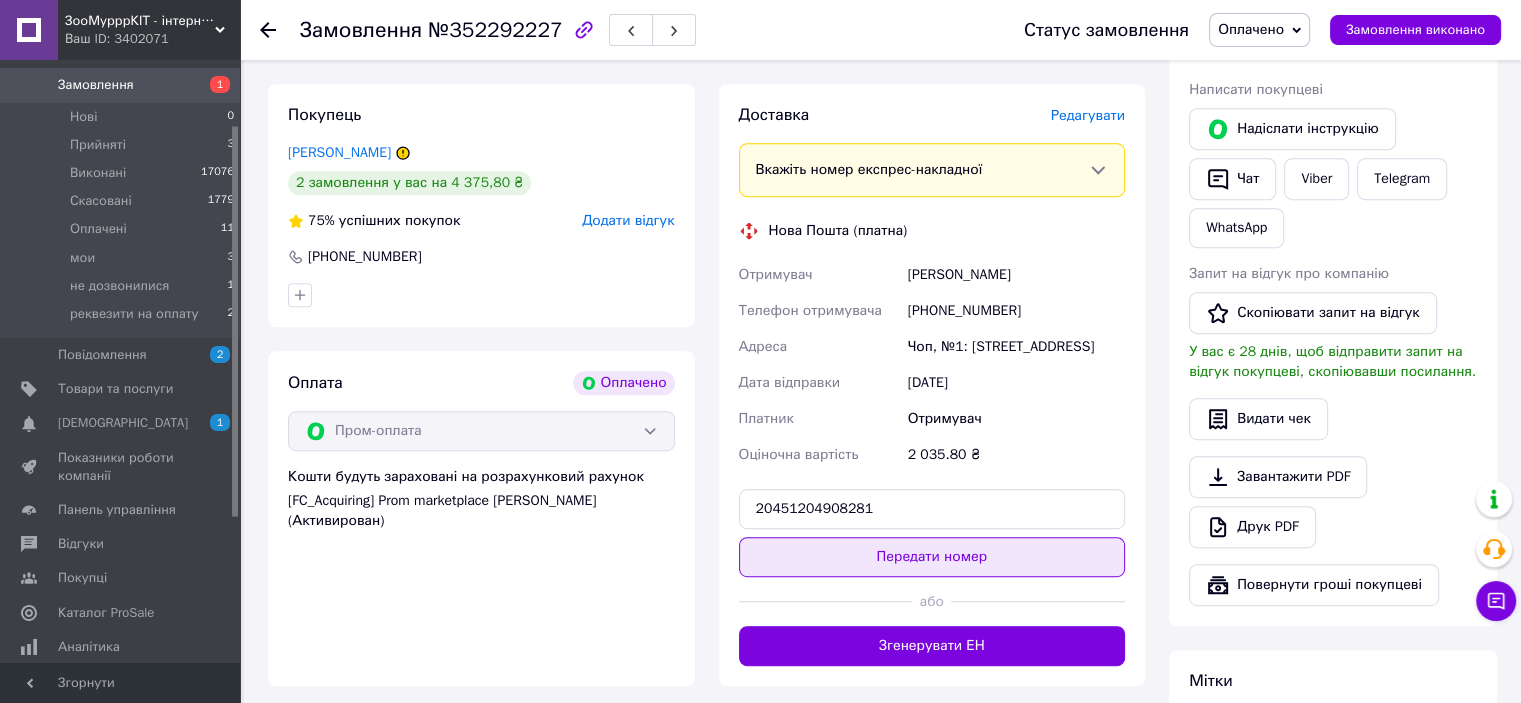 click at bounding box center (1038, 601) 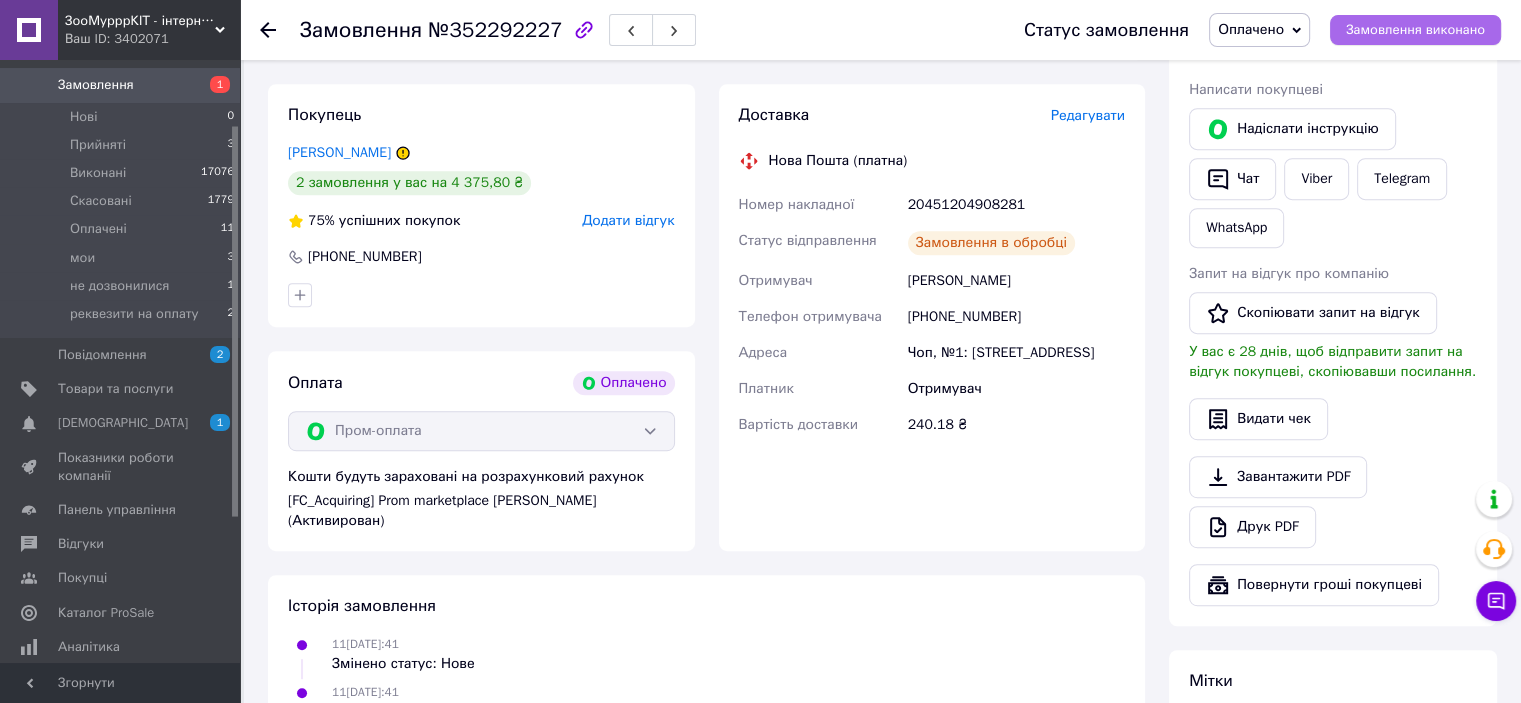 click on "Замовлення виконано" at bounding box center [1415, 30] 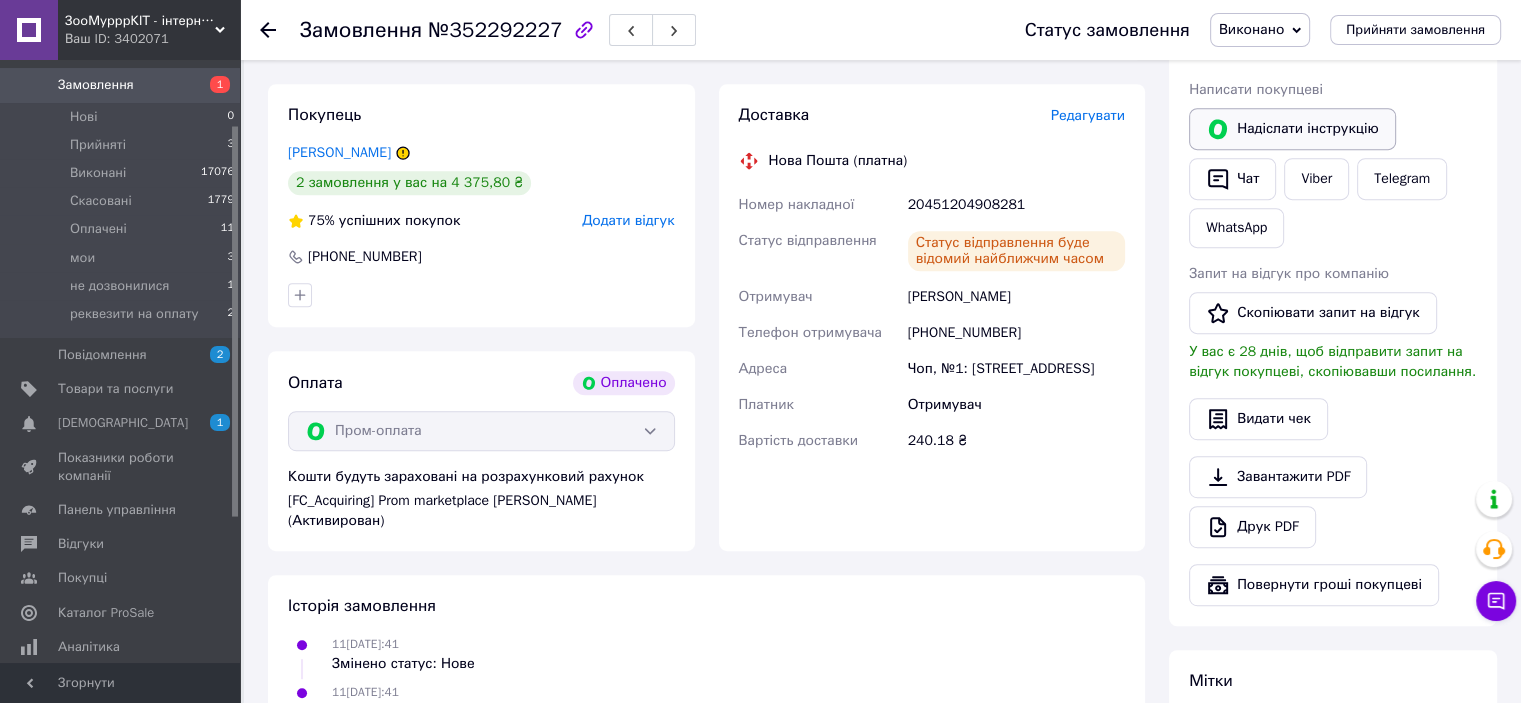 click on "Надіслати інструкцію" at bounding box center (1292, 129) 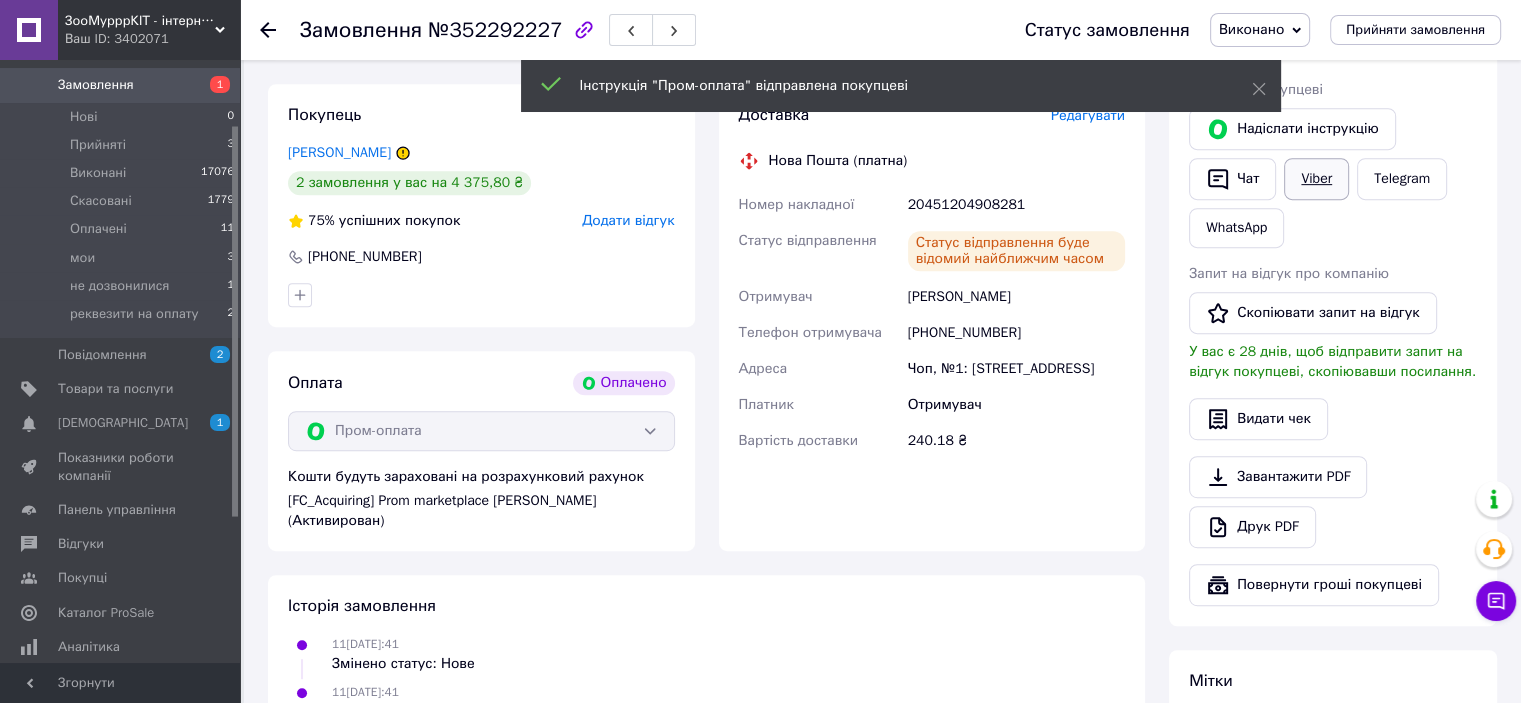 click on "Viber" at bounding box center (1316, 179) 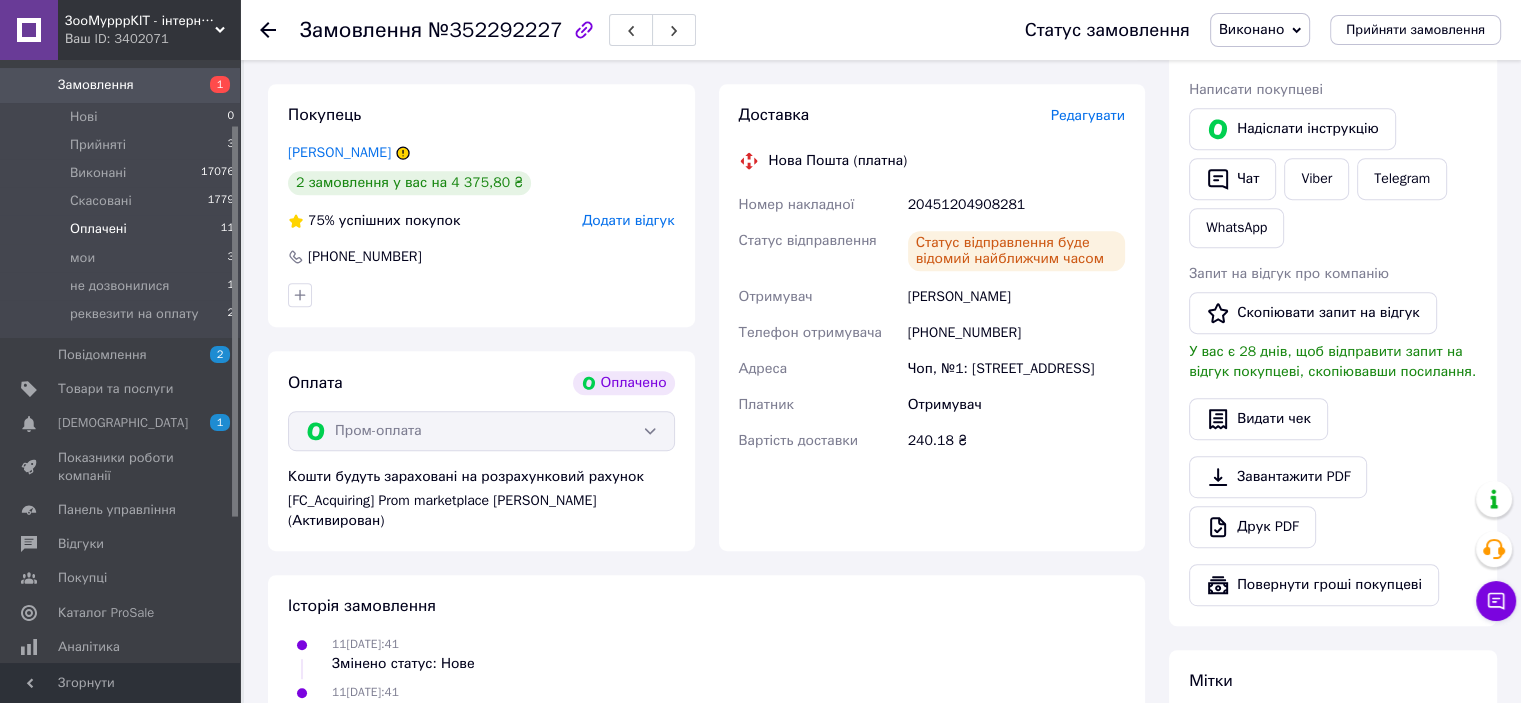 click on "Оплачені 11" at bounding box center [123, 229] 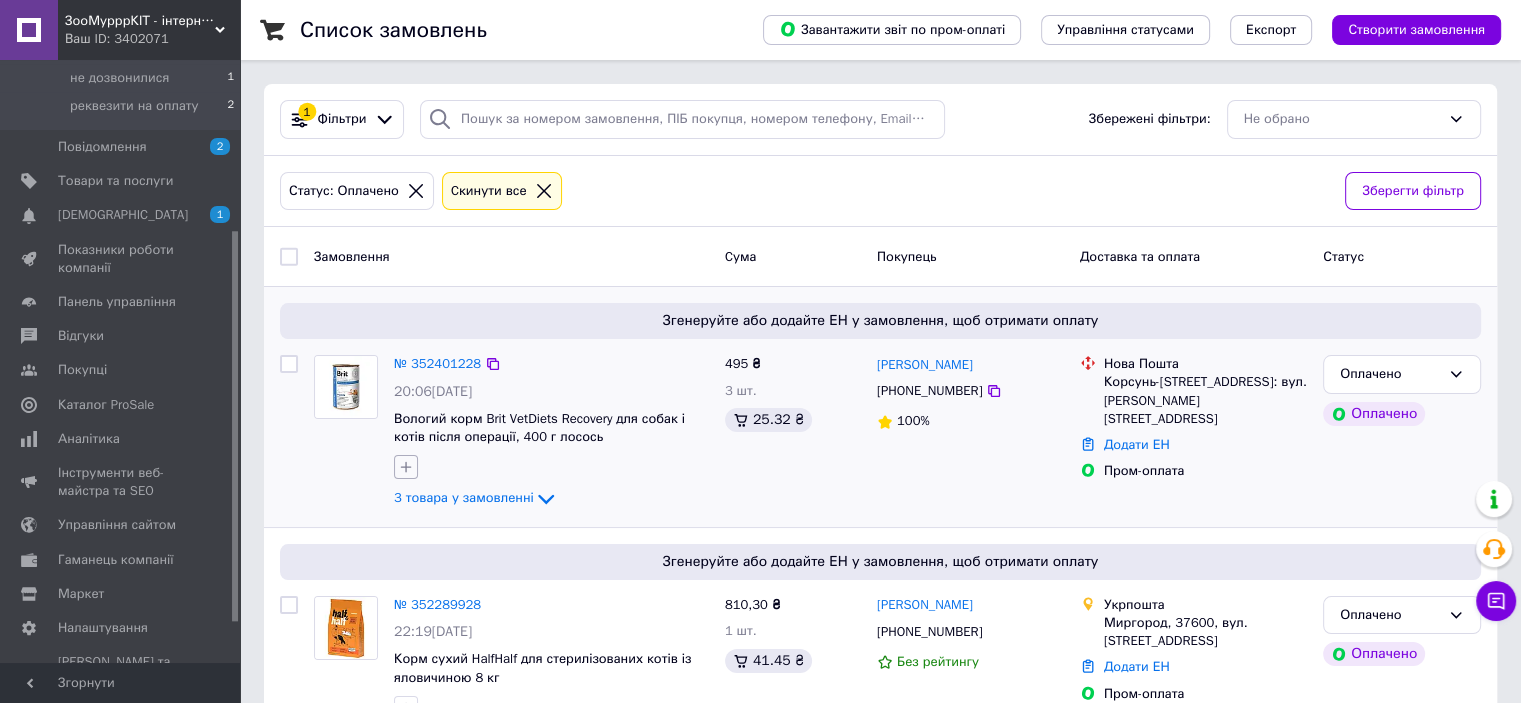 scroll, scrollTop: 324, scrollLeft: 0, axis: vertical 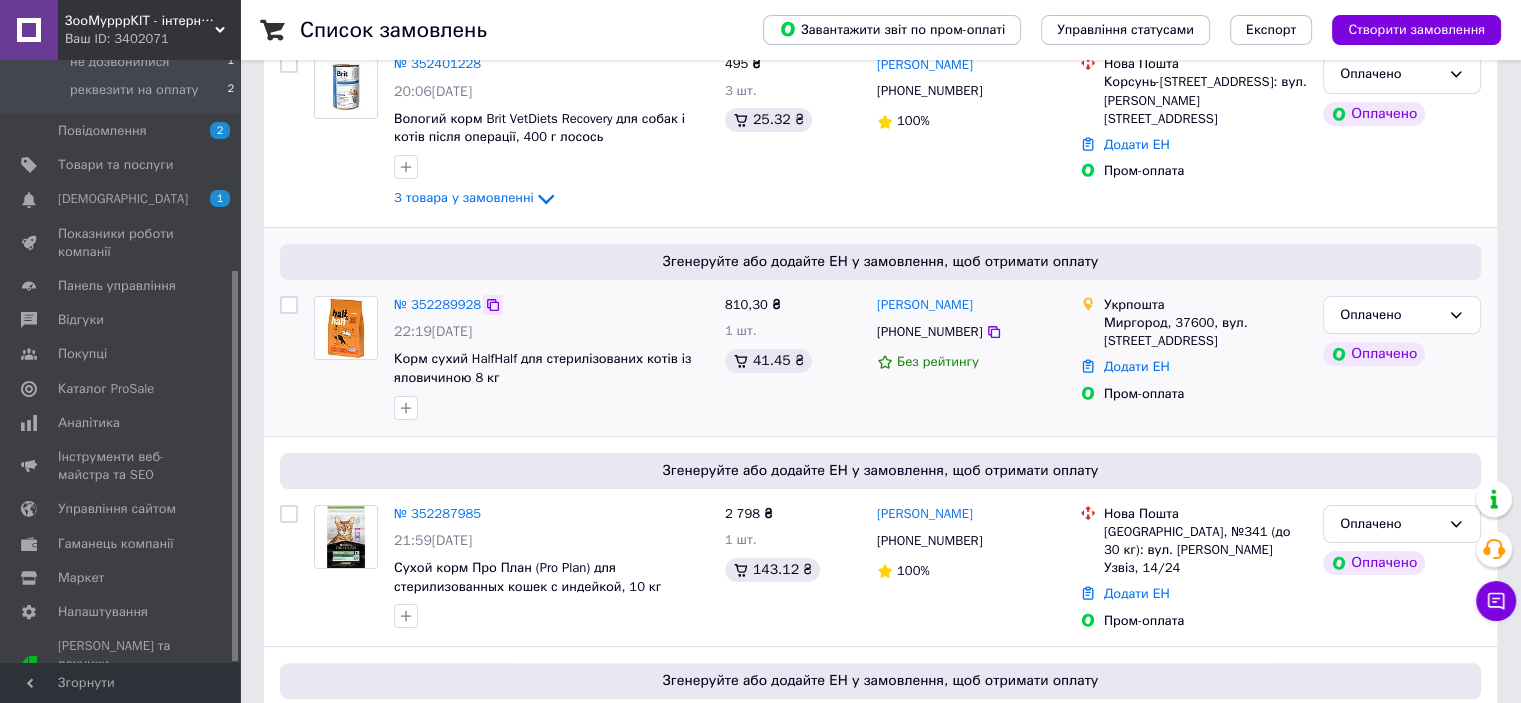 click at bounding box center (493, 305) 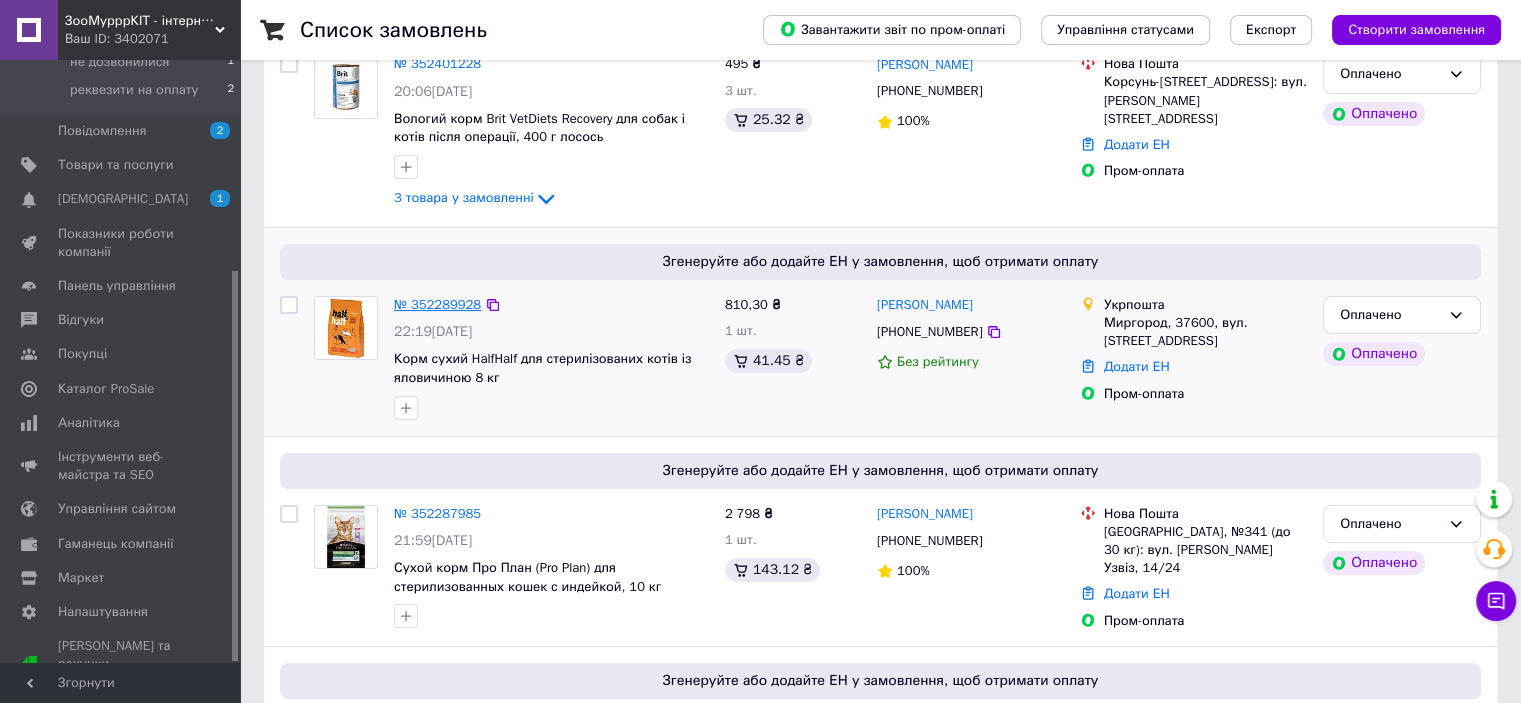 drag, startPoint x: 490, startPoint y: 302, endPoint x: 453, endPoint y: 304, distance: 37.054016 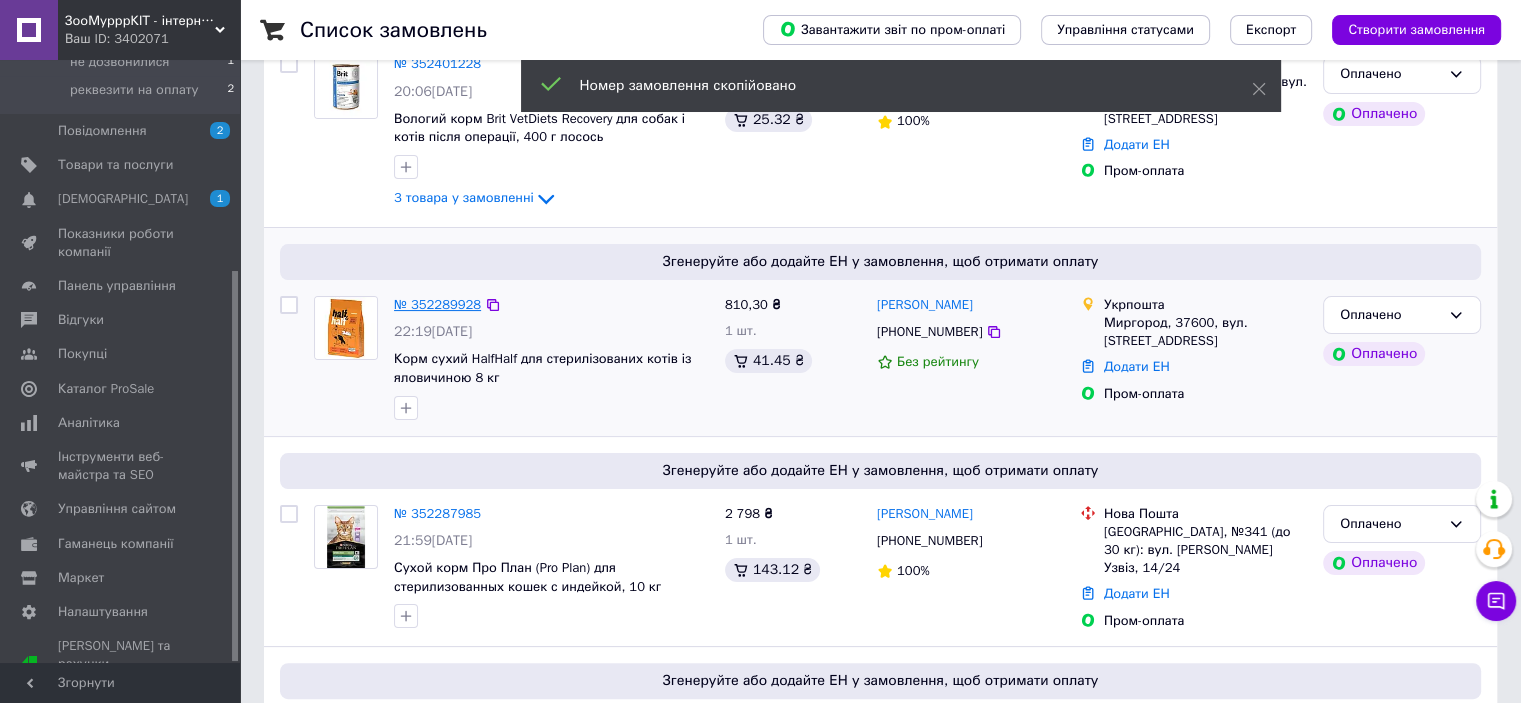 click on "№ 352289928" at bounding box center (437, 304) 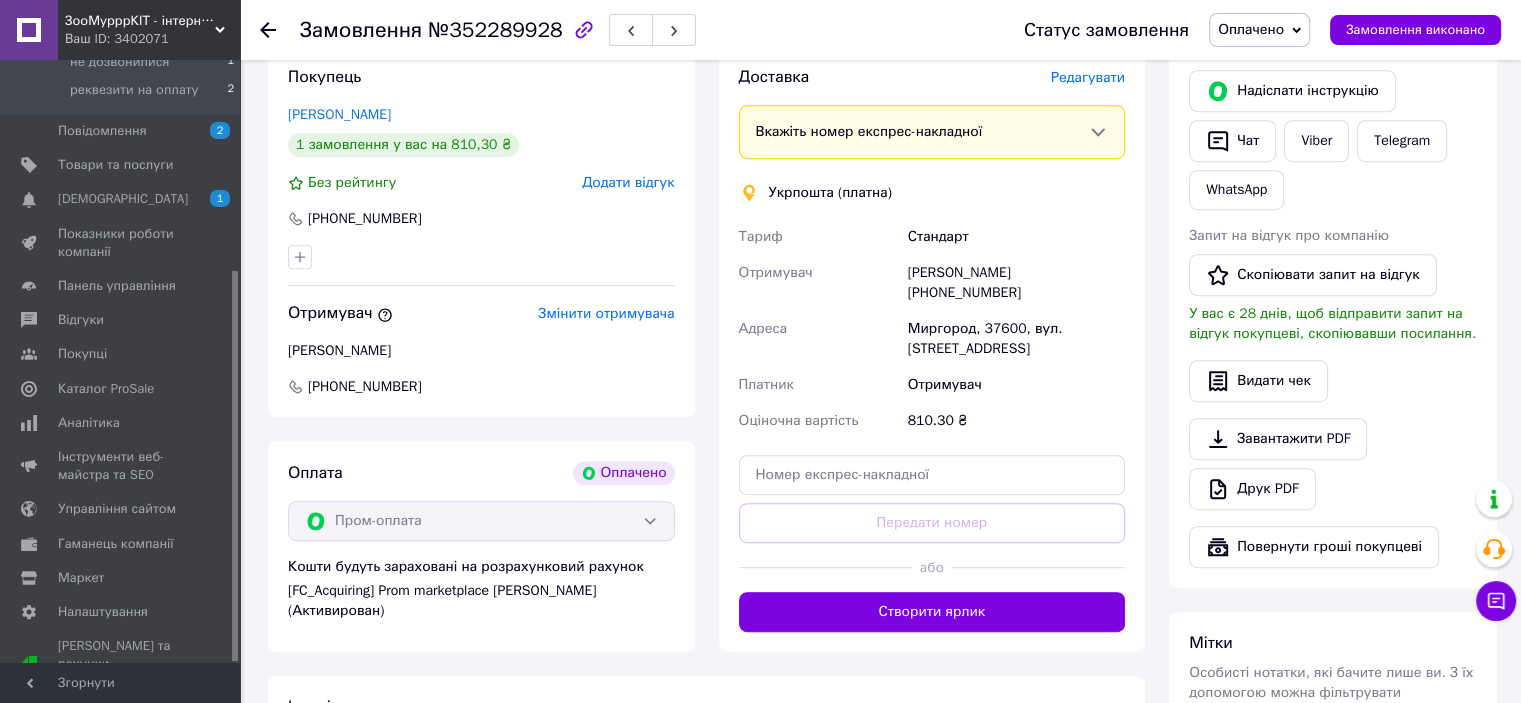 scroll, scrollTop: 1100, scrollLeft: 0, axis: vertical 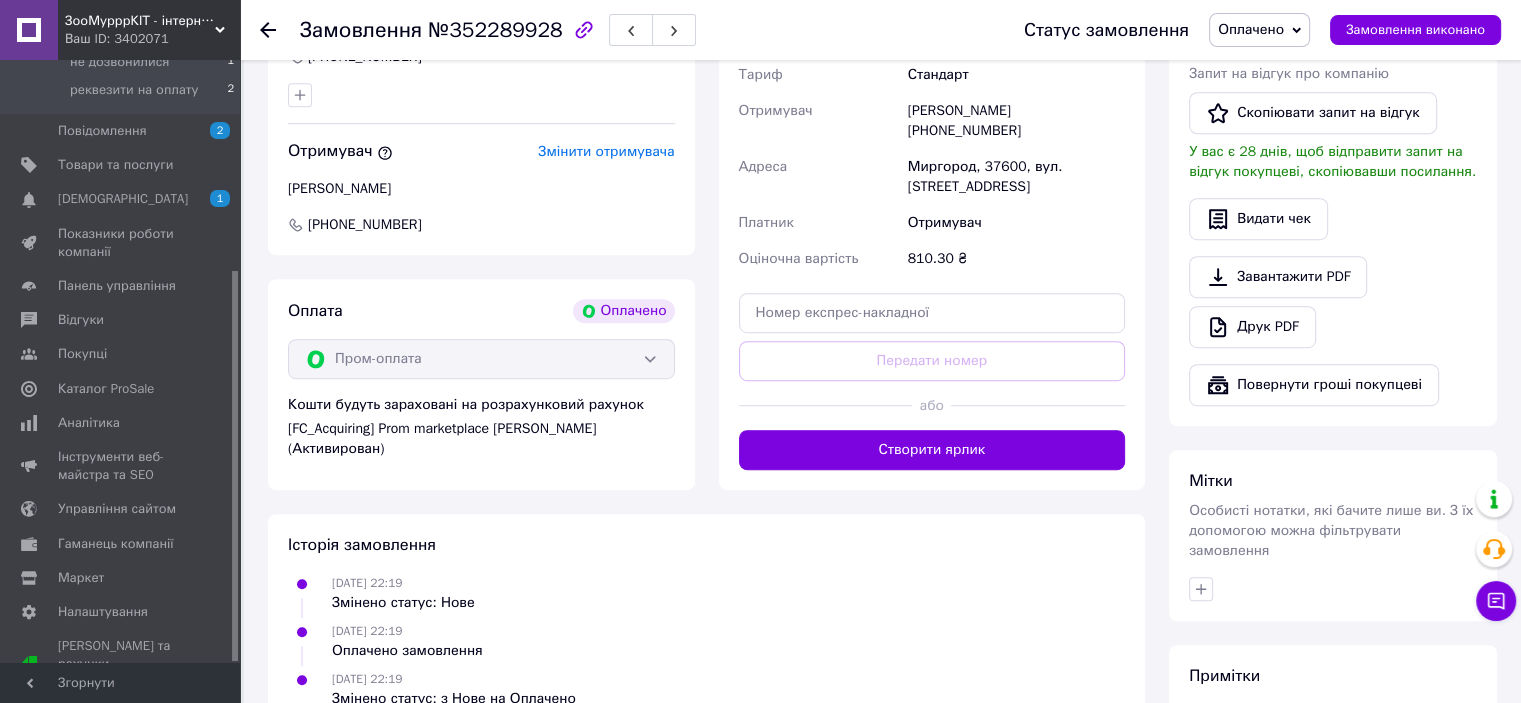 click on "Створити ярлик" at bounding box center (932, 450) 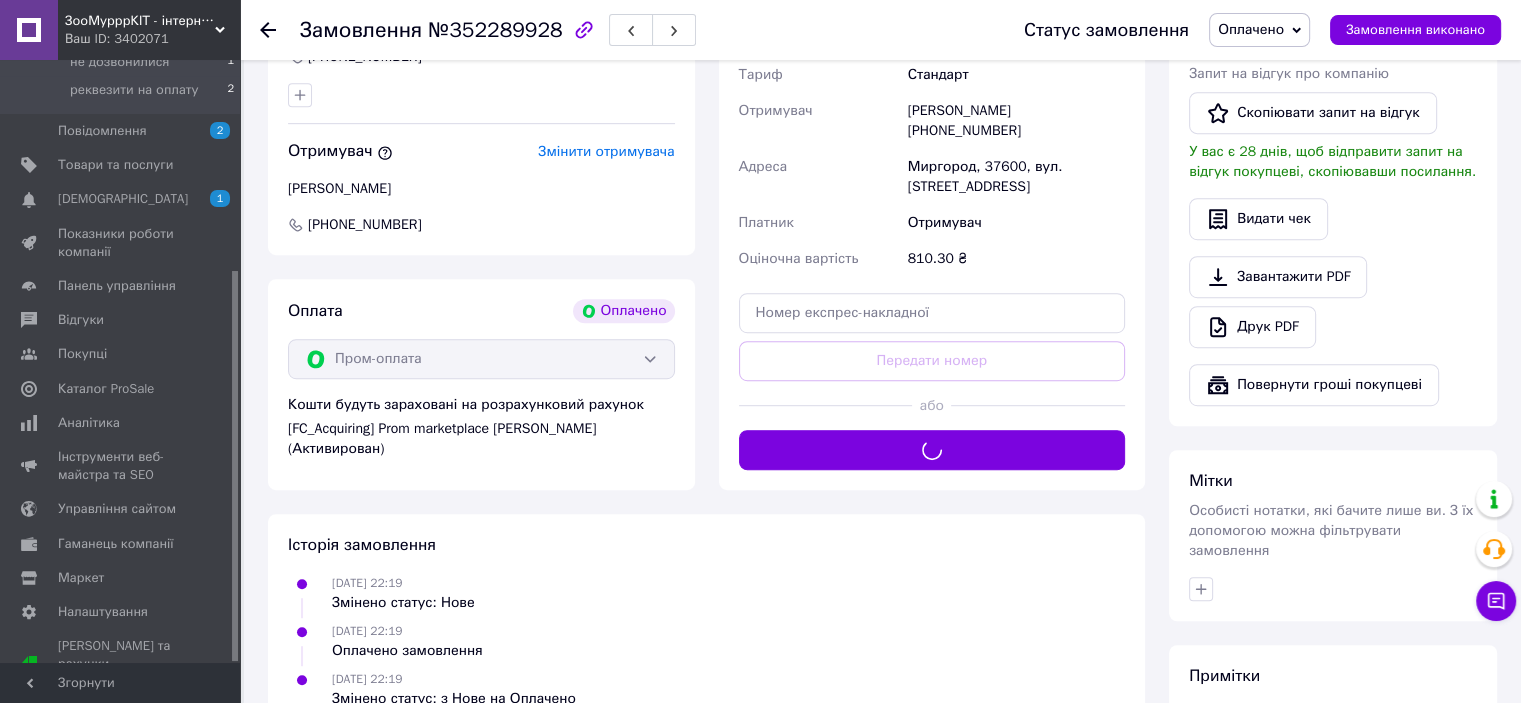 scroll, scrollTop: 1000, scrollLeft: 0, axis: vertical 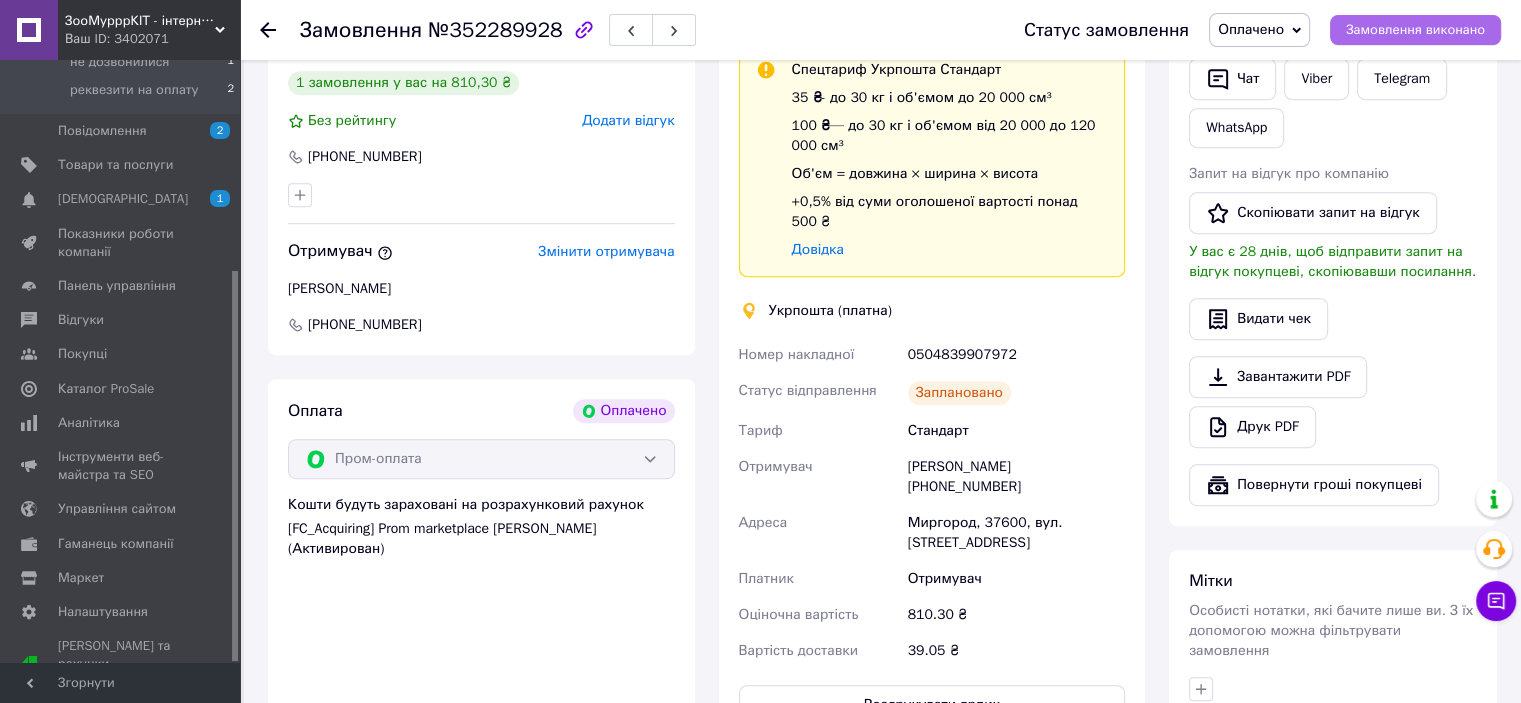 click on "Замовлення виконано" at bounding box center [1415, 30] 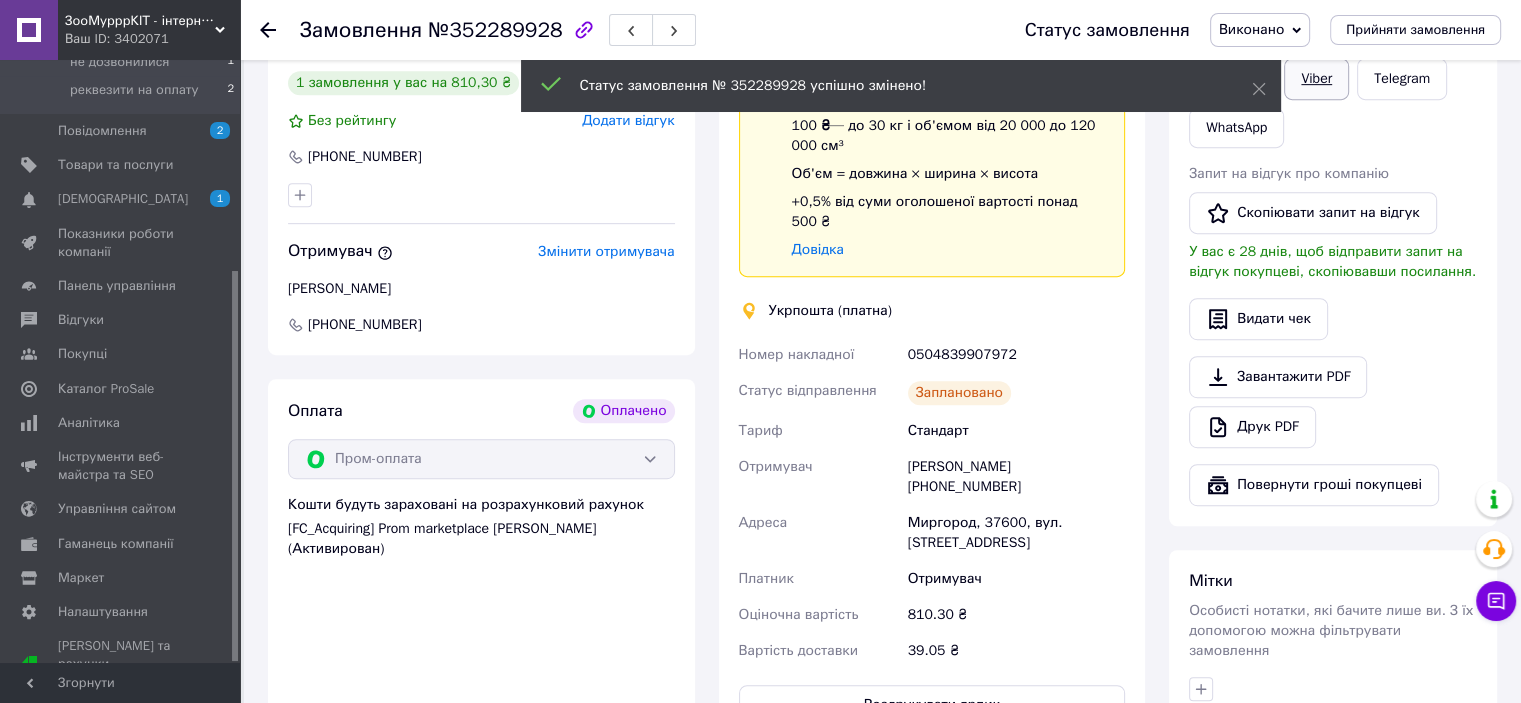 click on "Viber" at bounding box center [1316, 79] 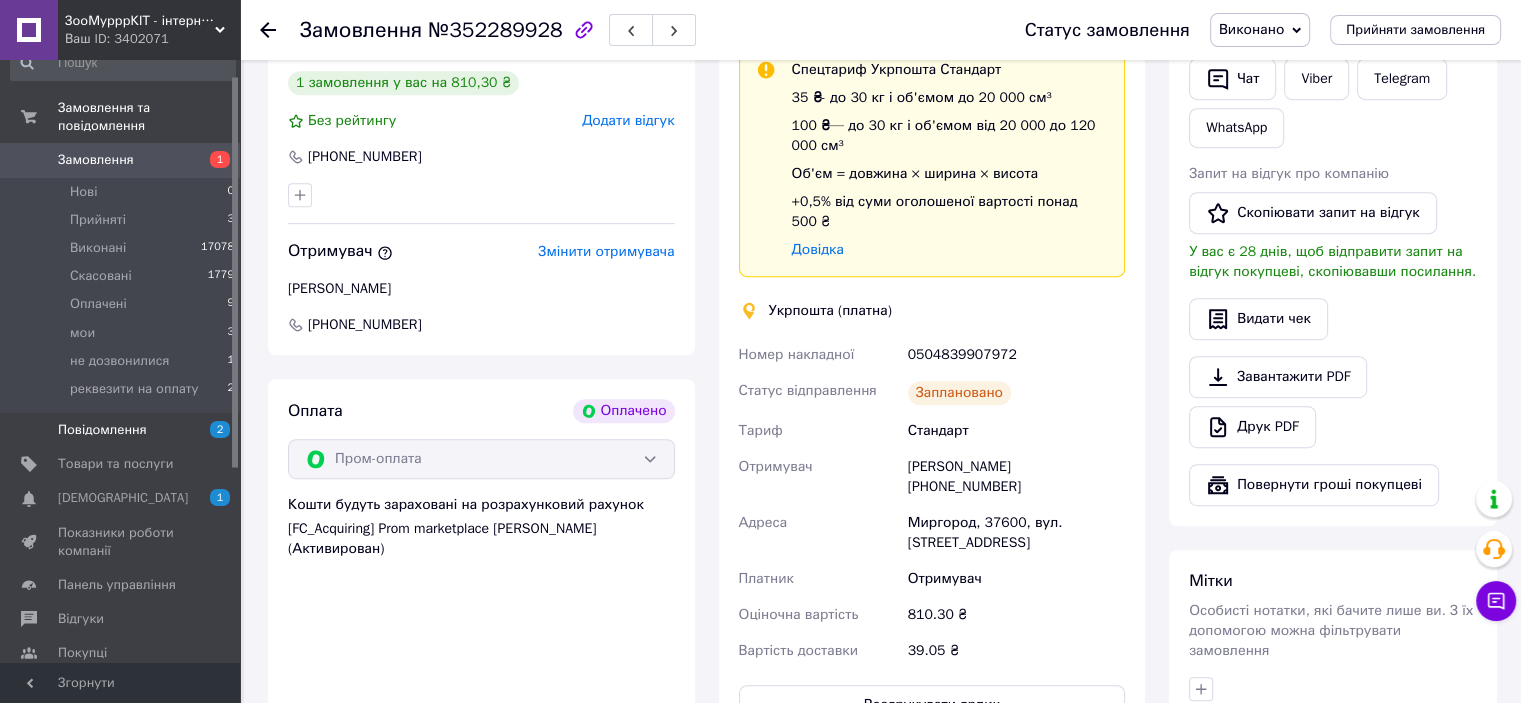 scroll, scrollTop: 24, scrollLeft: 0, axis: vertical 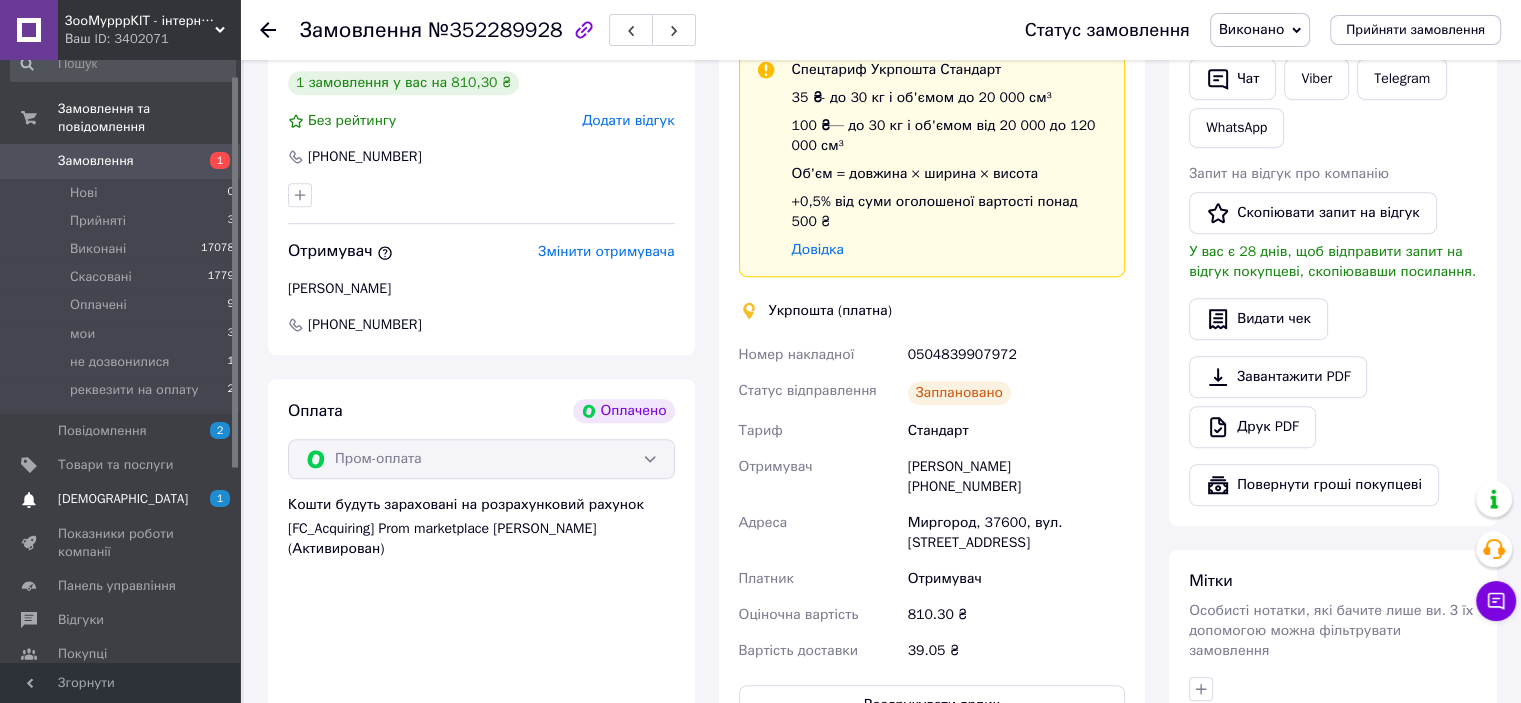 click on "[DEMOGRAPHIC_DATA]" at bounding box center [123, 499] 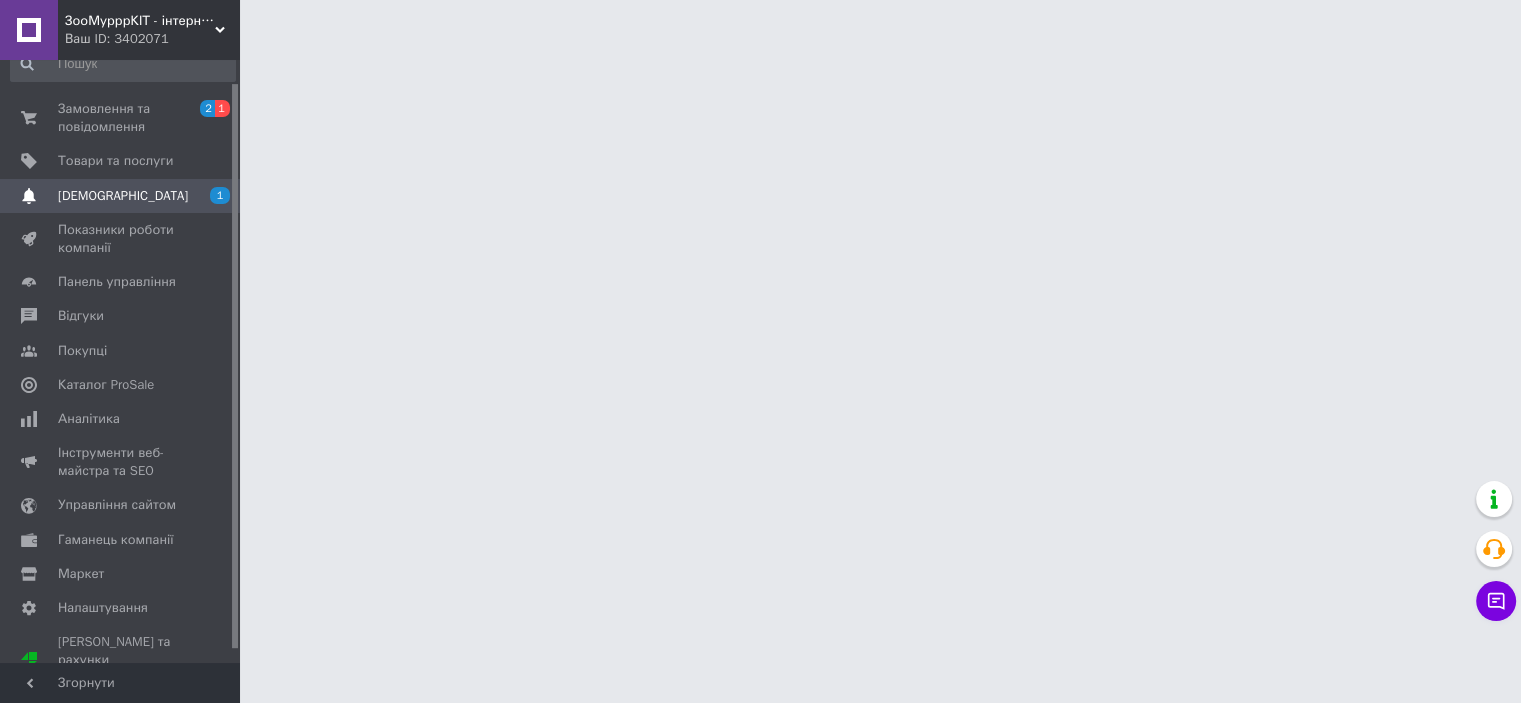 scroll, scrollTop: 0, scrollLeft: 0, axis: both 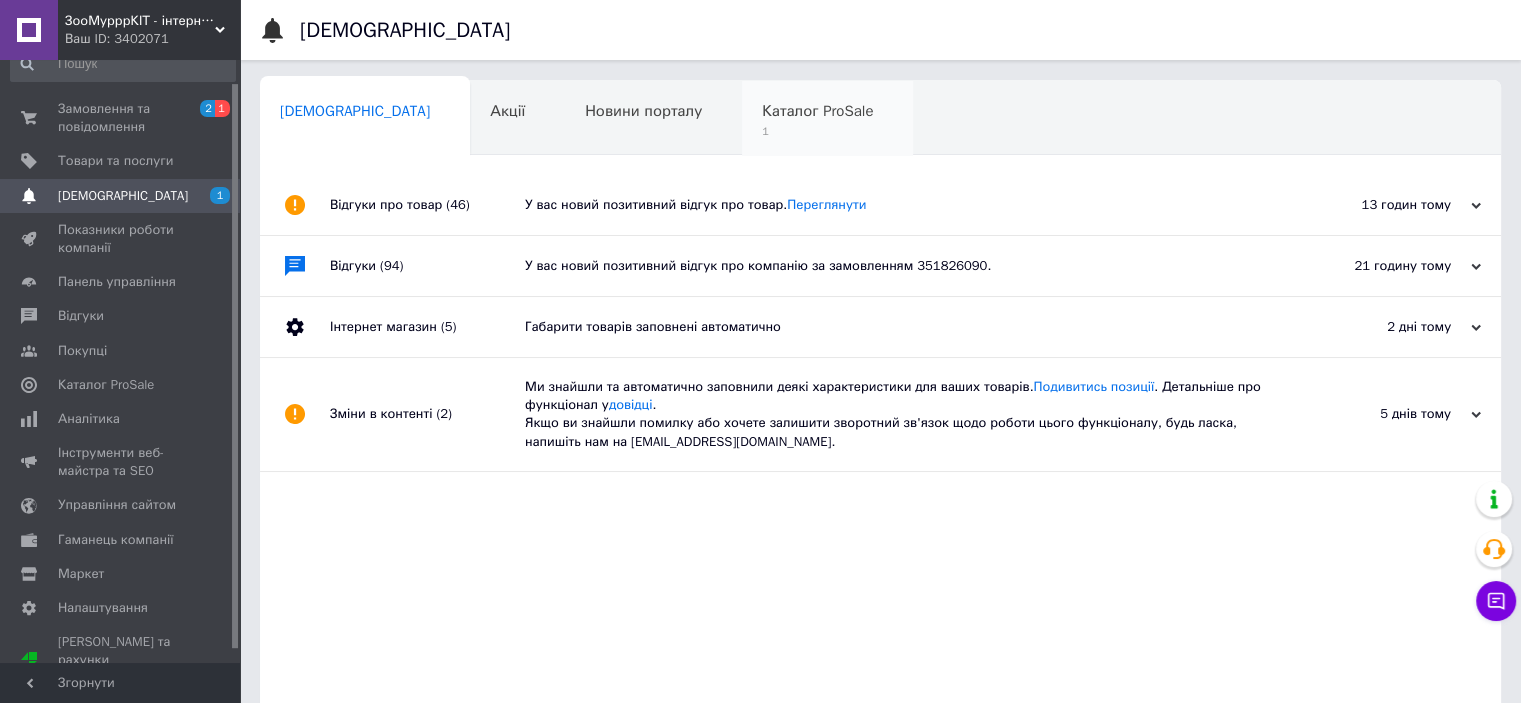 click on "Каталог ProSale" at bounding box center [817, 111] 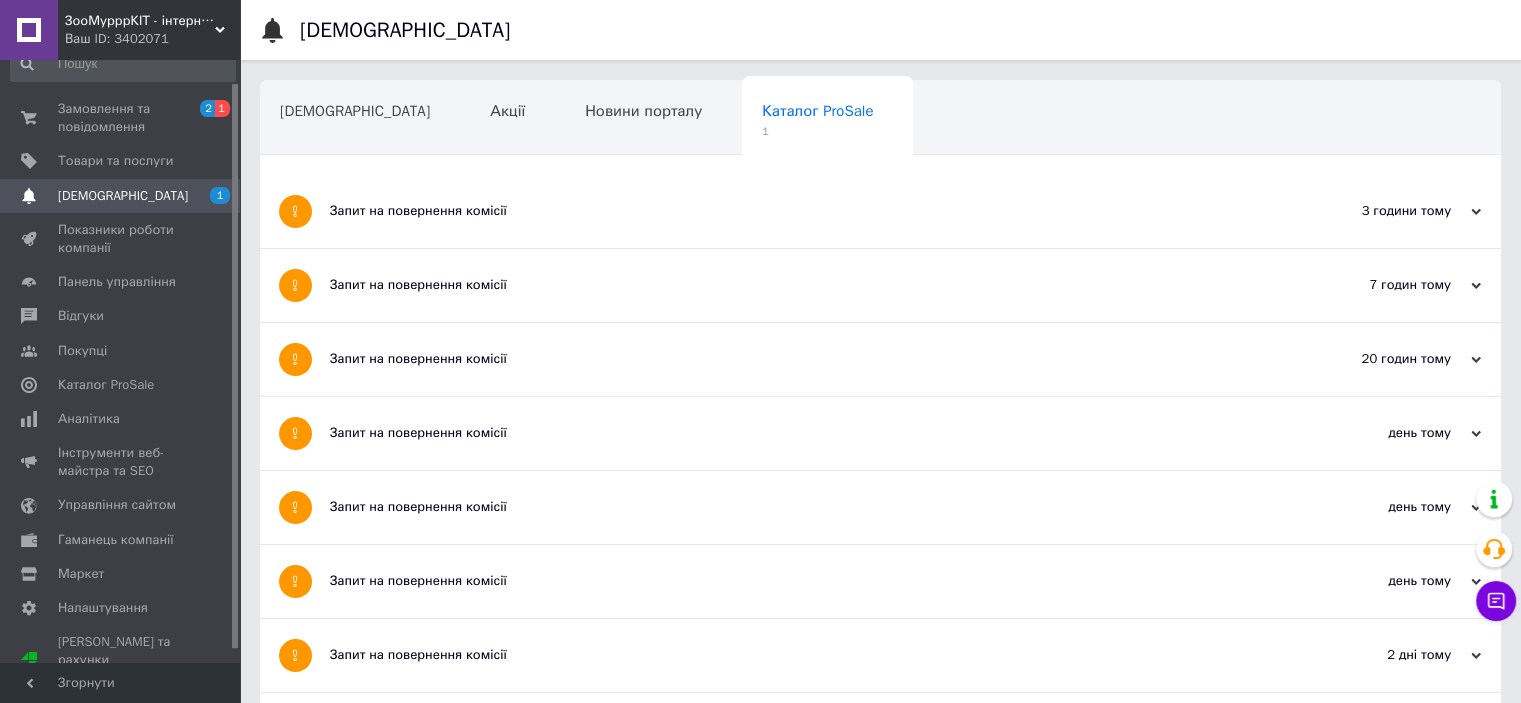 click on "Запит на повернення комісії" at bounding box center [805, 211] 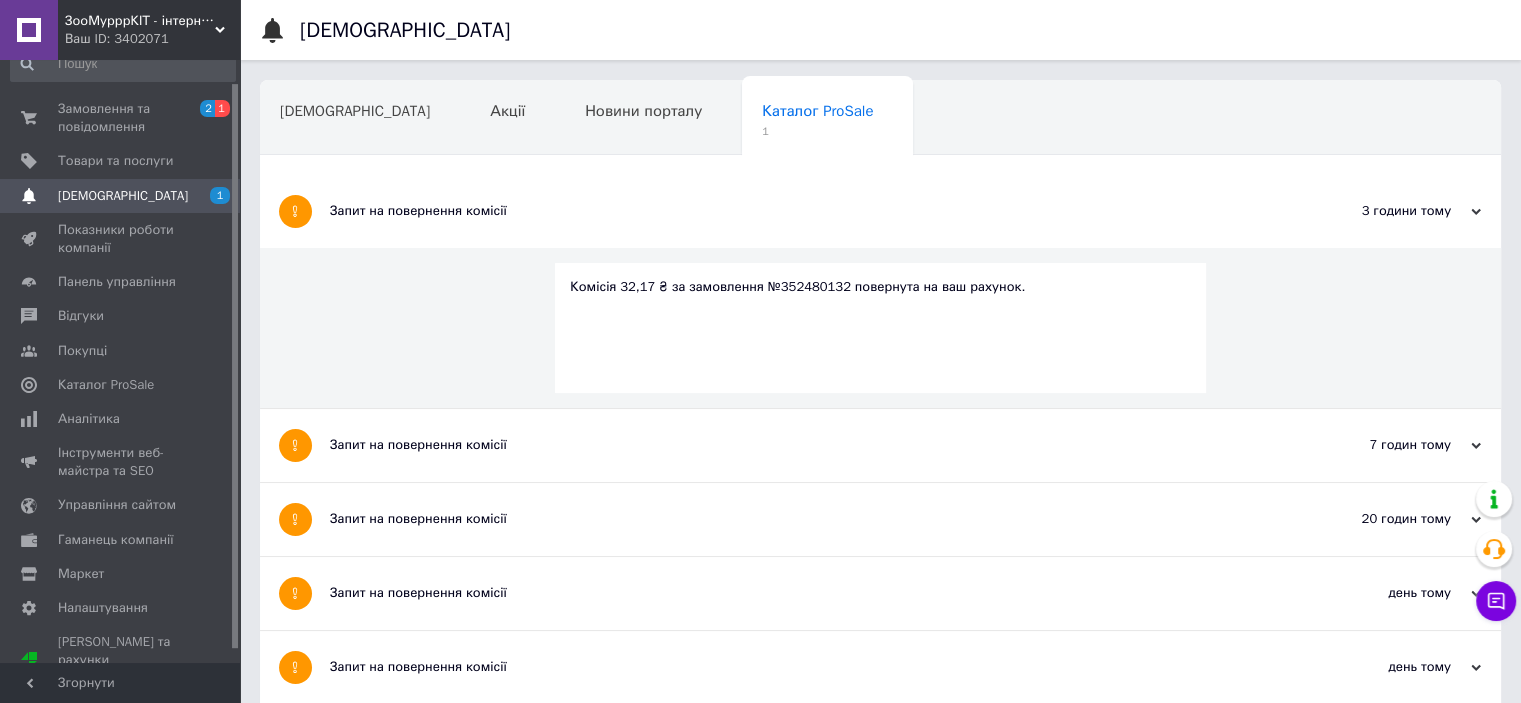 click on "Запит на повернення комісії" at bounding box center (805, 211) 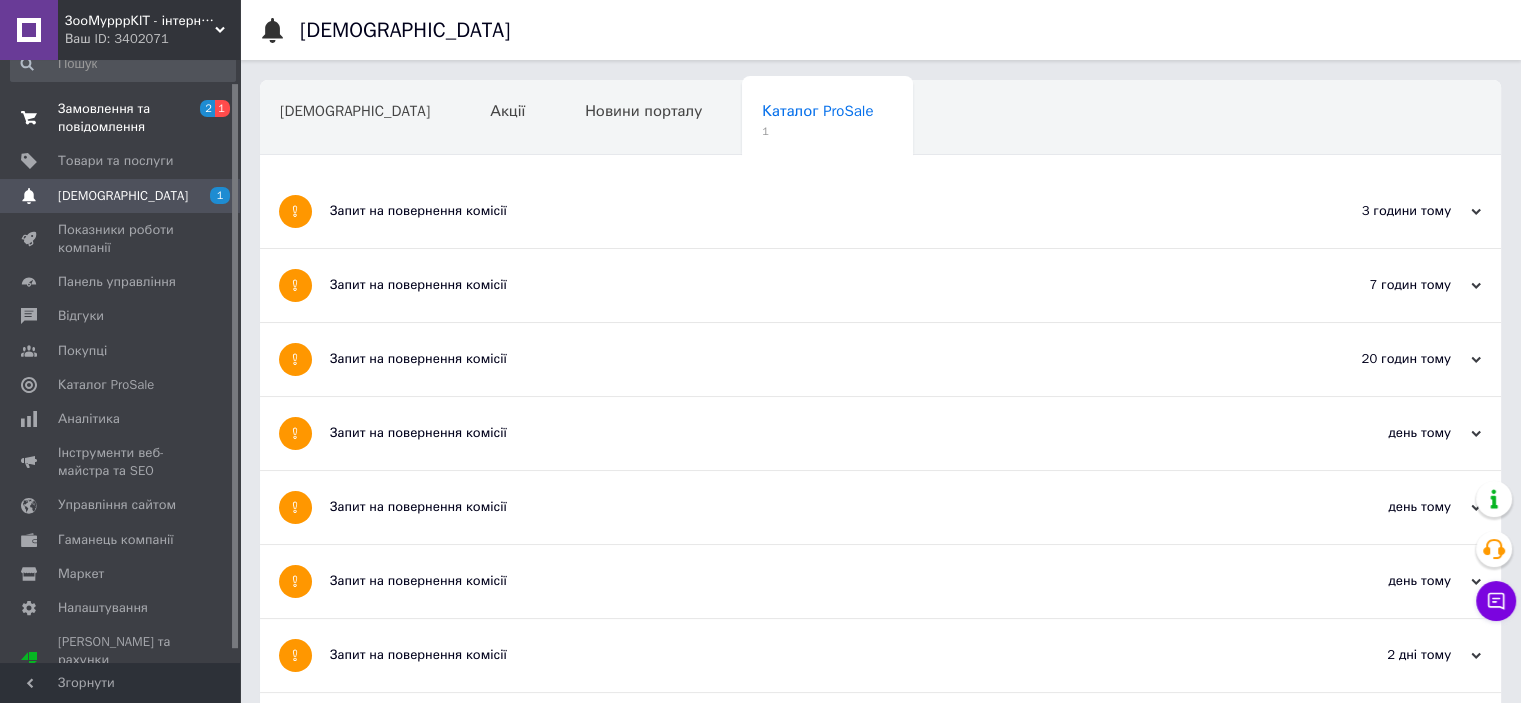 click on "Замовлення та повідомлення" at bounding box center (121, 118) 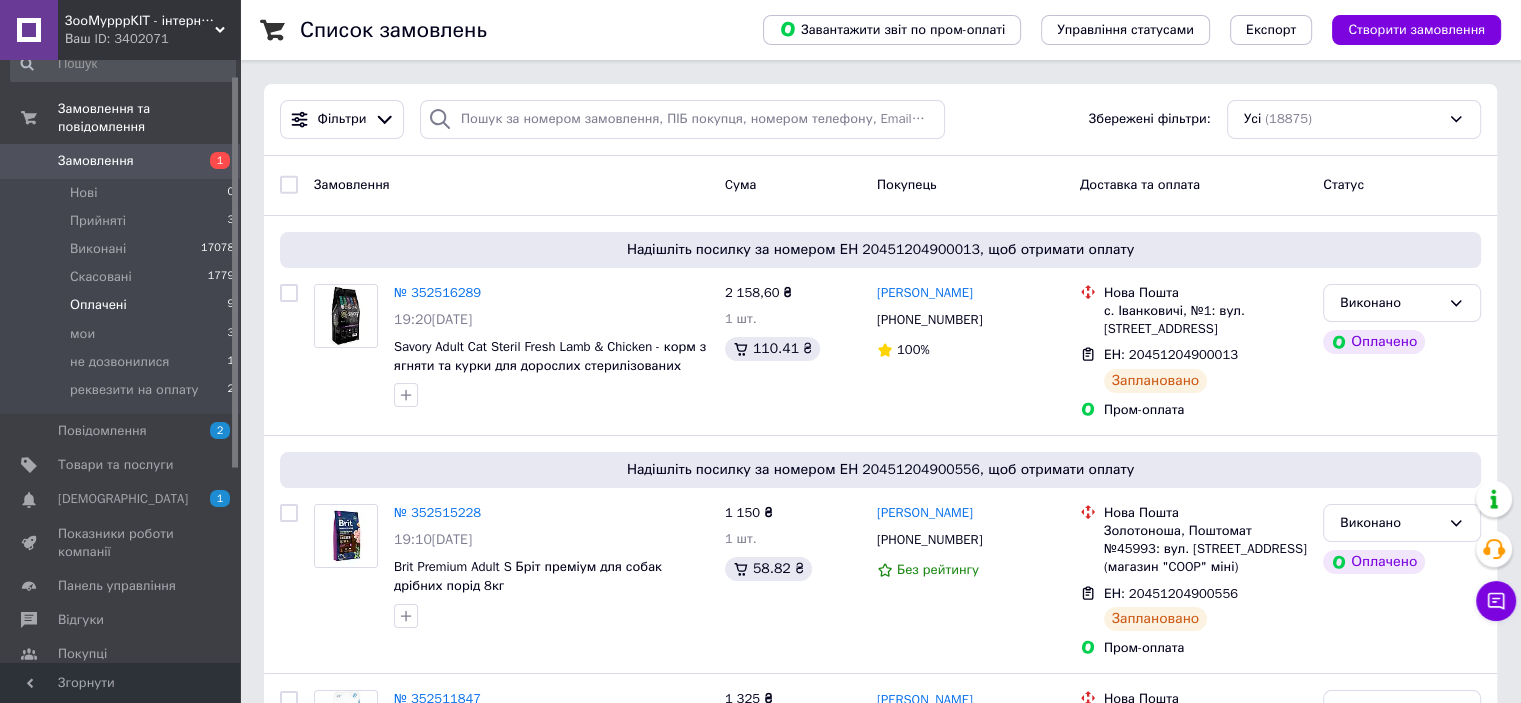 click on "Оплачені 9" at bounding box center [123, 305] 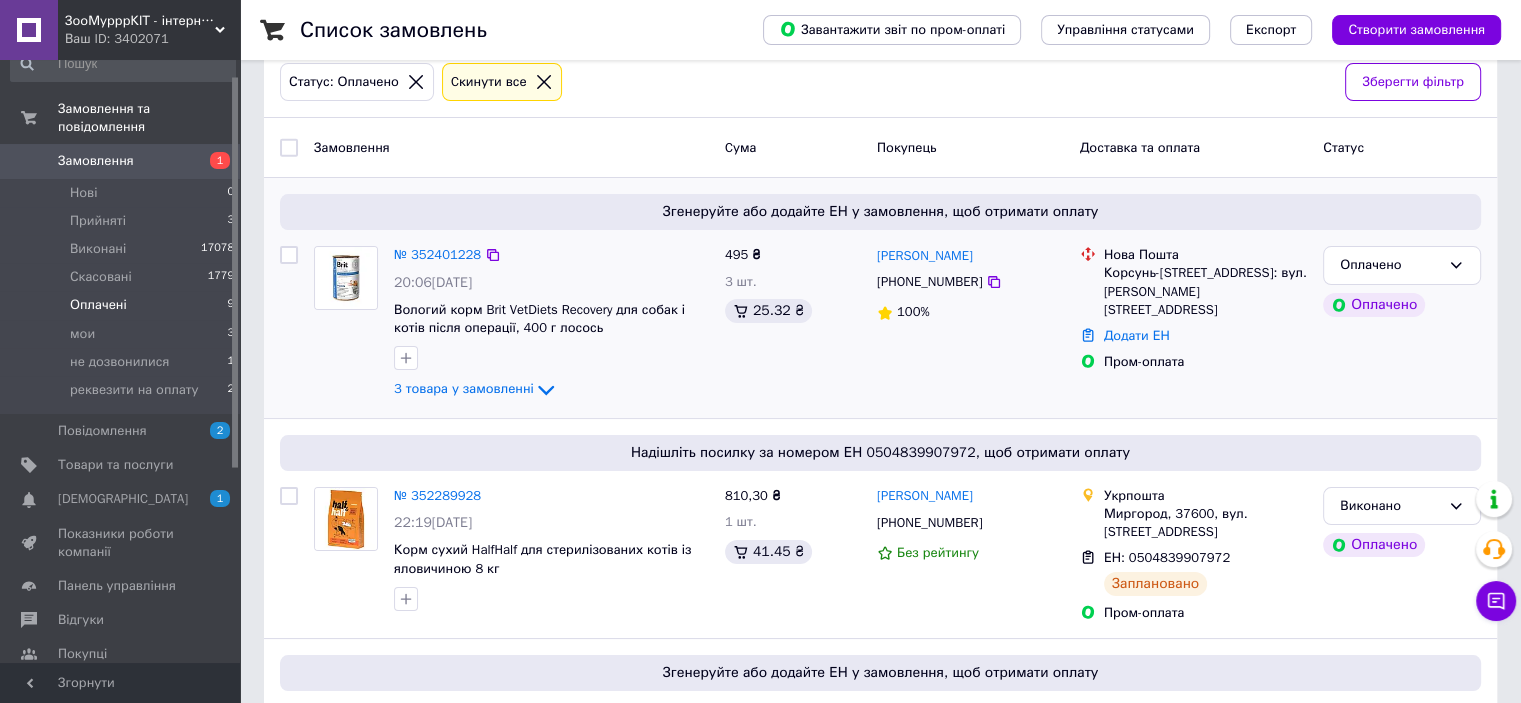 scroll, scrollTop: 500, scrollLeft: 0, axis: vertical 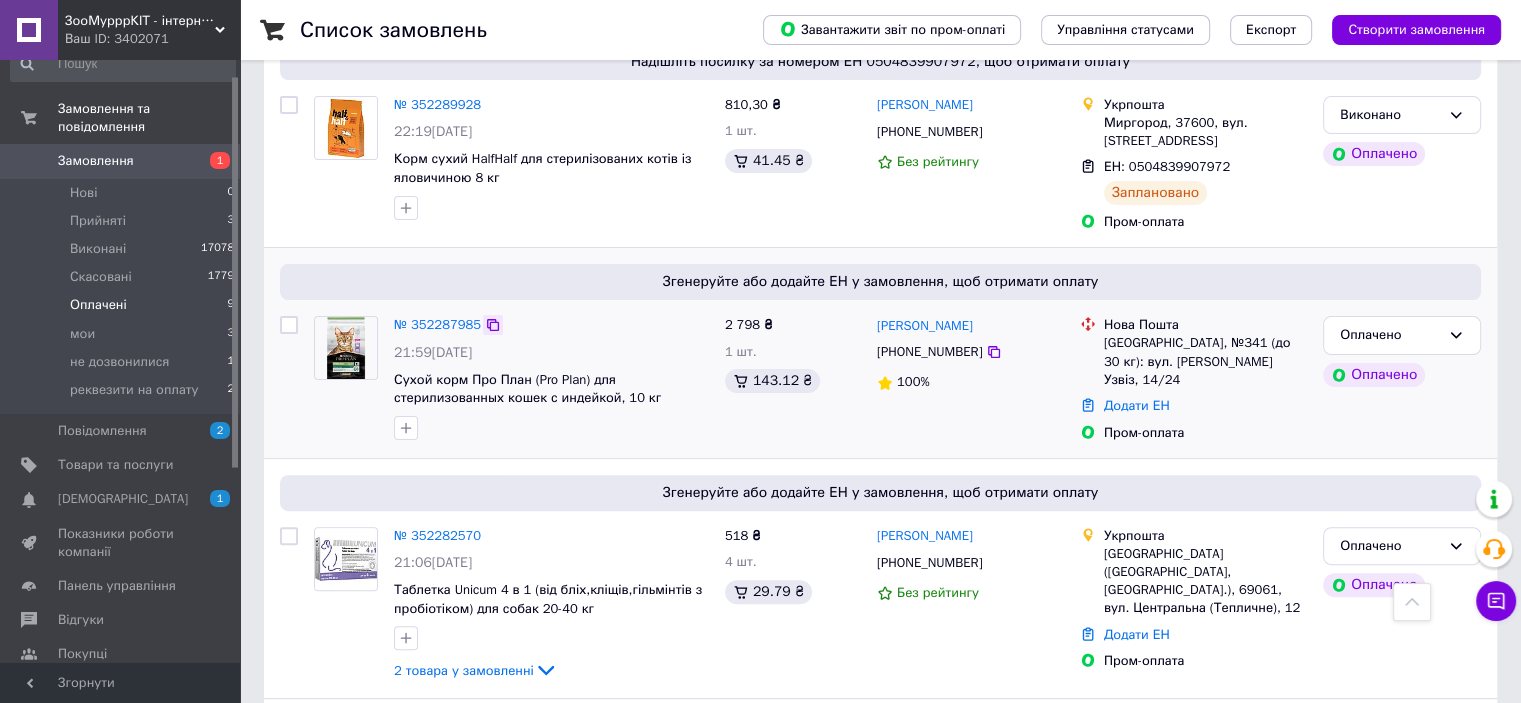 click 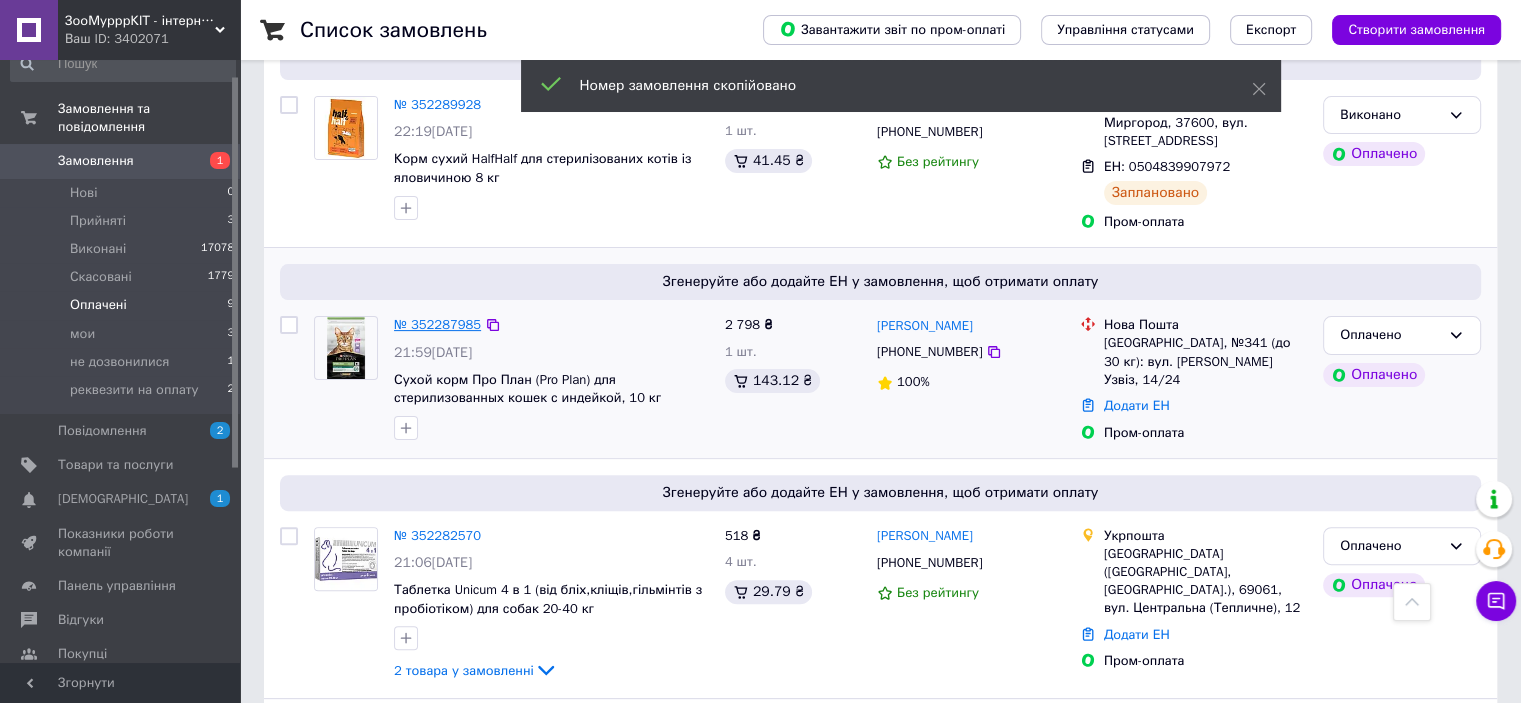 click on "№ 352287985" at bounding box center [437, 324] 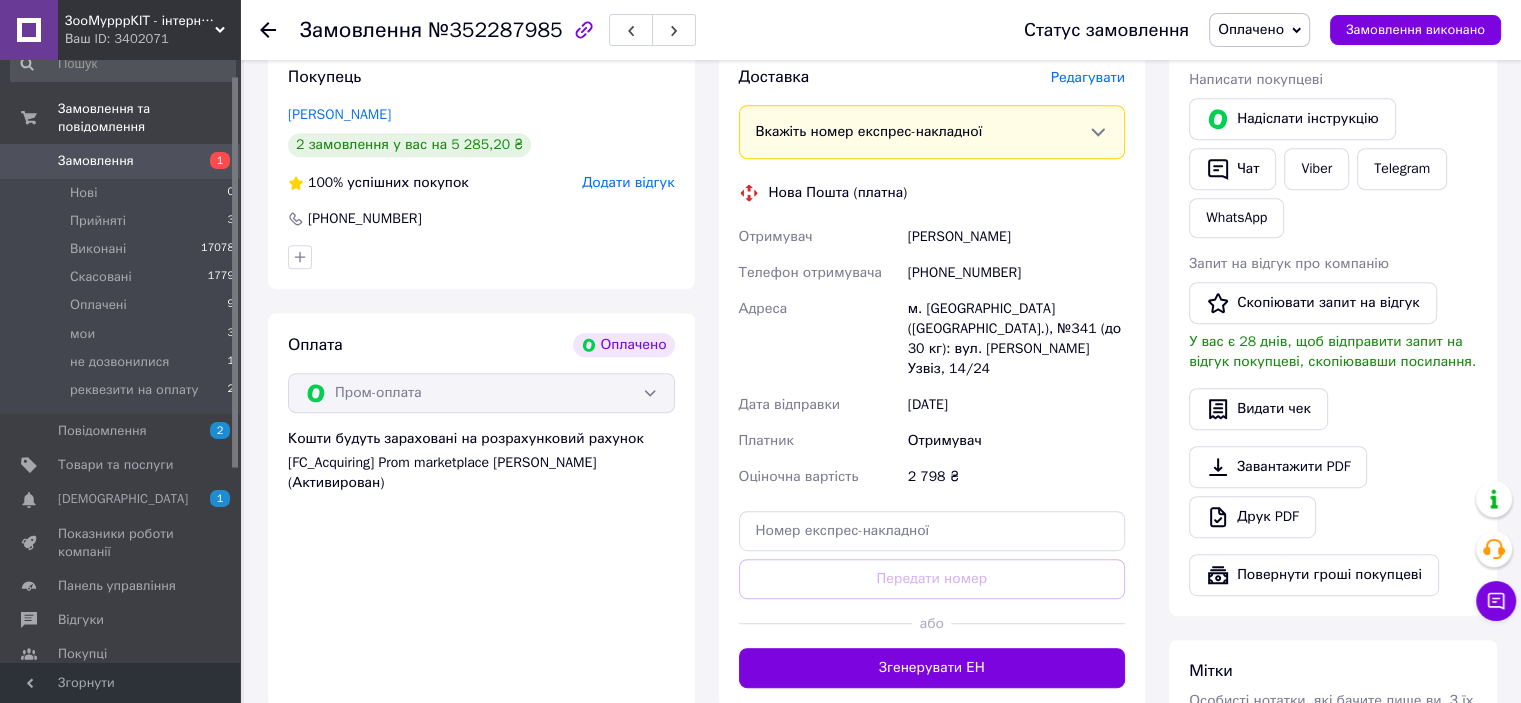 scroll, scrollTop: 1000, scrollLeft: 0, axis: vertical 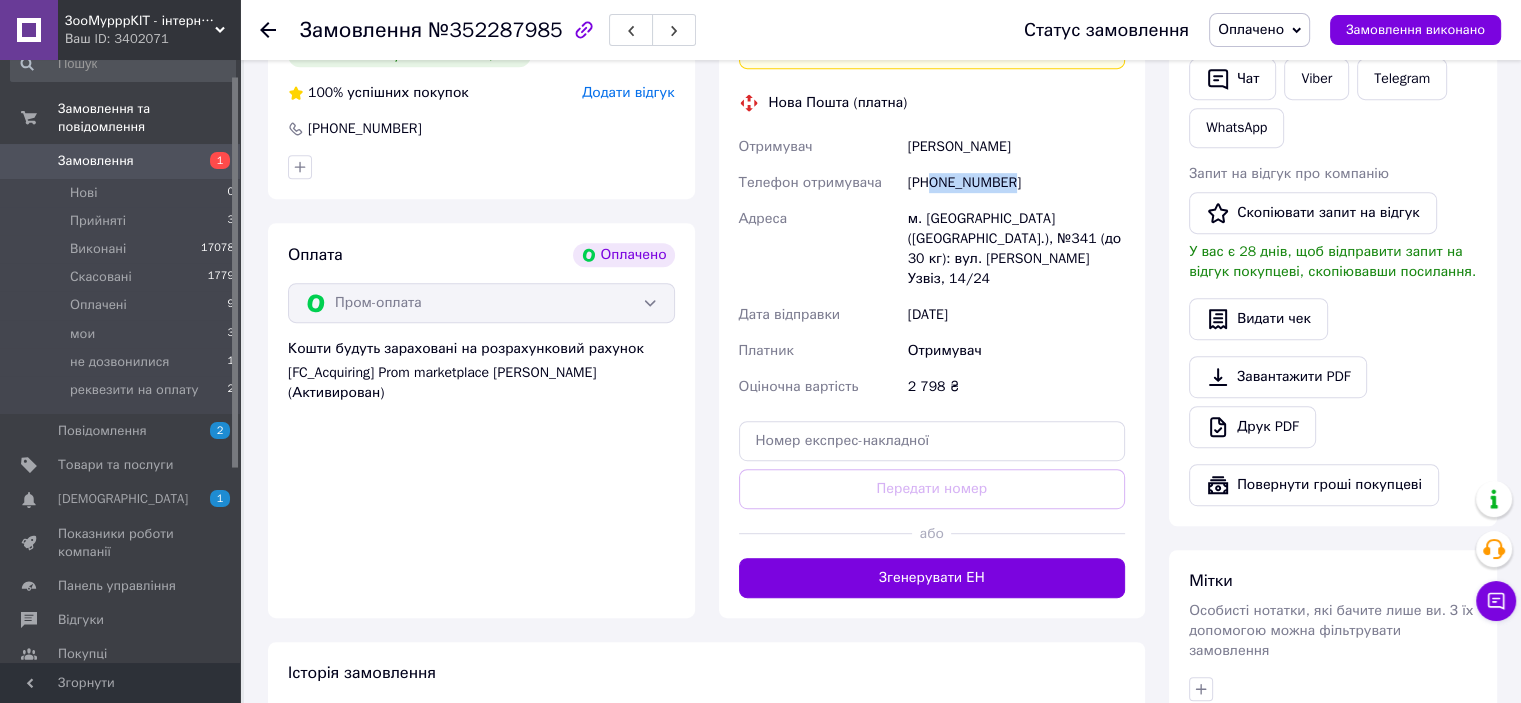 drag, startPoint x: 934, startPoint y: 181, endPoint x: 1014, endPoint y: 184, distance: 80.05623 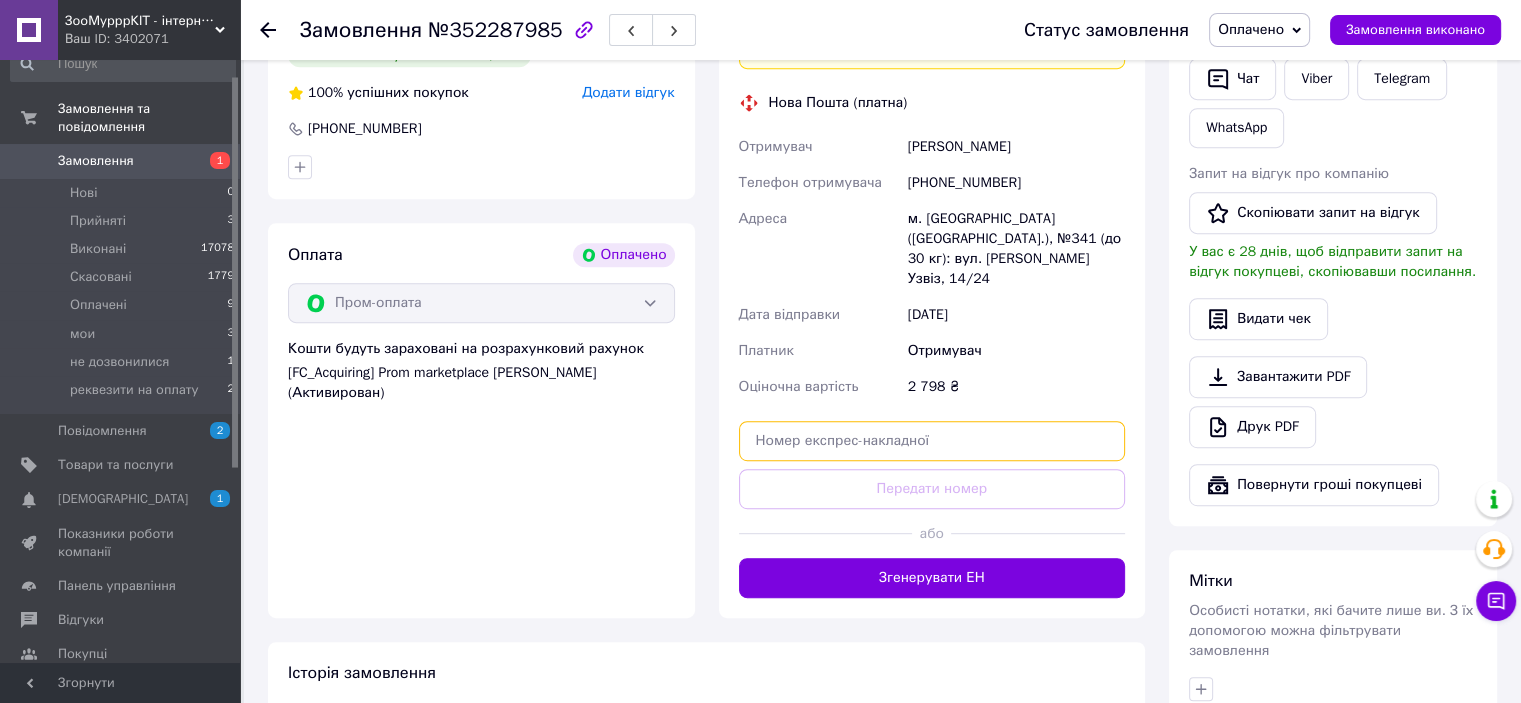 click at bounding box center [932, 441] 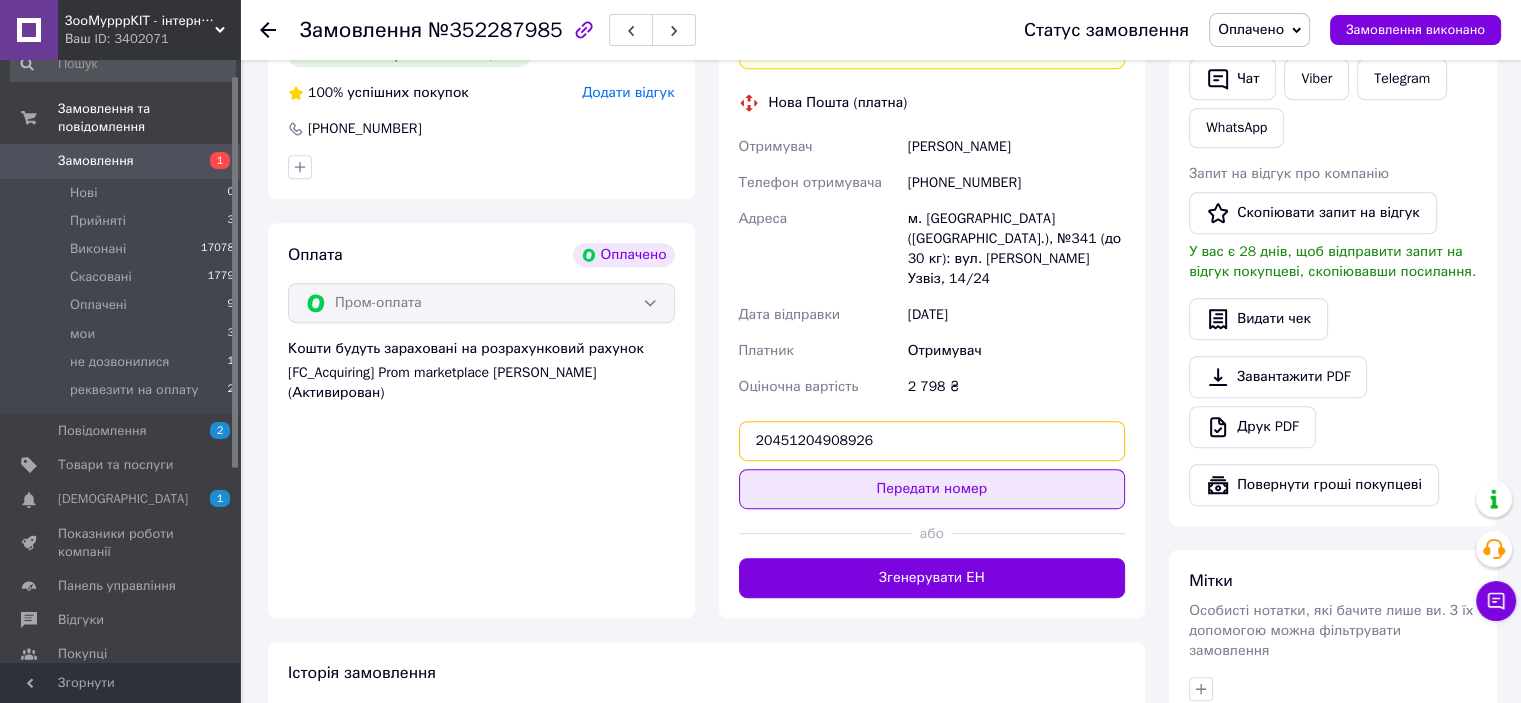 type on "20451204908926" 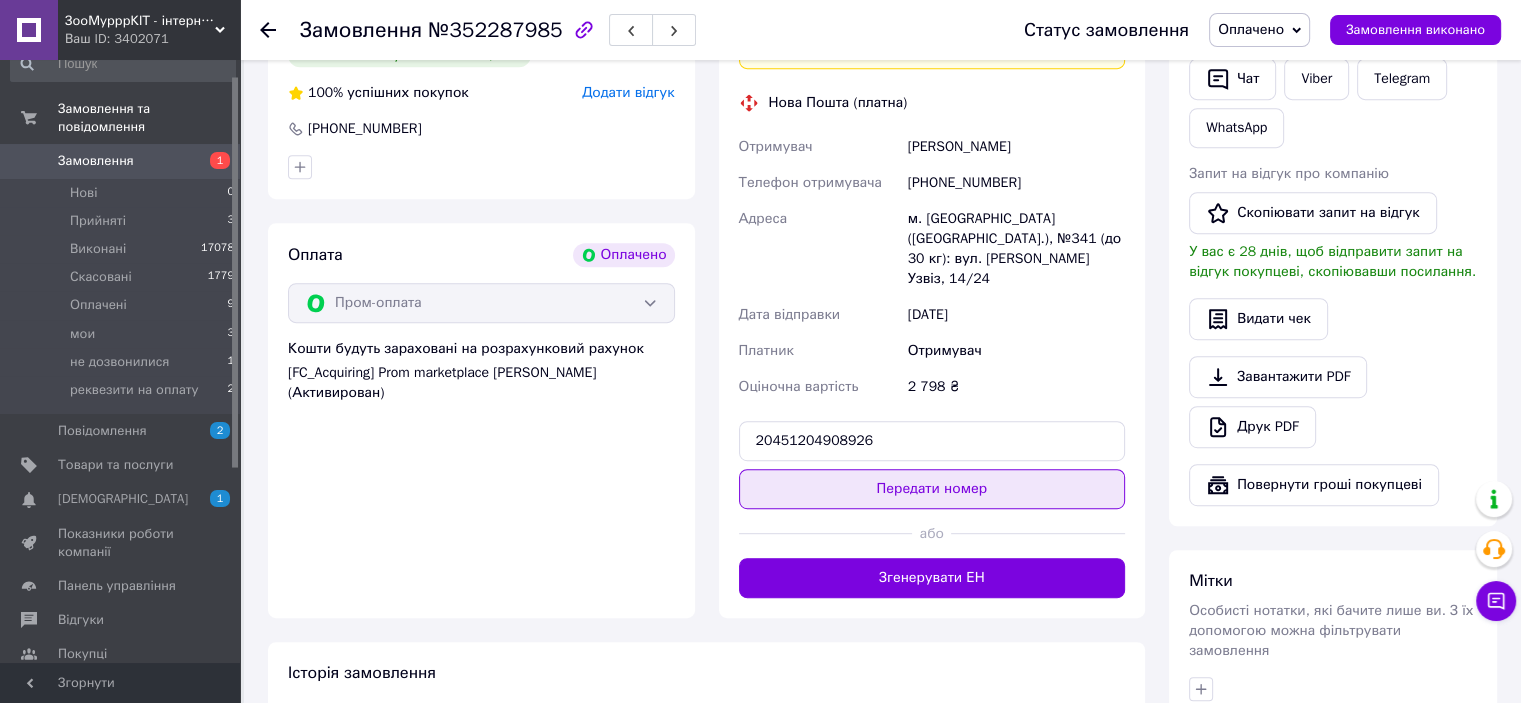 click on "Передати номер" at bounding box center (932, 489) 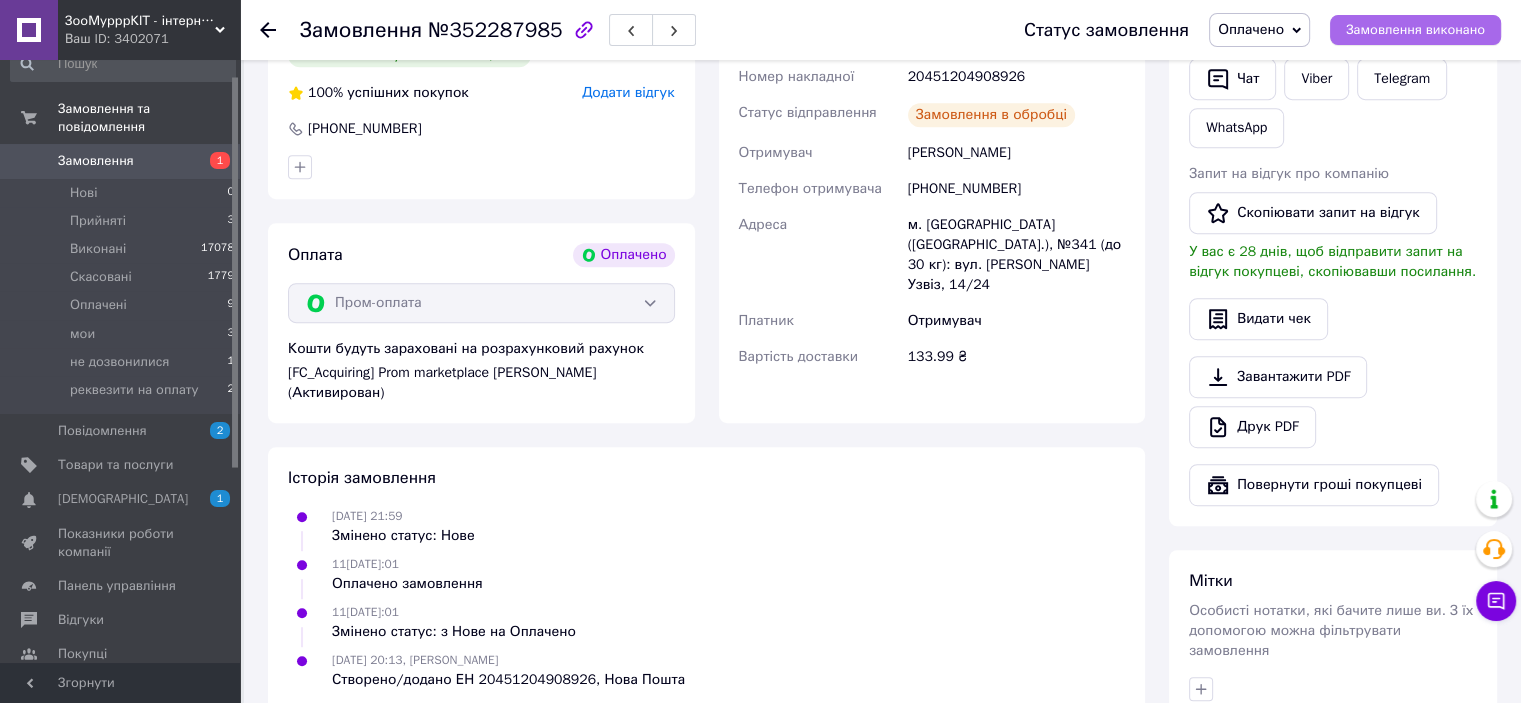 click on "Замовлення виконано" at bounding box center [1415, 30] 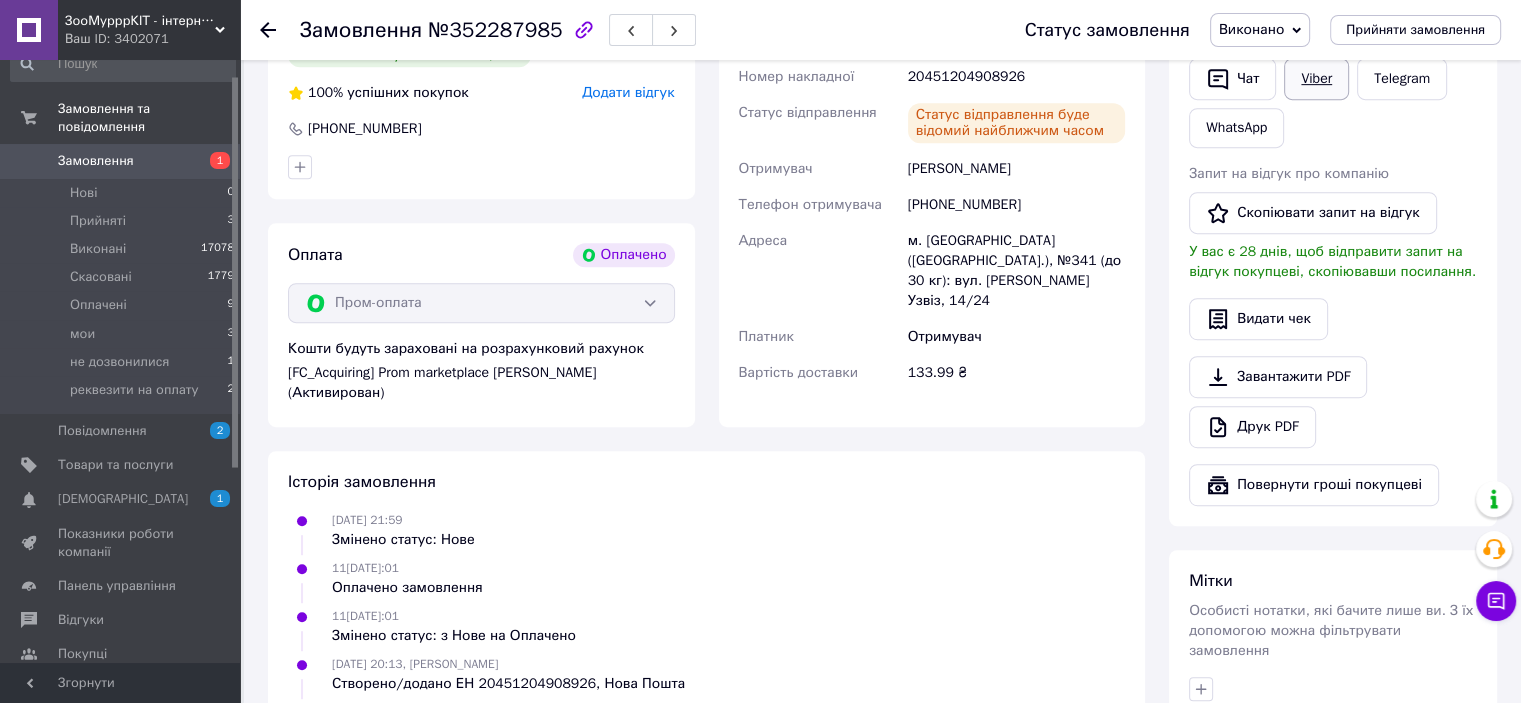 click on "Viber" at bounding box center [1316, 79] 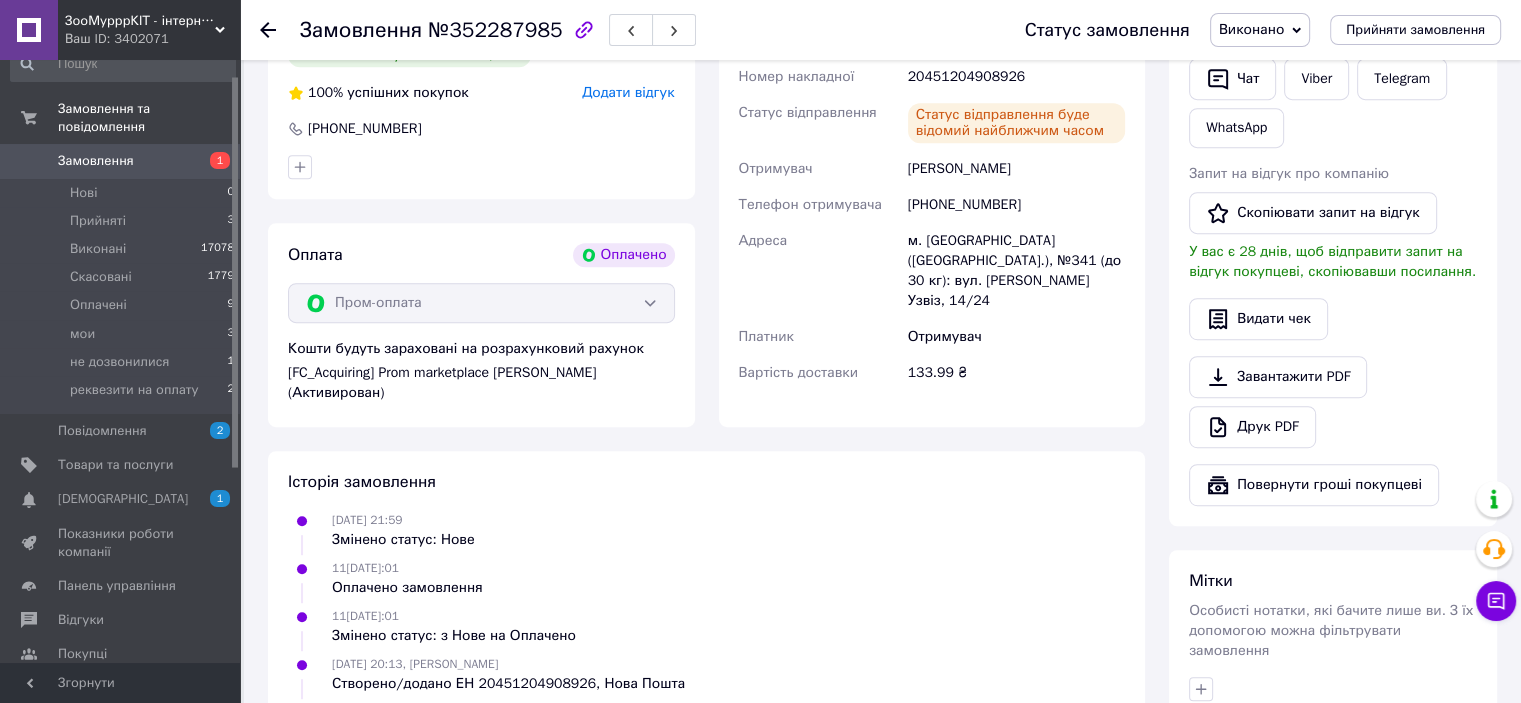 drag, startPoint x: 1371, startPoint y: 338, endPoint x: 1348, endPoint y: 184, distance: 155.70805 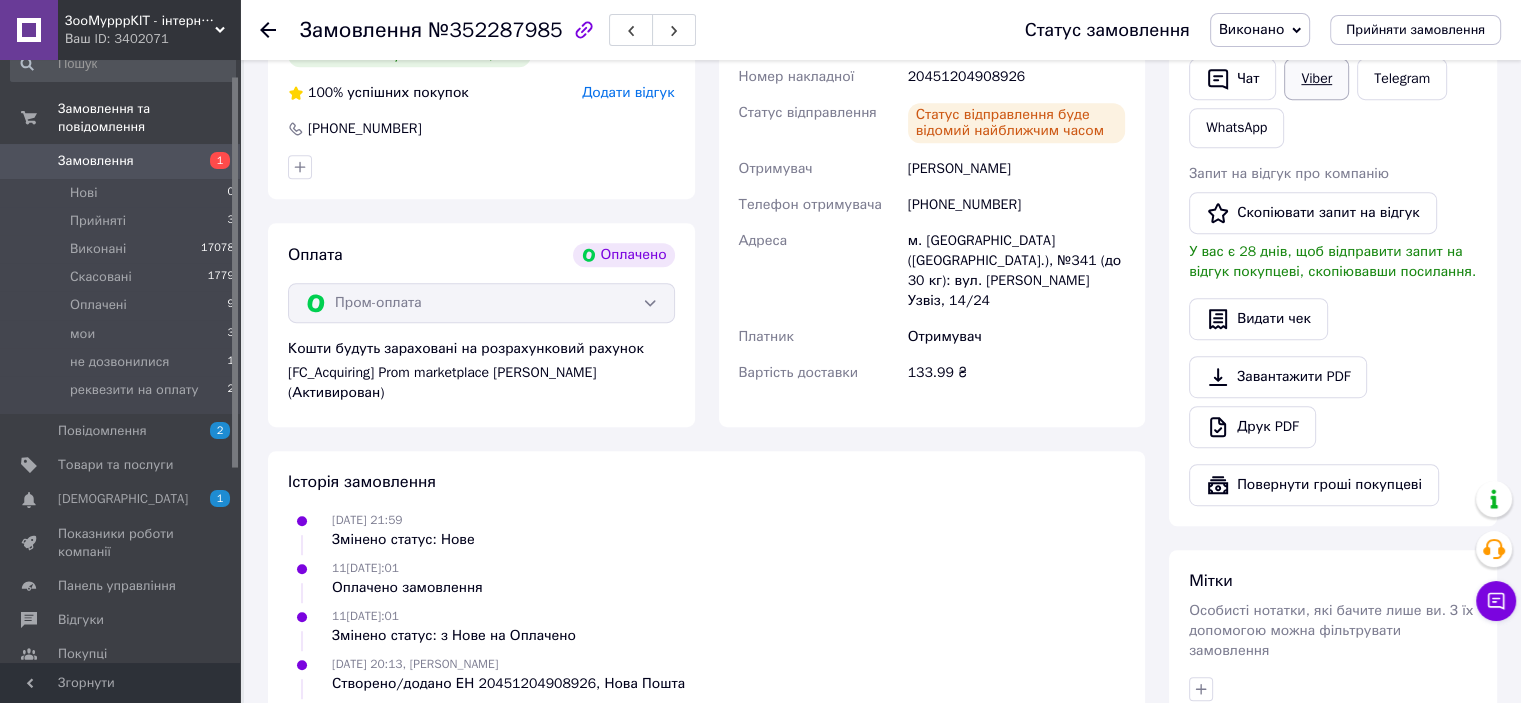 click on "Viber" at bounding box center [1316, 79] 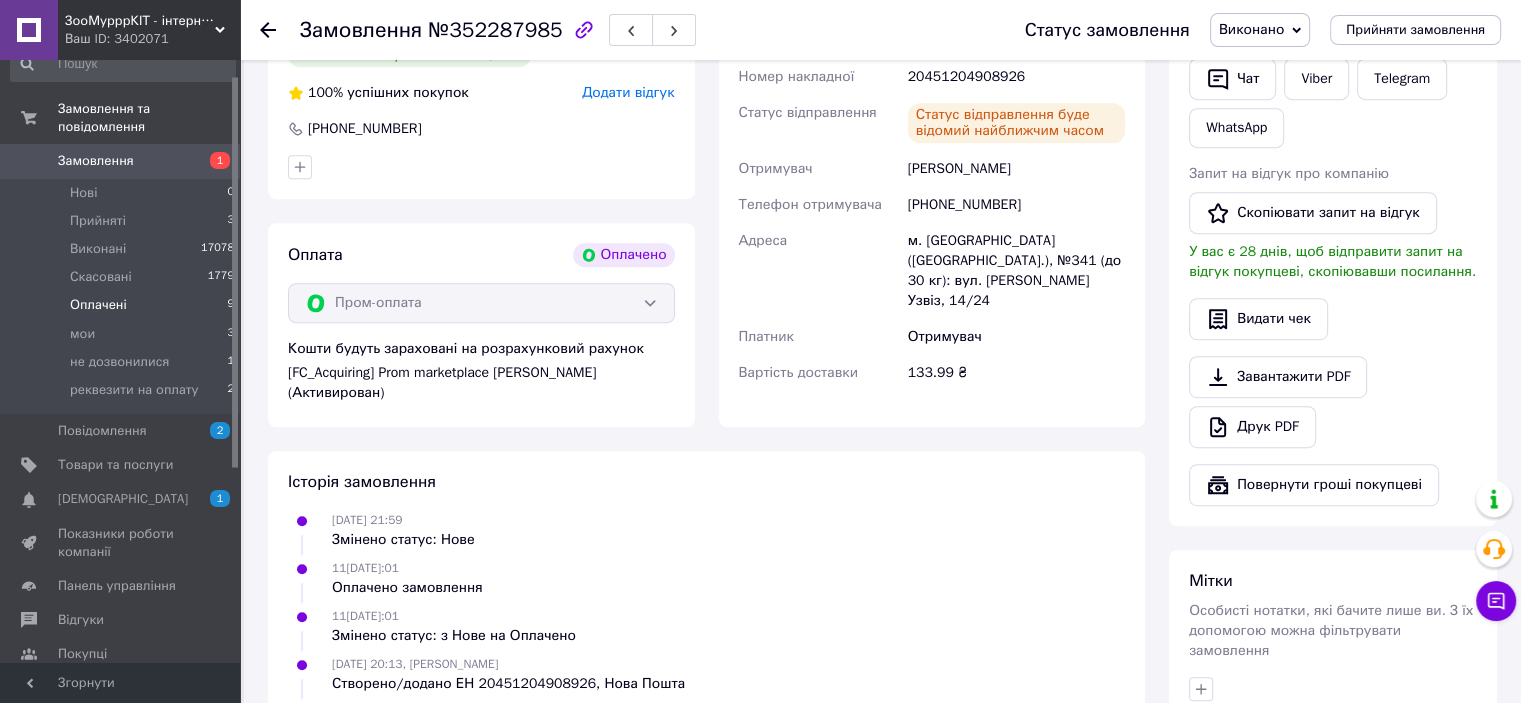 click on "Оплачені 9" at bounding box center [123, 305] 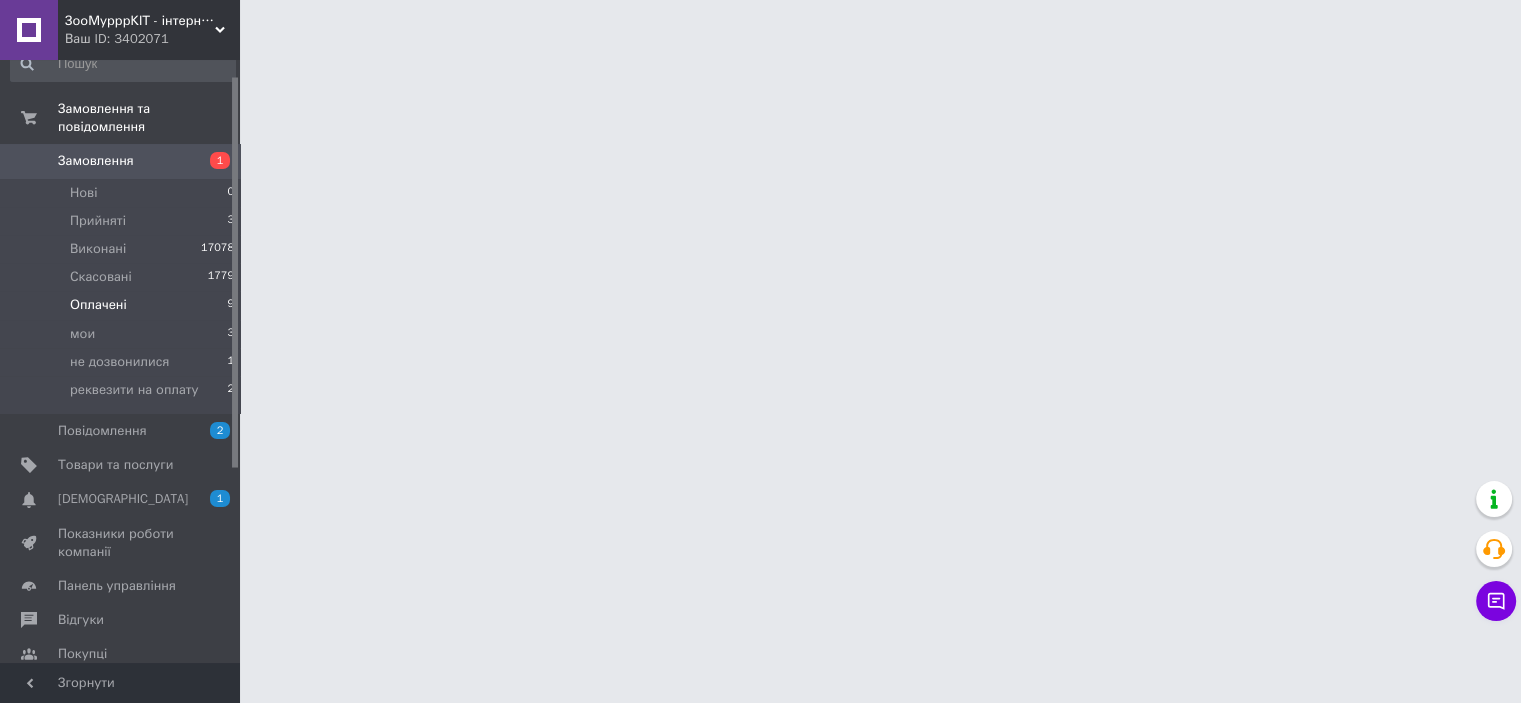 scroll, scrollTop: 0, scrollLeft: 0, axis: both 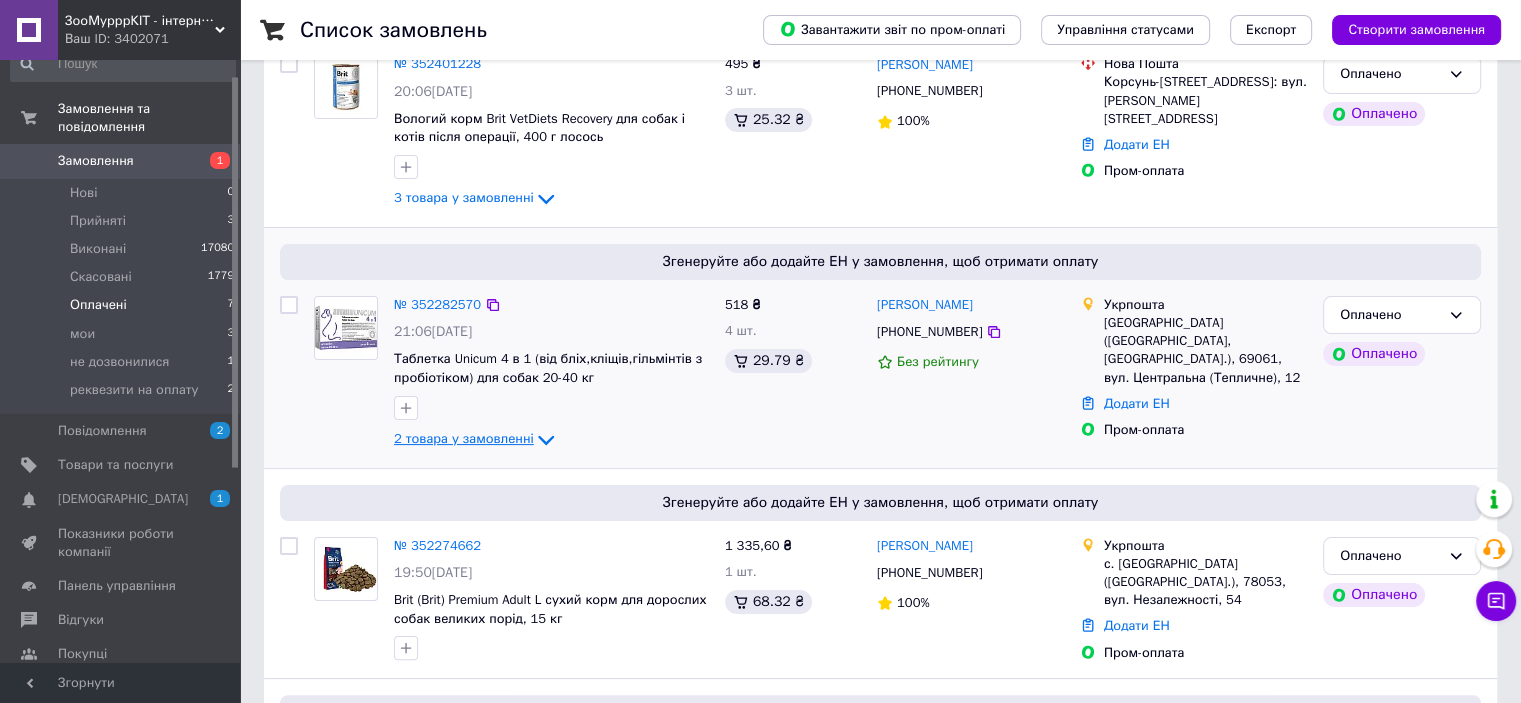 click on "2 товара у замовленні" at bounding box center [464, 438] 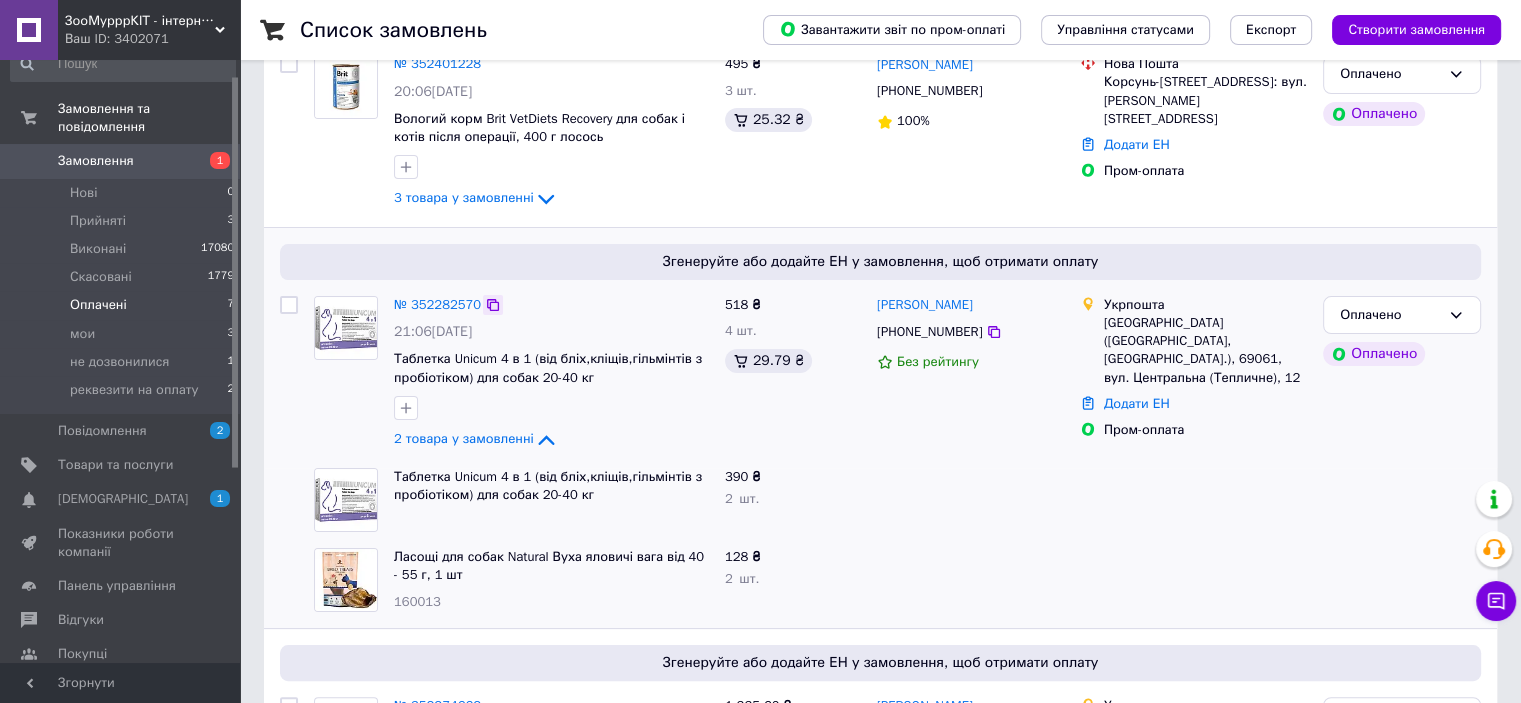 click 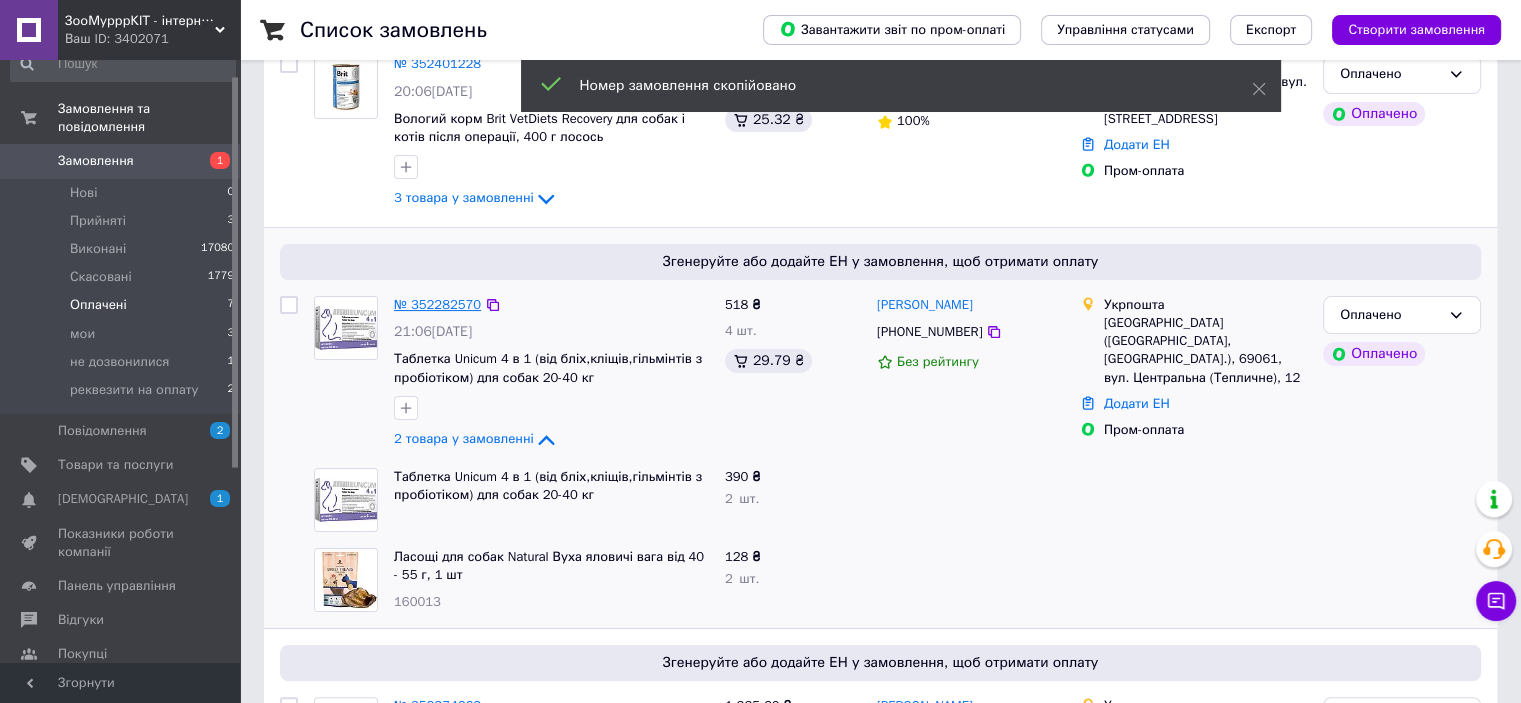 click on "№ 352282570" at bounding box center (437, 304) 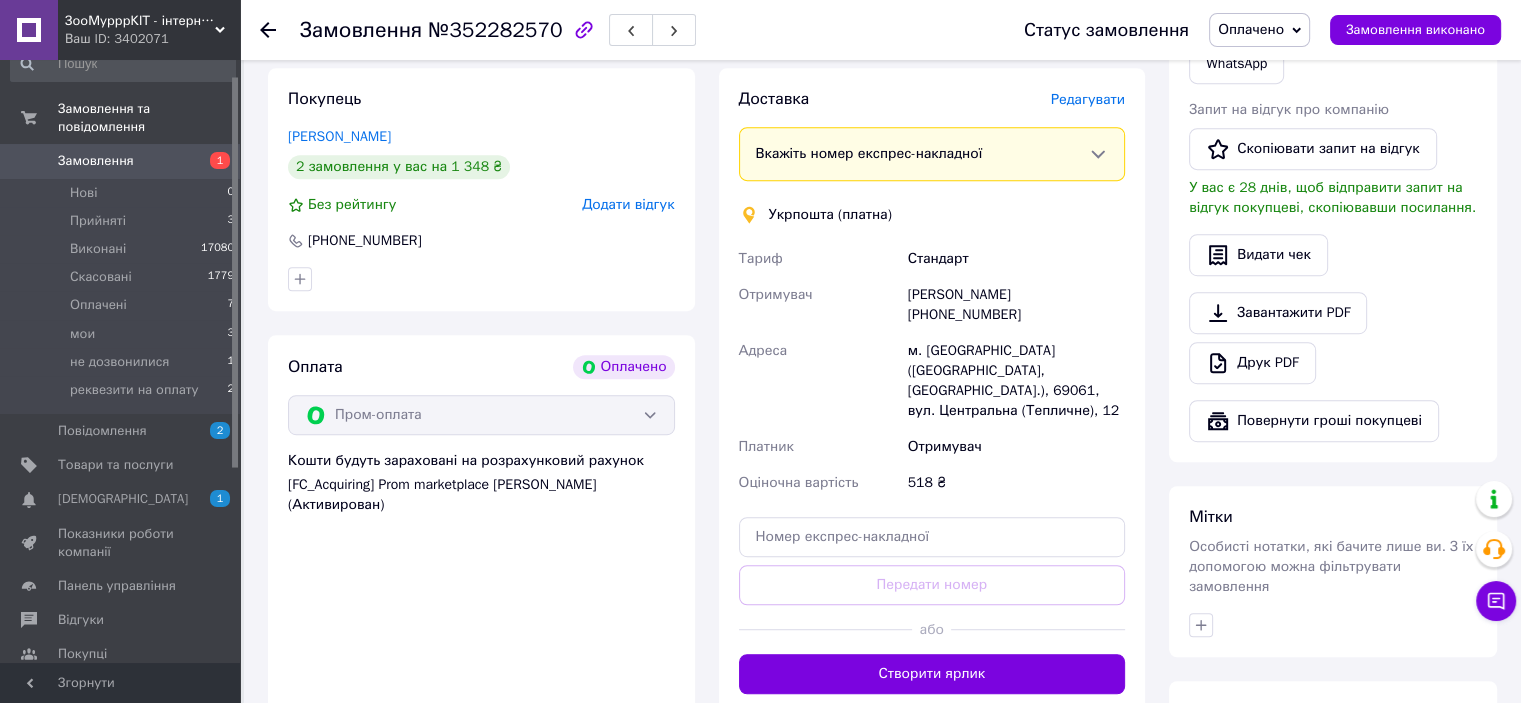 scroll, scrollTop: 1100, scrollLeft: 0, axis: vertical 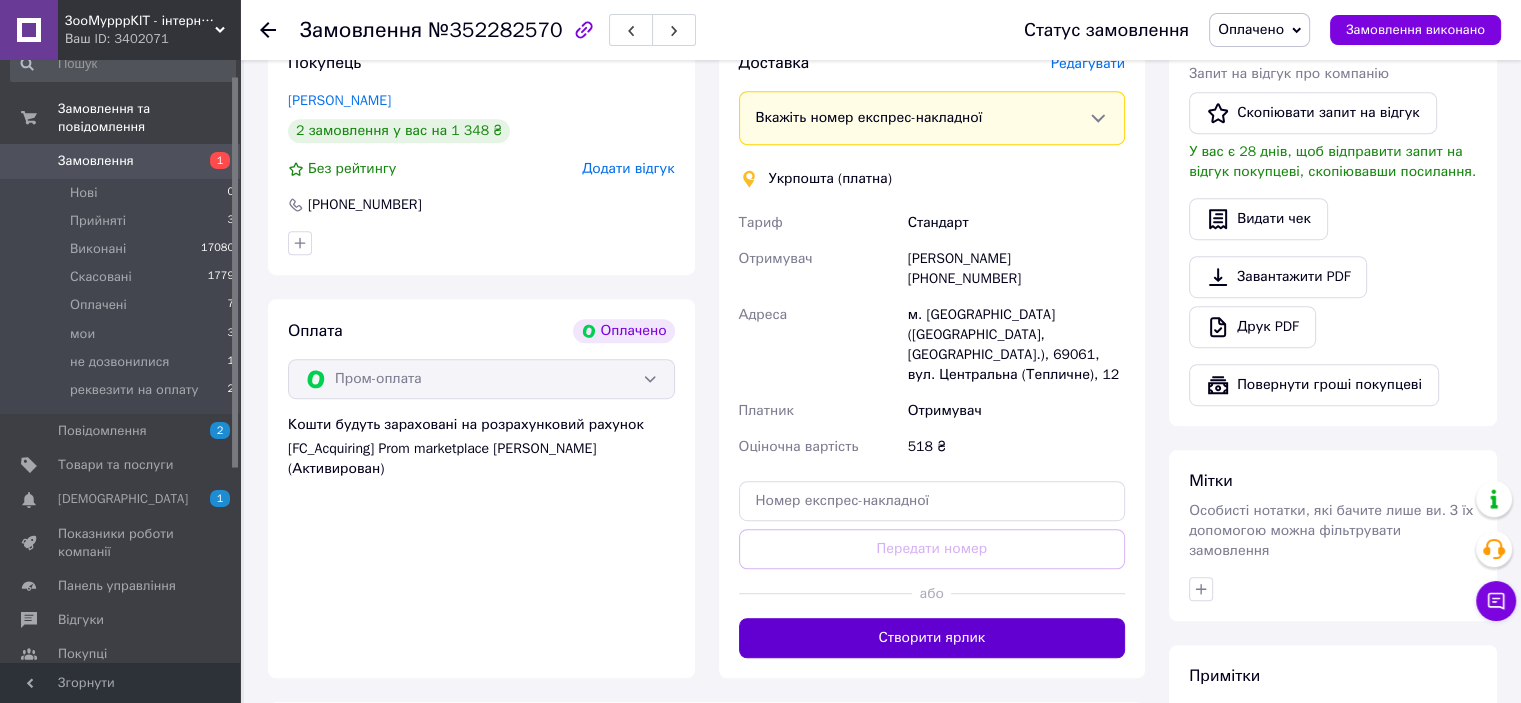 click on "Створити ярлик" at bounding box center (932, 638) 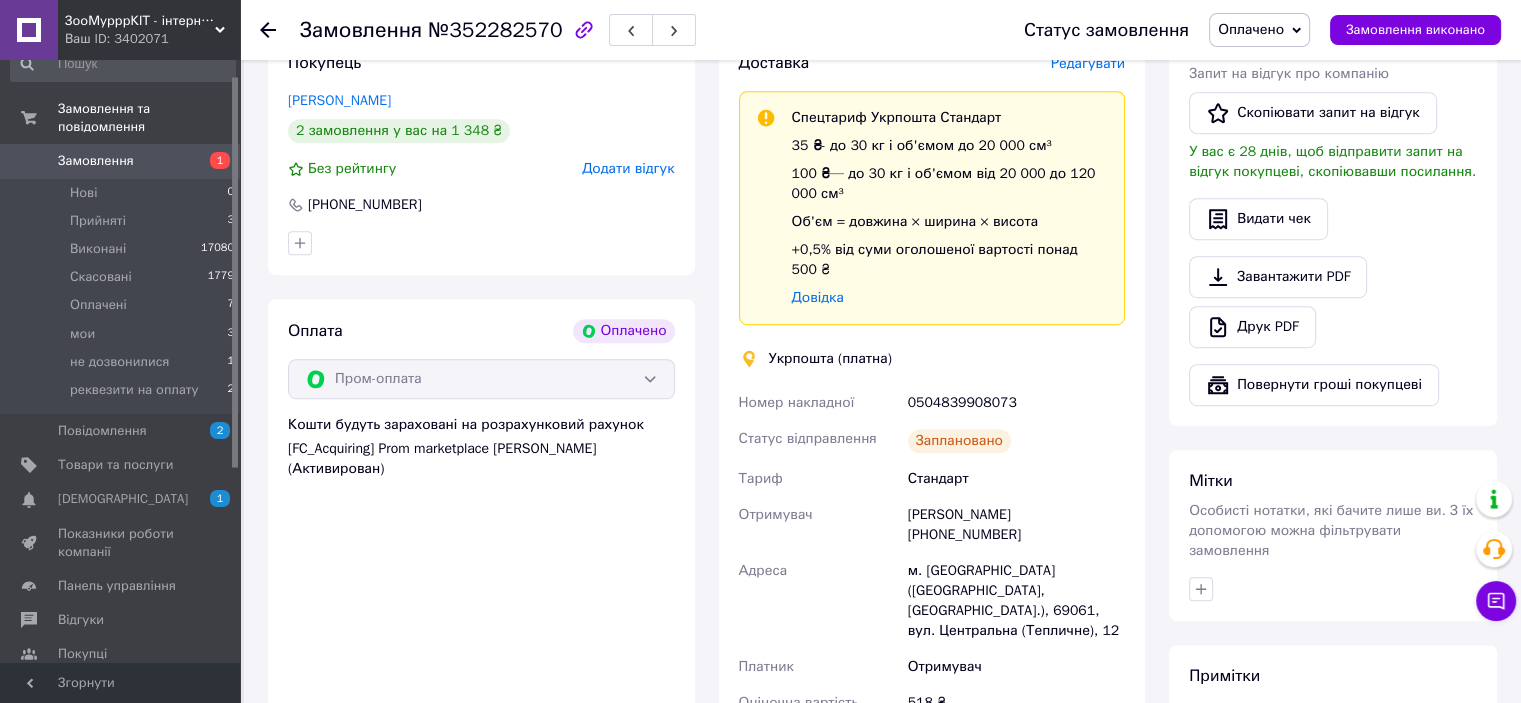 scroll, scrollTop: 1300, scrollLeft: 0, axis: vertical 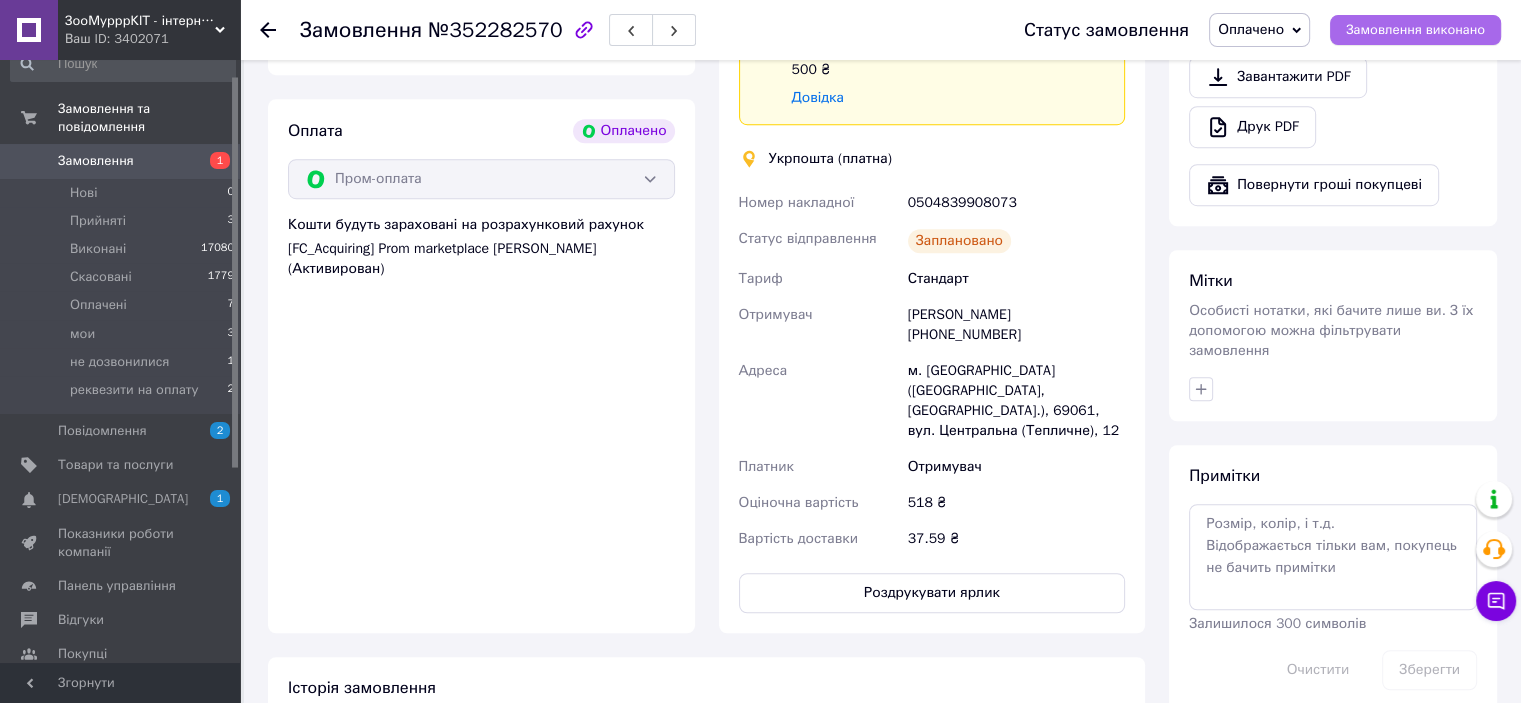 click on "Замовлення виконано" at bounding box center [1415, 30] 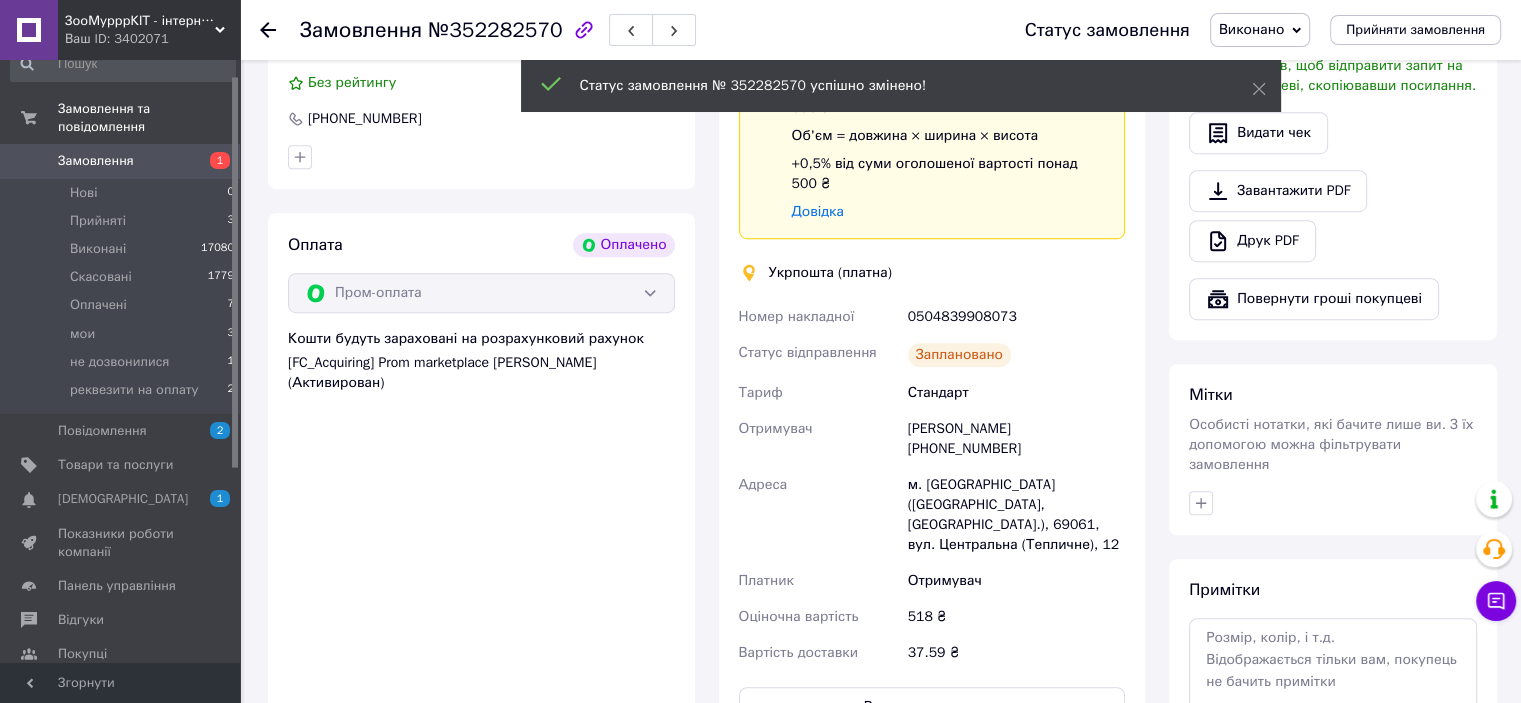 scroll, scrollTop: 1000, scrollLeft: 0, axis: vertical 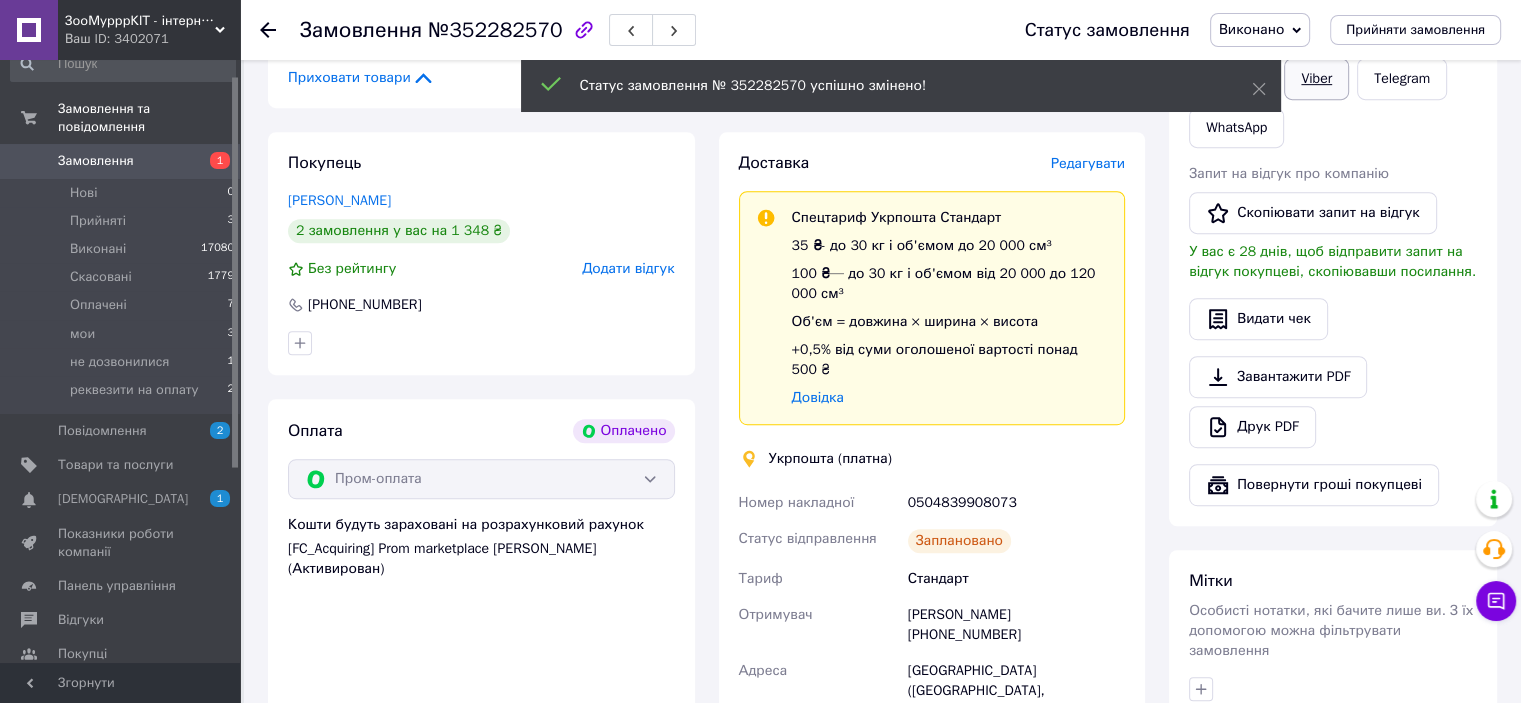 click on "Viber" at bounding box center [1316, 79] 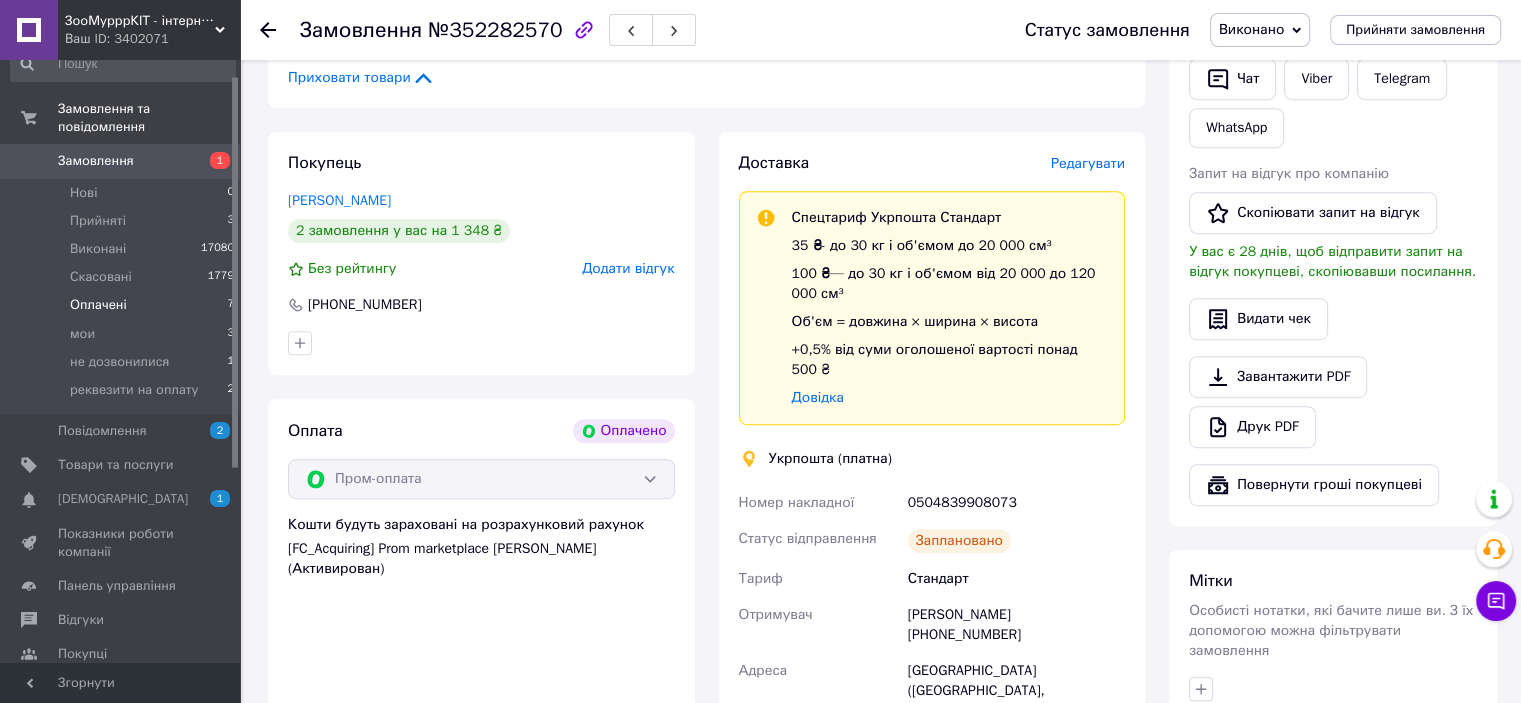 click on "Оплачені 7" at bounding box center [123, 305] 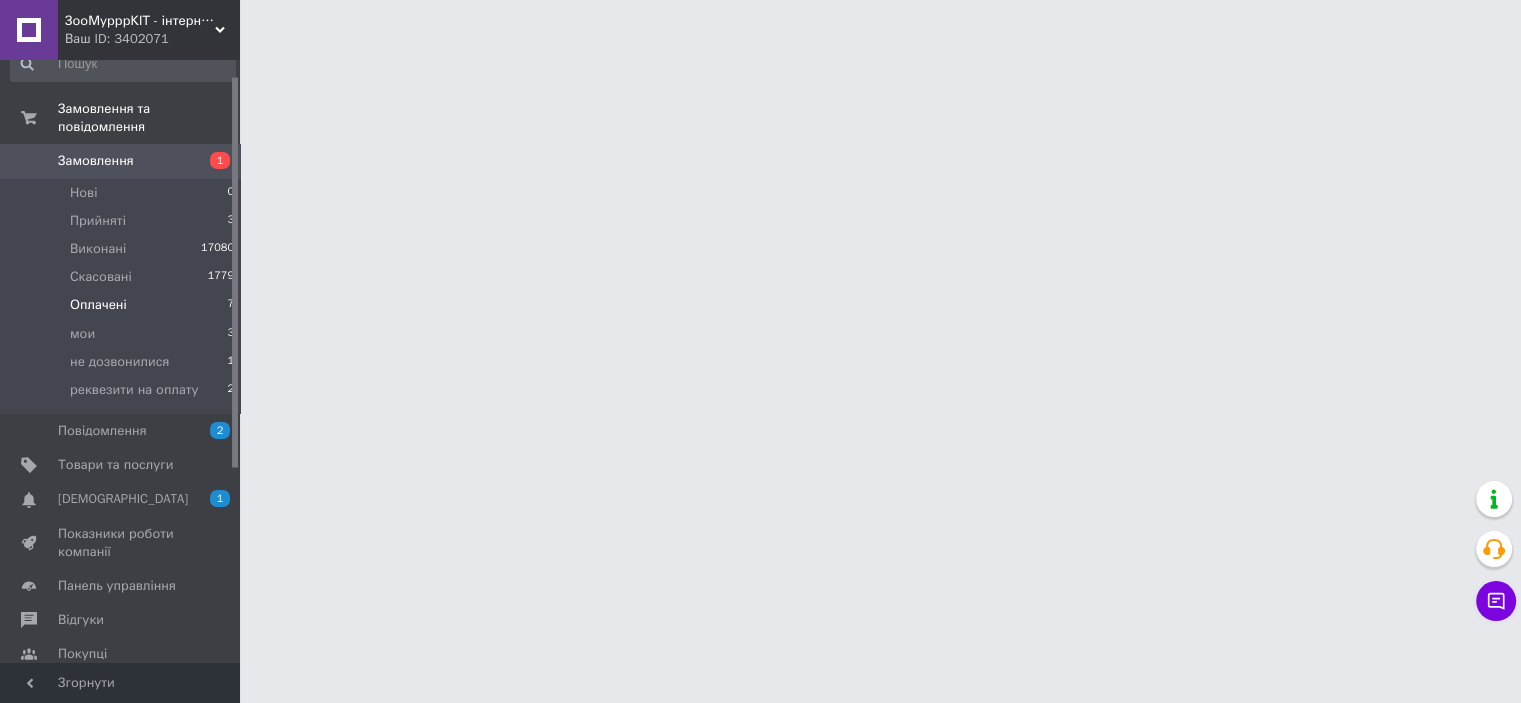 scroll, scrollTop: 0, scrollLeft: 0, axis: both 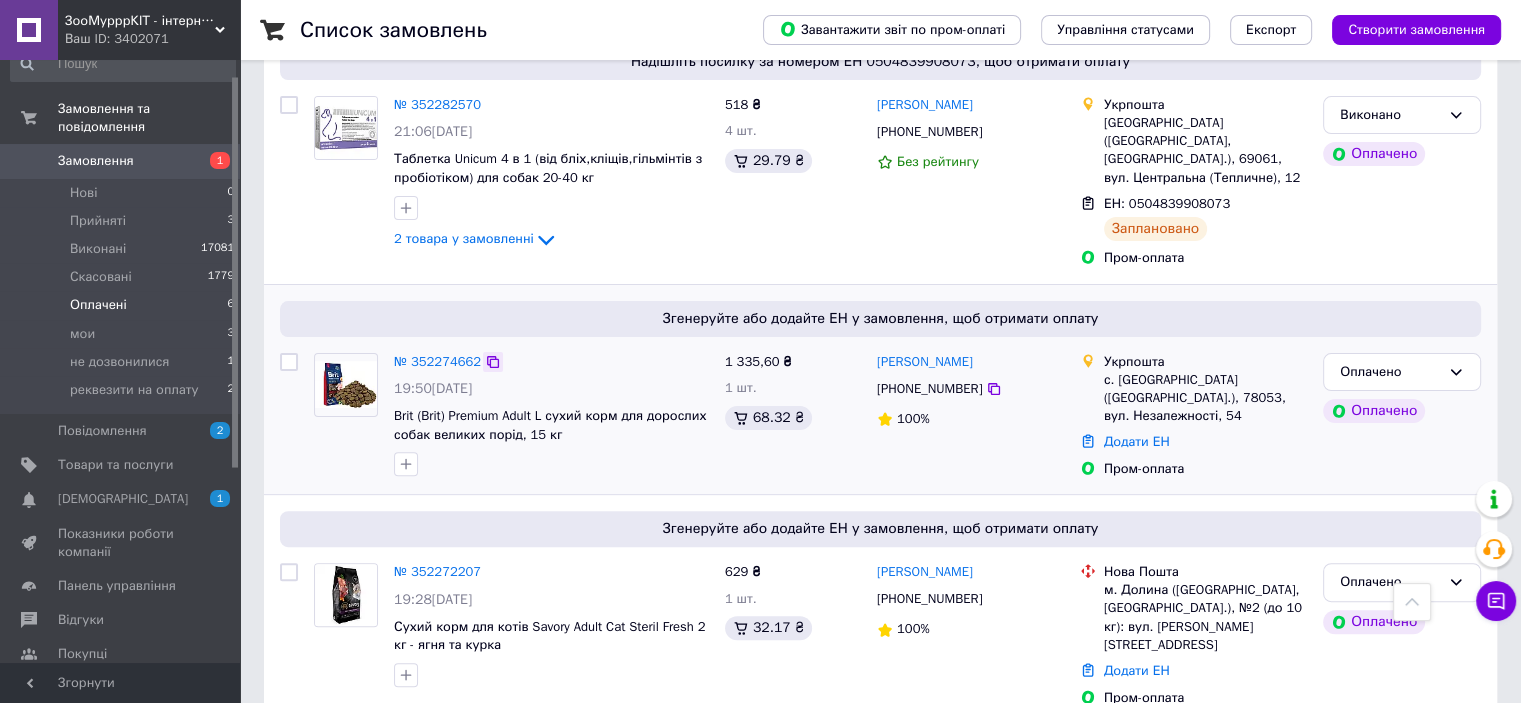 click 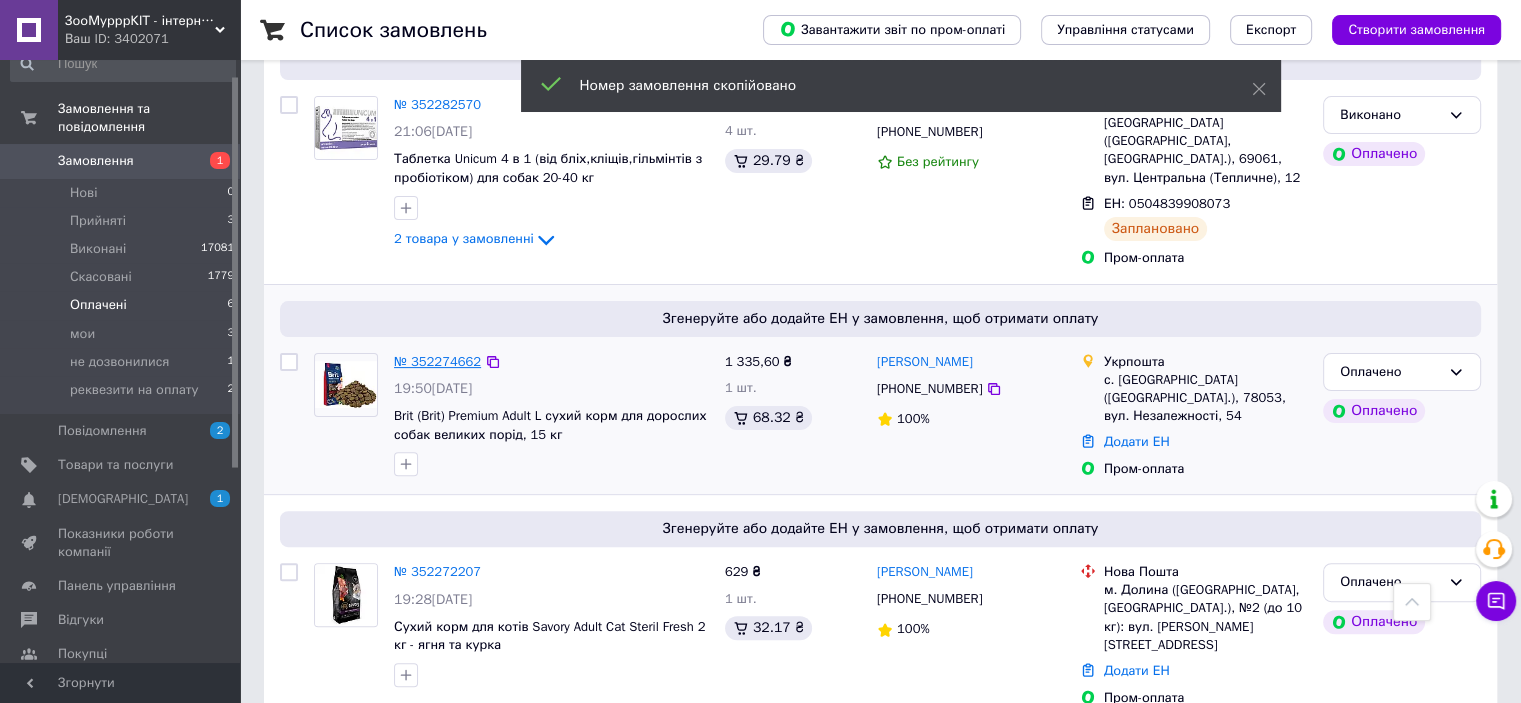 click on "№ 352274662" at bounding box center [437, 361] 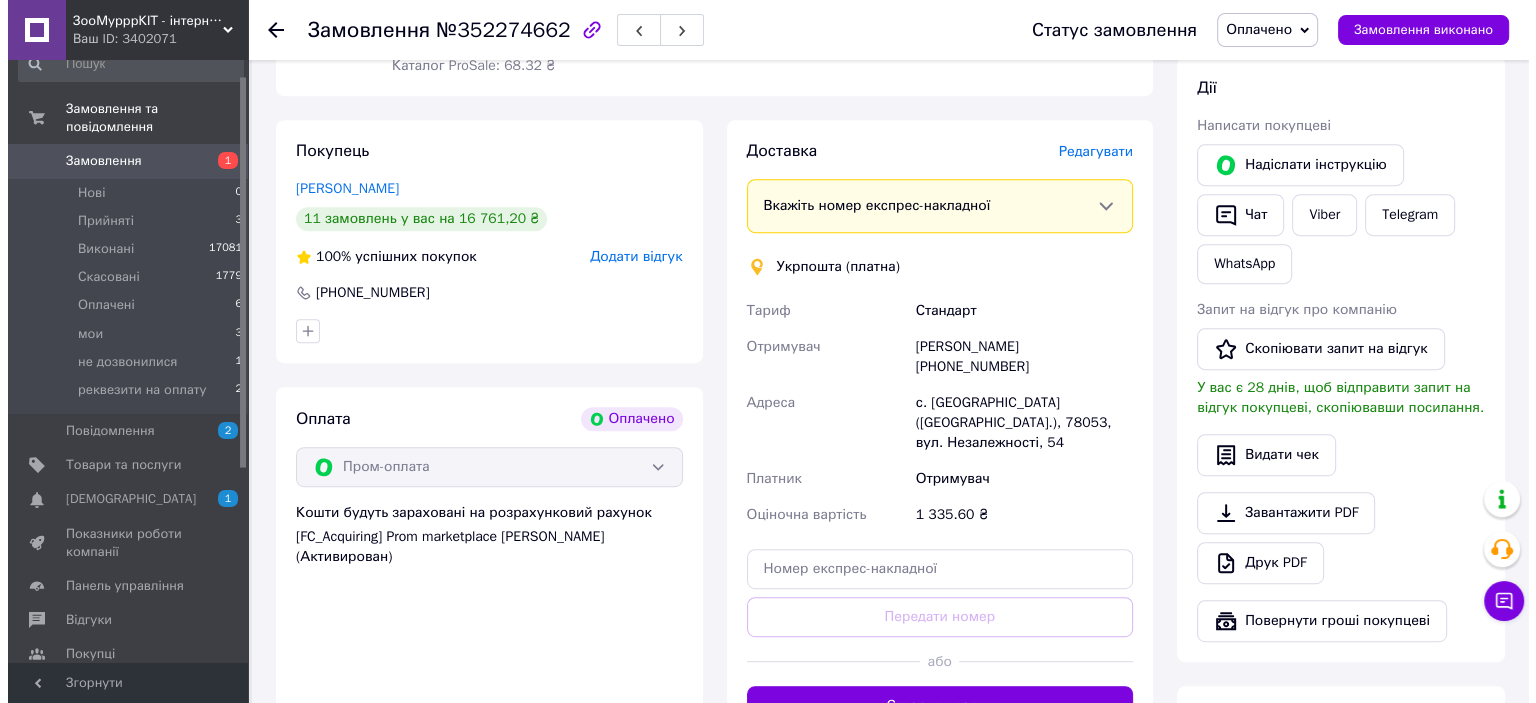 scroll, scrollTop: 900, scrollLeft: 0, axis: vertical 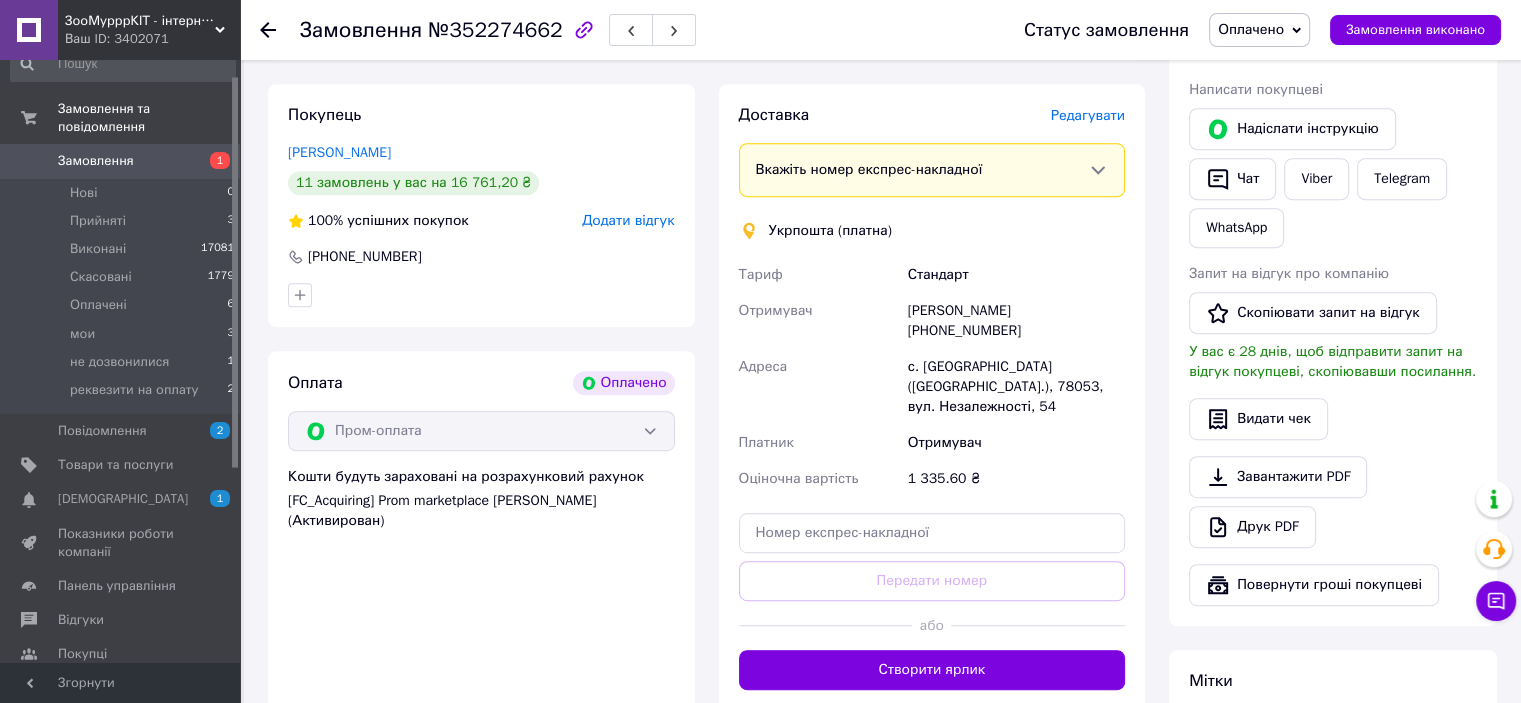 click on "Доставка Редагувати" at bounding box center (932, 115) 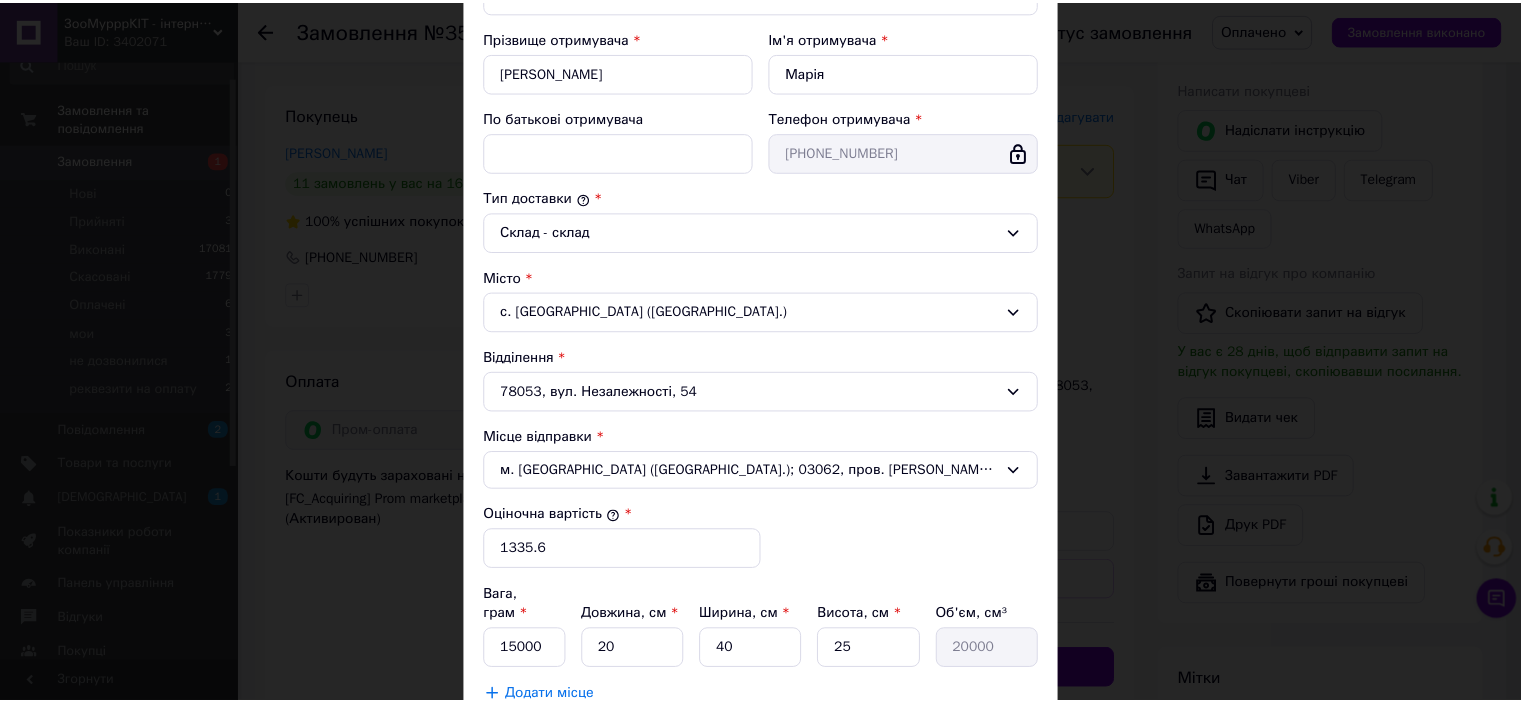scroll, scrollTop: 543, scrollLeft: 0, axis: vertical 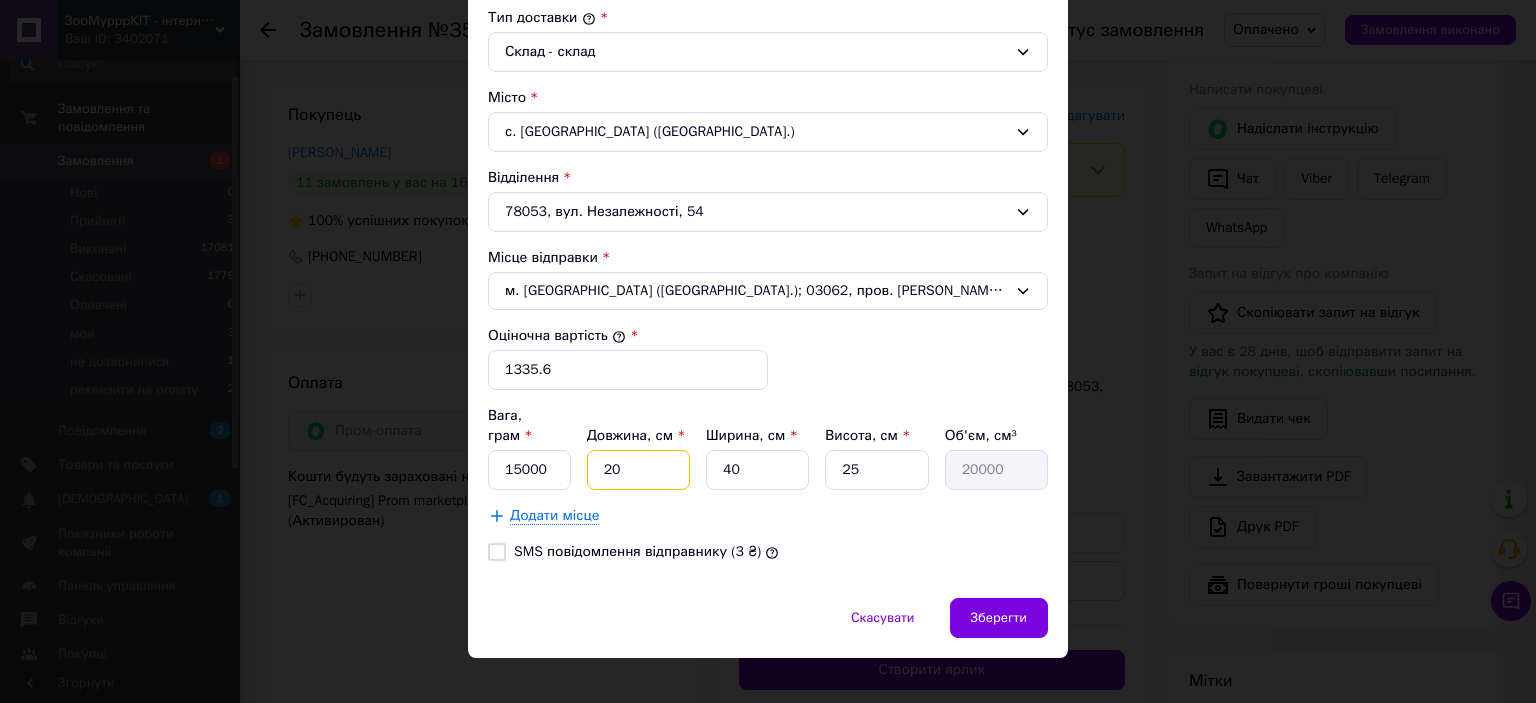 click on "20" at bounding box center (638, 470) 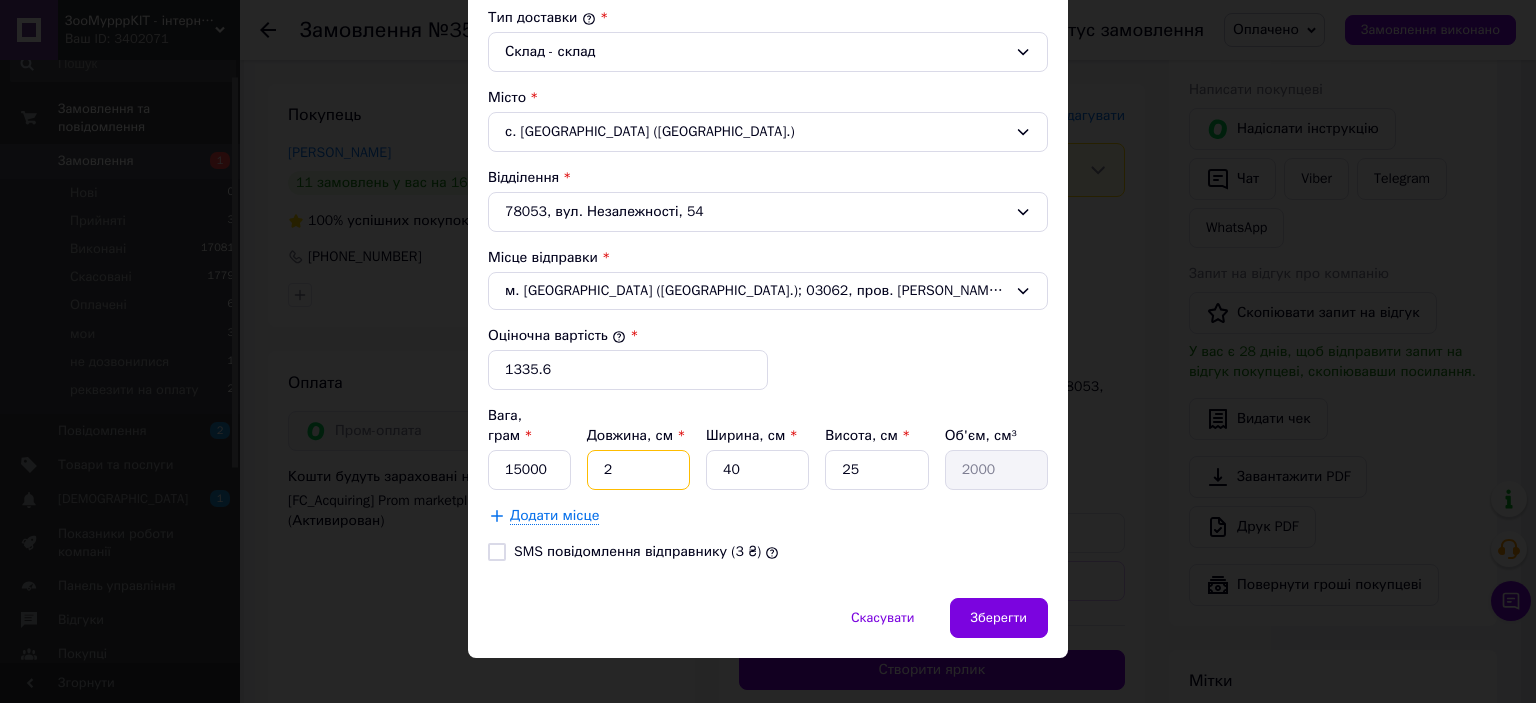 type 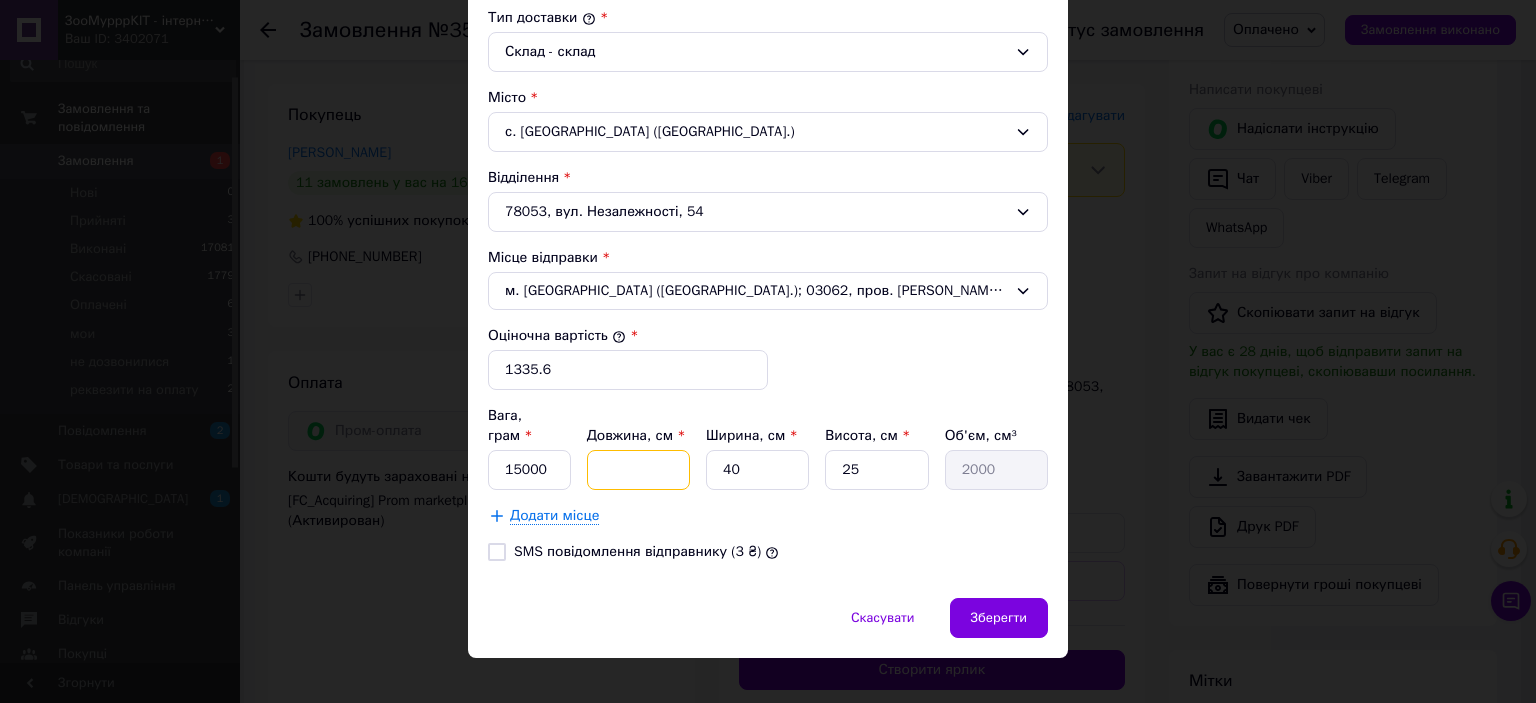 type 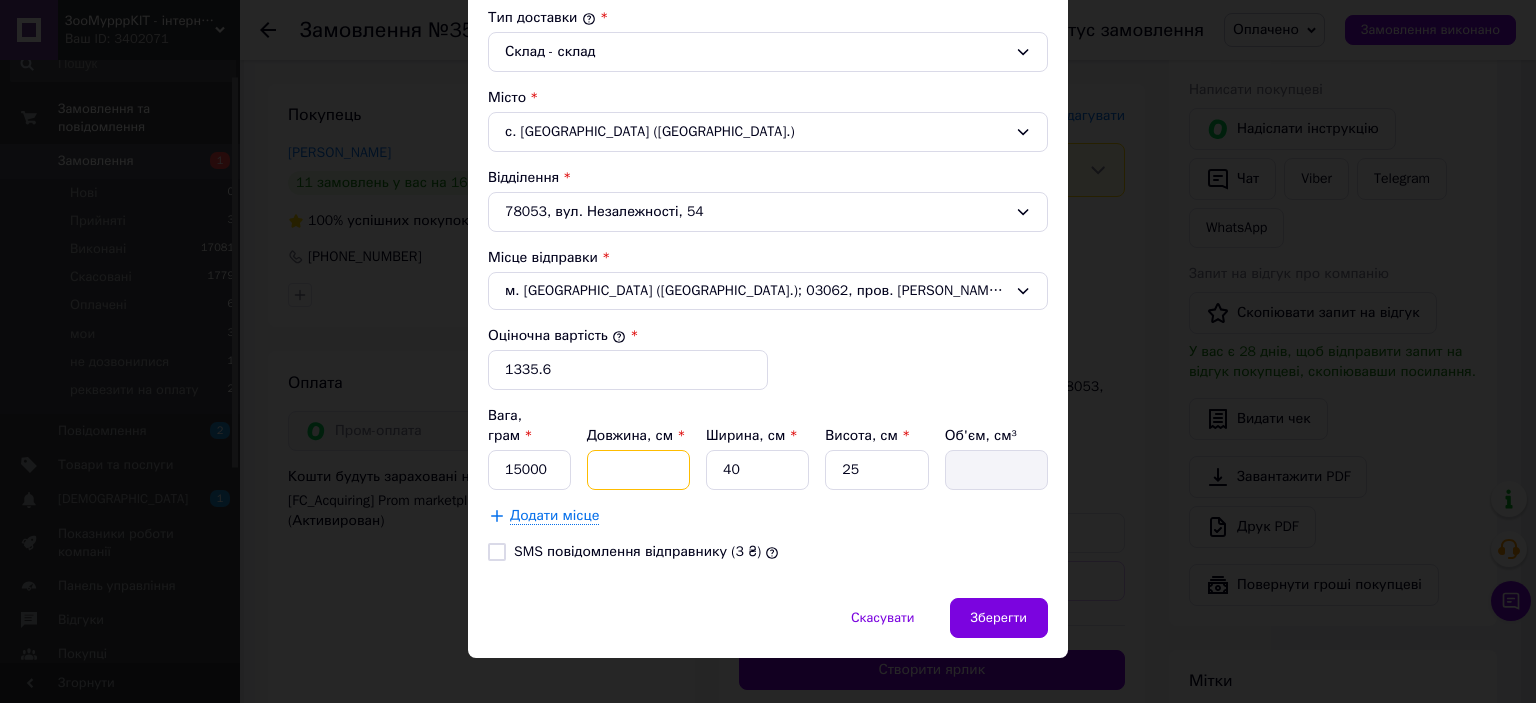 type on "5" 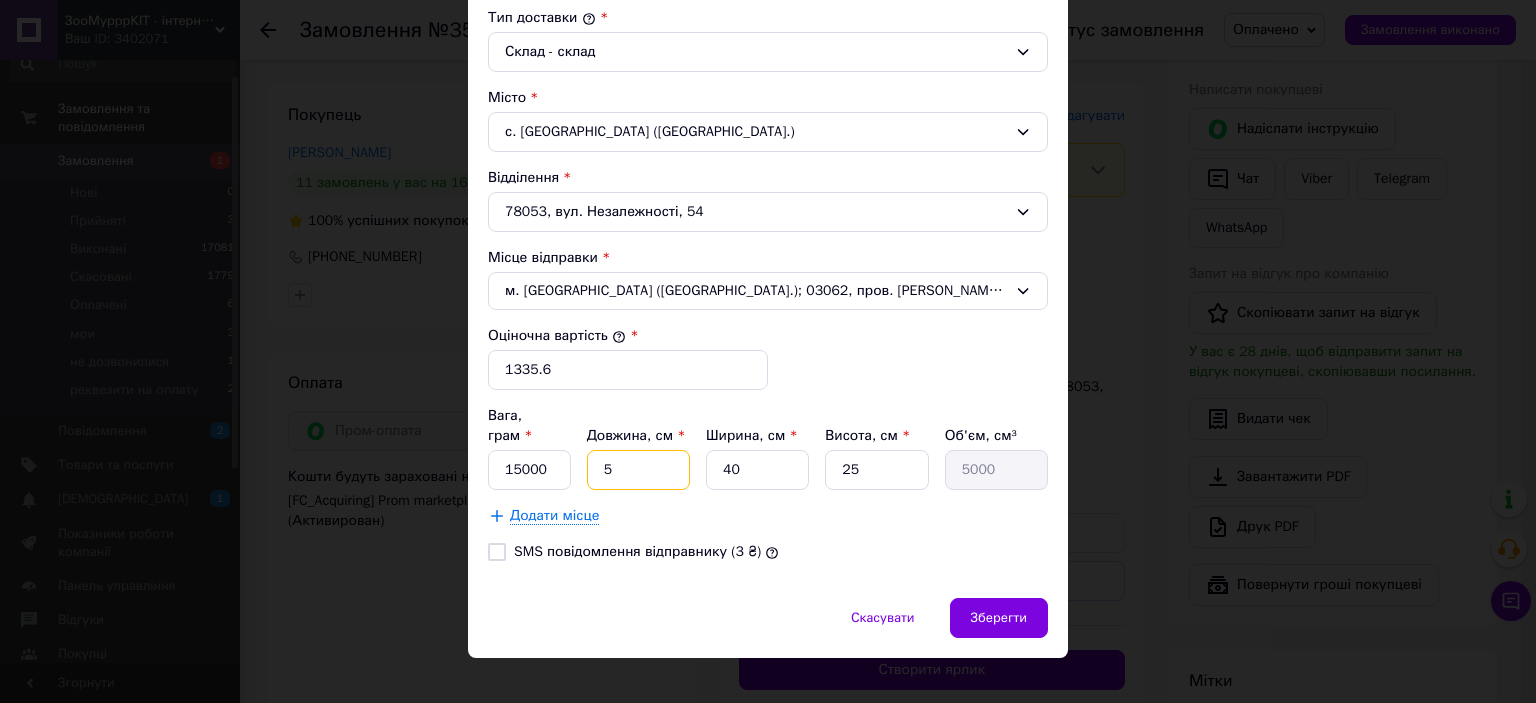 type on "50" 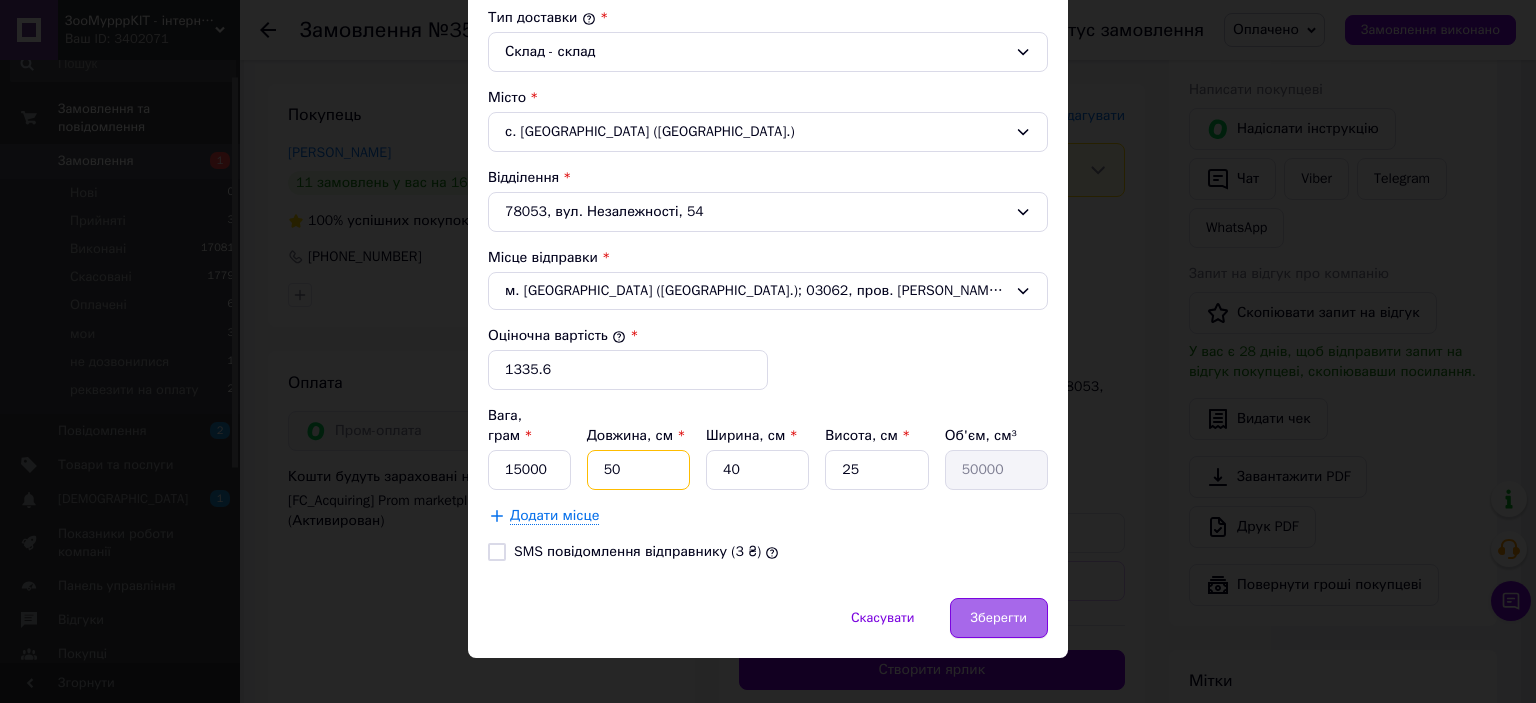type on "50" 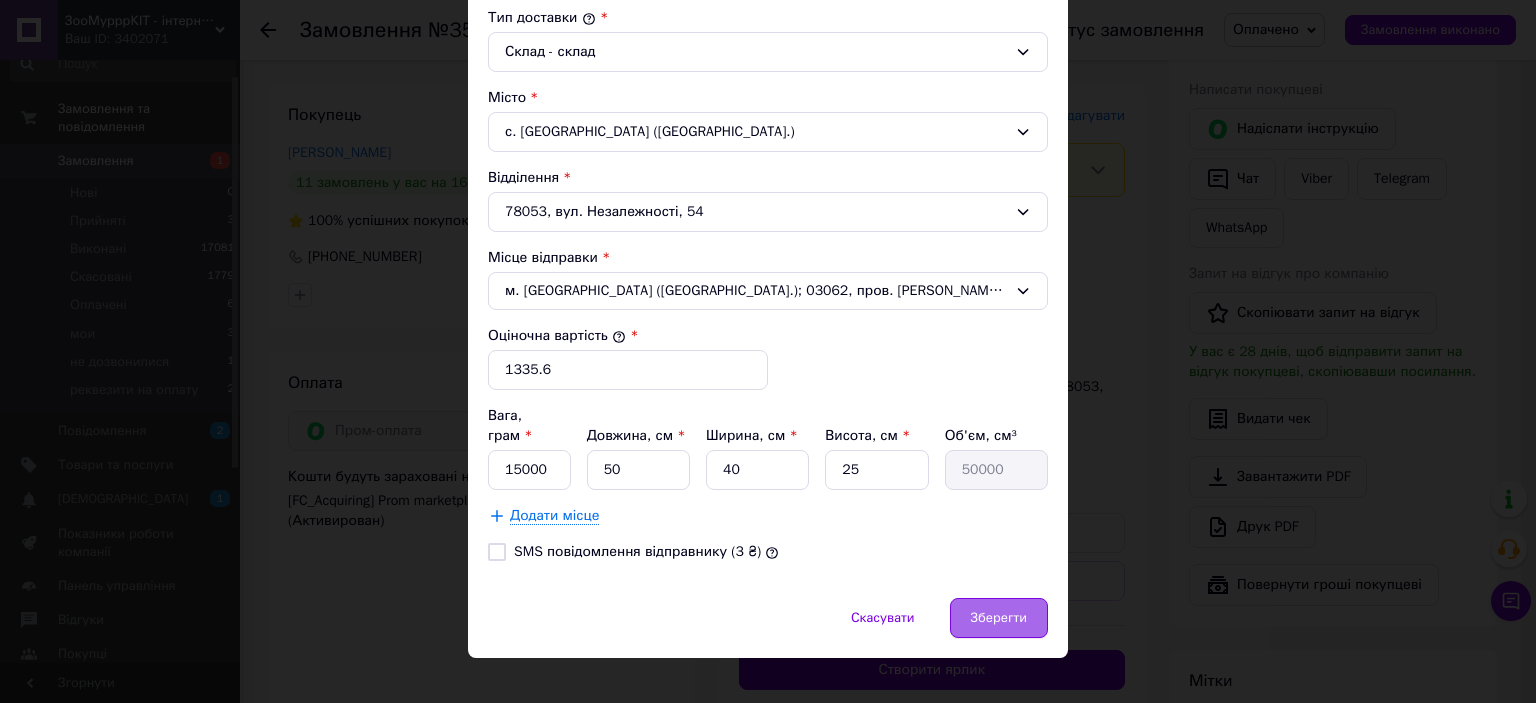 click on "Зберегти" at bounding box center [999, 618] 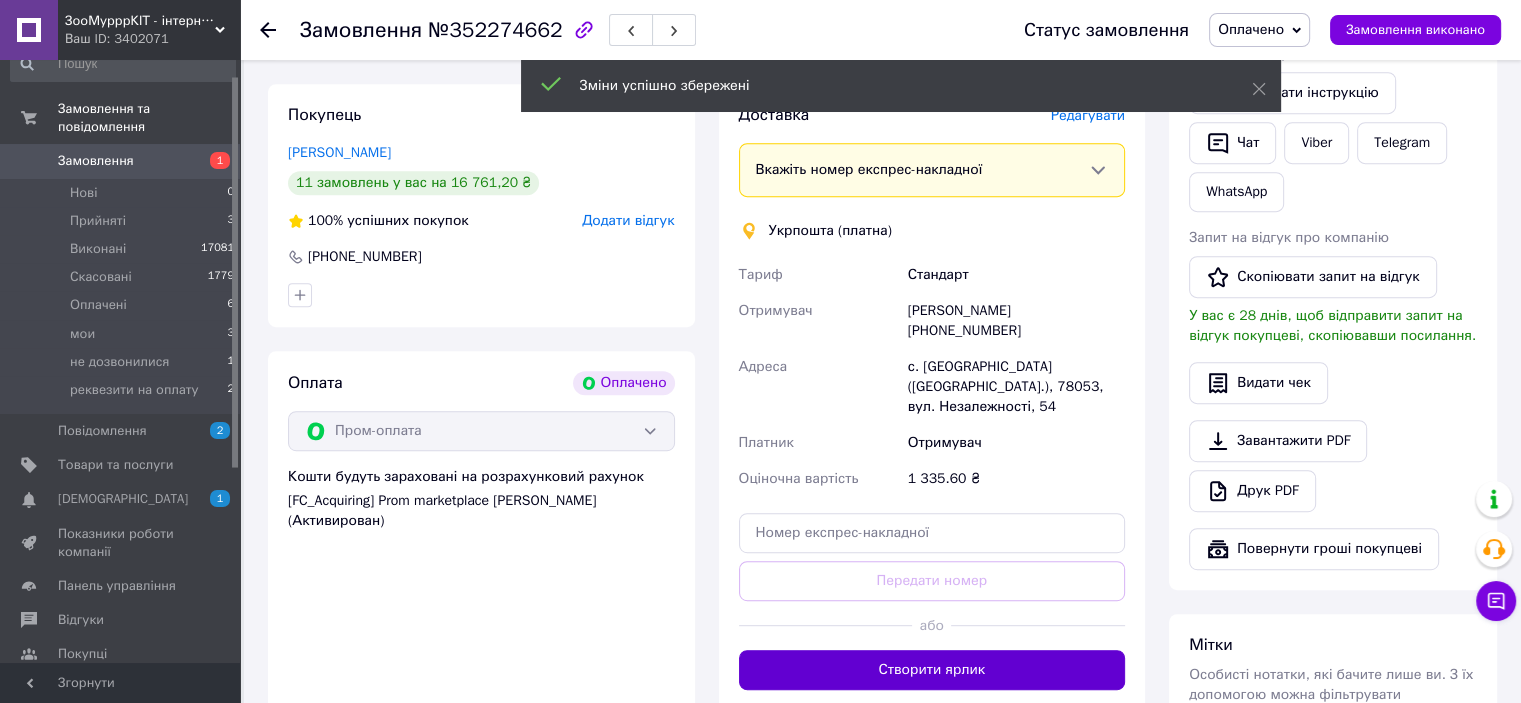 click on "Створити ярлик" at bounding box center [932, 670] 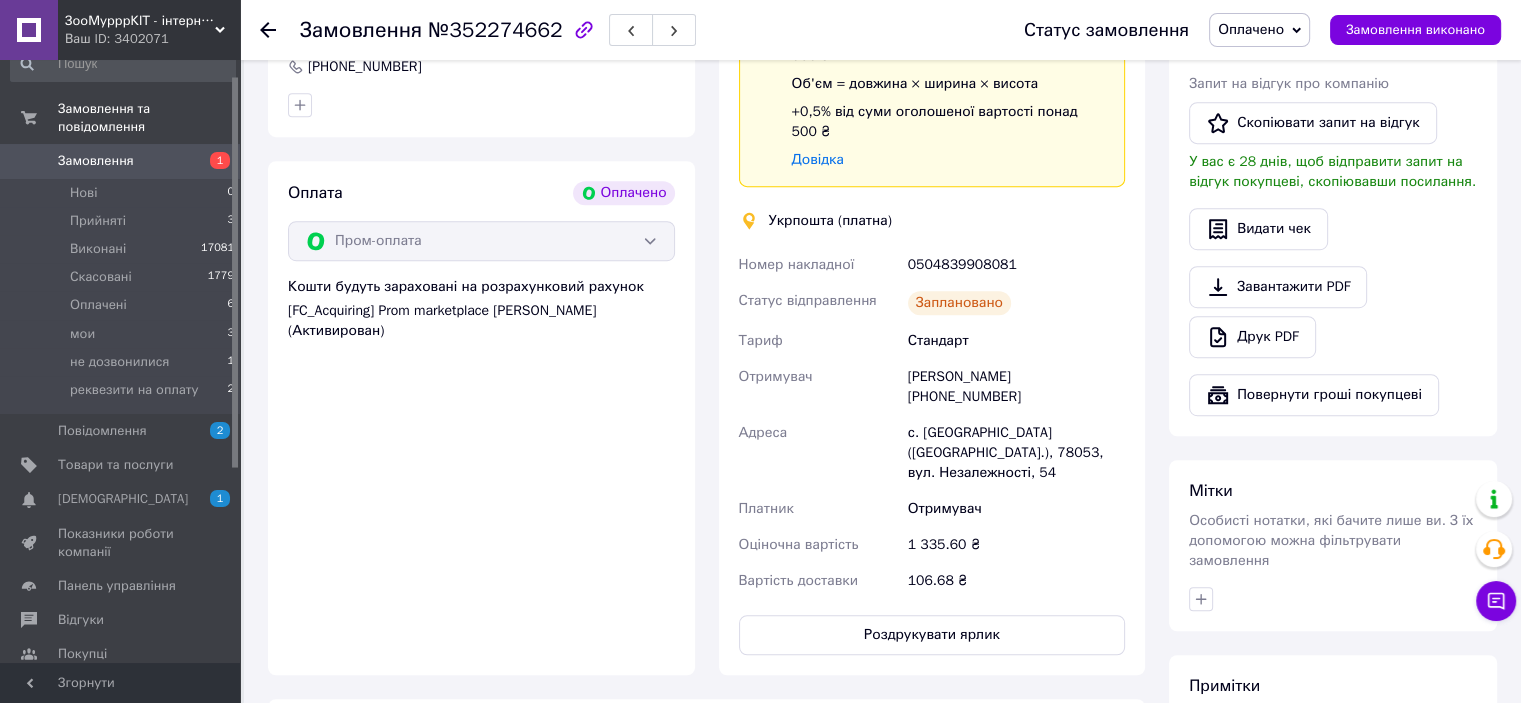 scroll, scrollTop: 1100, scrollLeft: 0, axis: vertical 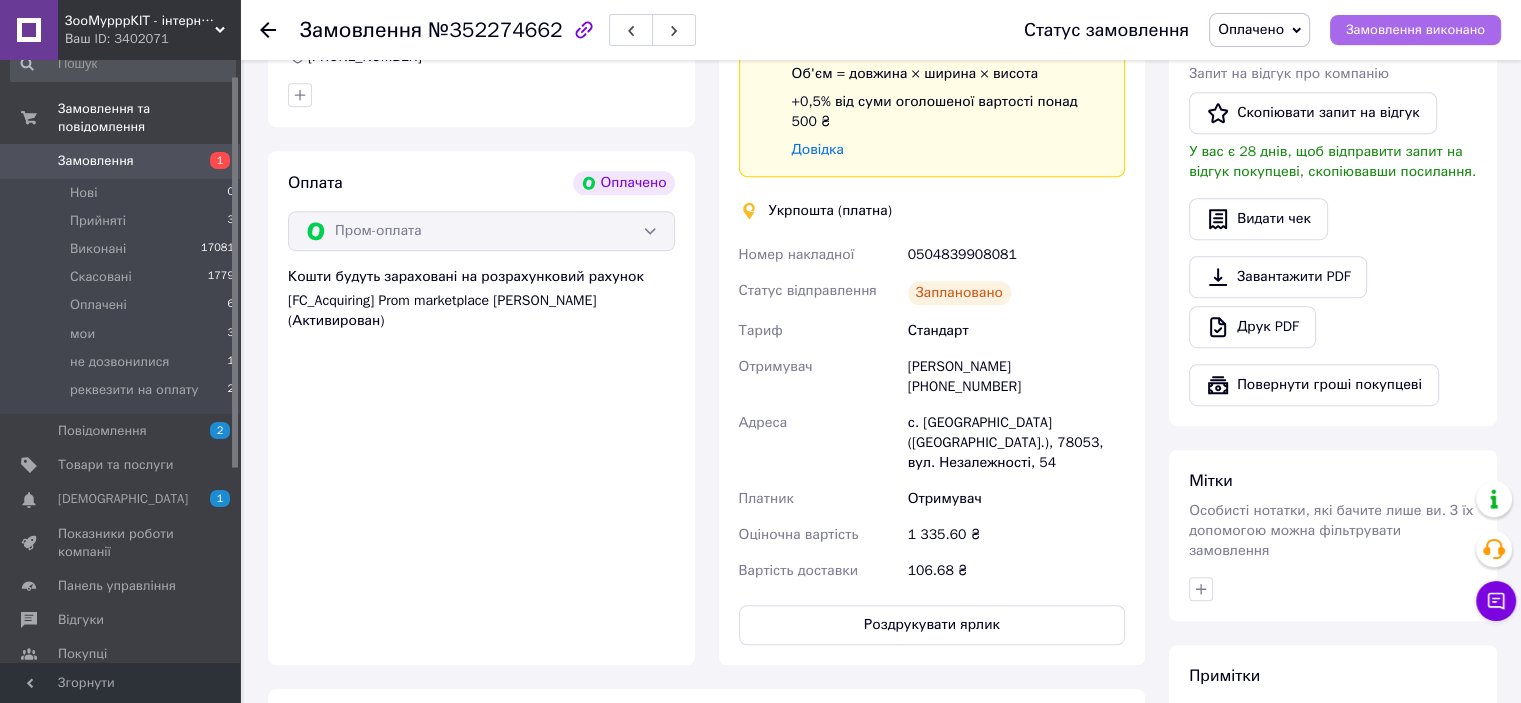 click on "Замовлення виконано" at bounding box center [1415, 30] 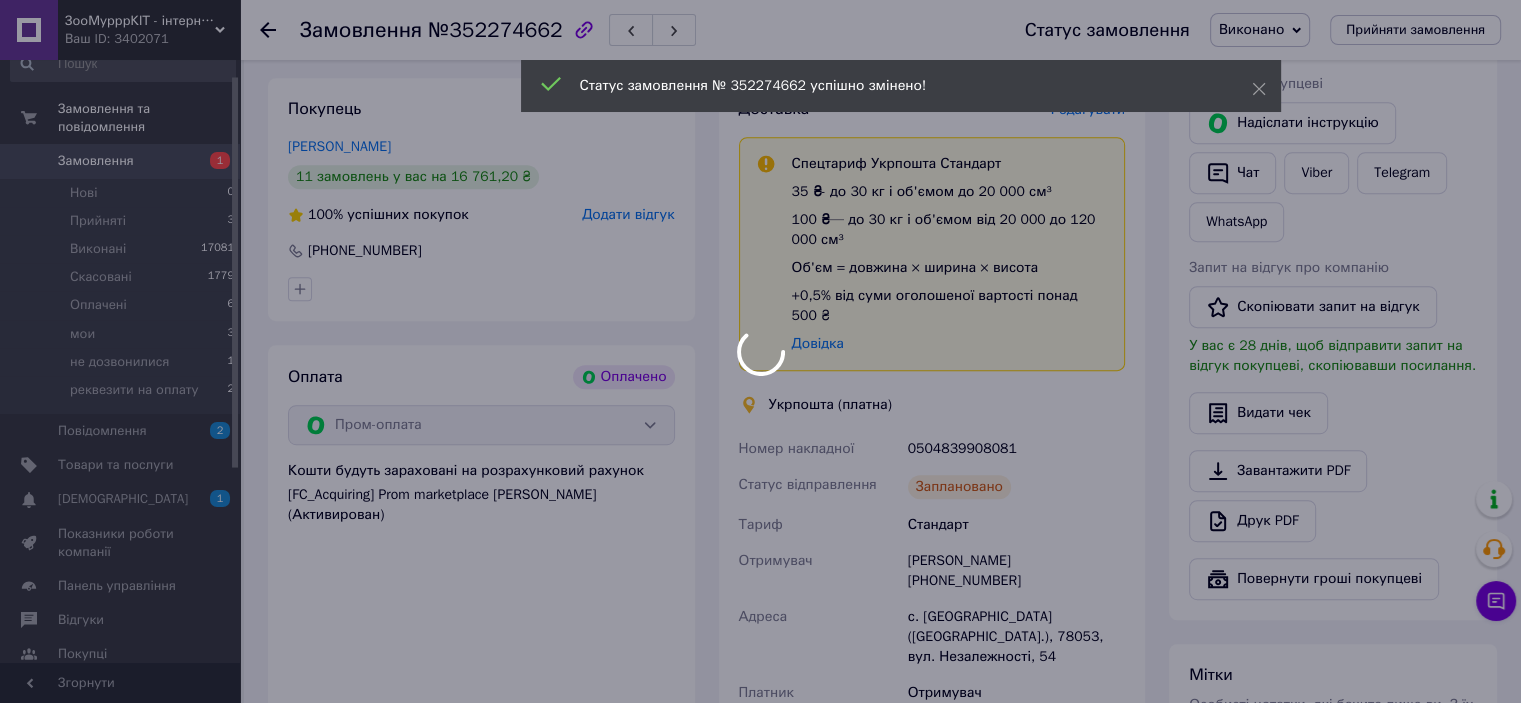 scroll, scrollTop: 900, scrollLeft: 0, axis: vertical 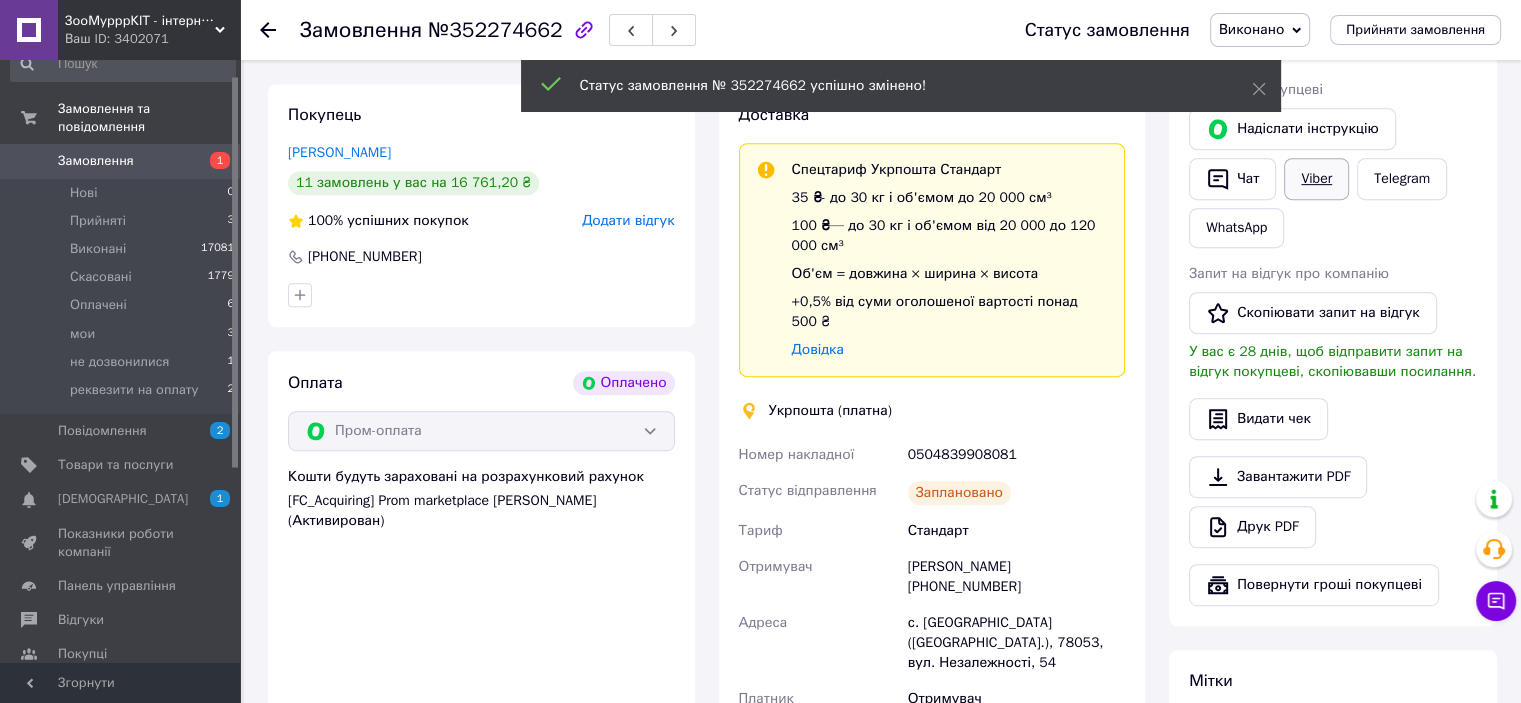 click on "Viber" at bounding box center [1316, 179] 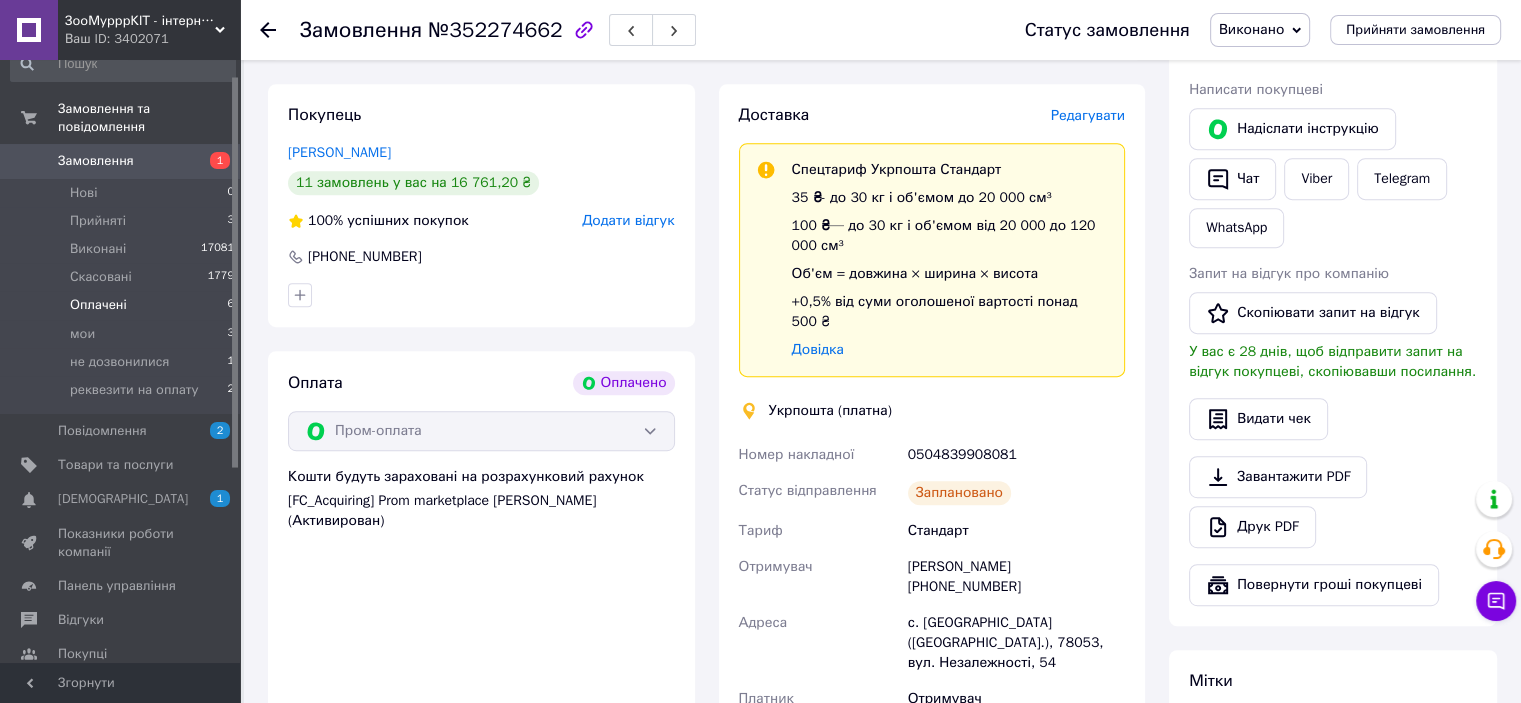 click on "Оплачені 6" at bounding box center (123, 305) 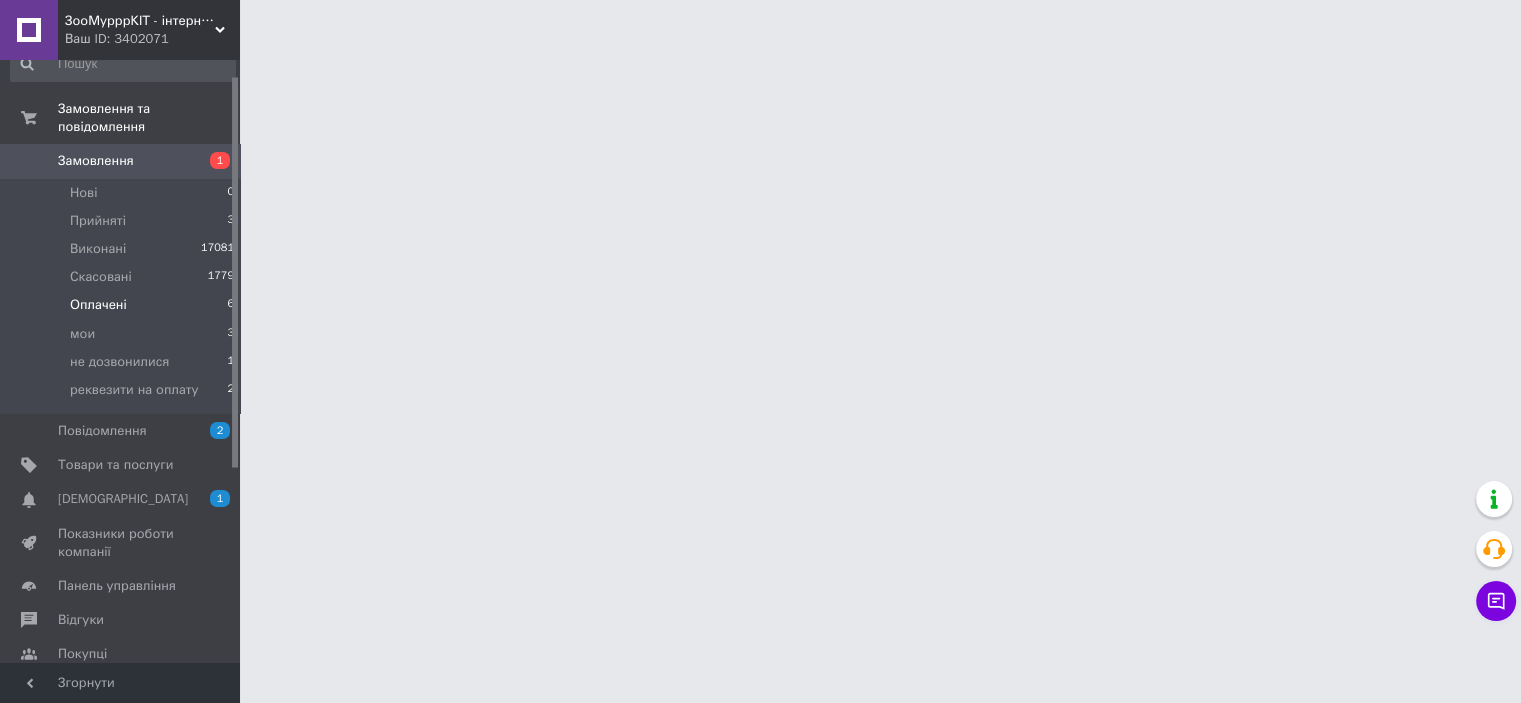 scroll, scrollTop: 0, scrollLeft: 0, axis: both 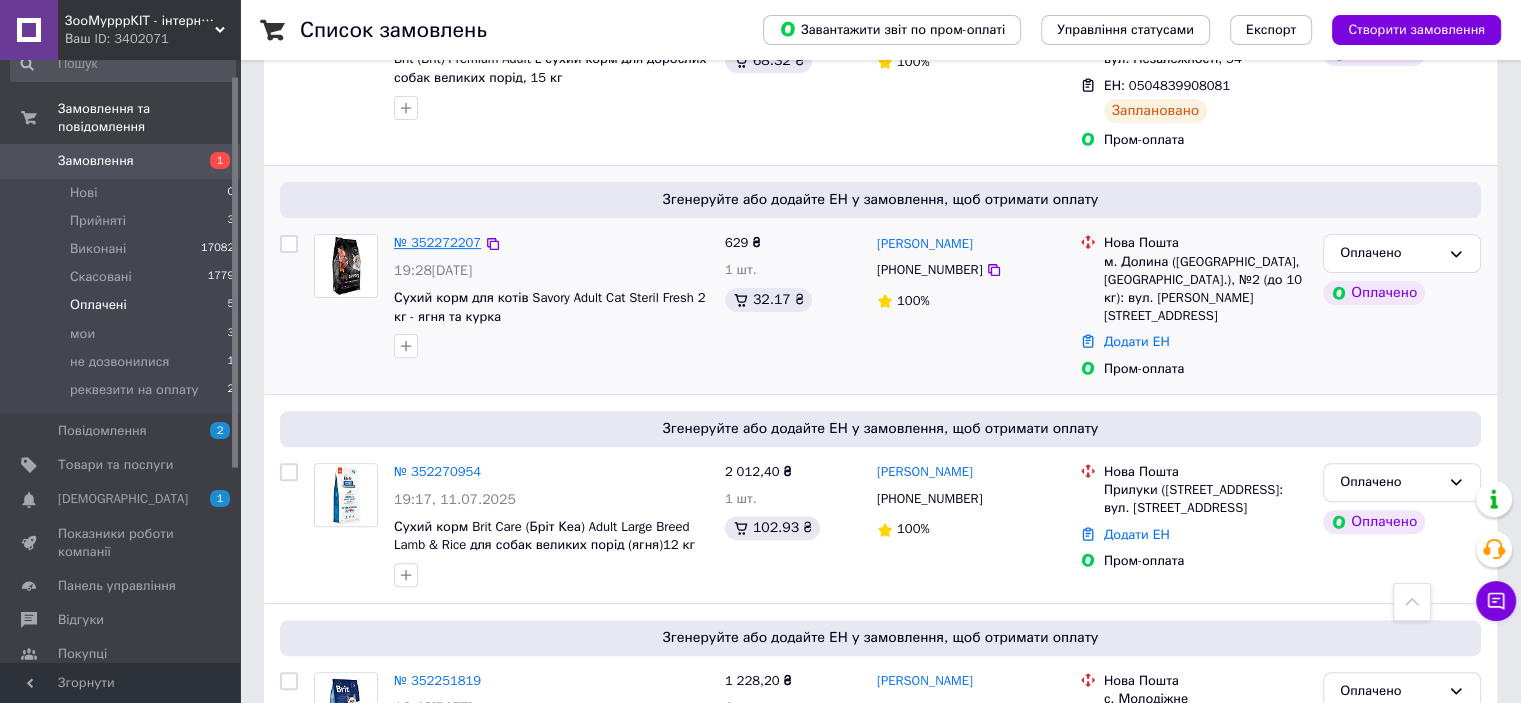 drag, startPoint x: 495, startPoint y: 220, endPoint x: 479, endPoint y: 226, distance: 17.088007 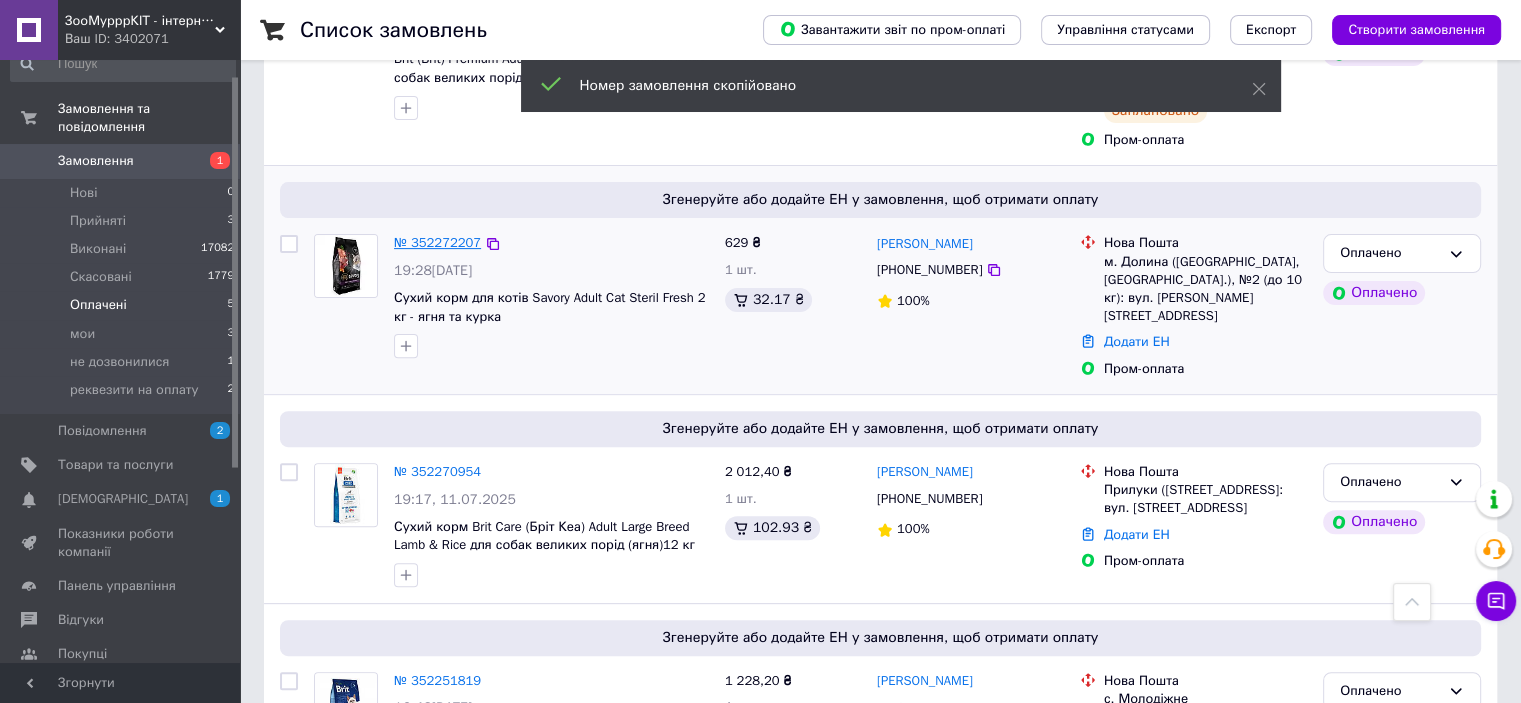 click on "№ 352272207" at bounding box center [437, 242] 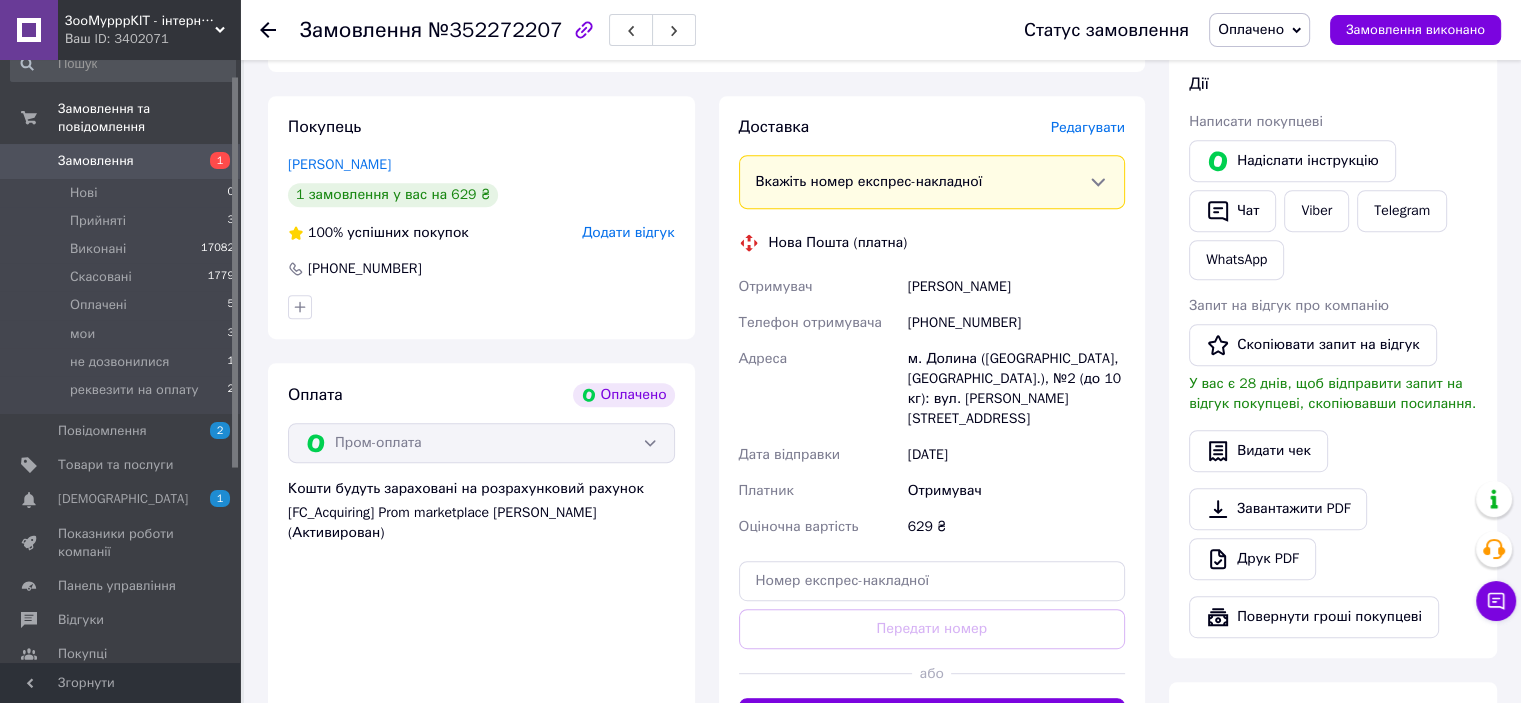 scroll, scrollTop: 1000, scrollLeft: 0, axis: vertical 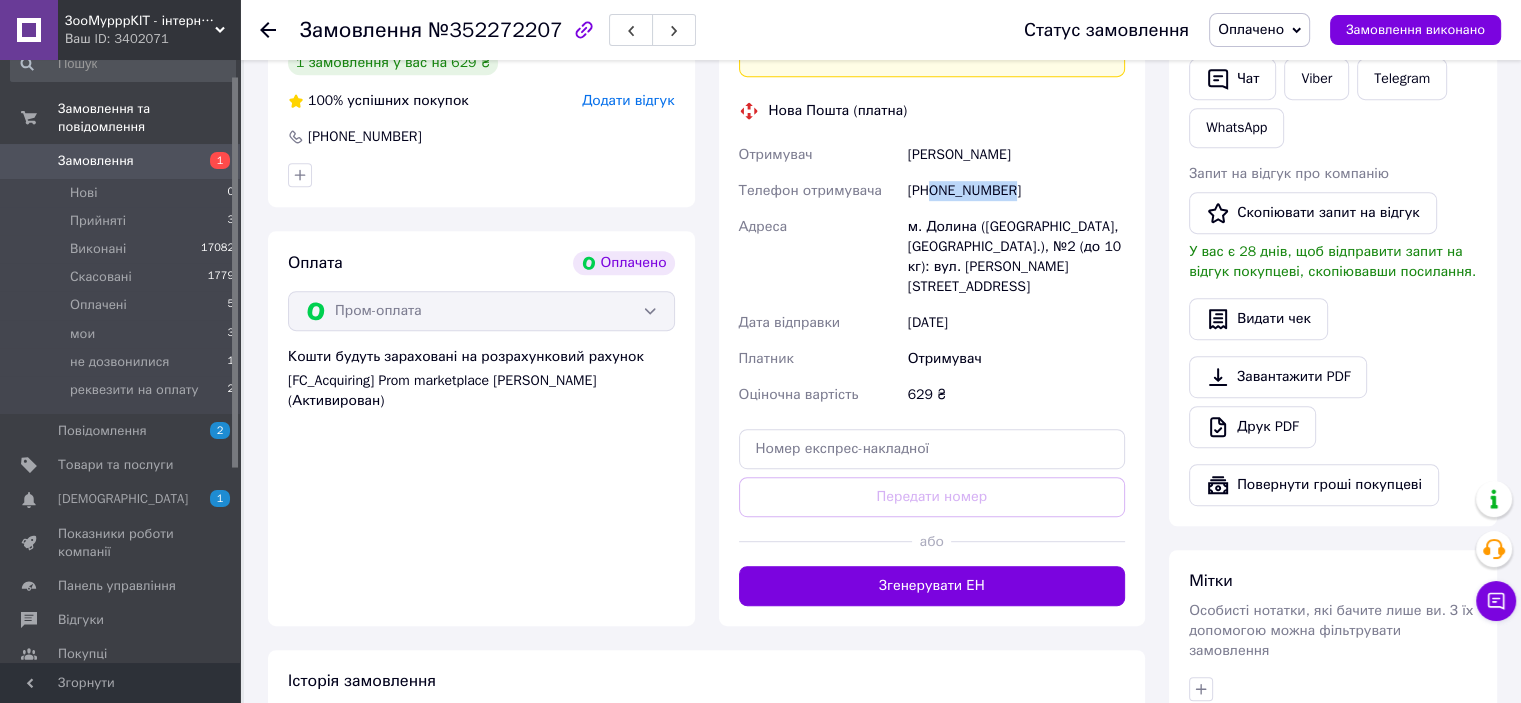 drag, startPoint x: 933, startPoint y: 188, endPoint x: 1050, endPoint y: 197, distance: 117.34564 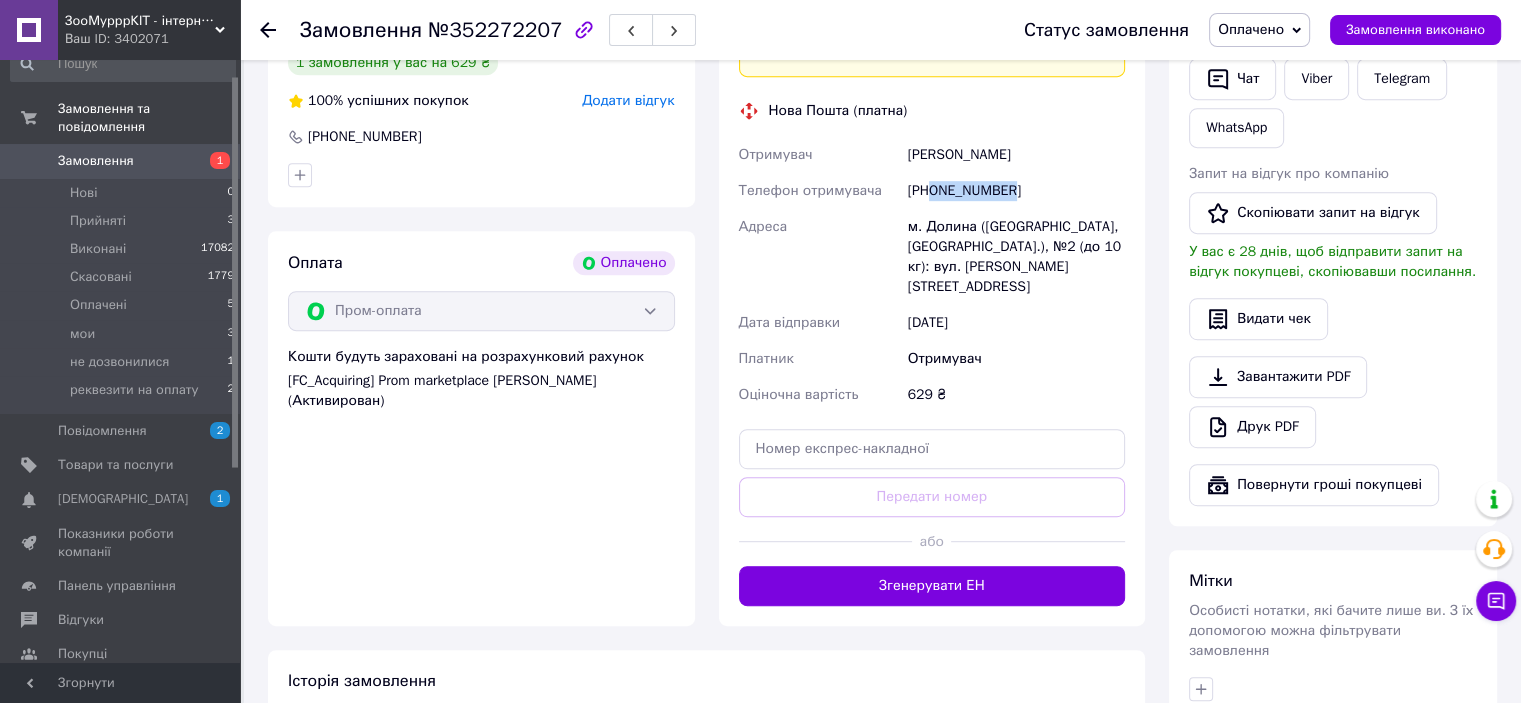click on "[PHONE_NUMBER]" at bounding box center [1016, 191] 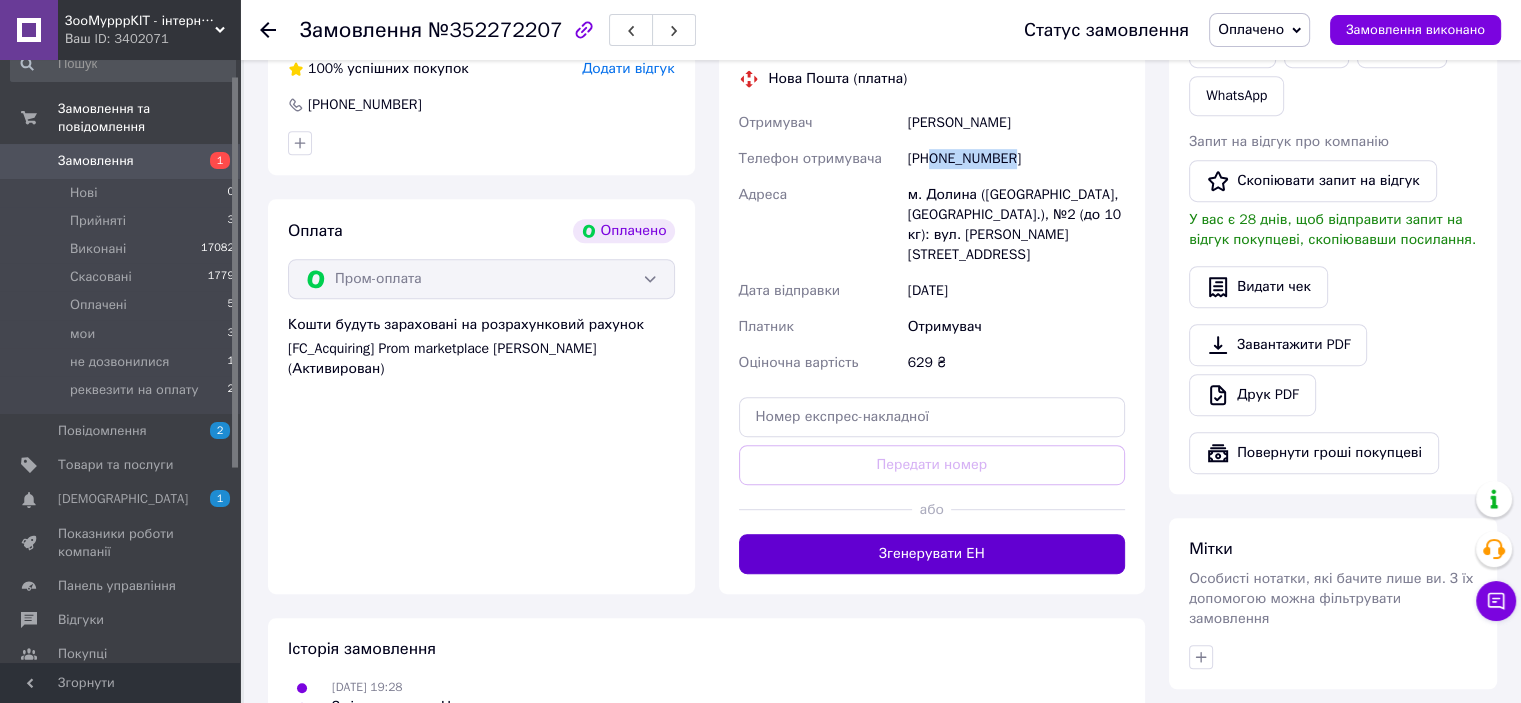 scroll, scrollTop: 1100, scrollLeft: 0, axis: vertical 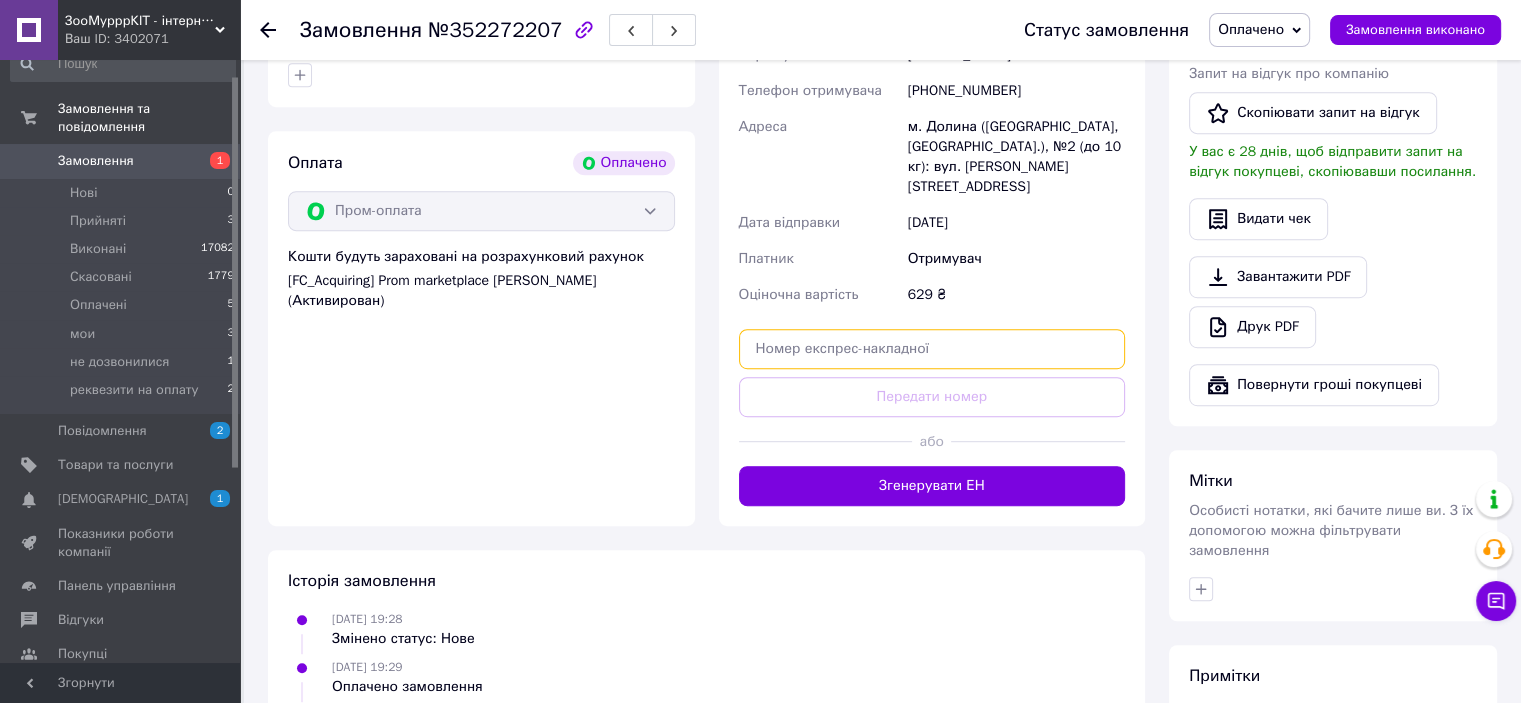 click at bounding box center [932, 349] 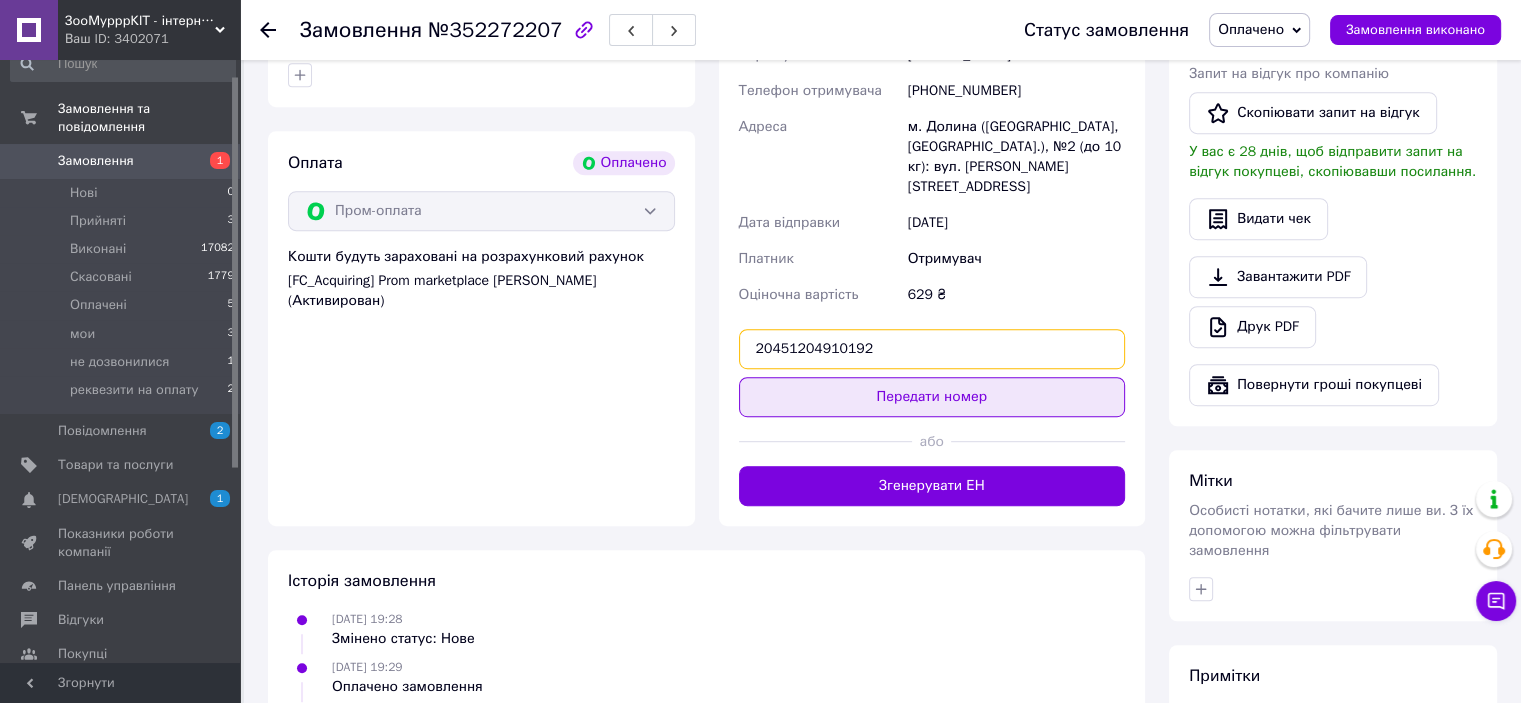 type on "20451204910192" 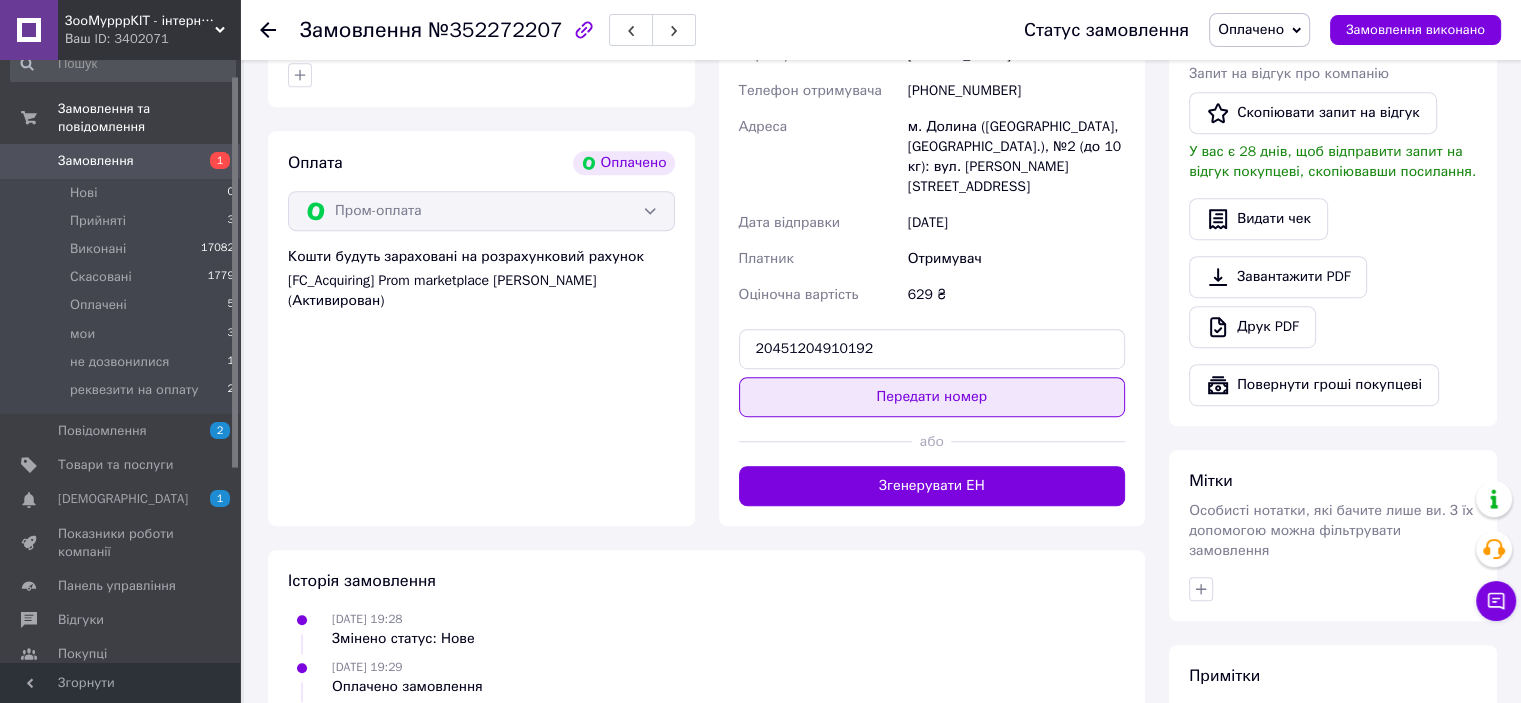 click on "Передати номер" at bounding box center [932, 397] 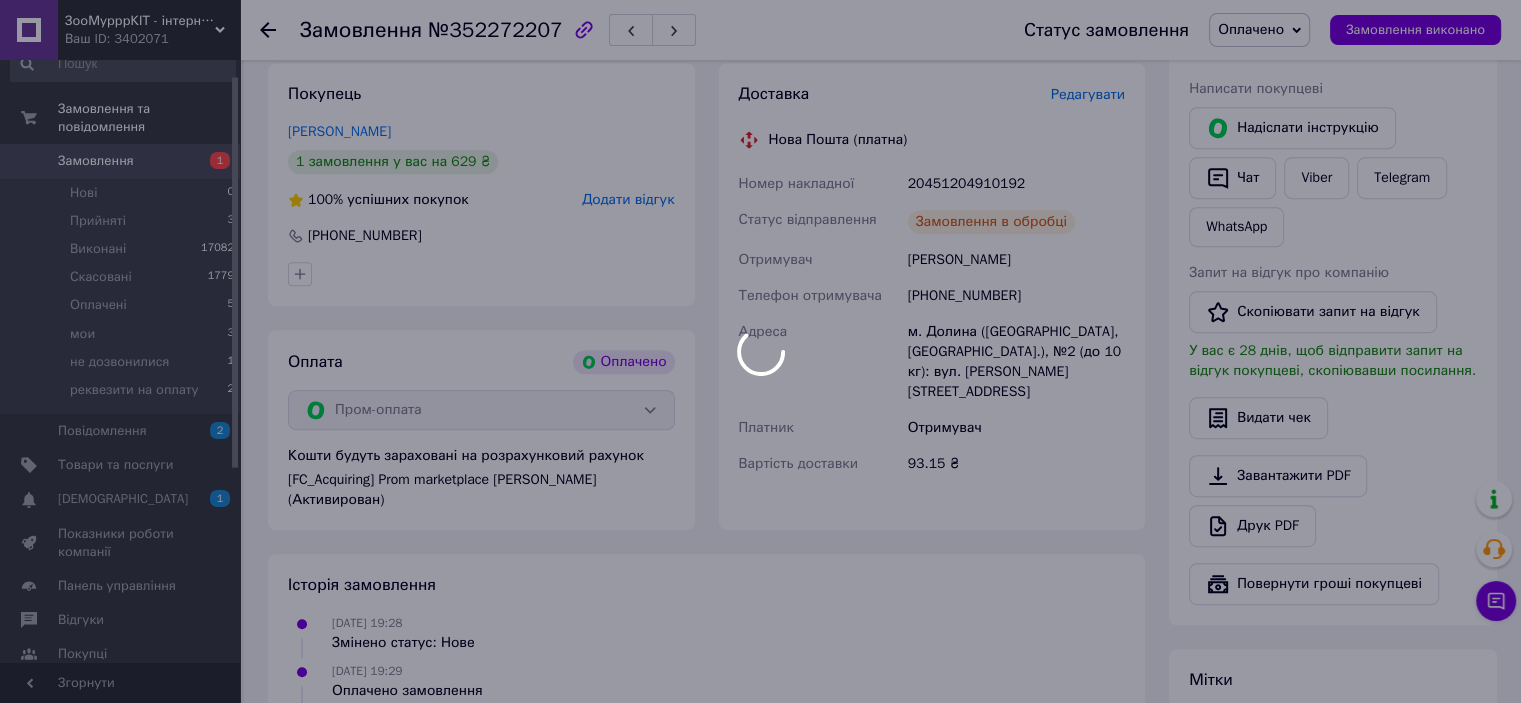 scroll, scrollTop: 900, scrollLeft: 0, axis: vertical 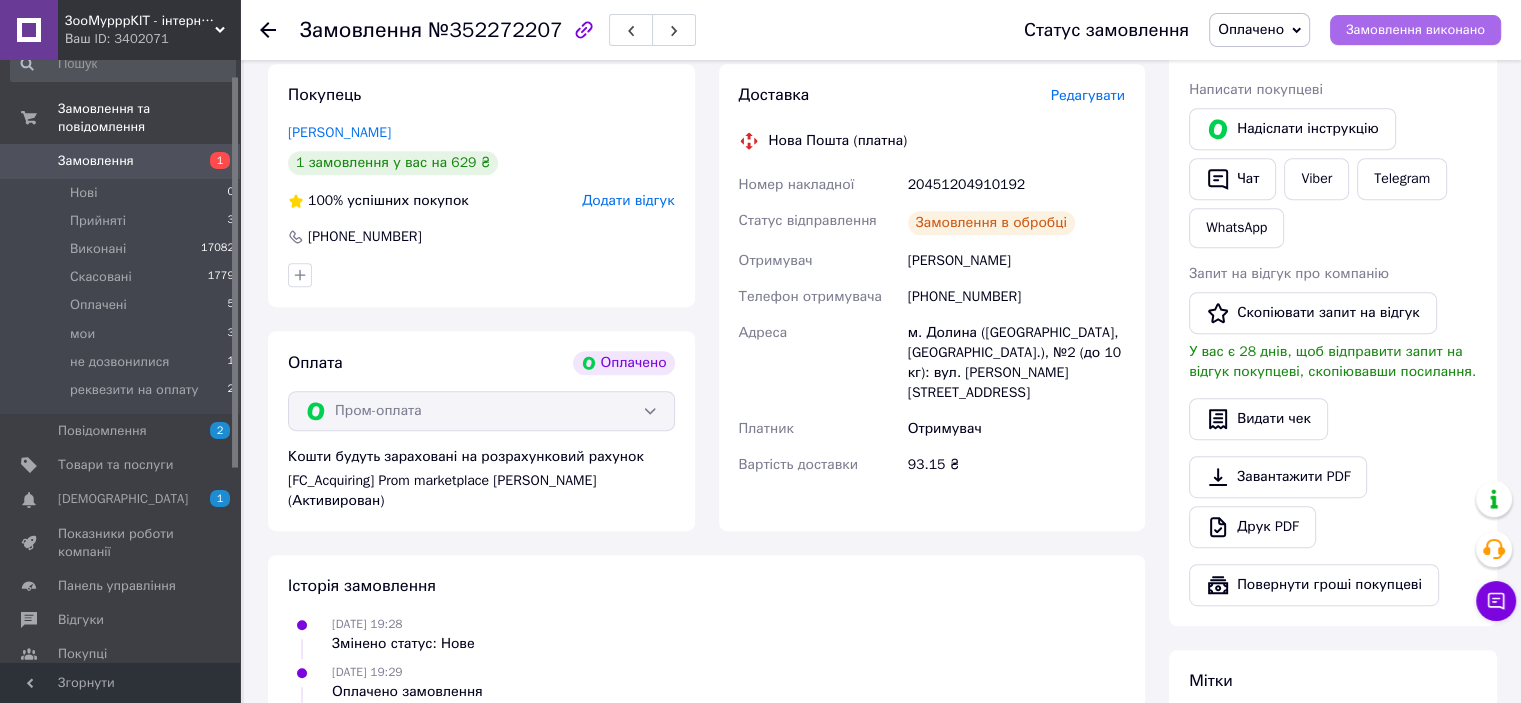 click on "Замовлення виконано" at bounding box center [1415, 30] 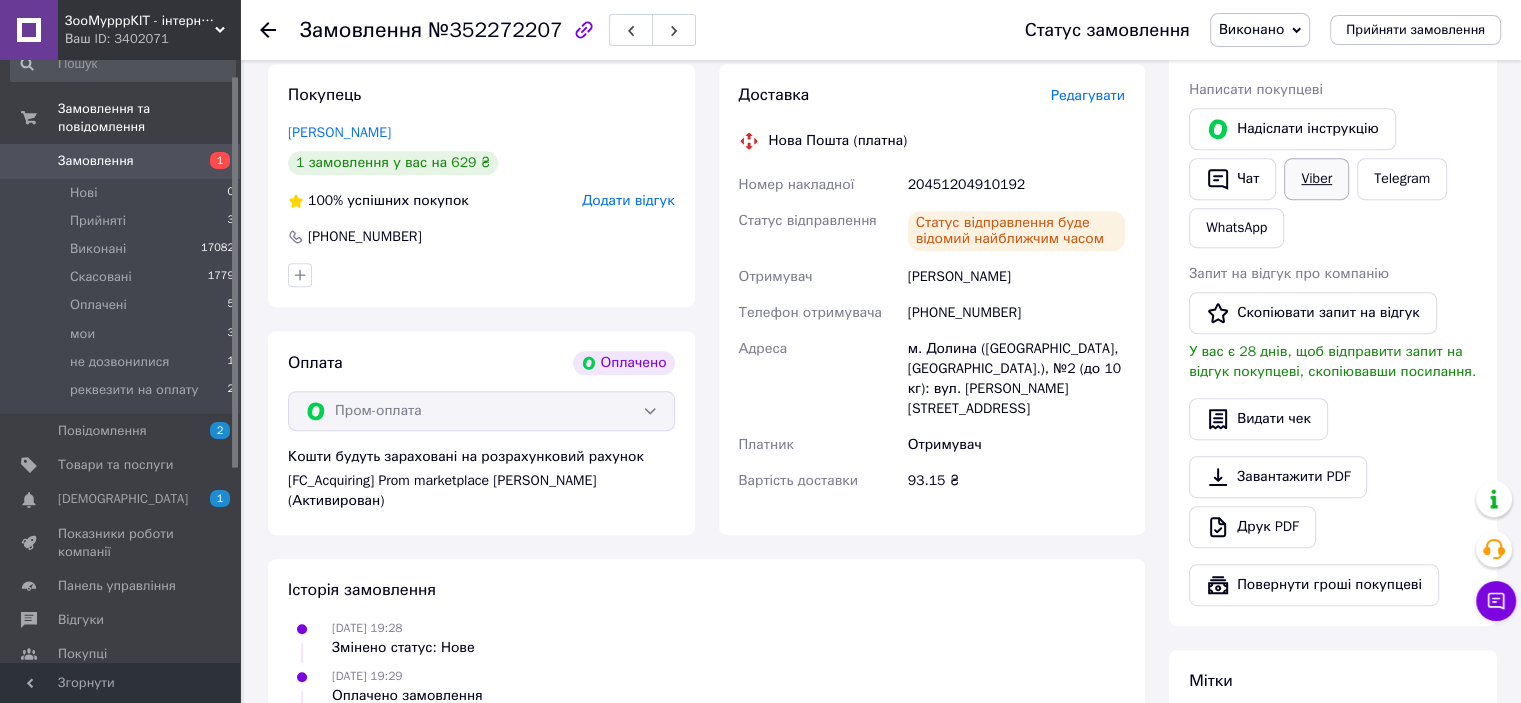 click on "Viber" at bounding box center (1316, 179) 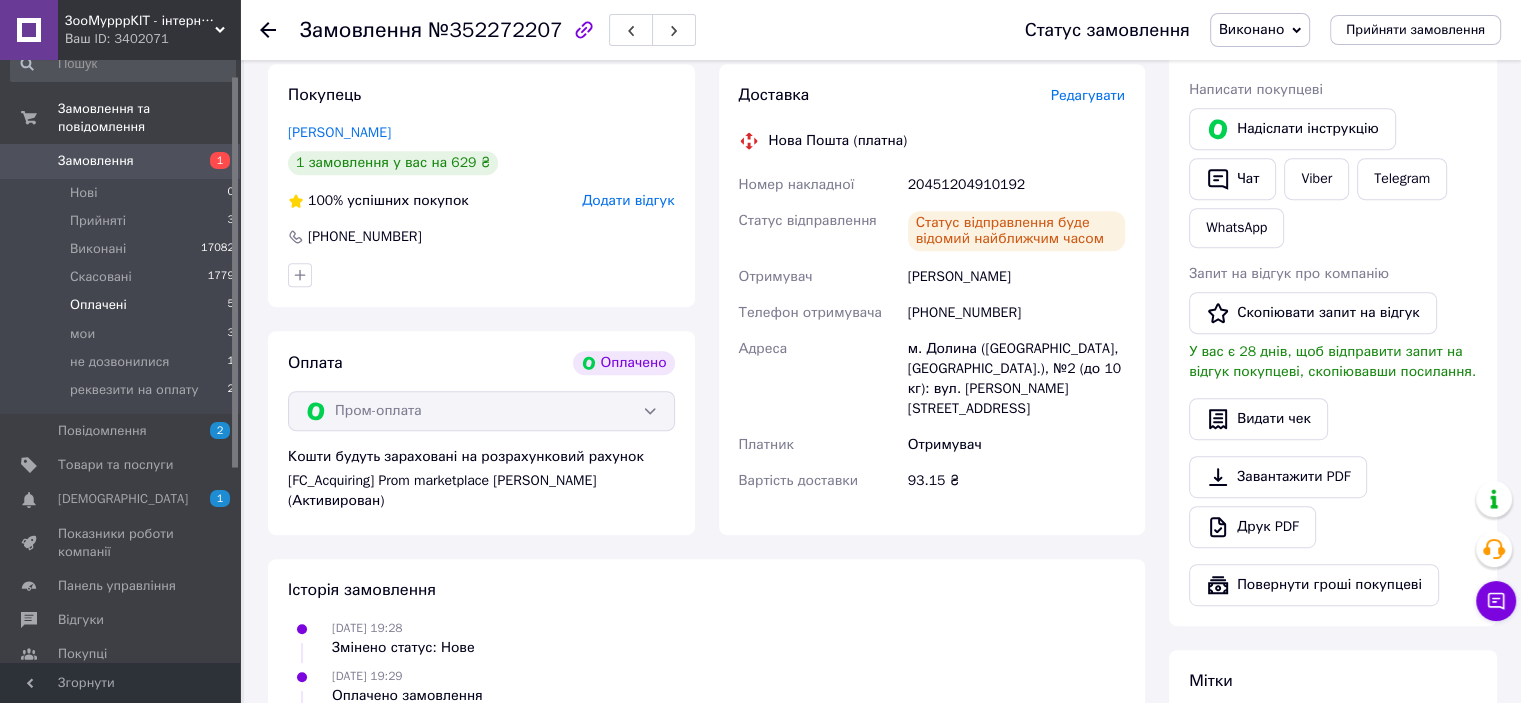 click on "Оплачені" at bounding box center [98, 305] 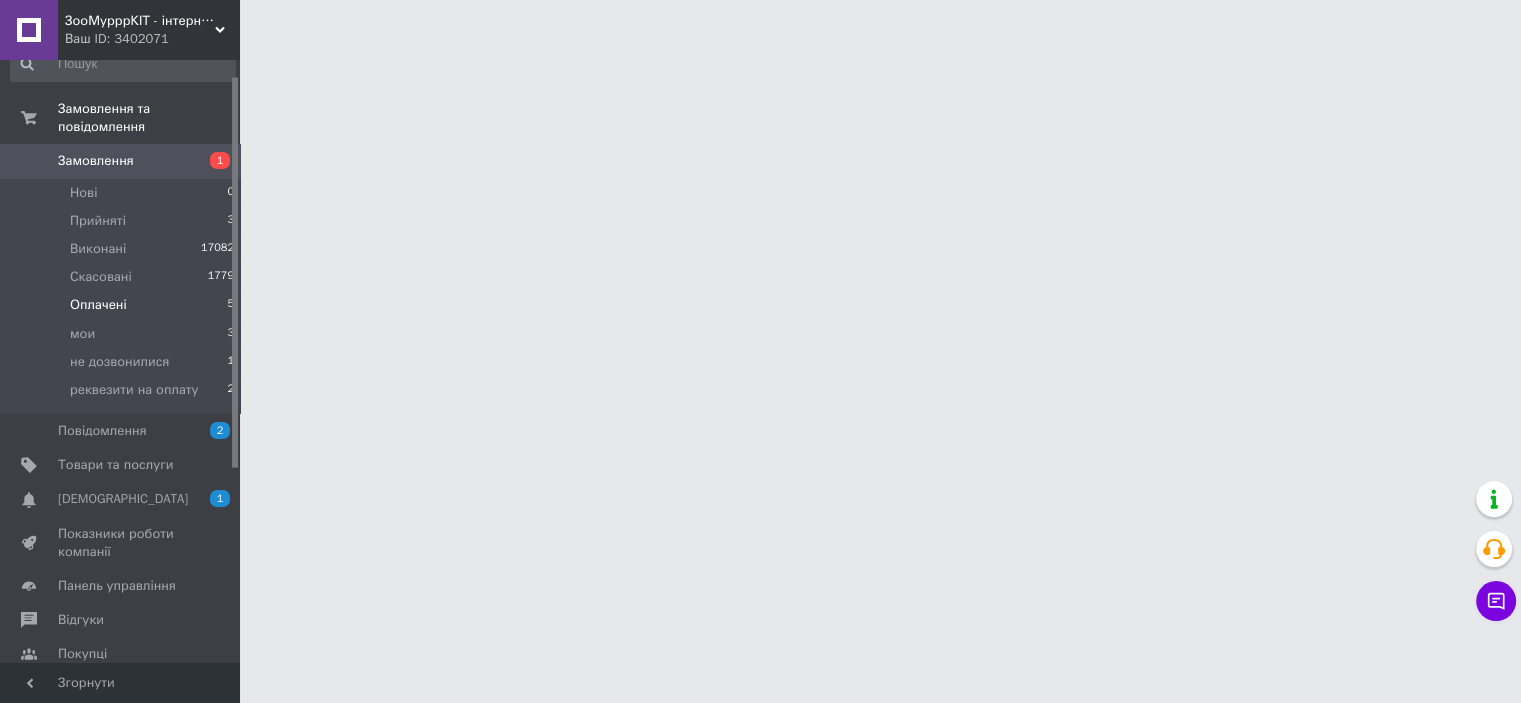 scroll, scrollTop: 0, scrollLeft: 0, axis: both 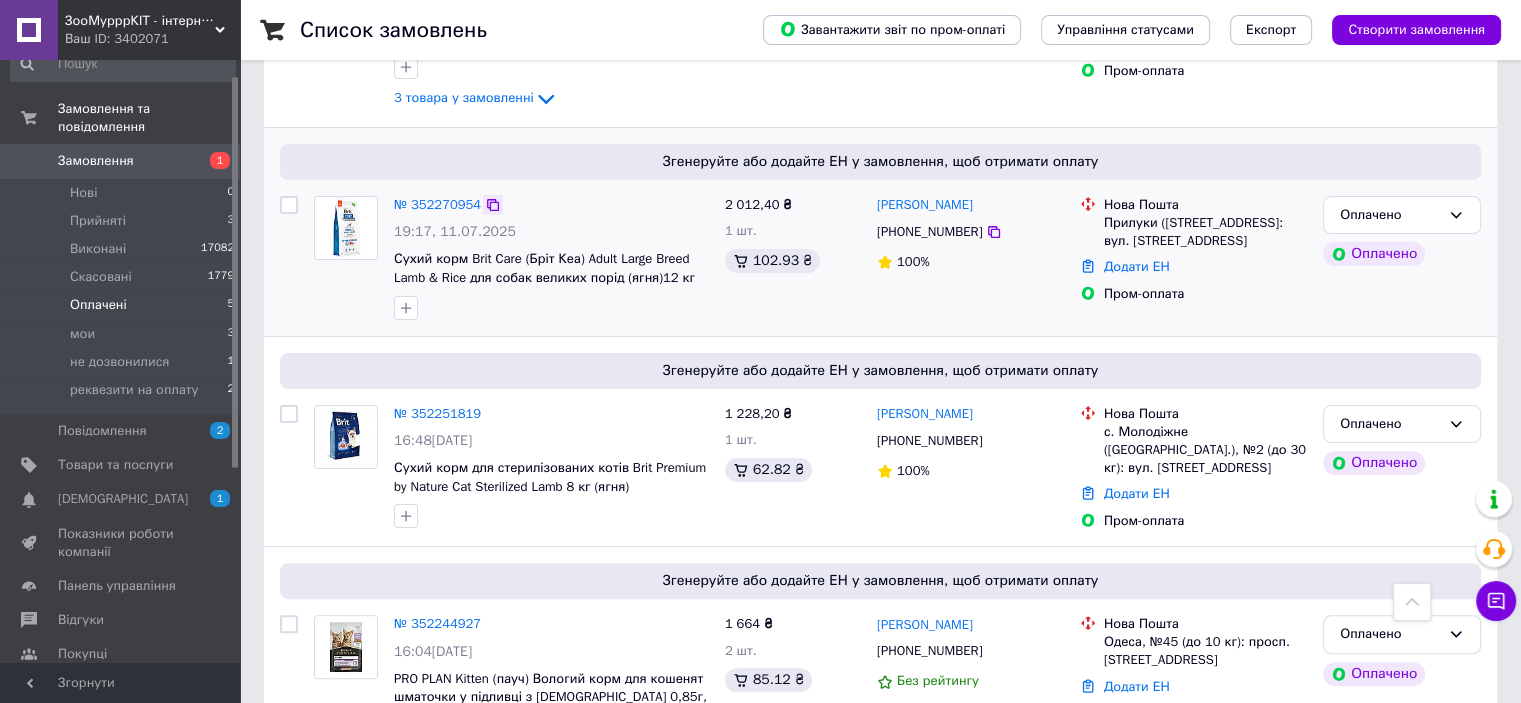 click 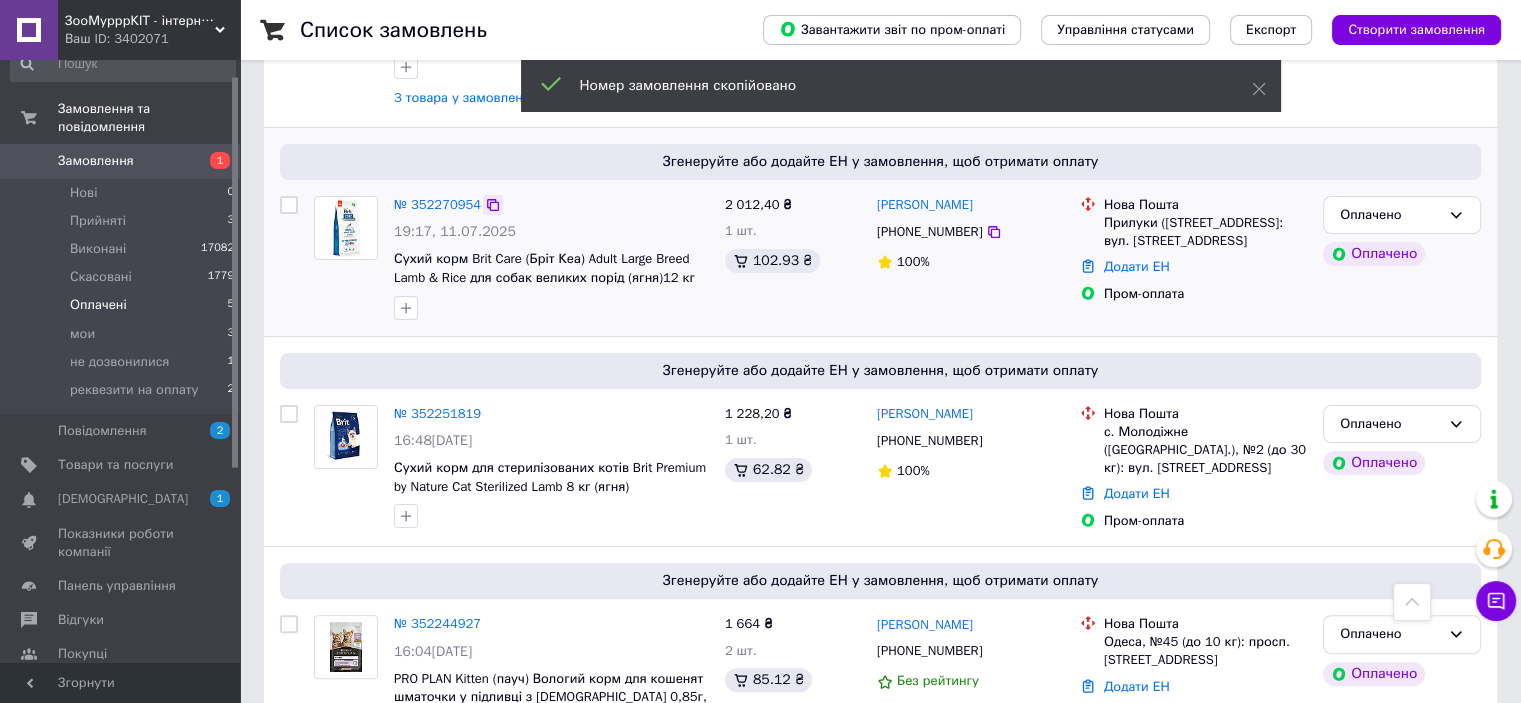 click 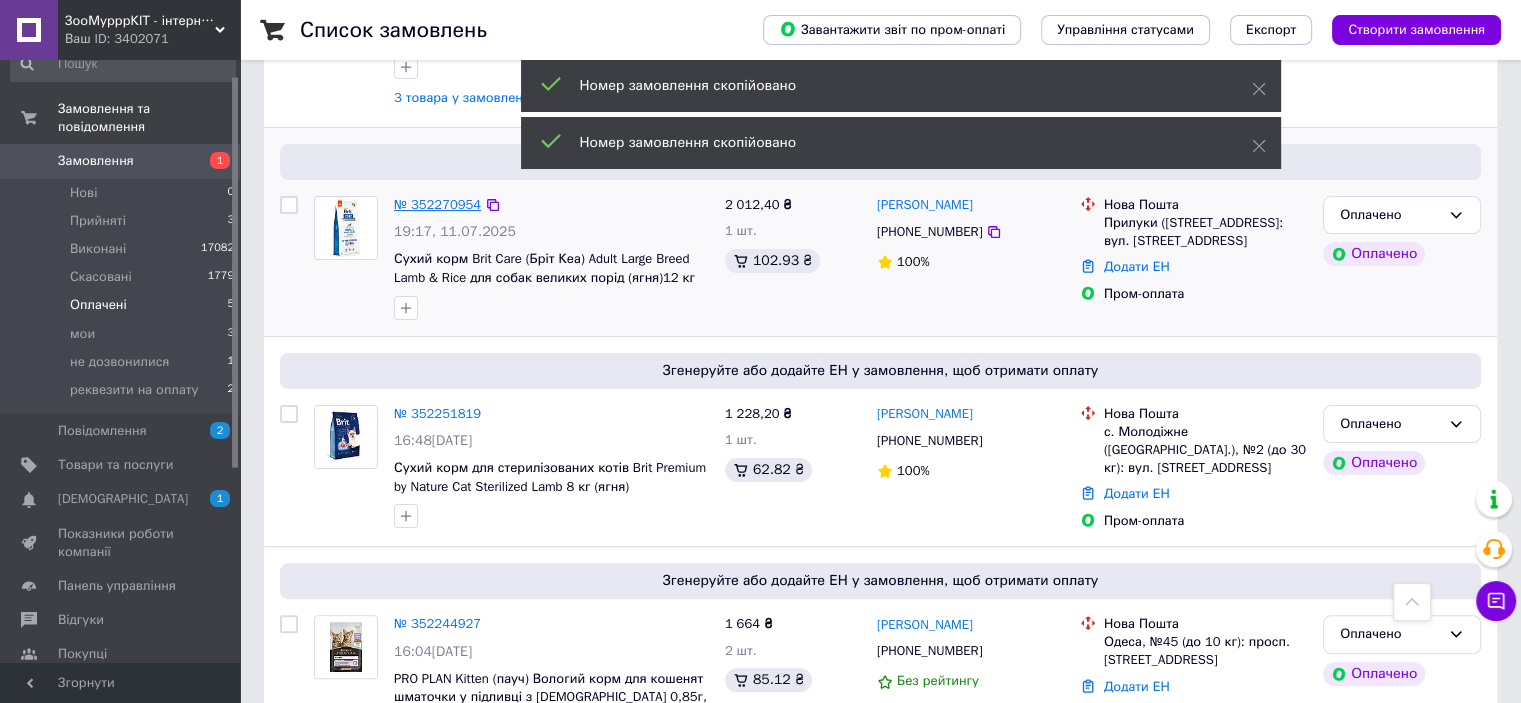 click on "№ 352270954" at bounding box center [437, 204] 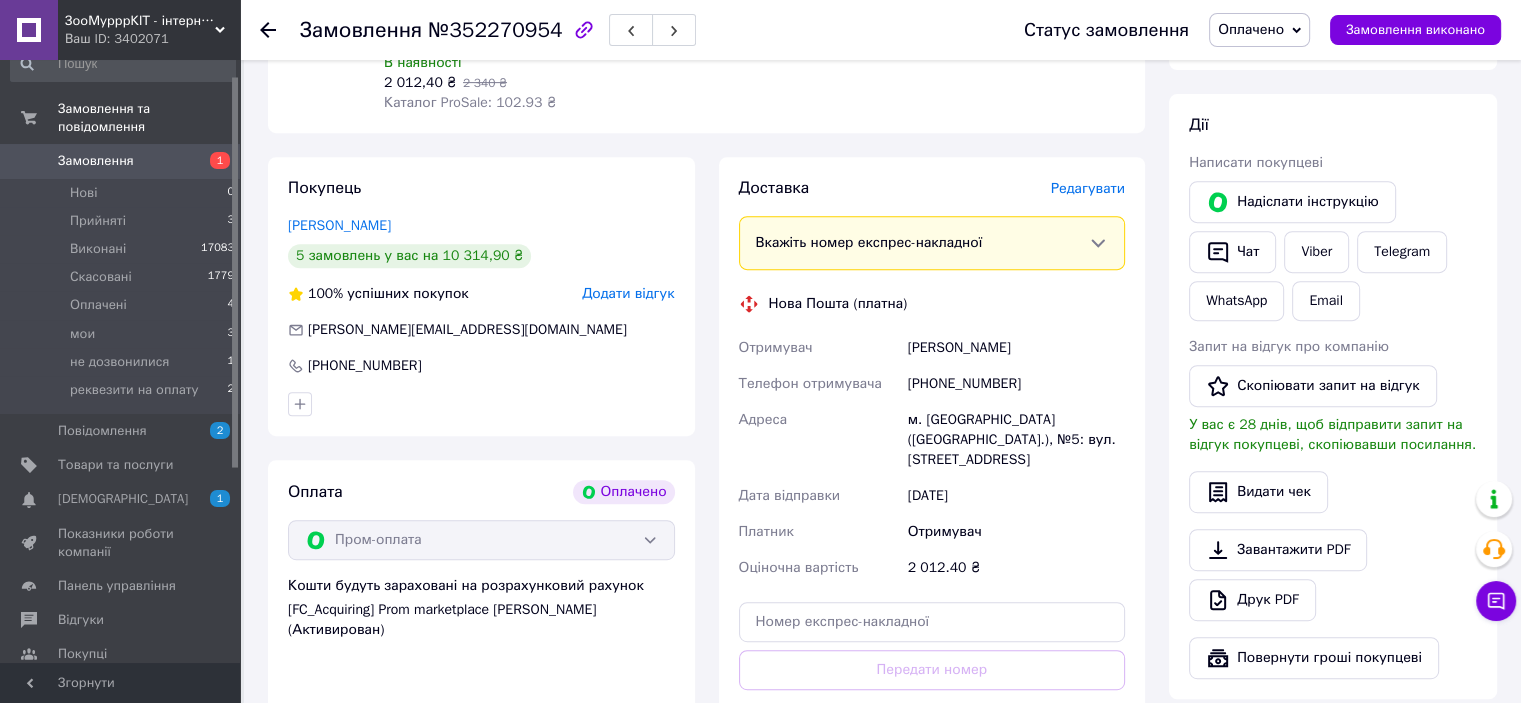 scroll, scrollTop: 900, scrollLeft: 0, axis: vertical 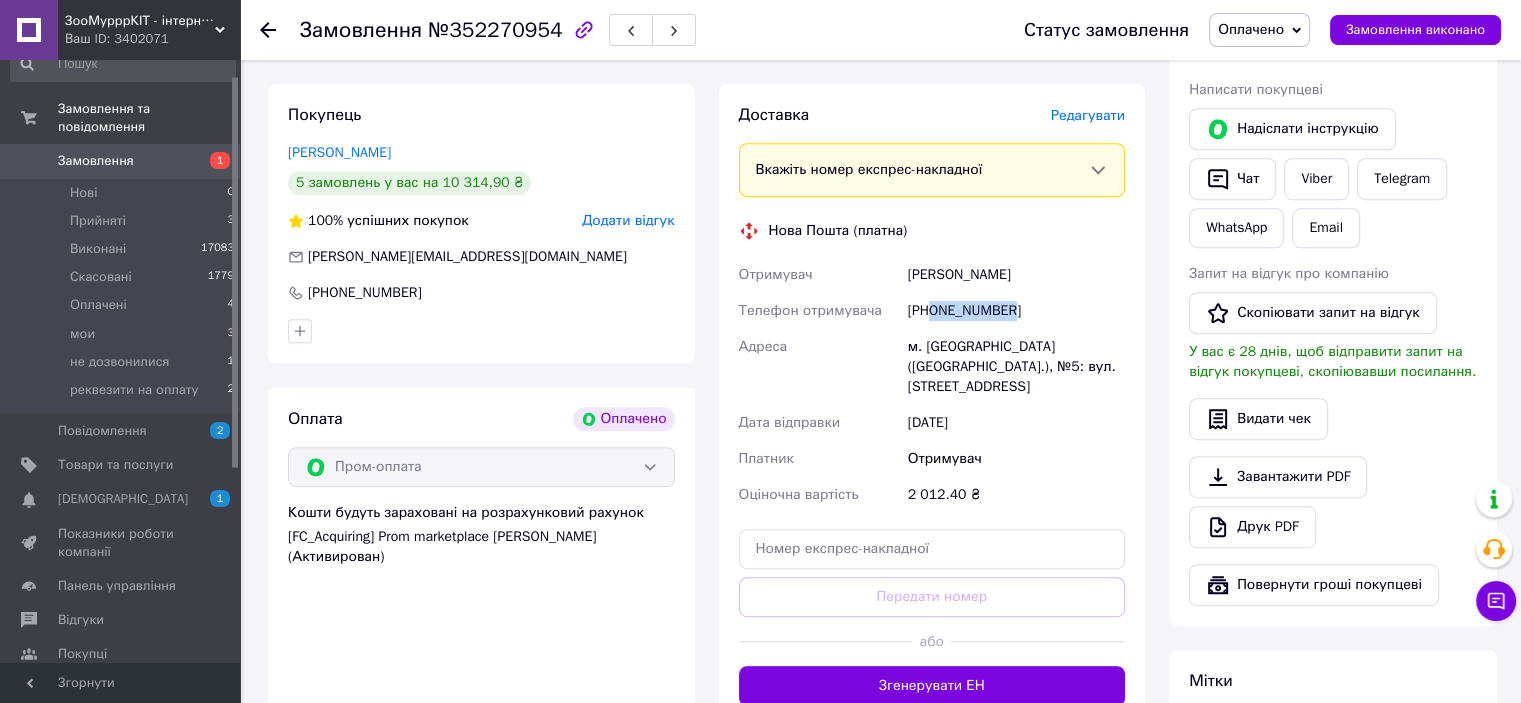 drag, startPoint x: 930, startPoint y: 314, endPoint x: 1022, endPoint y: 316, distance: 92.021736 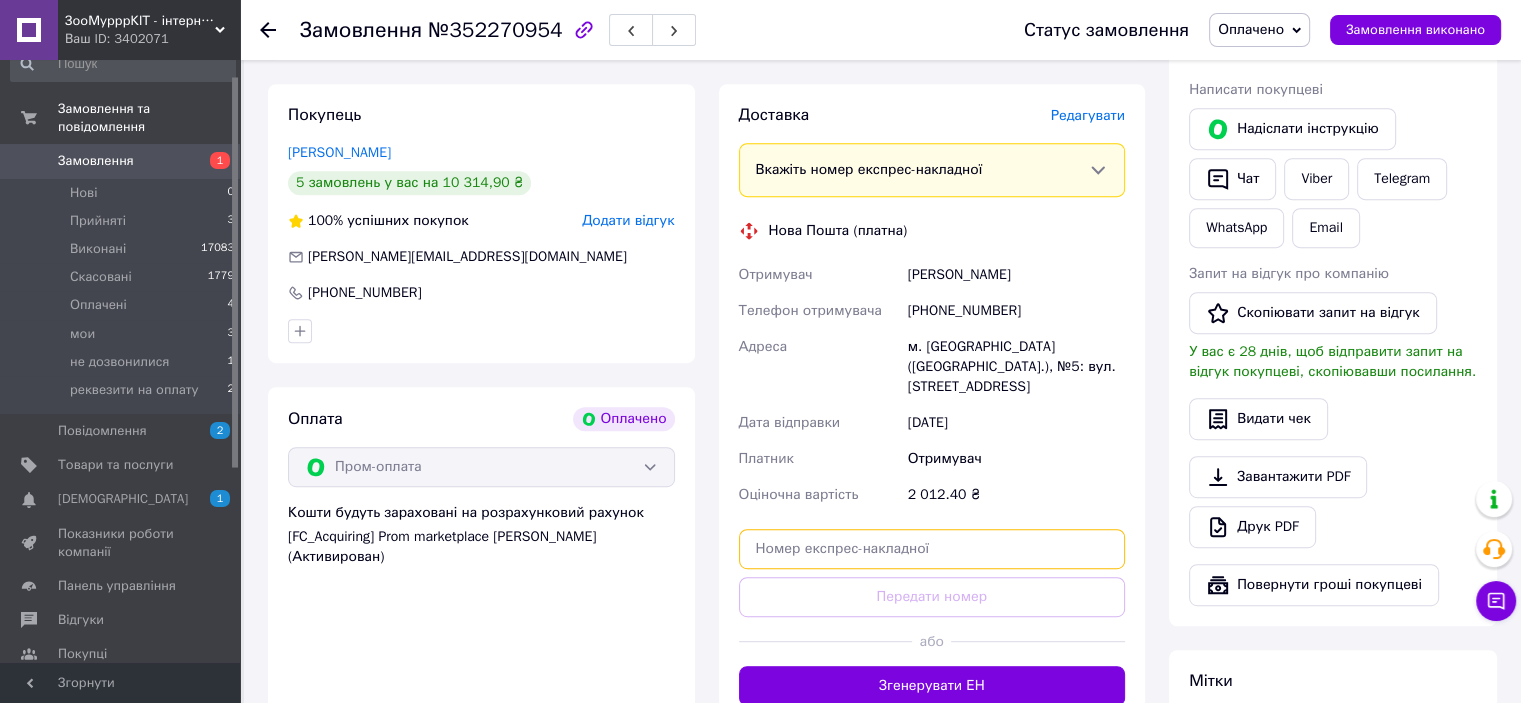 click at bounding box center (932, 549) 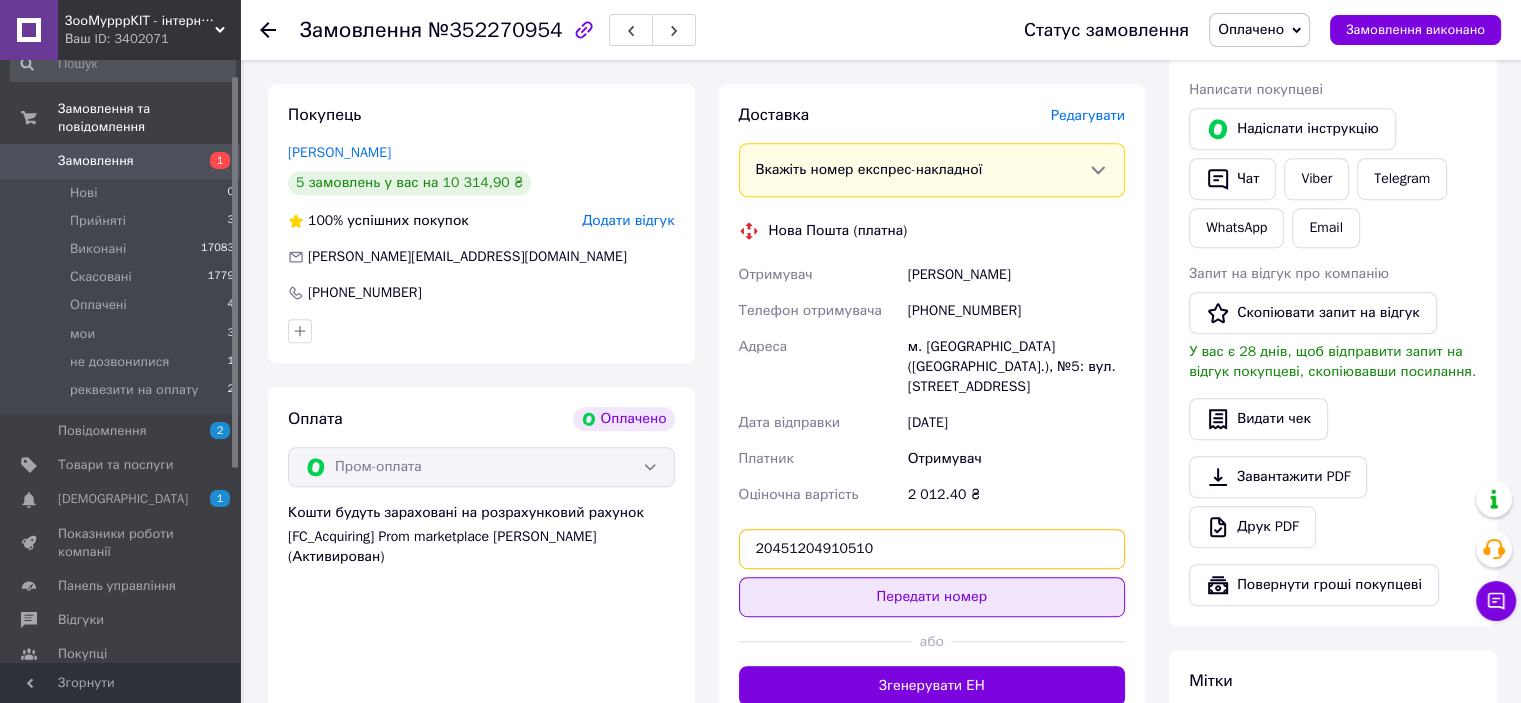 type on "20451204910510" 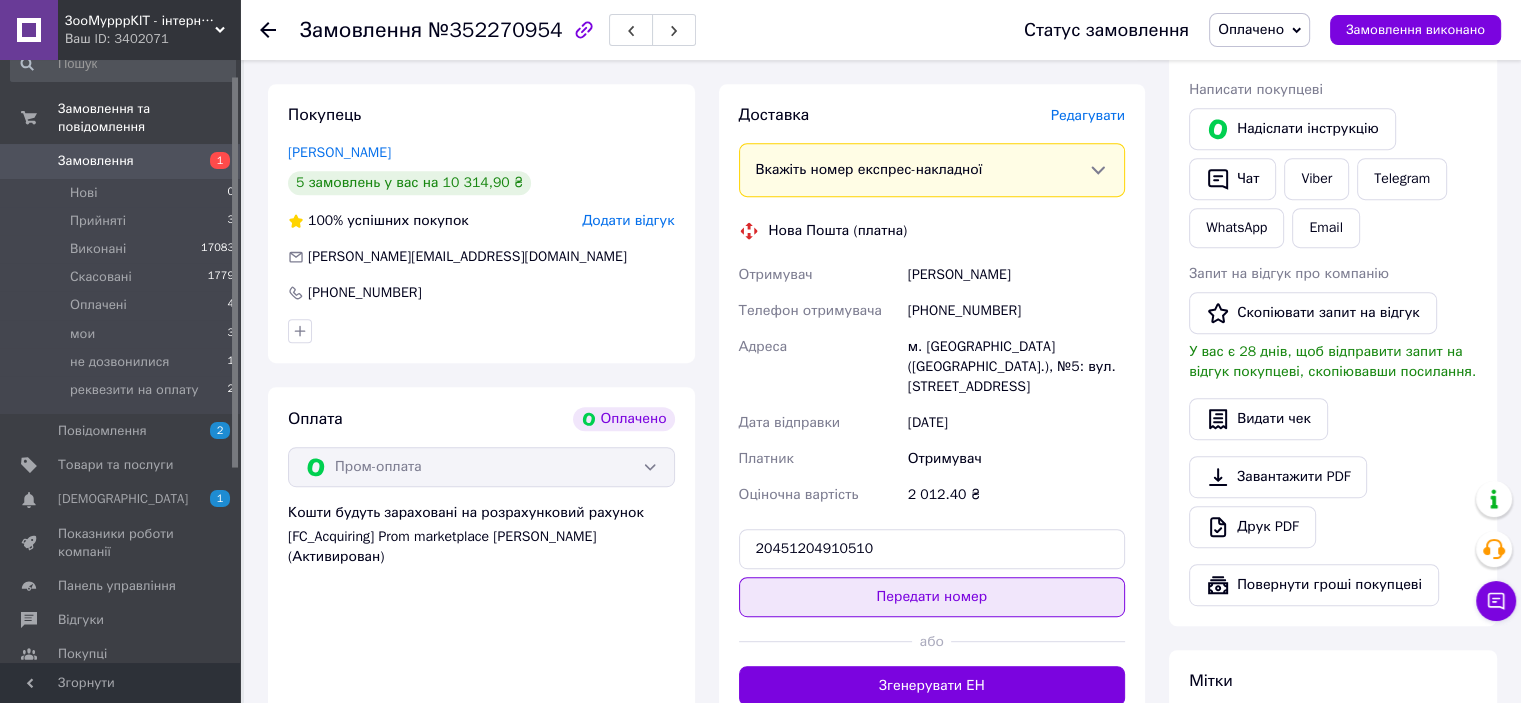 click on "Передати номер" at bounding box center [932, 597] 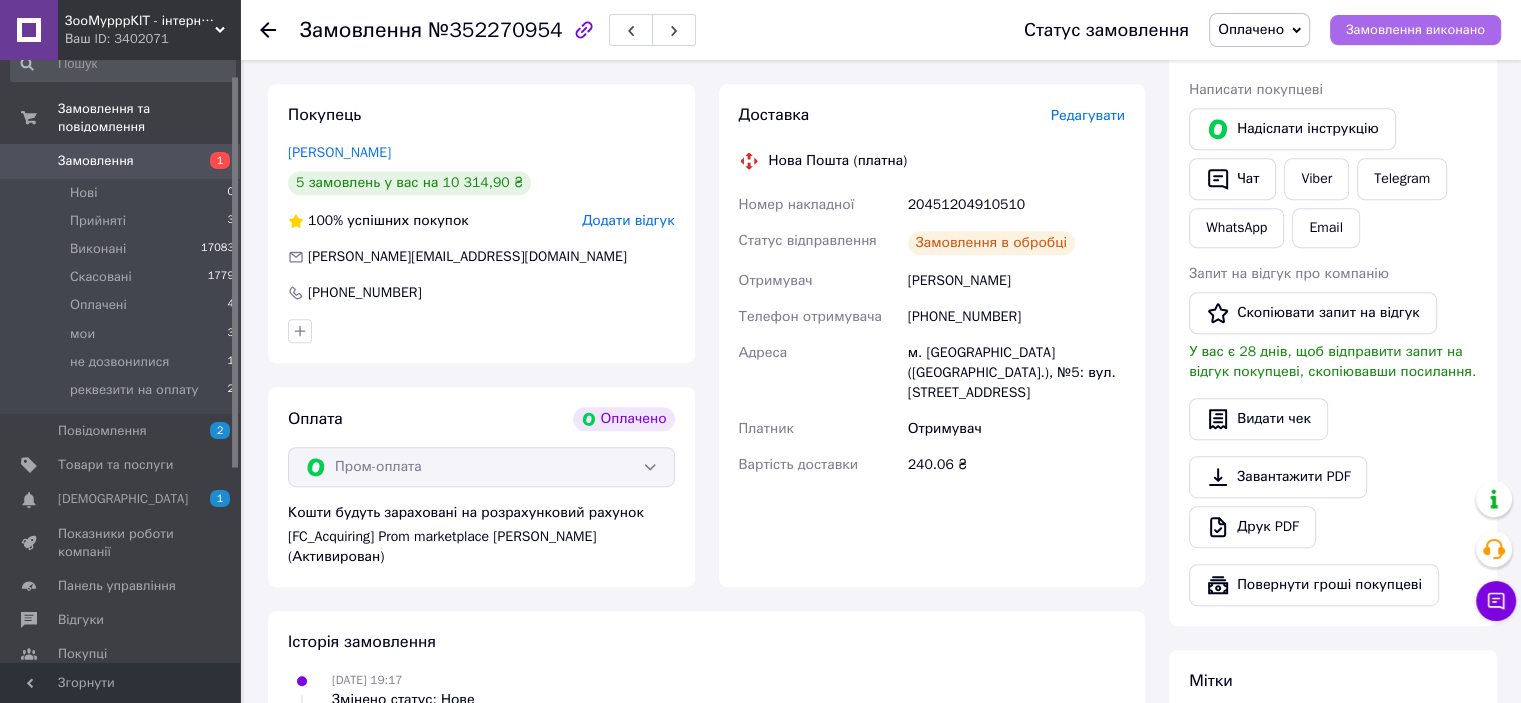 click on "Замовлення виконано" at bounding box center [1415, 30] 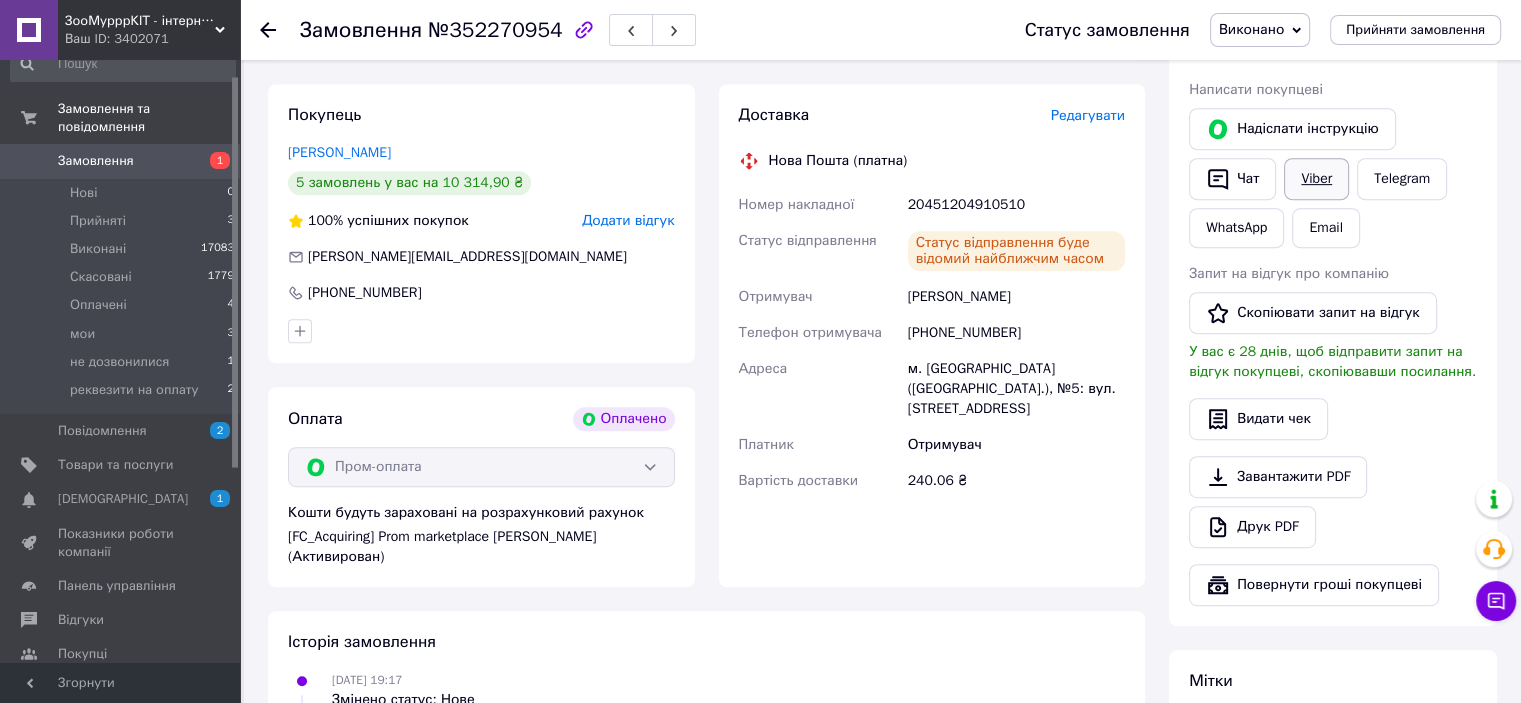 click on "Viber" at bounding box center (1316, 179) 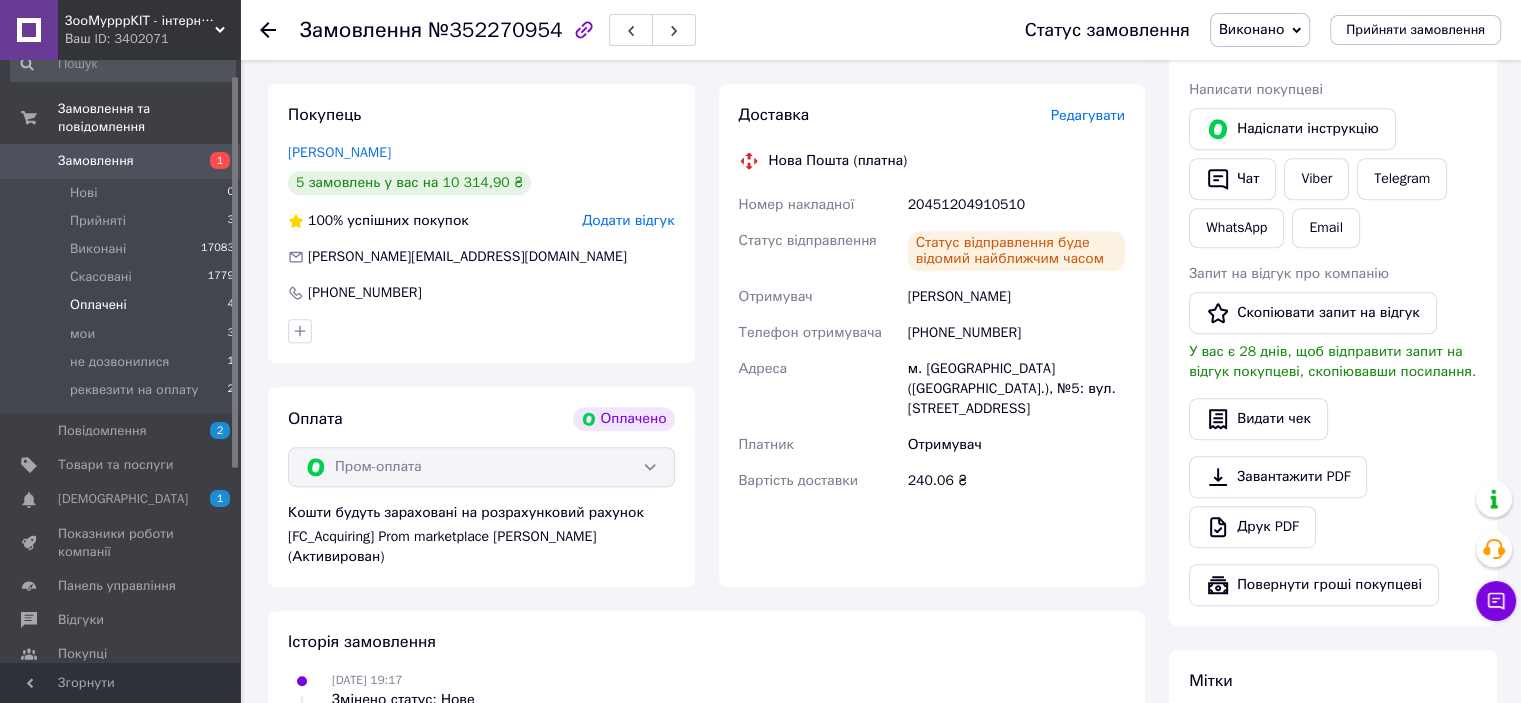 click on "Оплачені" at bounding box center [98, 305] 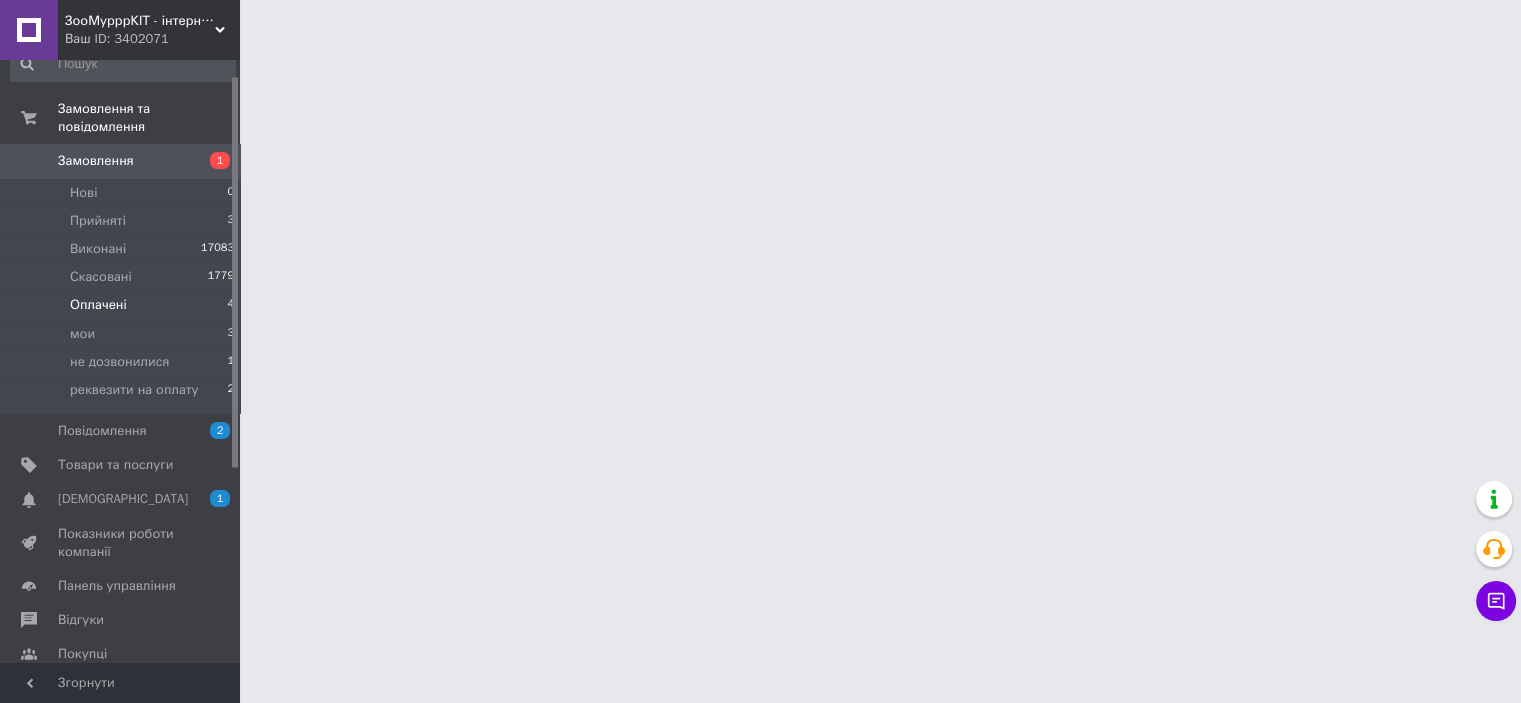 scroll, scrollTop: 0, scrollLeft: 0, axis: both 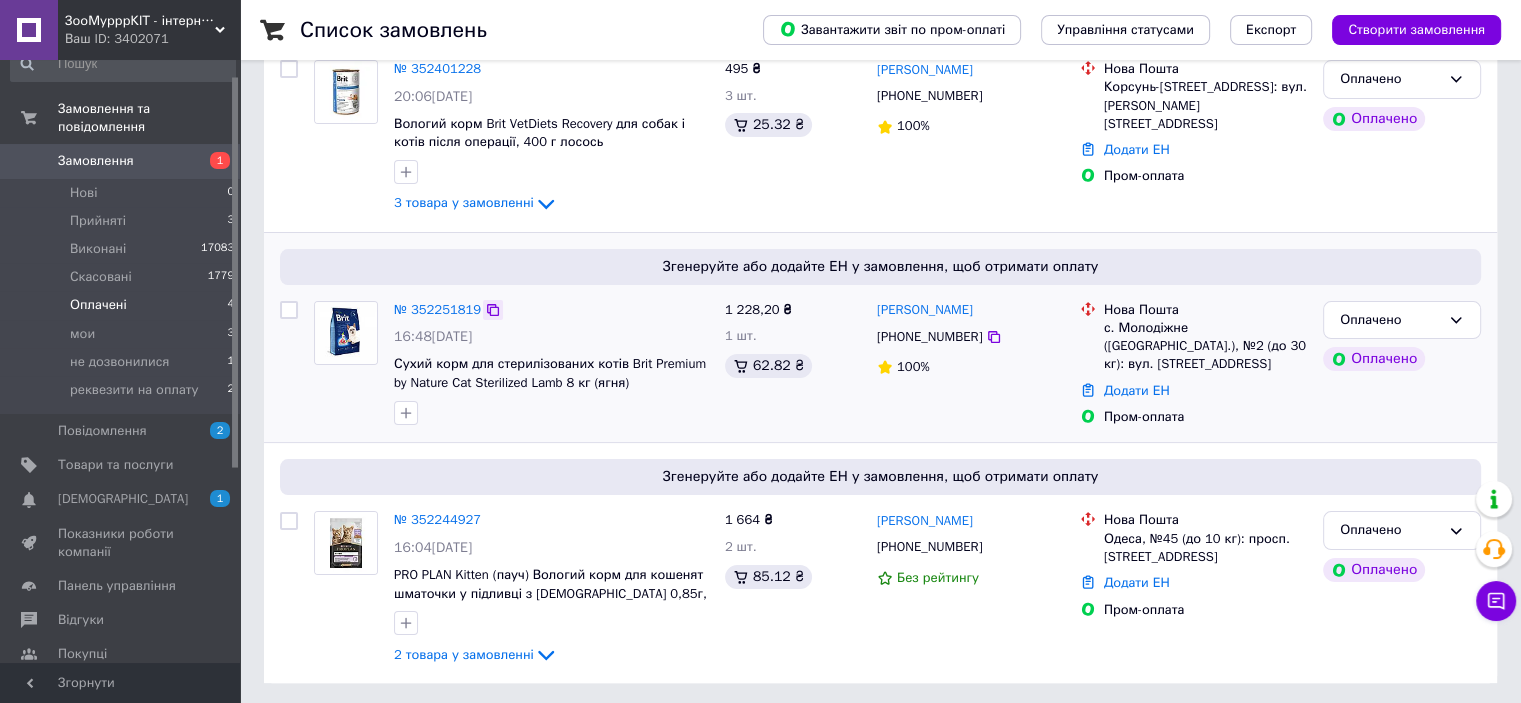 click 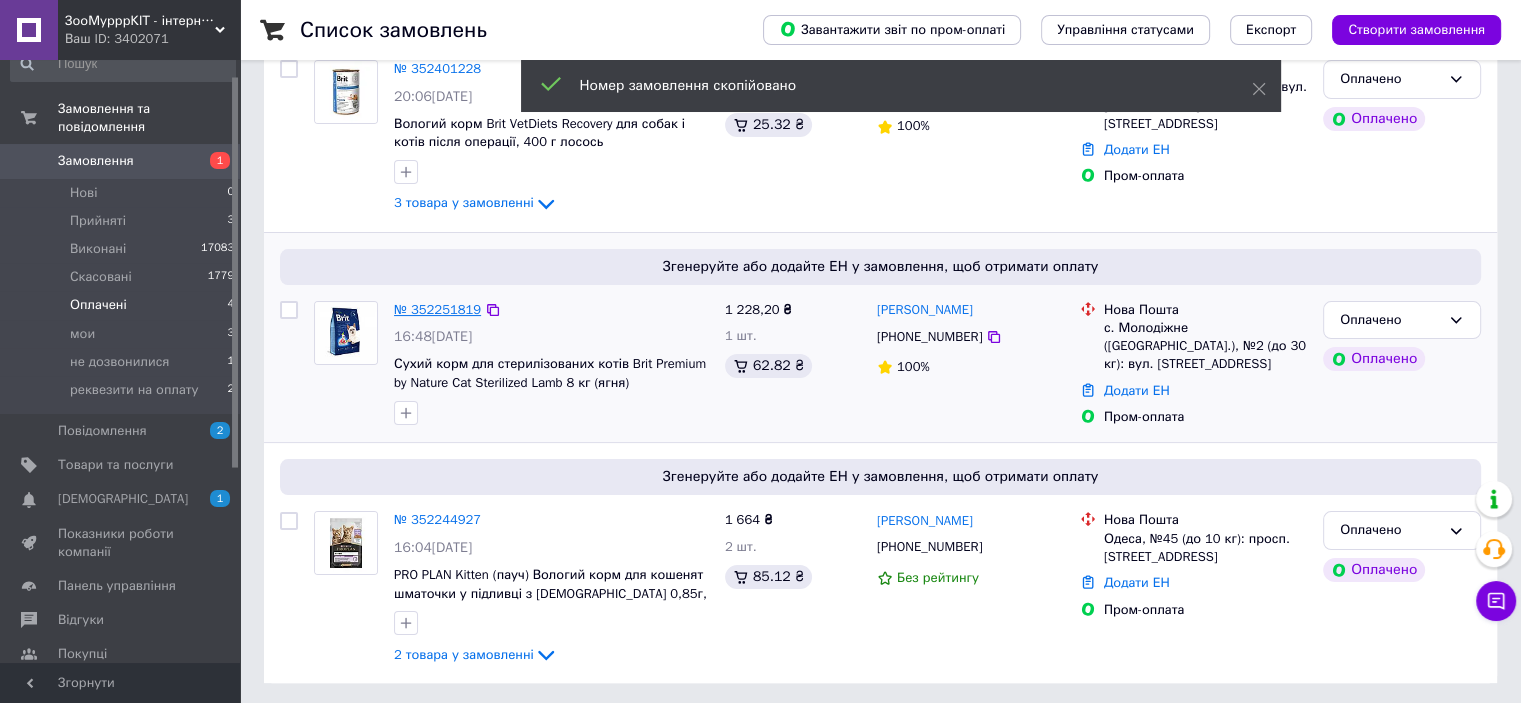 click on "№ 352251819" at bounding box center (437, 309) 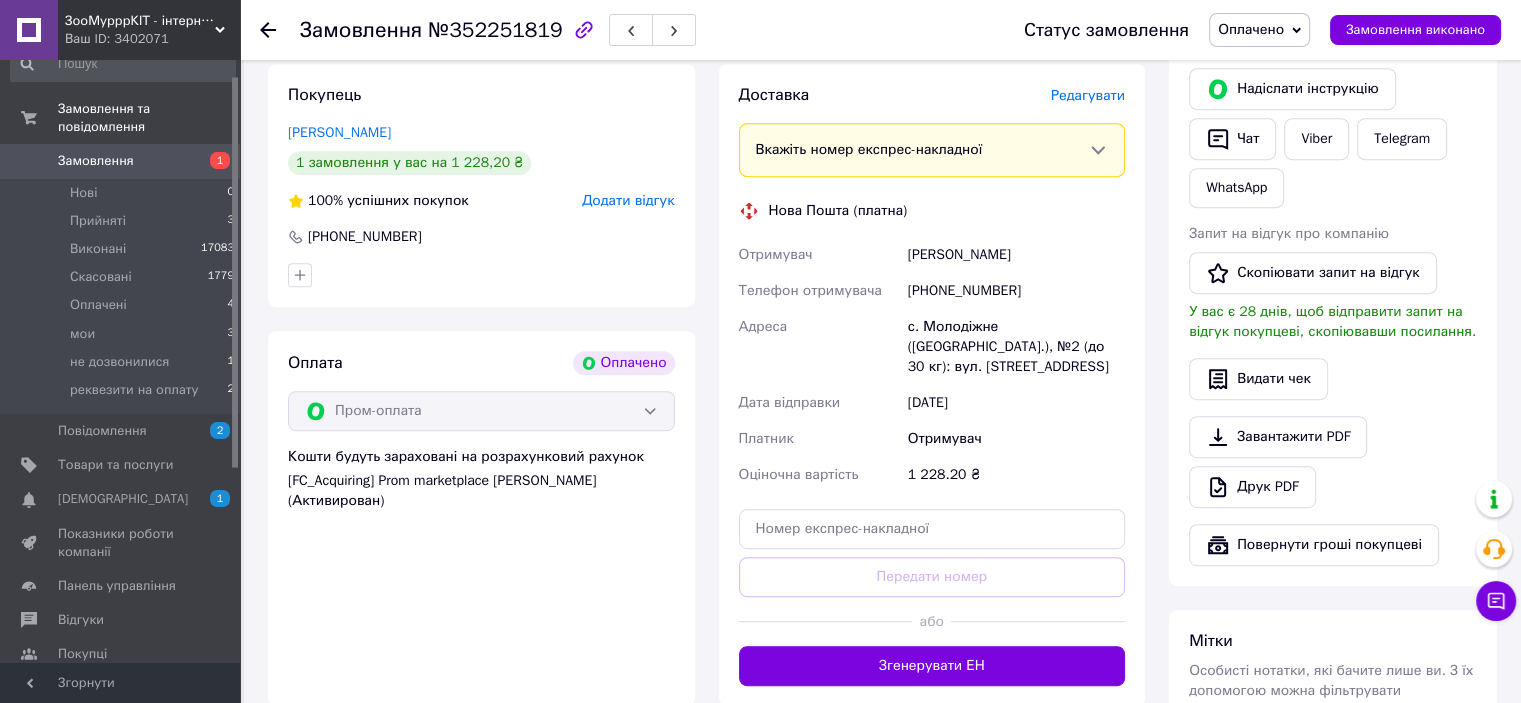 scroll, scrollTop: 995, scrollLeft: 0, axis: vertical 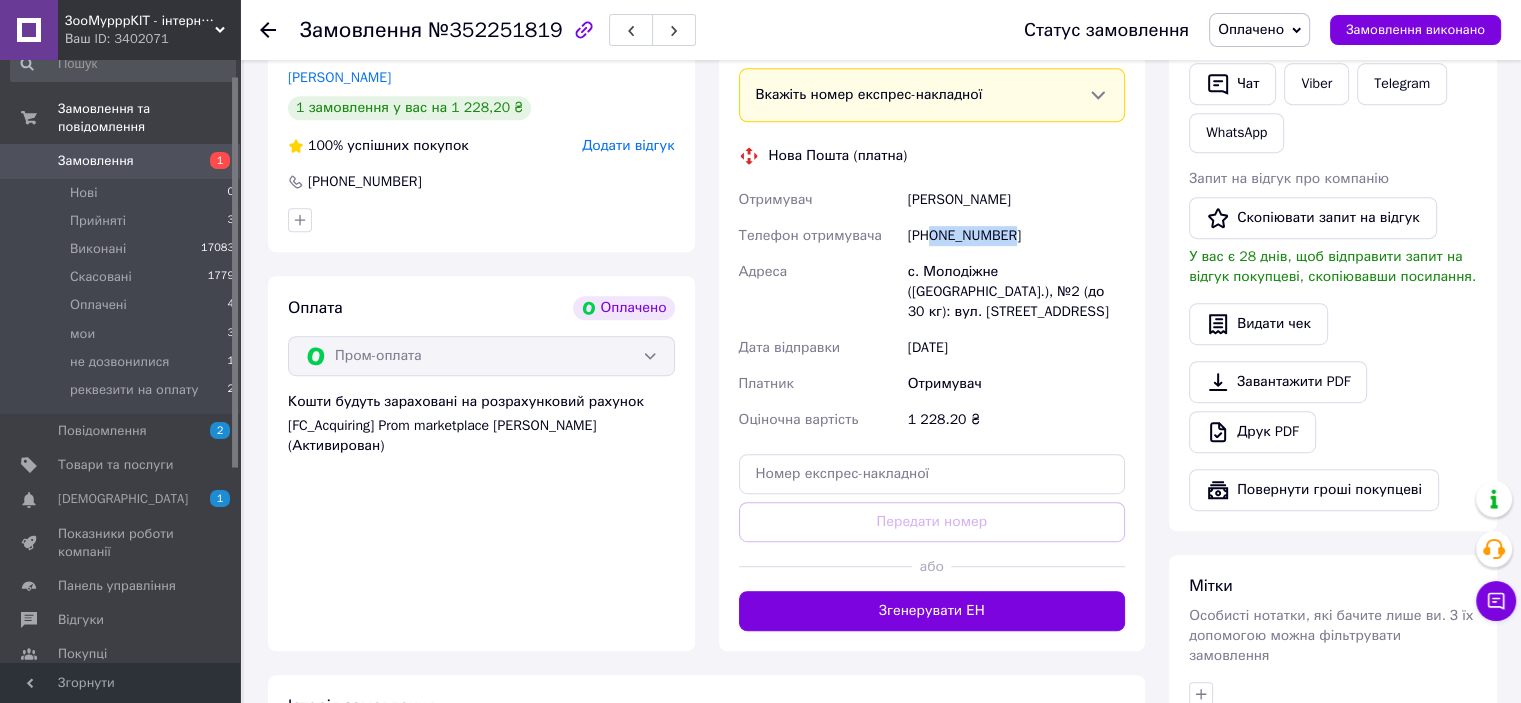 drag, startPoint x: 935, startPoint y: 231, endPoint x: 1036, endPoint y: 240, distance: 101.4002 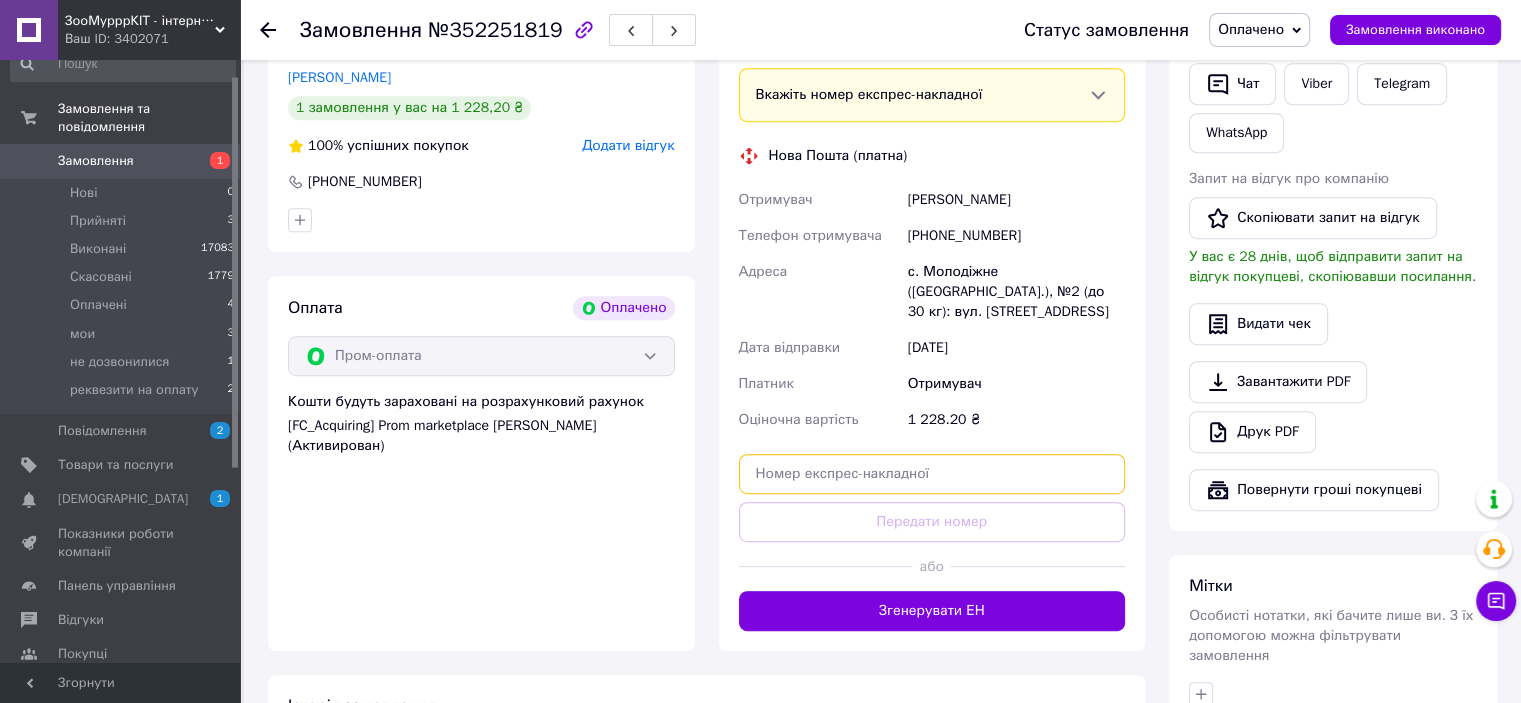 click at bounding box center [932, 474] 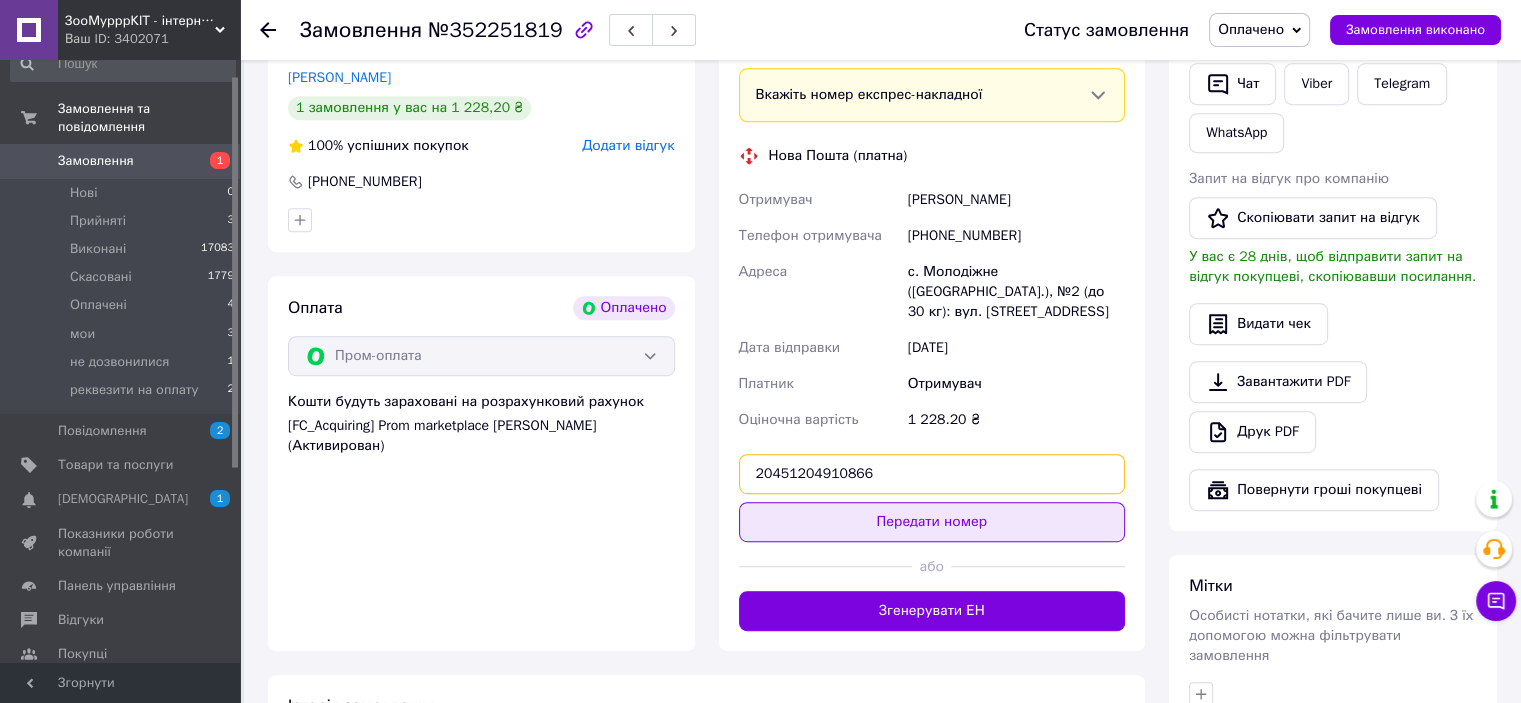 type on "20451204910866" 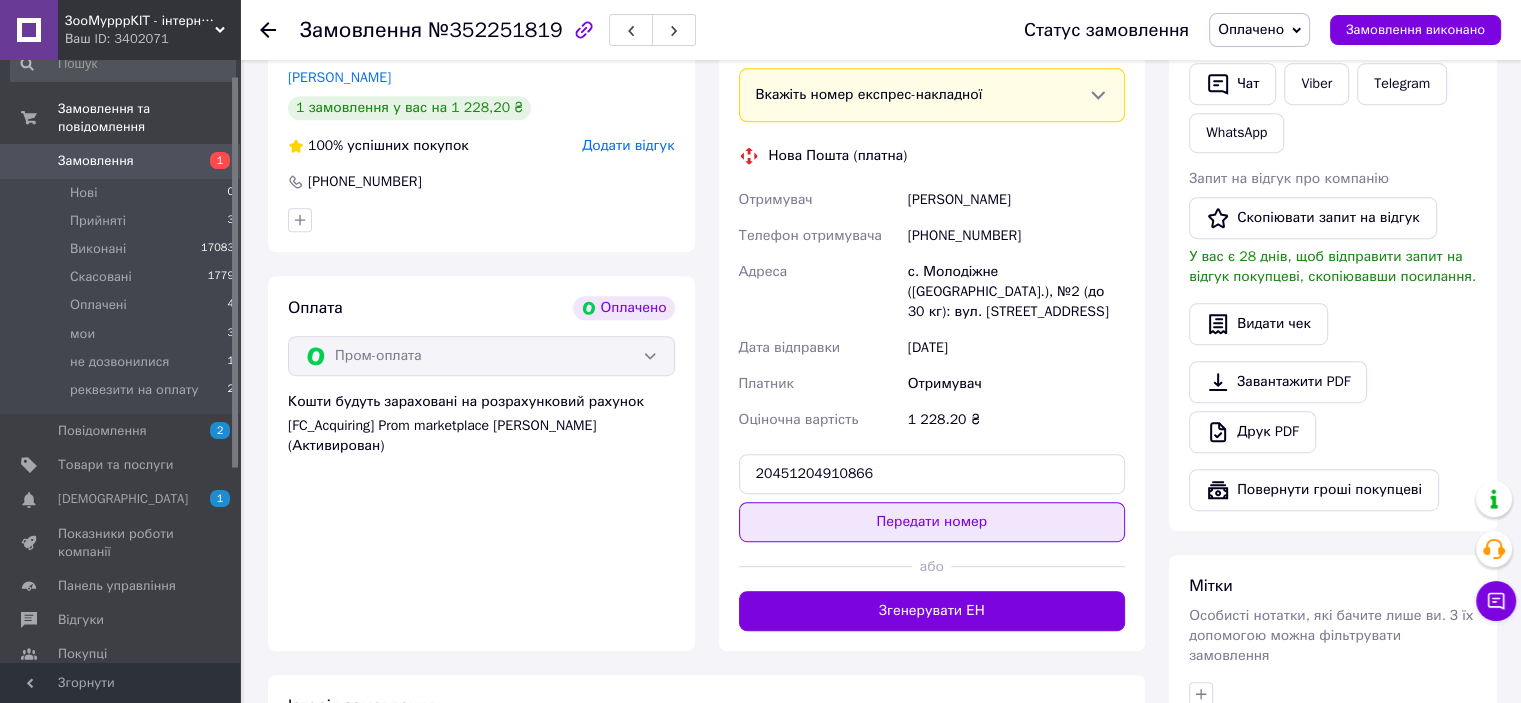 click on "Передати номер" at bounding box center (932, 522) 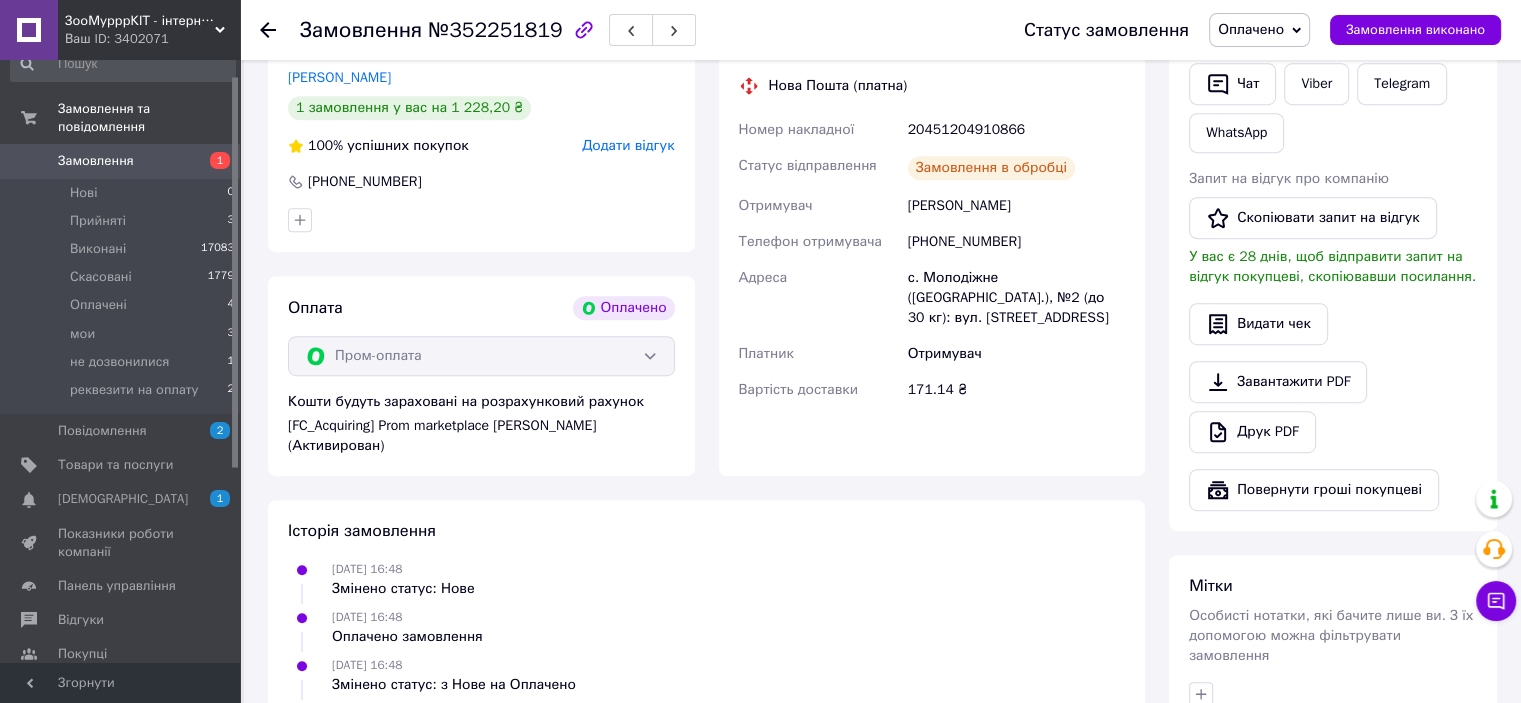 drag, startPoint x: 1397, startPoint y: 27, endPoint x: 1201, endPoint y: 28, distance: 196.00255 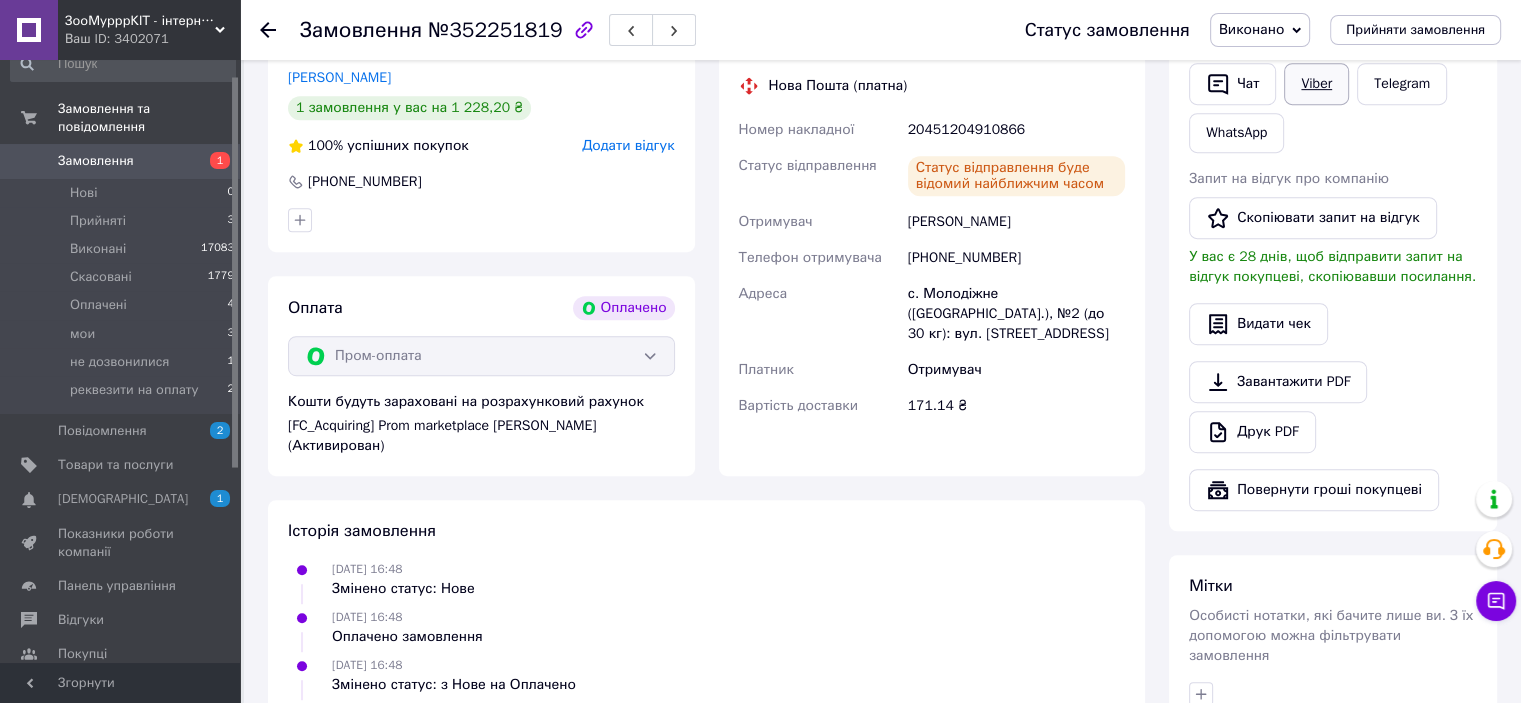 click on "Viber" at bounding box center [1316, 84] 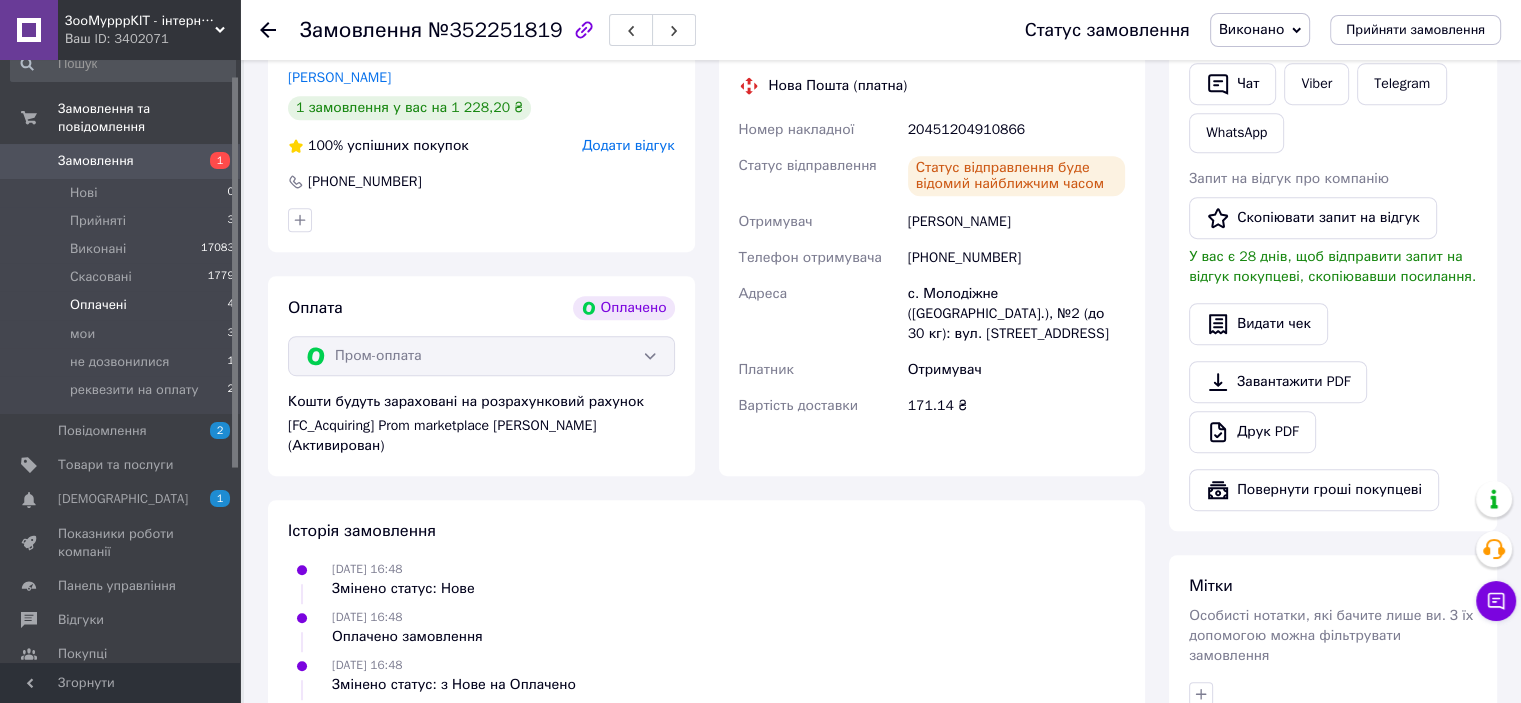 click on "Оплачені" at bounding box center (98, 305) 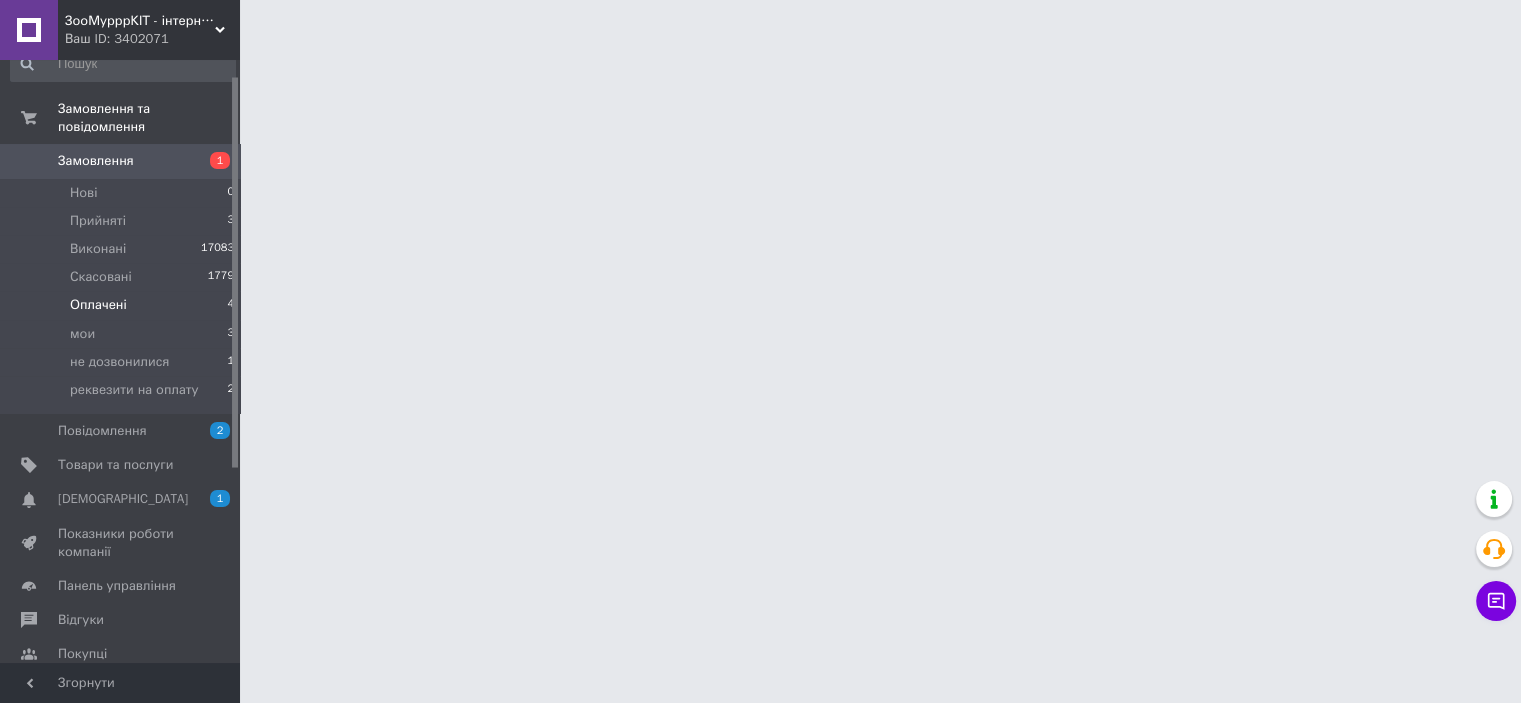 scroll, scrollTop: 0, scrollLeft: 0, axis: both 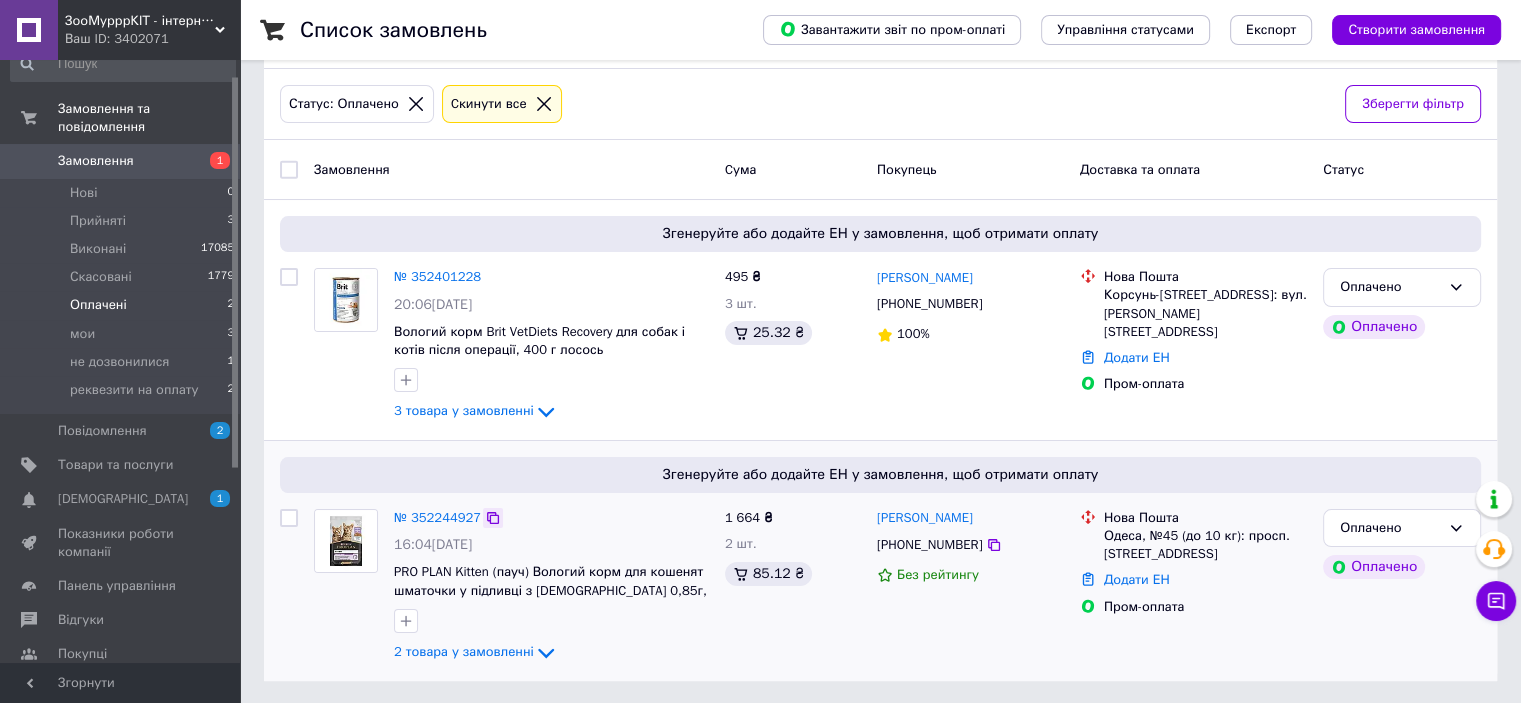 click 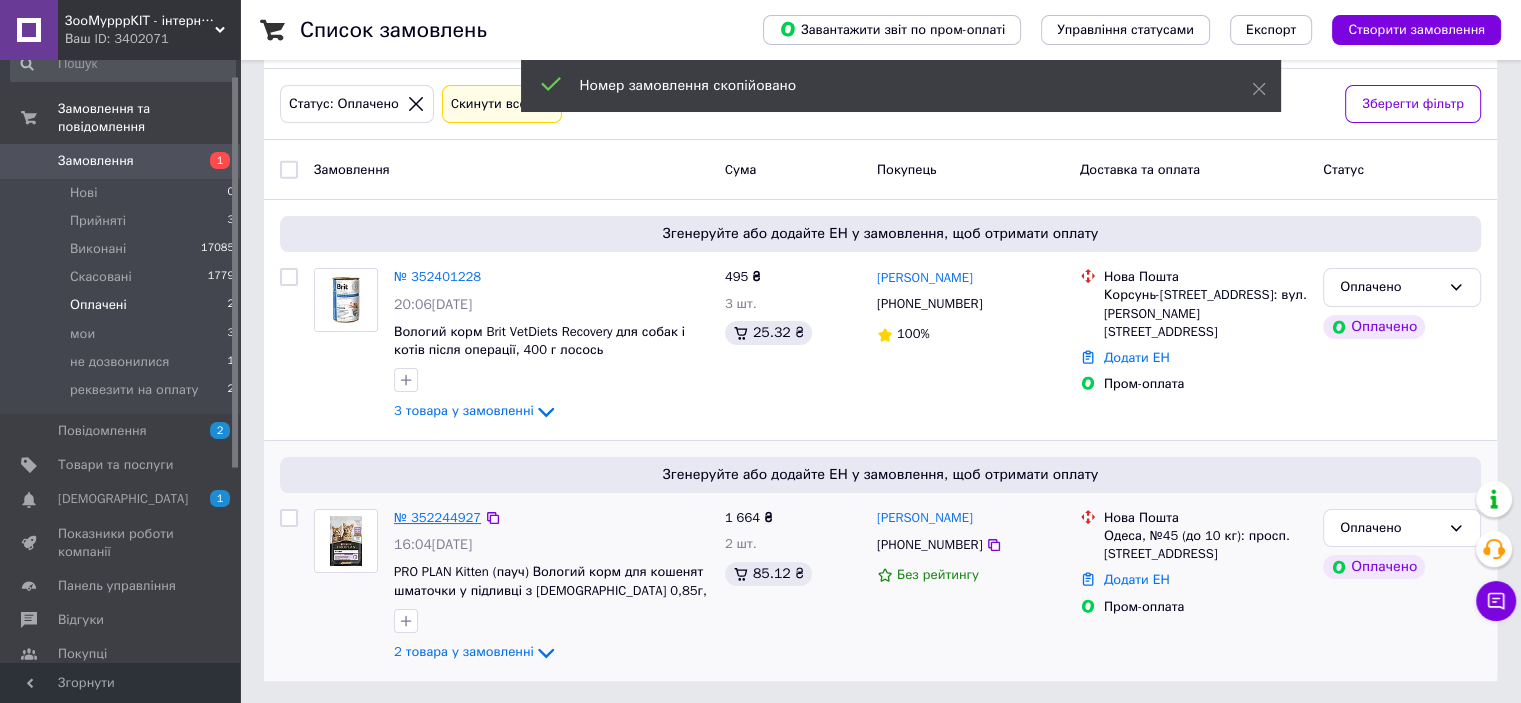 click on "№ 352244927" at bounding box center [437, 517] 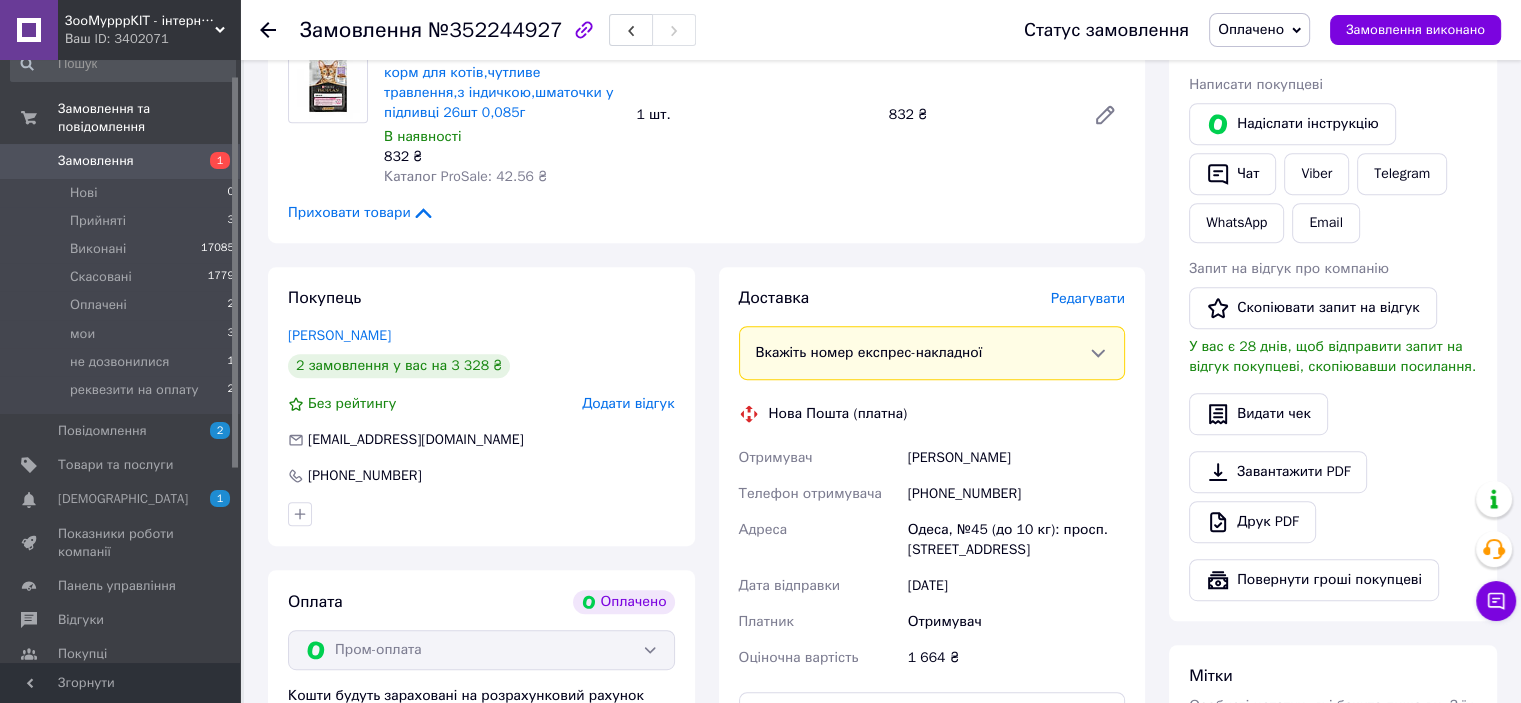 scroll, scrollTop: 1087, scrollLeft: 0, axis: vertical 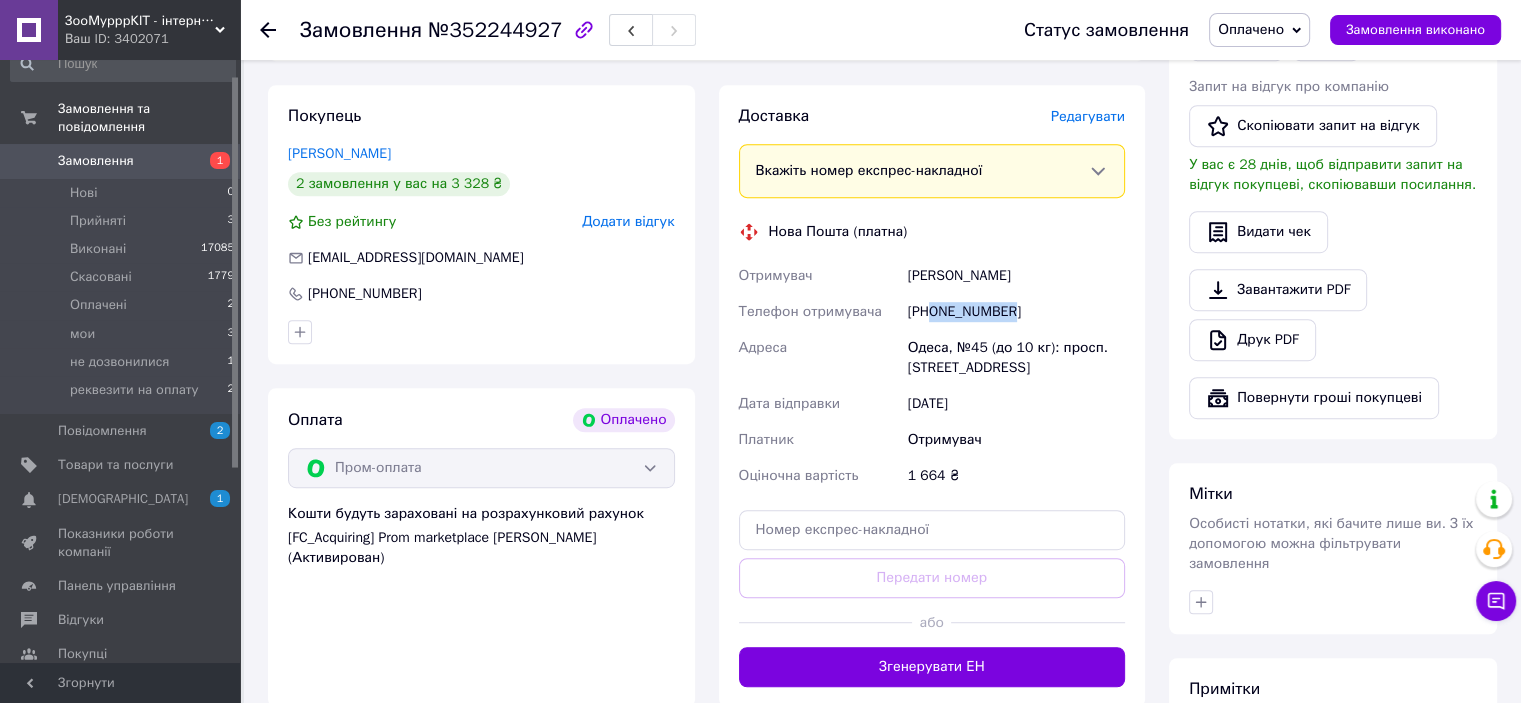drag, startPoint x: 933, startPoint y: 291, endPoint x: 1086, endPoint y: 281, distance: 153.32645 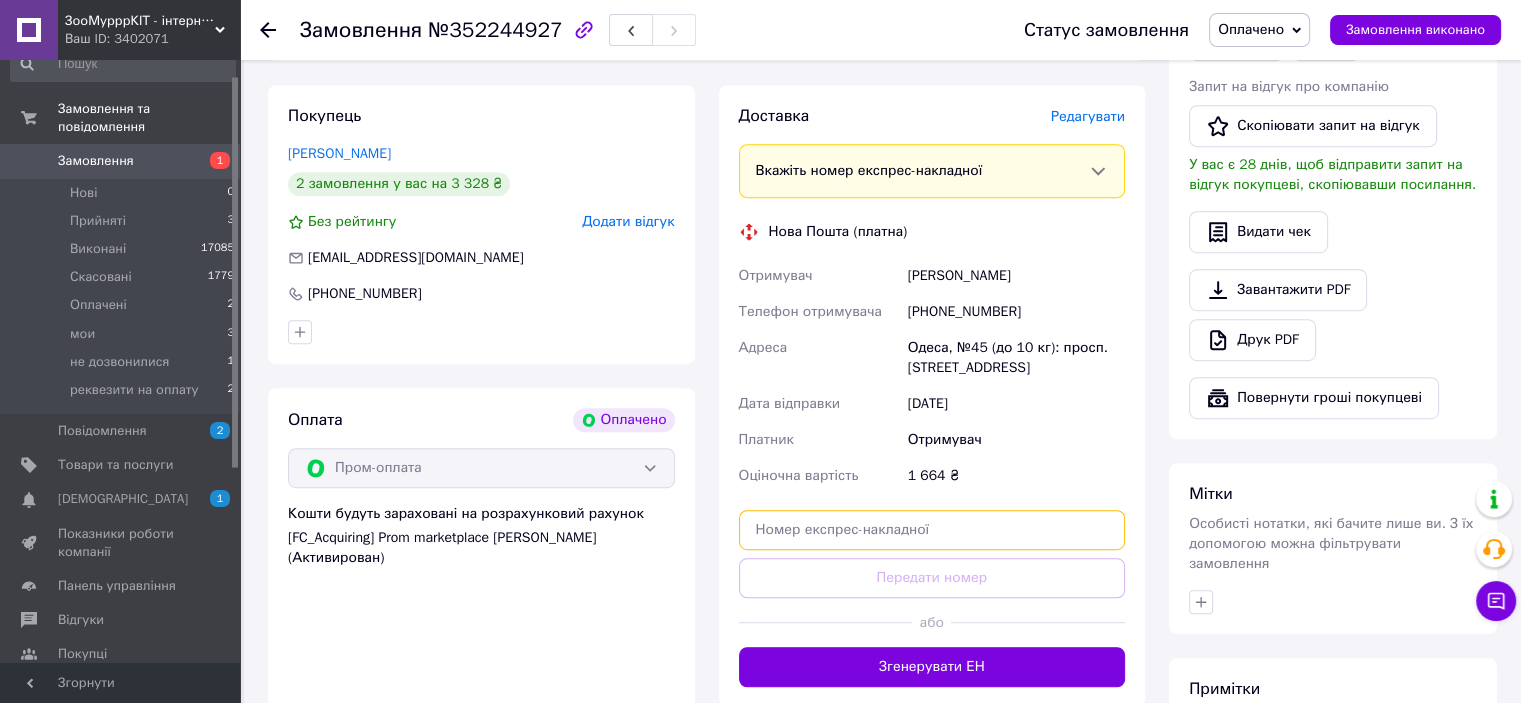 click at bounding box center (932, 530) 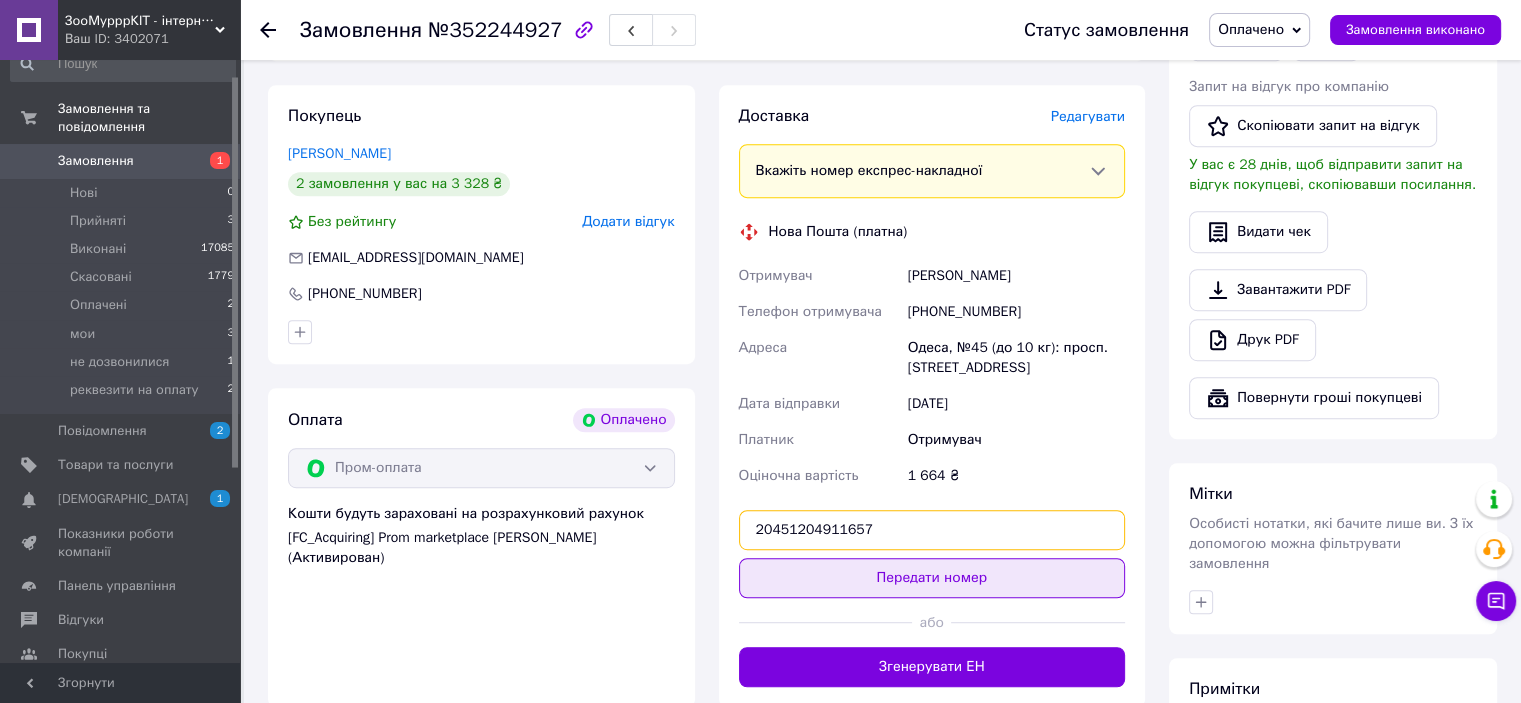 type on "20451204911657" 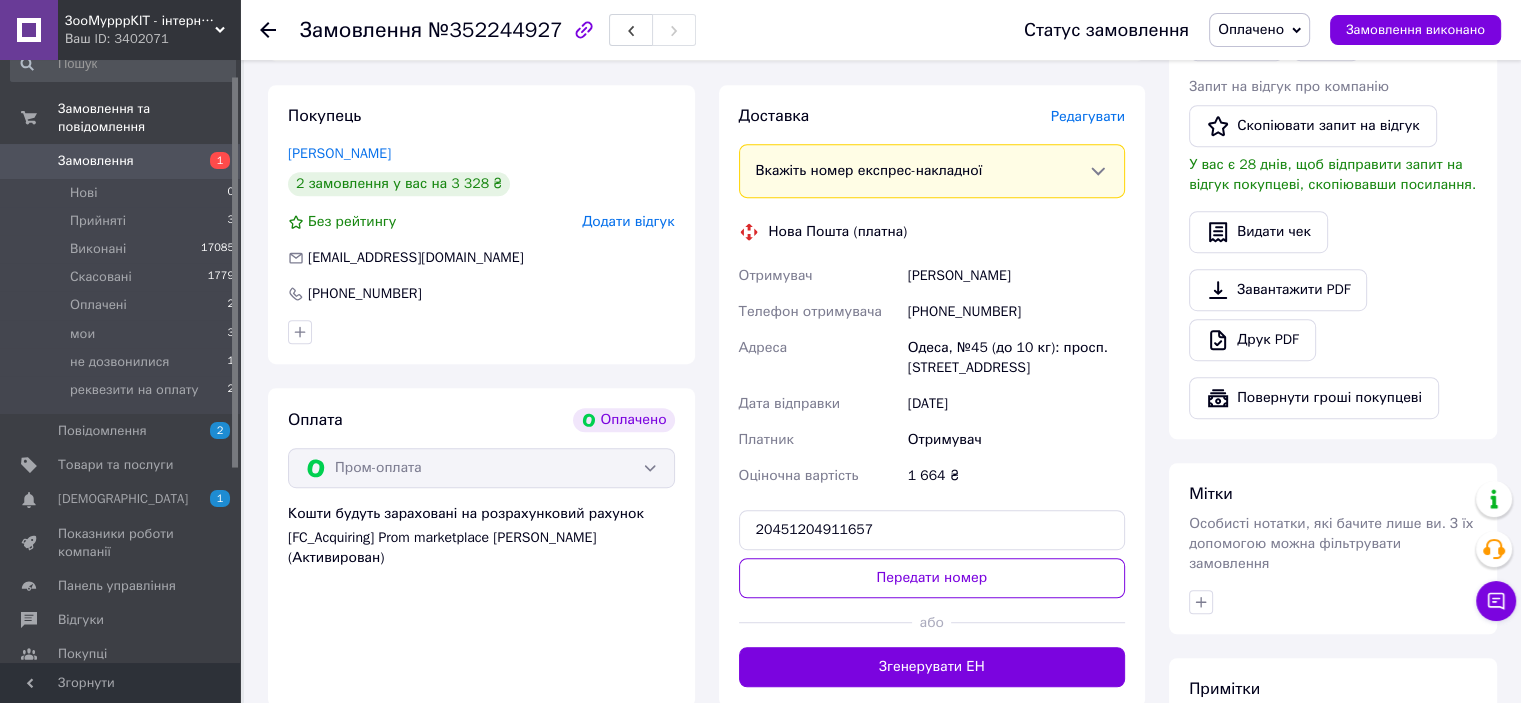click on "Передати номер" at bounding box center [932, 578] 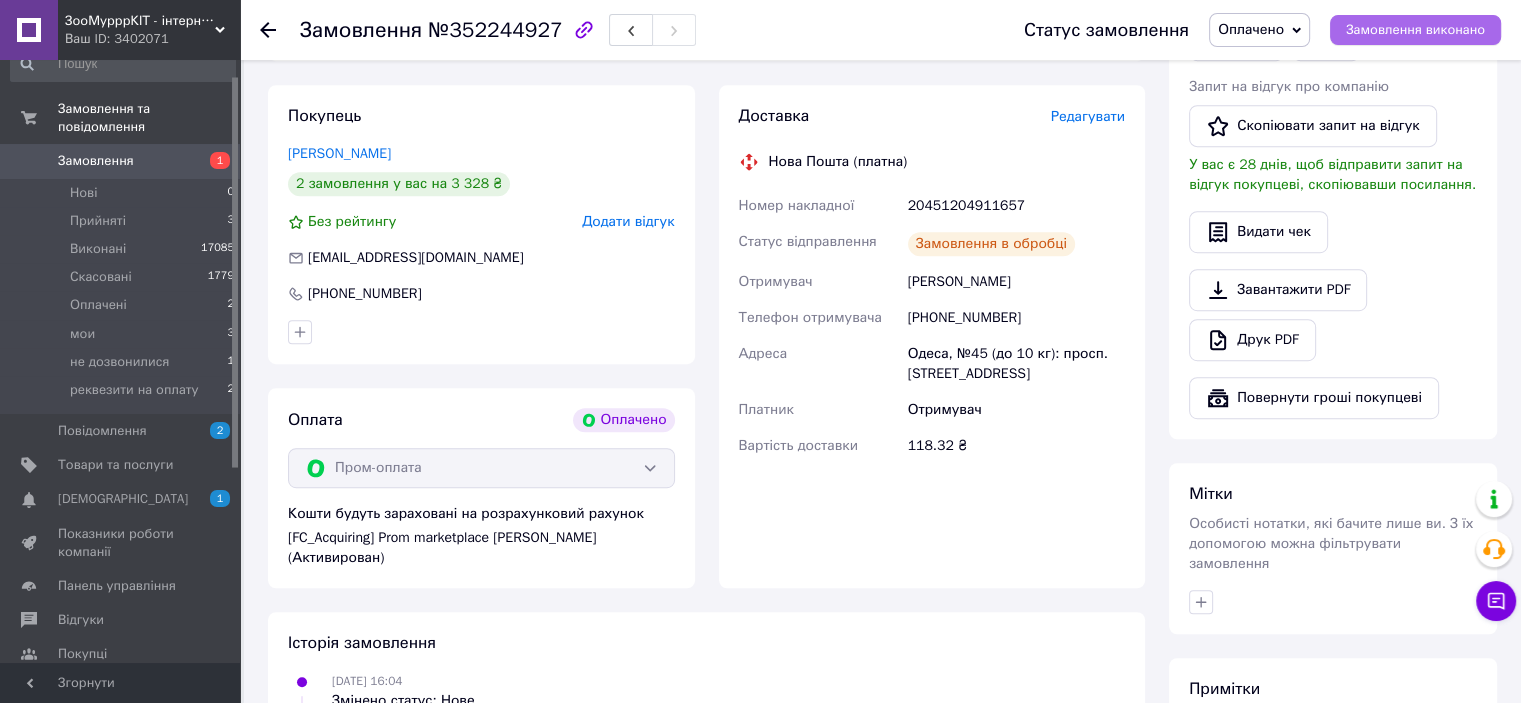 click on "Замовлення виконано" at bounding box center [1415, 30] 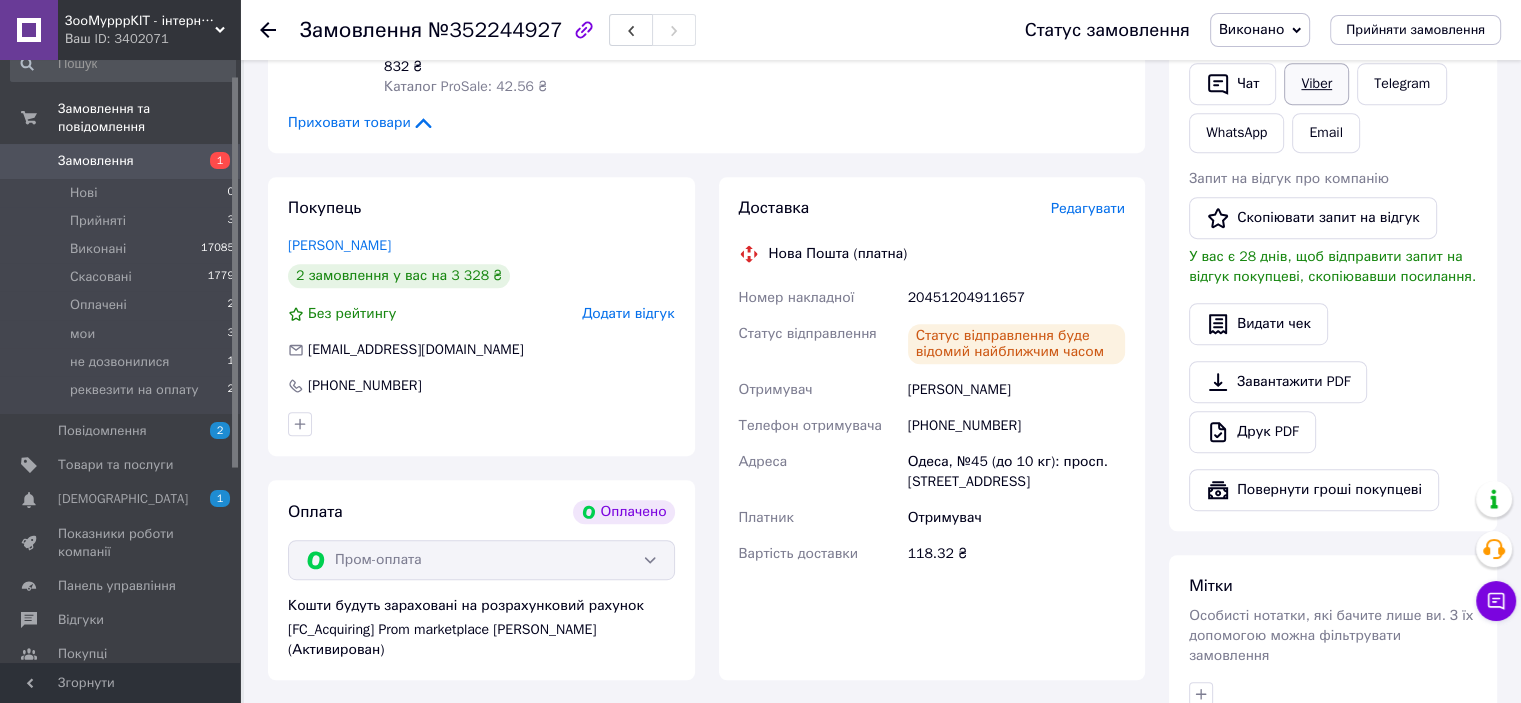 scroll, scrollTop: 887, scrollLeft: 0, axis: vertical 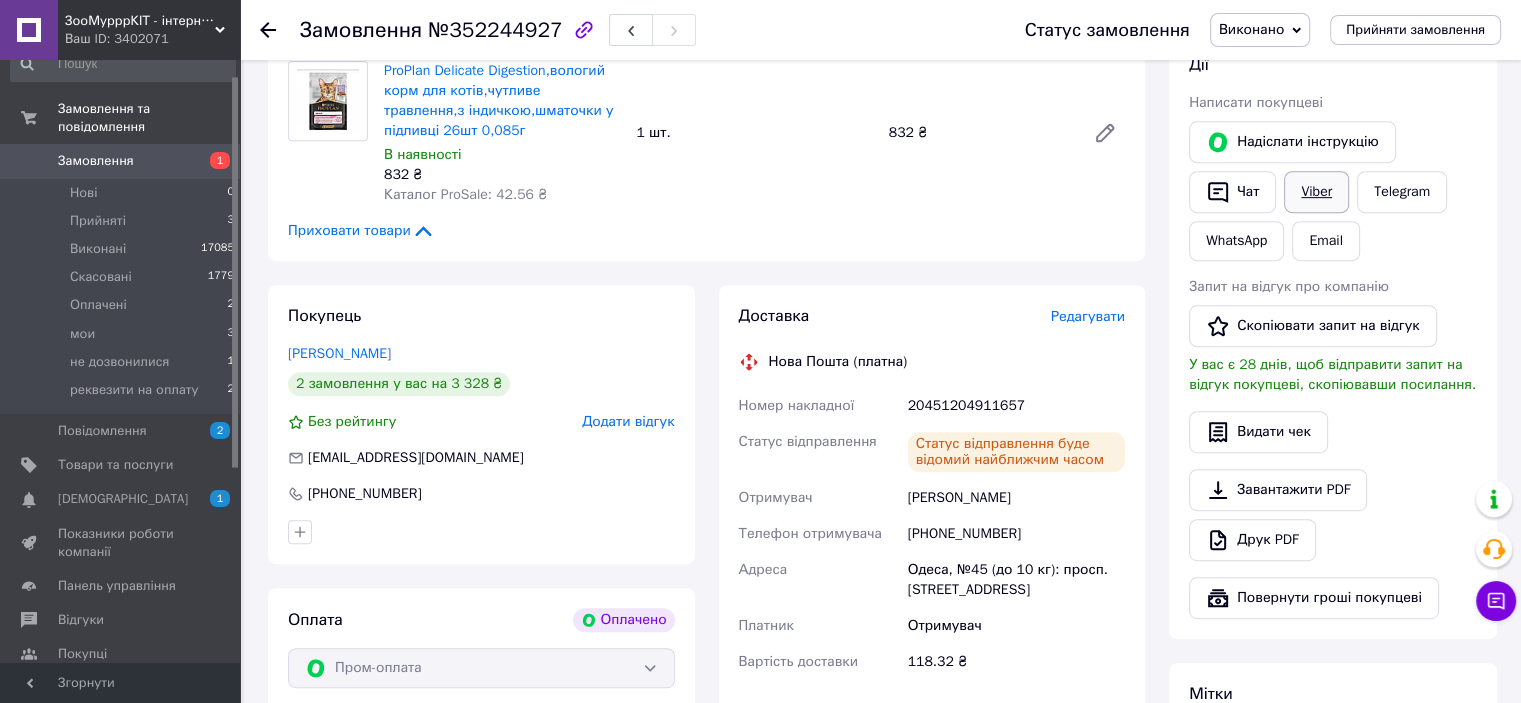 click on "Viber" at bounding box center (1316, 192) 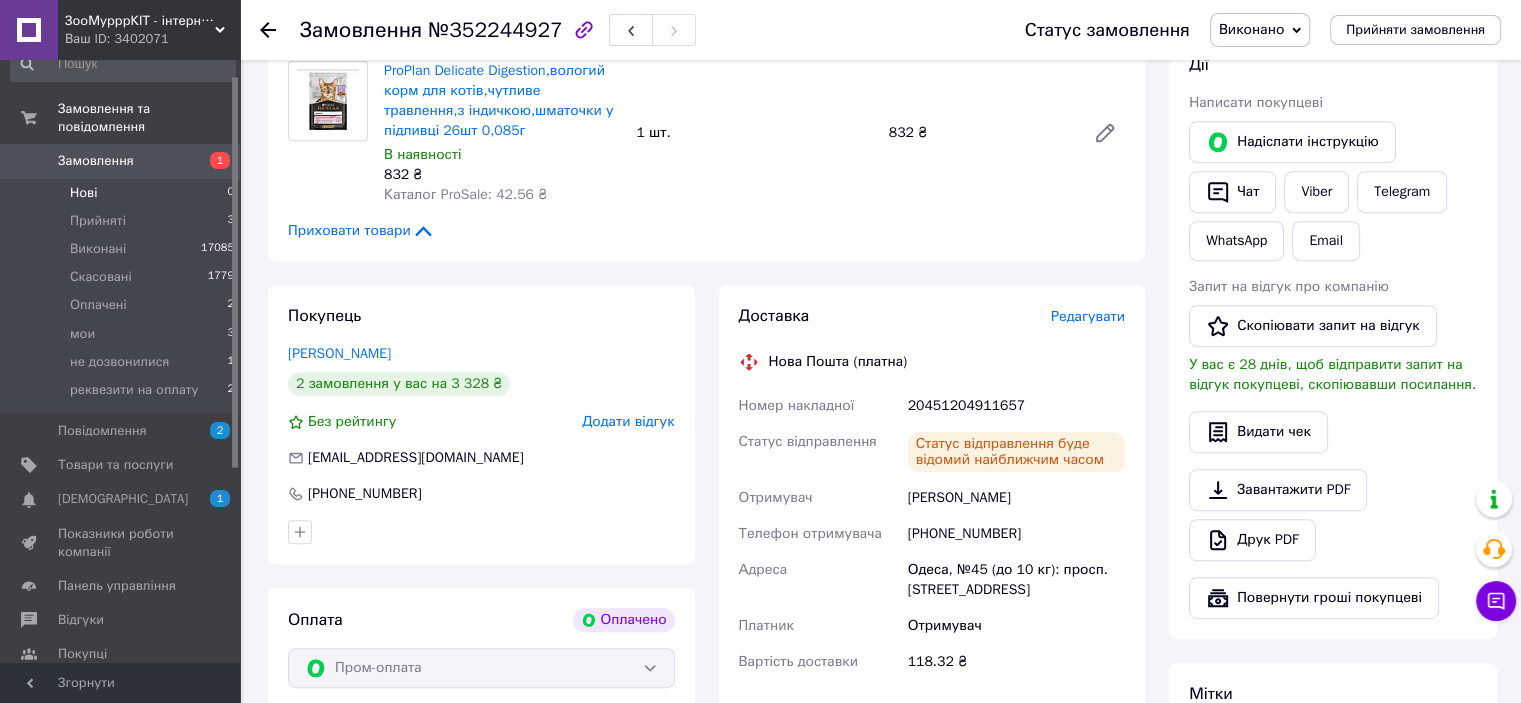 click on "Нові 0" at bounding box center (123, 193) 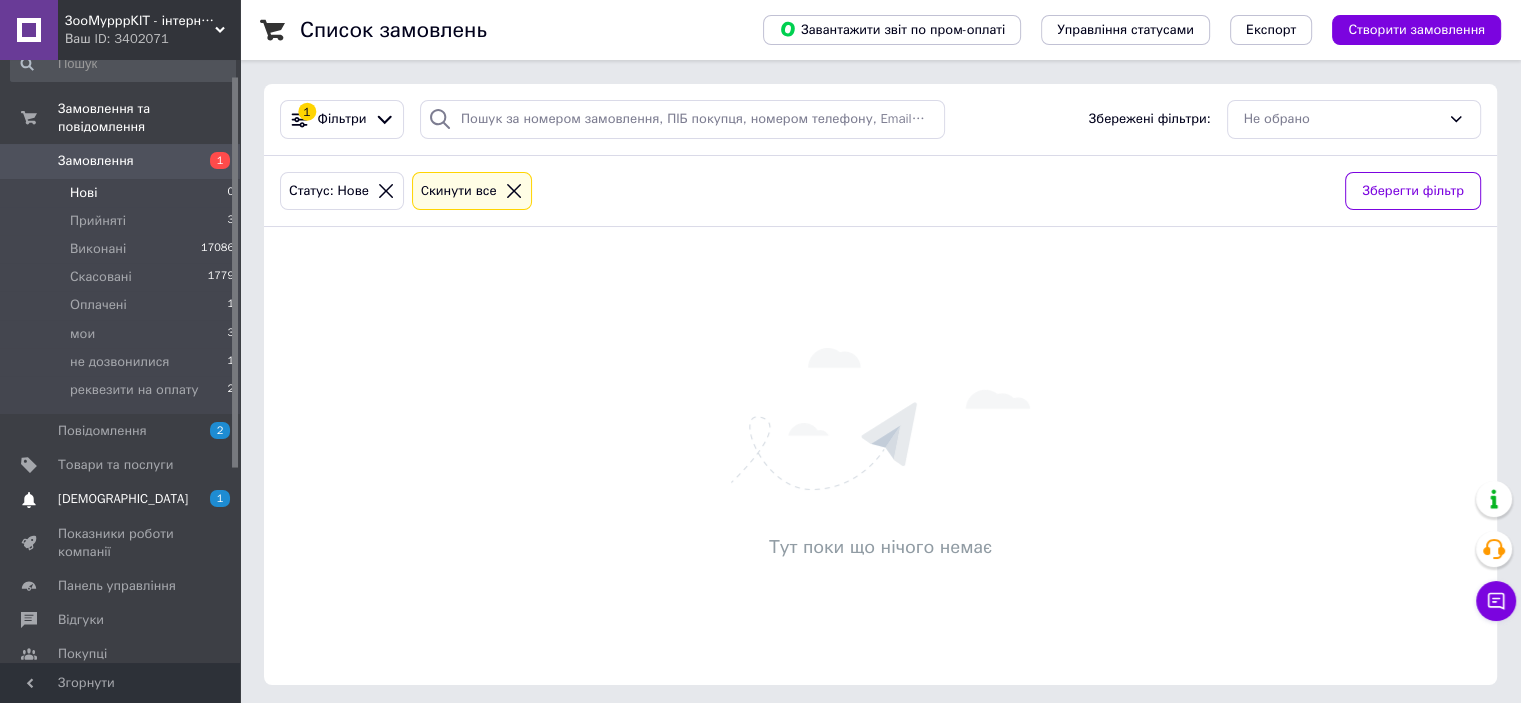click on "[DEMOGRAPHIC_DATA]" at bounding box center [121, 499] 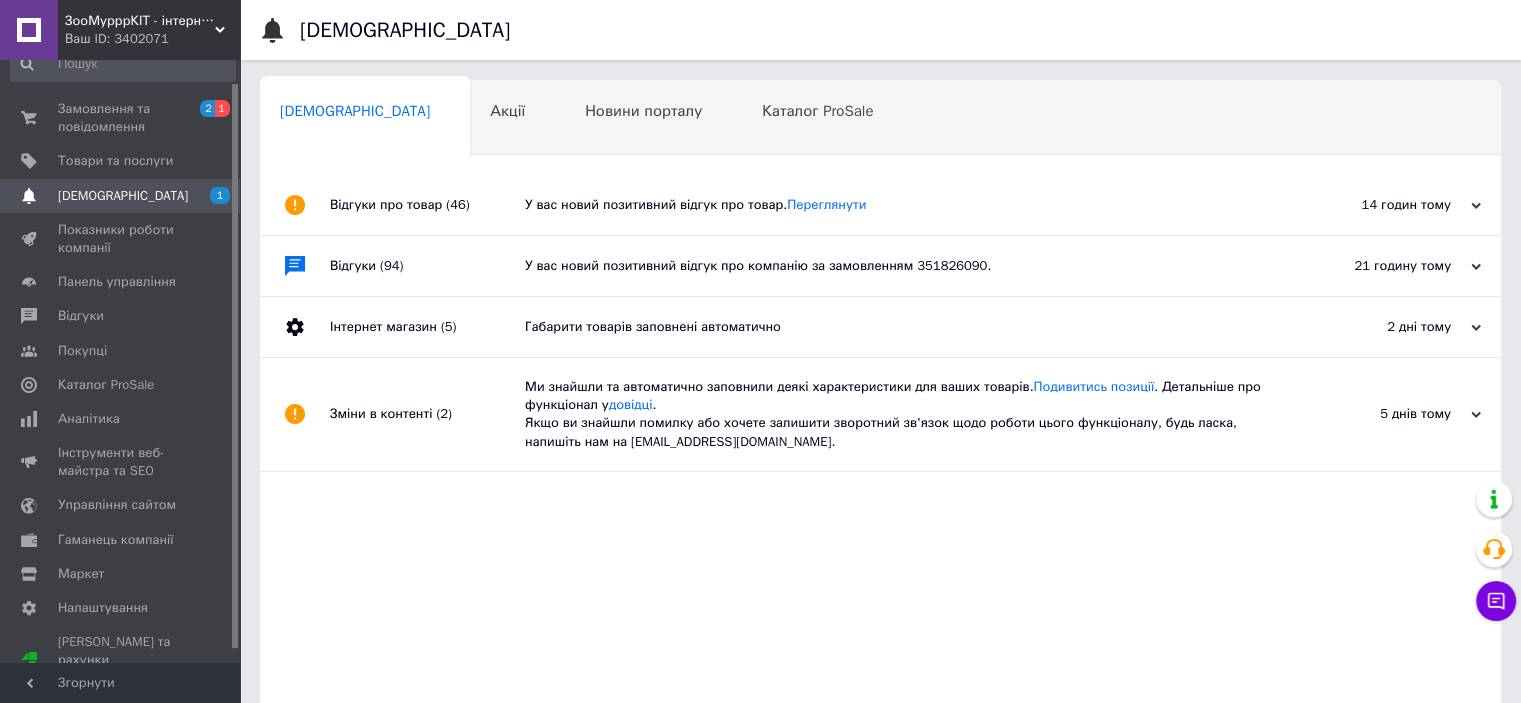 click on "У вас новий позитивний відгук про товар.  [GEOGRAPHIC_DATA]" at bounding box center [903, 205] 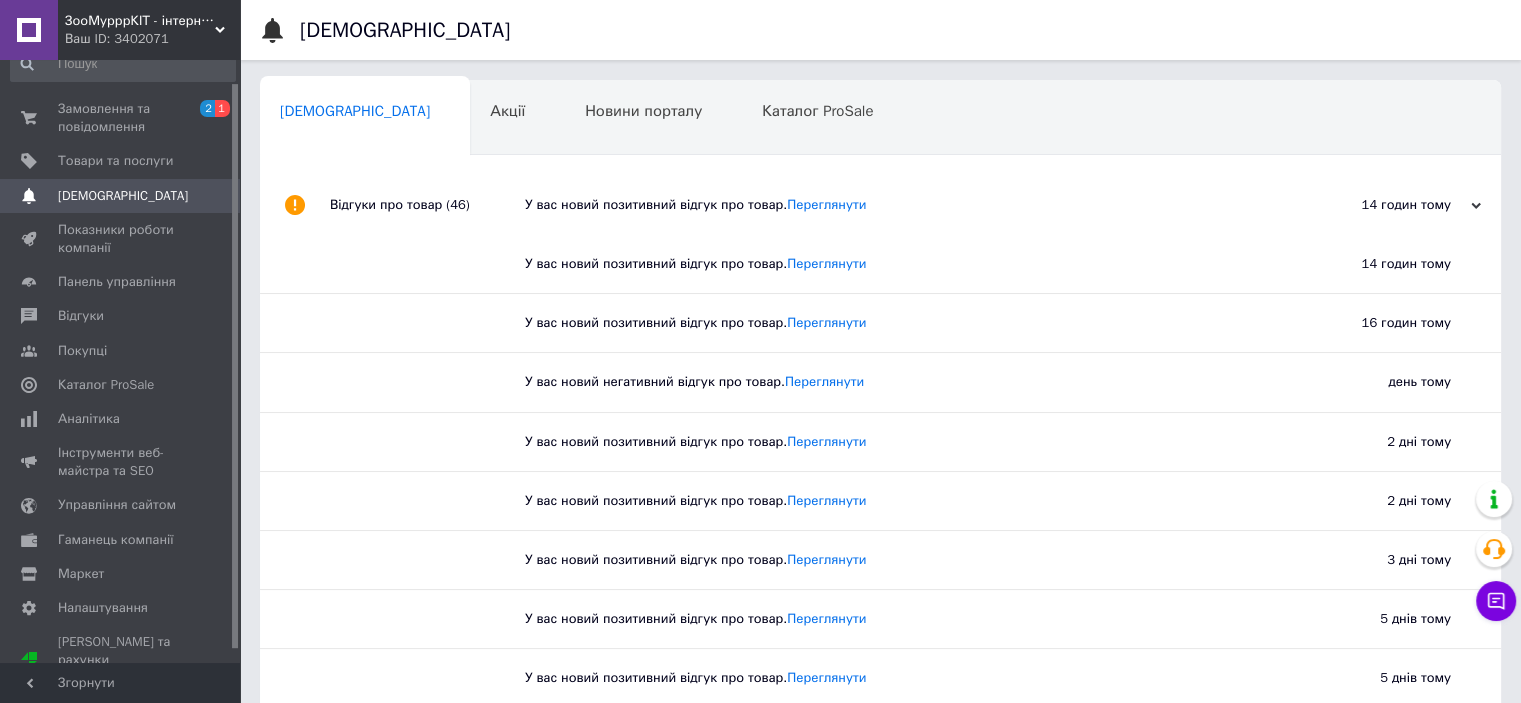 click on "Відгуки про товар   (46)" at bounding box center (427, 205) 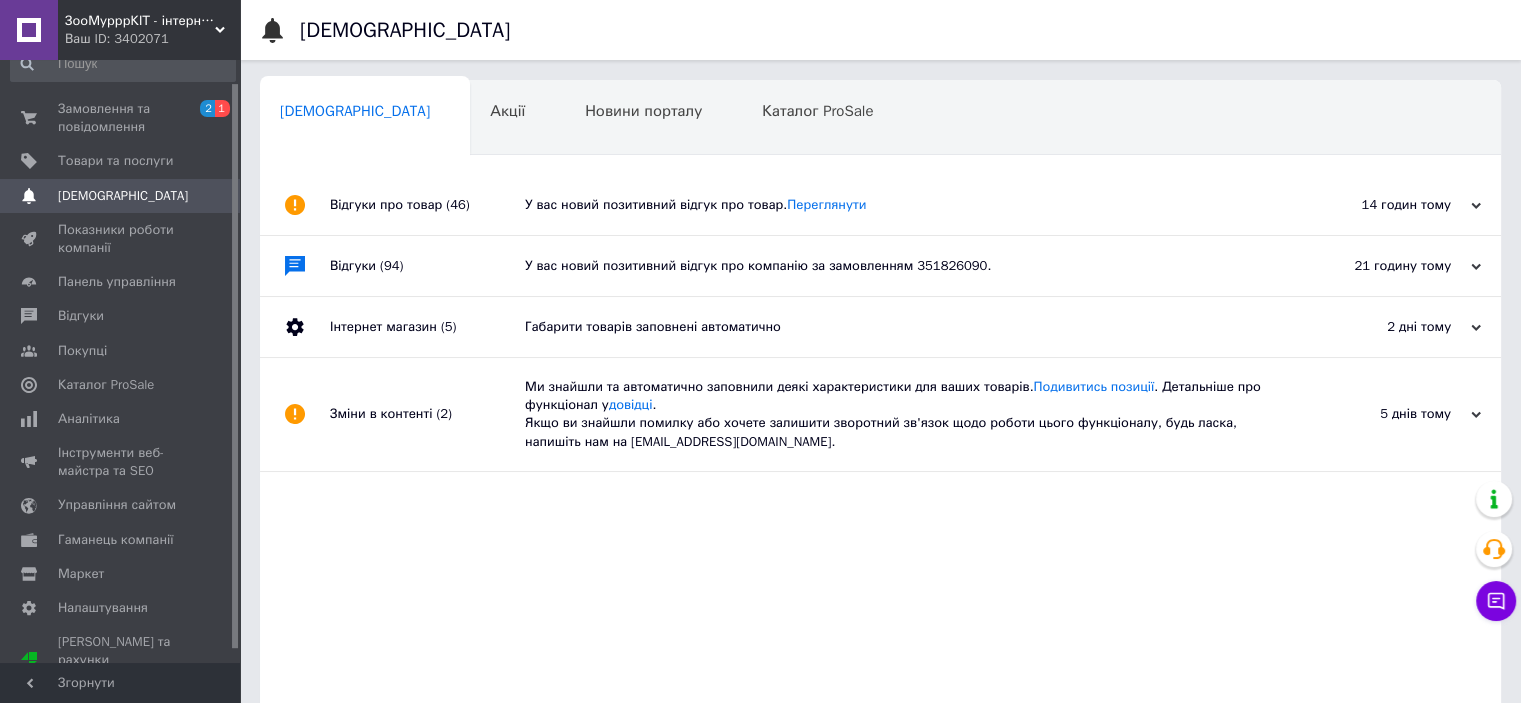 click on "Відгуки   (94)" at bounding box center [427, 266] 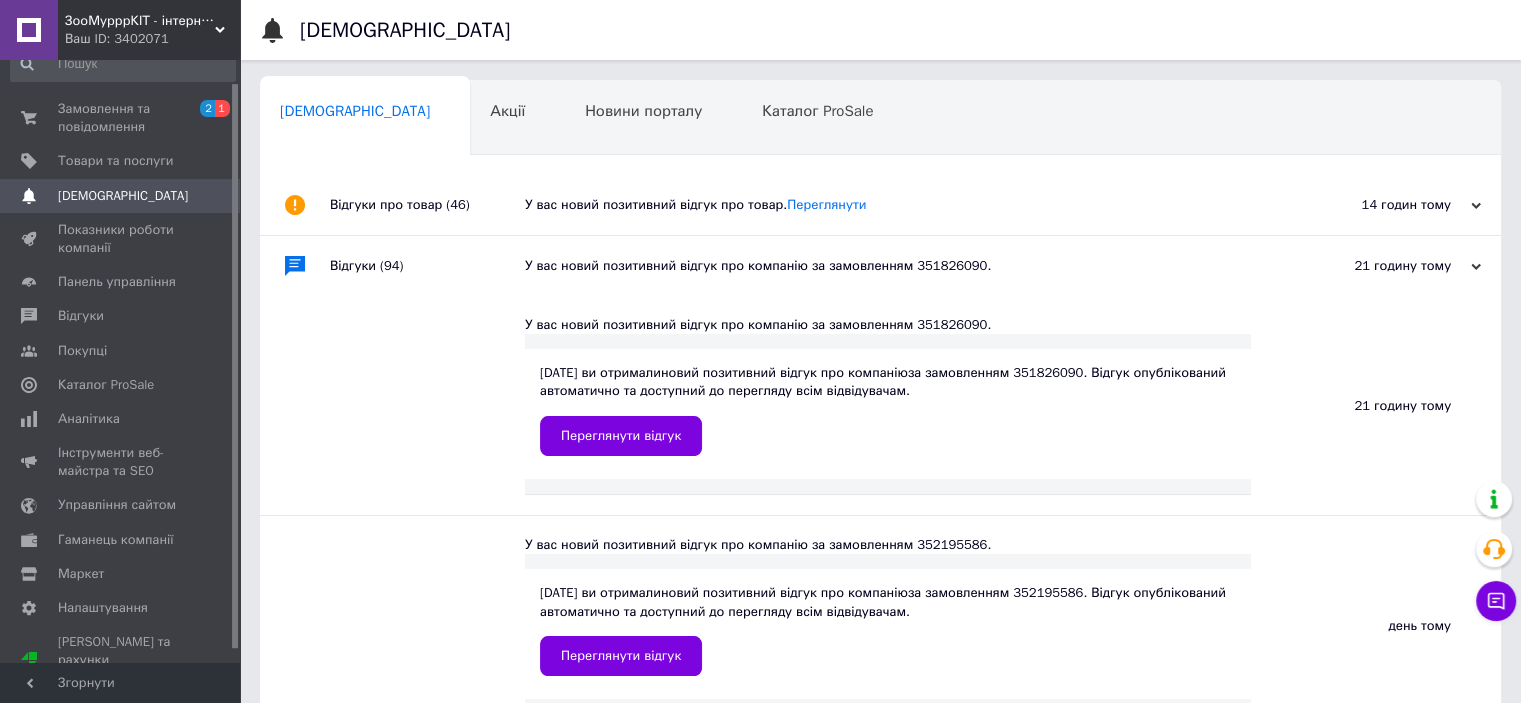 click on "Відгуки   (94)" at bounding box center [427, 266] 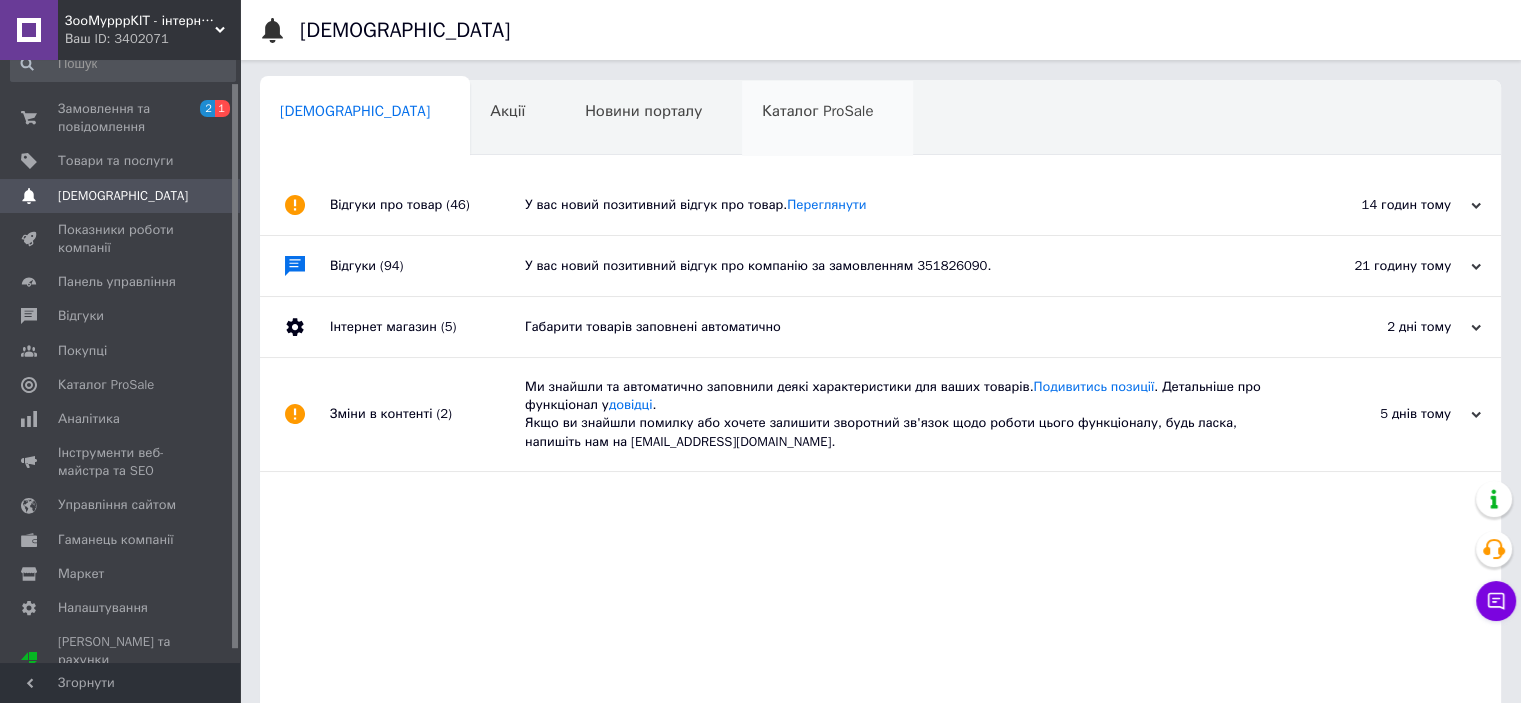 click on "Каталог ProSale 0" at bounding box center (827, 119) 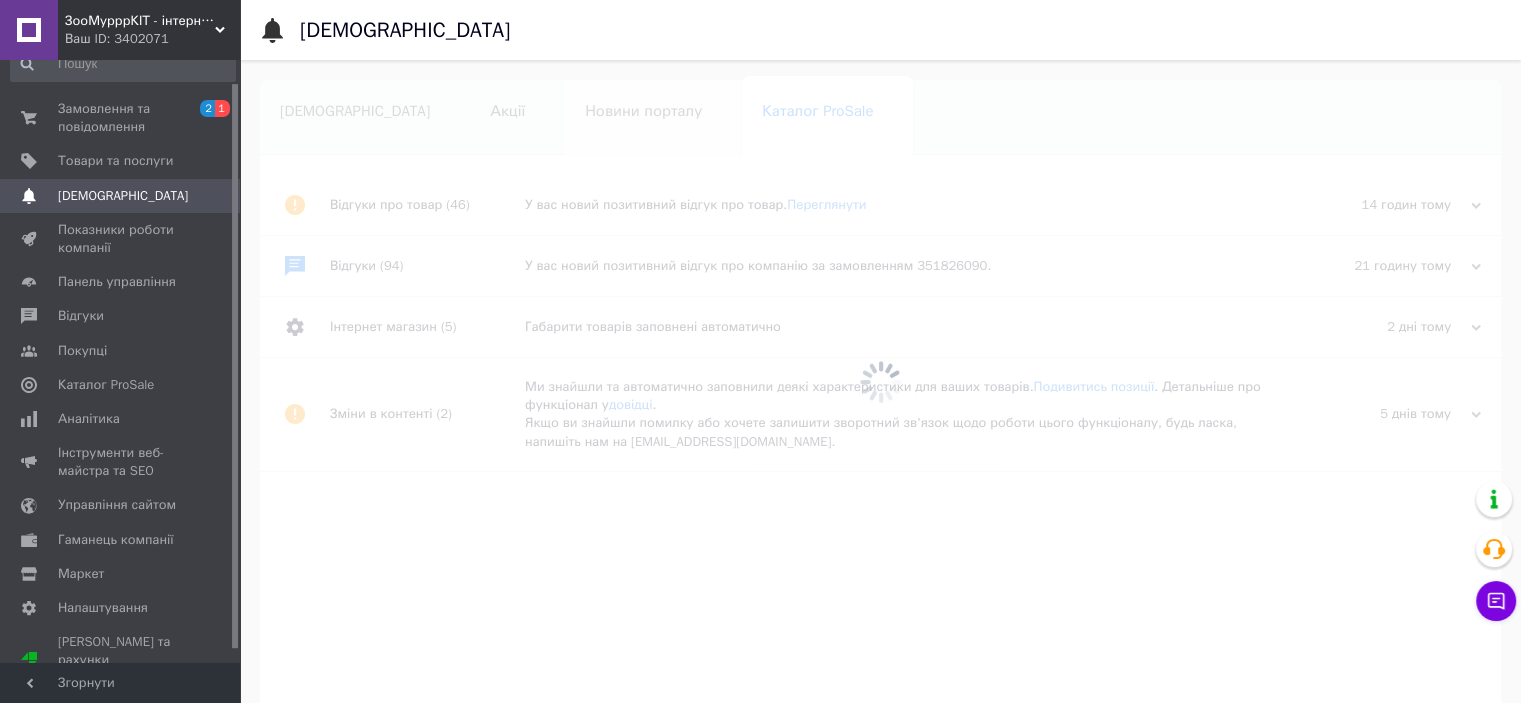 click on "Новини порталу 0" at bounding box center (653, 119) 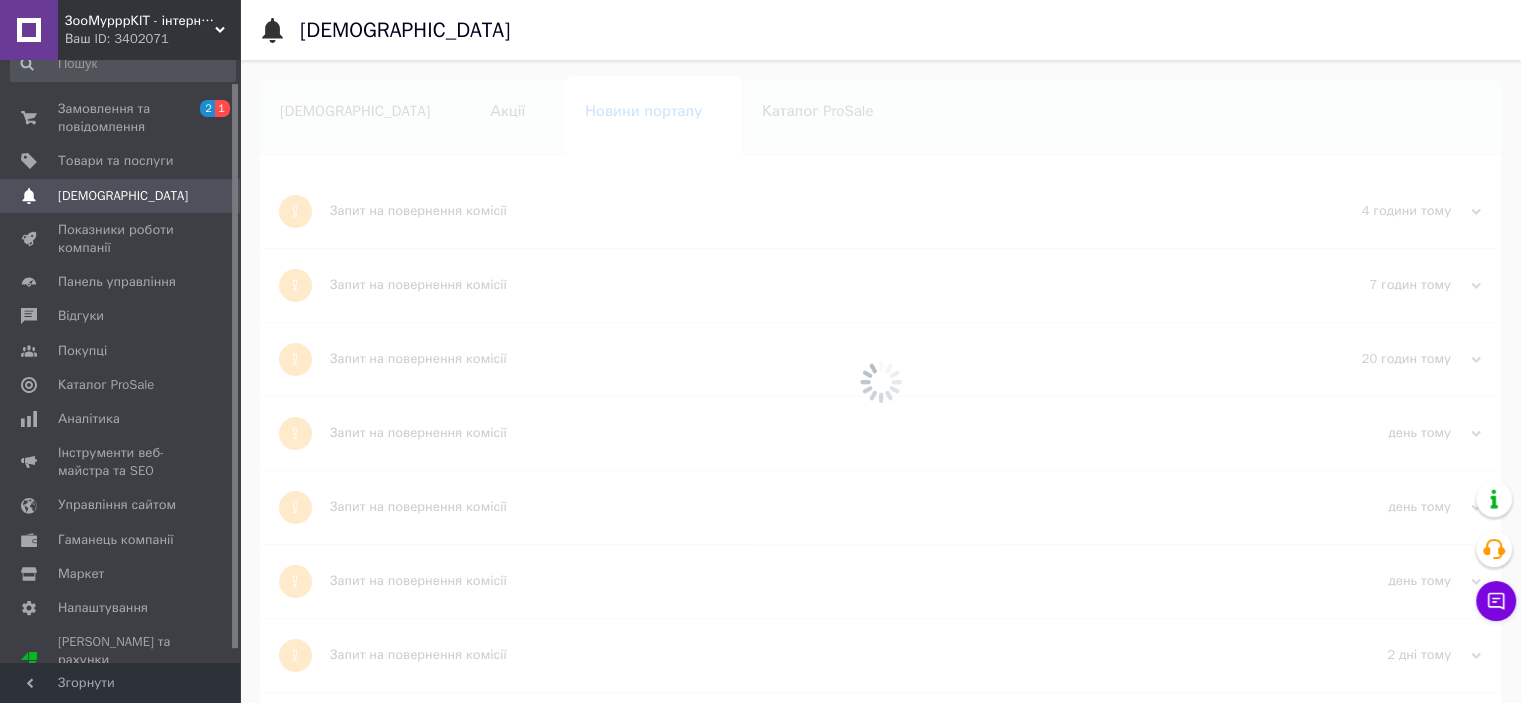 click at bounding box center [880, 381] 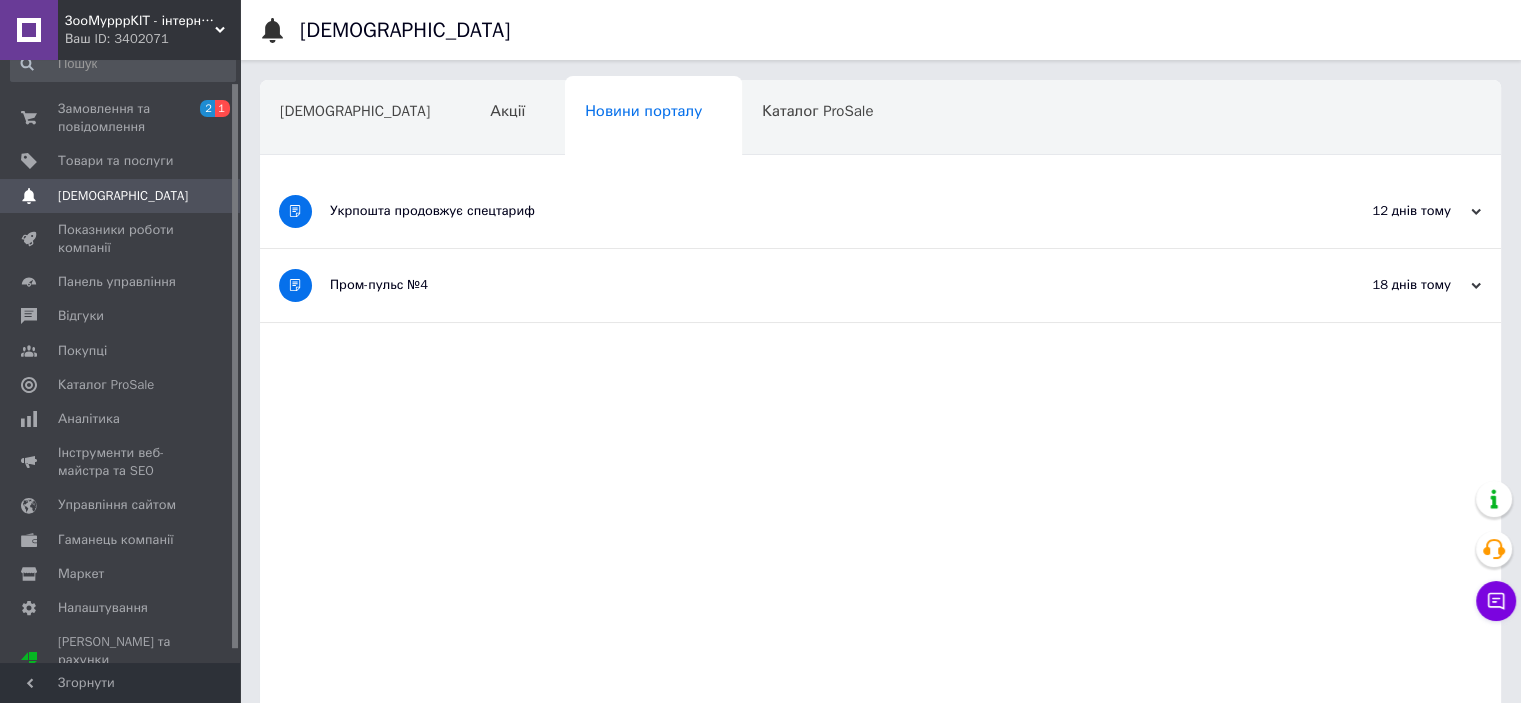 click on "Новини порталу" at bounding box center (653, 119) 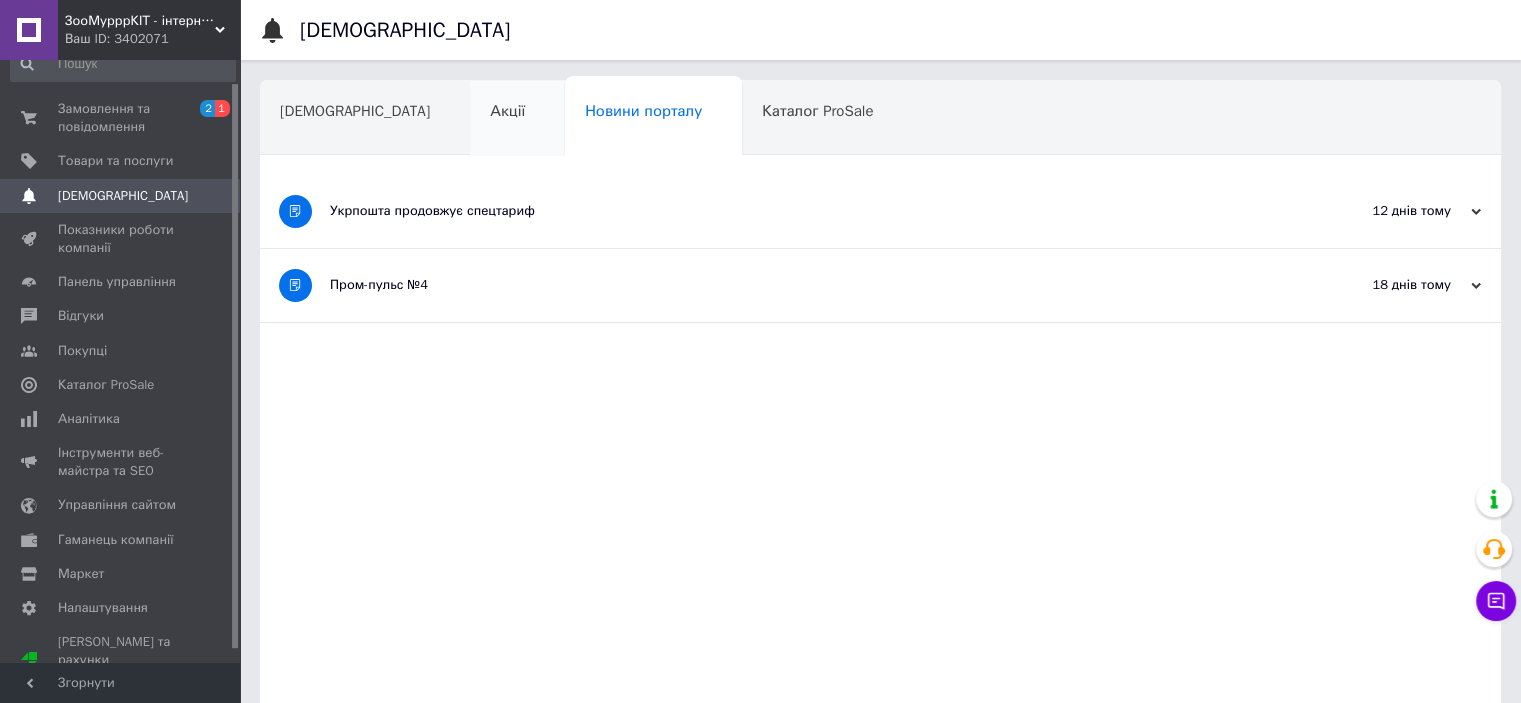 click on "Акції" at bounding box center [517, 119] 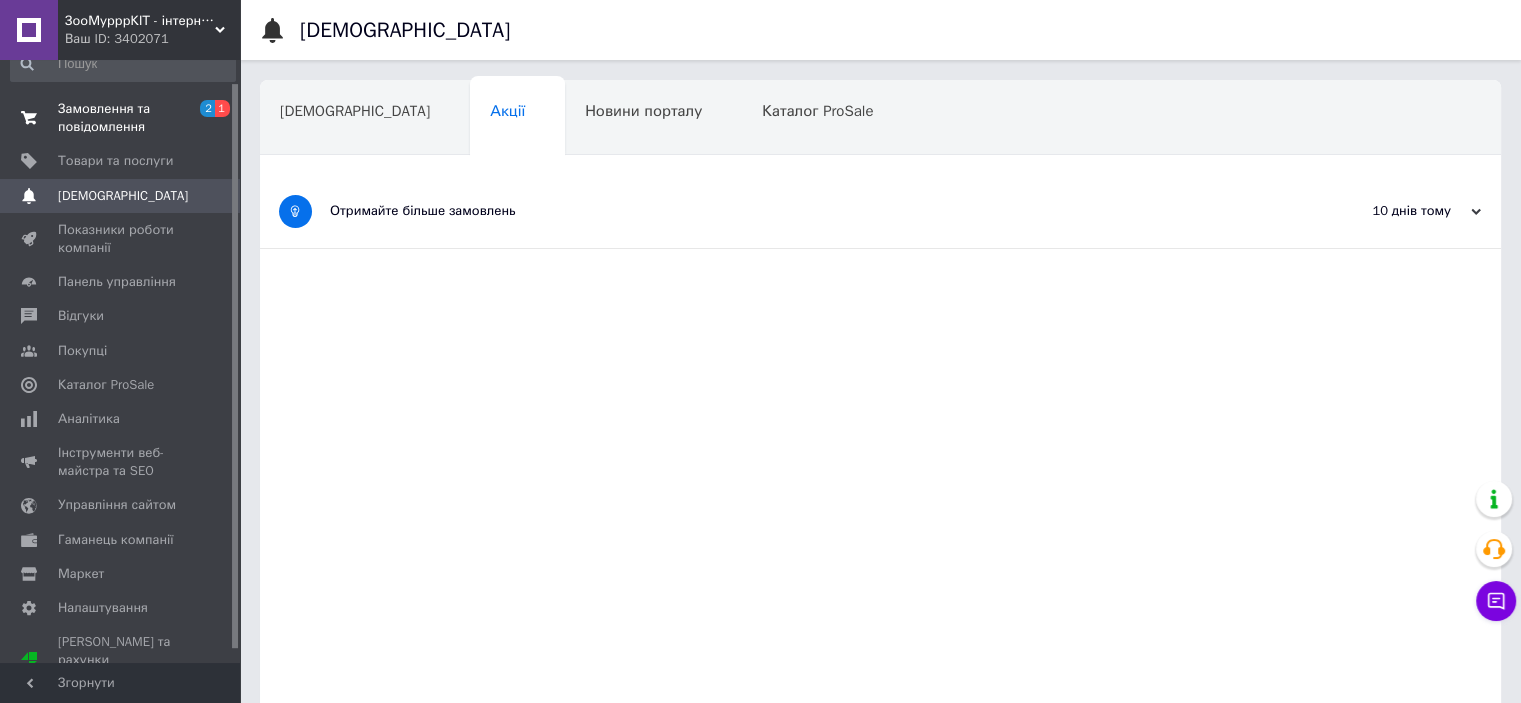 click on "Замовлення та повідомлення" at bounding box center (121, 118) 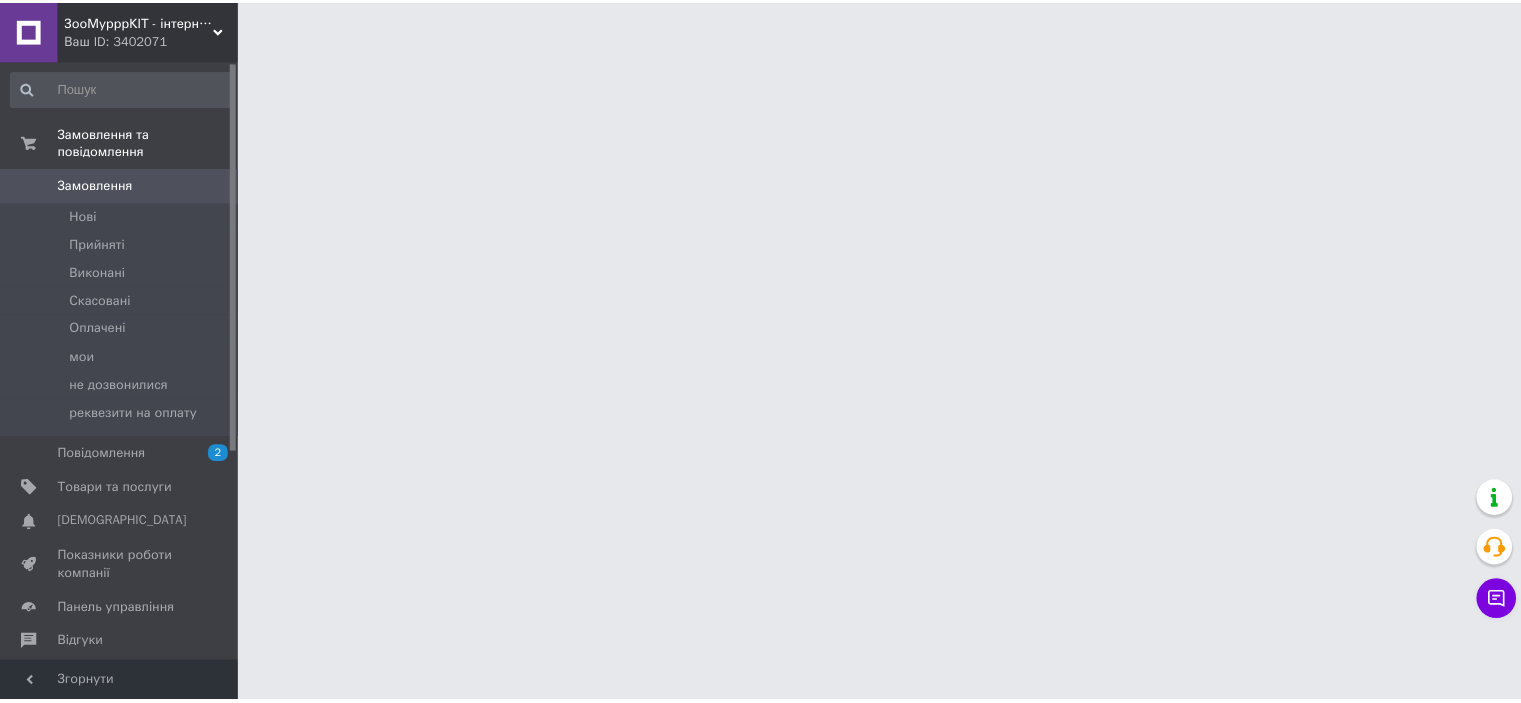 scroll, scrollTop: 0, scrollLeft: 0, axis: both 